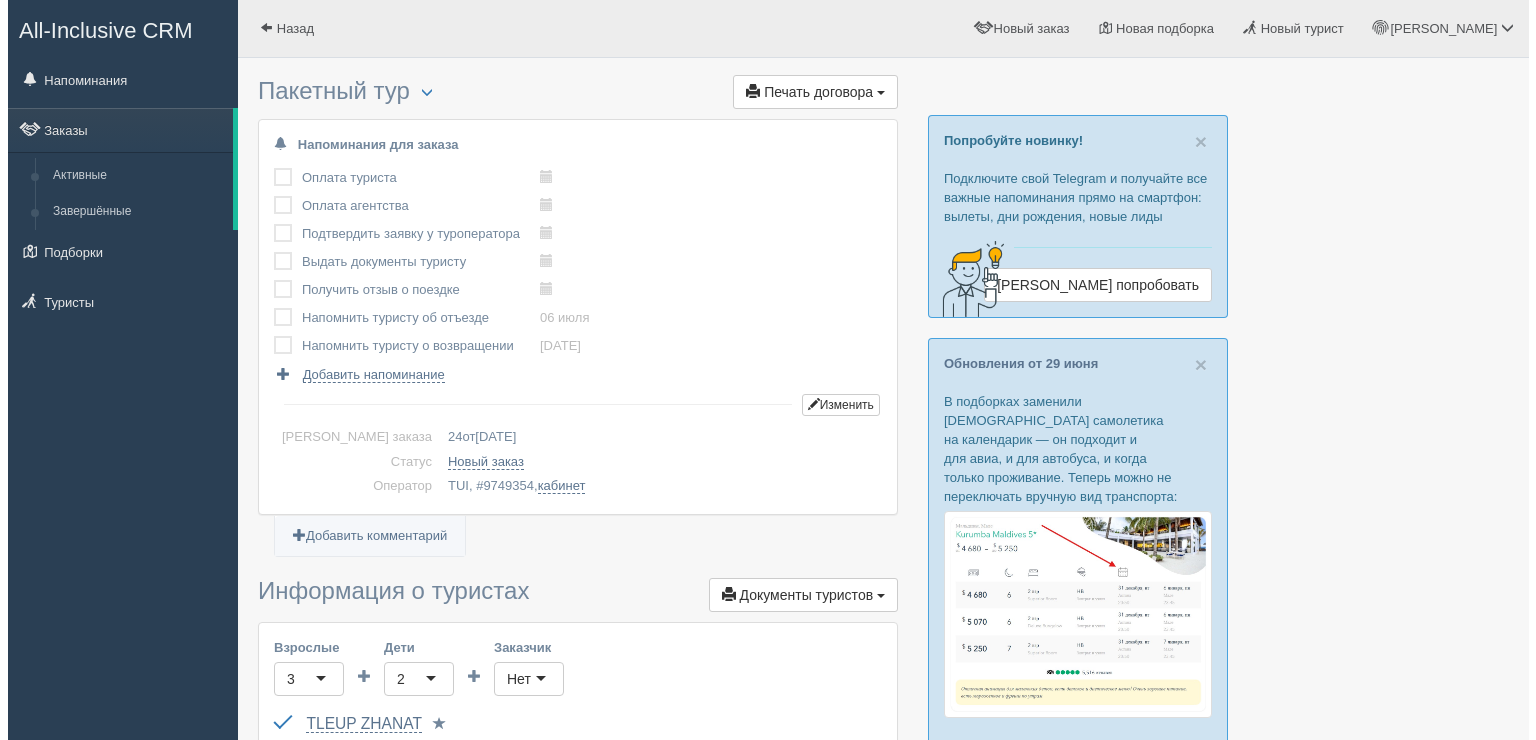 scroll, scrollTop: 0, scrollLeft: 0, axis: both 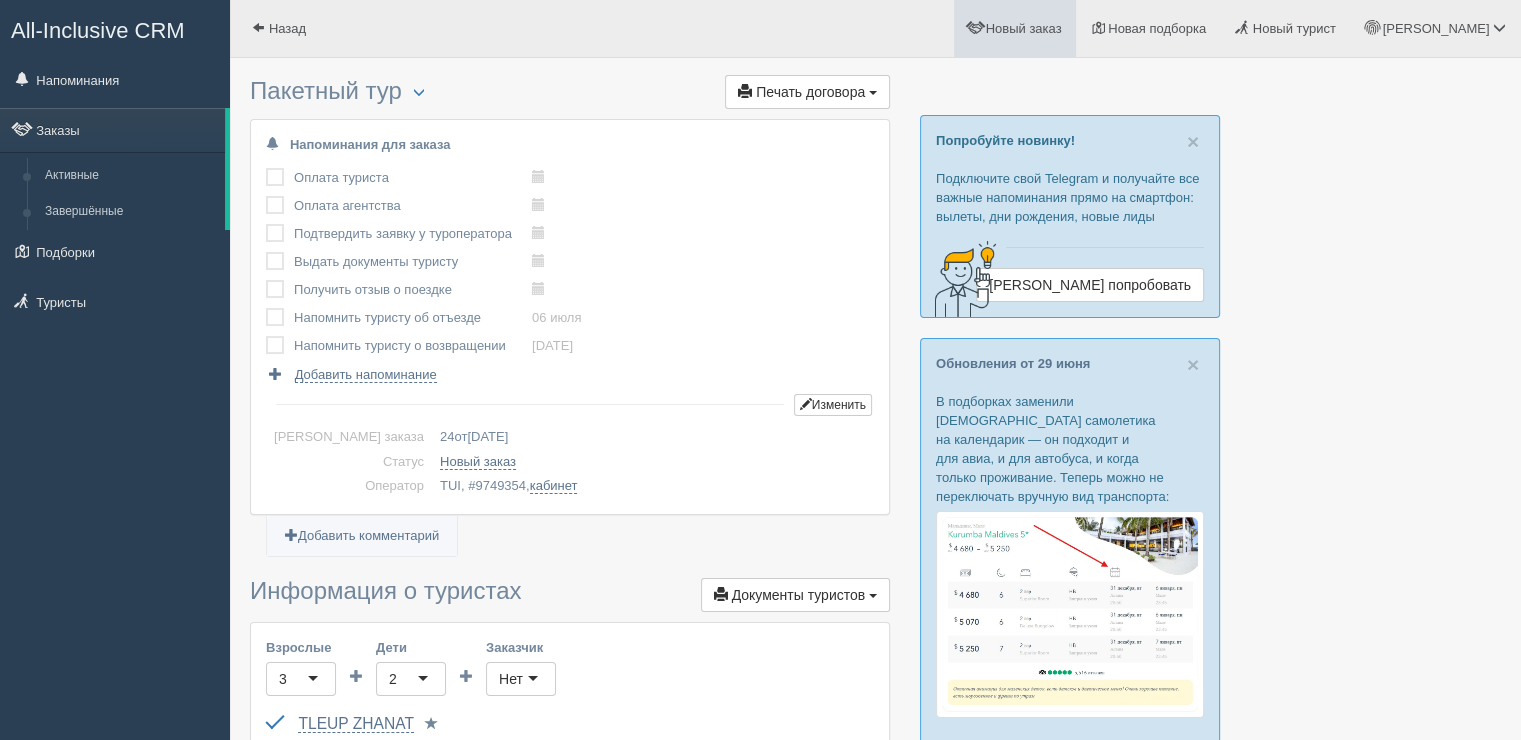 click on "Новый заказ" at bounding box center (1024, 28) 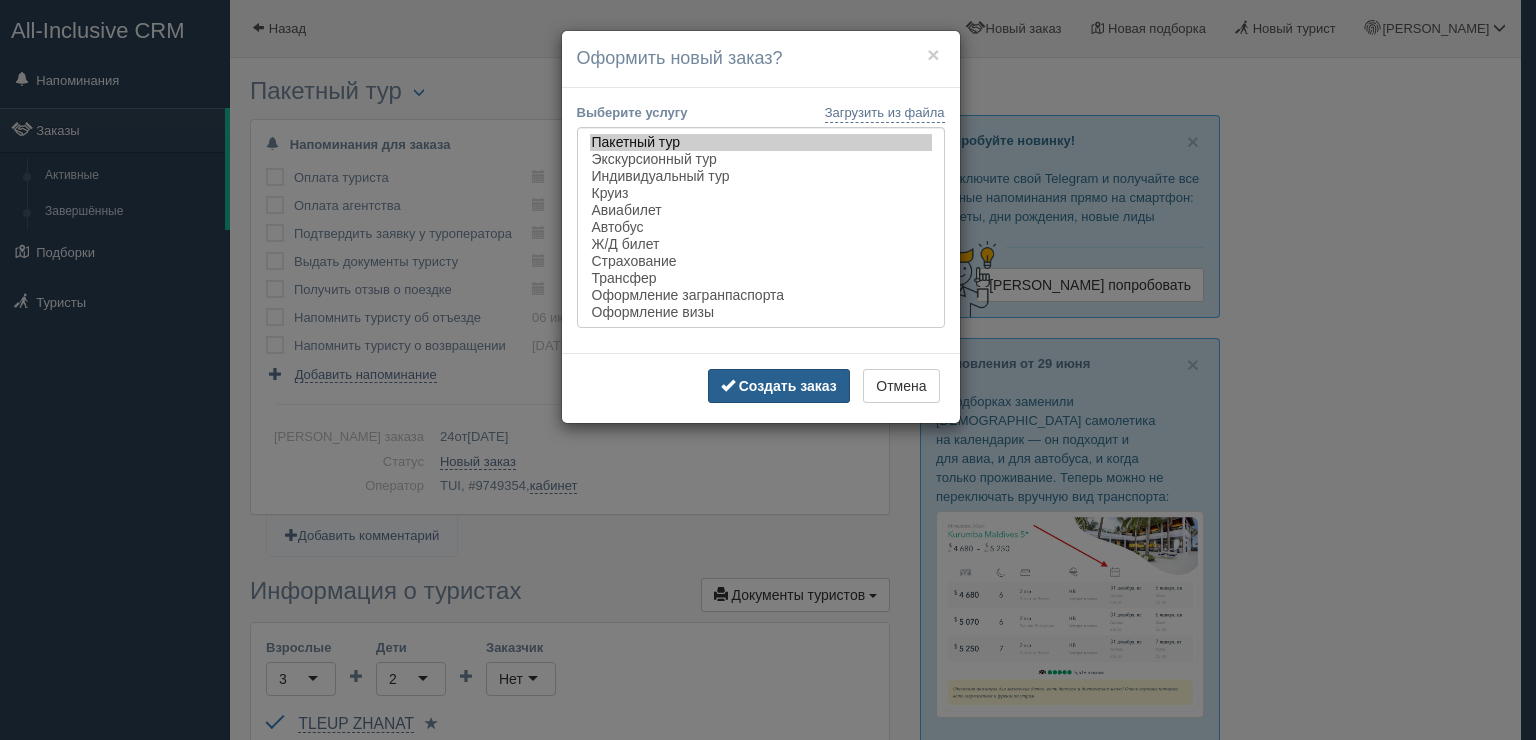 click on "Создать заказ" at bounding box center [788, 386] 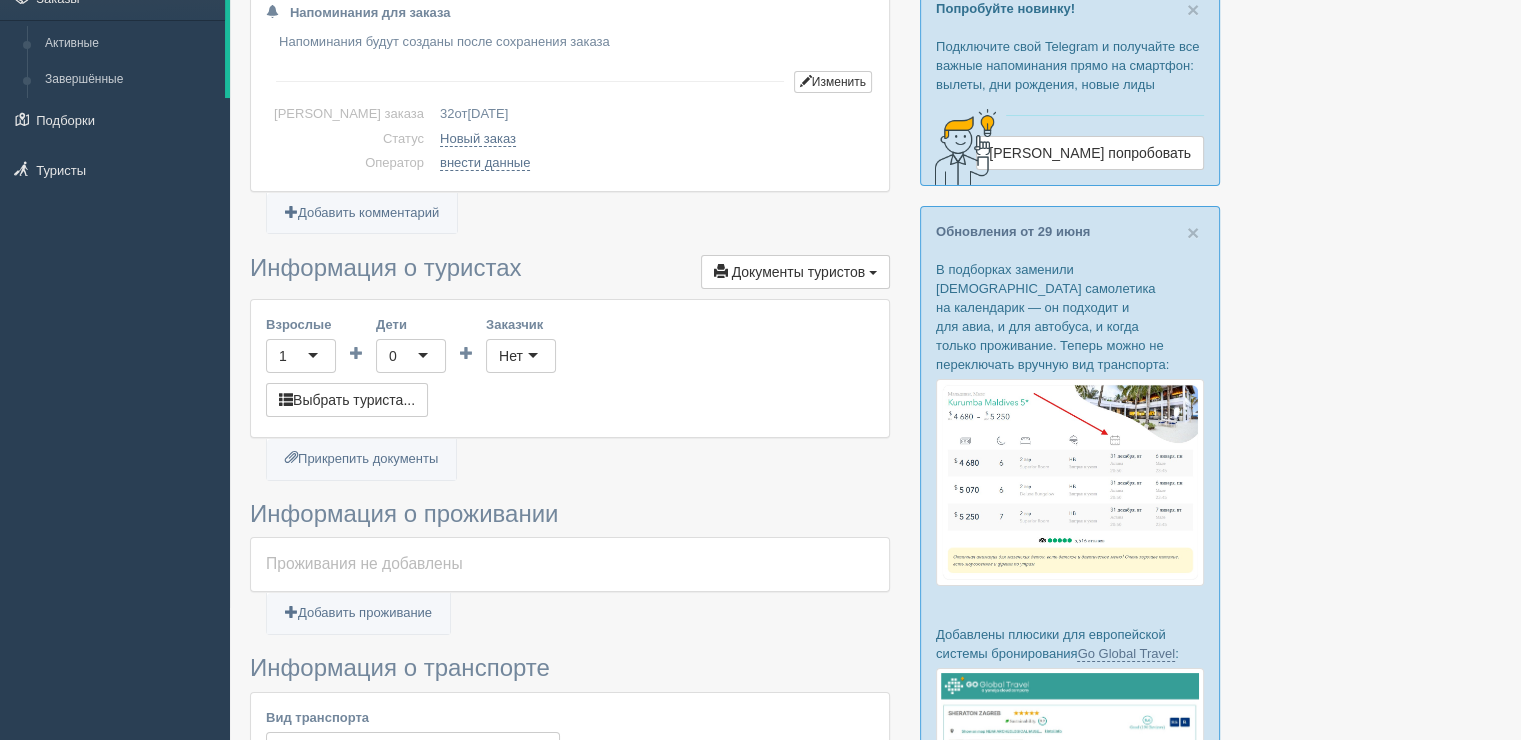 scroll, scrollTop: 133, scrollLeft: 0, axis: vertical 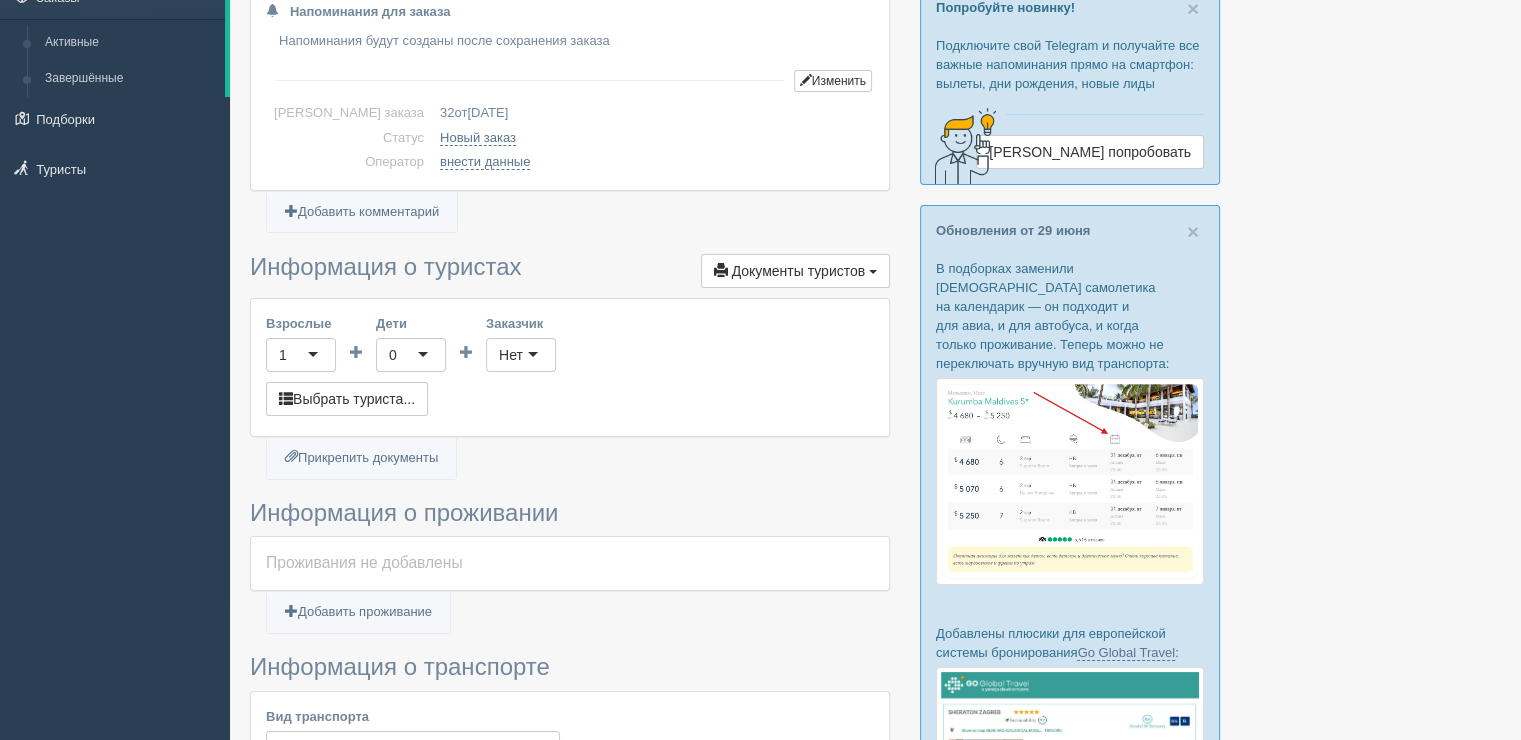 click at bounding box center (356, 348) 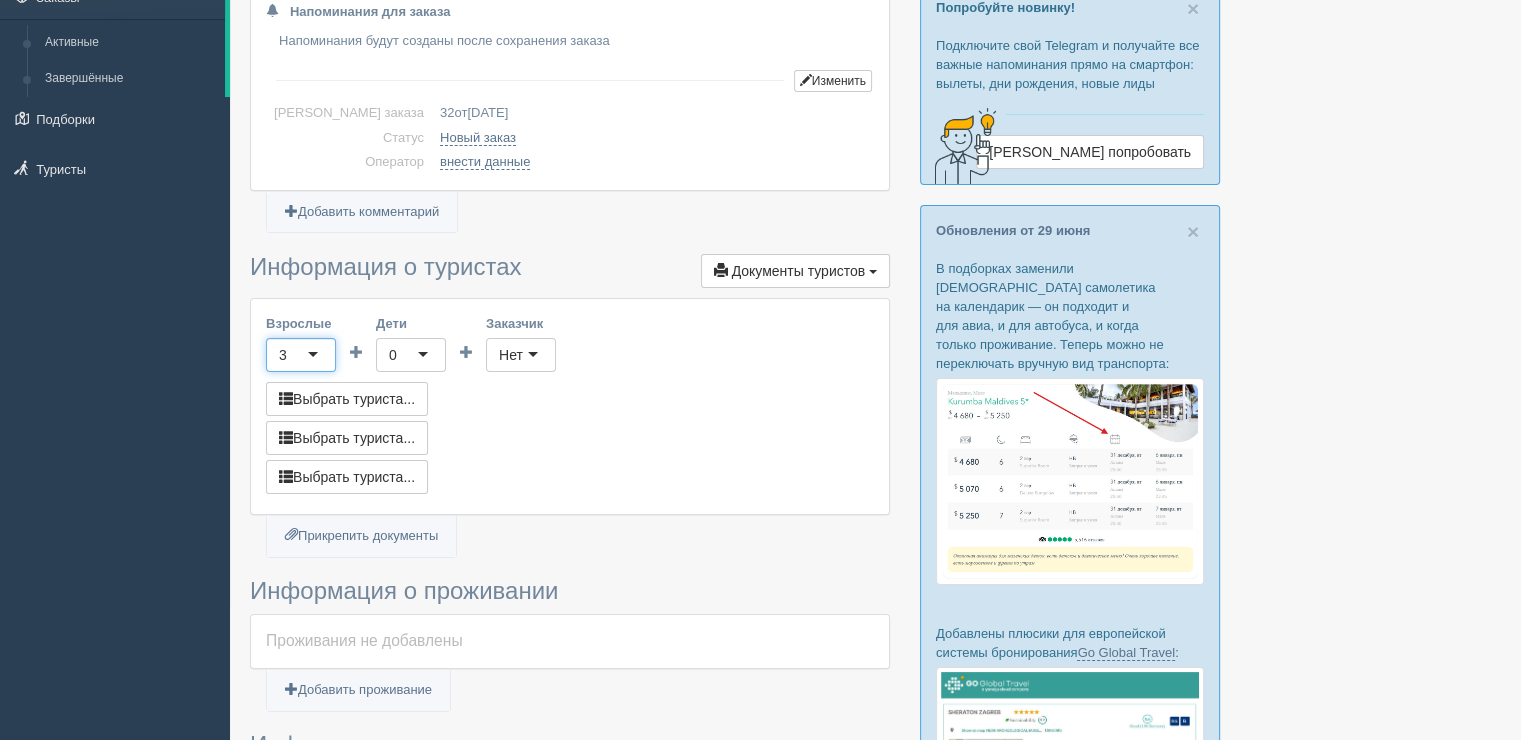 scroll, scrollTop: 0, scrollLeft: 0, axis: both 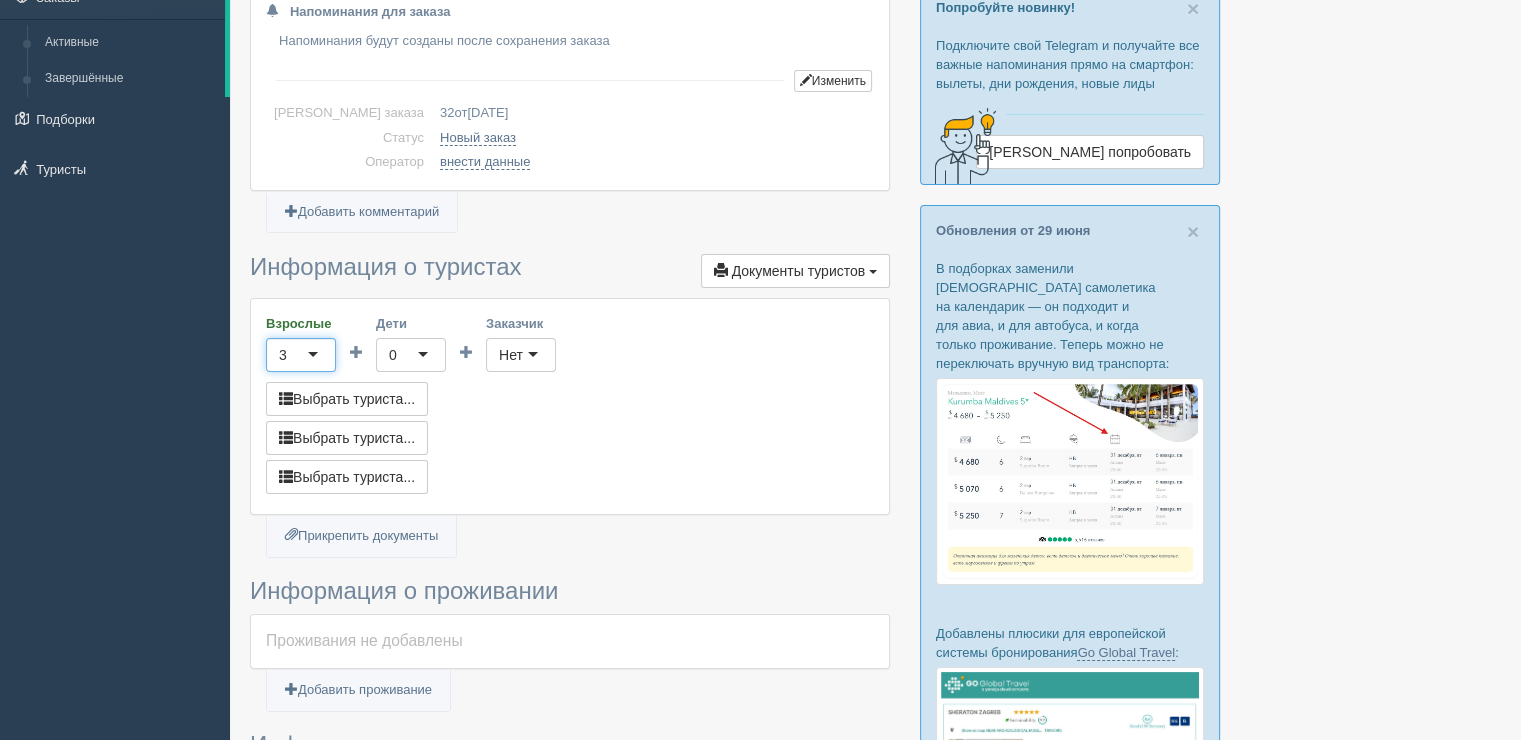 click on "0" at bounding box center [411, 355] 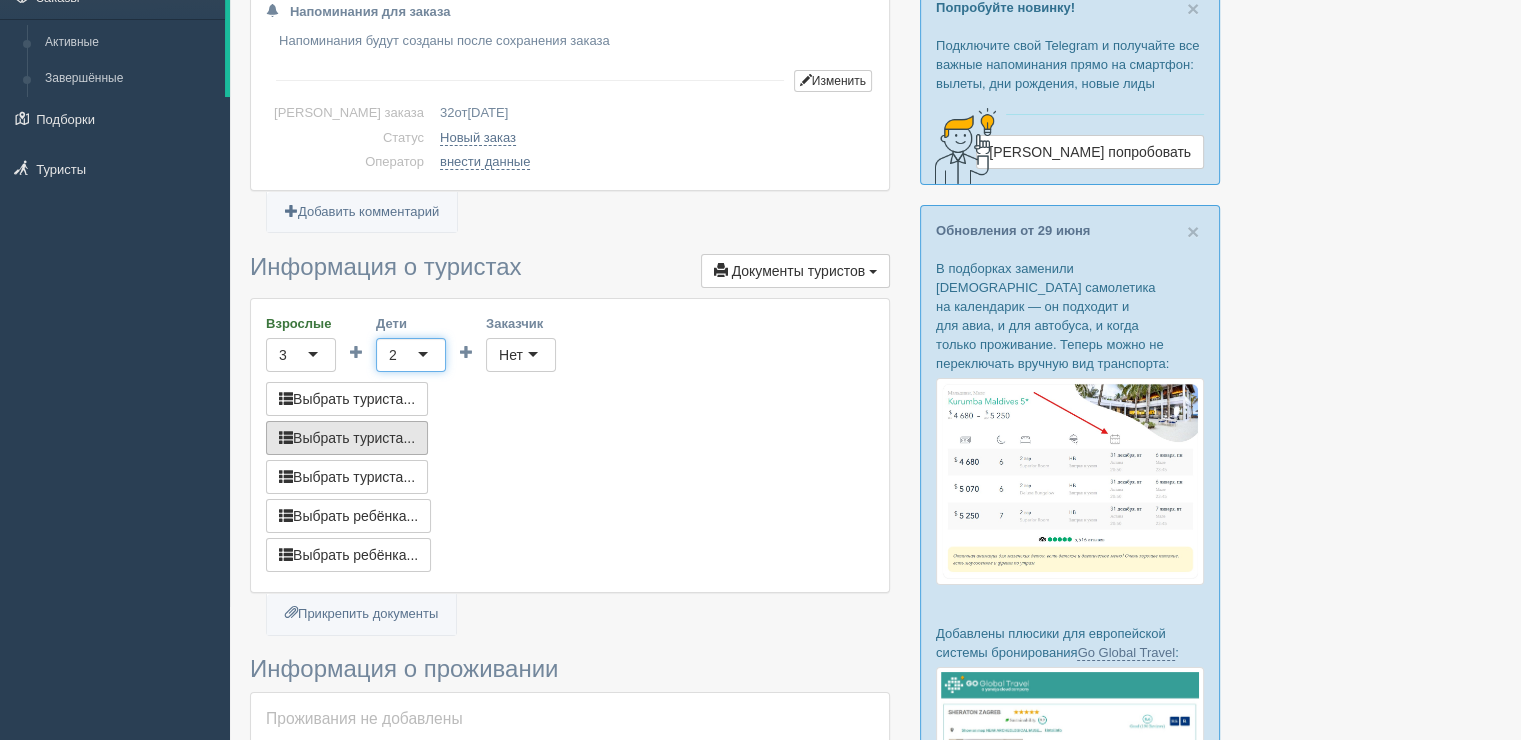 scroll, scrollTop: 0, scrollLeft: 0, axis: both 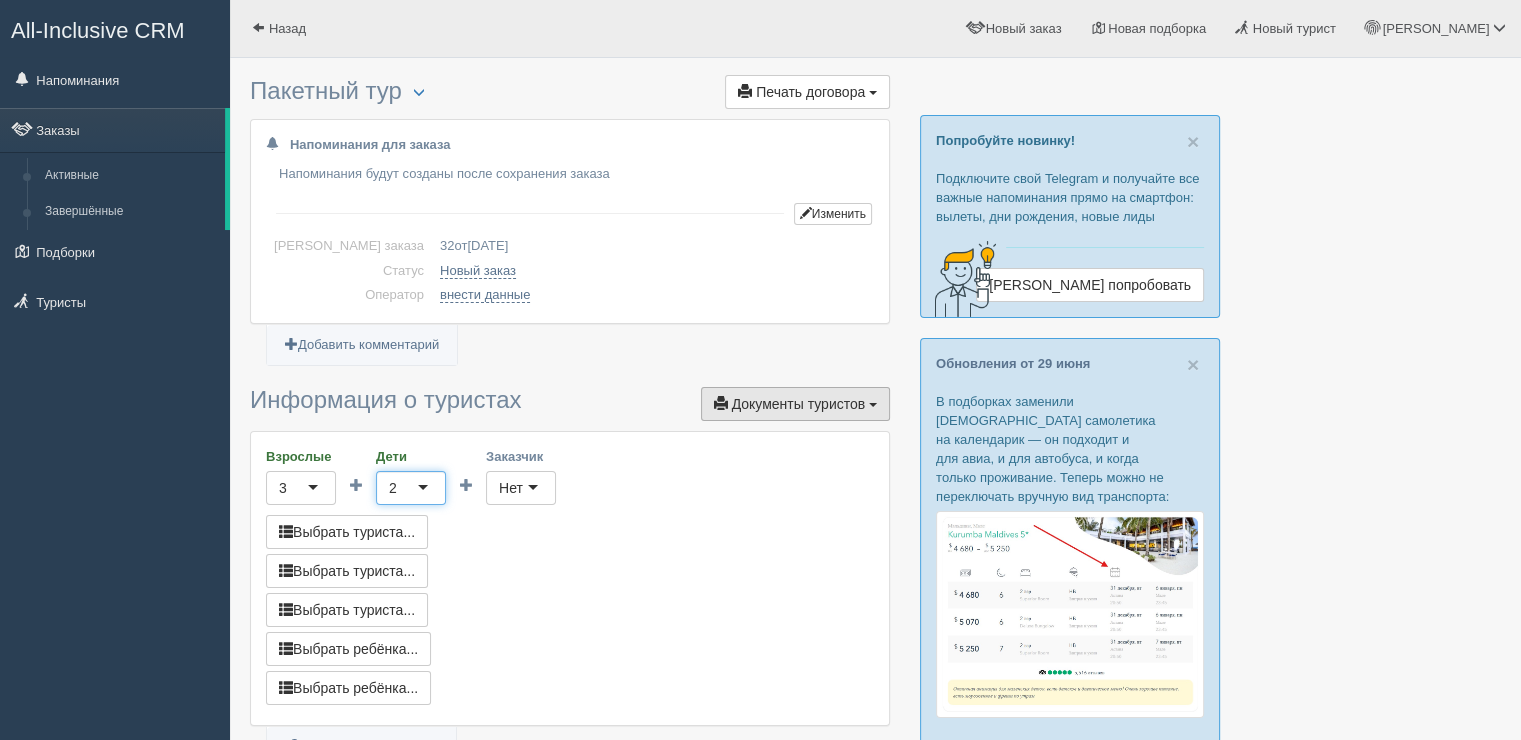 click on "Документы туристов
Документы" at bounding box center (795, 404) 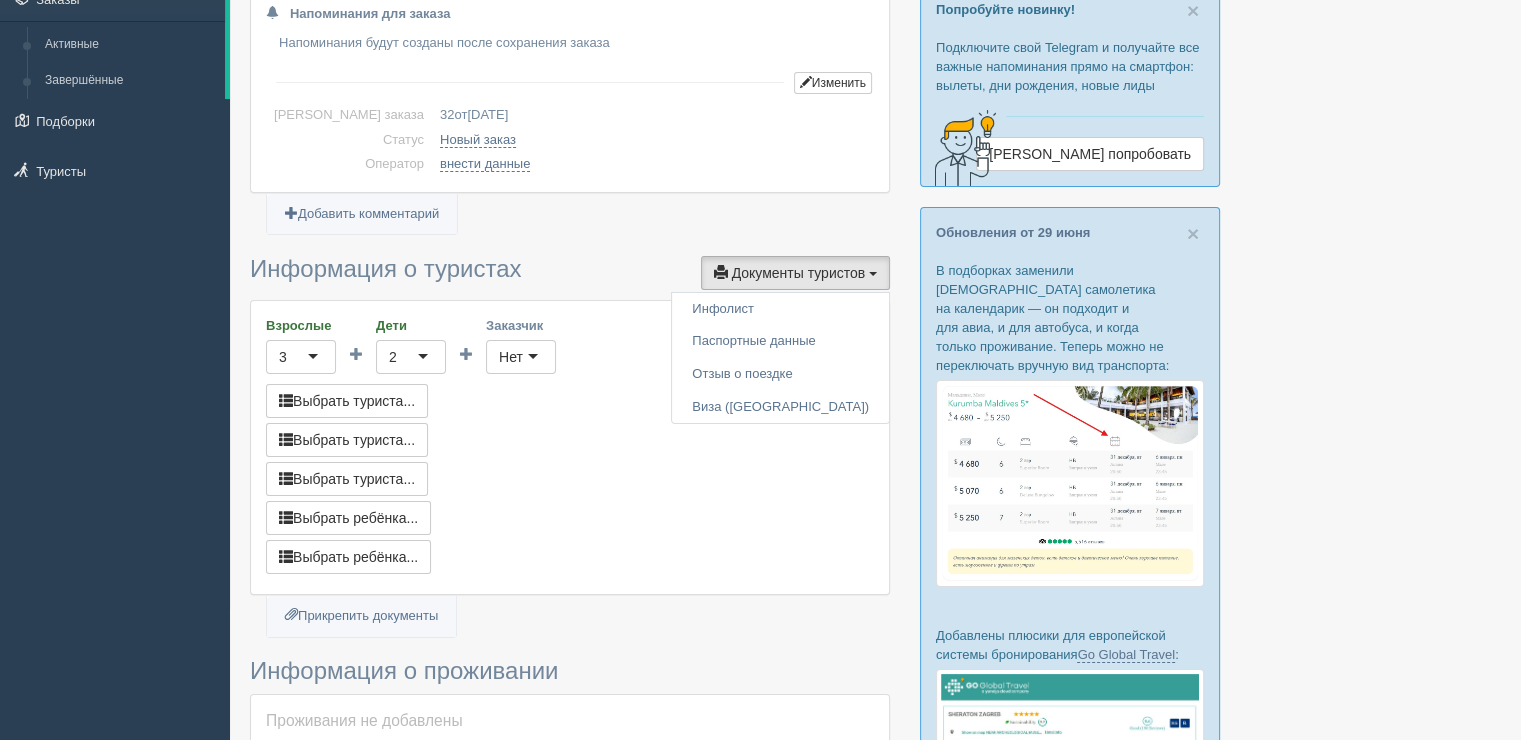 scroll, scrollTop: 133, scrollLeft: 0, axis: vertical 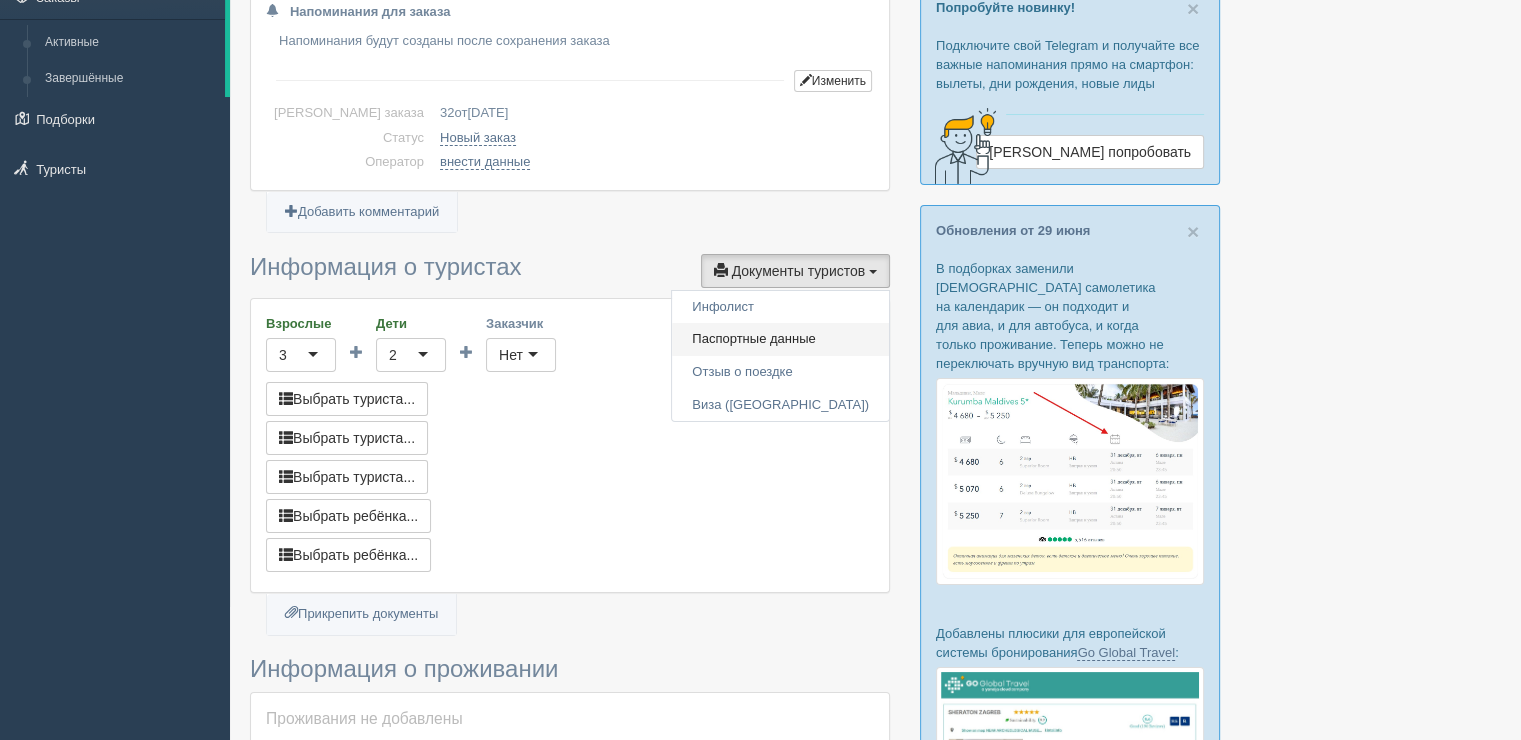 click on "Паспортные данные" at bounding box center [780, 339] 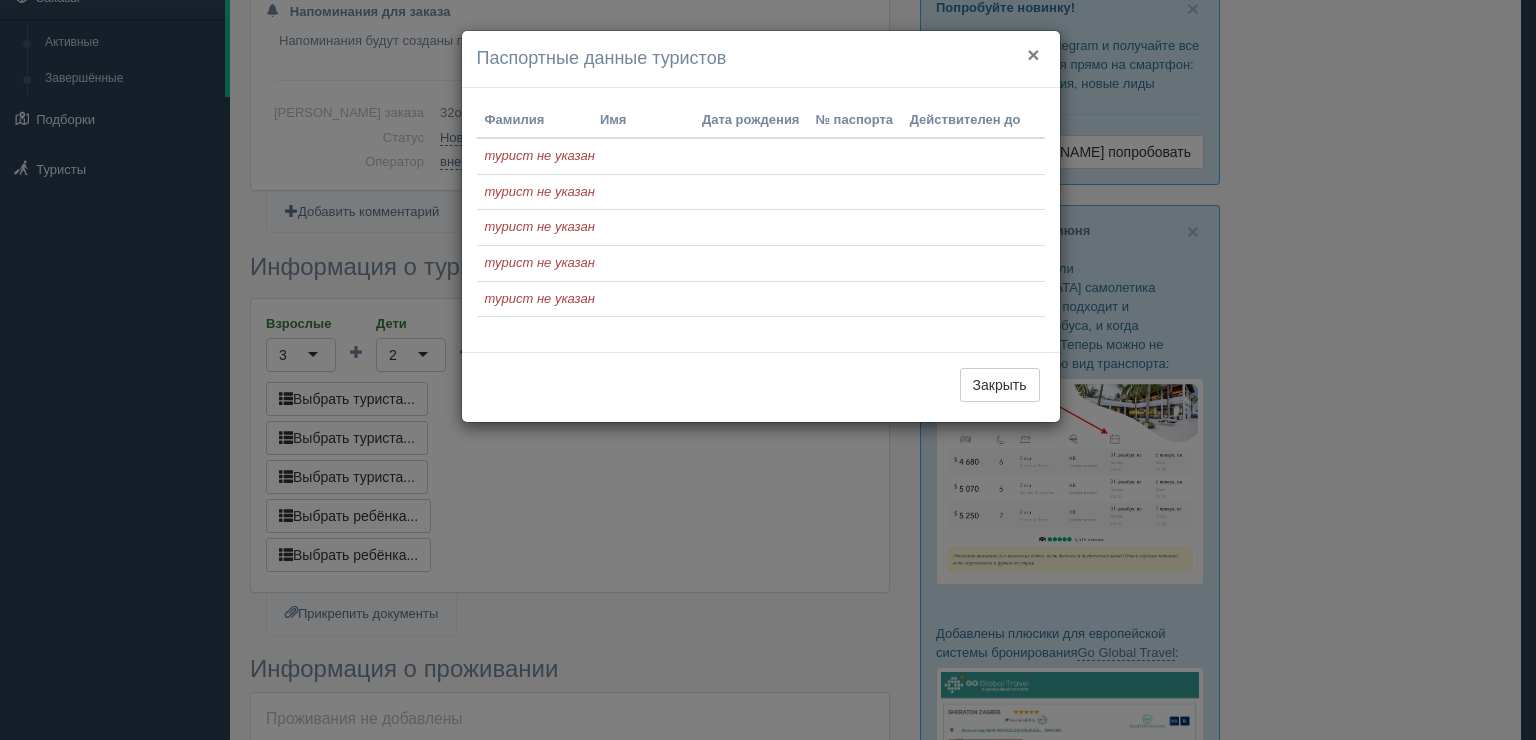 click on "×" at bounding box center [1033, 54] 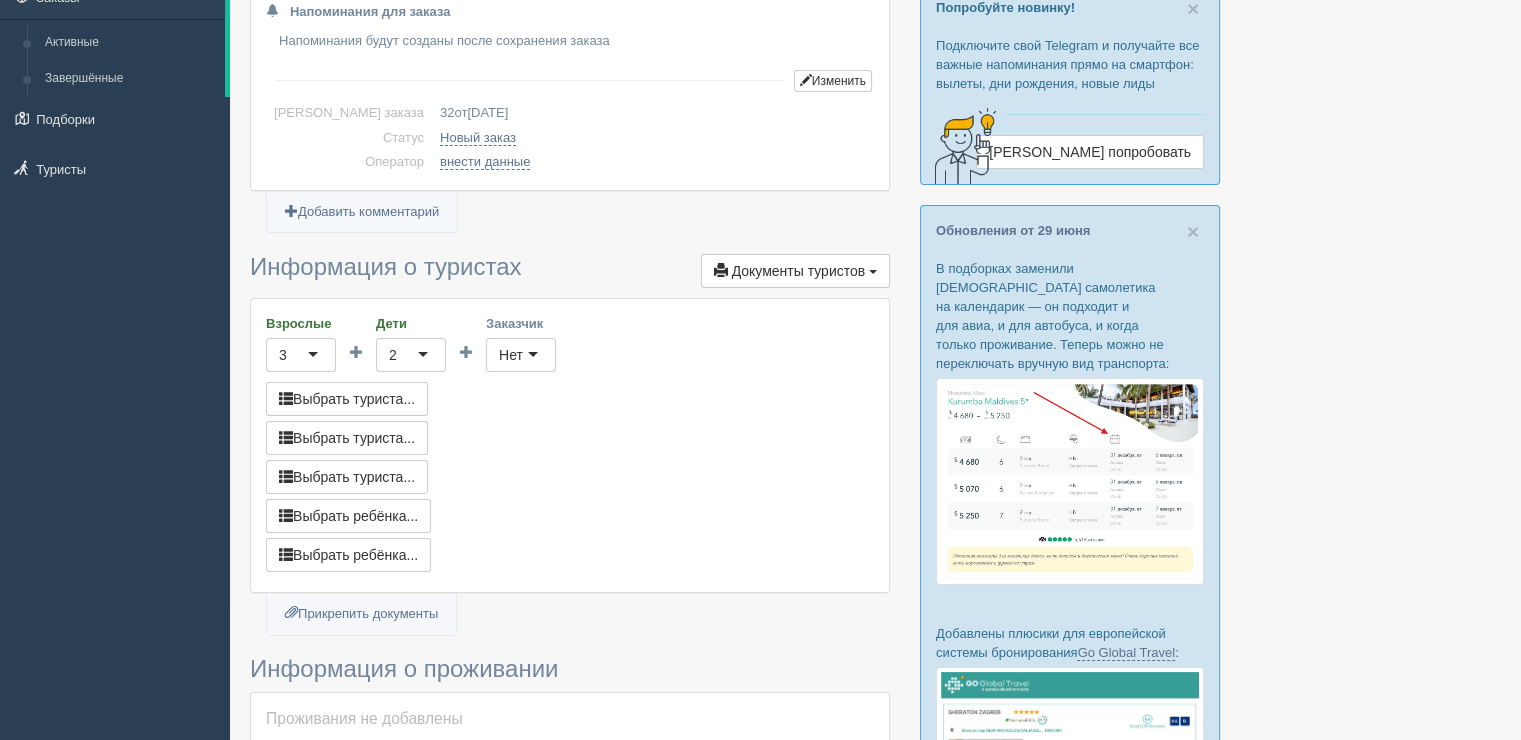 click at bounding box center [363, 614] 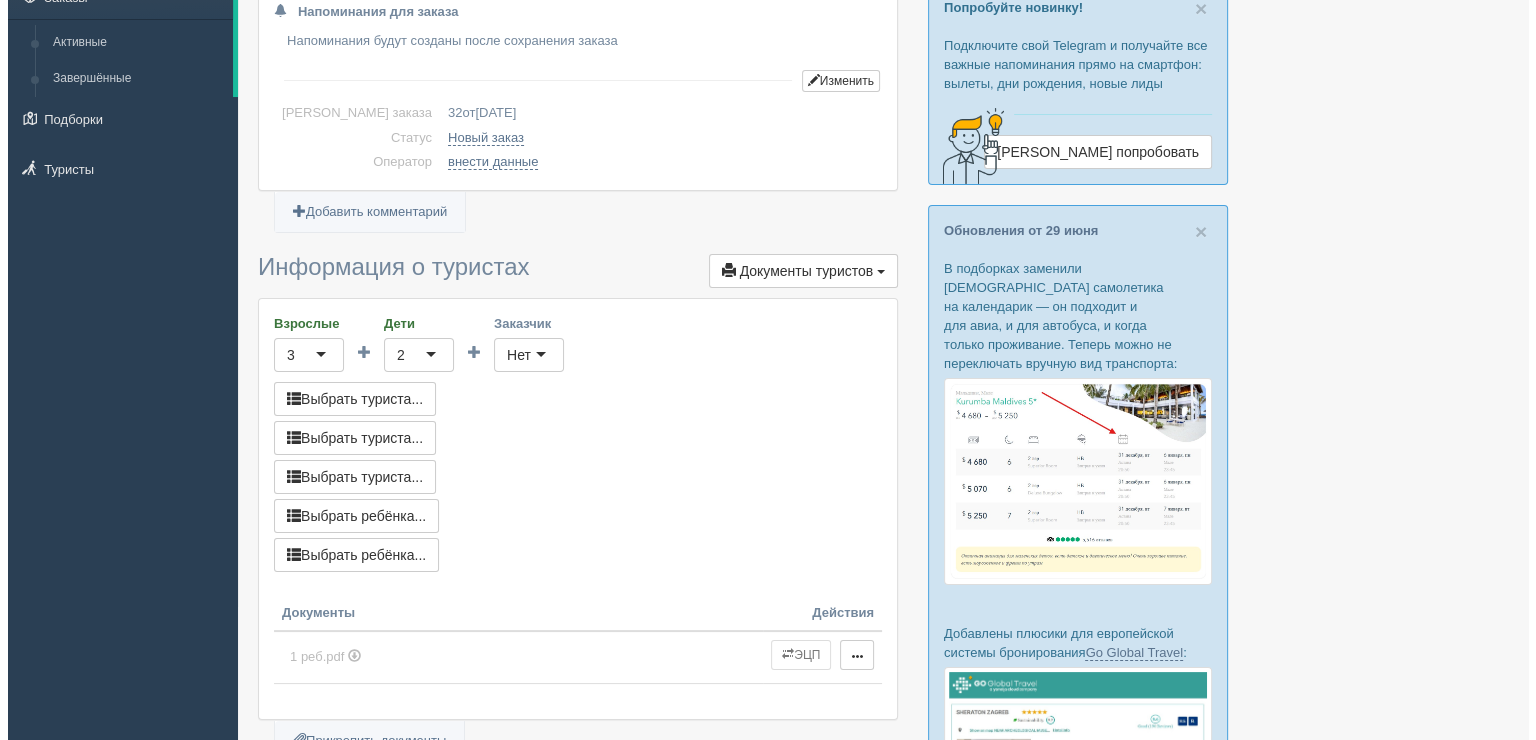 scroll, scrollTop: 0, scrollLeft: 0, axis: both 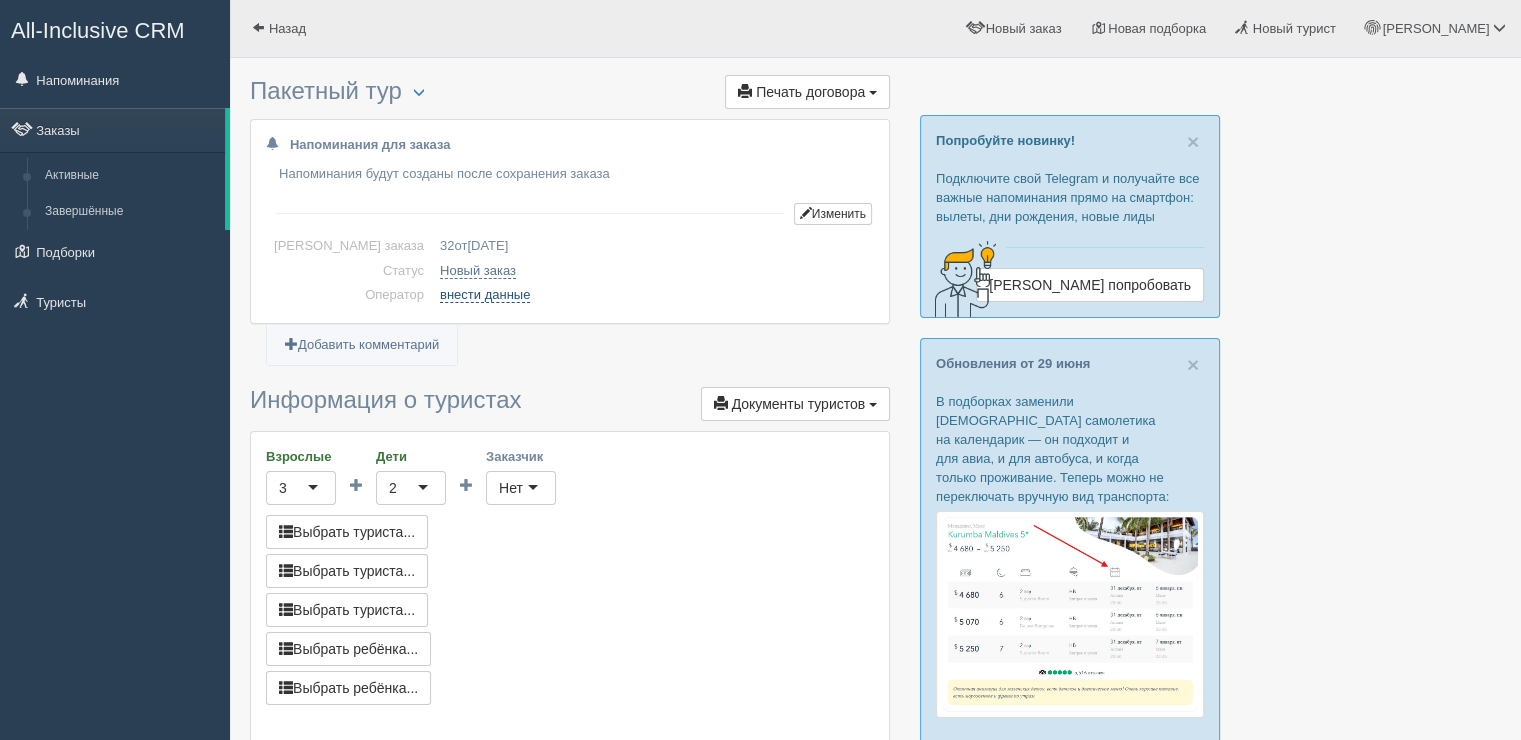 click on "внести данные" at bounding box center [485, 295] 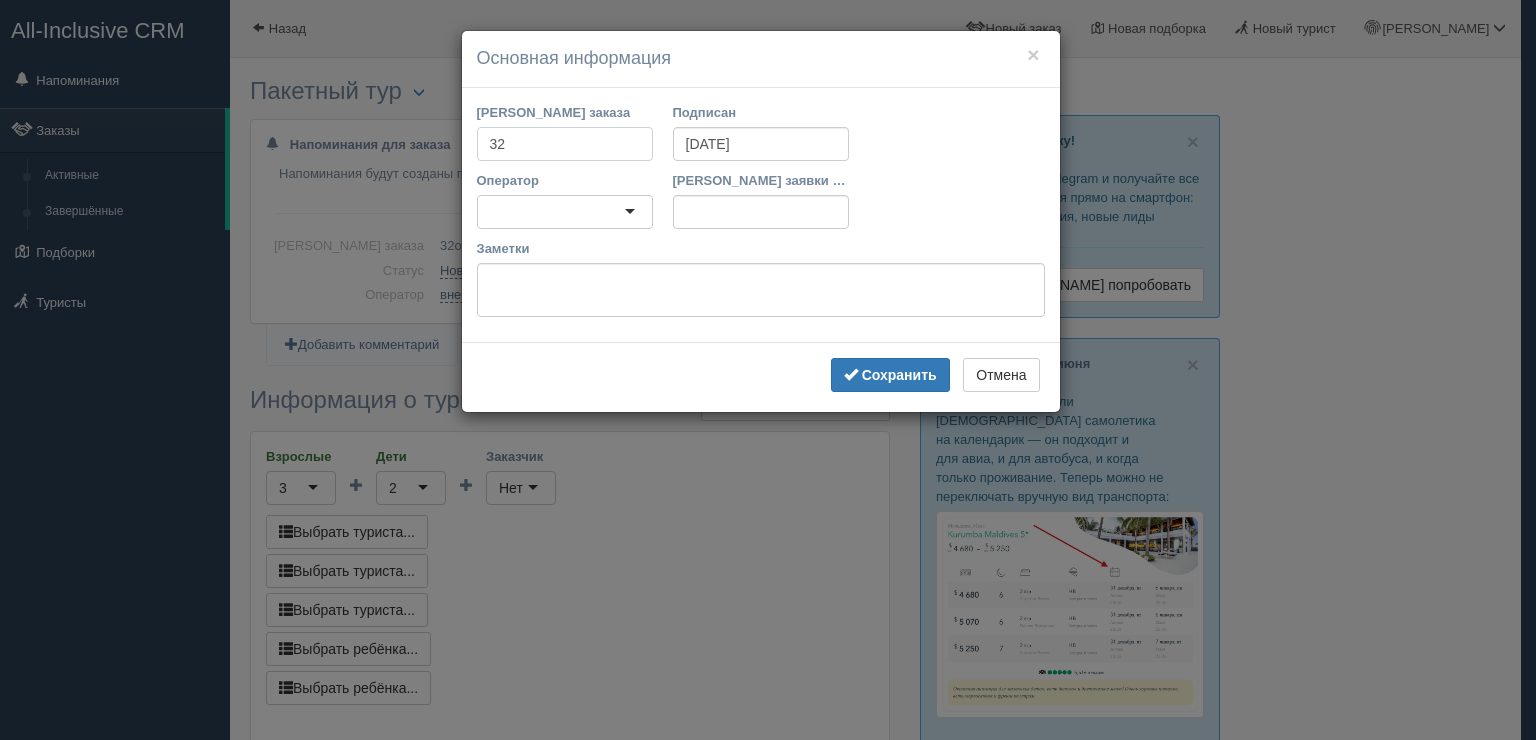 click on "32" at bounding box center [565, 144] 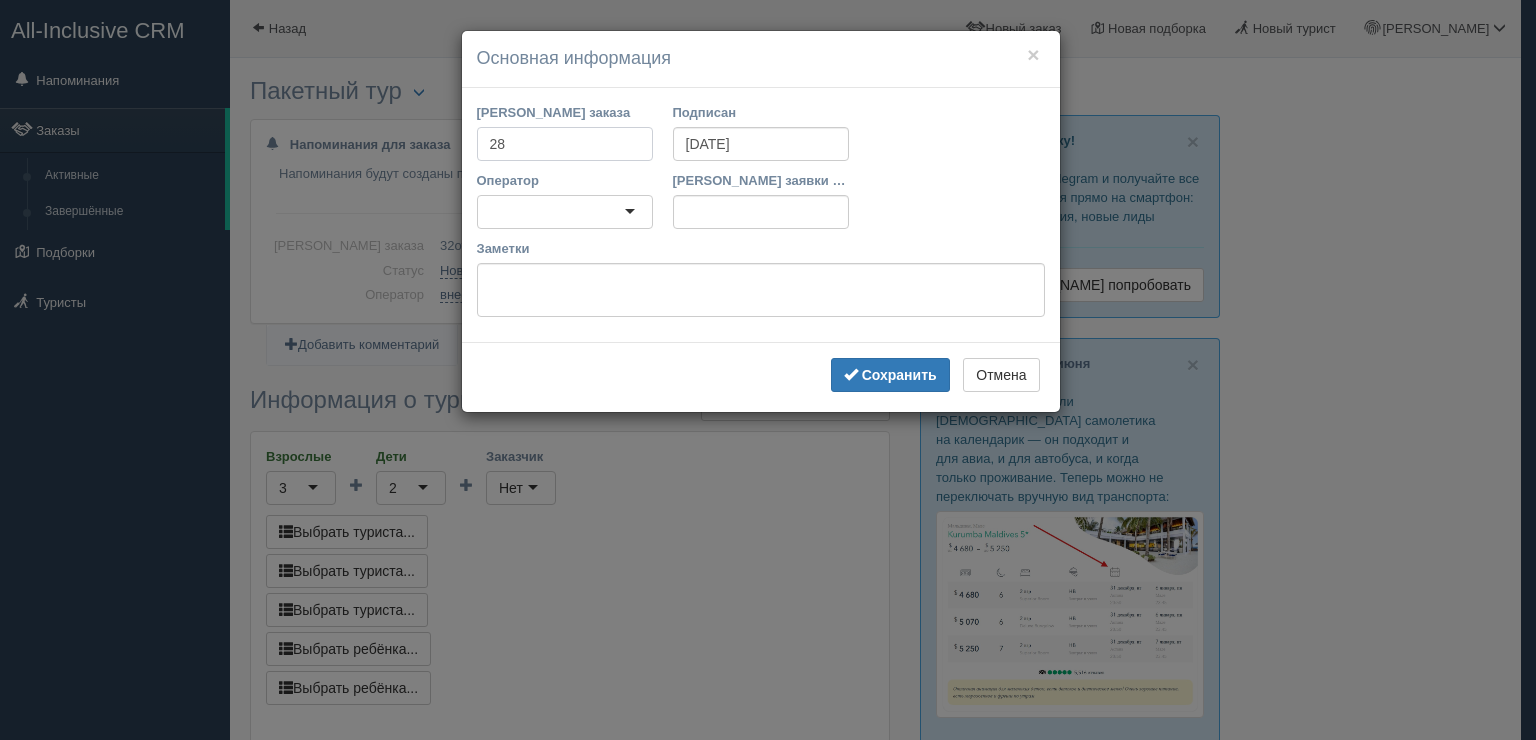 type on "28" 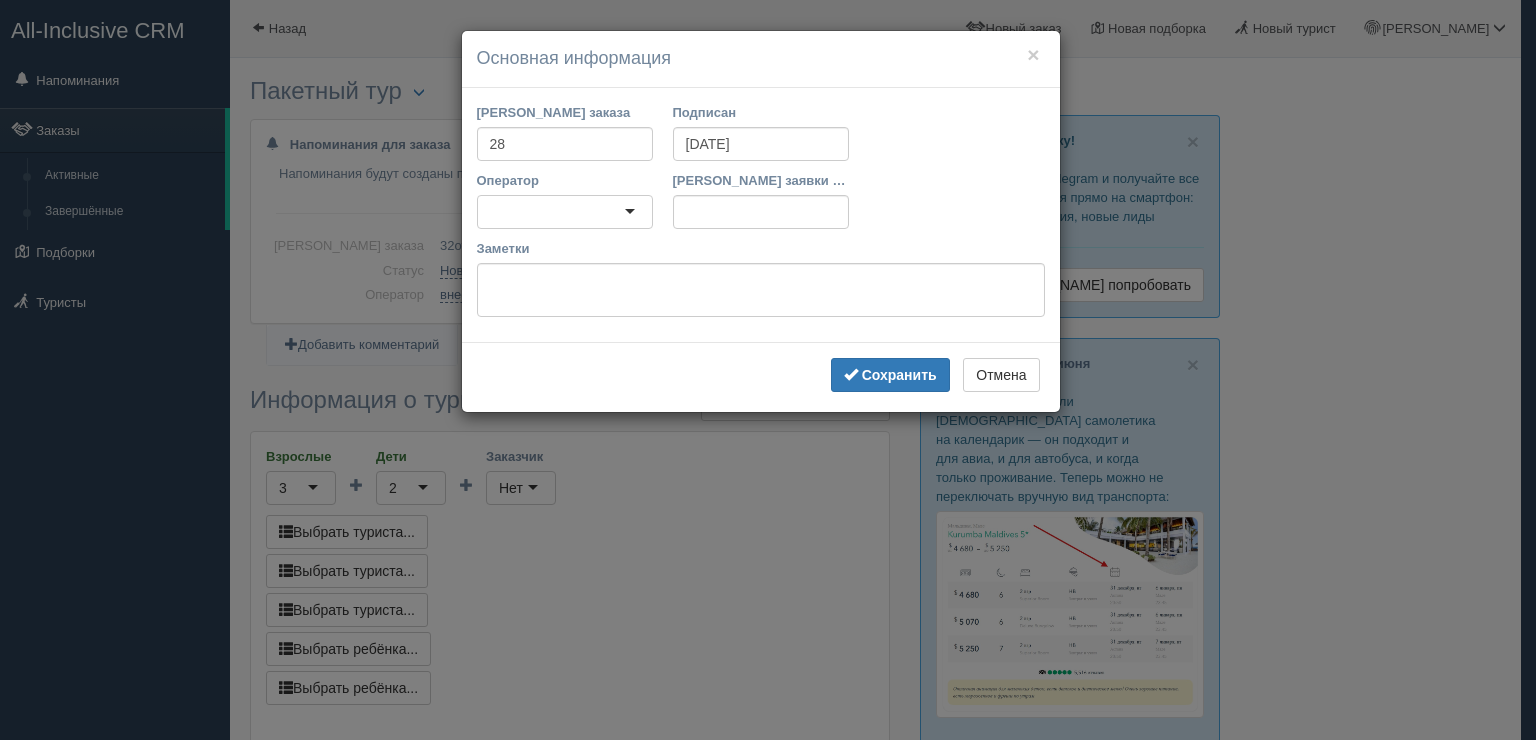 click at bounding box center (565, 212) 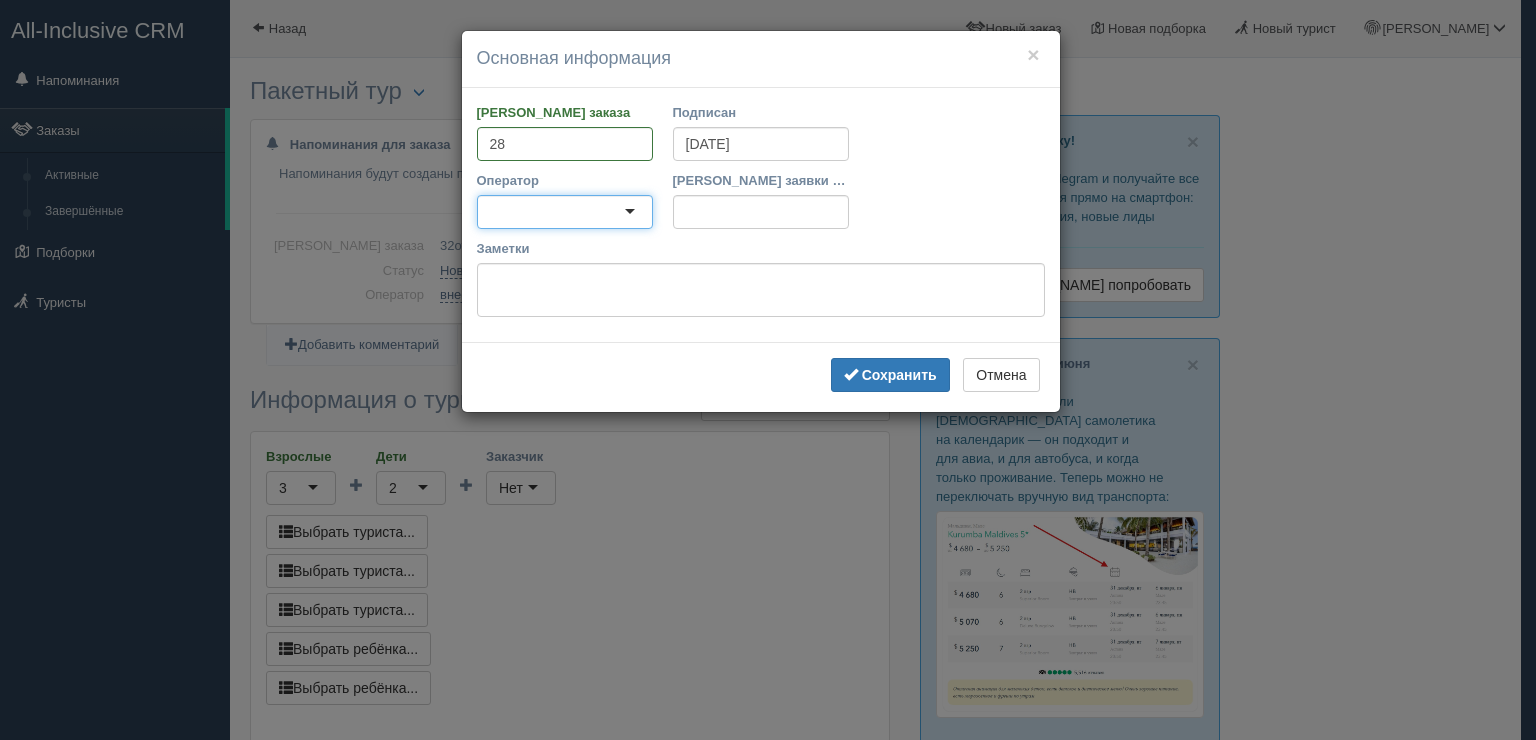 click at bounding box center (565, 212) 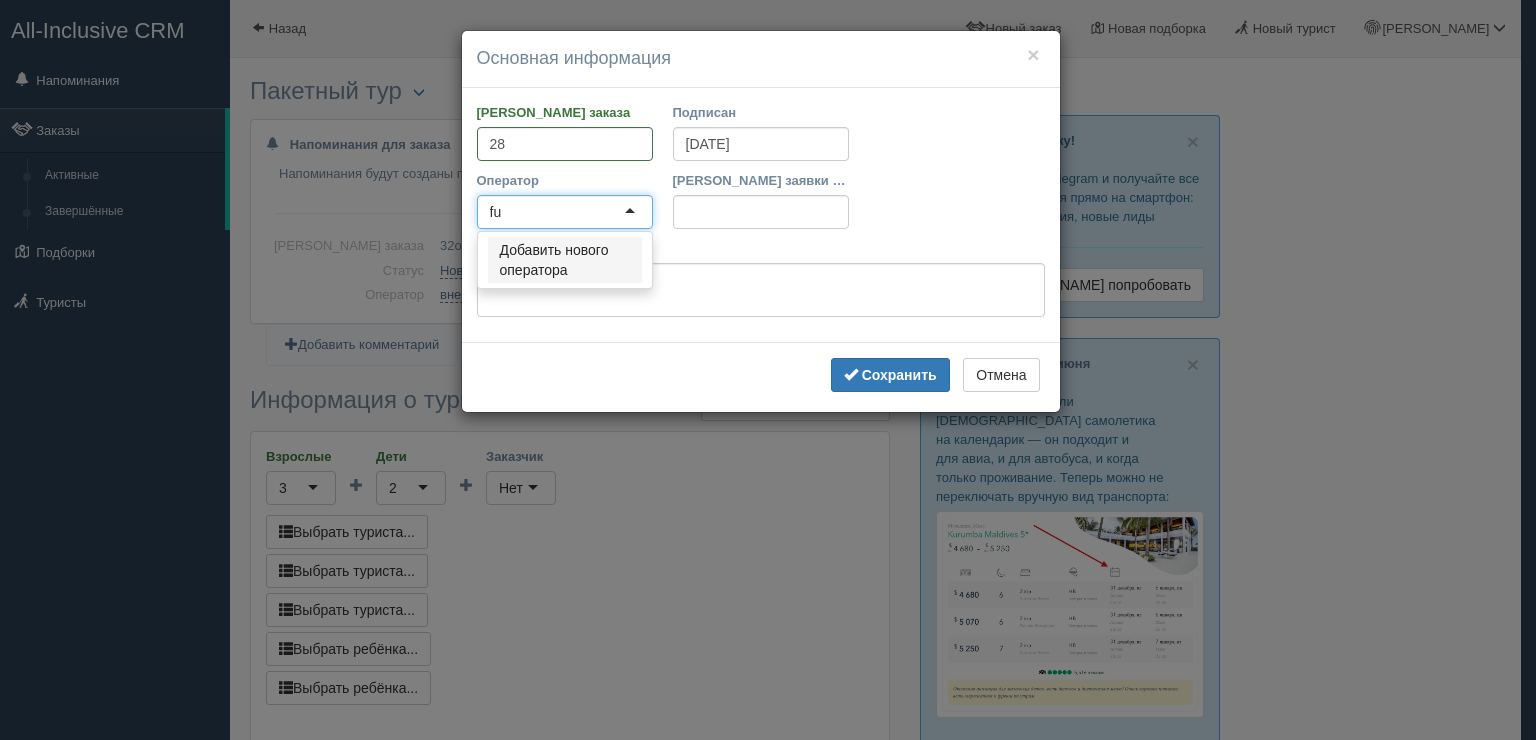 type on "f" 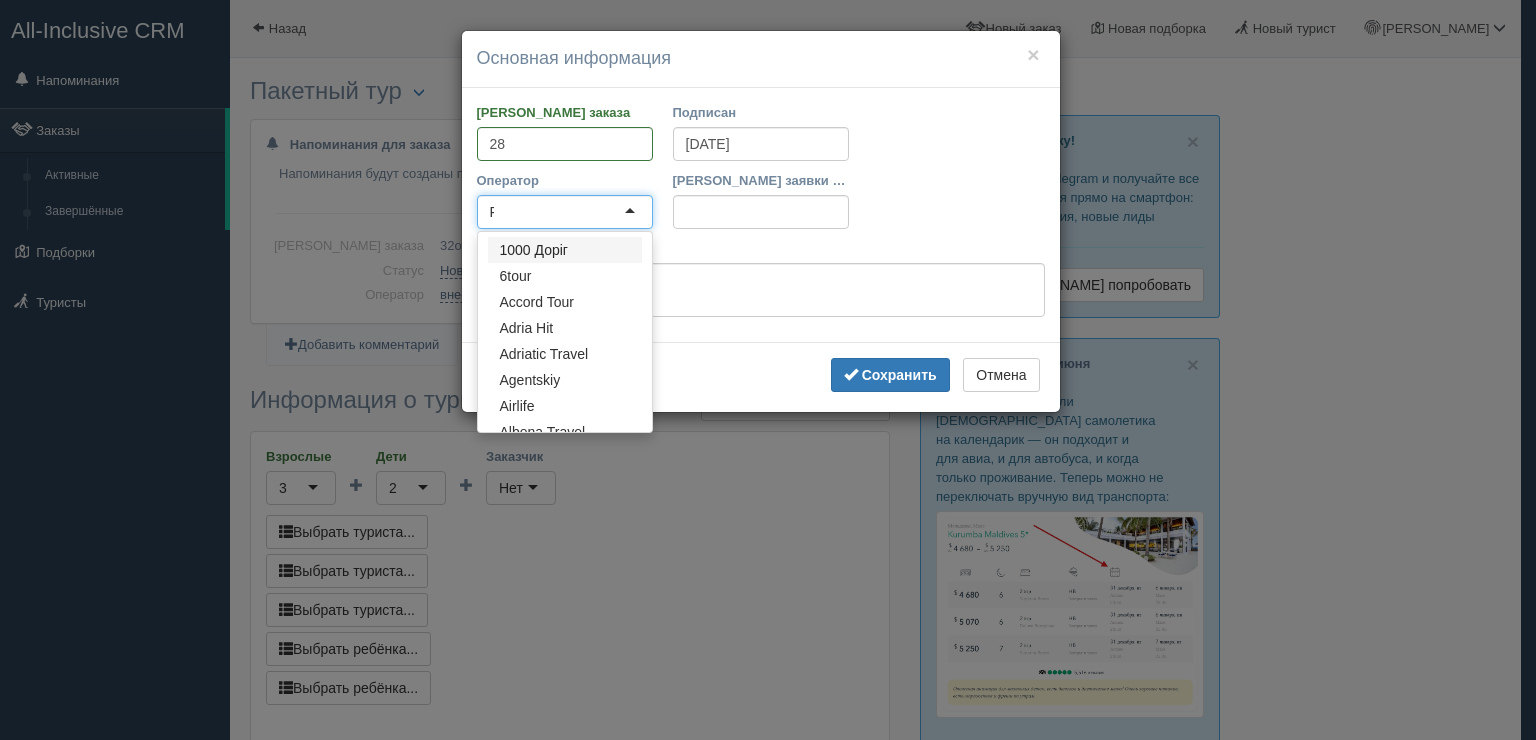 scroll, scrollTop: 0, scrollLeft: 0, axis: both 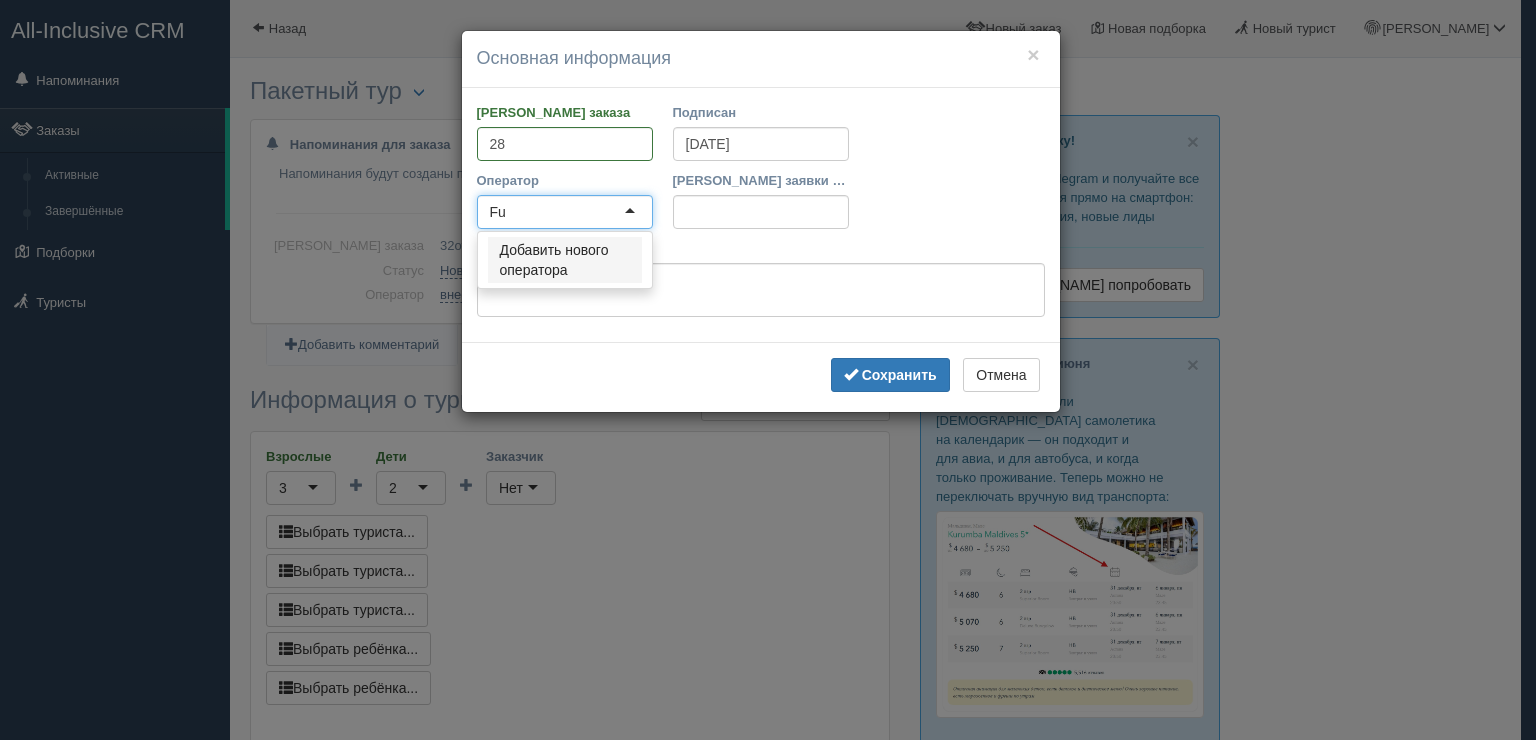 type on "F" 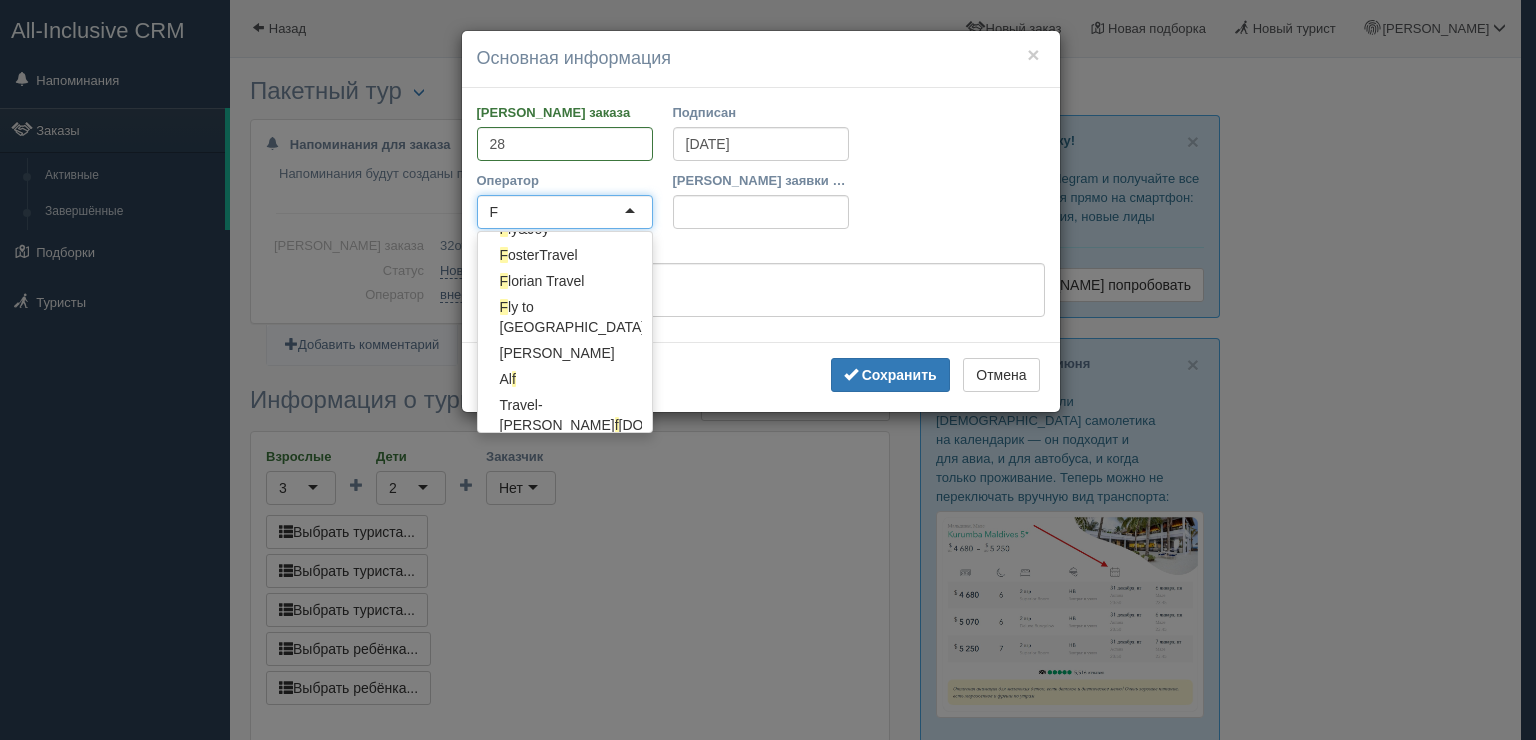 scroll, scrollTop: 0, scrollLeft: 0, axis: both 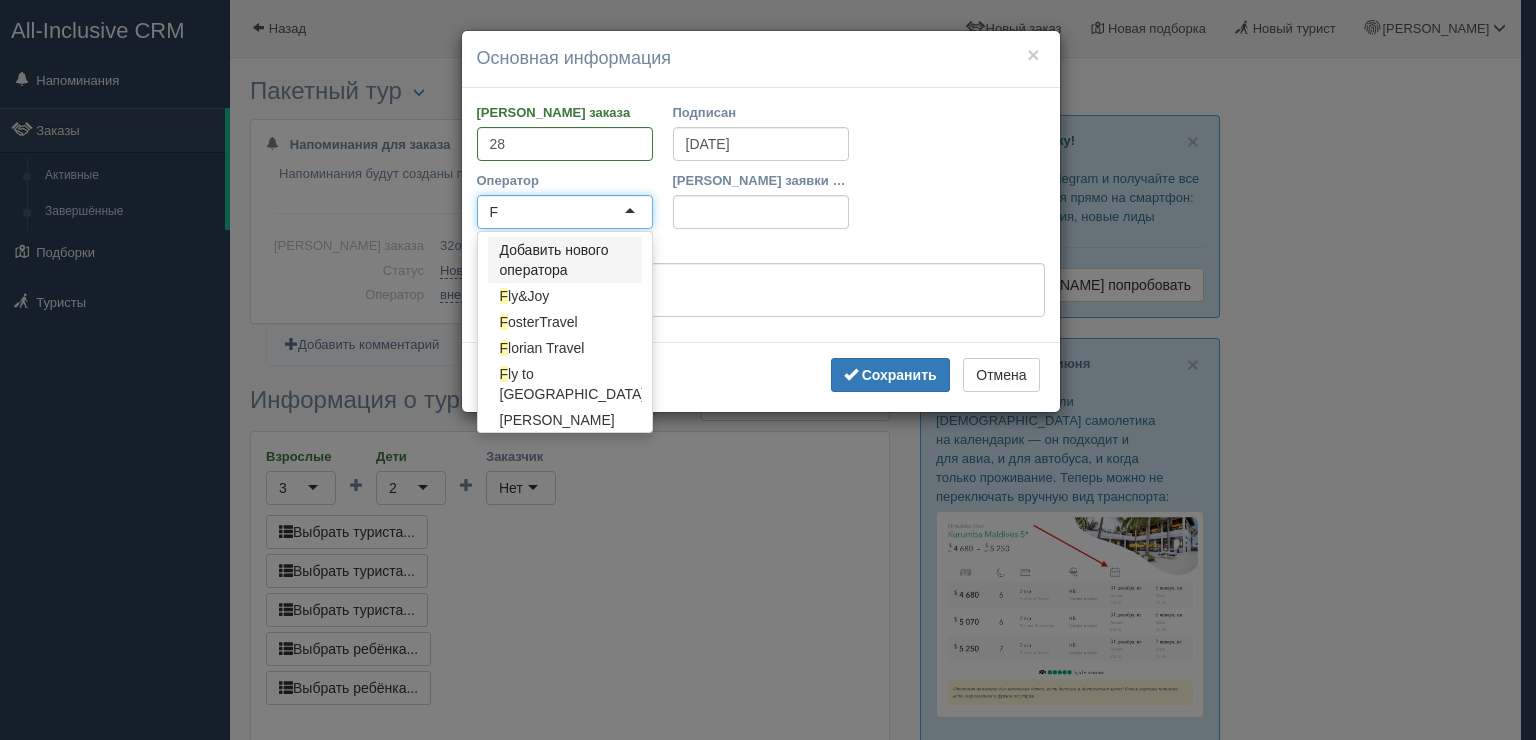 click on "F" at bounding box center (565, 212) 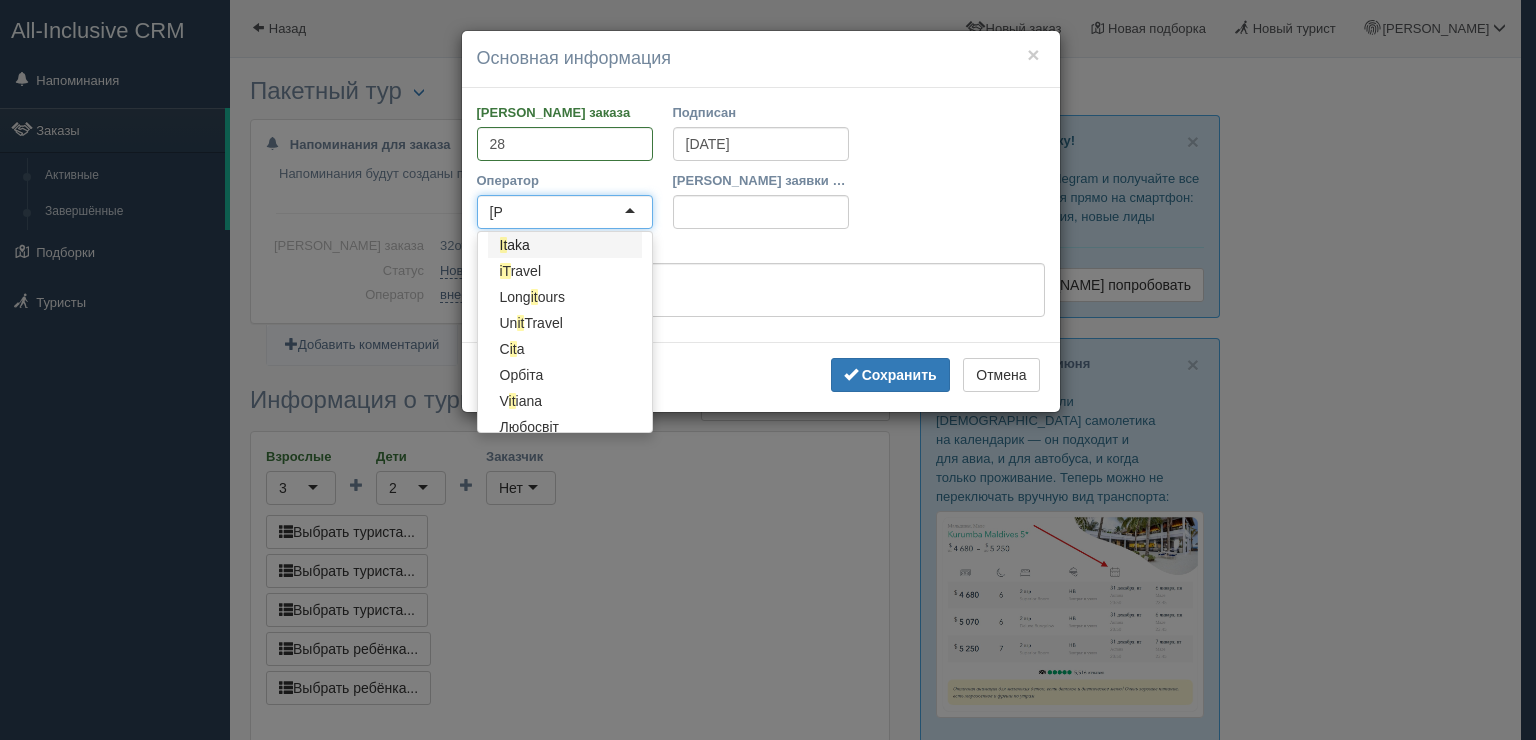 scroll, scrollTop: 0, scrollLeft: 0, axis: both 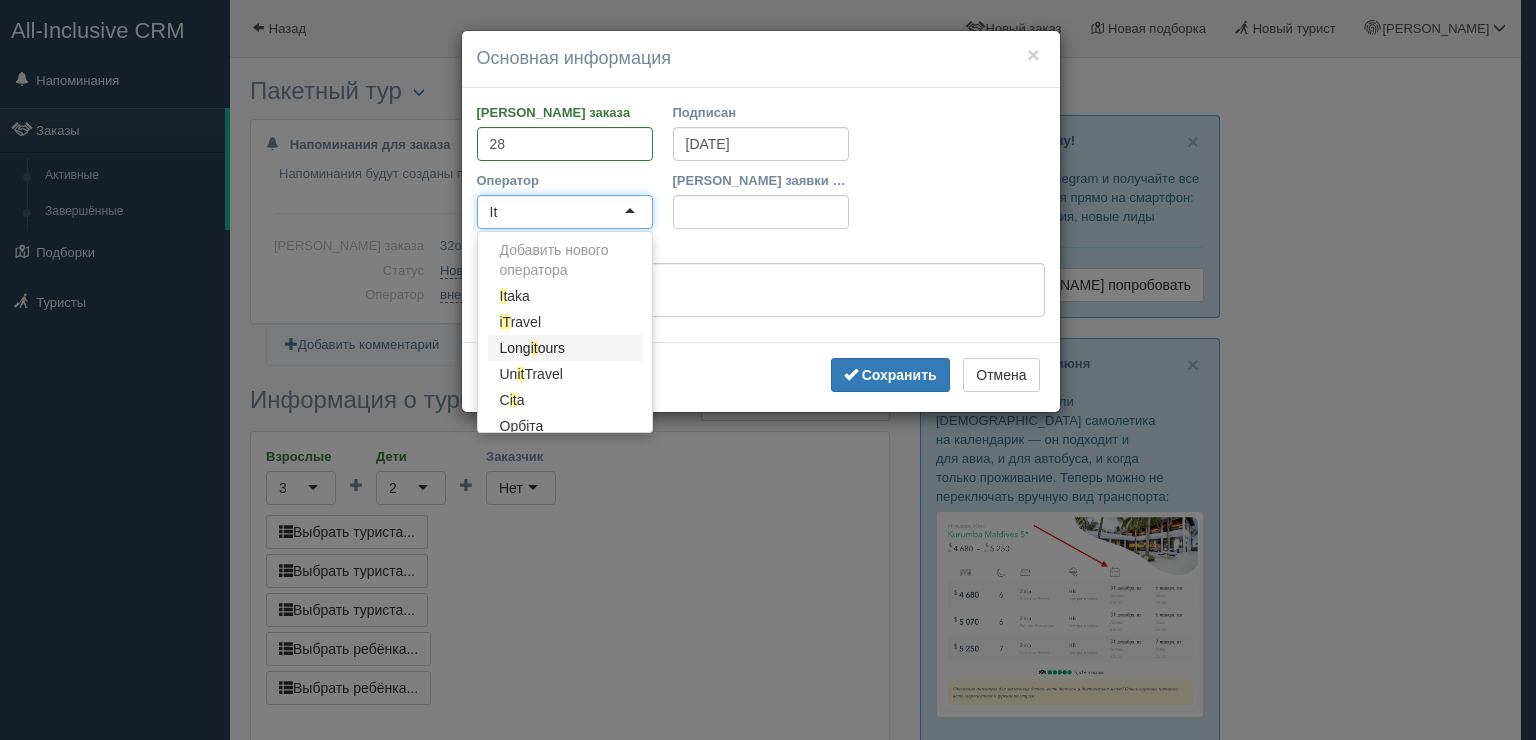 type on "I" 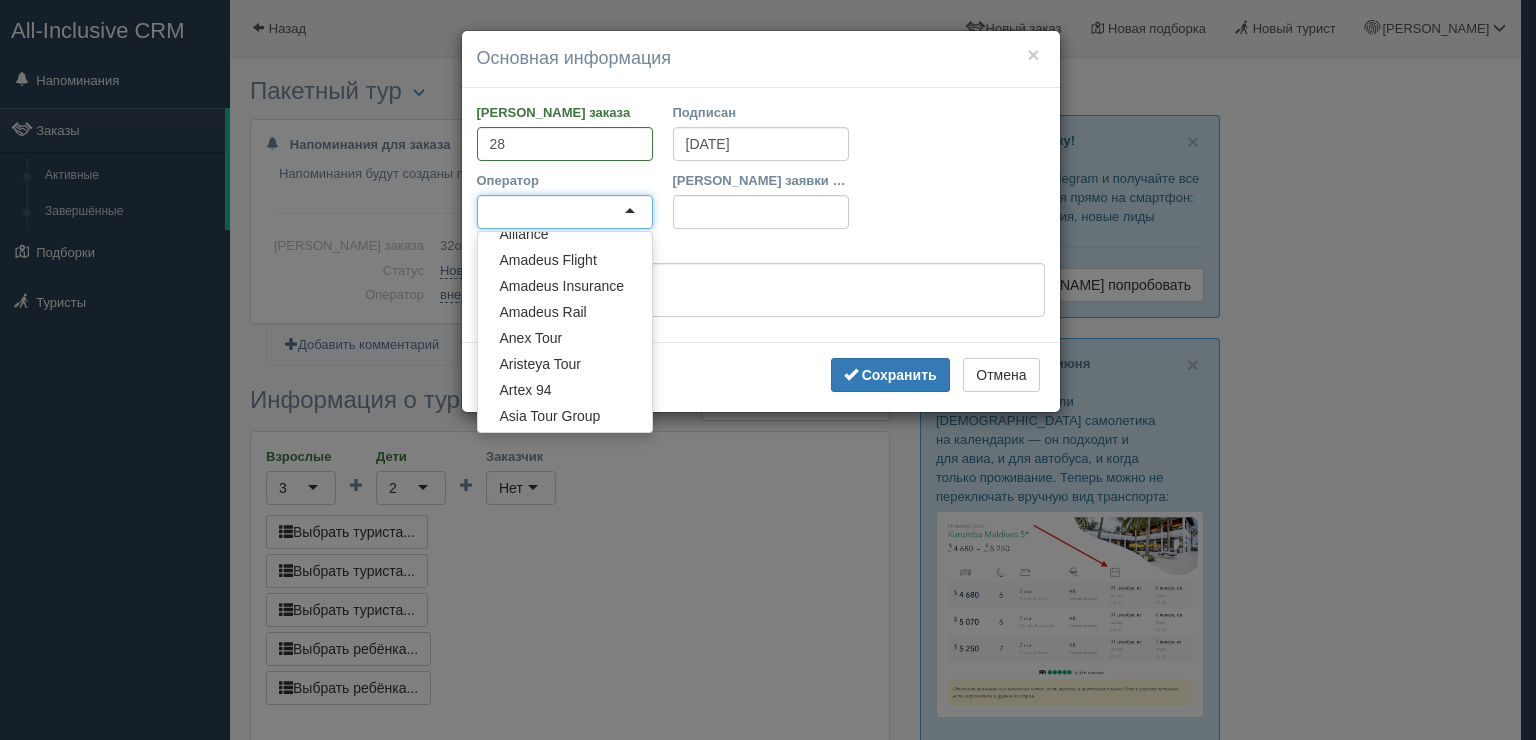 scroll, scrollTop: 4, scrollLeft: 0, axis: vertical 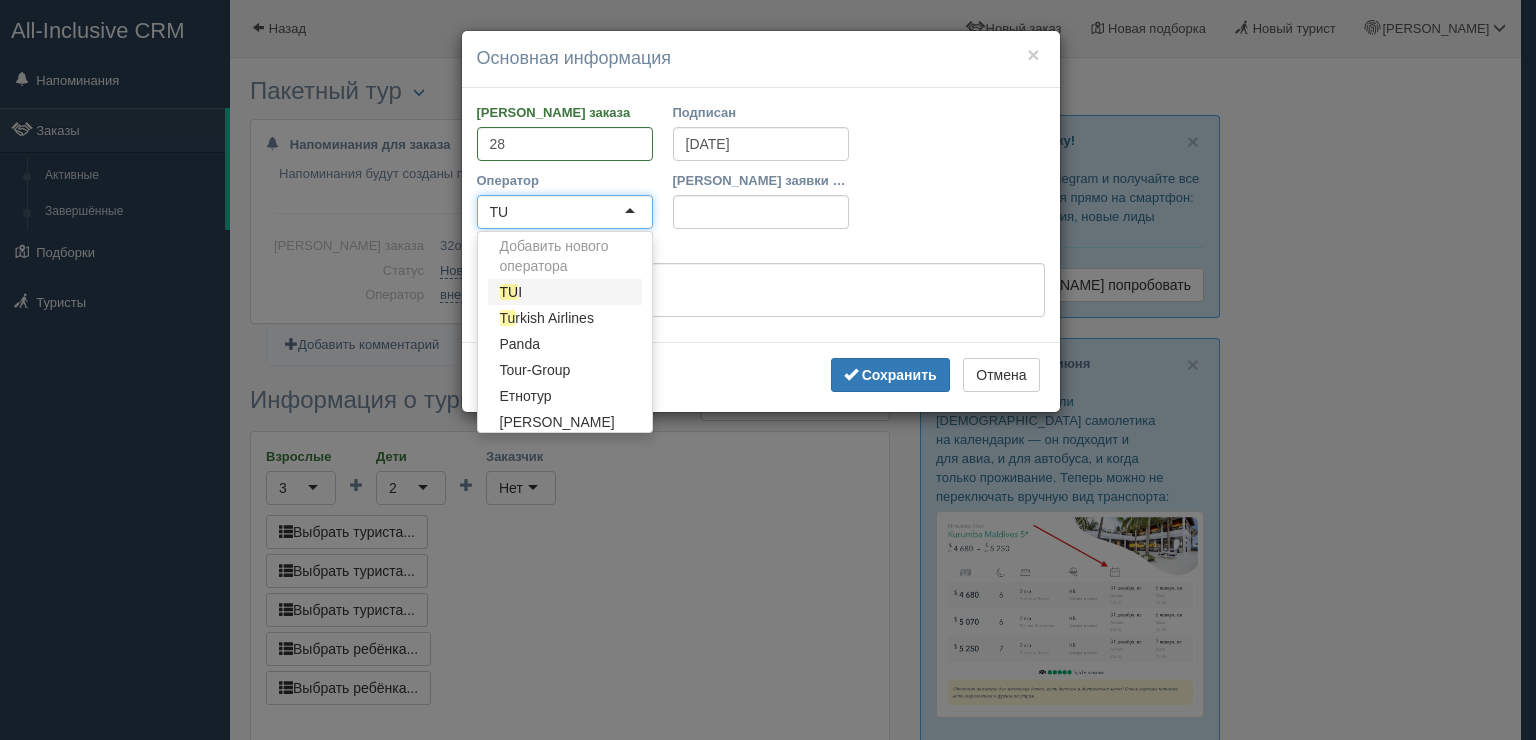 type on "TUI" 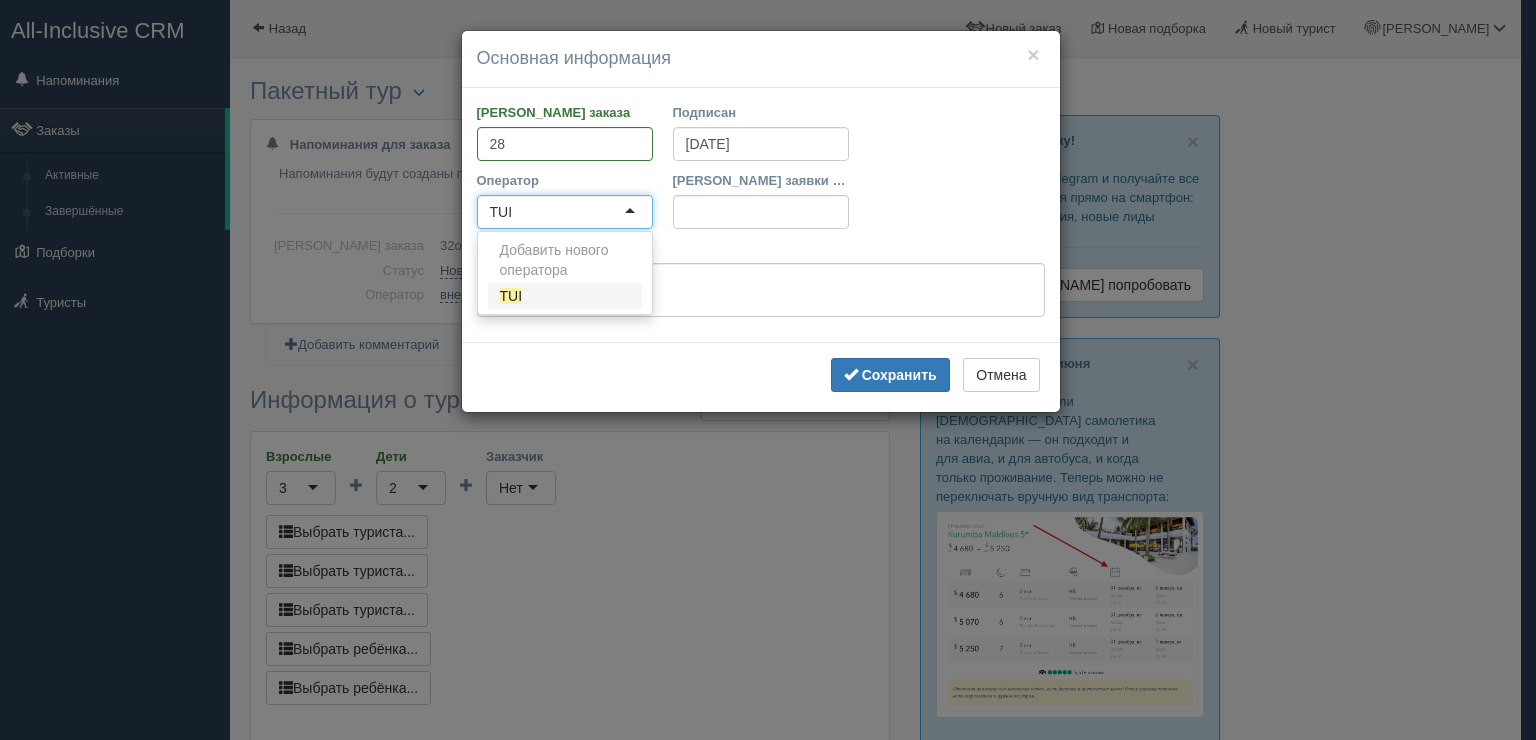 scroll, scrollTop: 0, scrollLeft: 0, axis: both 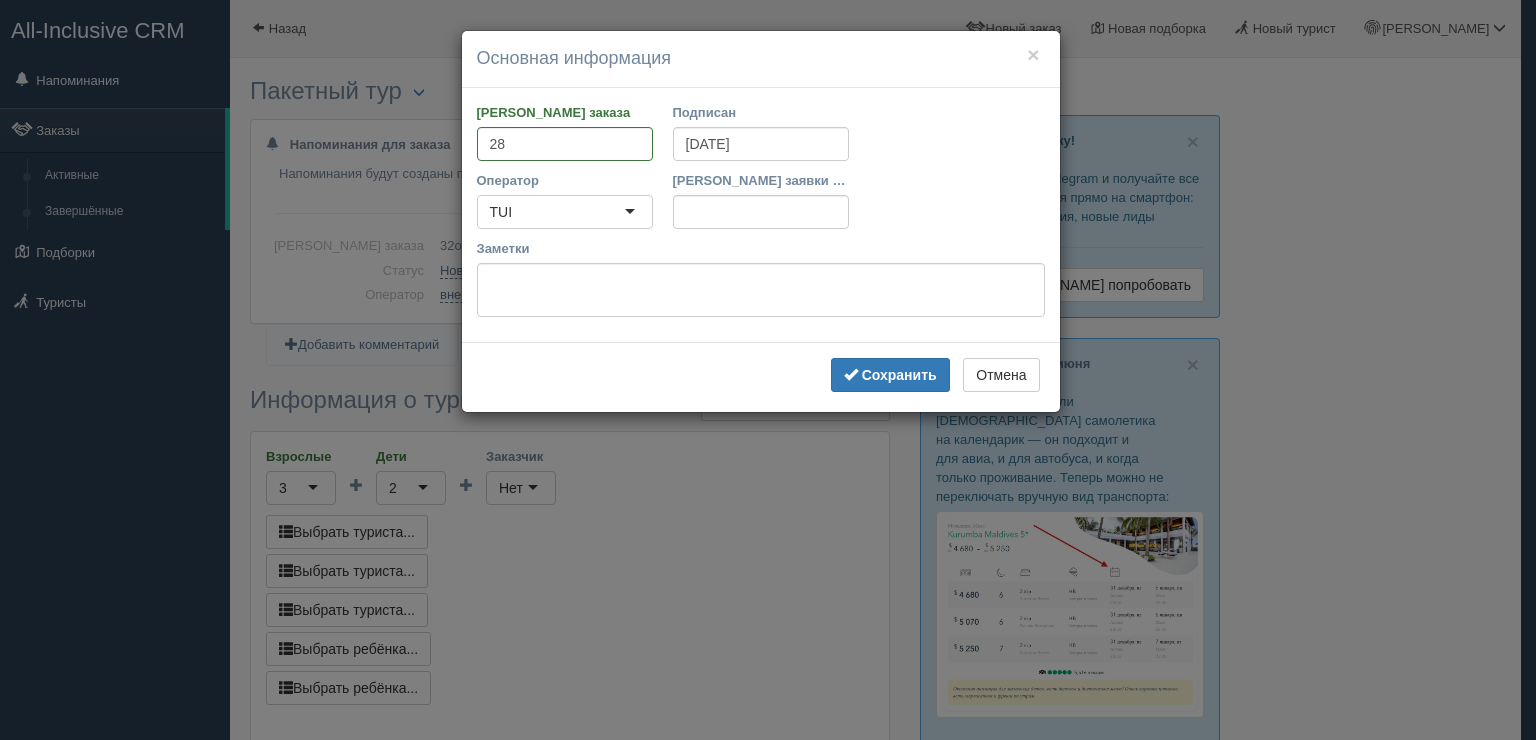 click on "TUI" at bounding box center [565, 212] 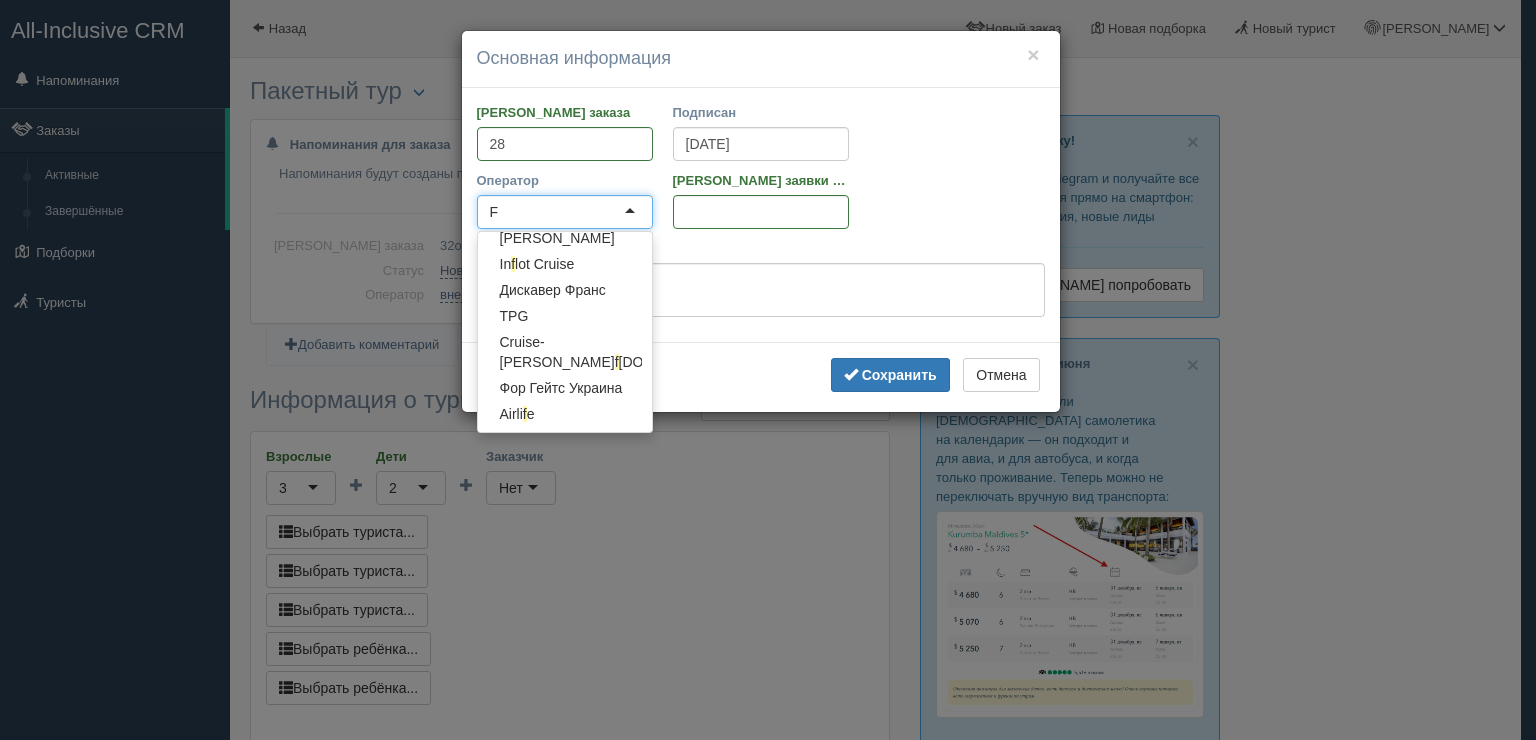 scroll, scrollTop: 51, scrollLeft: 0, axis: vertical 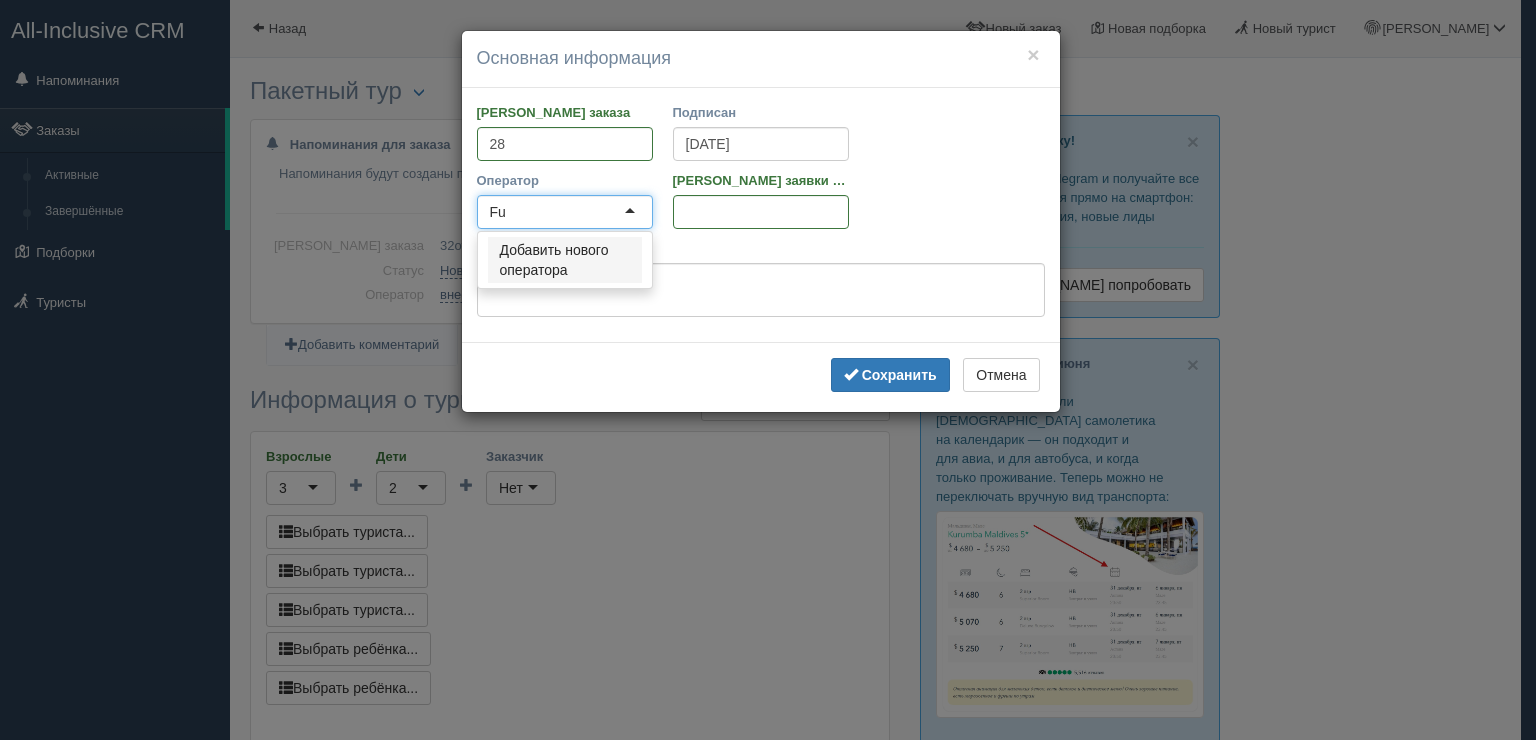 type on "Fun" 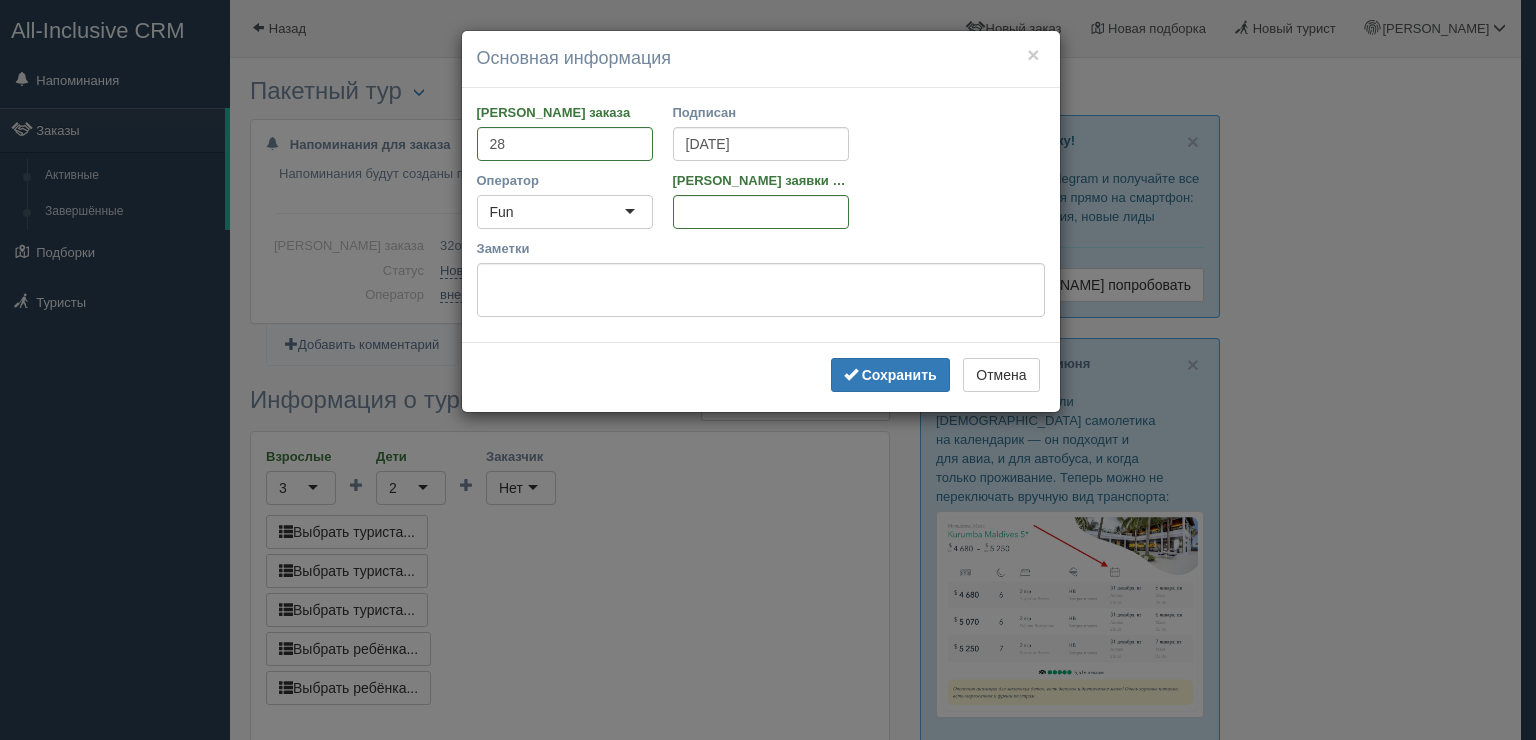 click on "Fun" at bounding box center [565, 212] 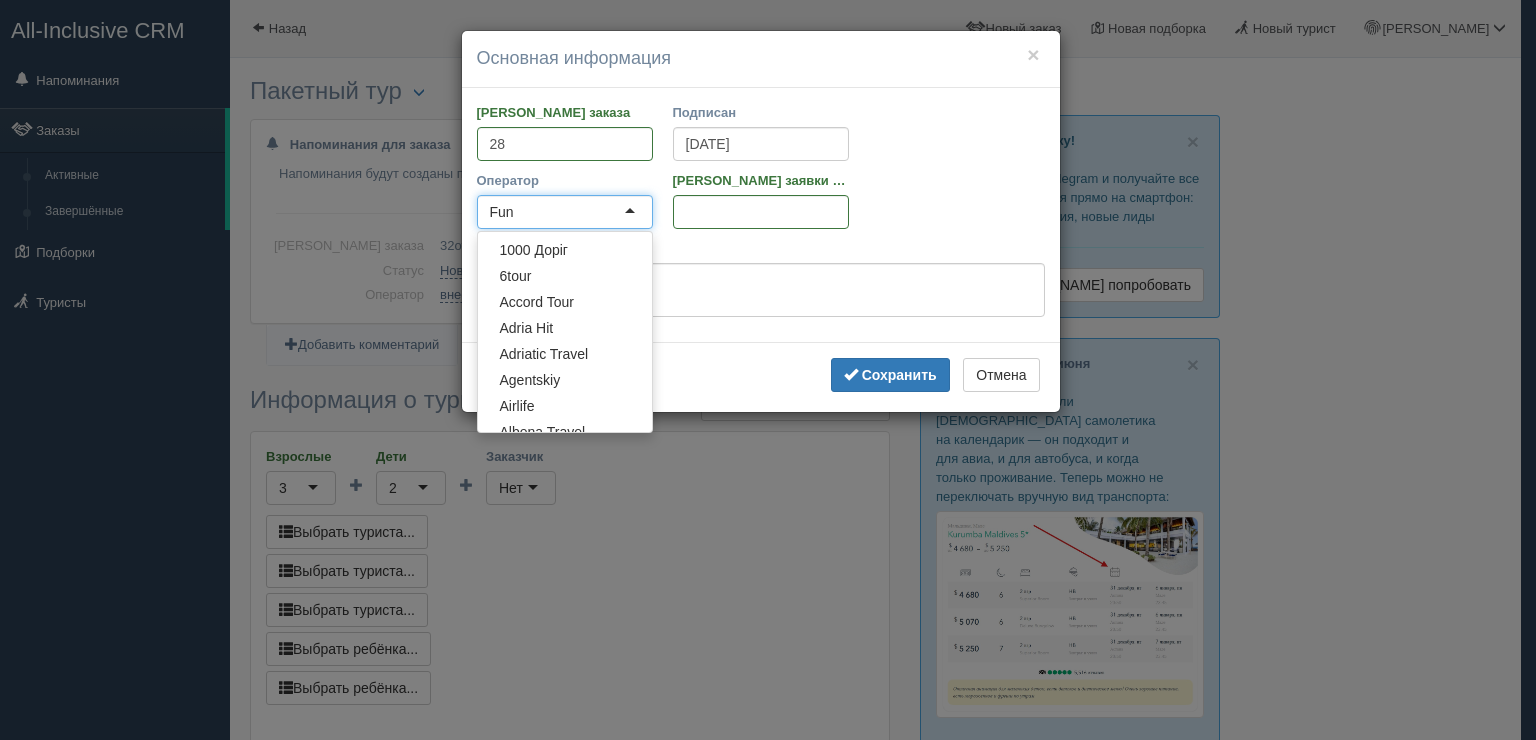 scroll, scrollTop: 5206, scrollLeft: 0, axis: vertical 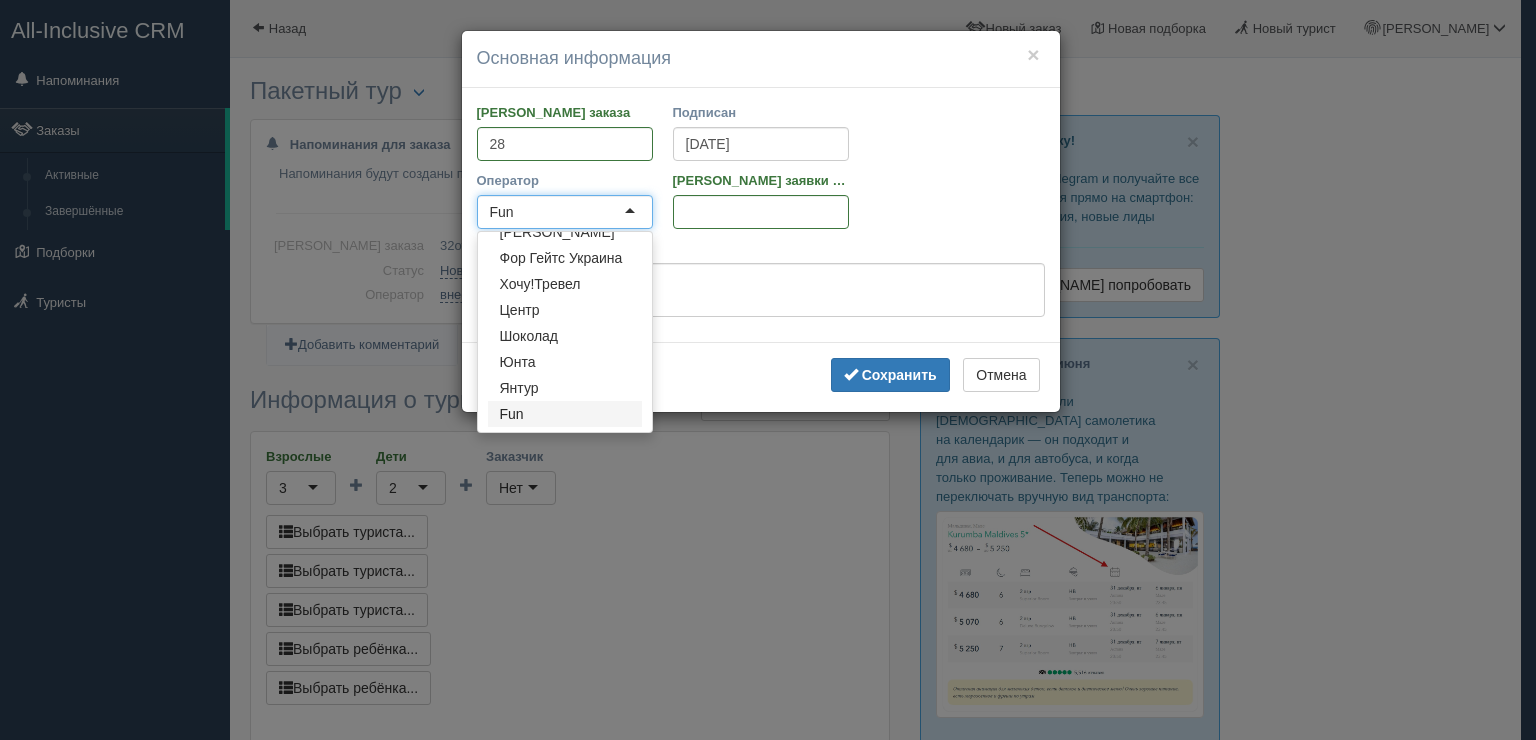 click on "Fun" at bounding box center (565, 212) 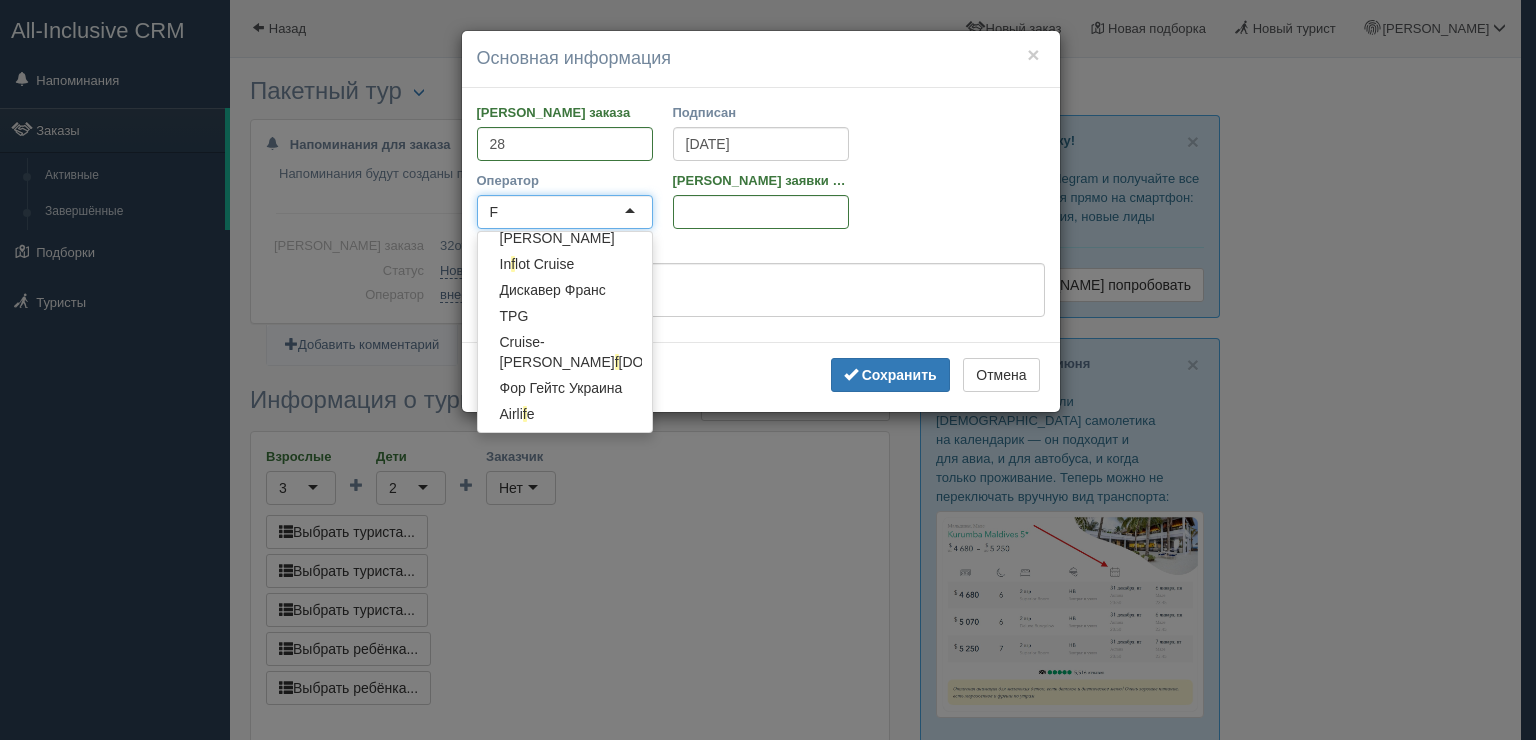 scroll, scrollTop: 51, scrollLeft: 0, axis: vertical 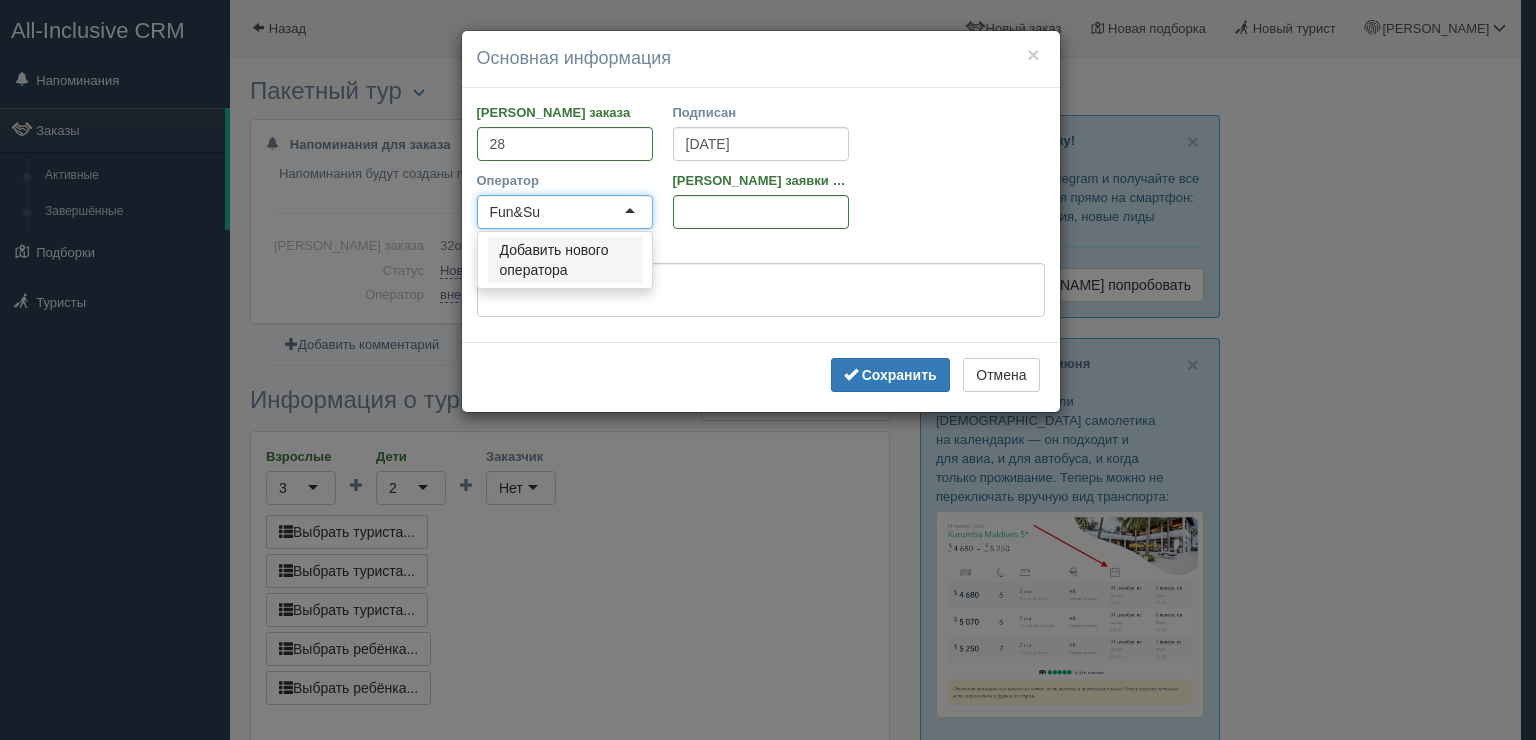 type on "Fun&Sun" 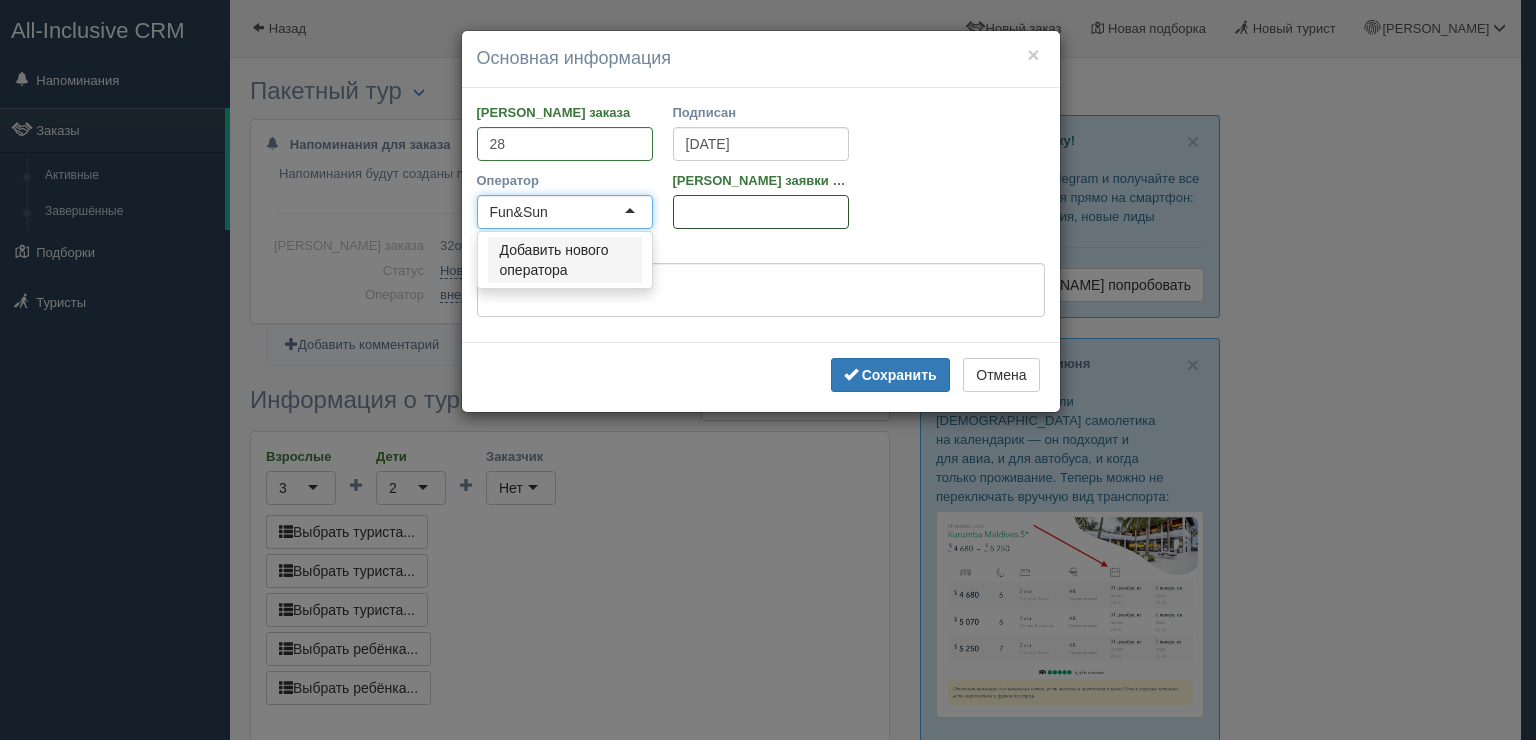 type 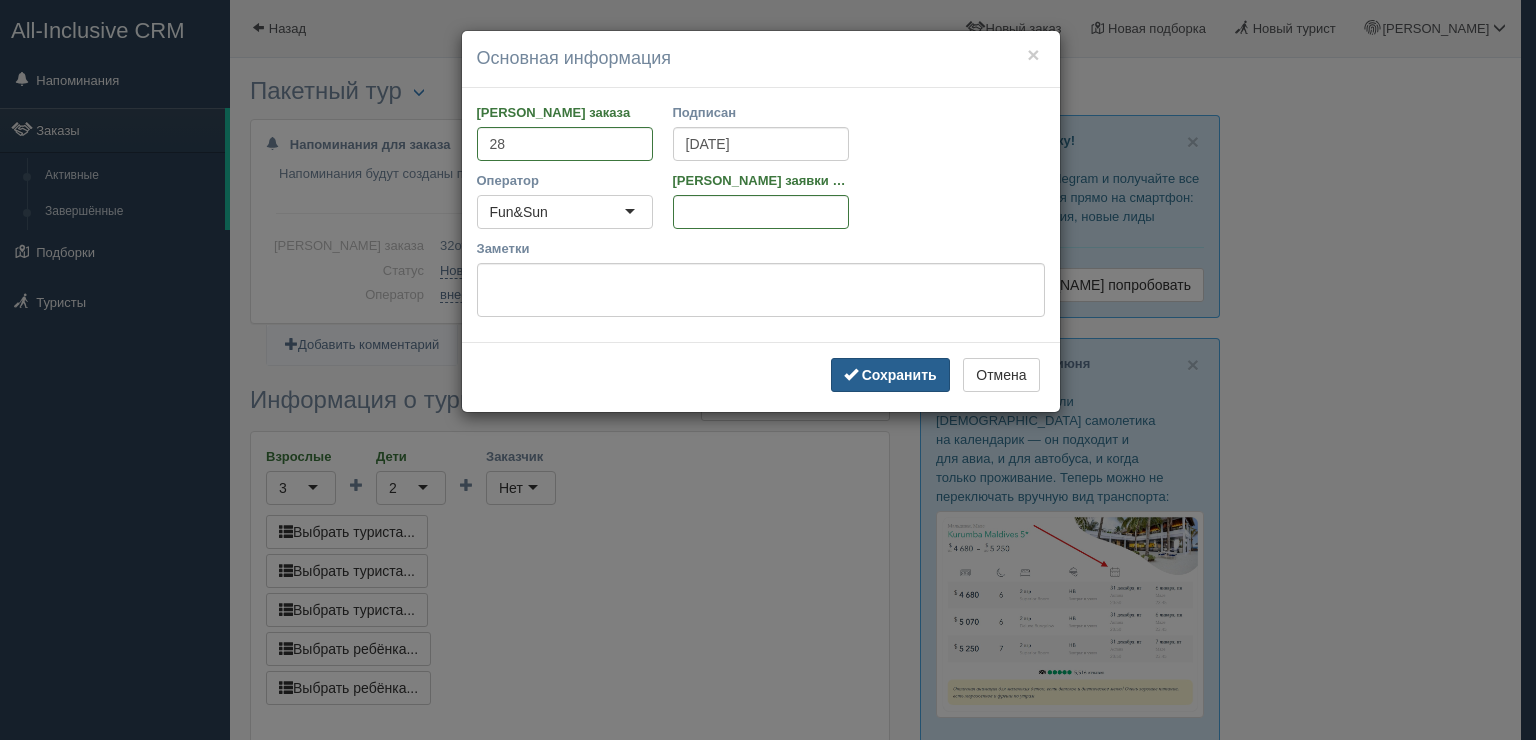 click on "Сохранить" at bounding box center [890, 375] 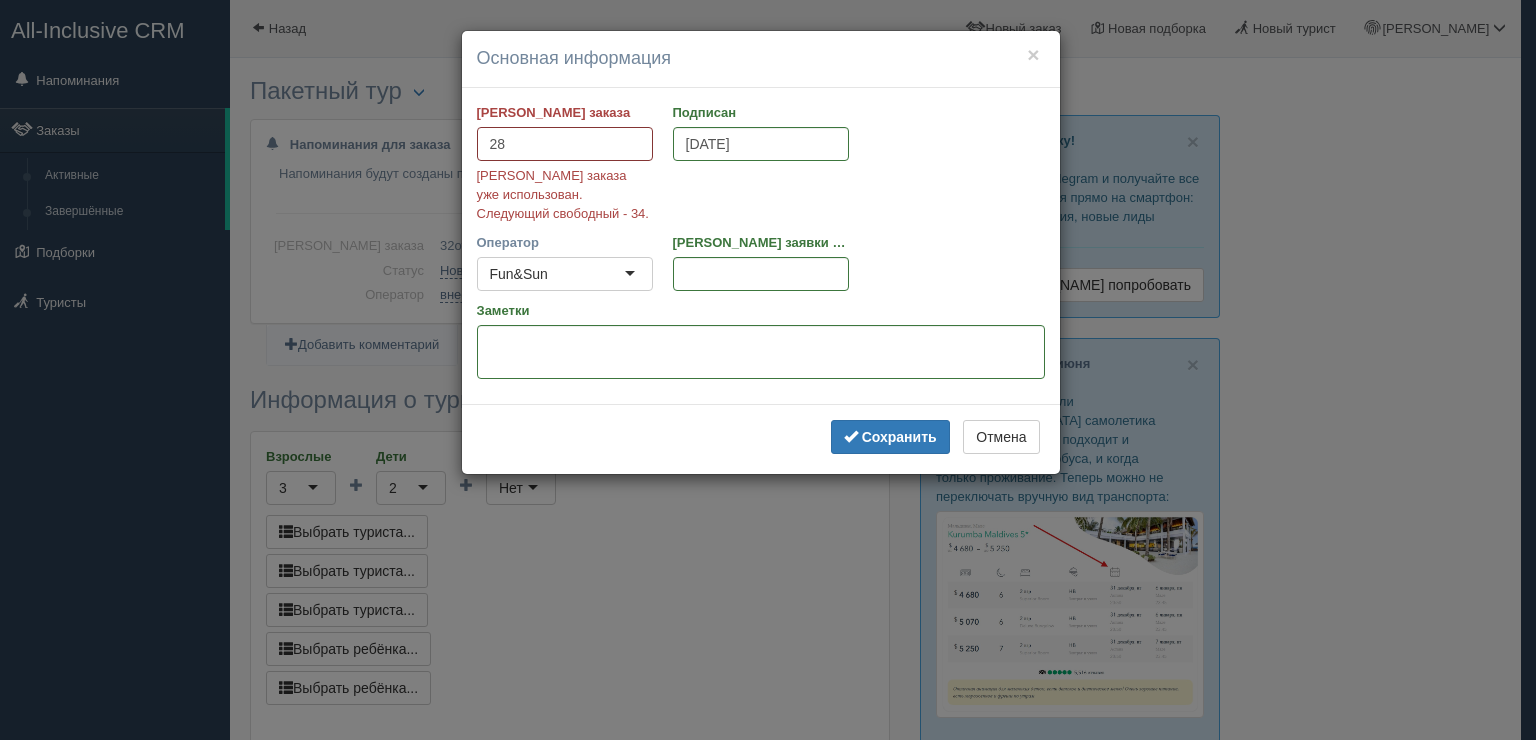 click on "28" at bounding box center (565, 144) 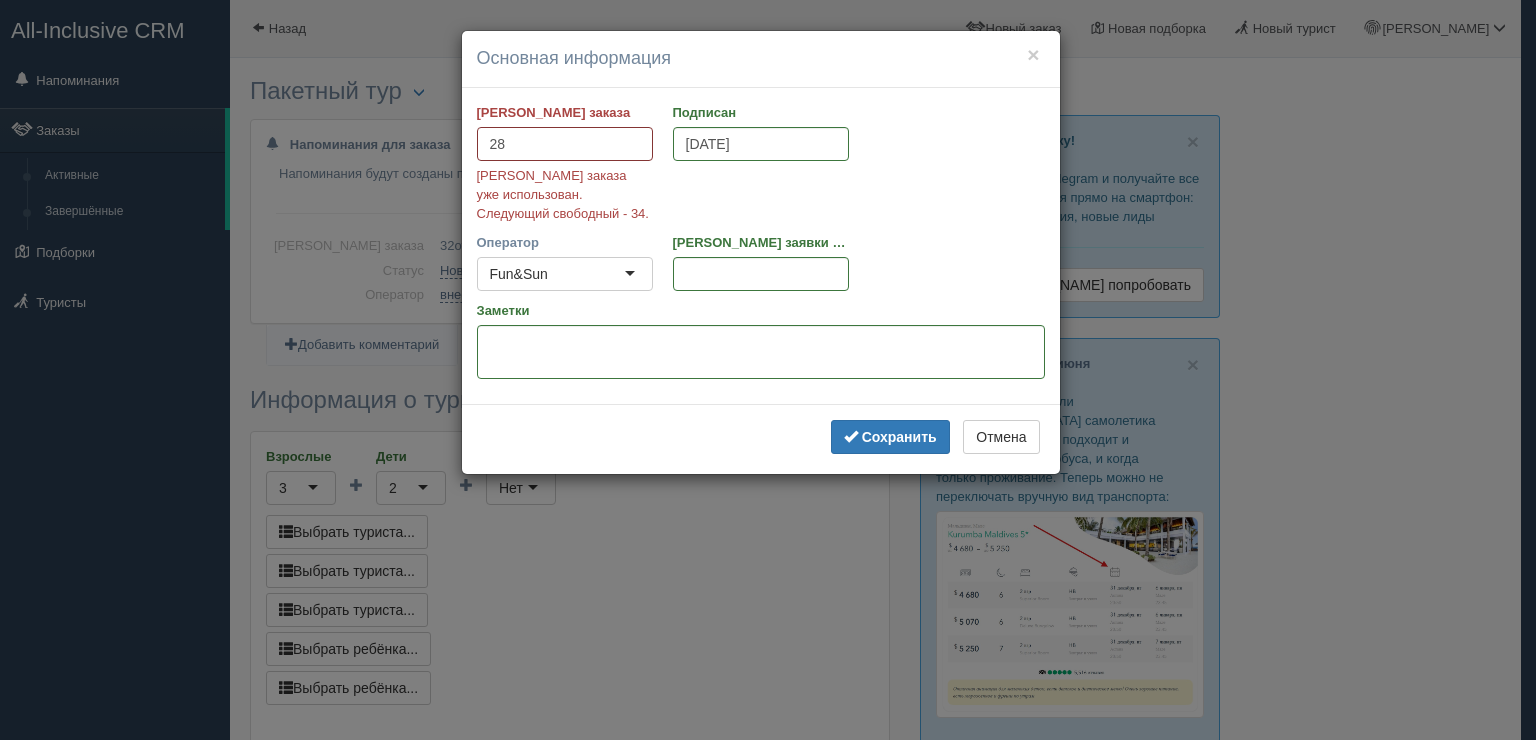 type on "2" 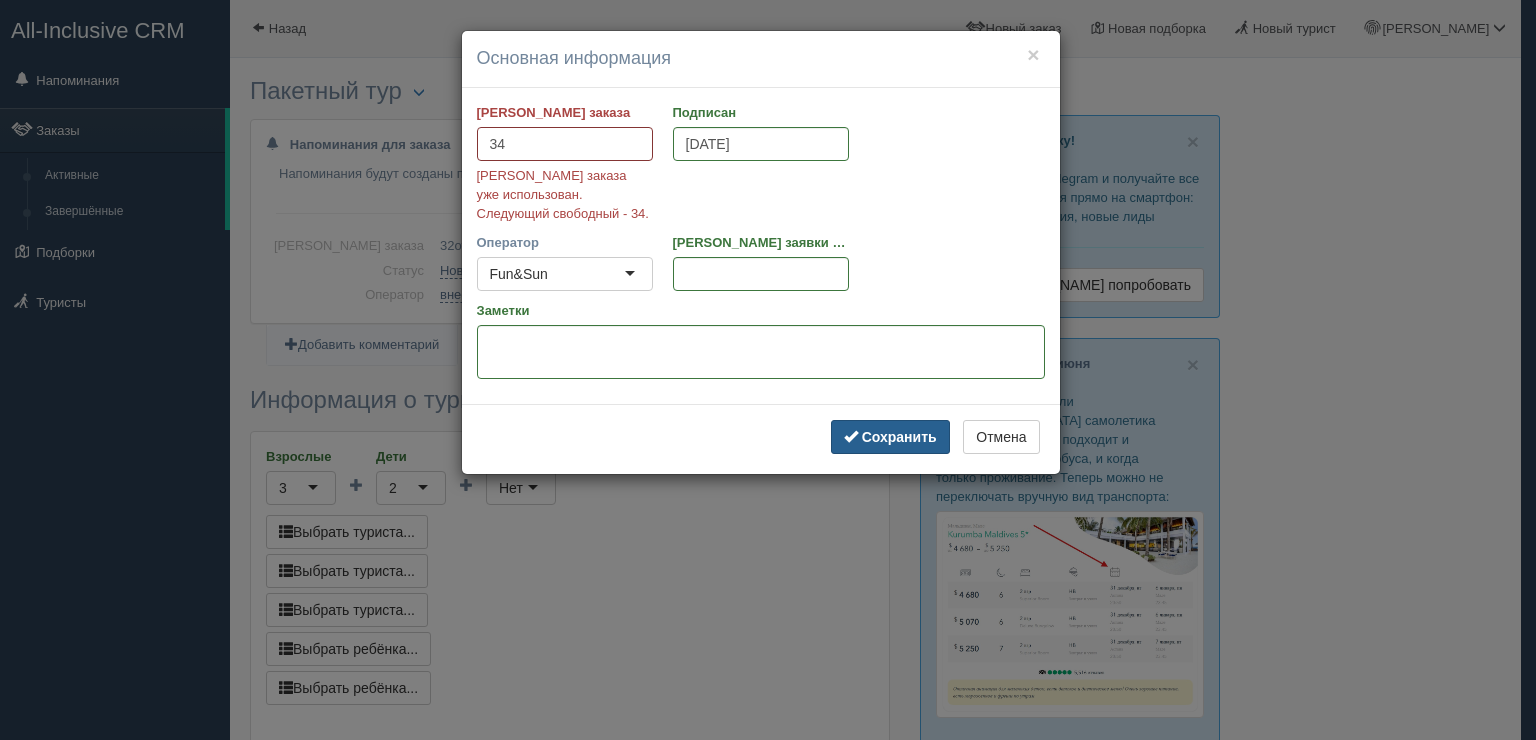type on "34" 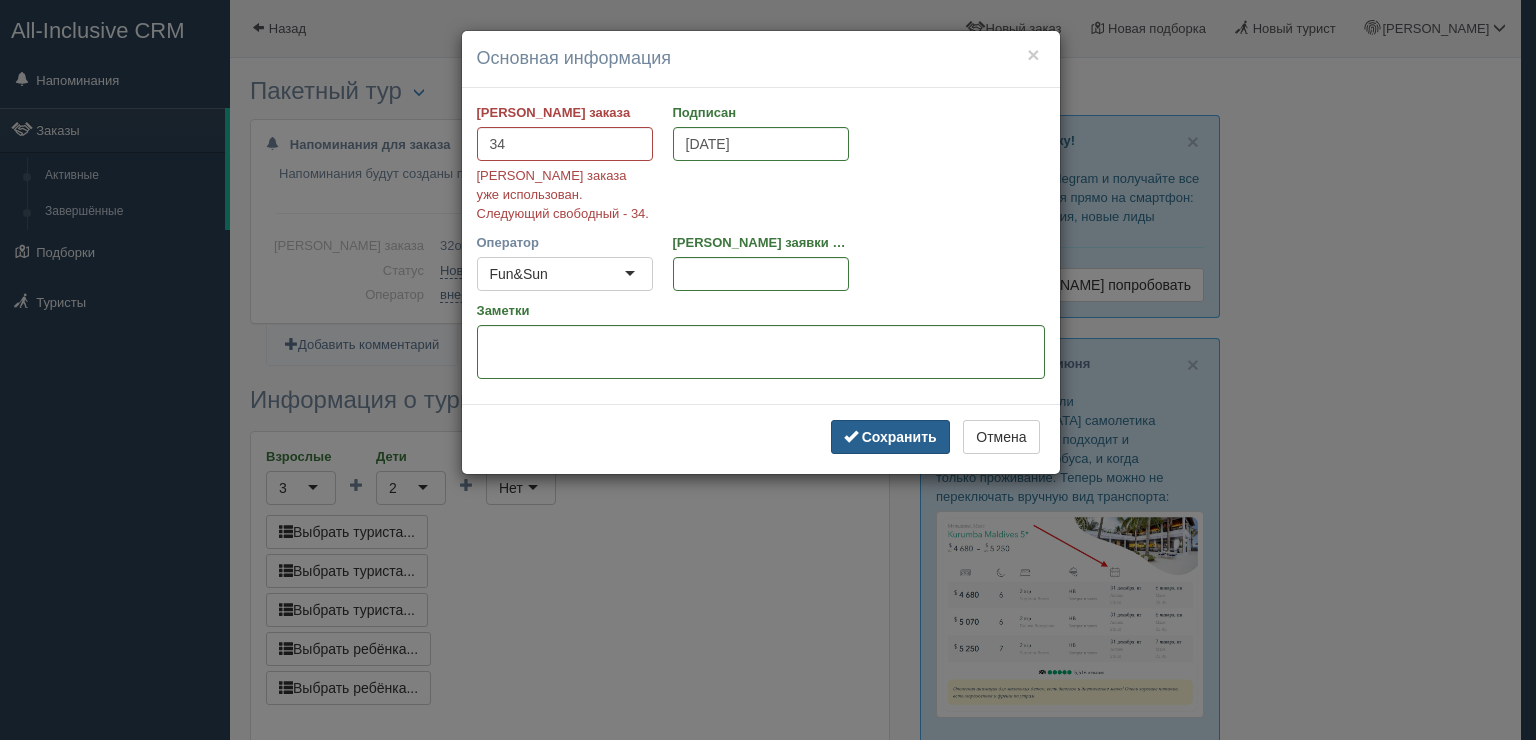 click on "Сохранить" at bounding box center [890, 437] 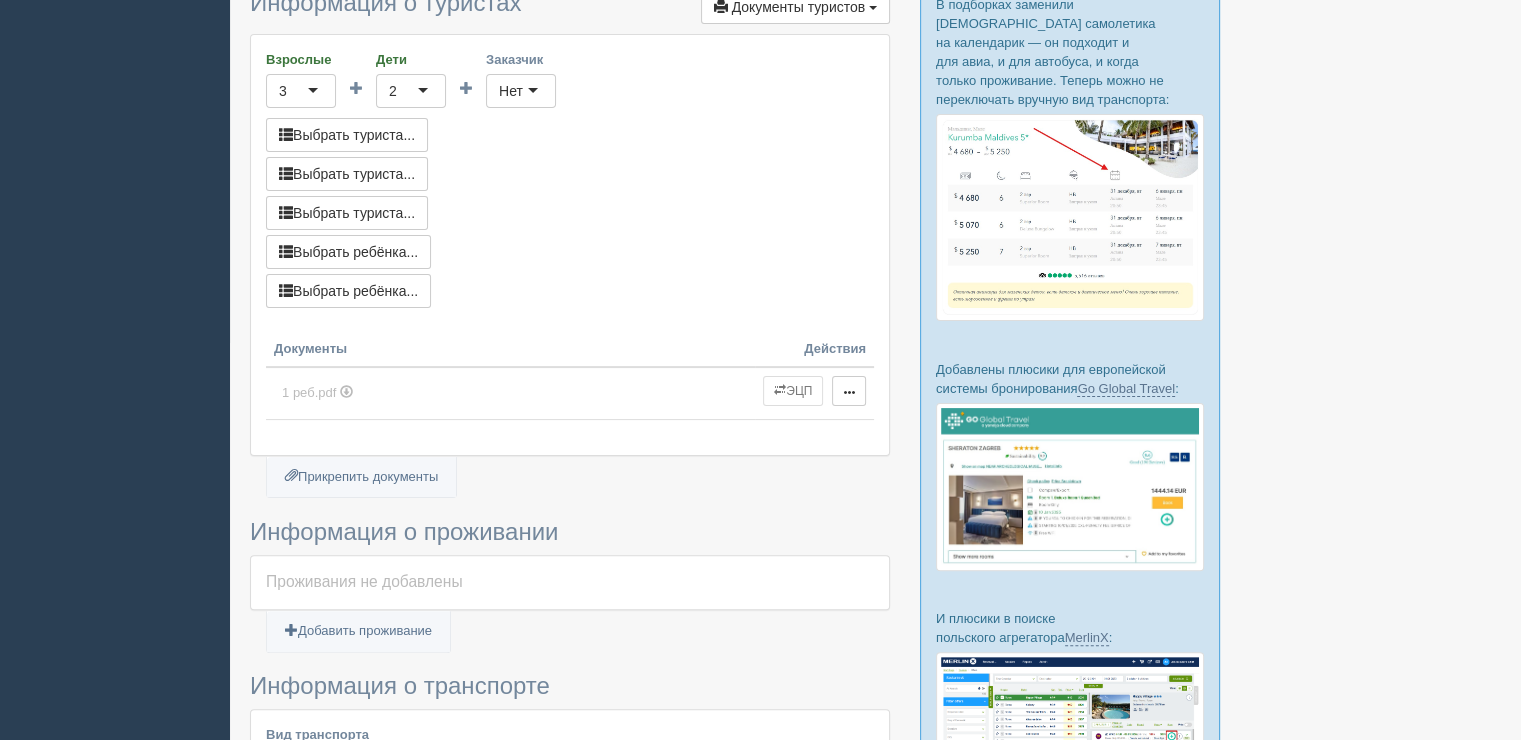 scroll, scrollTop: 400, scrollLeft: 0, axis: vertical 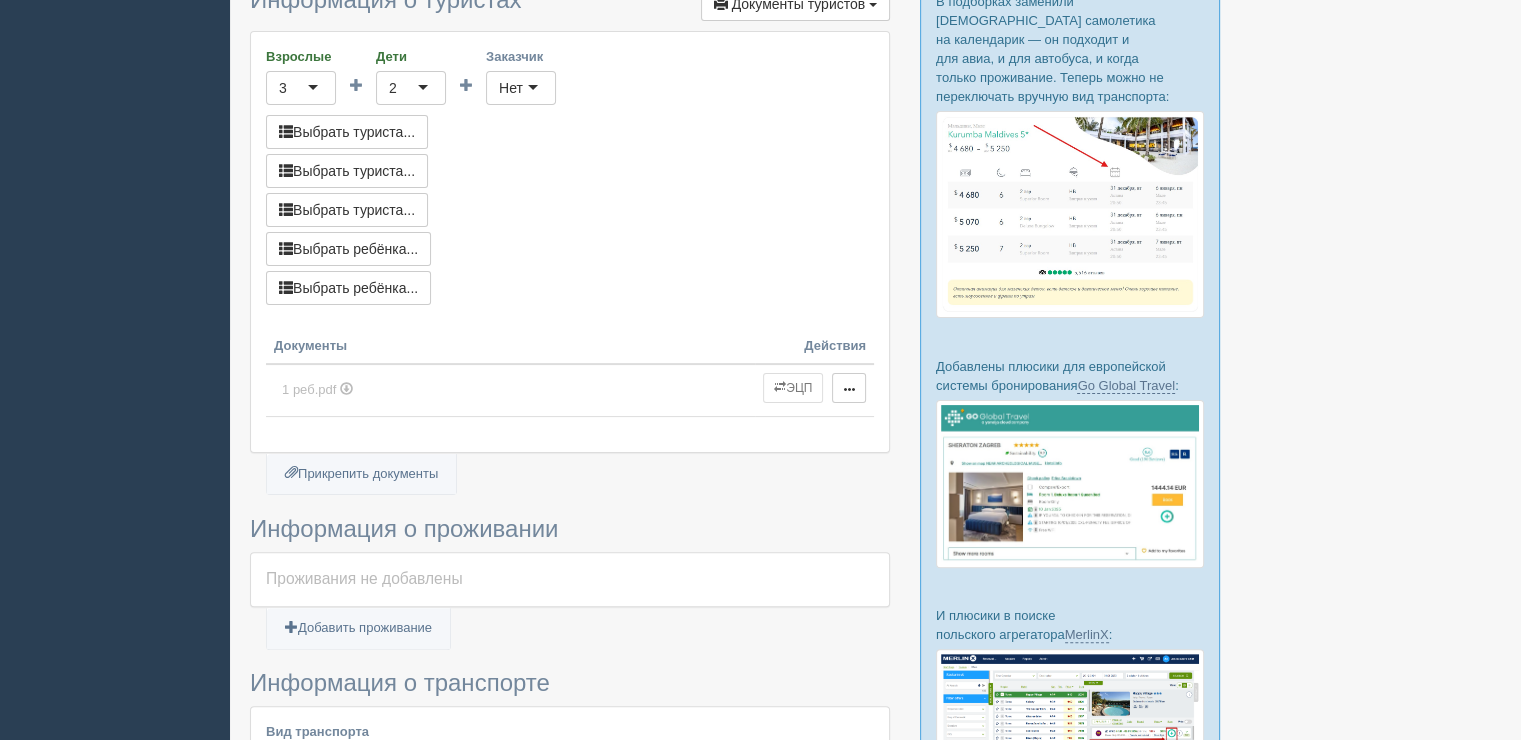 click at bounding box center (363, 474) 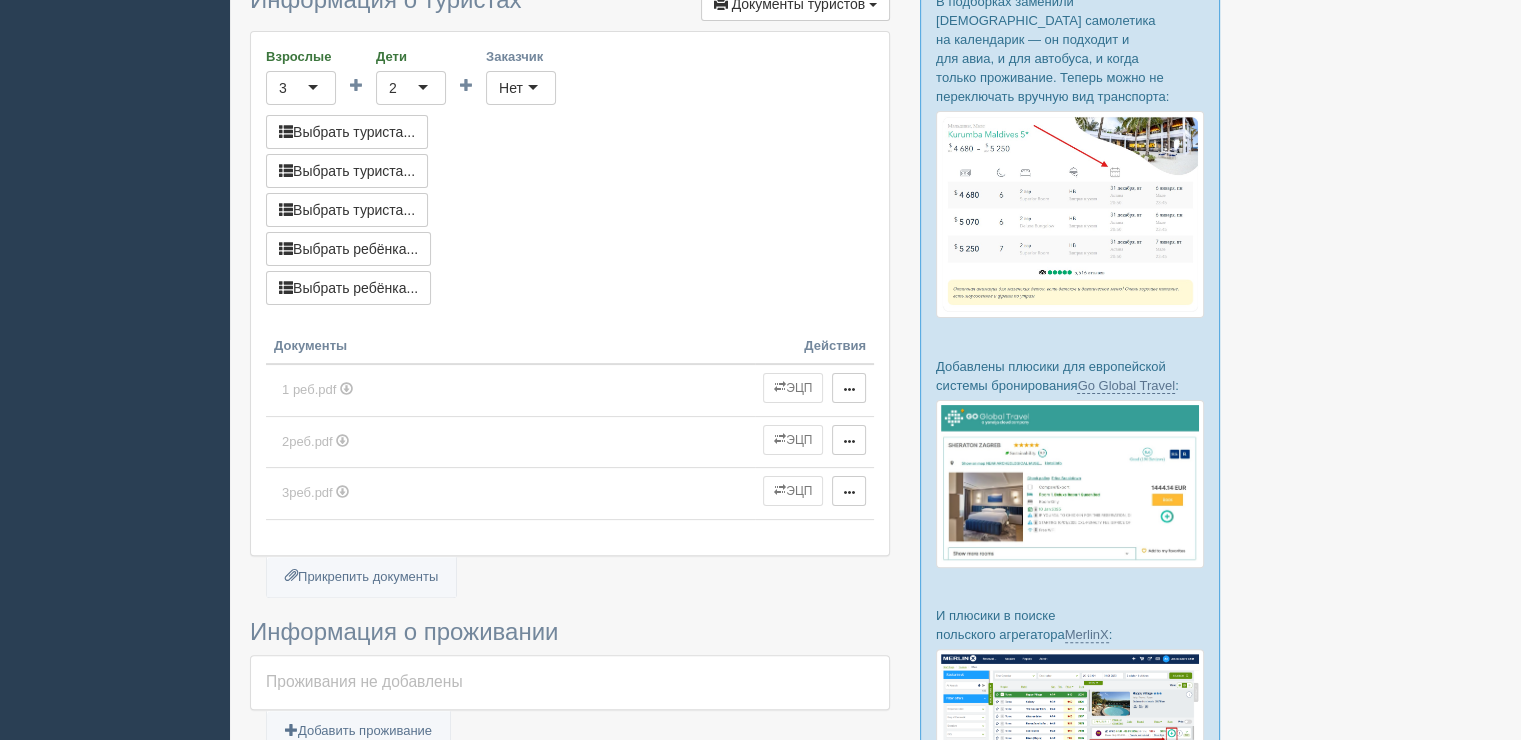 click at bounding box center [363, 577] 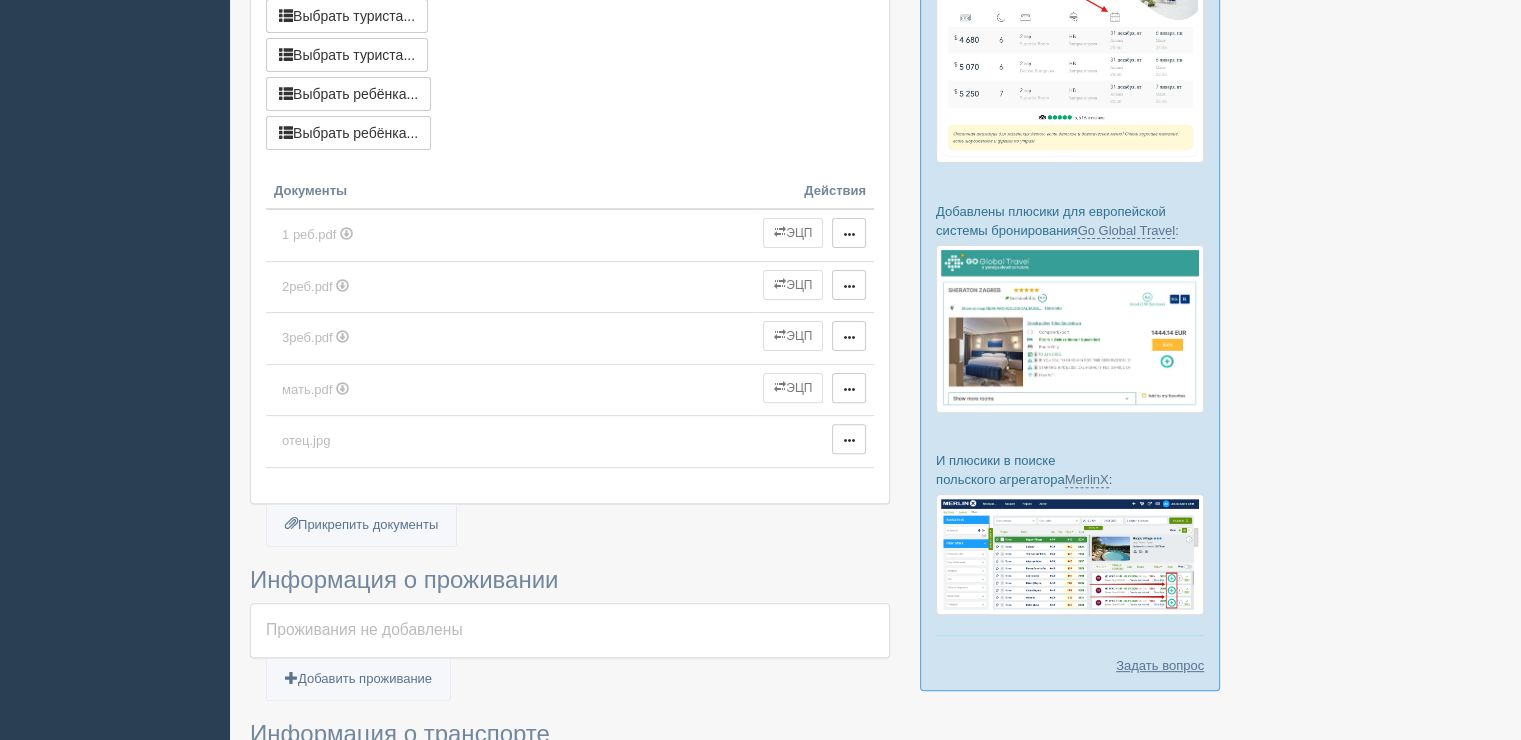 scroll, scrollTop: 533, scrollLeft: 0, axis: vertical 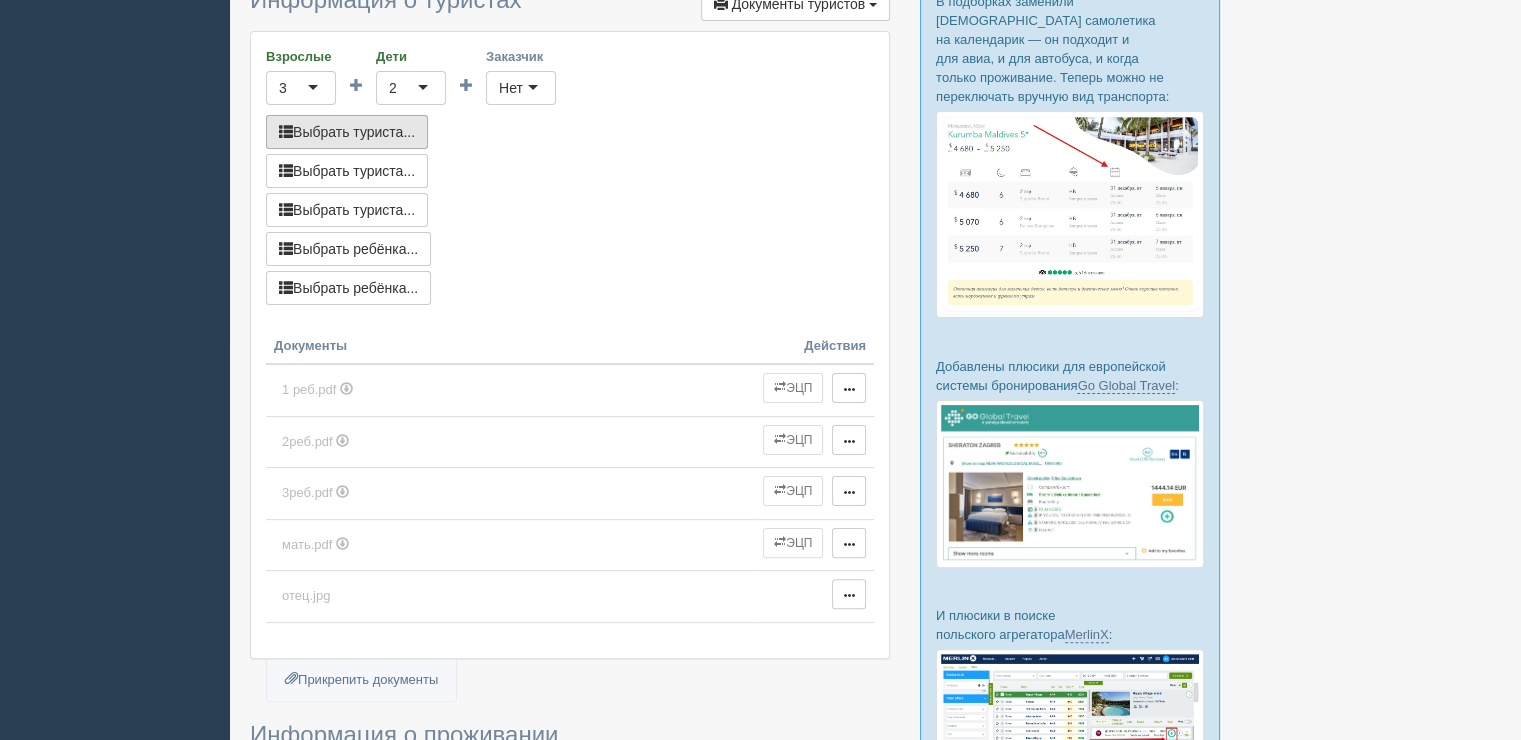 click on "Выбрать туриста..." at bounding box center [347, 132] 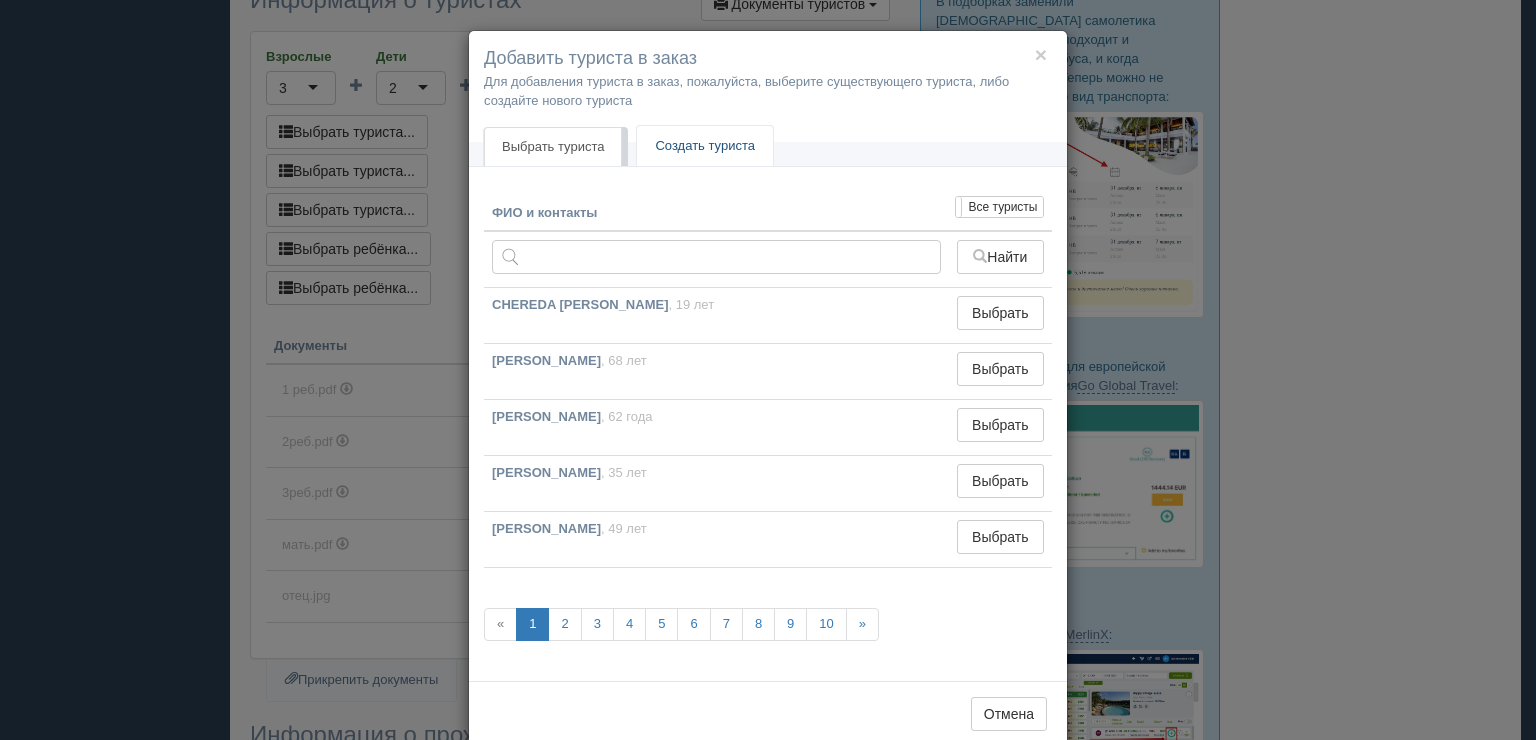 click on "Создать туриста" at bounding box center [705, 146] 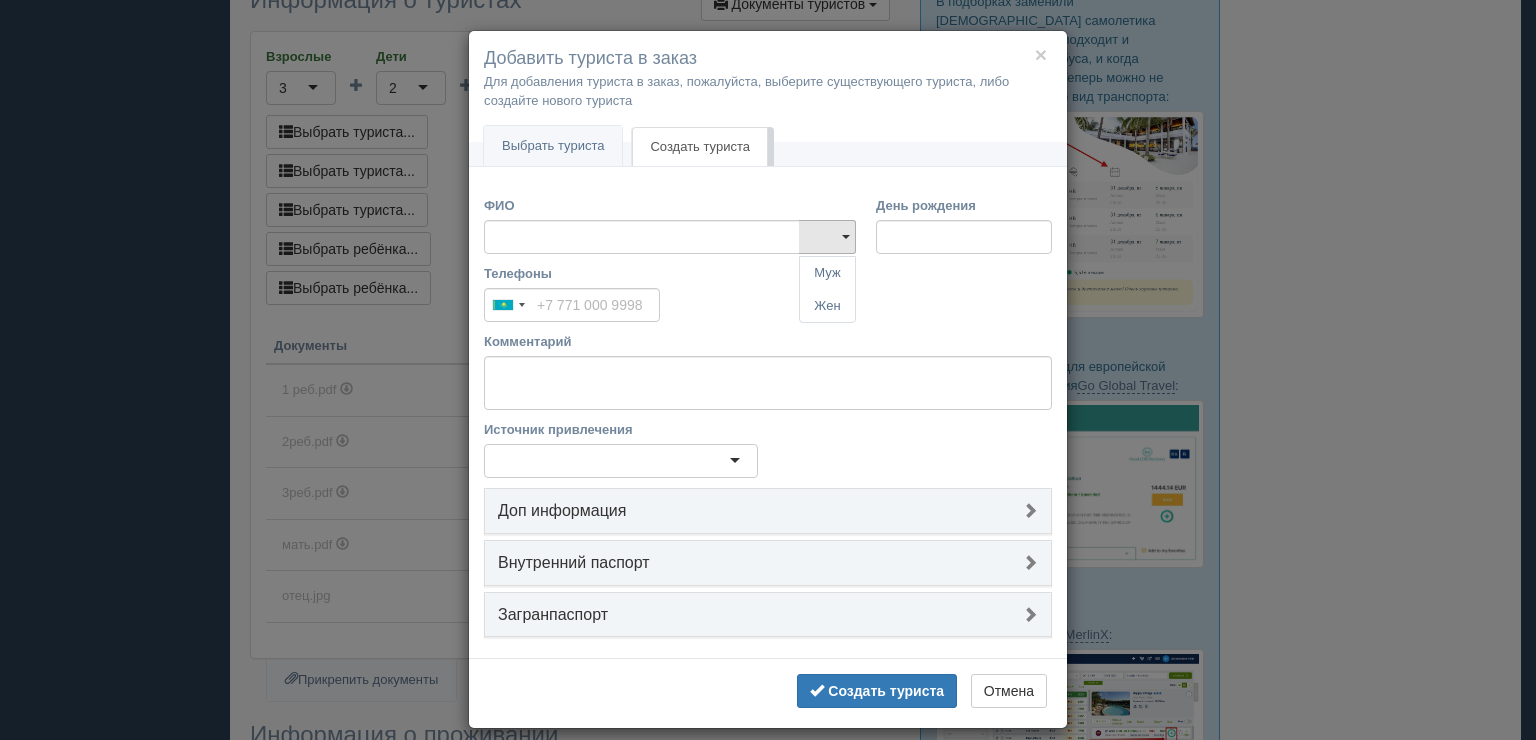 click on "Загранпаспорт" at bounding box center [768, 615] 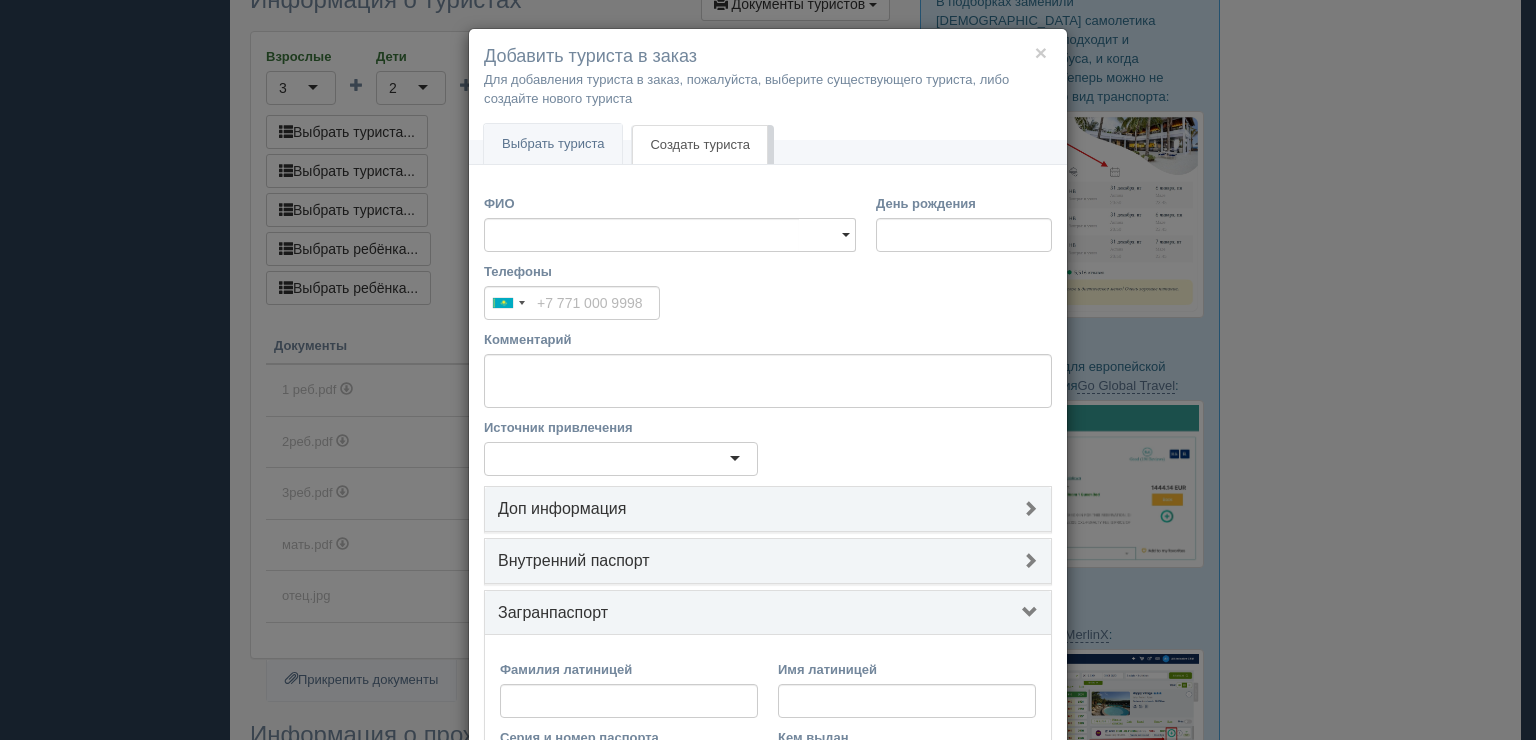 scroll, scrollTop: 0, scrollLeft: 0, axis: both 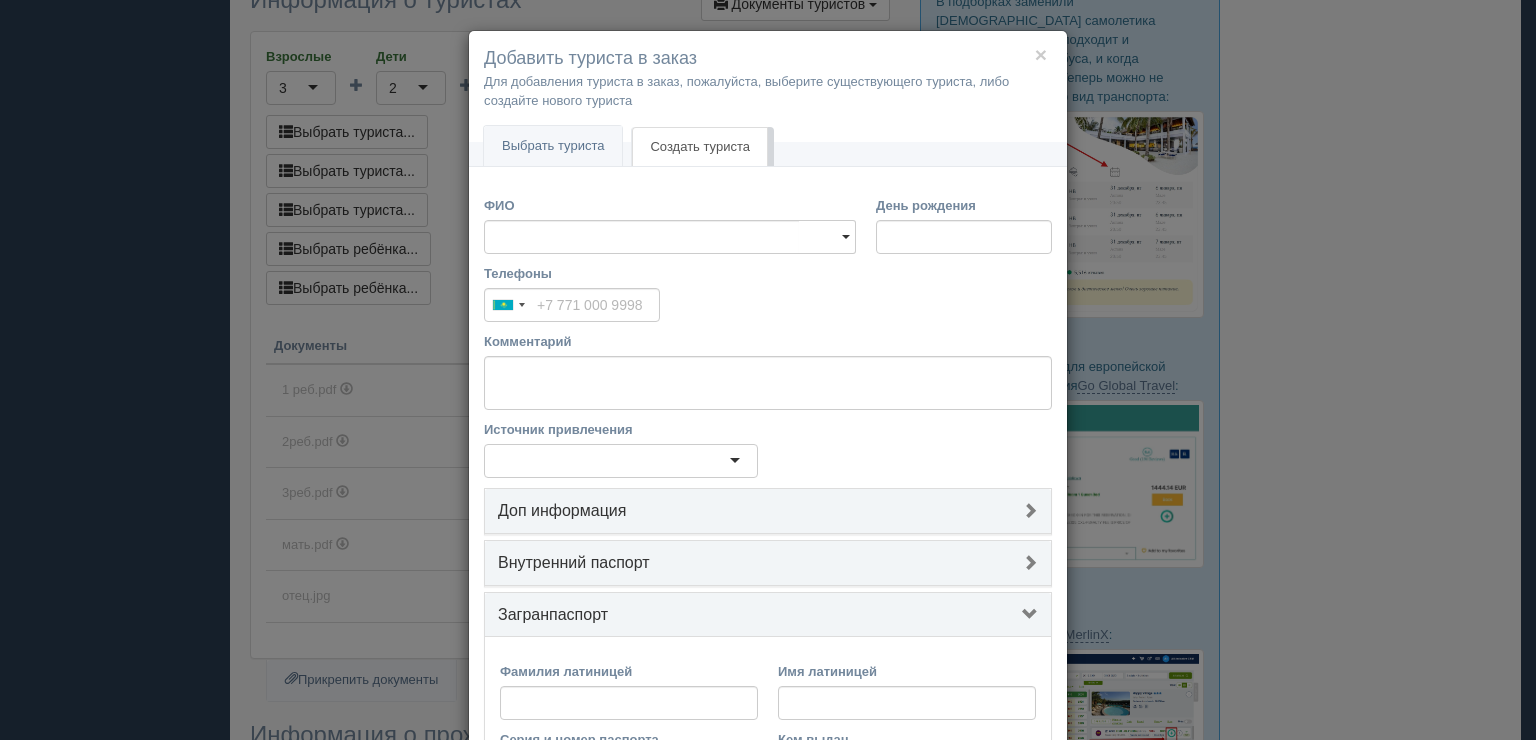 click on "ФИО
Муж
Жен
Муж
Жен" at bounding box center (670, 230) 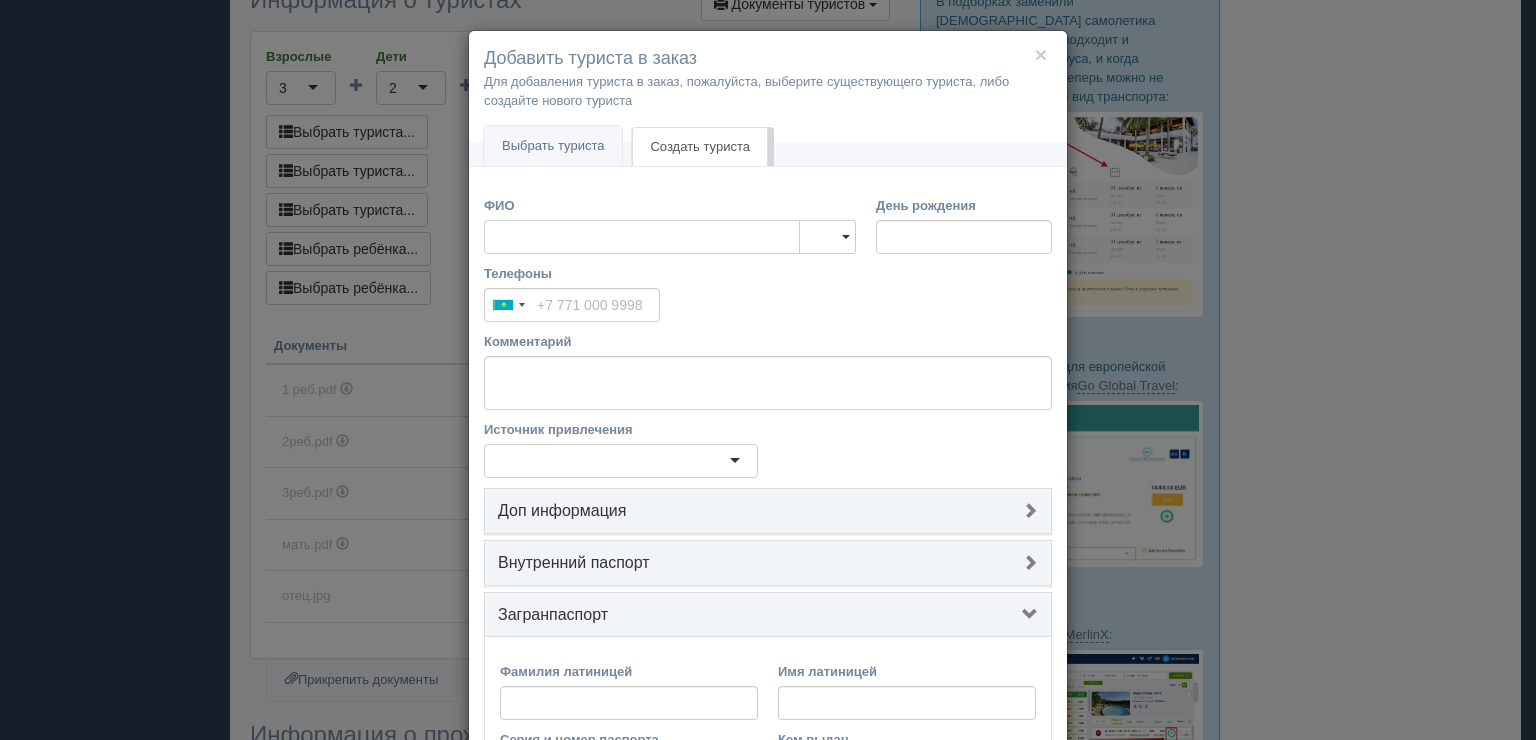 click on "ФИО" at bounding box center [642, 237] 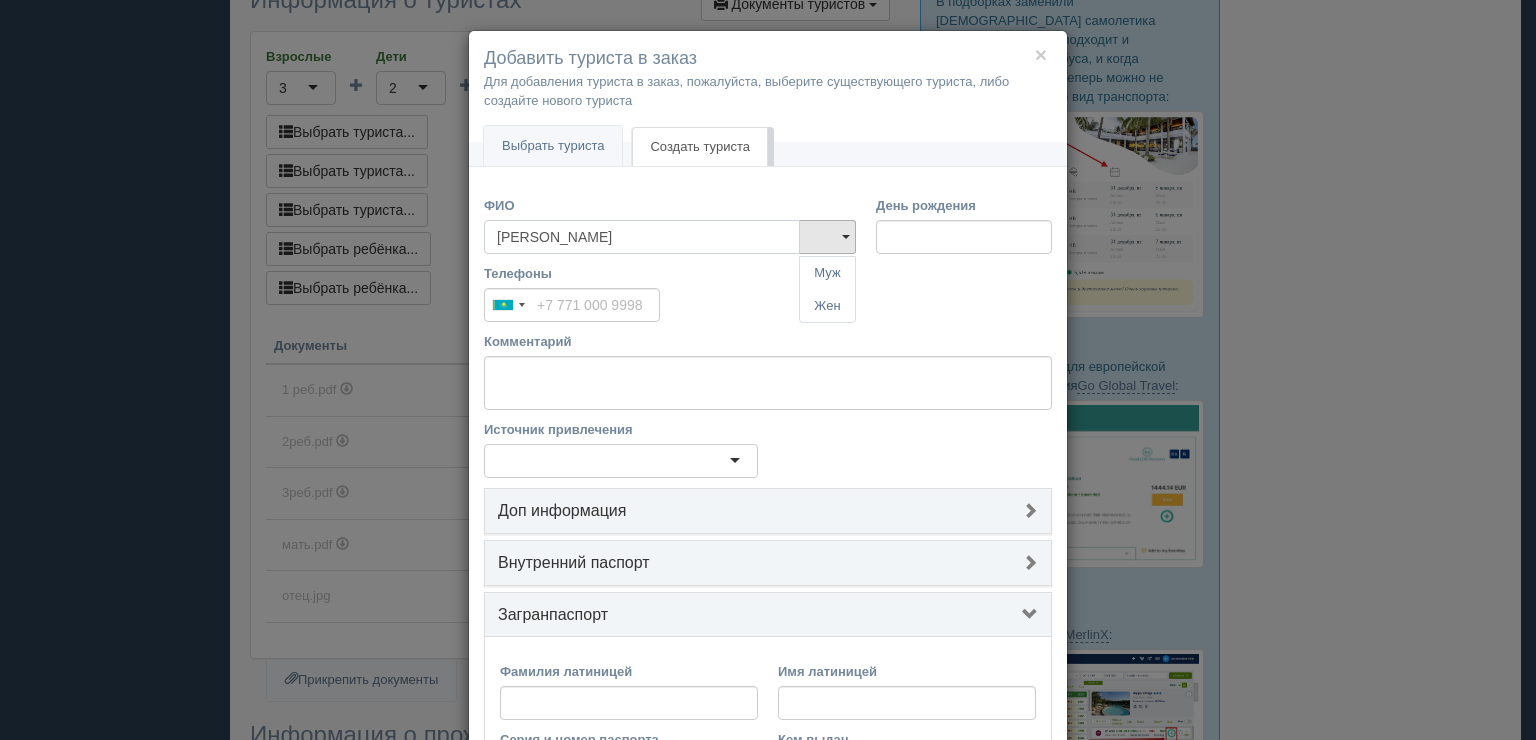 type on "Рамазанов Ерсаин" 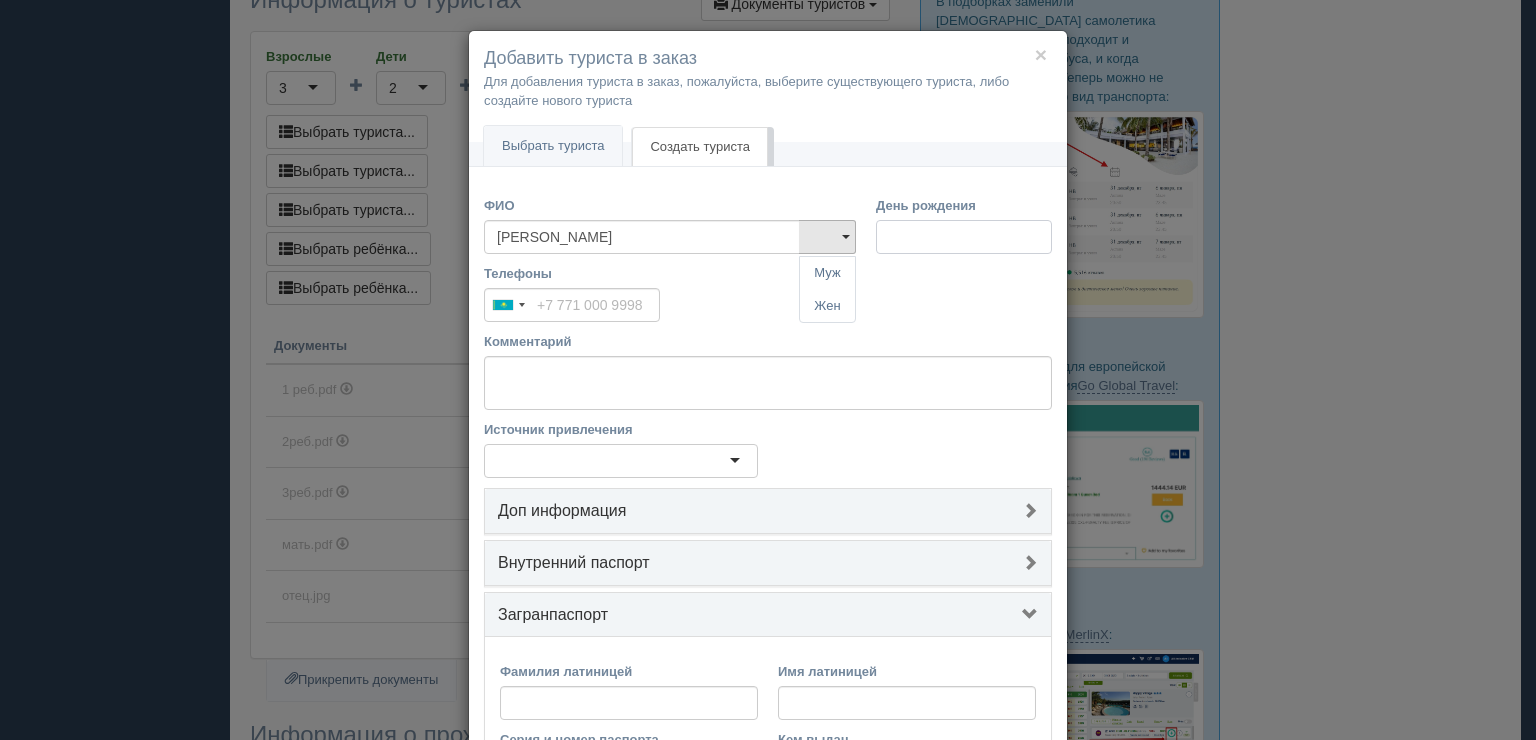 click on "День рождения" at bounding box center (964, 237) 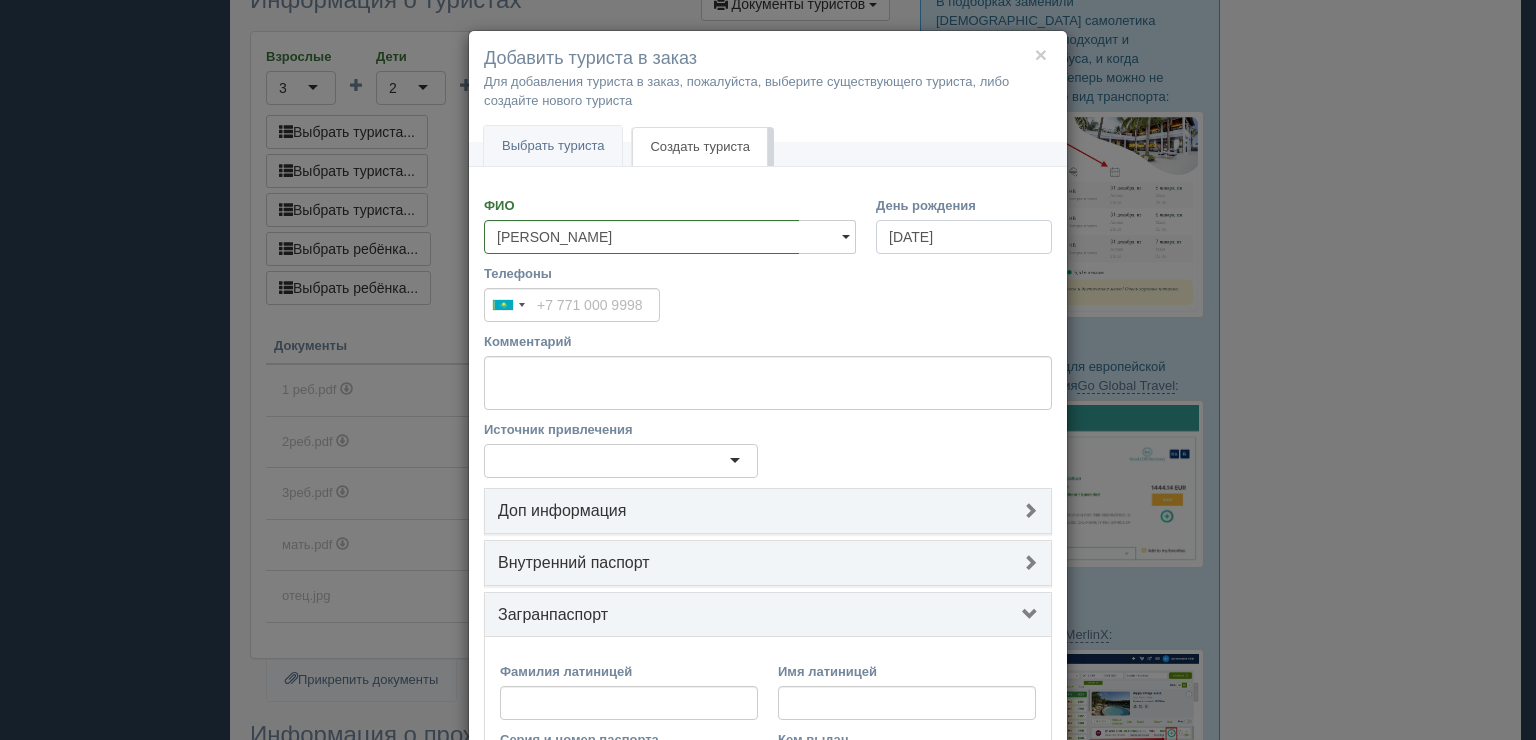 type on "[DATE]" 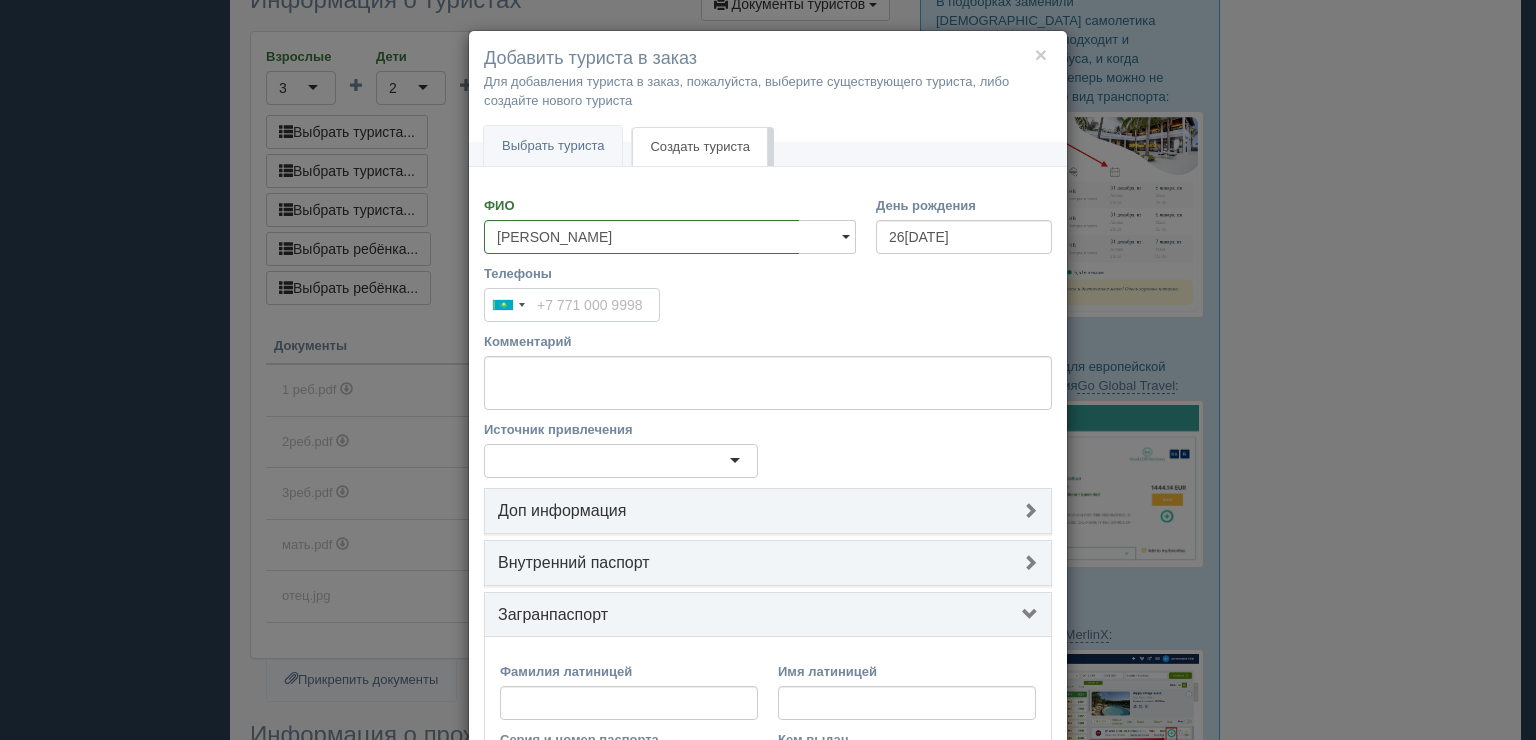 click on "Телефоны" at bounding box center (572, 305) 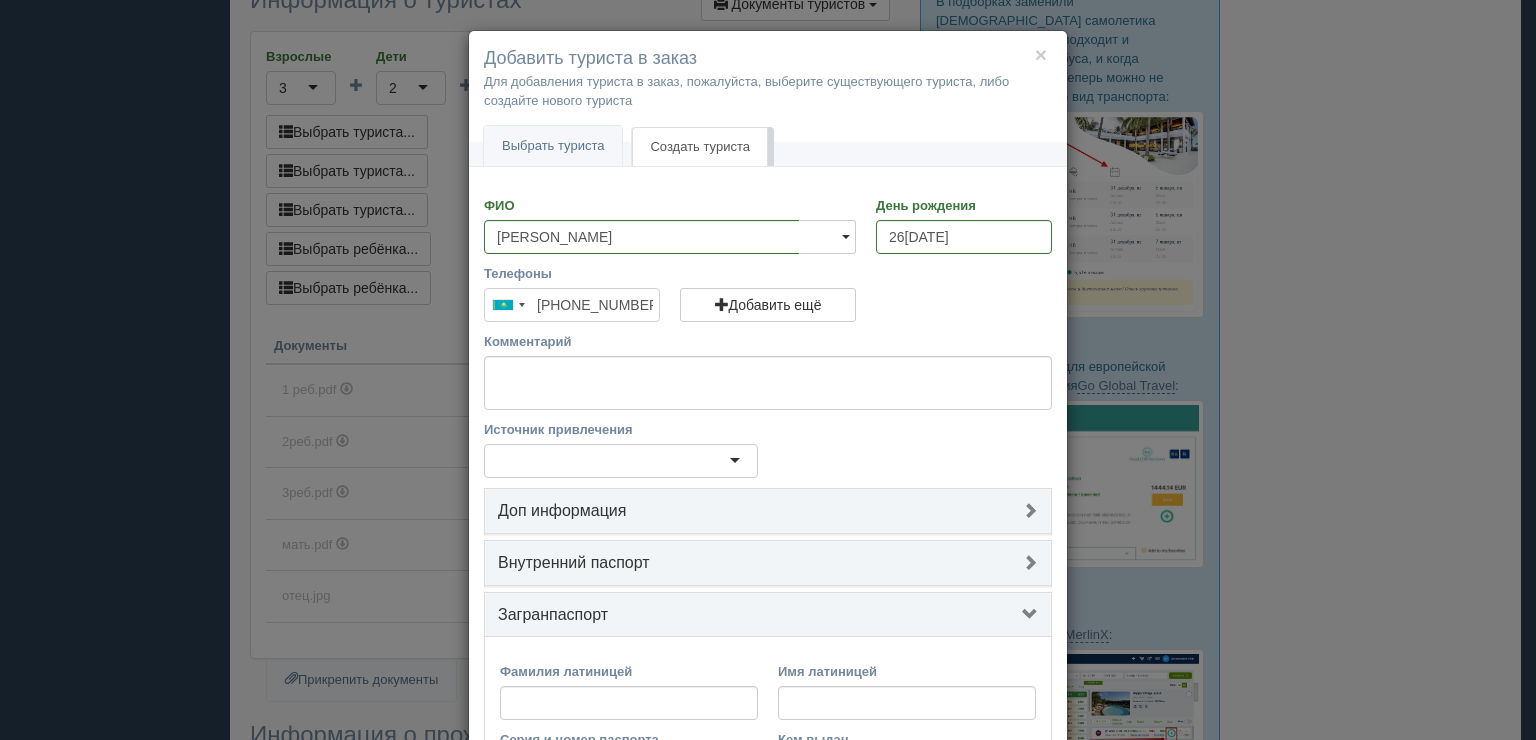 type on "[PHONE_NUMBER]" 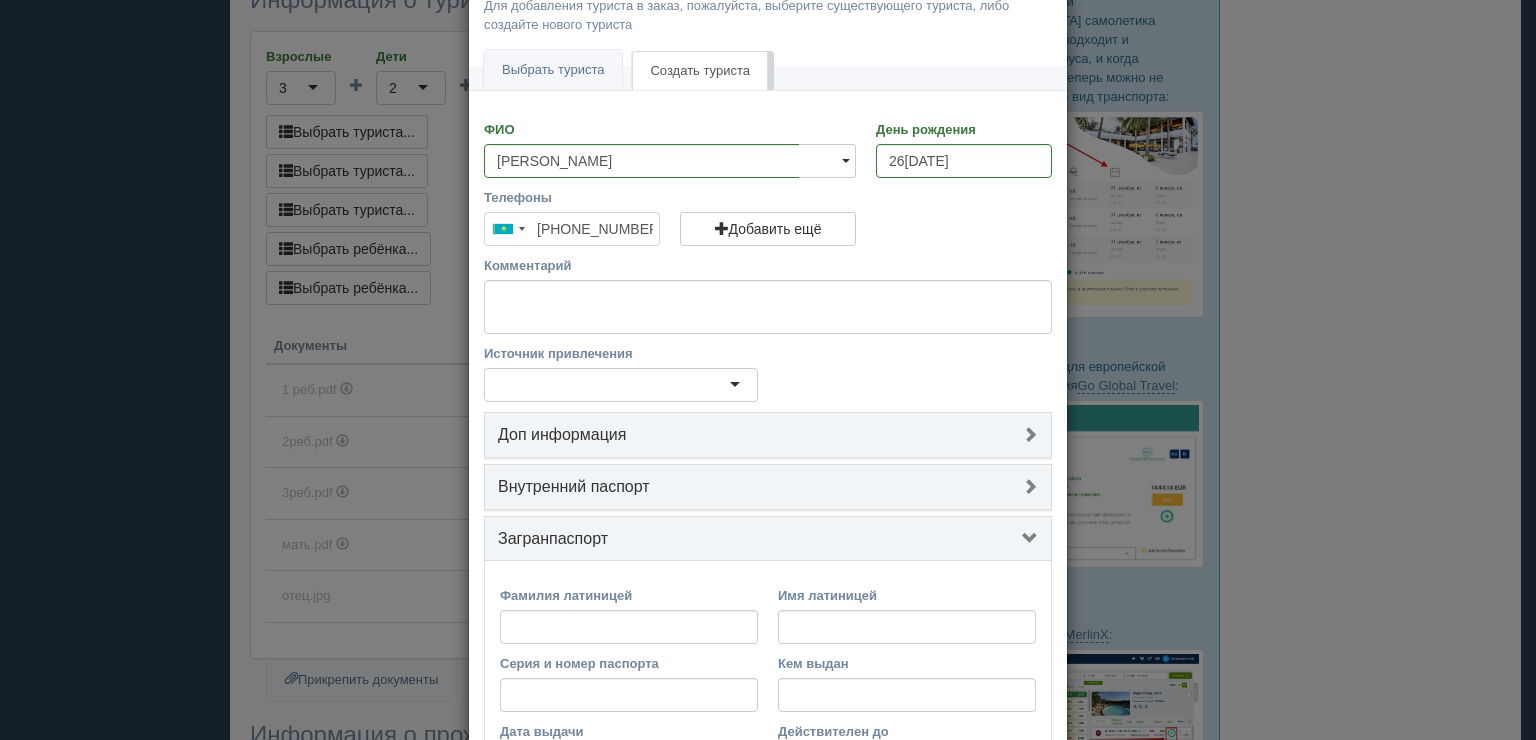 scroll, scrollTop: 133, scrollLeft: 0, axis: vertical 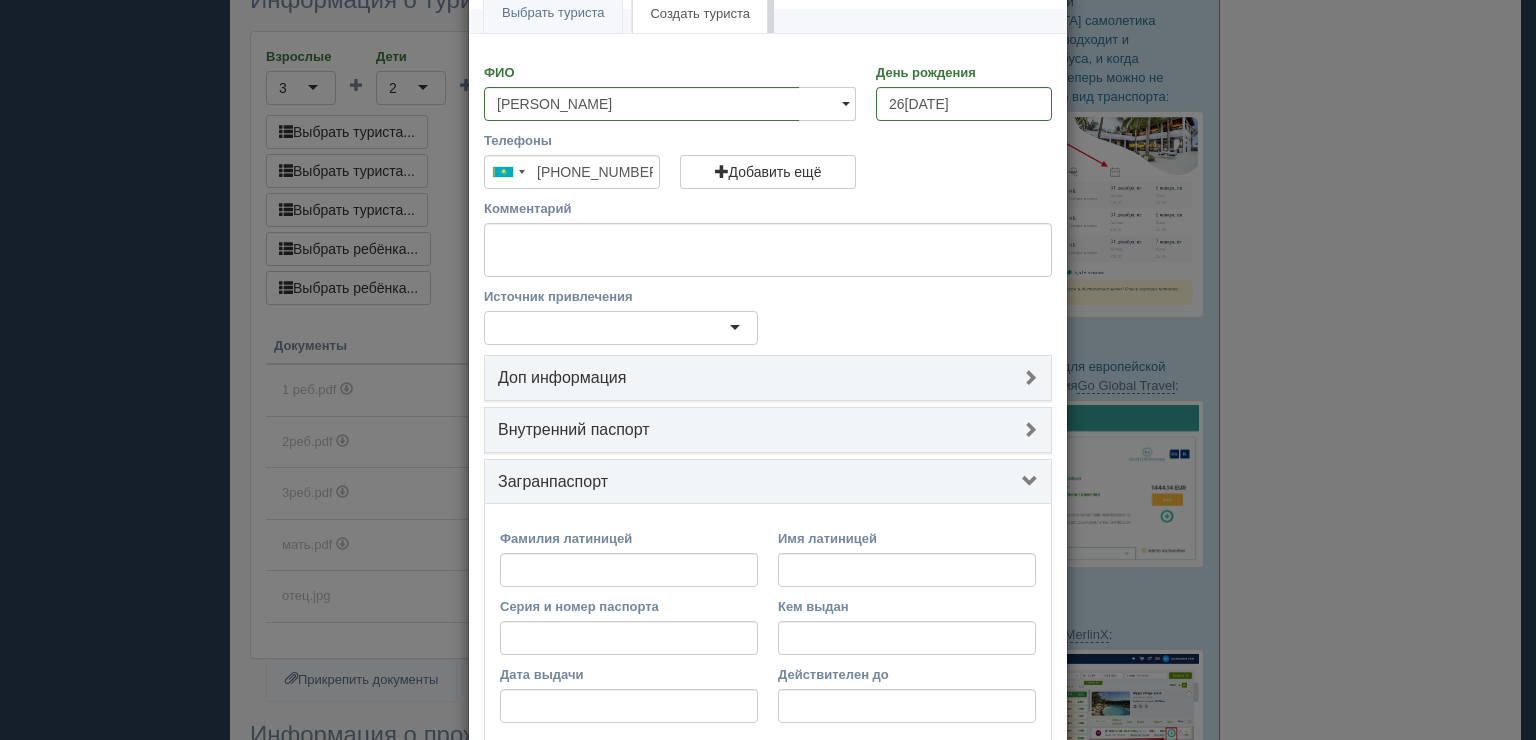 click at bounding box center [621, 328] 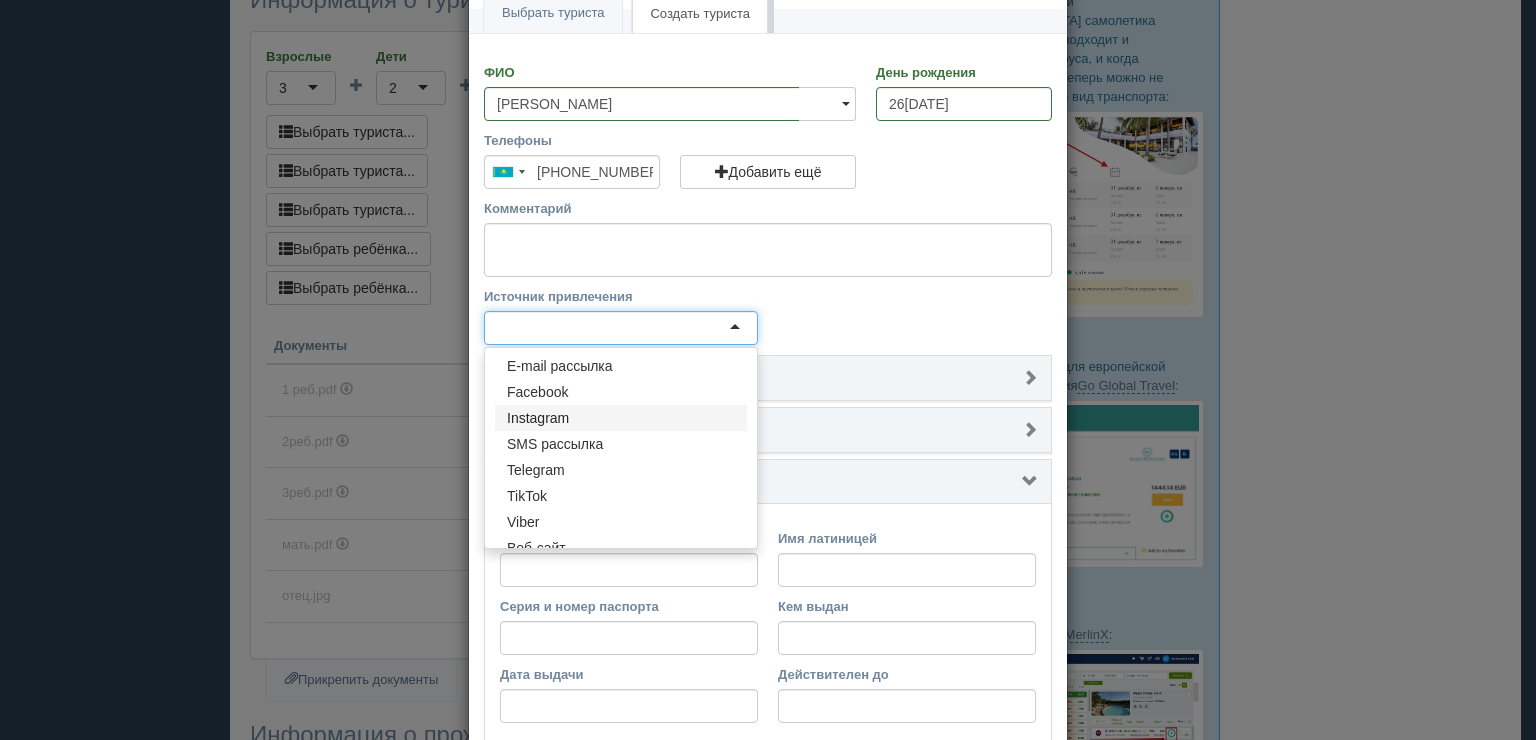 scroll, scrollTop: 96, scrollLeft: 0, axis: vertical 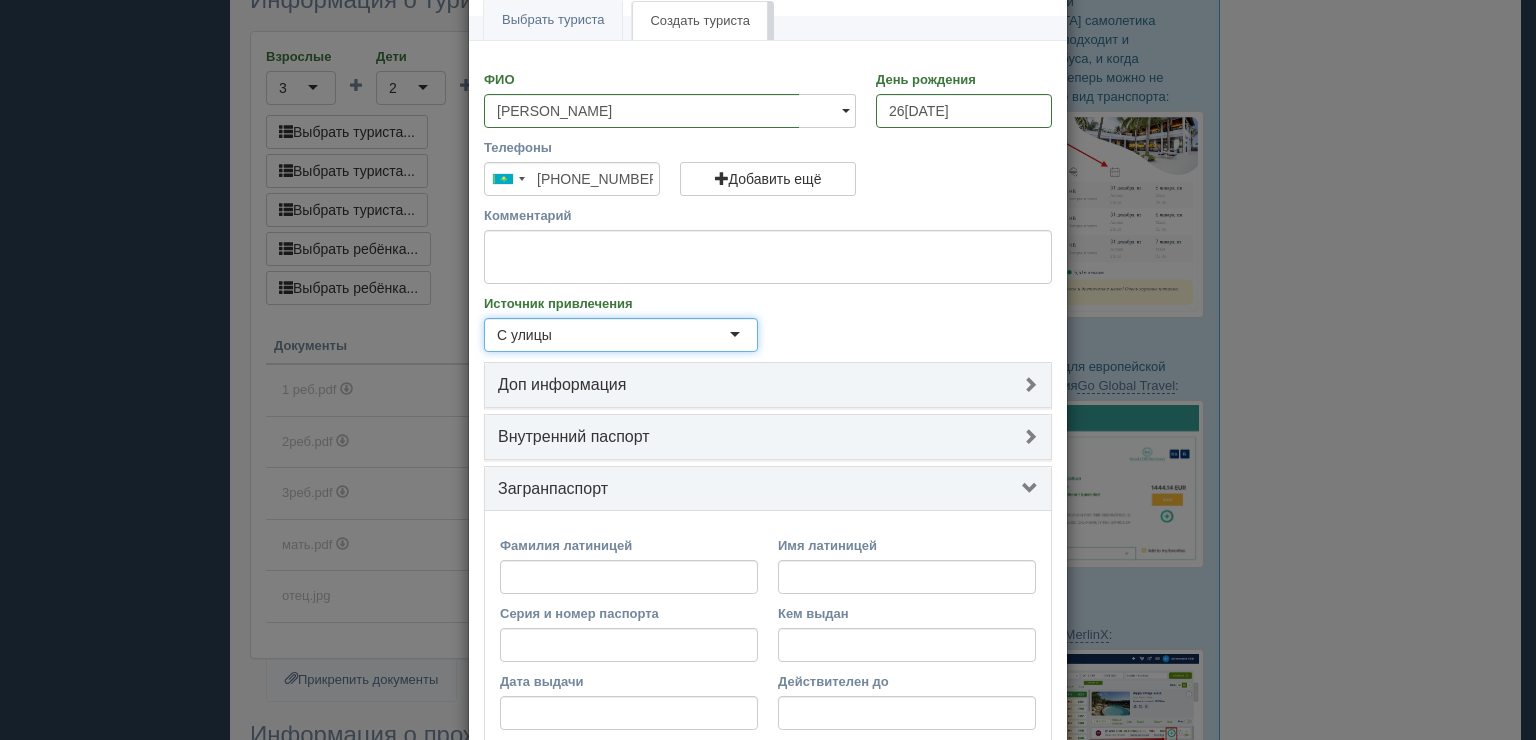 click on "Доп информация" at bounding box center (768, 385) 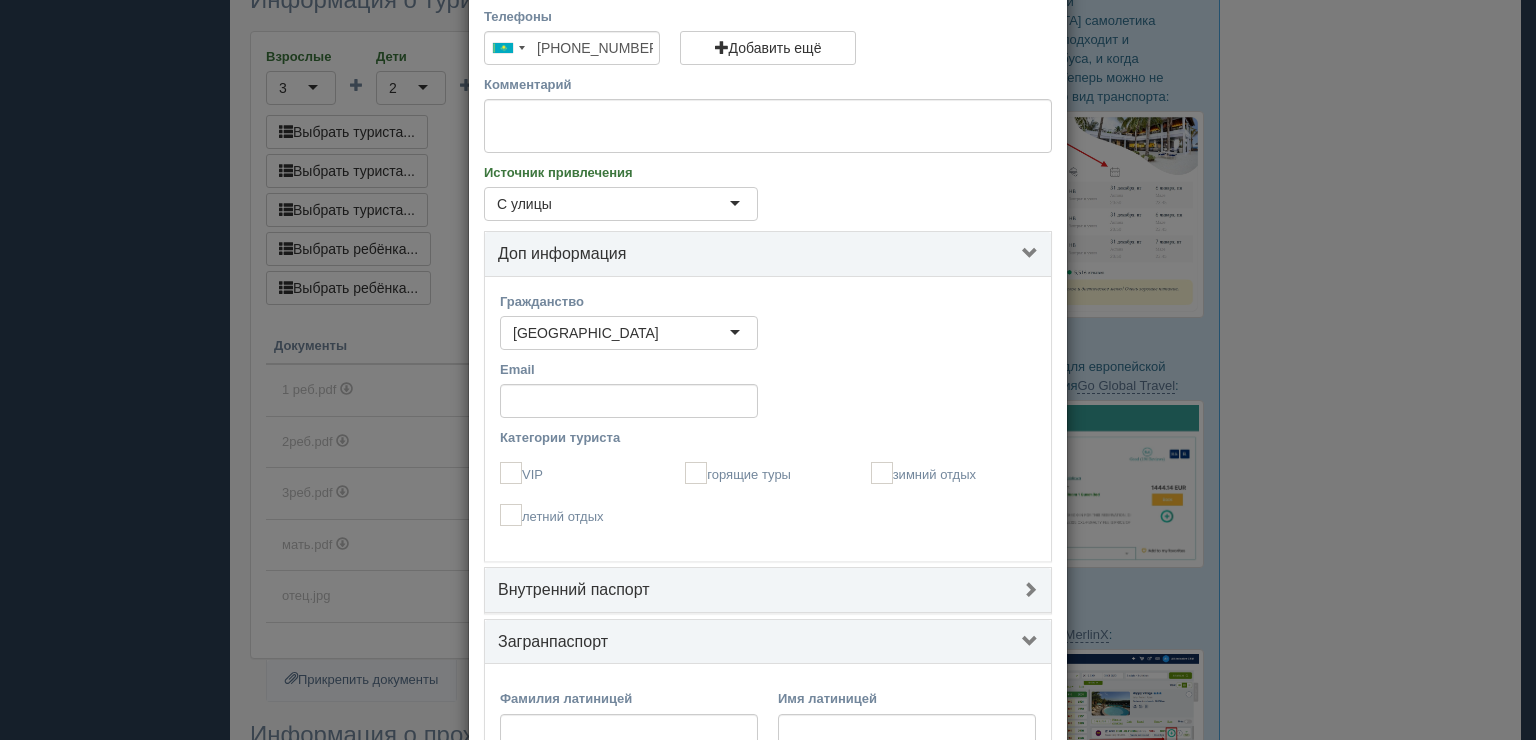 scroll, scrollTop: 260, scrollLeft: 0, axis: vertical 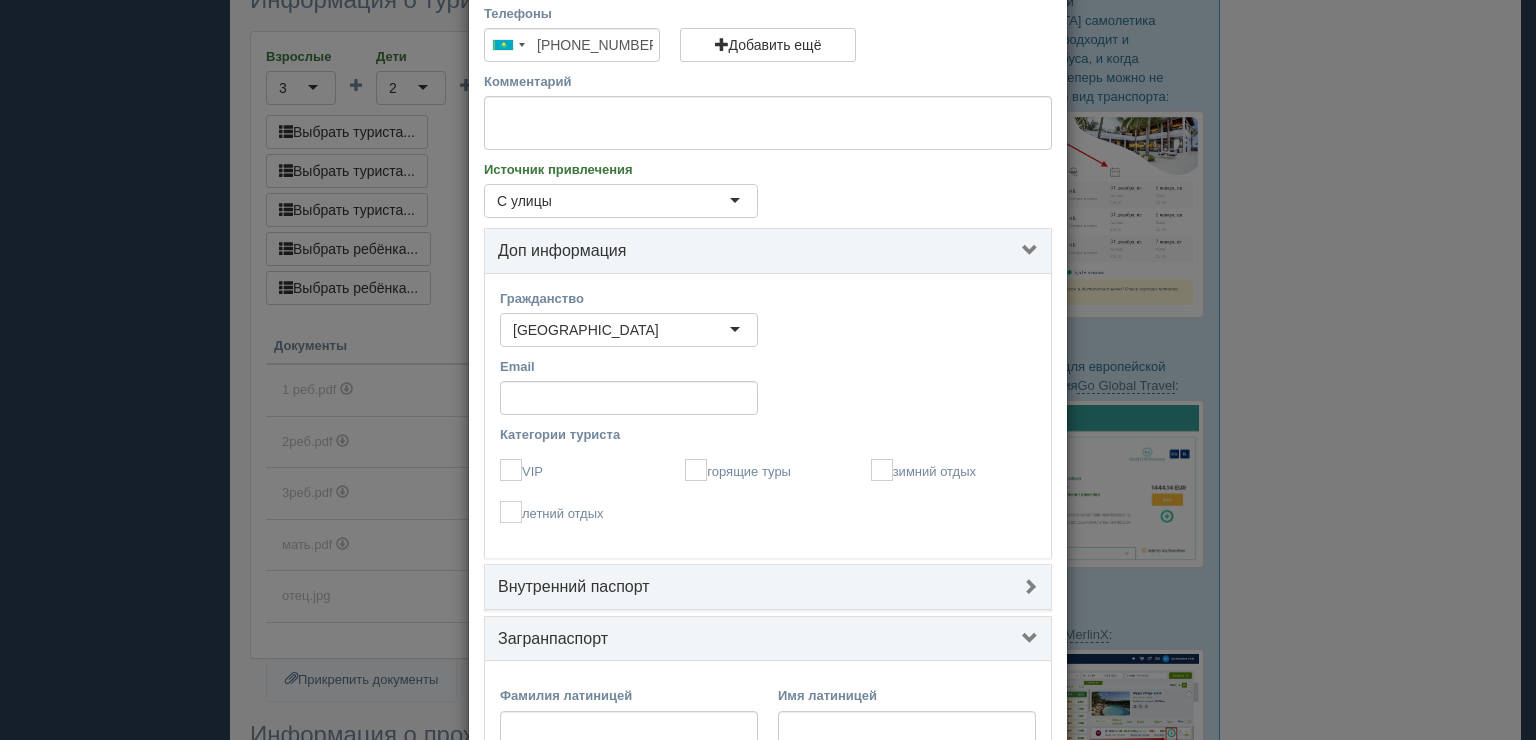 click on "Доп информация" at bounding box center (768, 251) 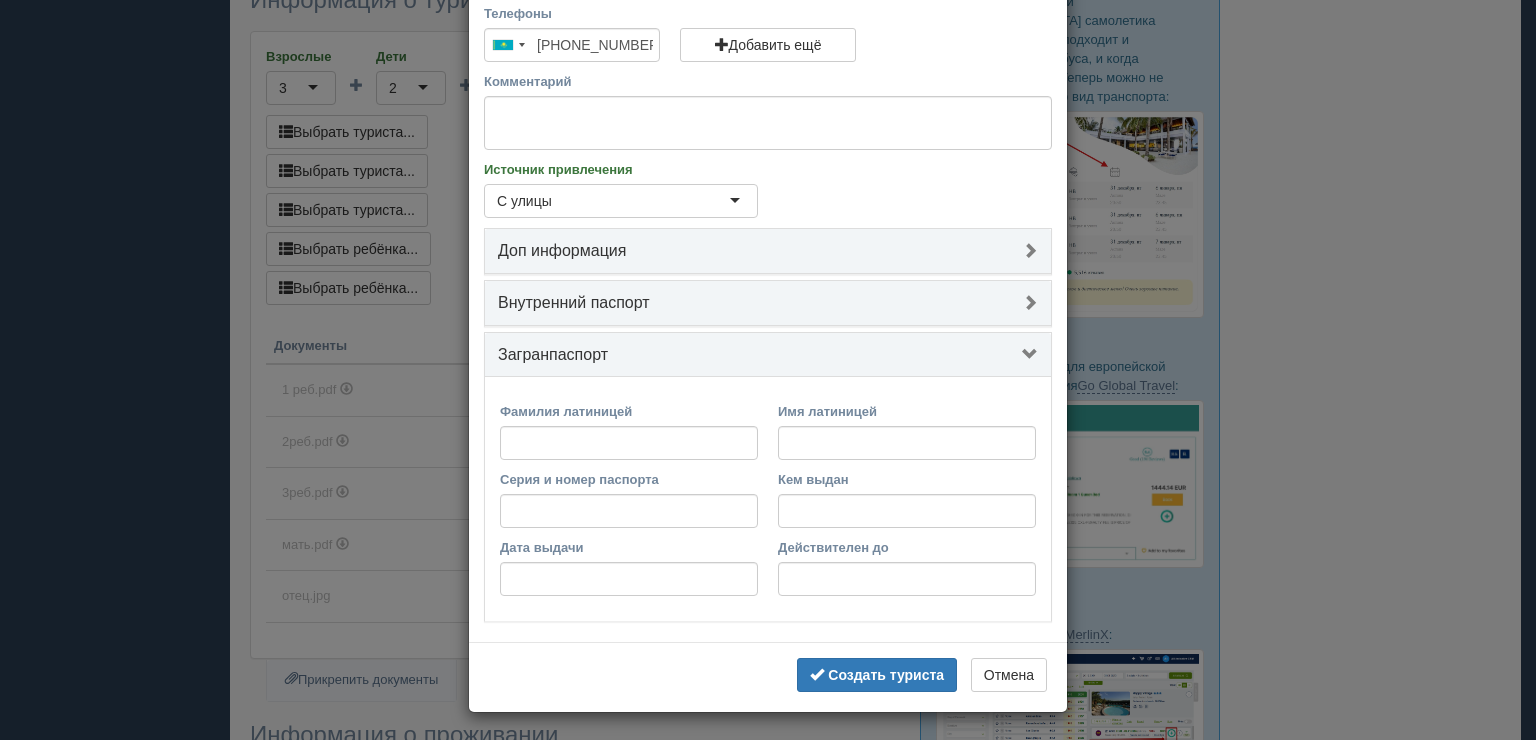 click on "Внутренний паспорт" at bounding box center [768, 303] 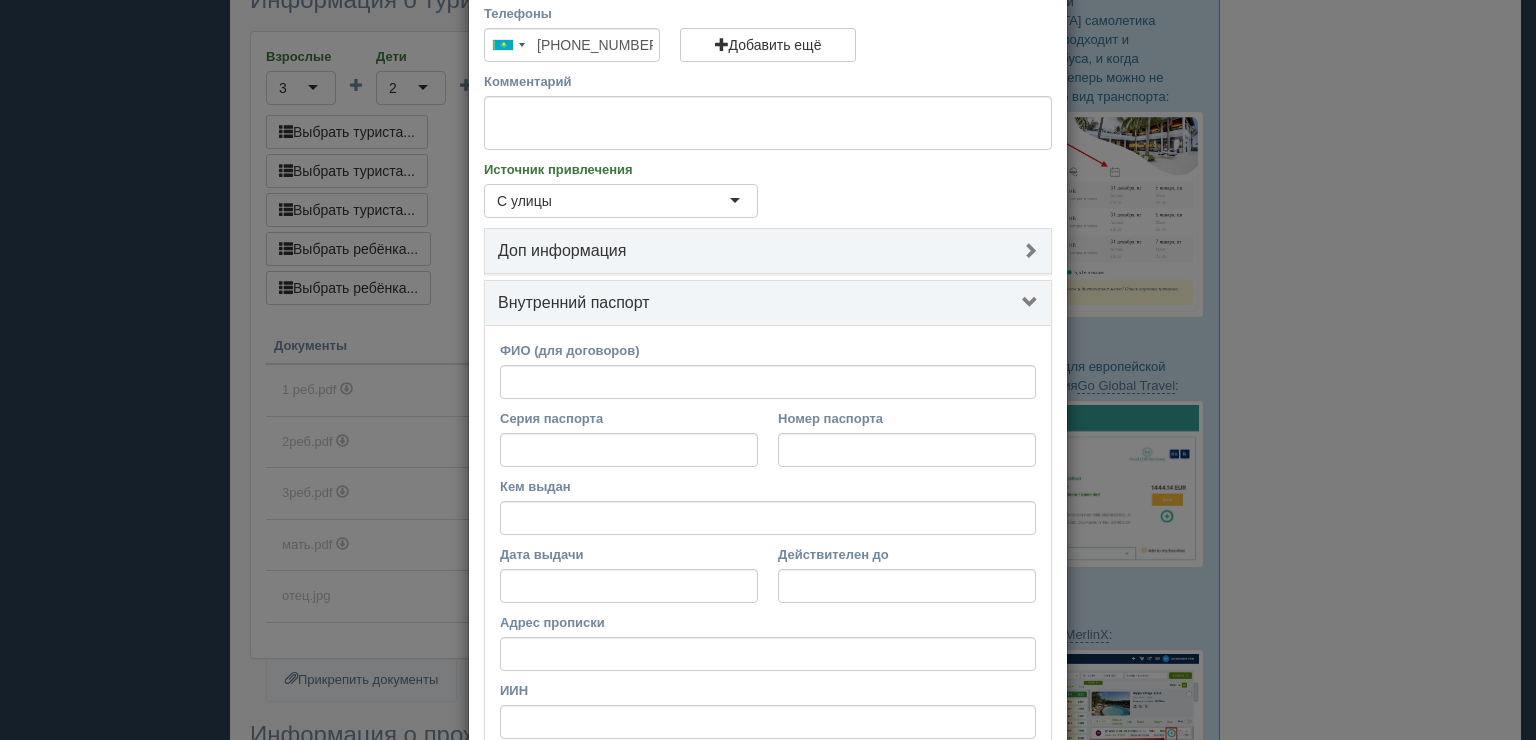 click on "Внутренний паспорт" at bounding box center (768, 303) 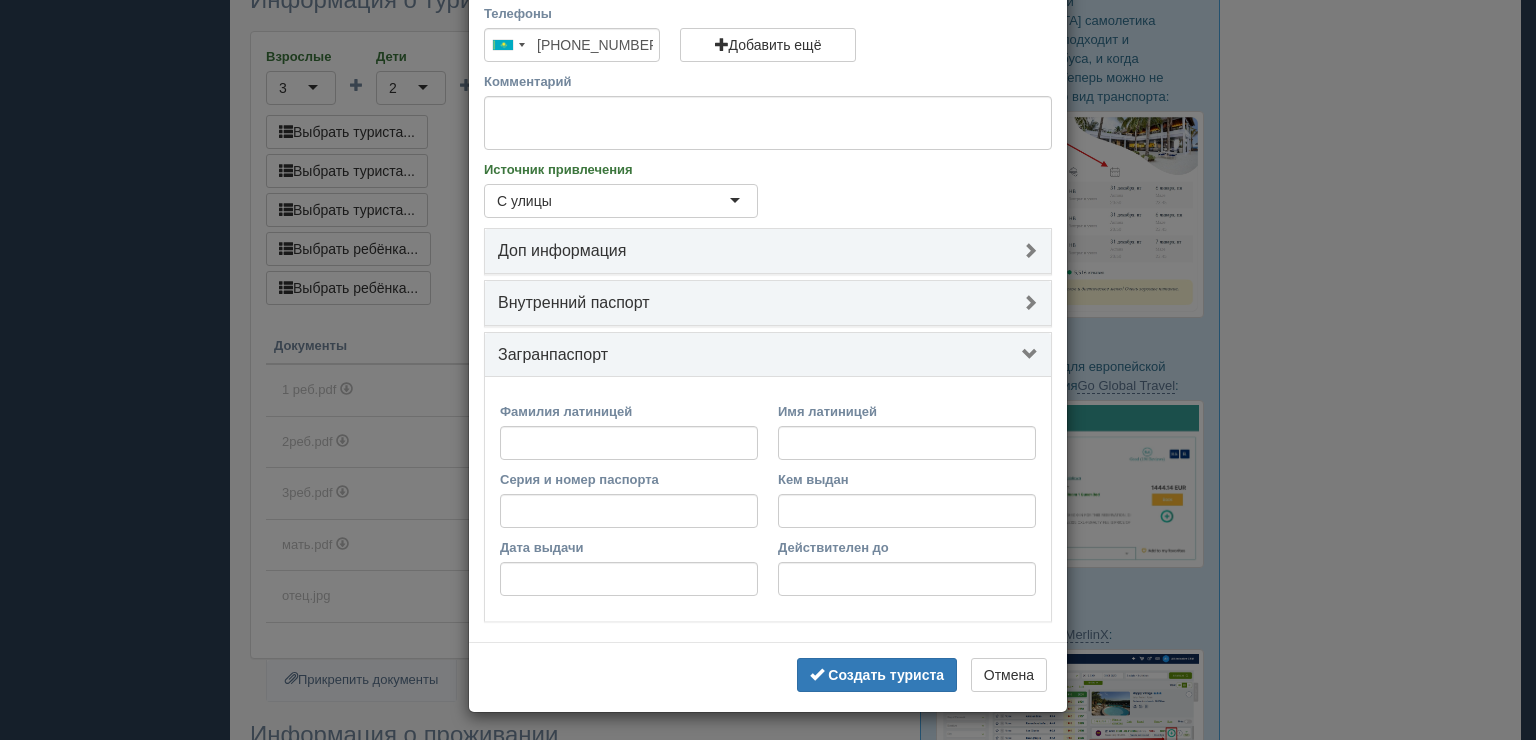 click on "Загранпаспорт" at bounding box center (768, 355) 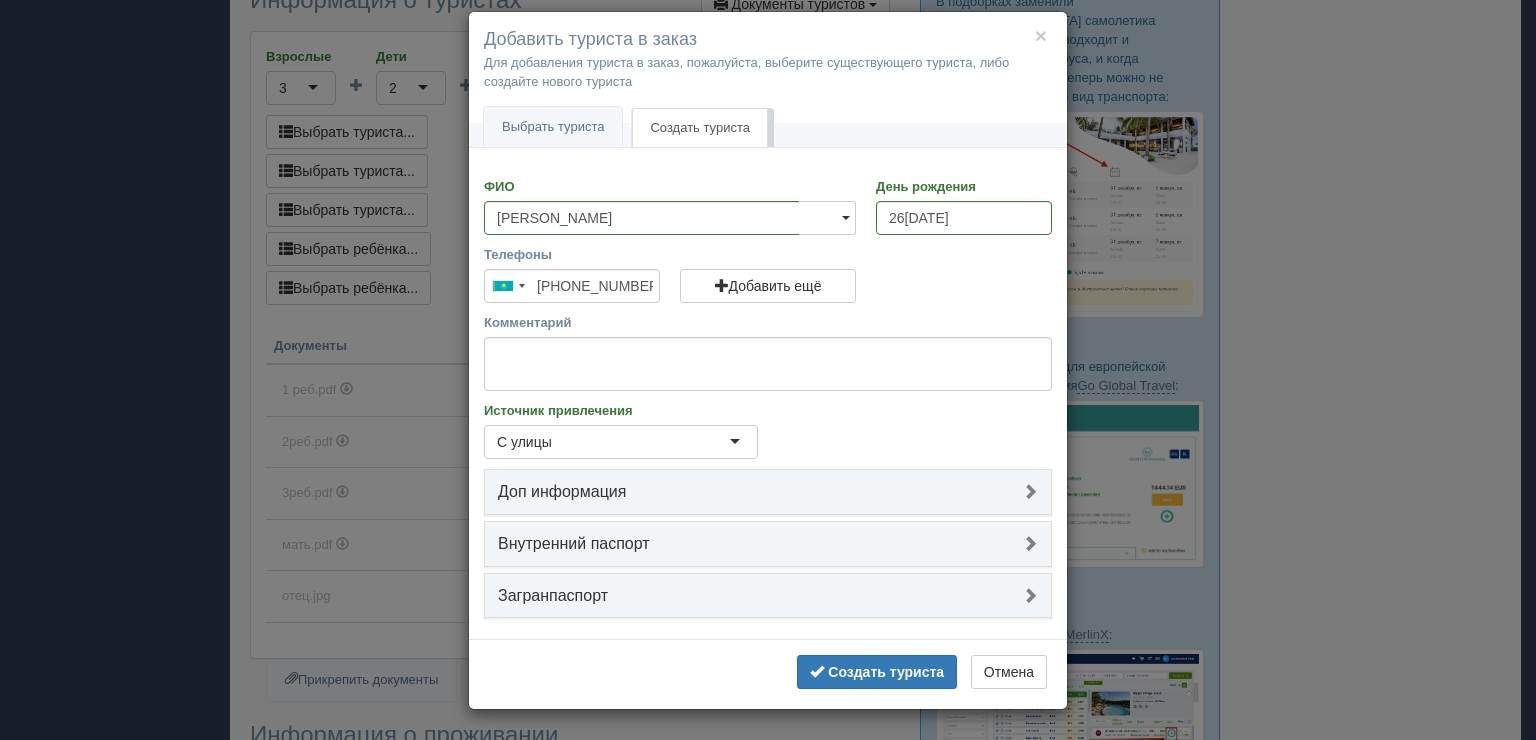 scroll, scrollTop: 16, scrollLeft: 0, axis: vertical 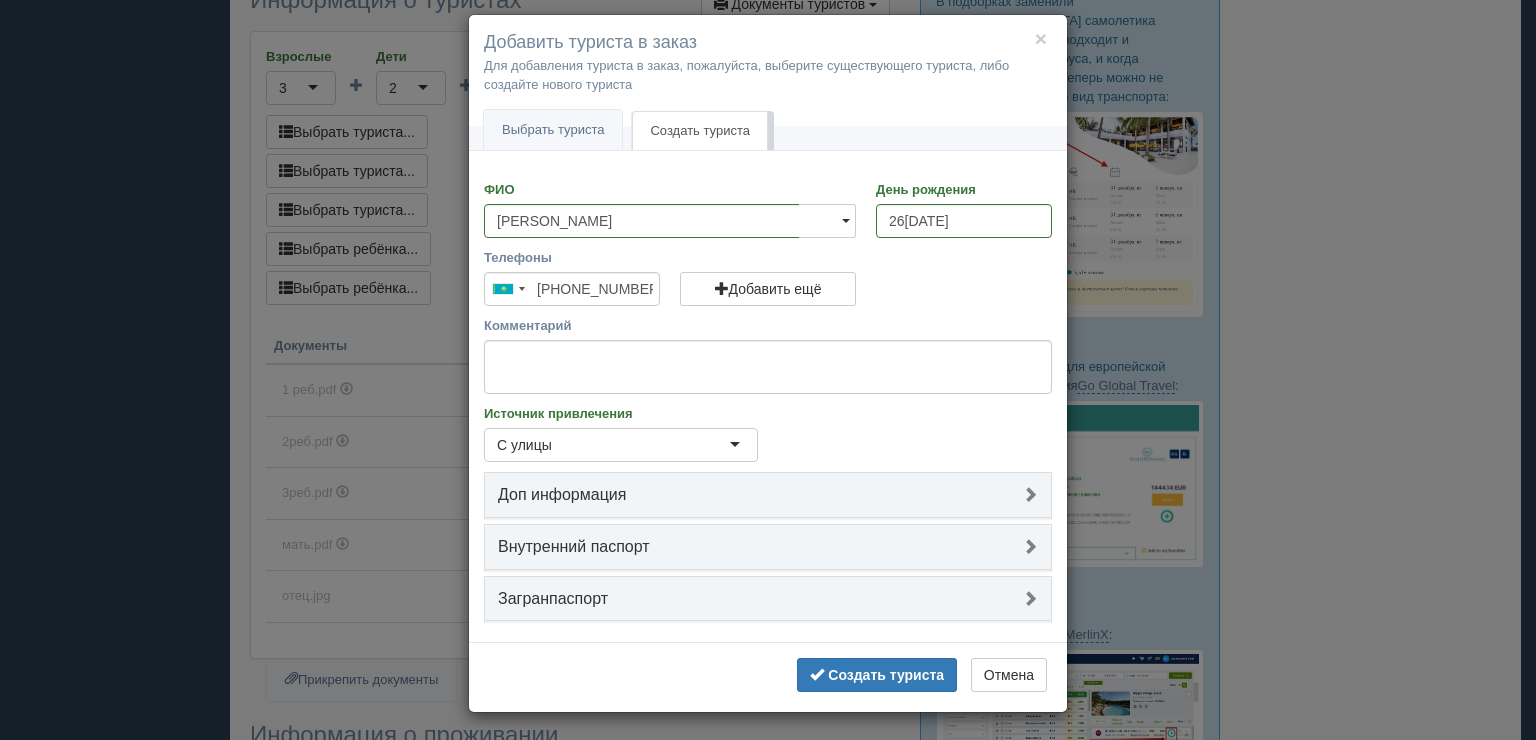 click on "Загранпаспорт" at bounding box center [768, 599] 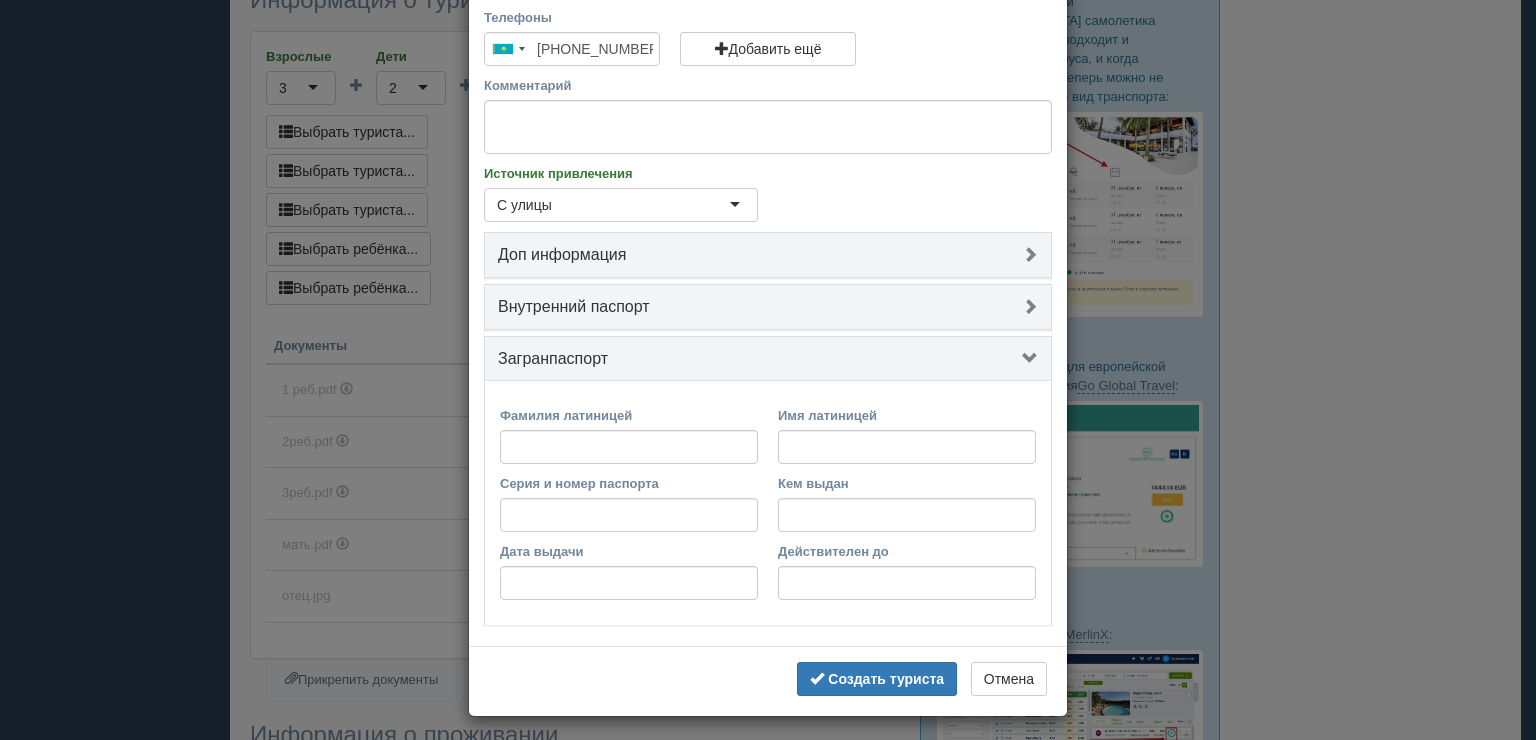 scroll, scrollTop: 260, scrollLeft: 0, axis: vertical 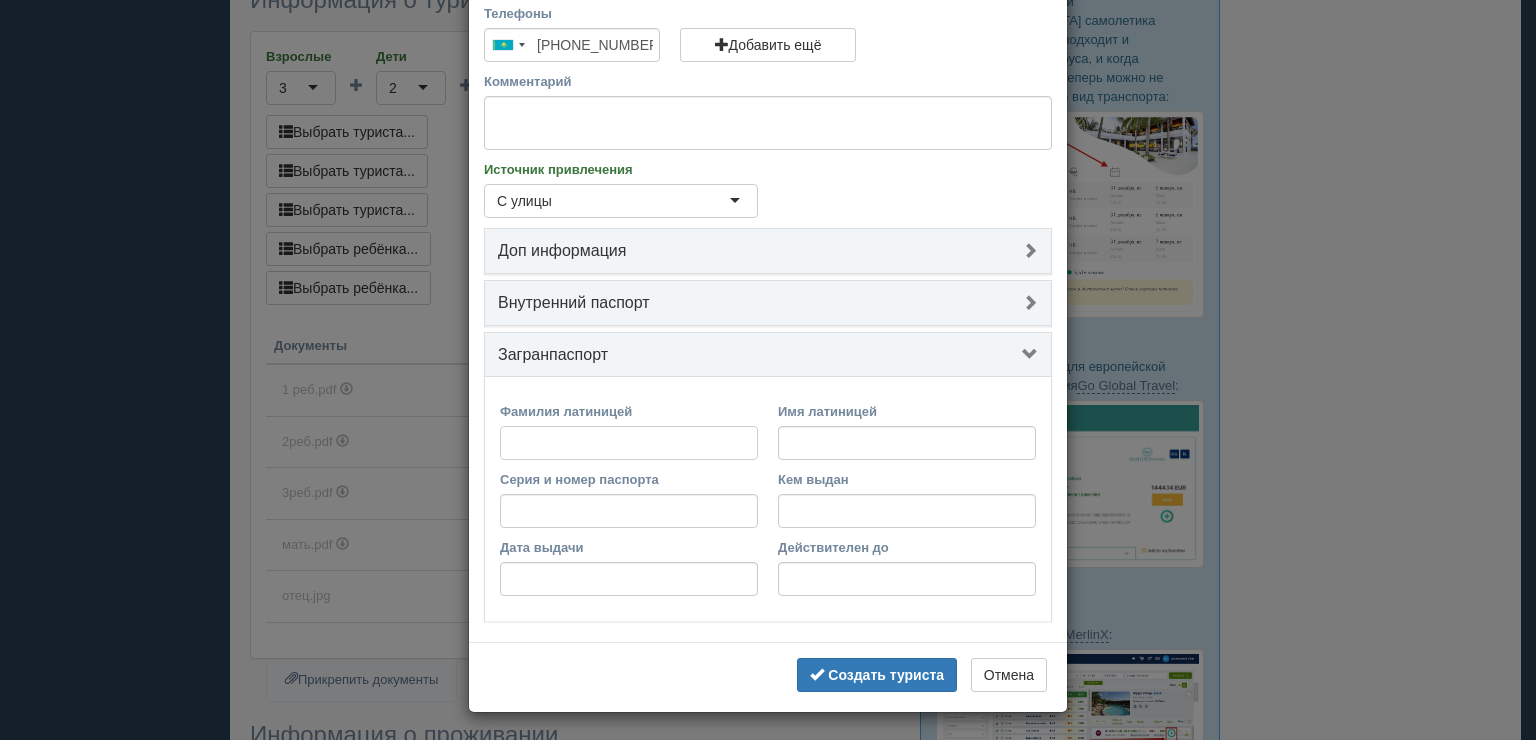 click on "Фамилия латиницей" at bounding box center (629, 443) 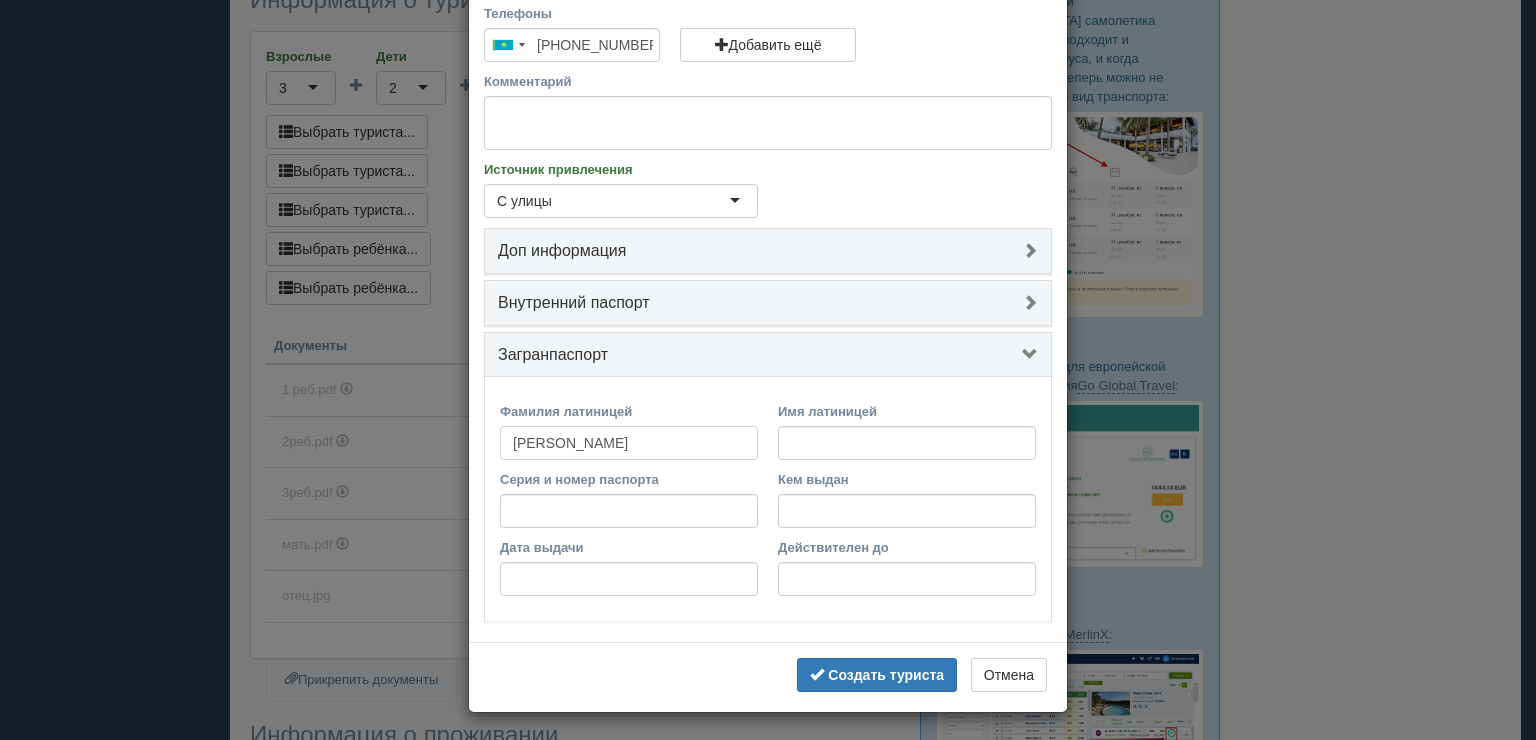 type on "RAMAZANOV" 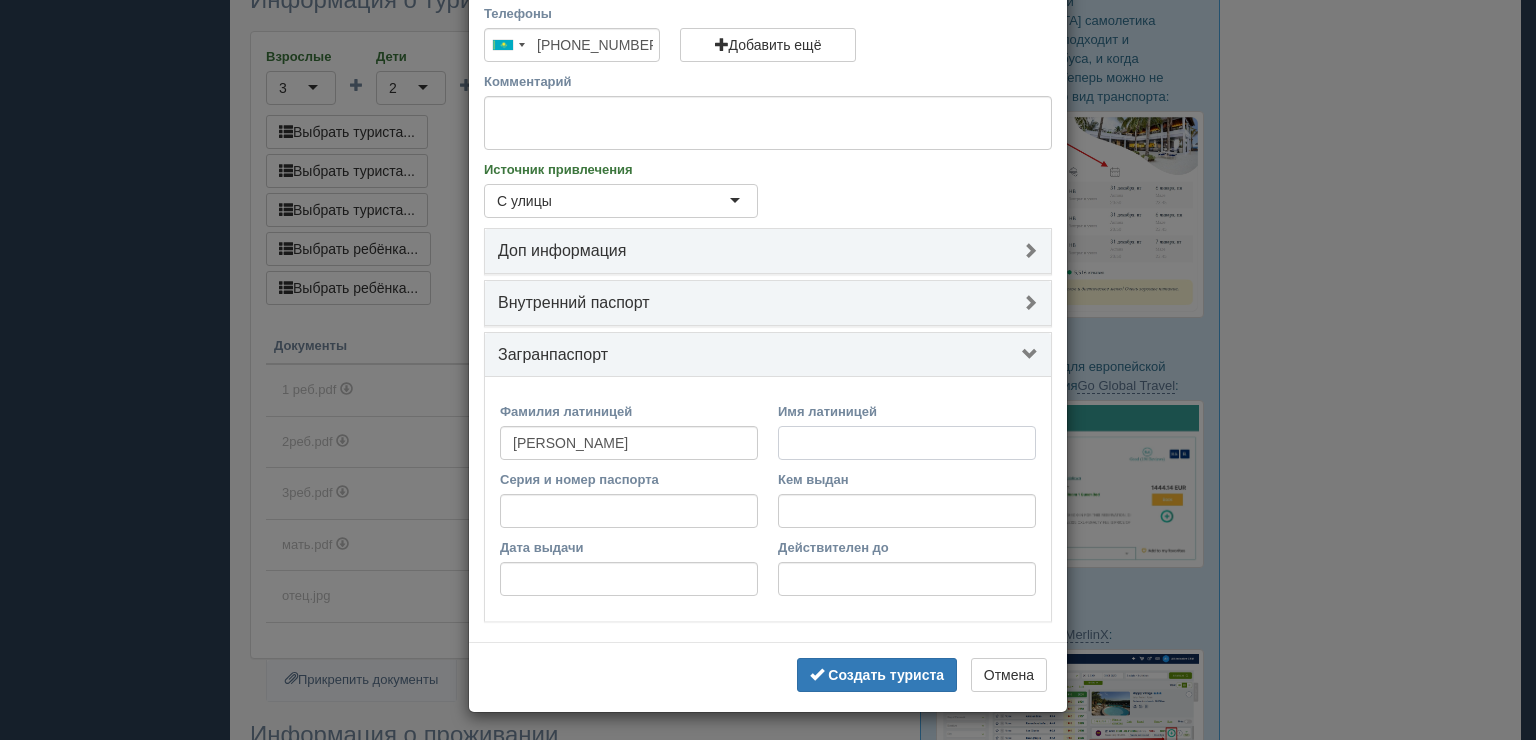 click on "Имя латиницей" at bounding box center (907, 443) 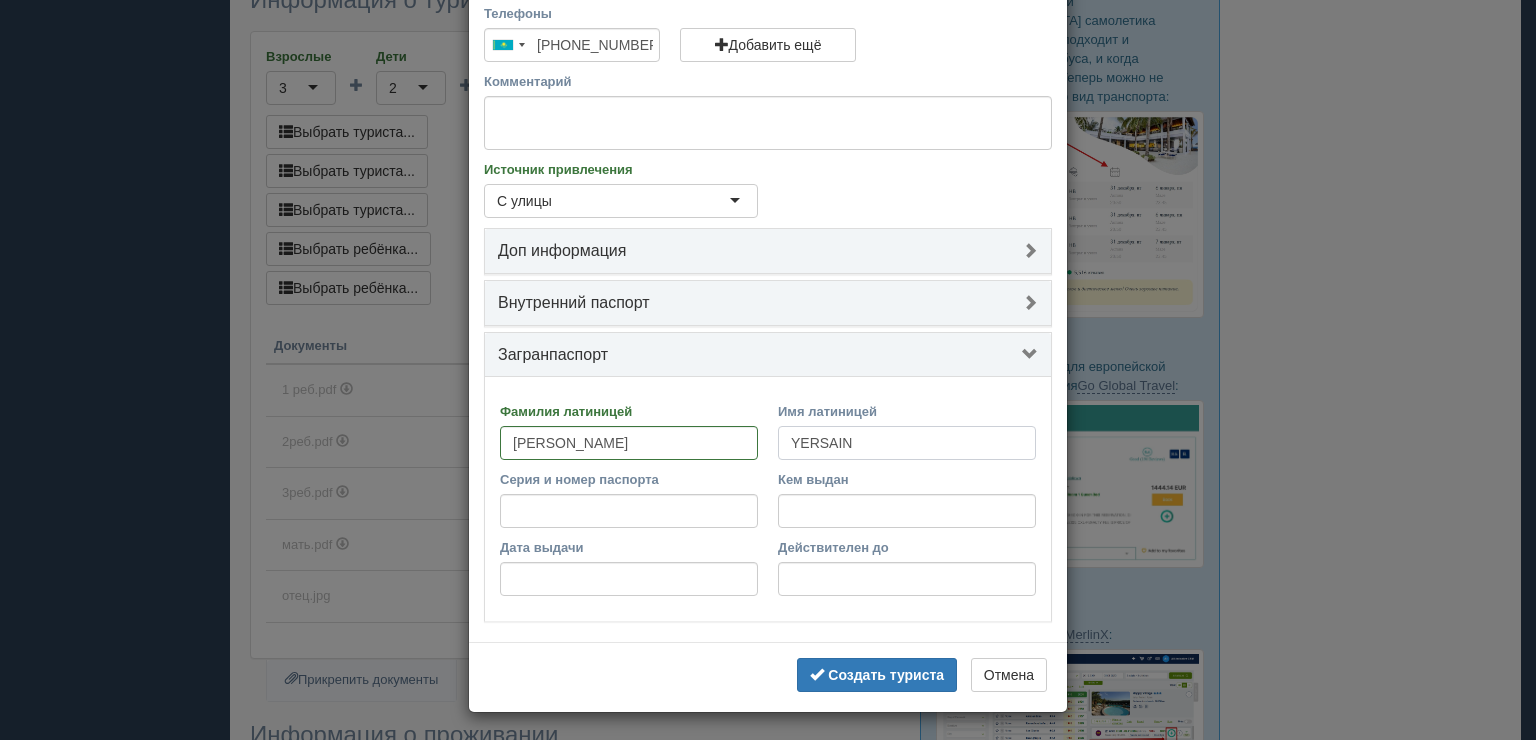 type on "YERSAIN" 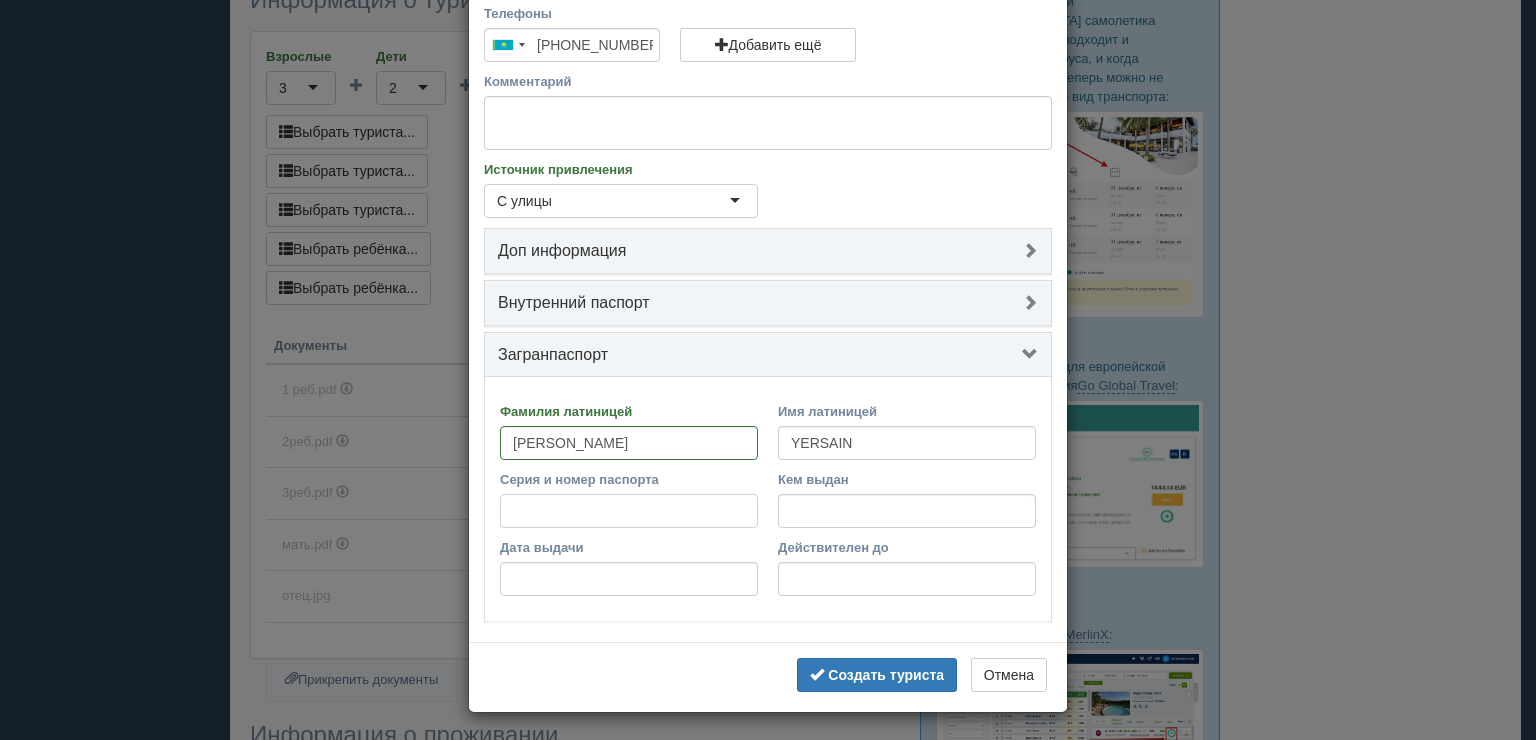 click on "Серия и номер паспорта" at bounding box center (629, 511) 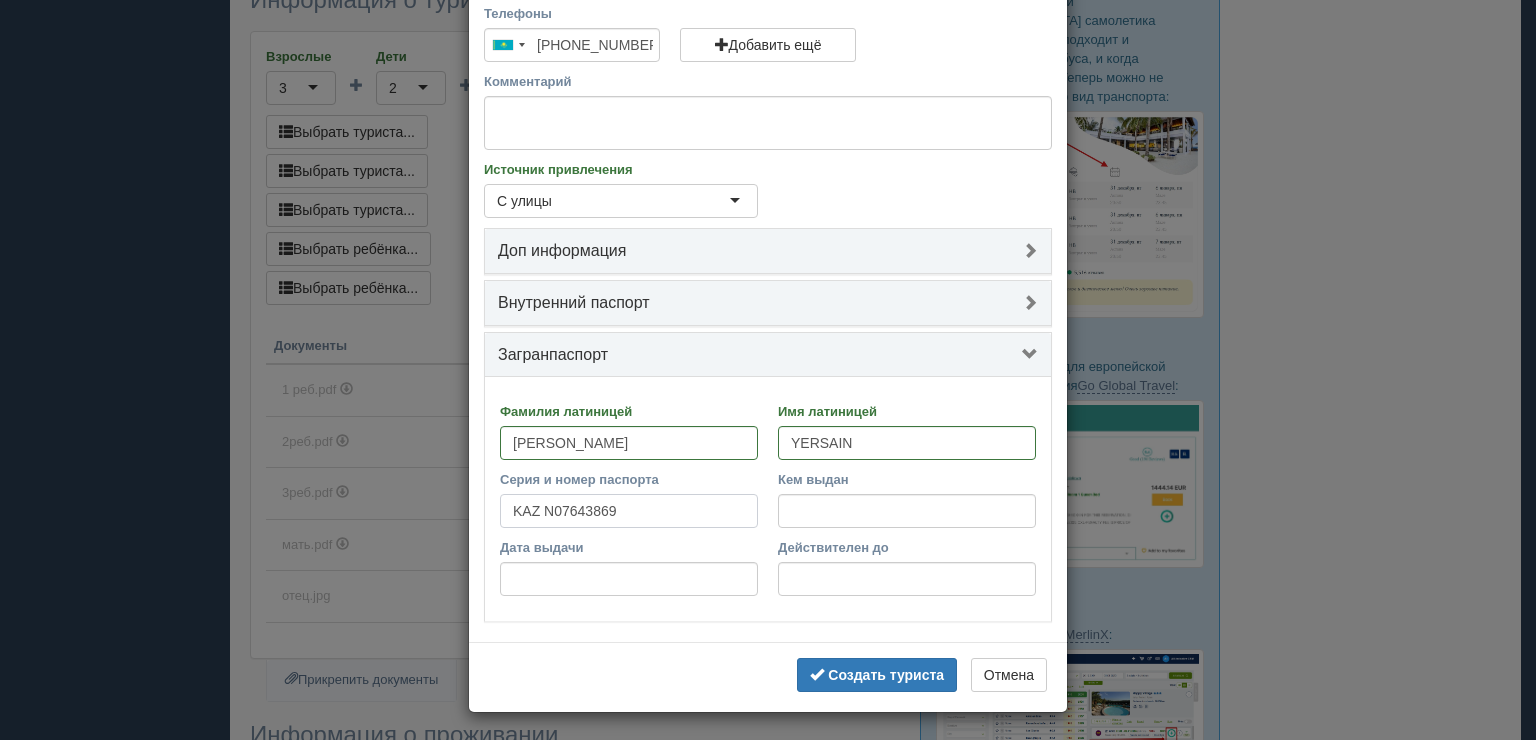 type on "KAZ N07643869" 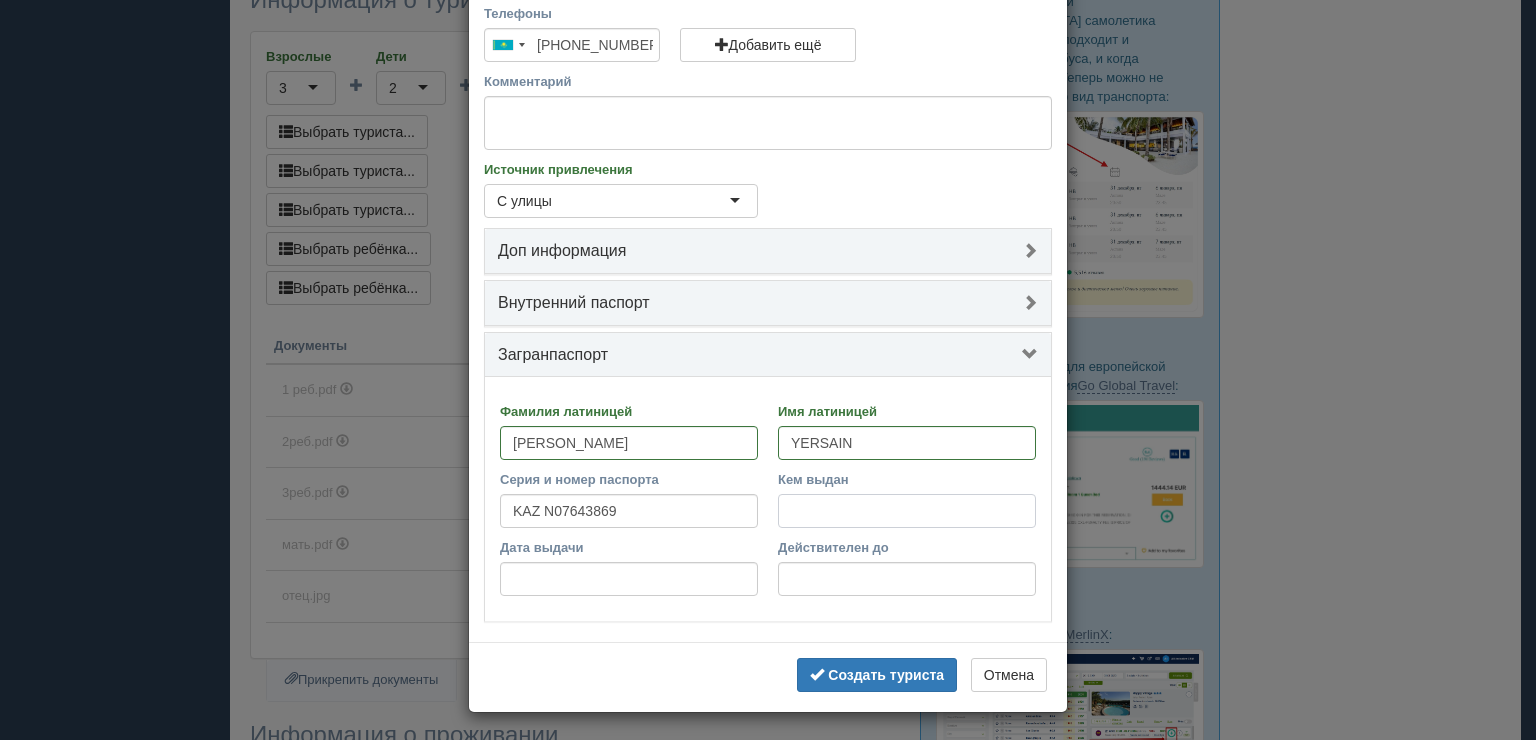 click on "Кем выдан" at bounding box center [907, 511] 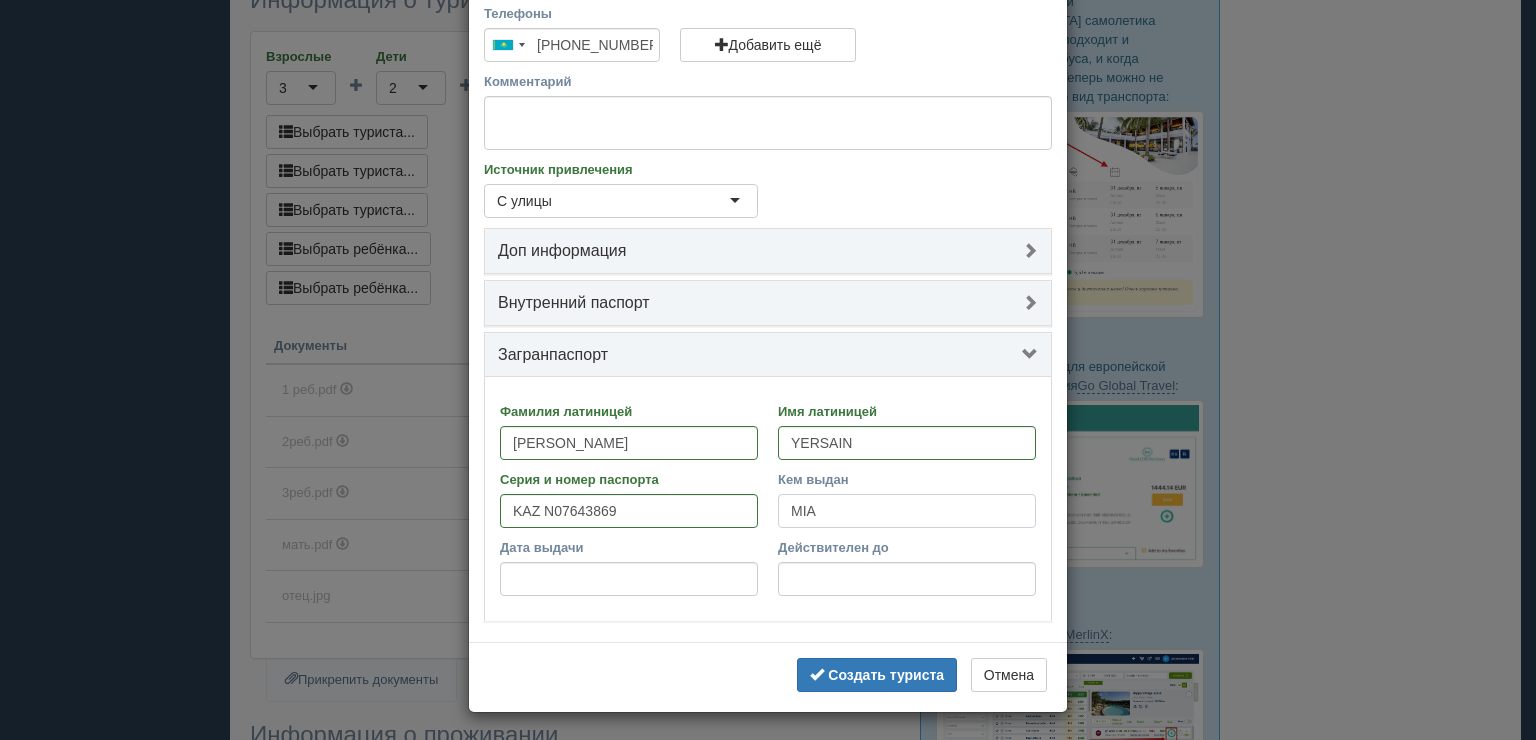 type on "MIA" 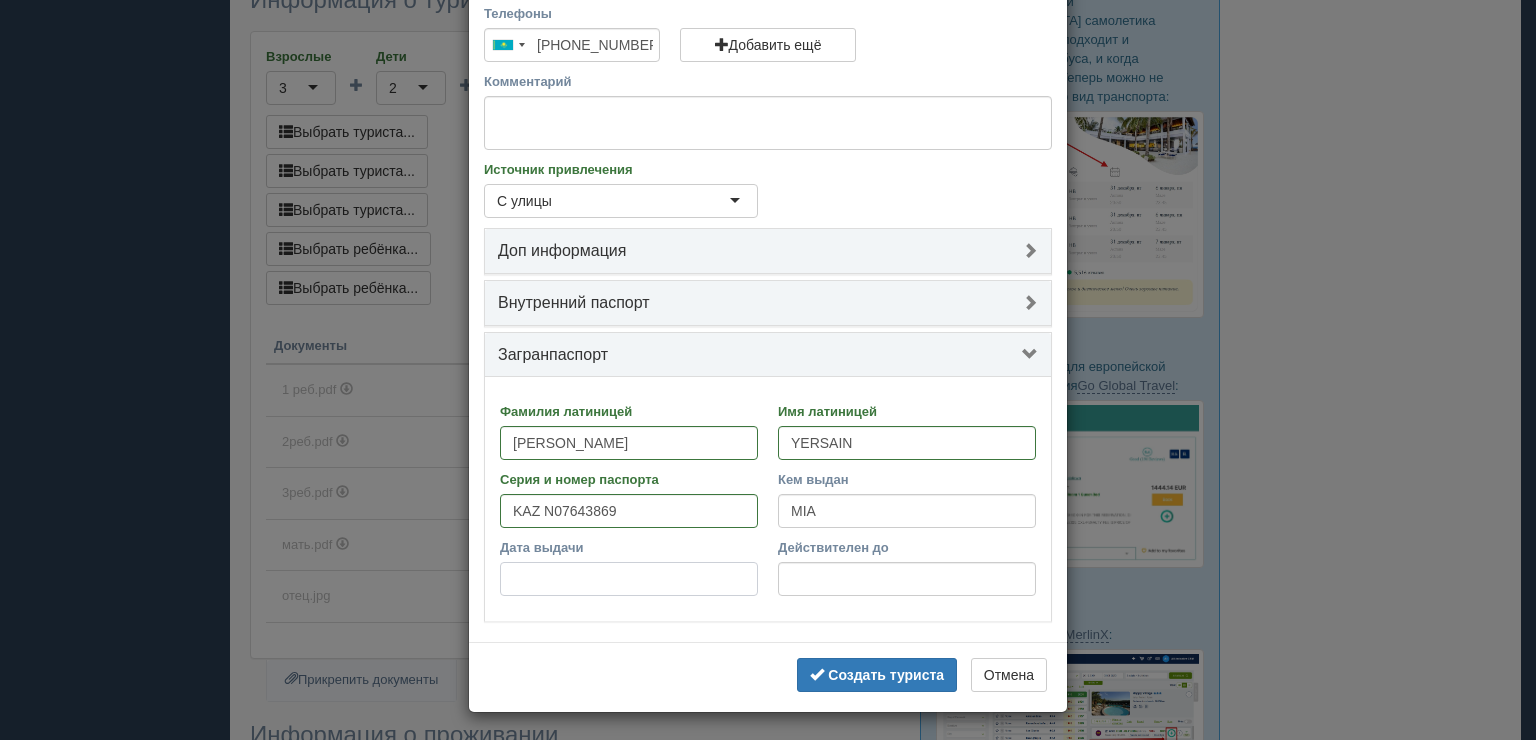 click on "Дата выдачи" at bounding box center [629, 579] 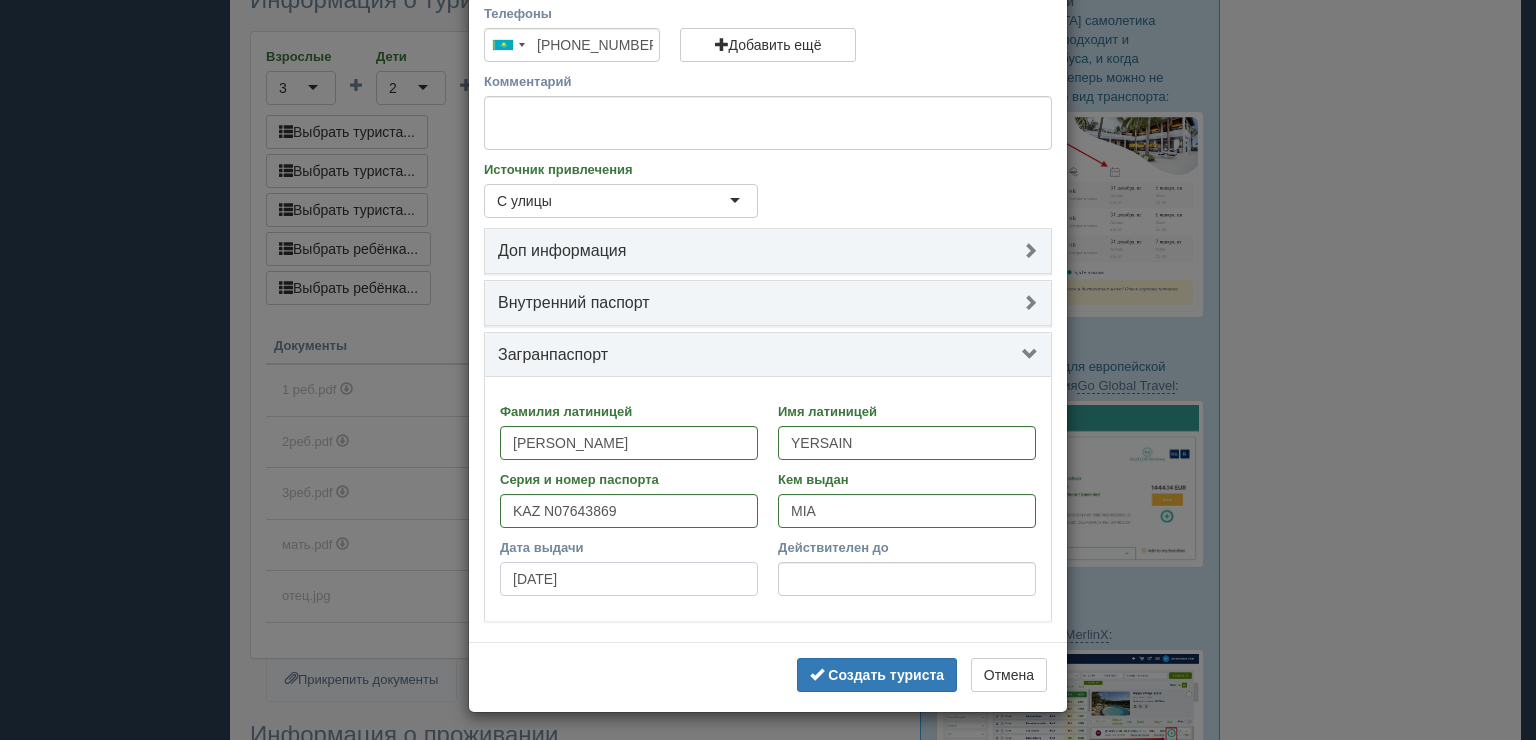 type on "20.09.2011" 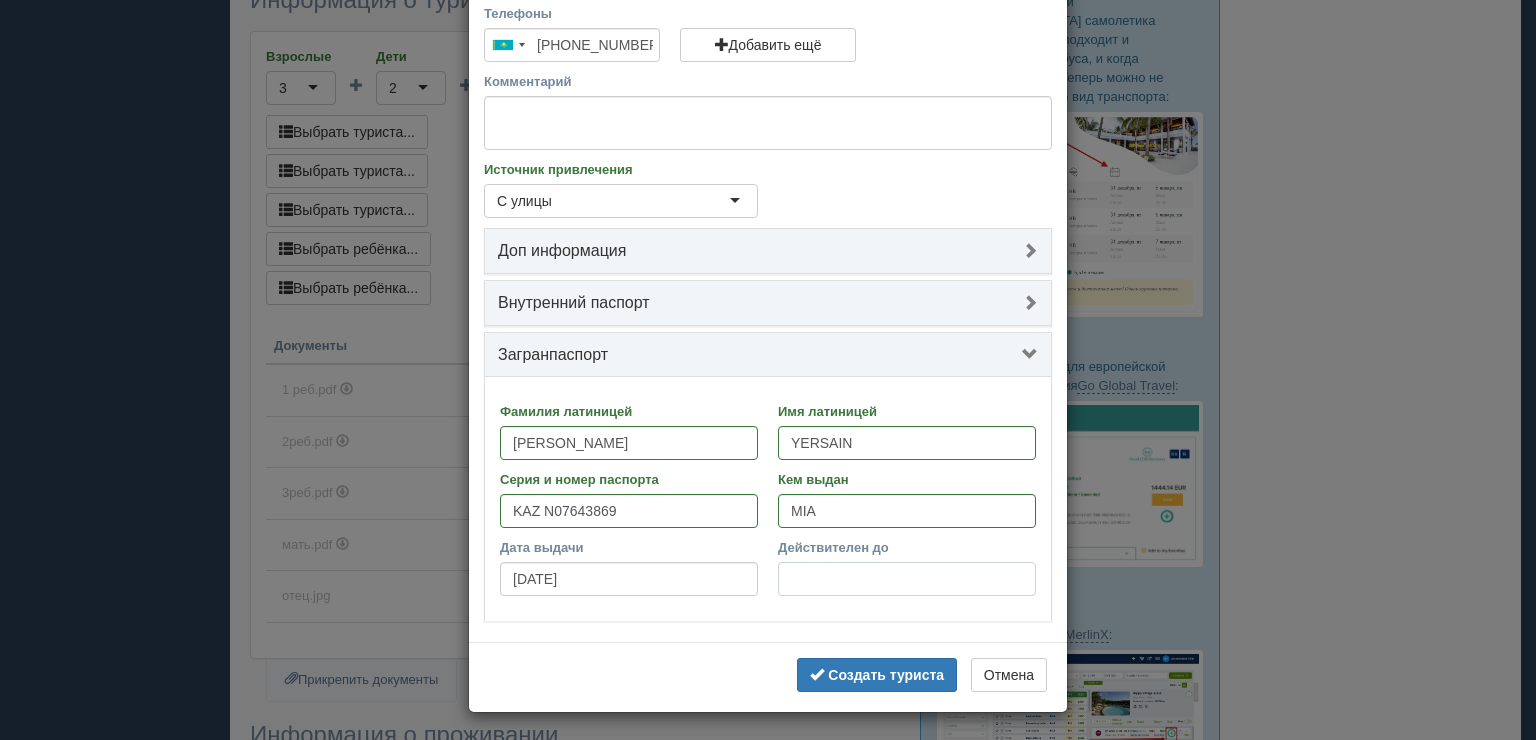 click on "Действителен до" at bounding box center [907, 579] 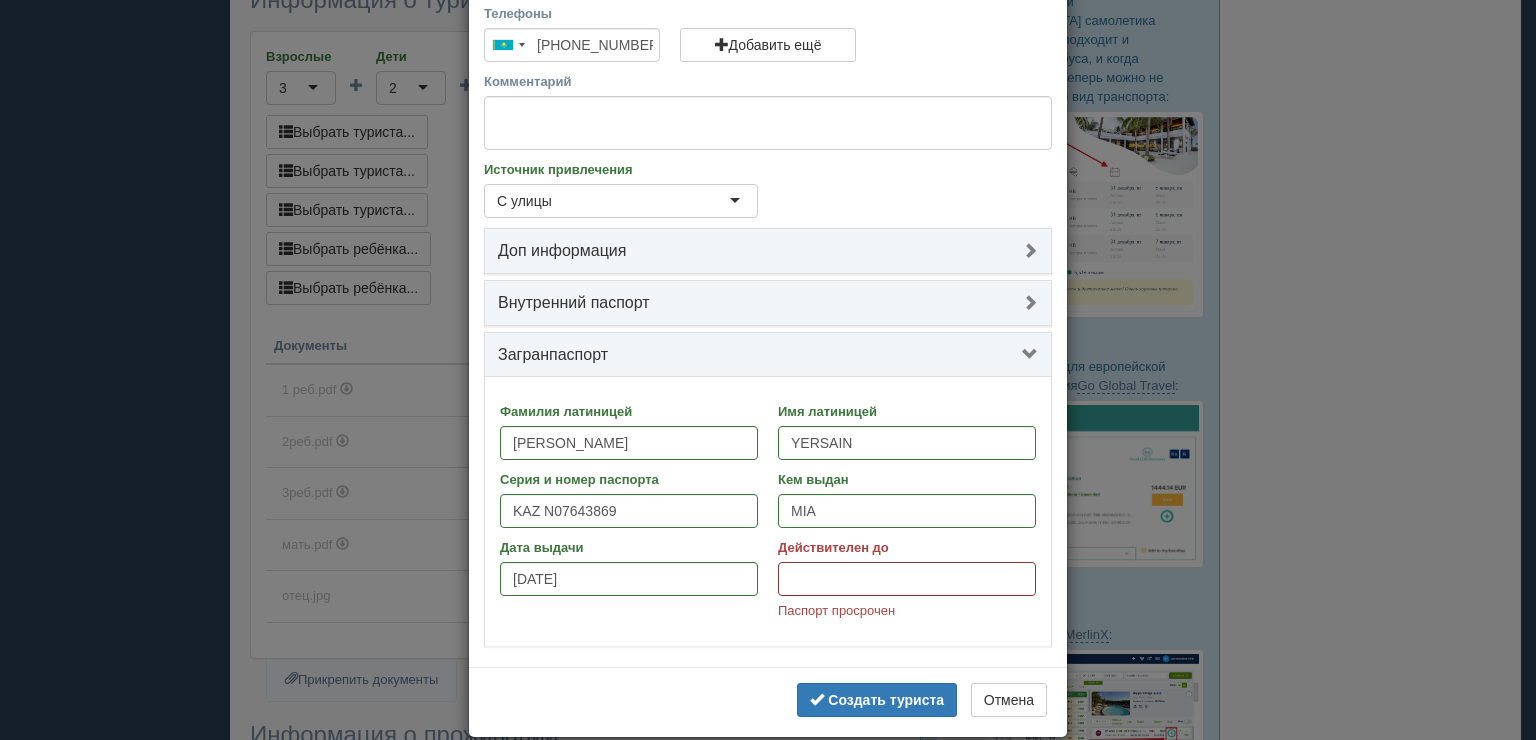 type on "20.09.2021" 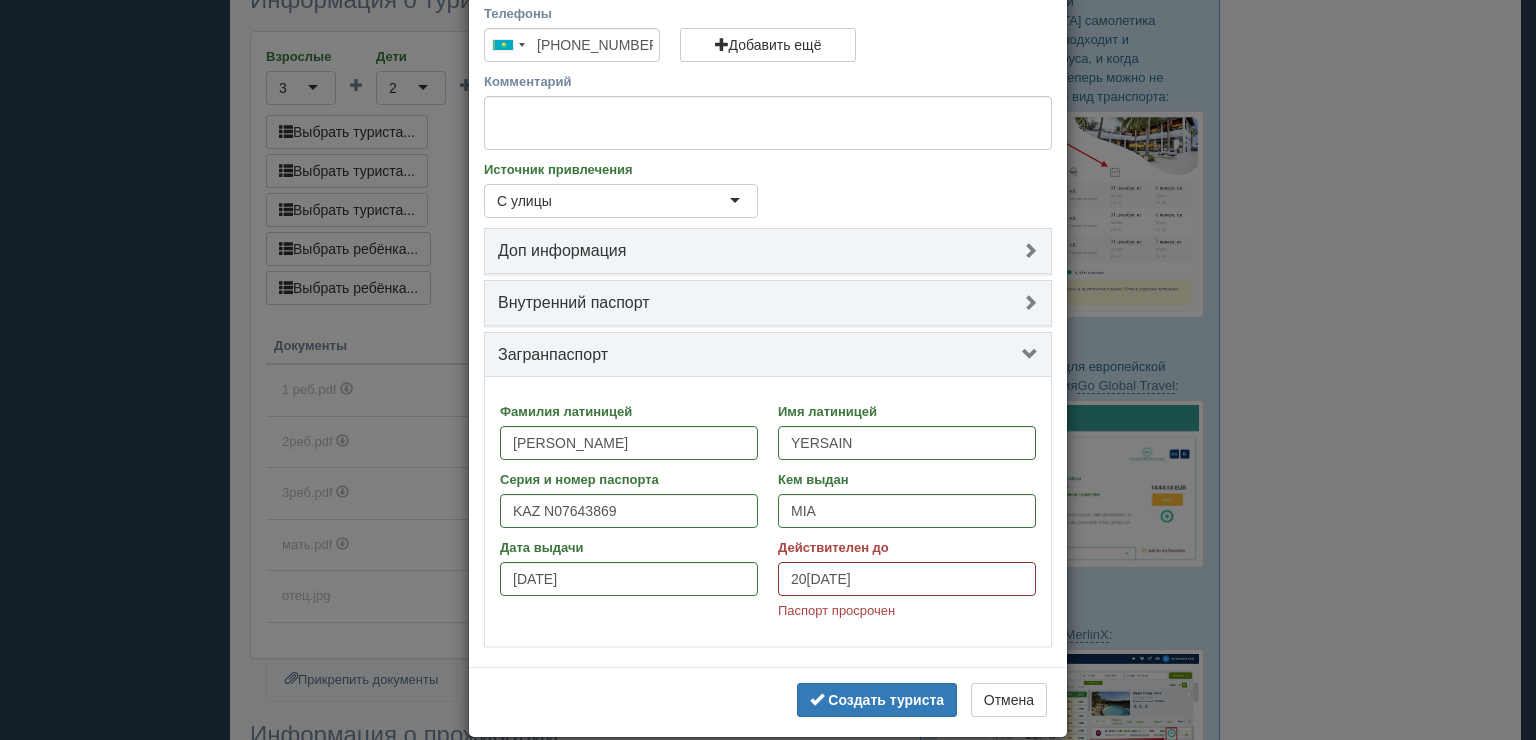 click on "20.09.2021" at bounding box center [907, 579] 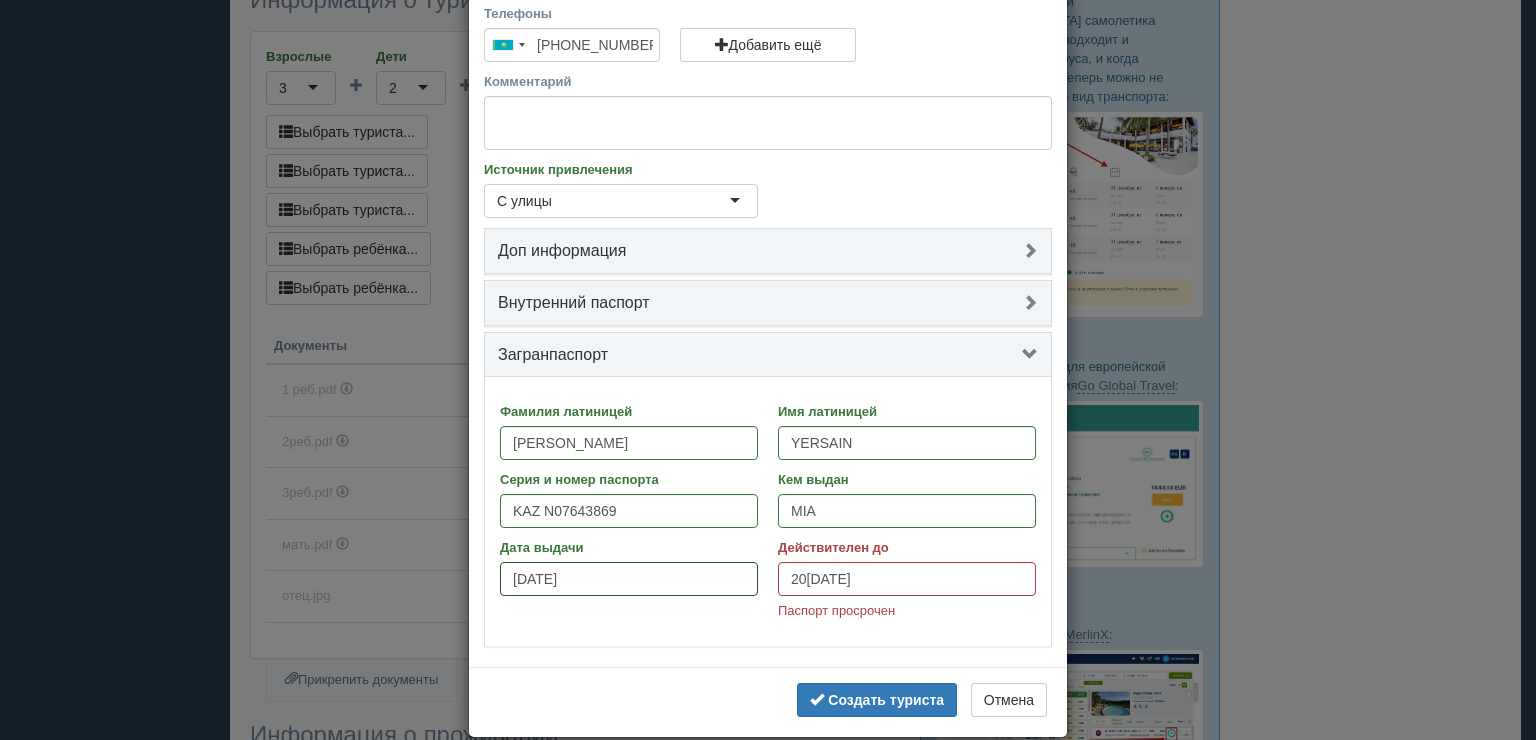 click on "20.09.2011" at bounding box center (629, 579) 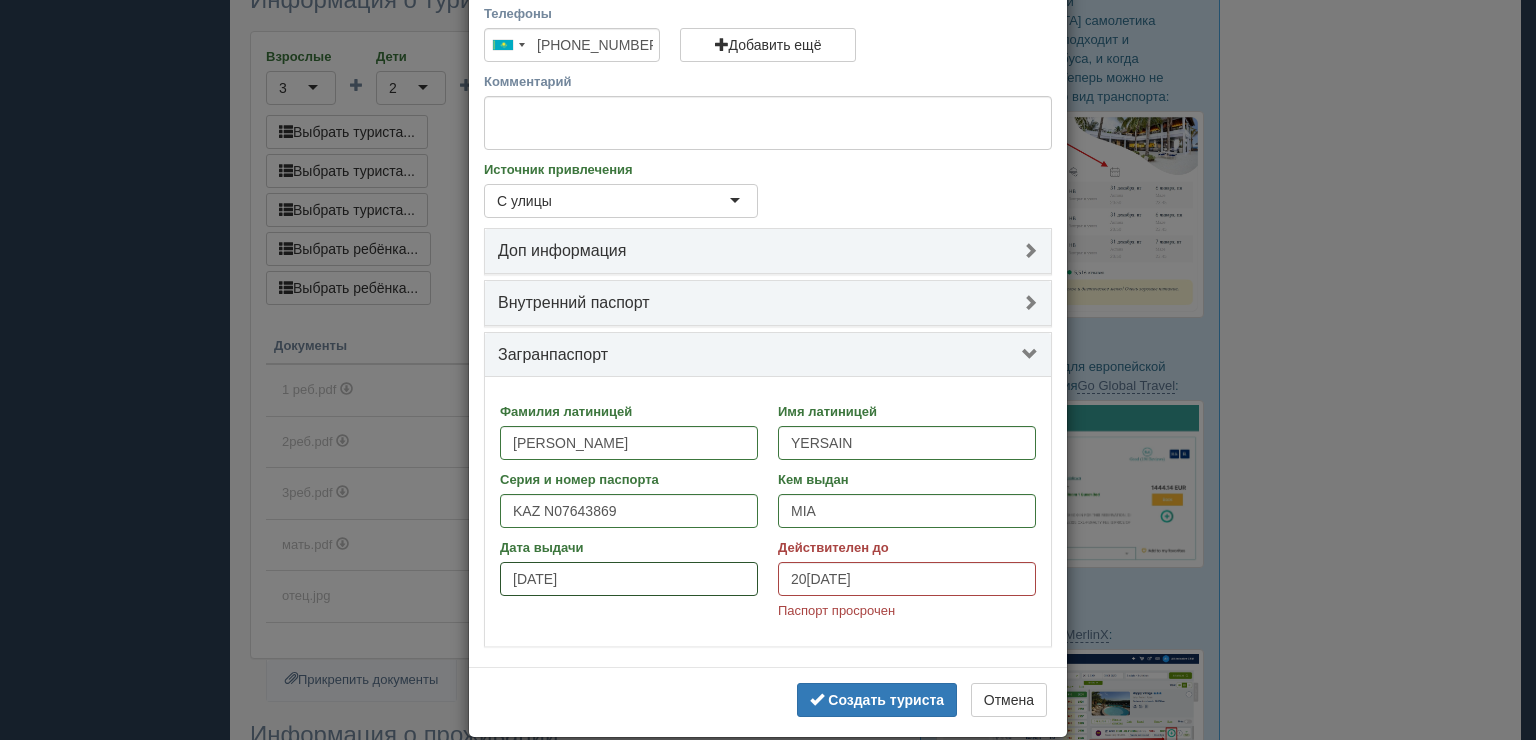 type on "20.09.2021" 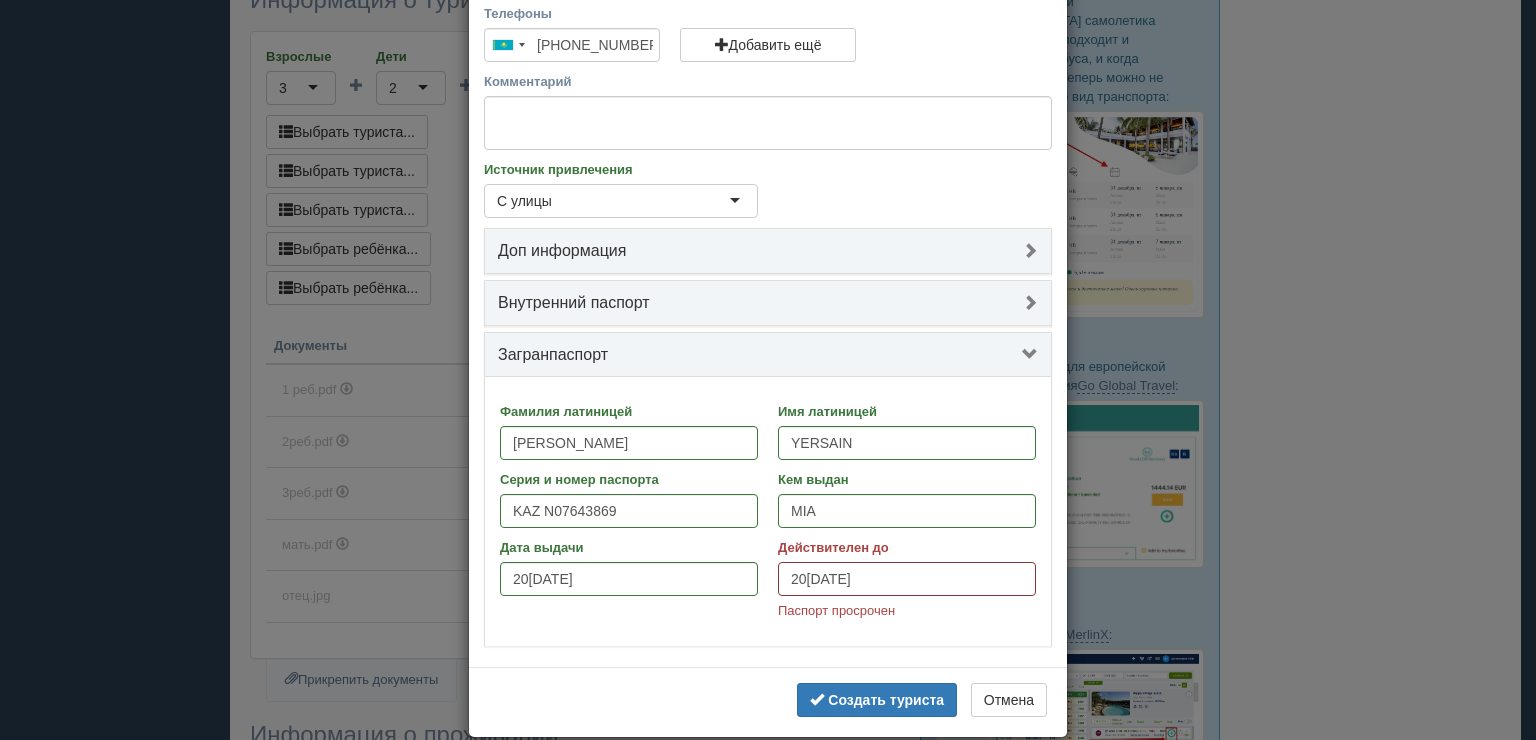 click on "20.09.2021" at bounding box center (907, 579) 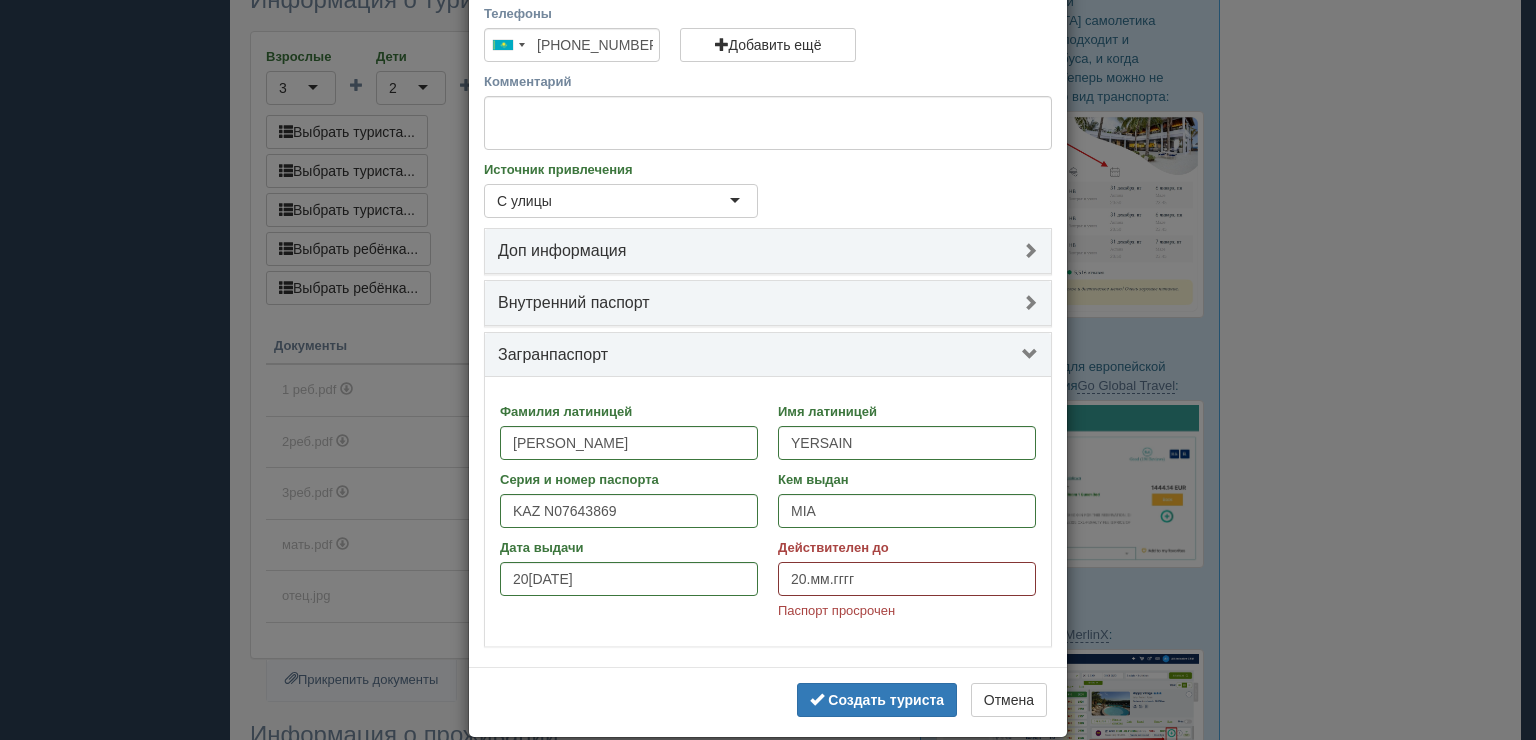 type on "2д.мм.гггг" 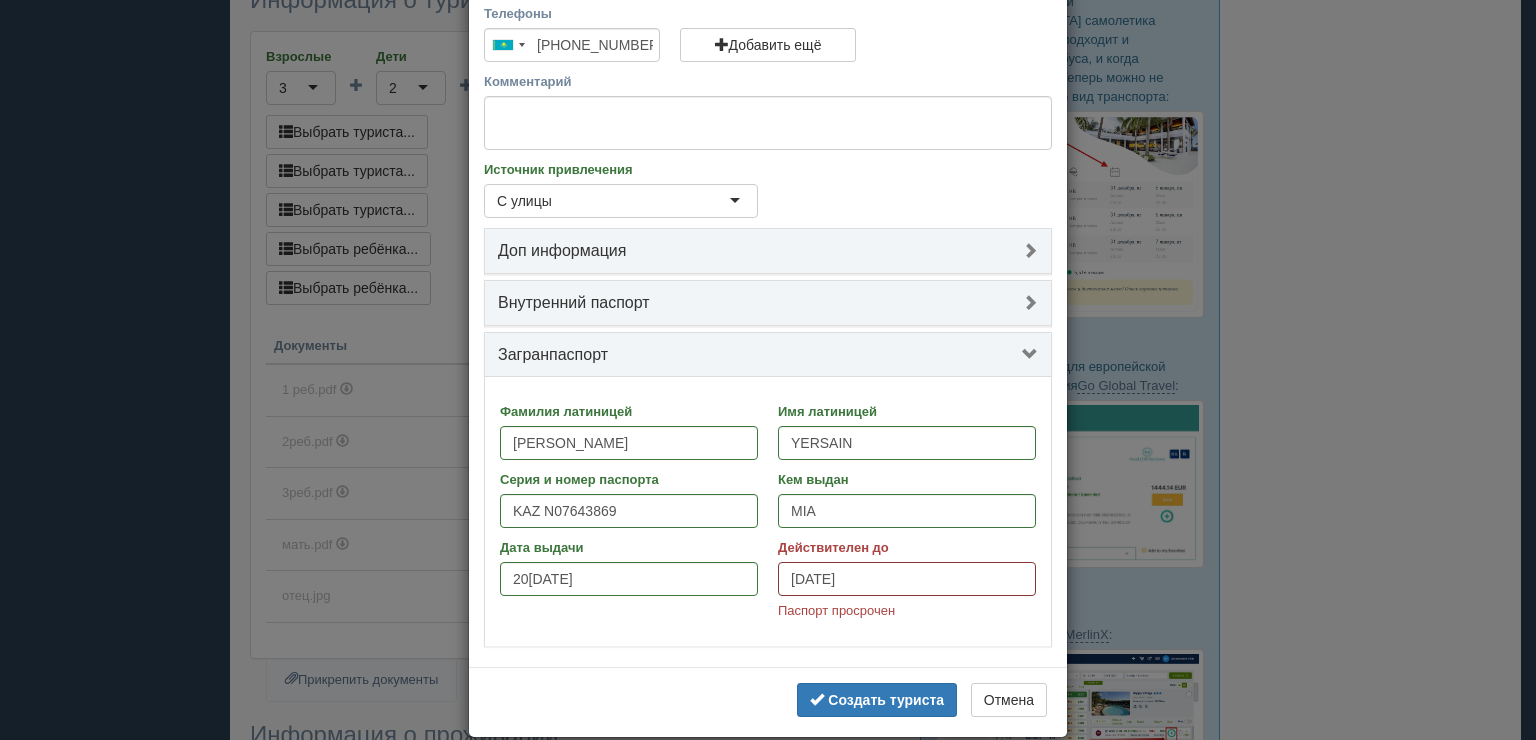 type on "[DATE]" 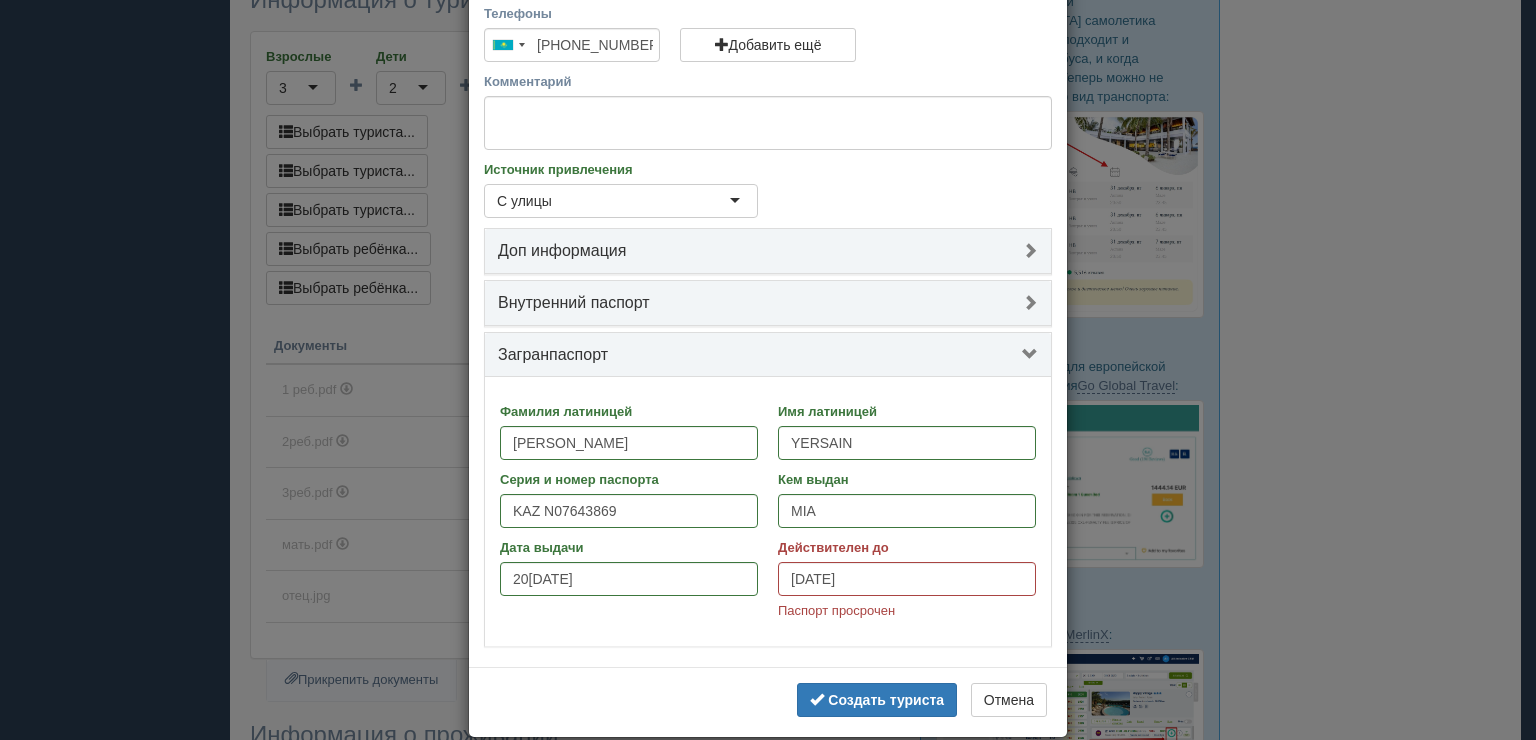 click on "Действителен до
19.09.2031
Паспорт просрочен" at bounding box center (907, 584) 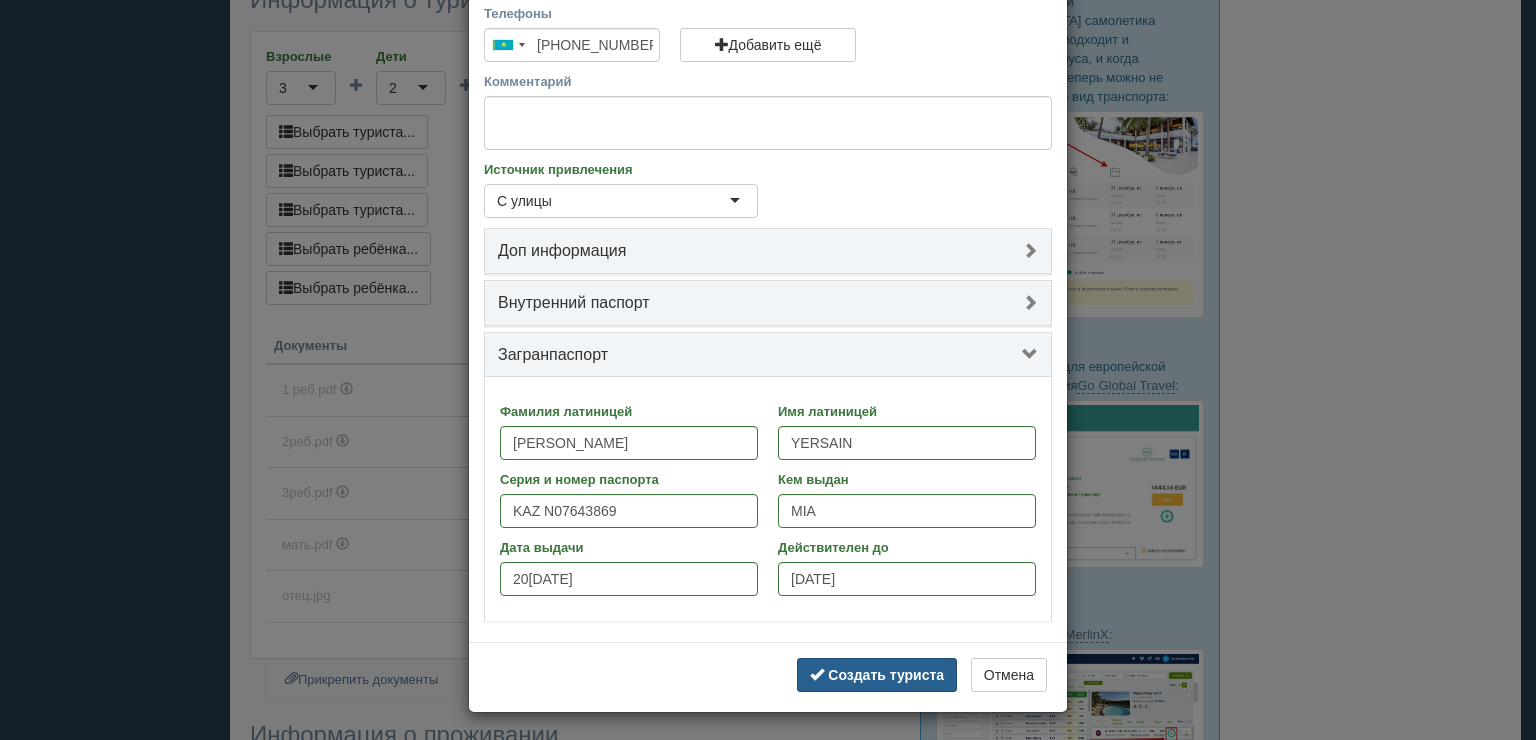 click on "Создать туриста" at bounding box center (877, 675) 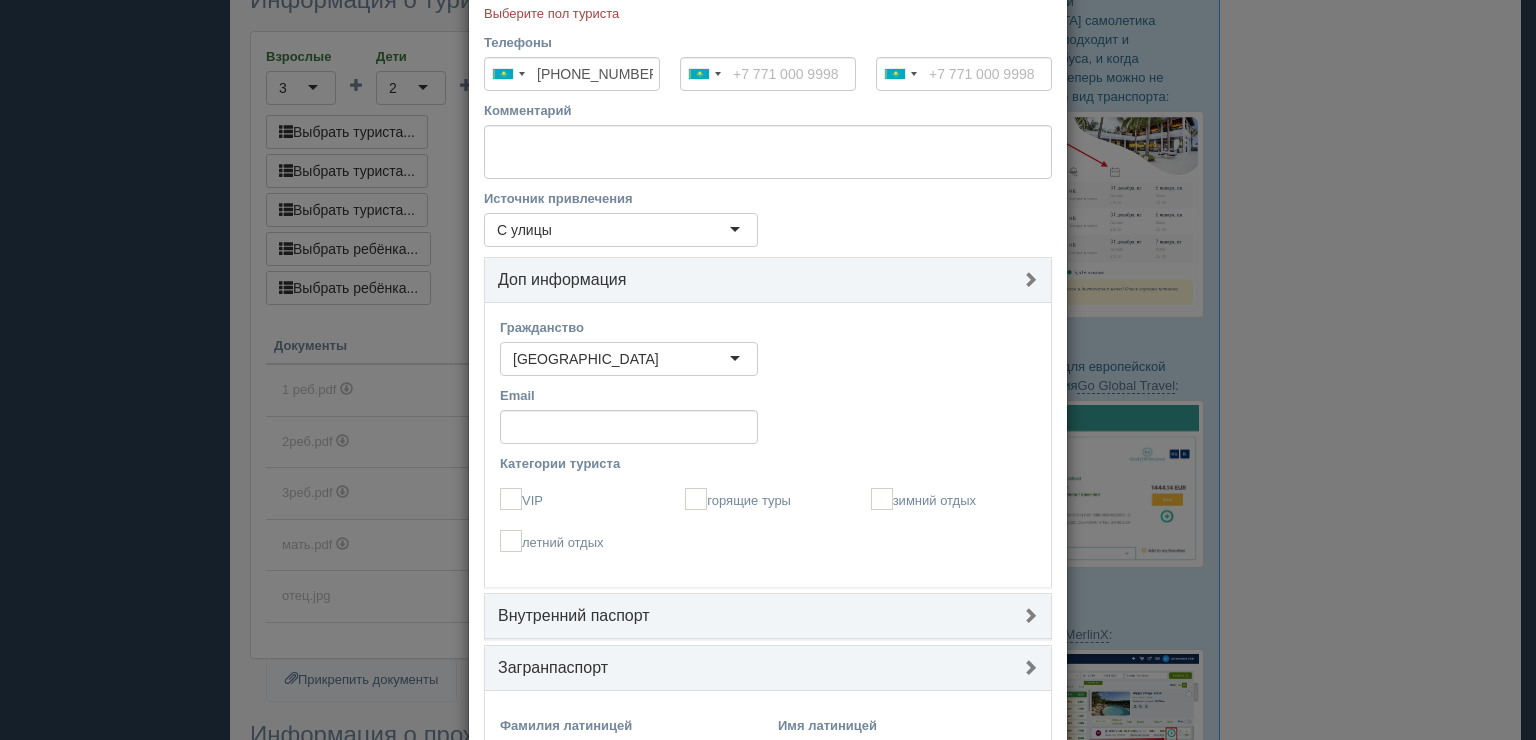 scroll, scrollTop: 0, scrollLeft: 0, axis: both 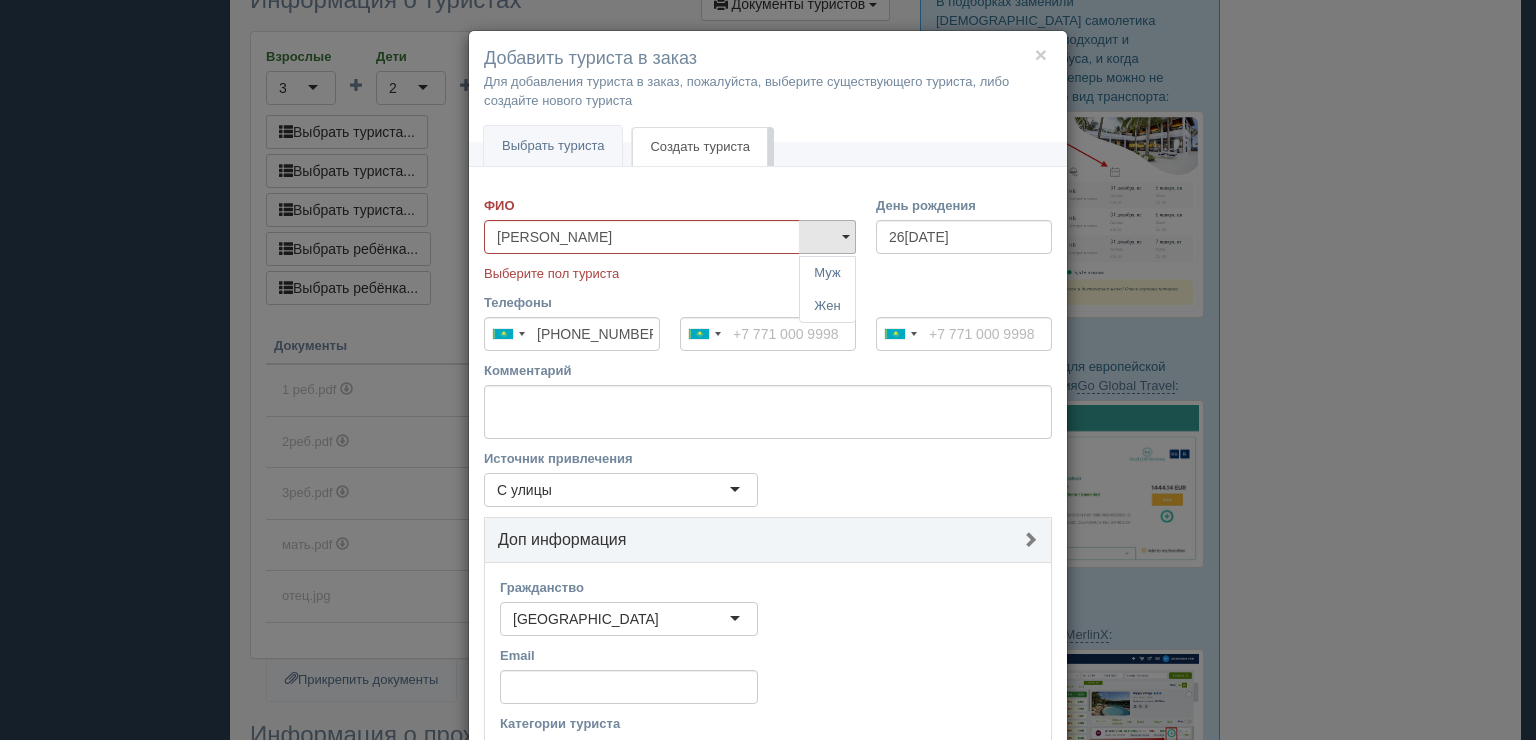 type 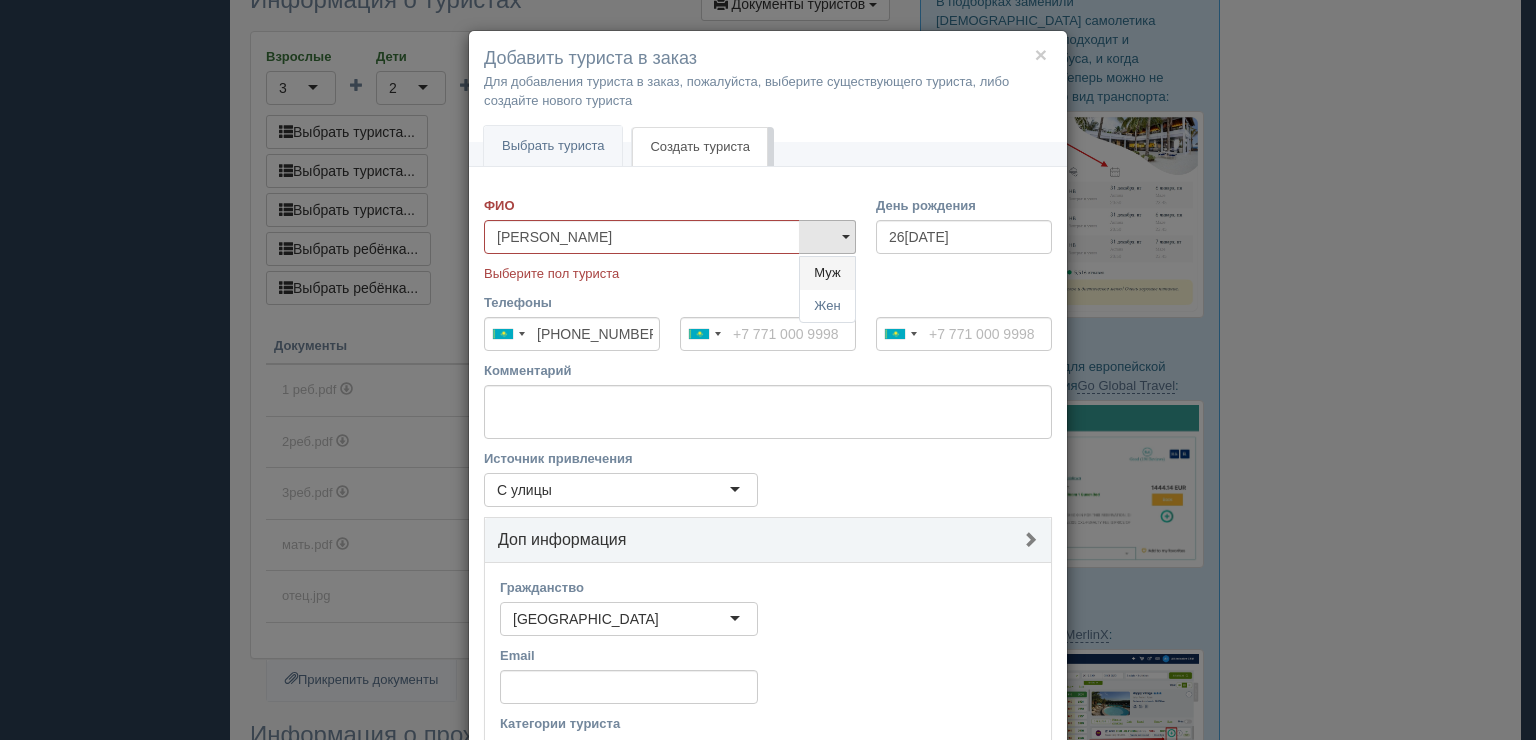 click on "Муж" at bounding box center (827, 273) 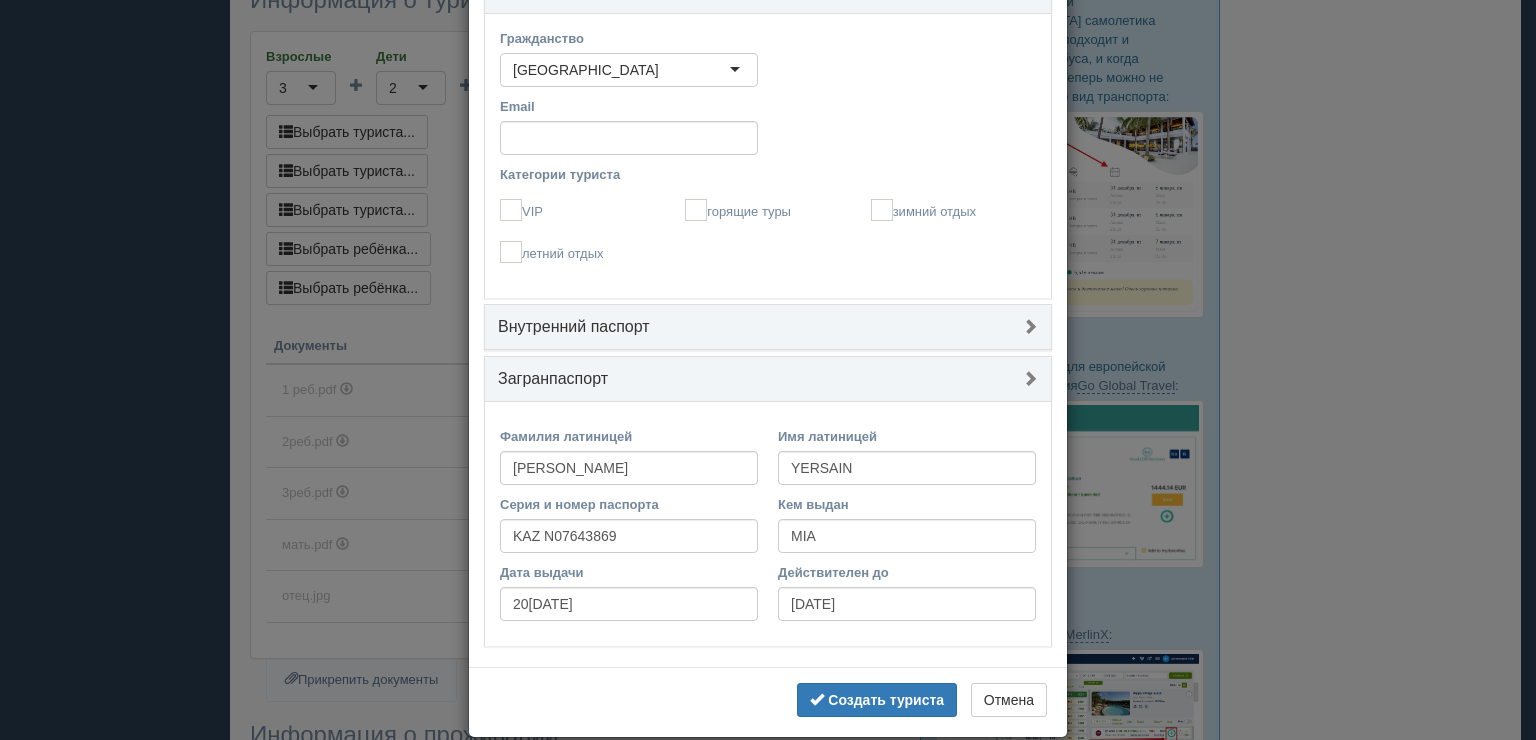 scroll, scrollTop: 573, scrollLeft: 0, axis: vertical 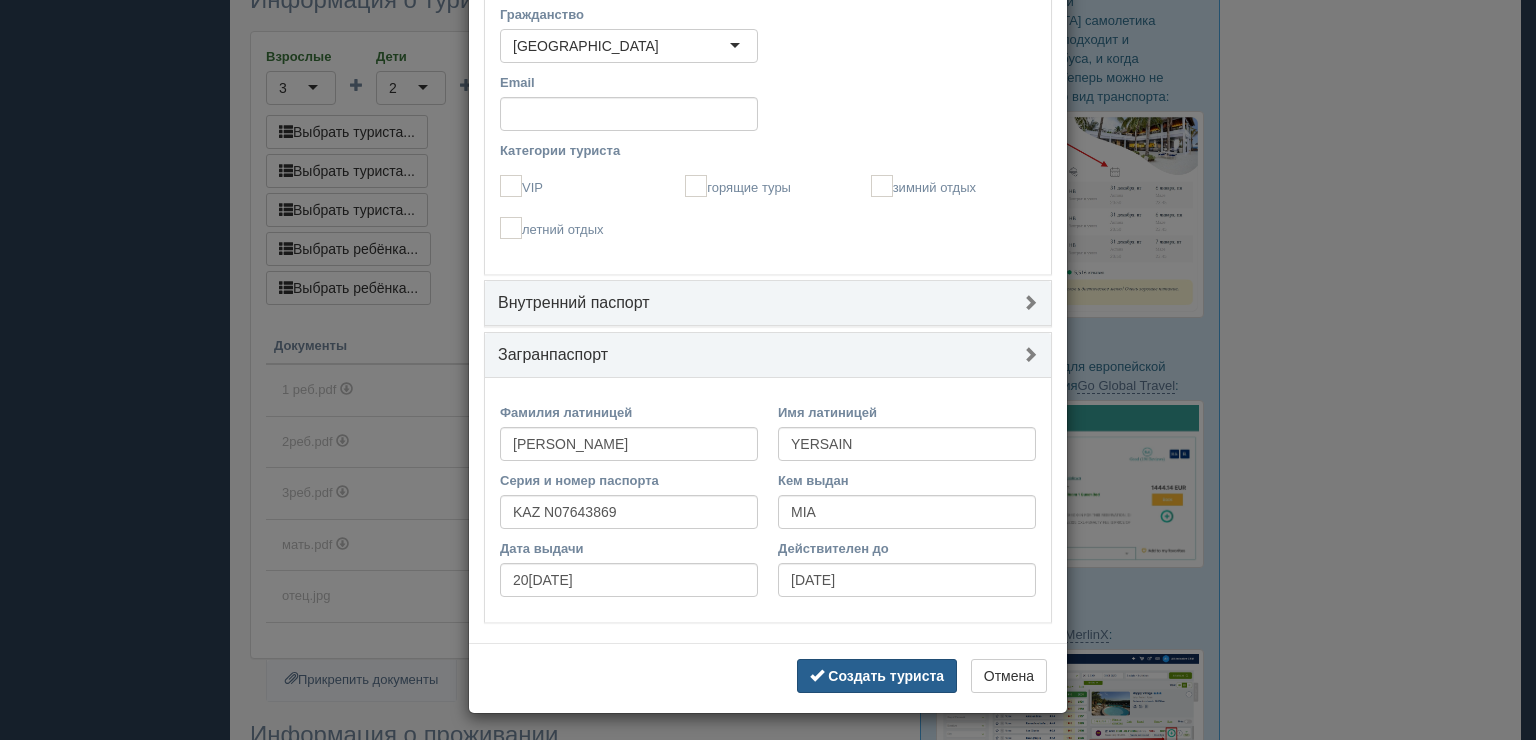 click on "Создать туриста" at bounding box center (877, 676) 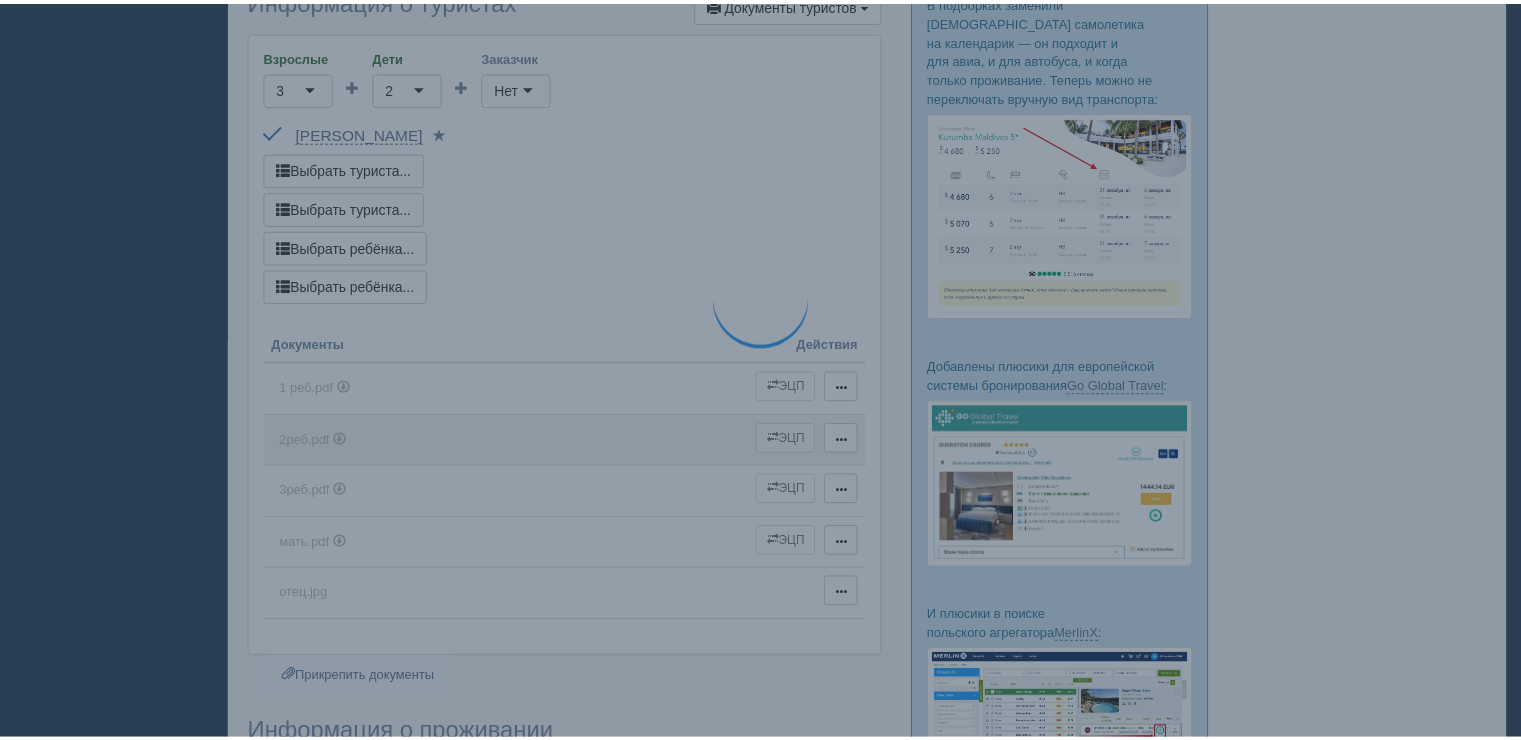 scroll, scrollTop: 0, scrollLeft: 0, axis: both 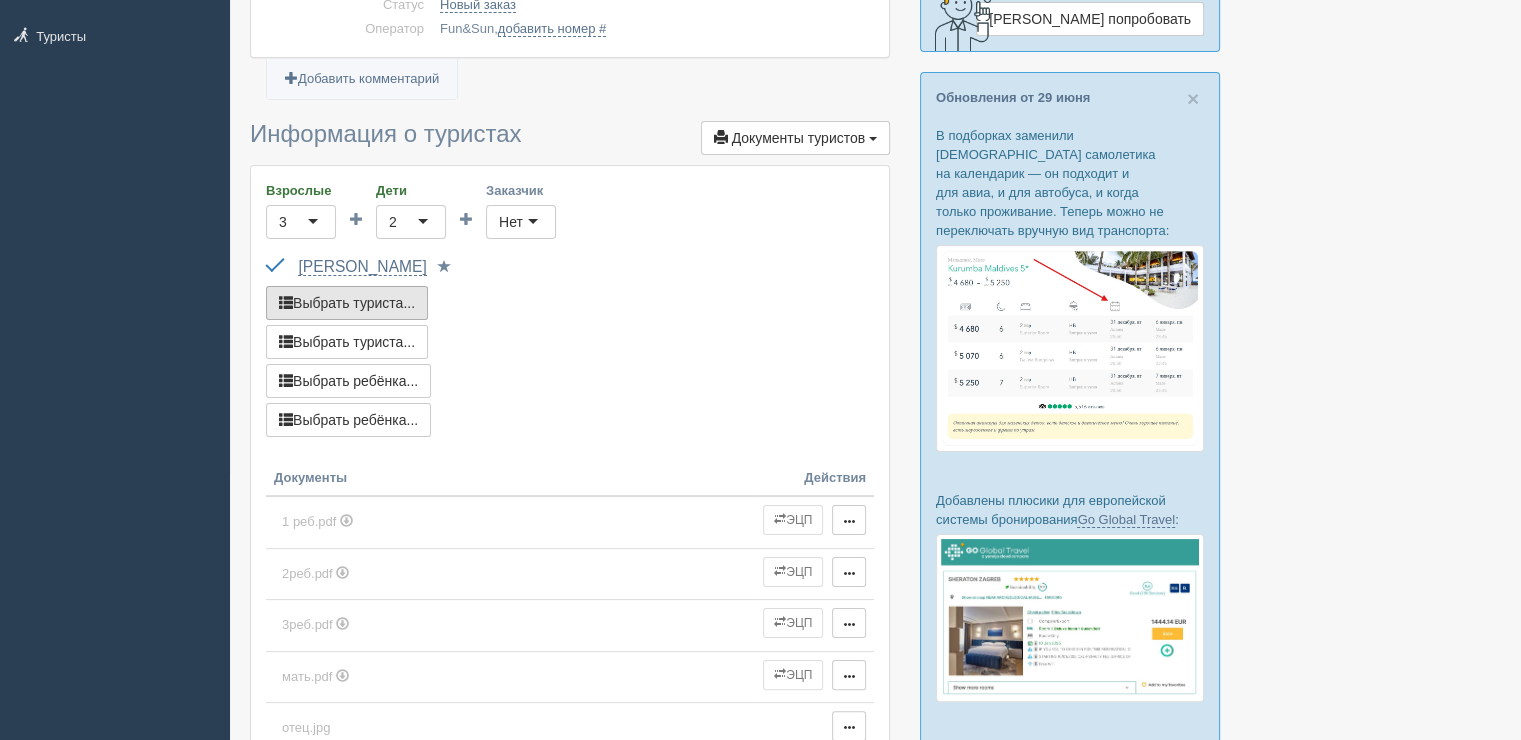 click on "Выбрать туриста..." at bounding box center (347, 303) 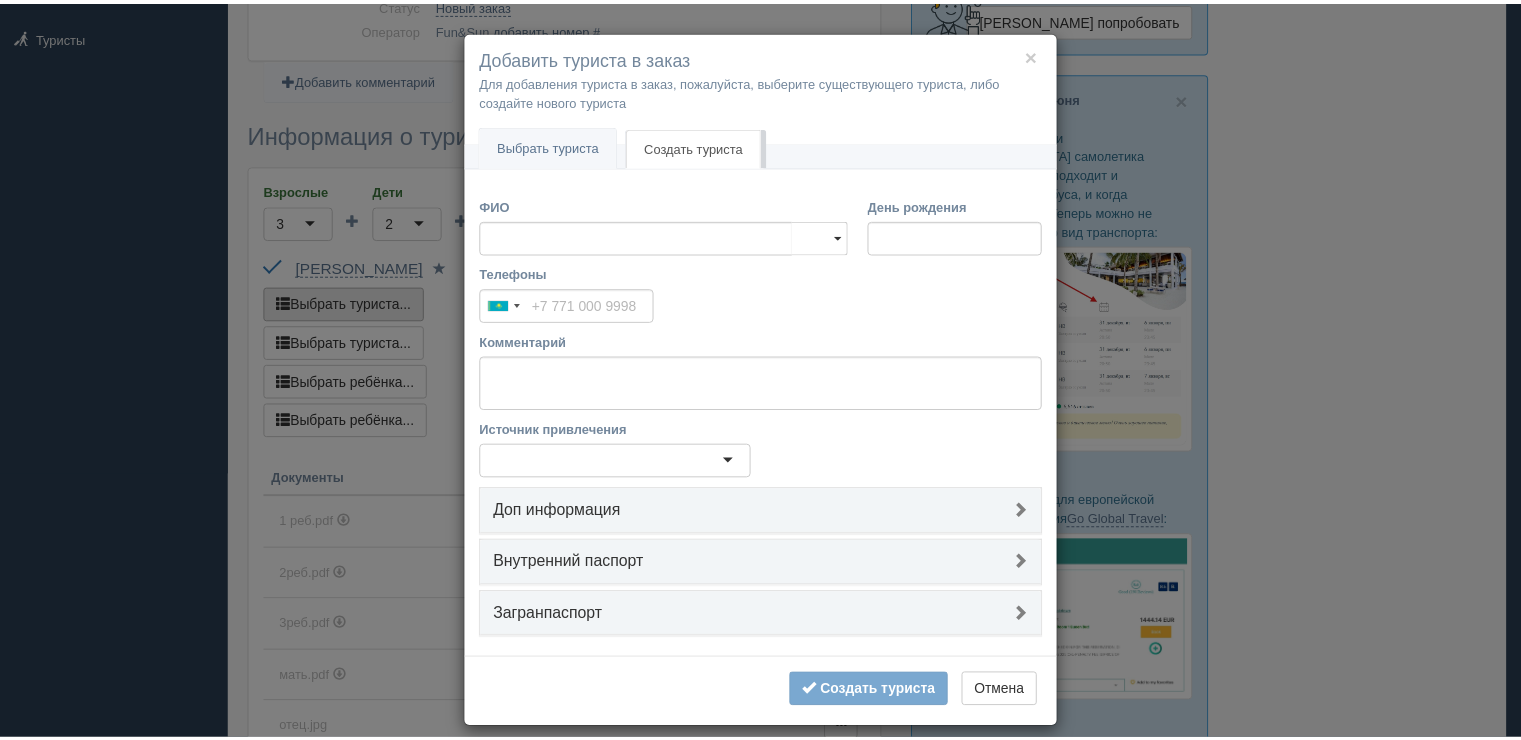 scroll, scrollTop: 0, scrollLeft: 0, axis: both 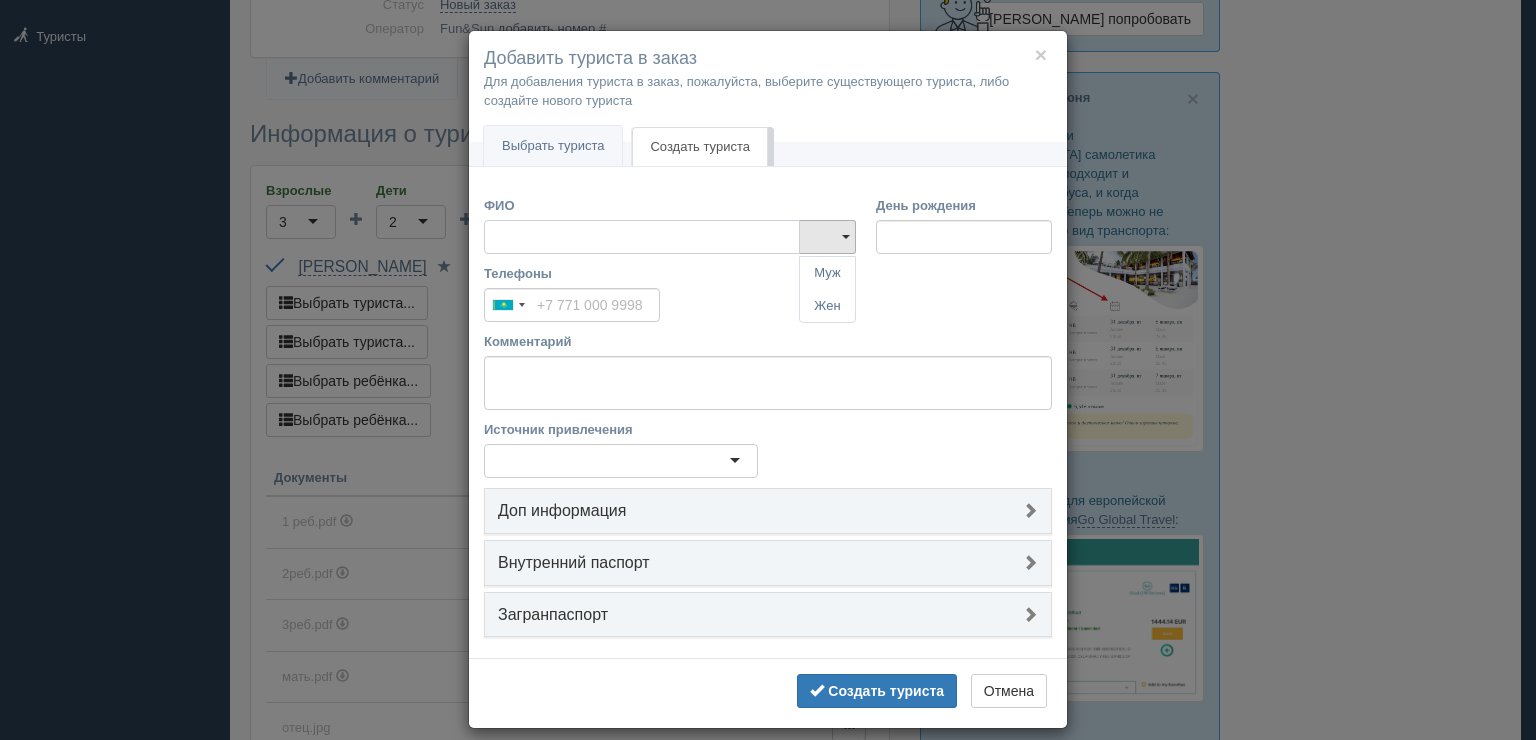type 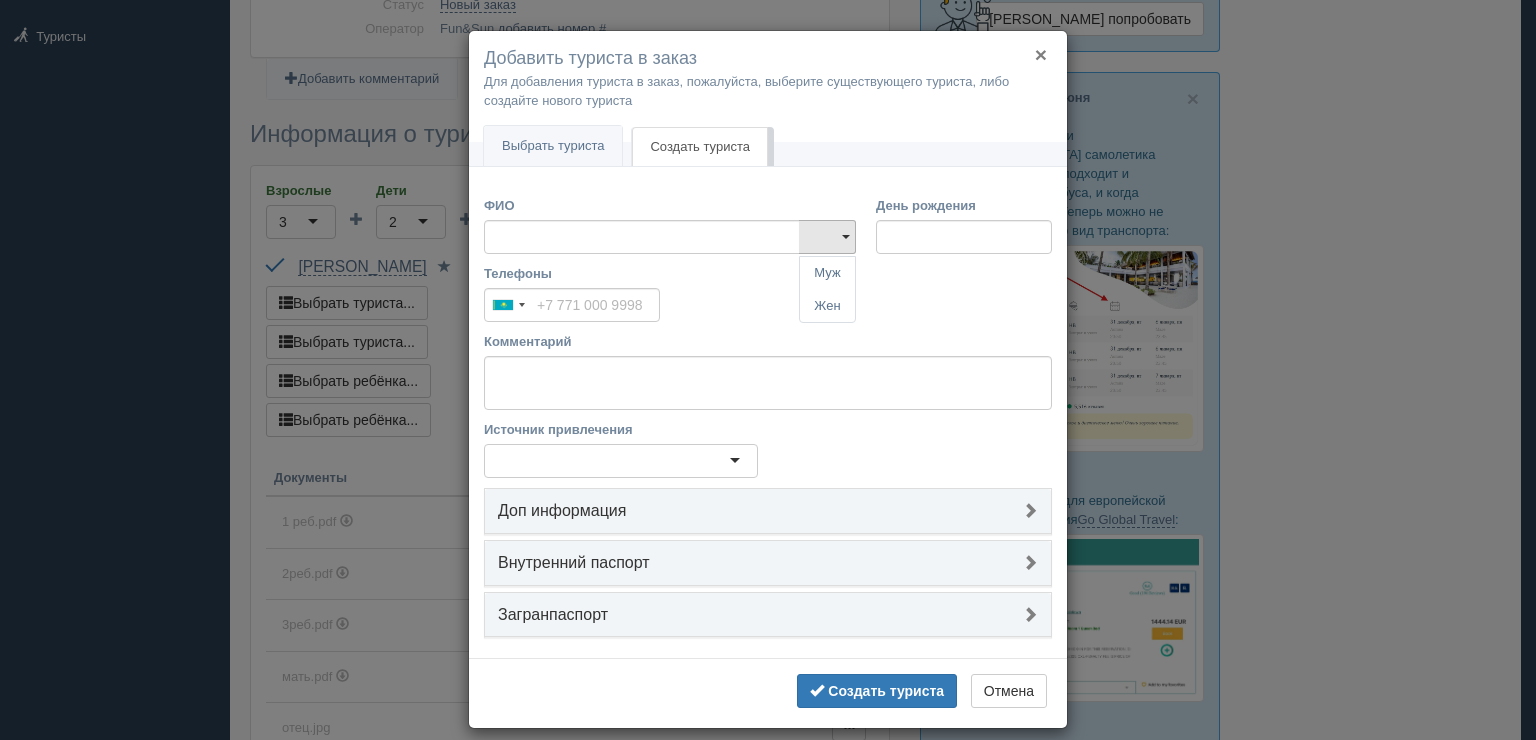 click on "×" at bounding box center (1041, 54) 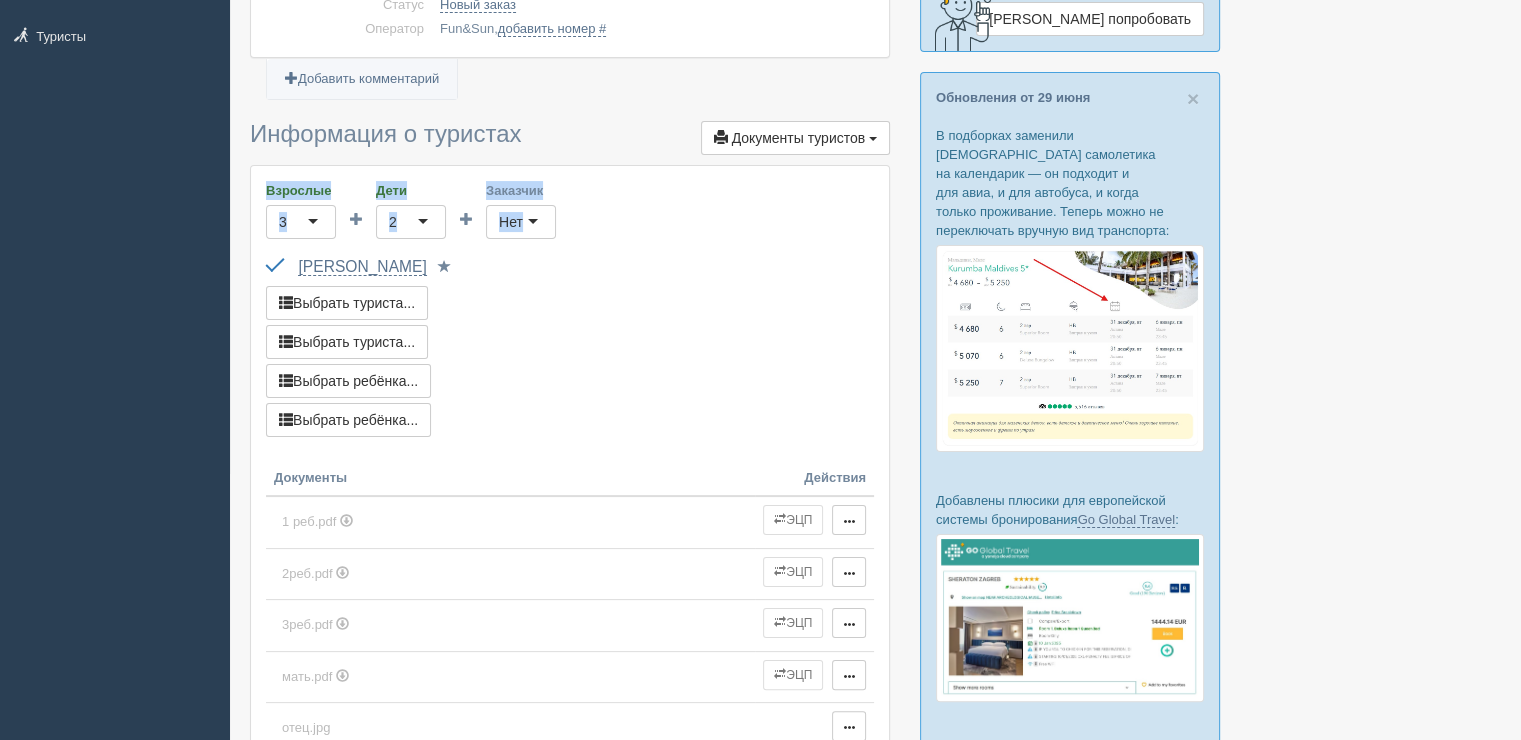 drag, startPoint x: 660, startPoint y: 352, endPoint x: 670, endPoint y: 237, distance: 115.43397 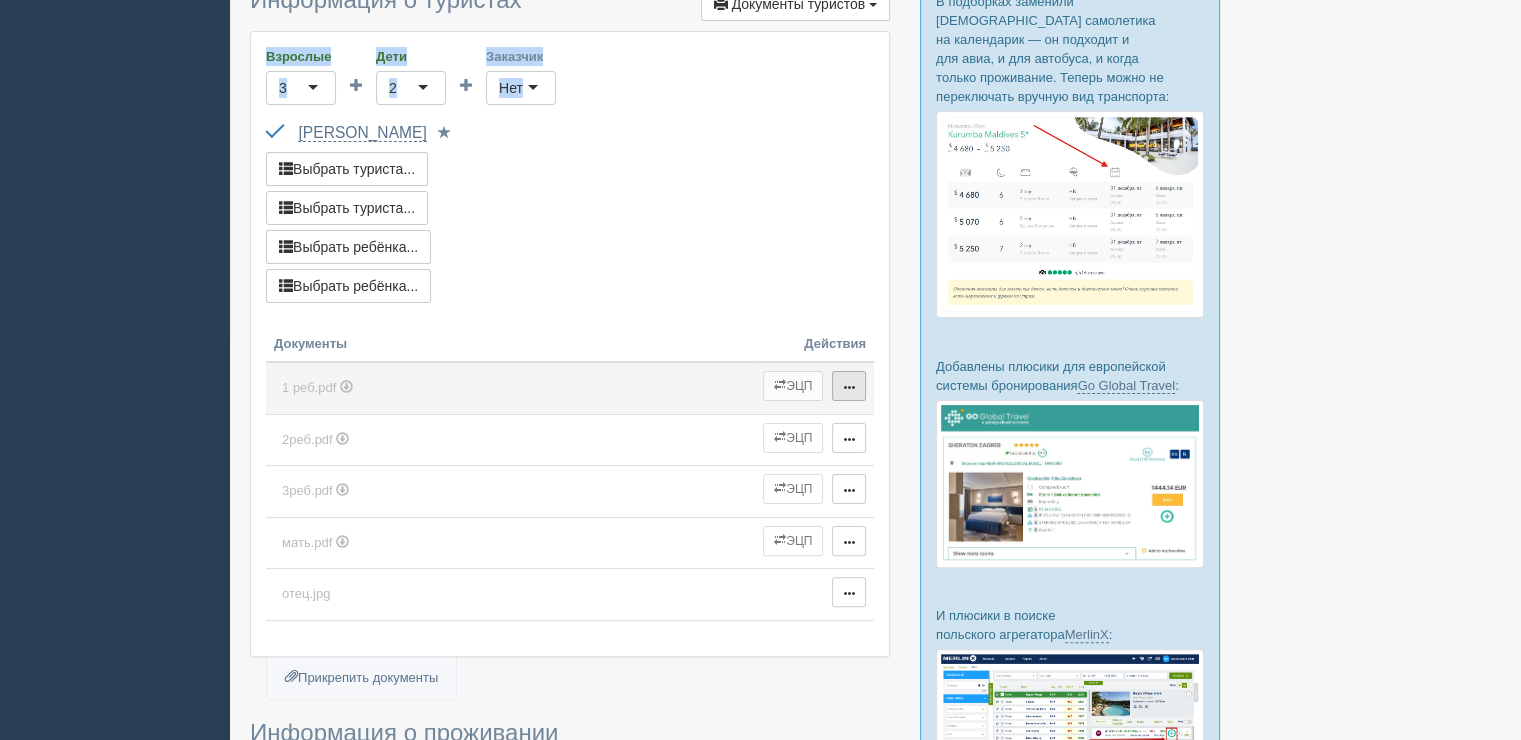 click at bounding box center [849, 386] 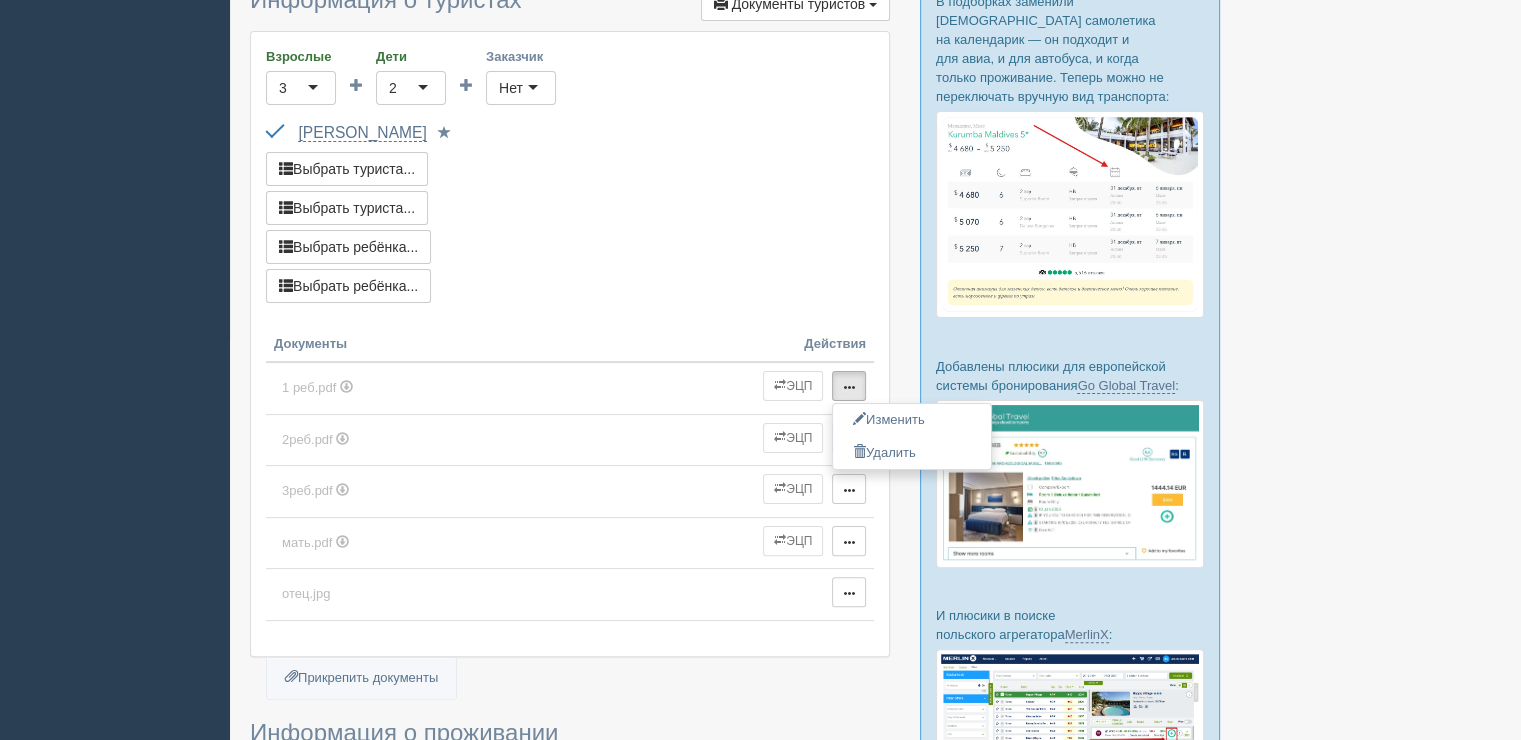 click on "Действия" at bounding box center [814, 335] 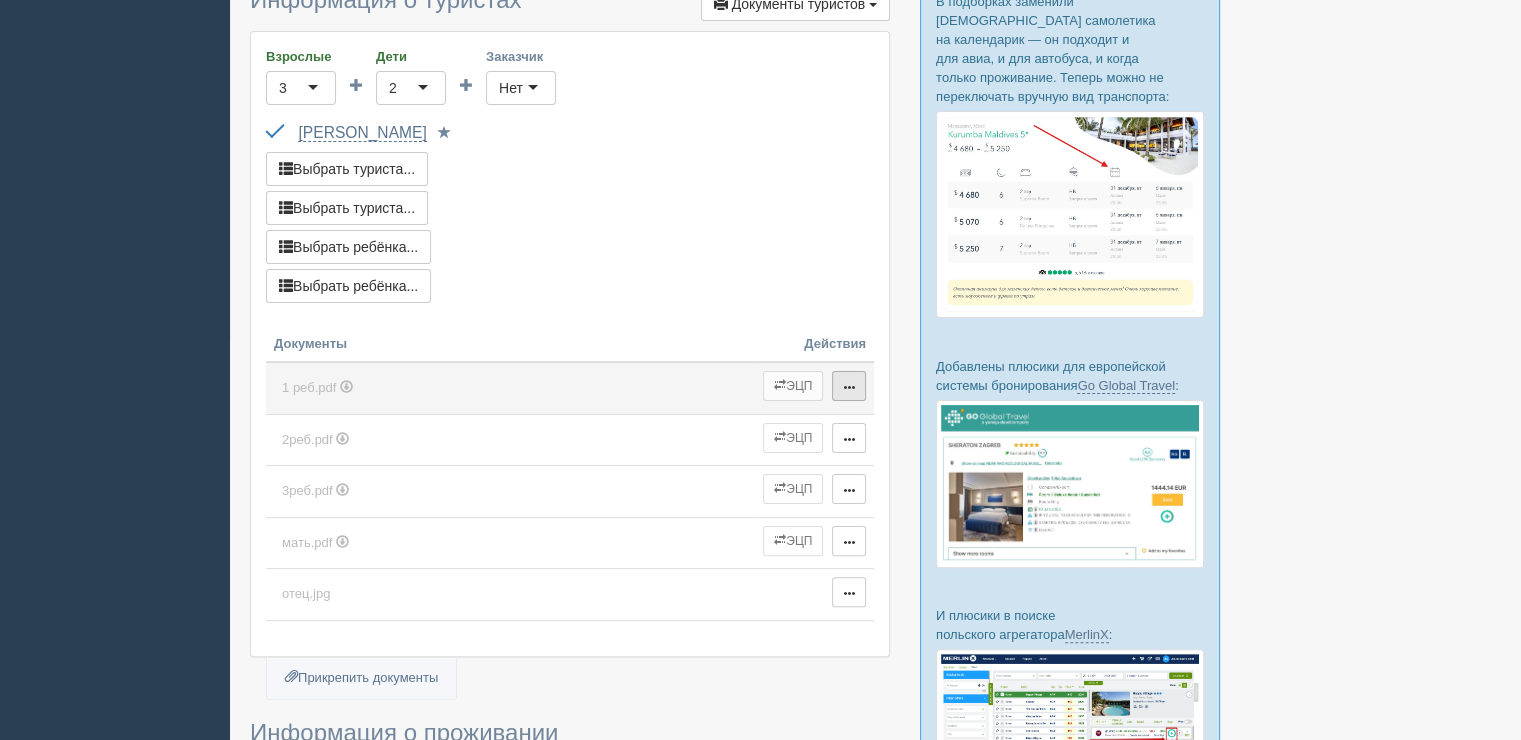 click at bounding box center [849, 386] 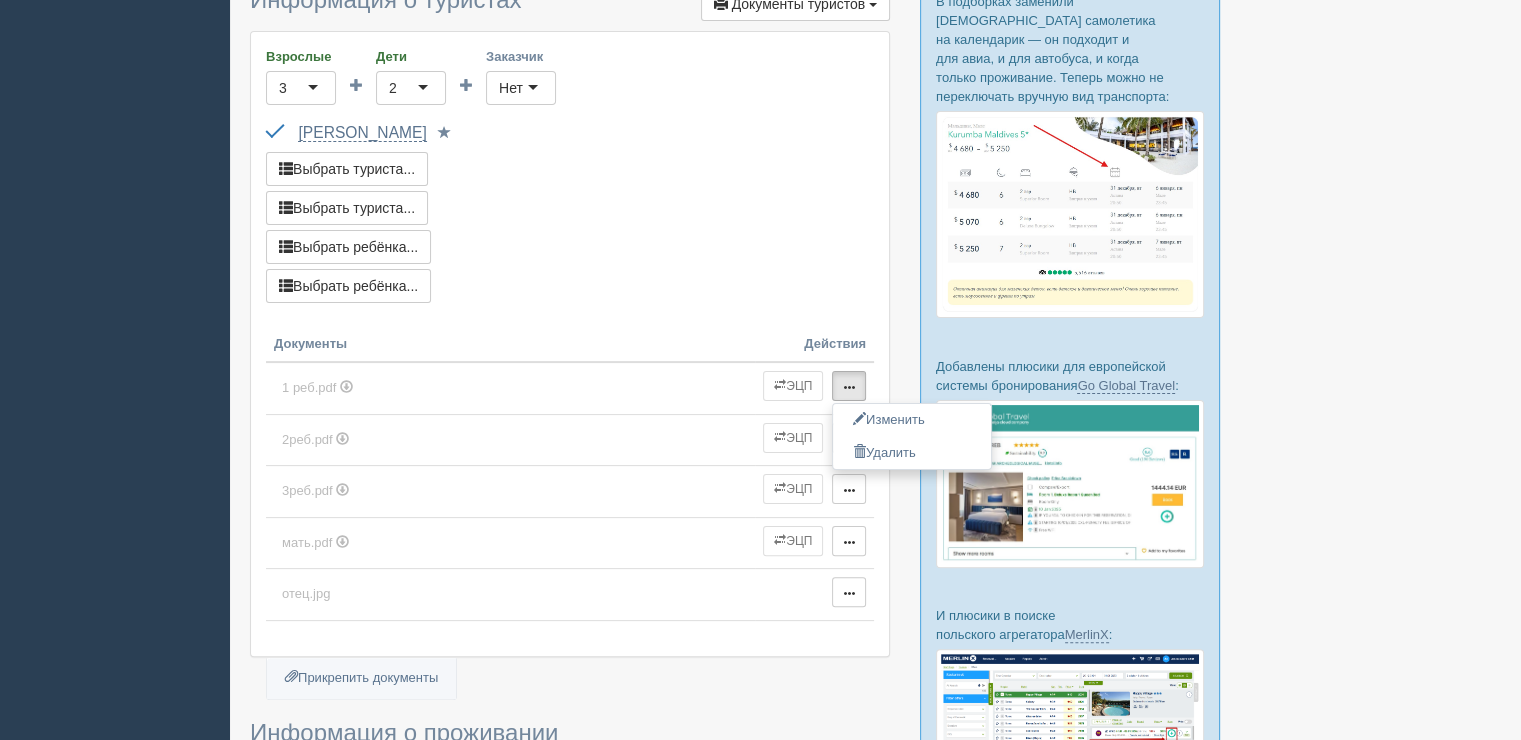 click on "Выбрать ребёнка..." at bounding box center [570, 288] 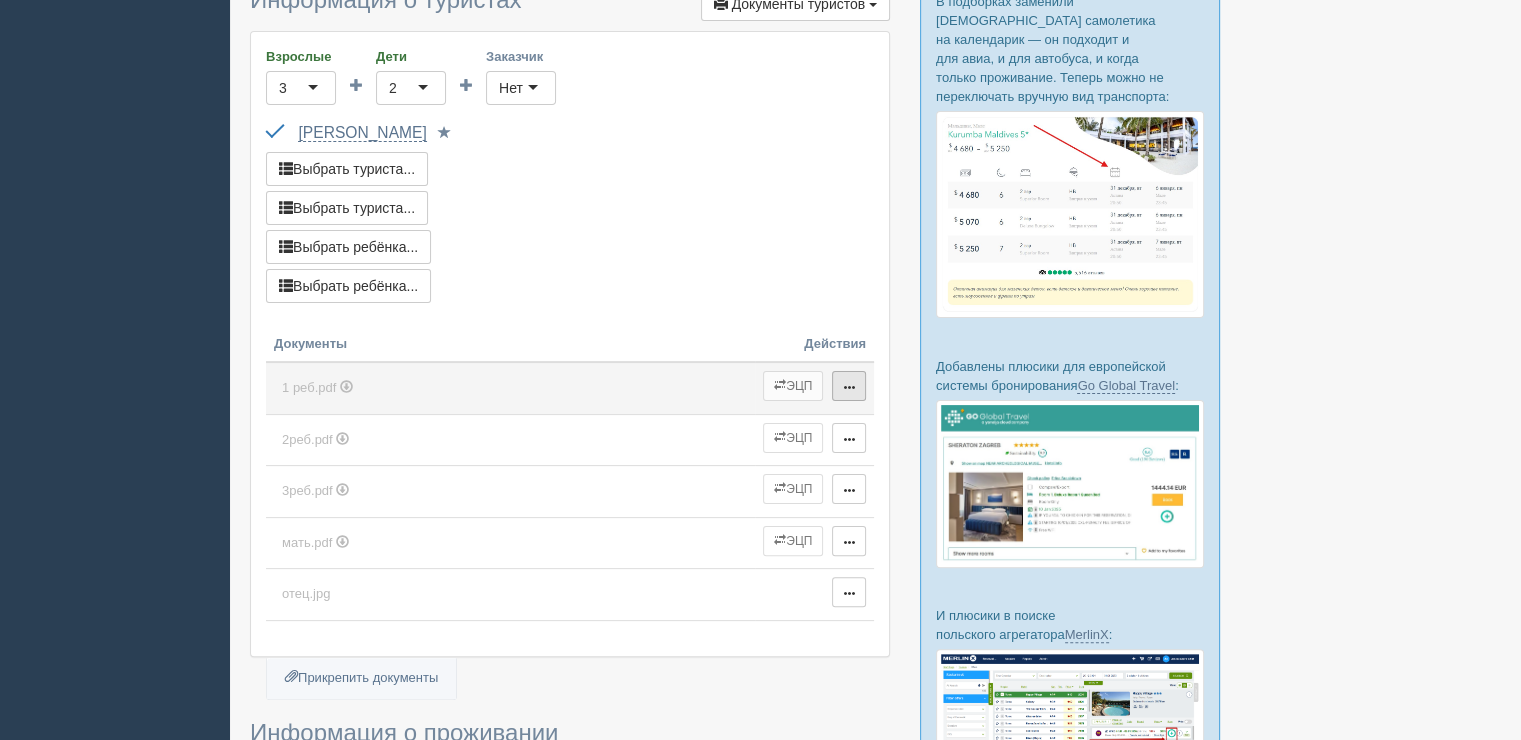click at bounding box center [849, 386] 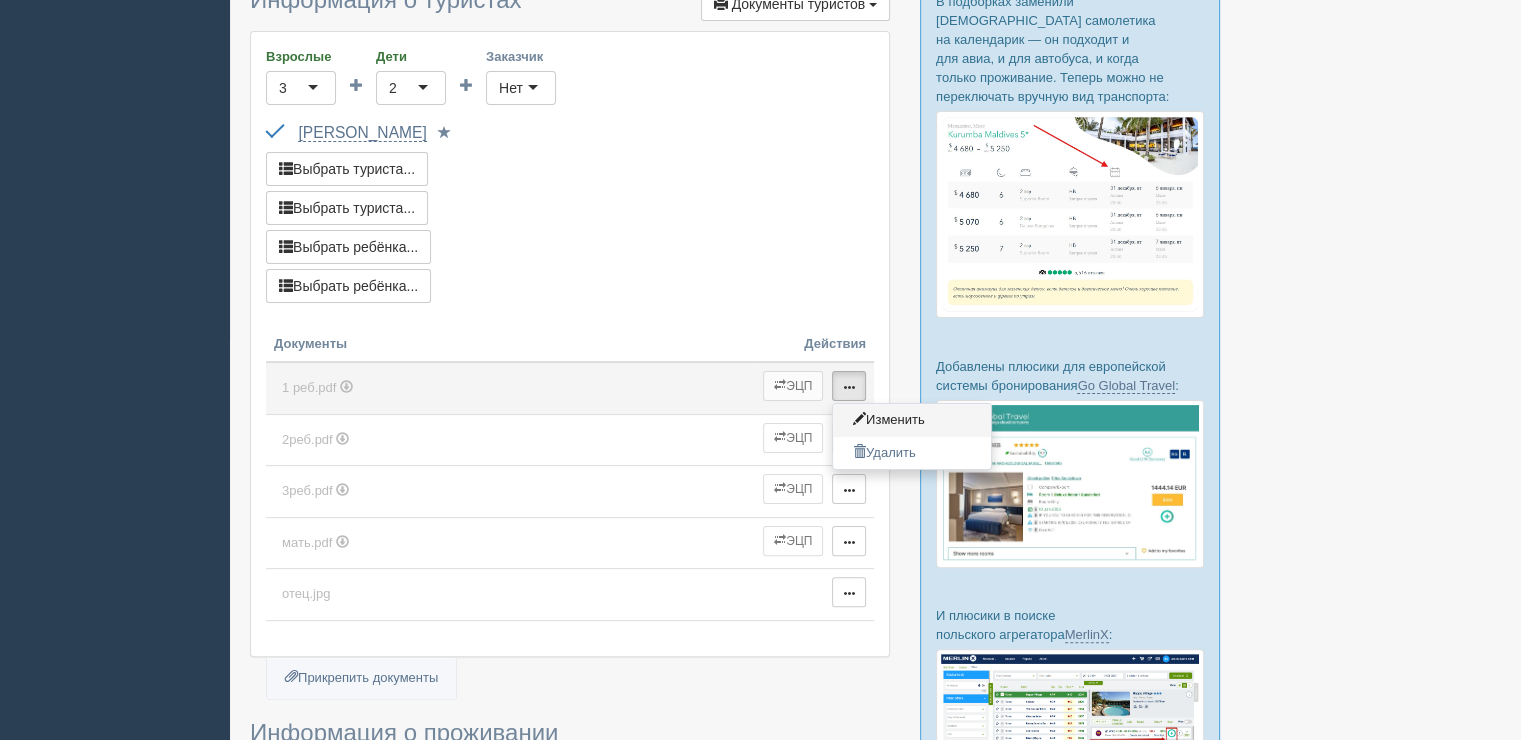 click on "Изменить" at bounding box center (912, 420) 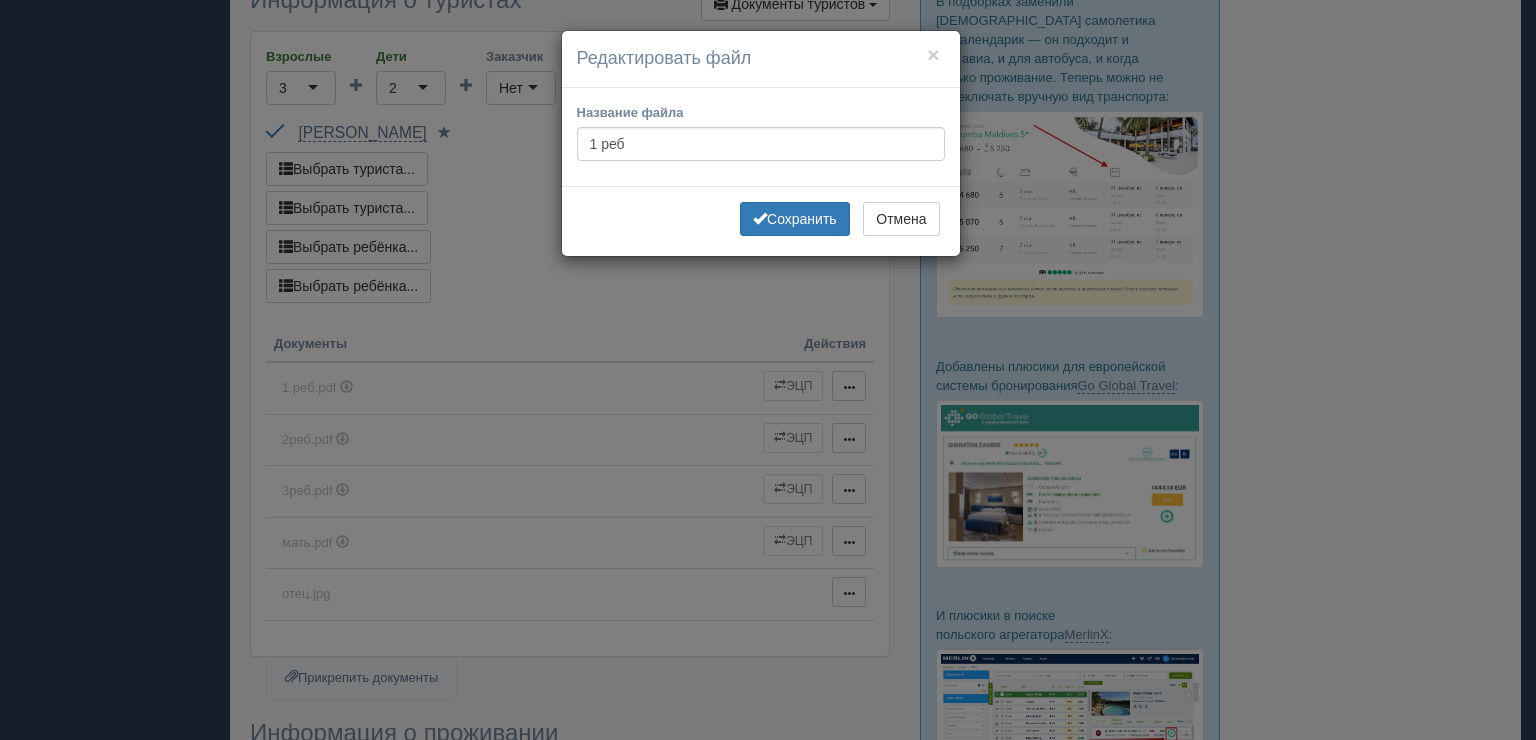 click on "Редактировать файл" at bounding box center (761, 59) 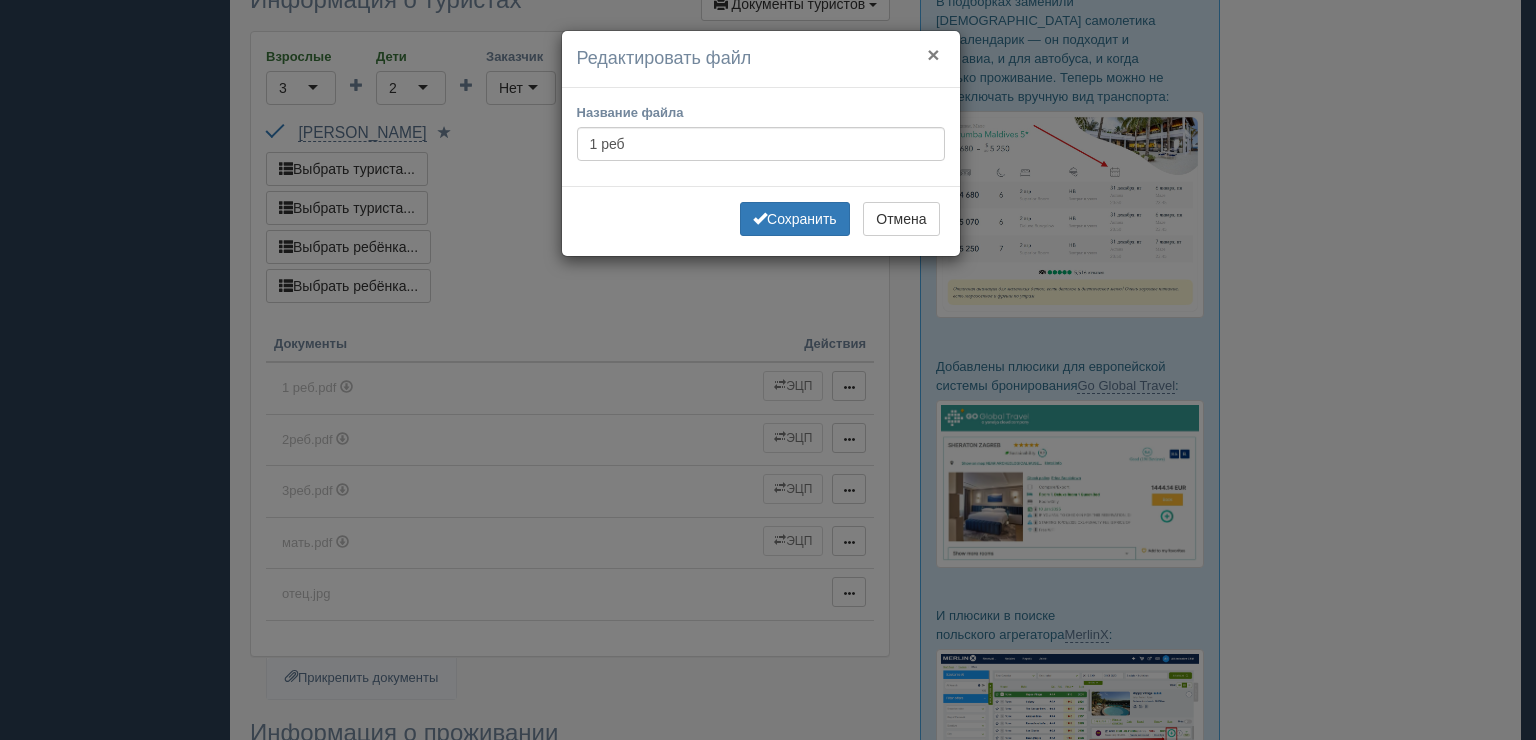 click on "×" at bounding box center [933, 54] 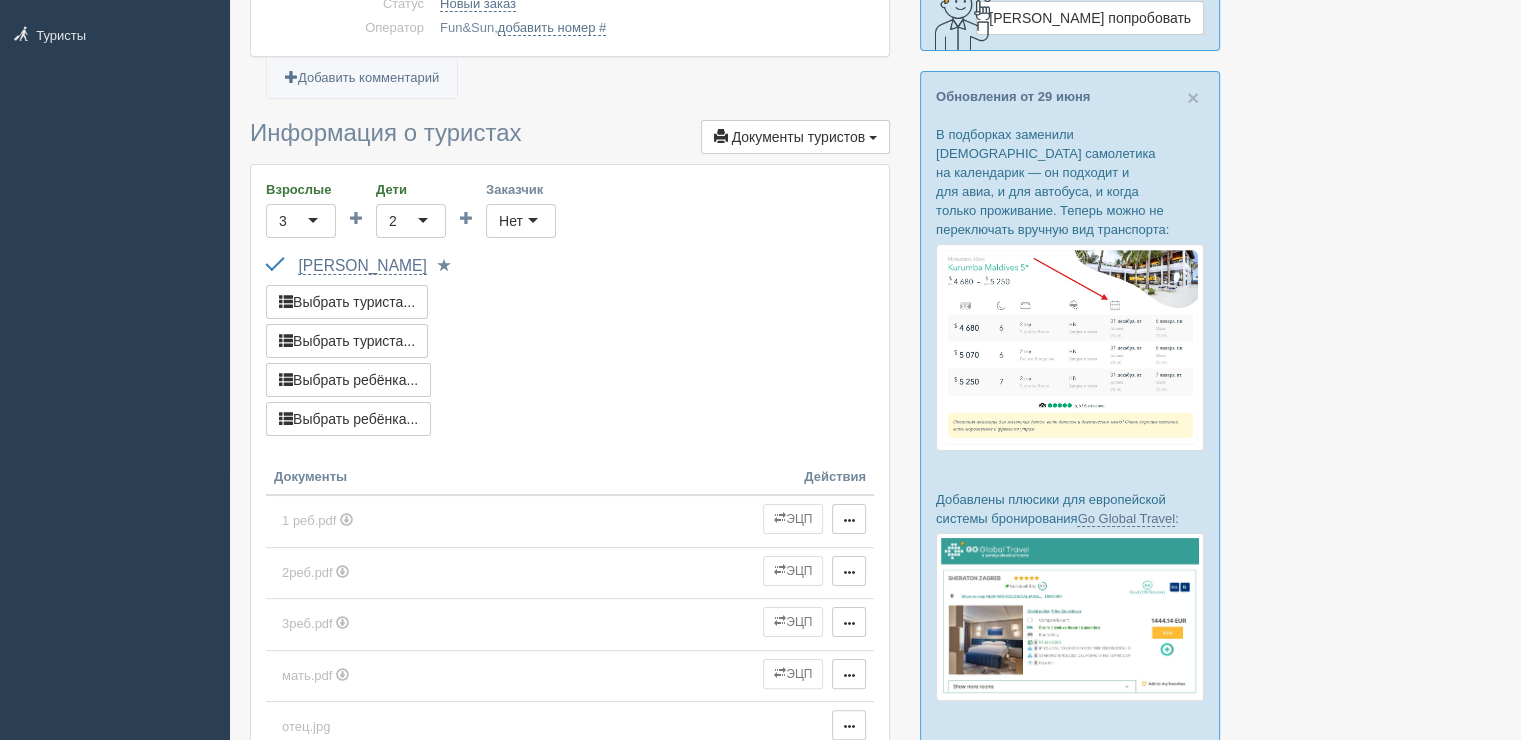 scroll, scrollTop: 266, scrollLeft: 0, axis: vertical 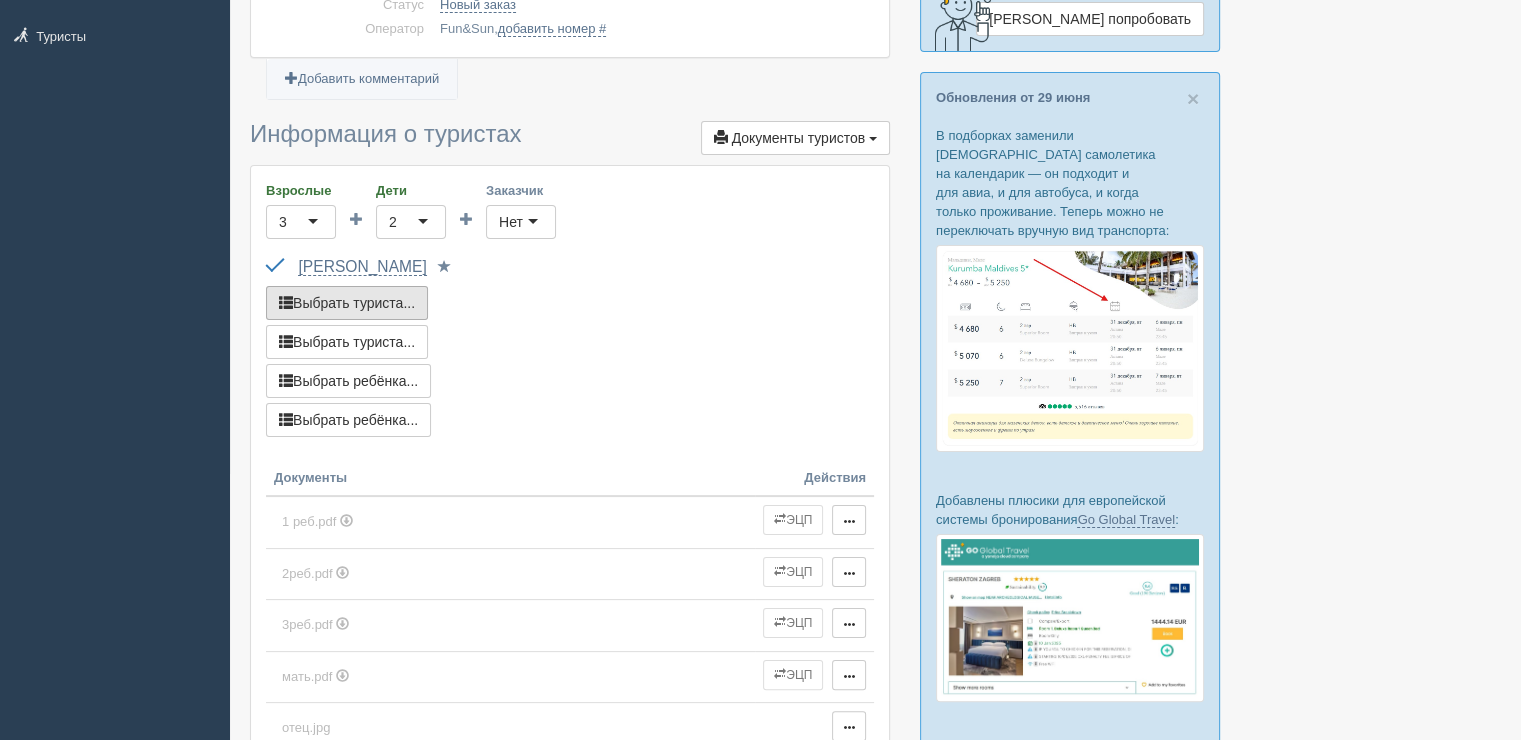 click on "Выбрать туриста..." at bounding box center (347, 303) 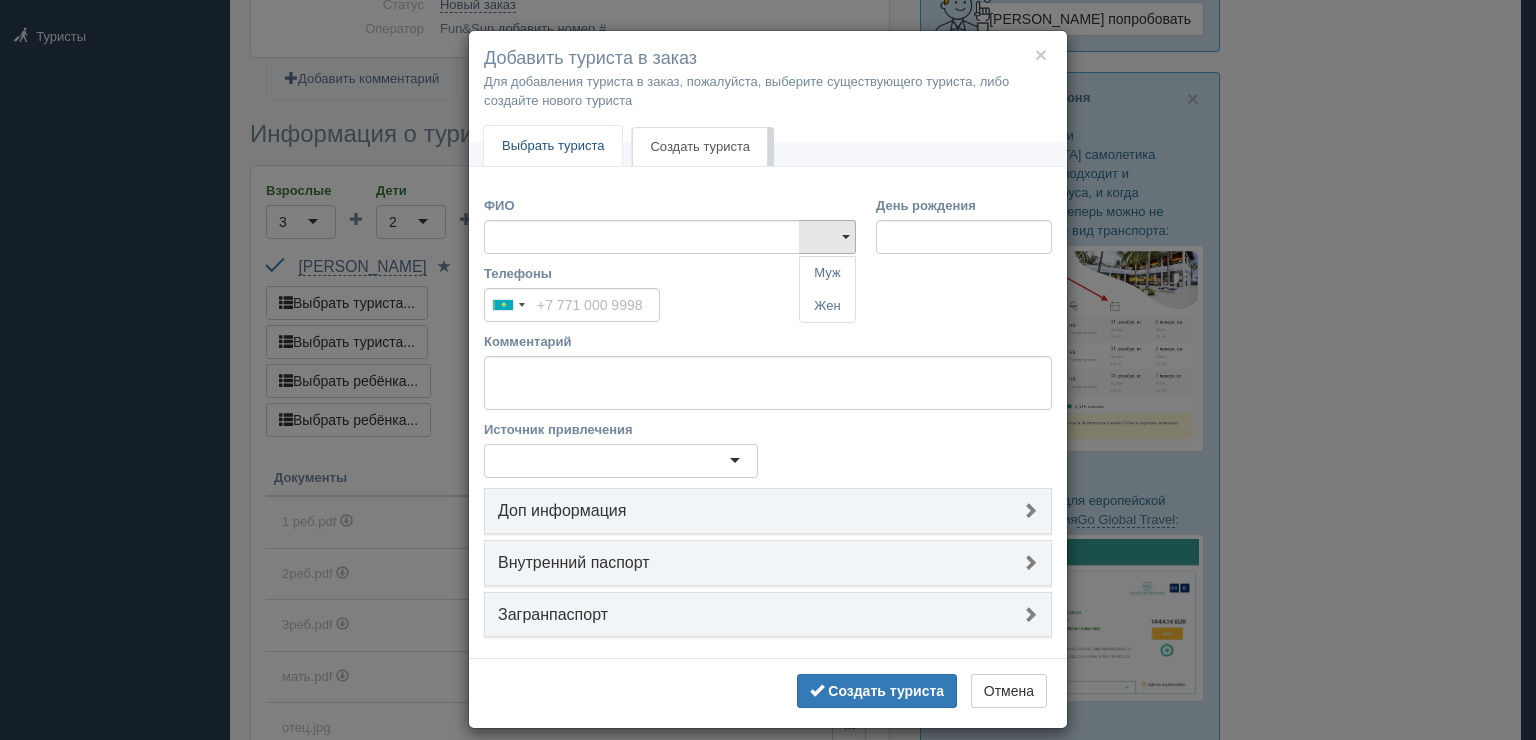 click on "Выбрать туриста" at bounding box center [553, 146] 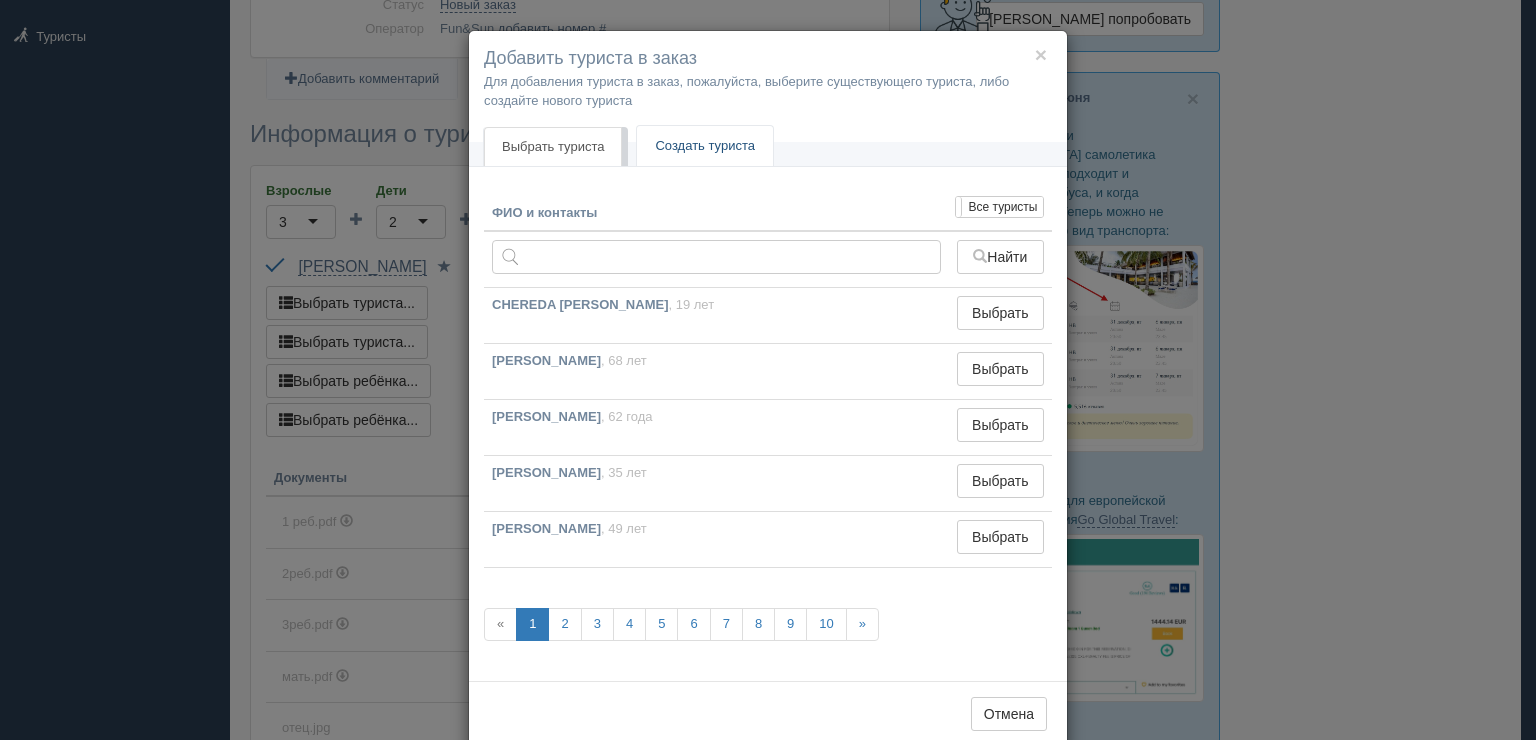 click on "Создать туриста" at bounding box center [705, 146] 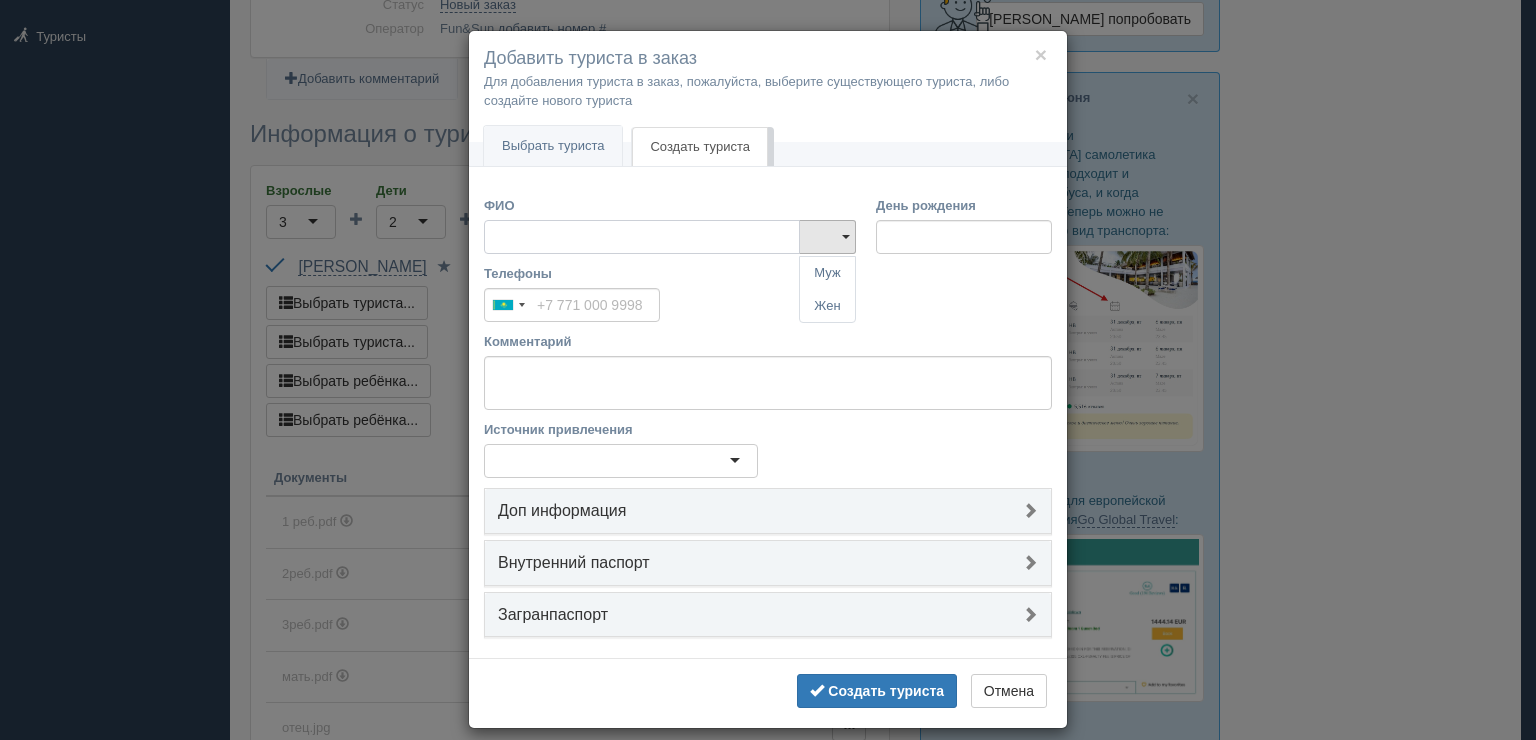 type 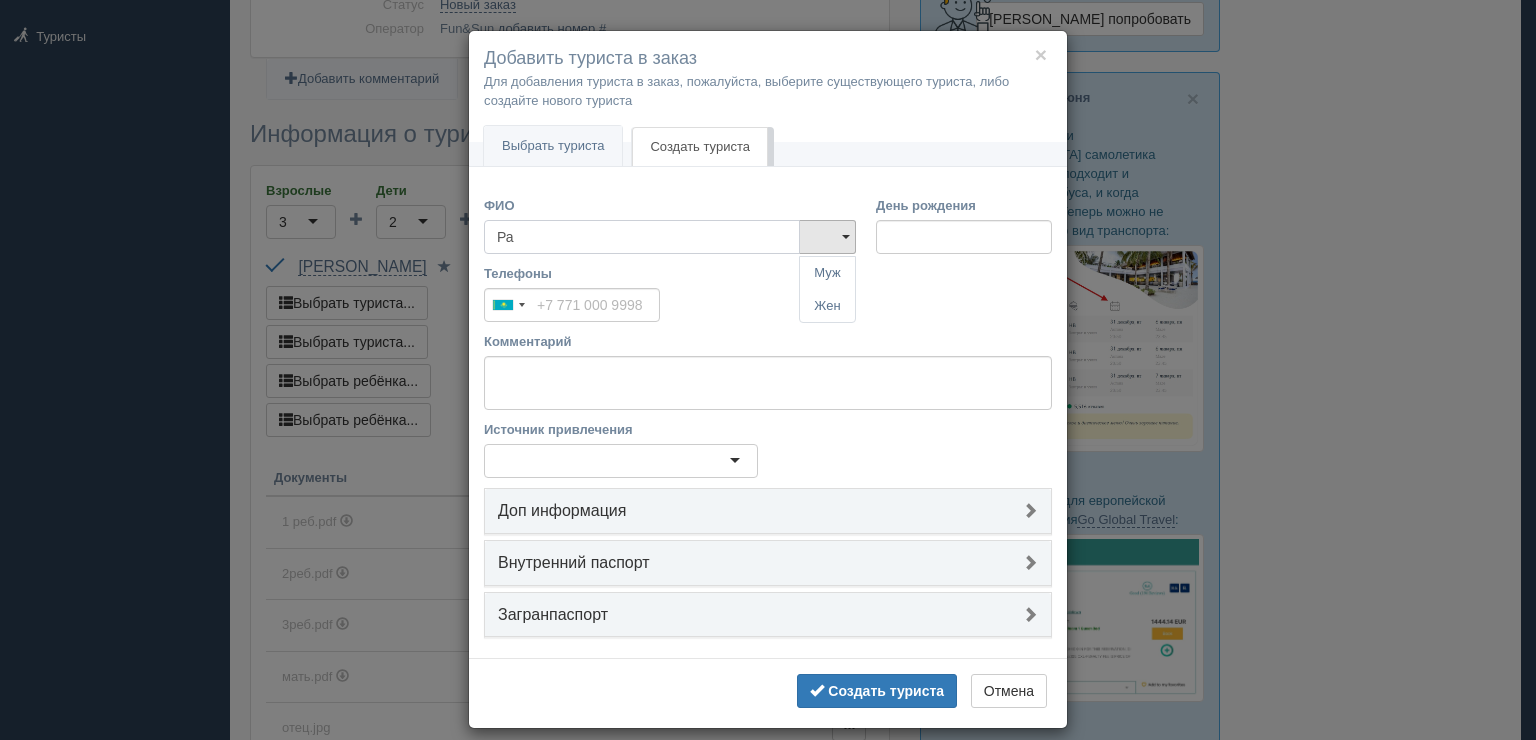 type on "Р" 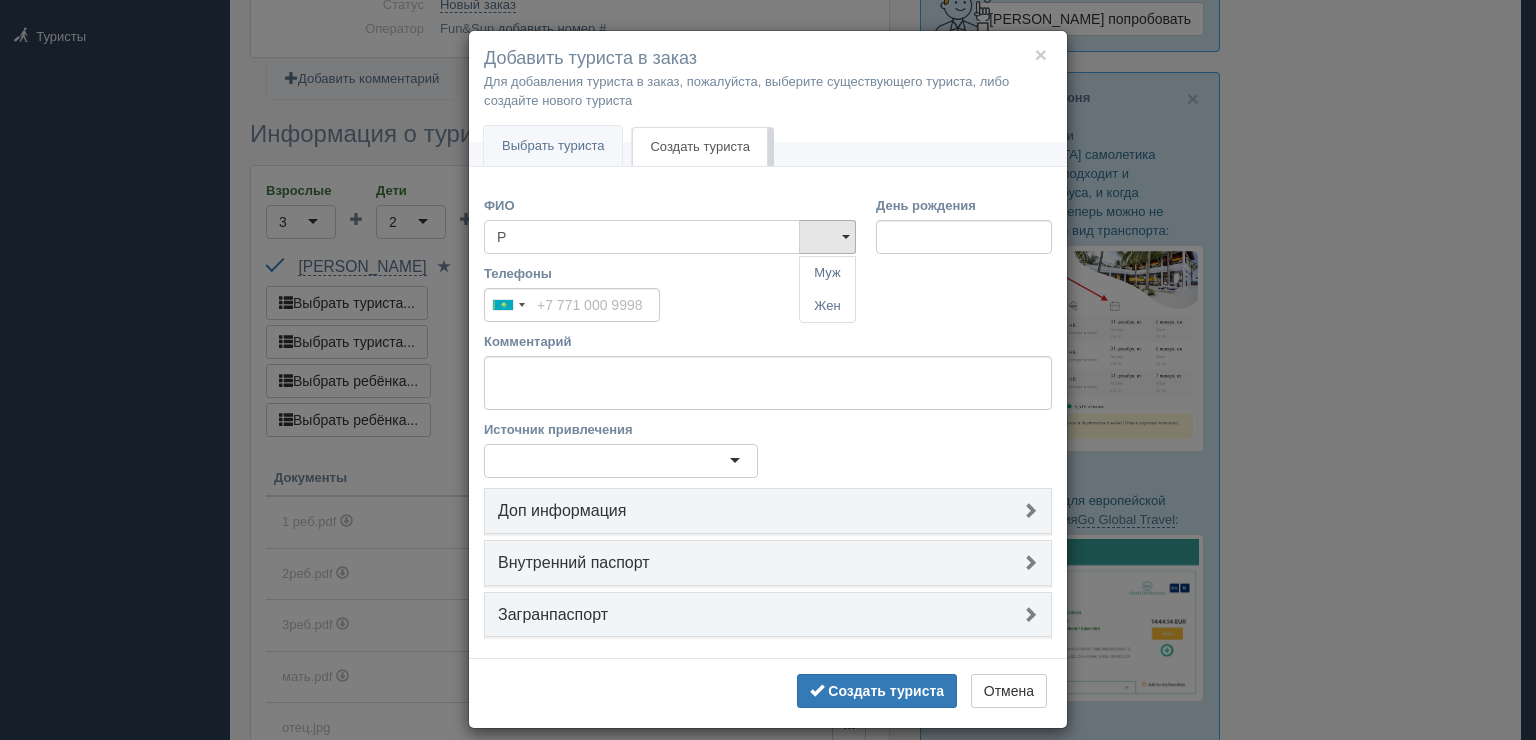 type 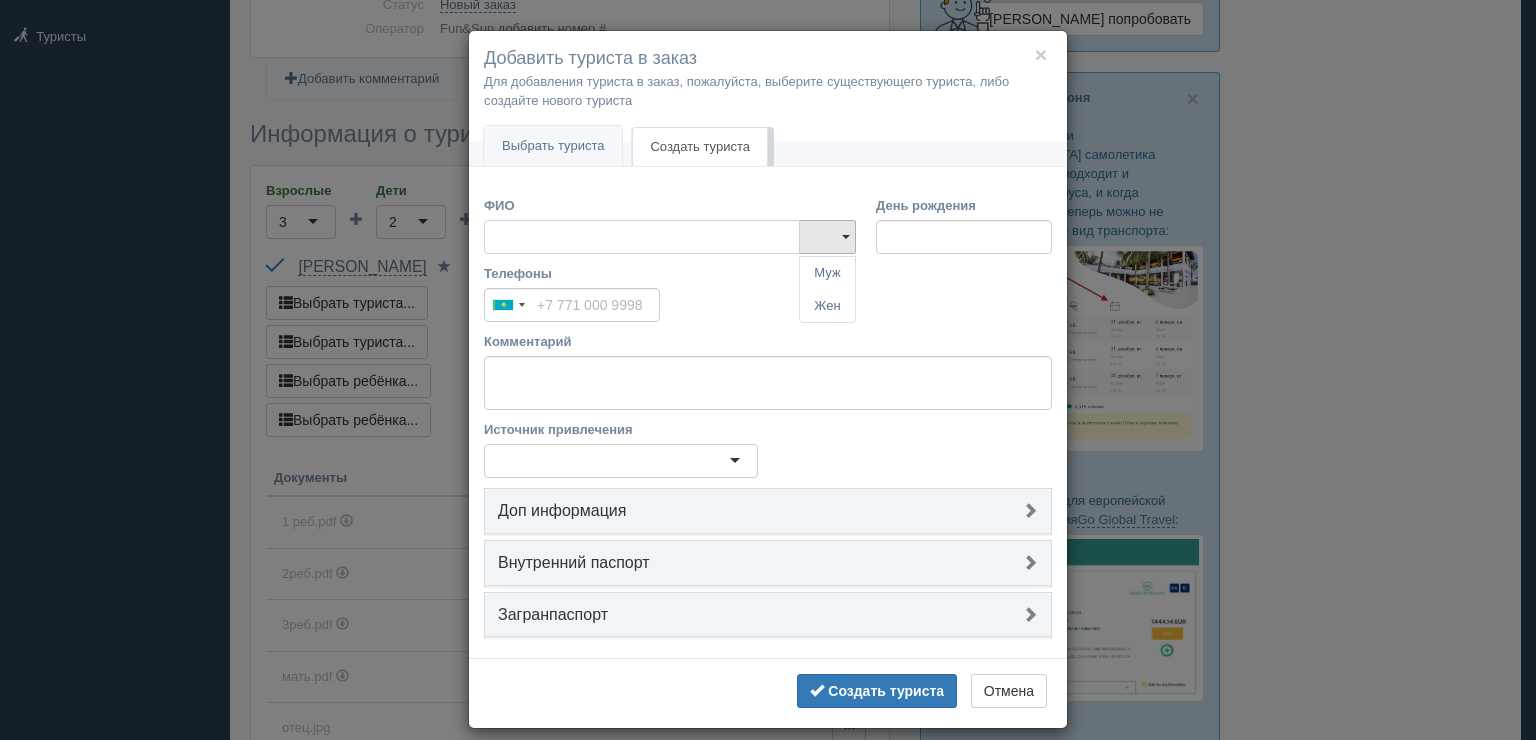 type 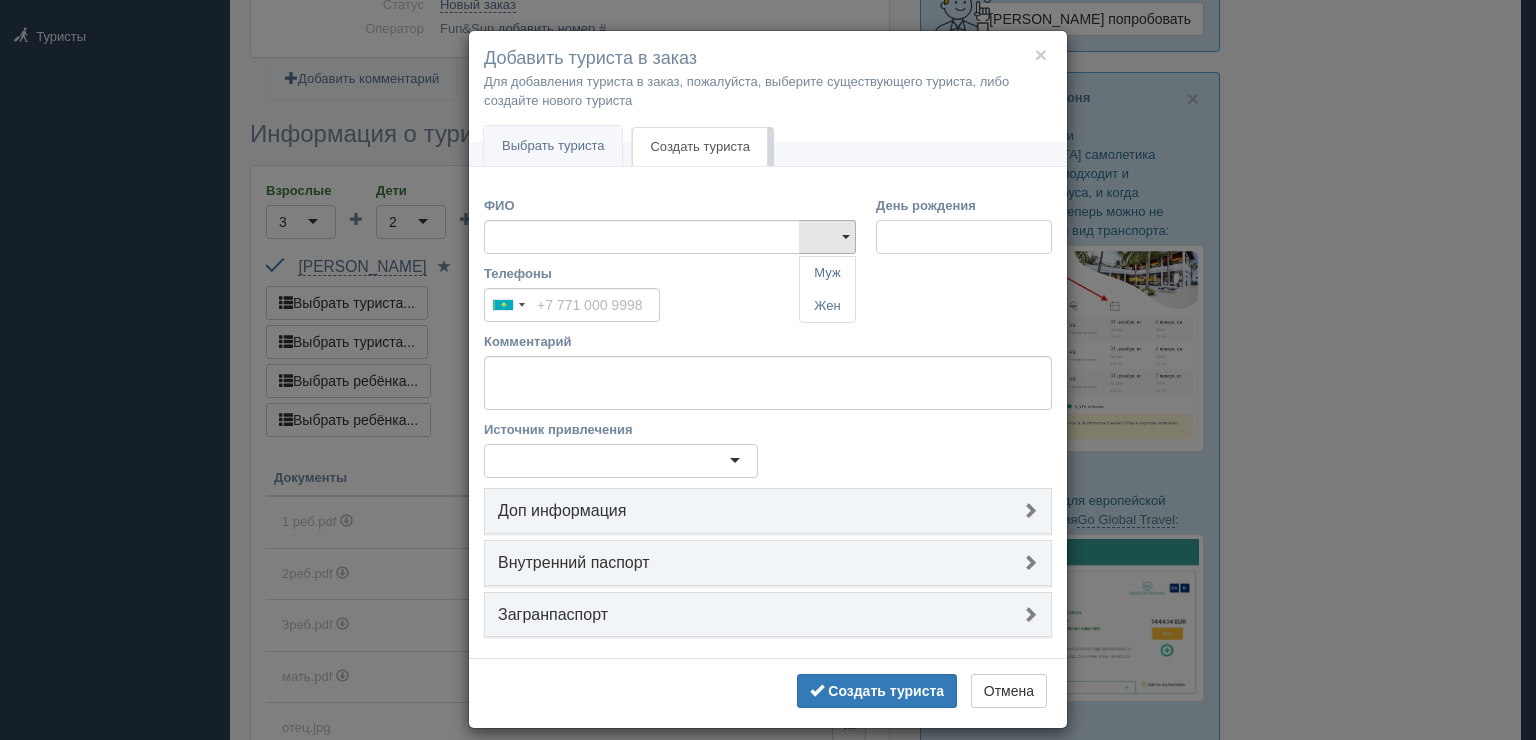 click on "День рождения" at bounding box center [964, 237] 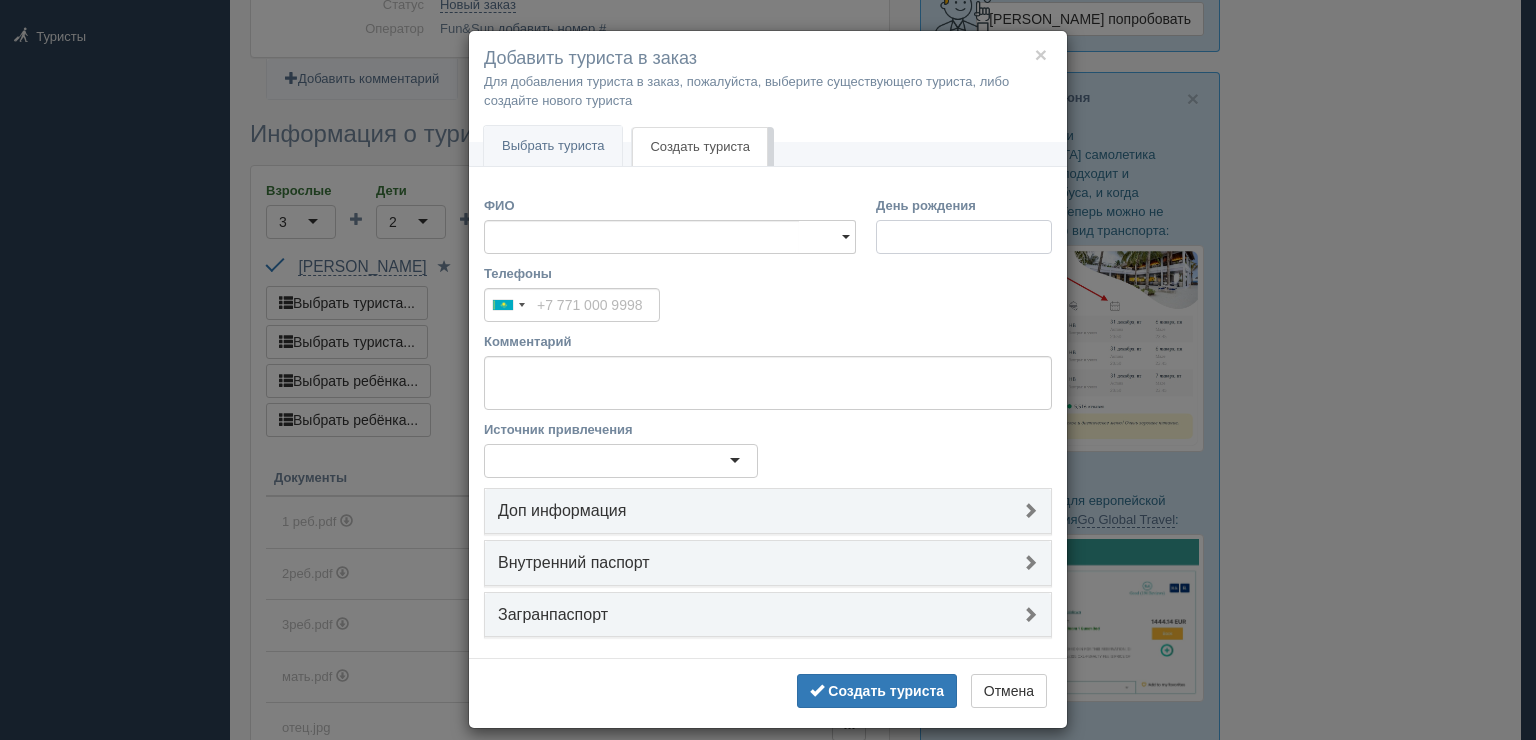 click on "День рождения" at bounding box center (964, 237) 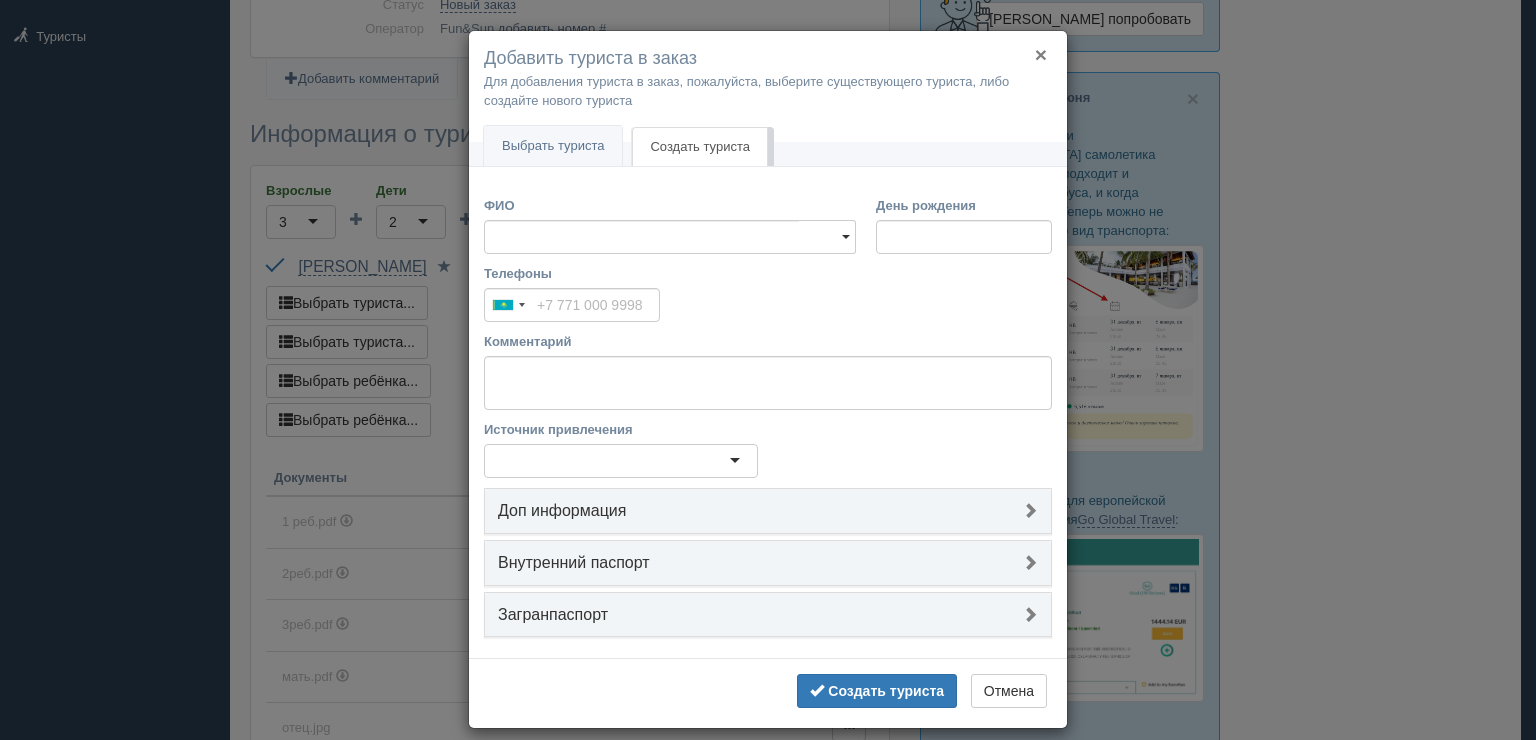 click on "×" at bounding box center (1041, 54) 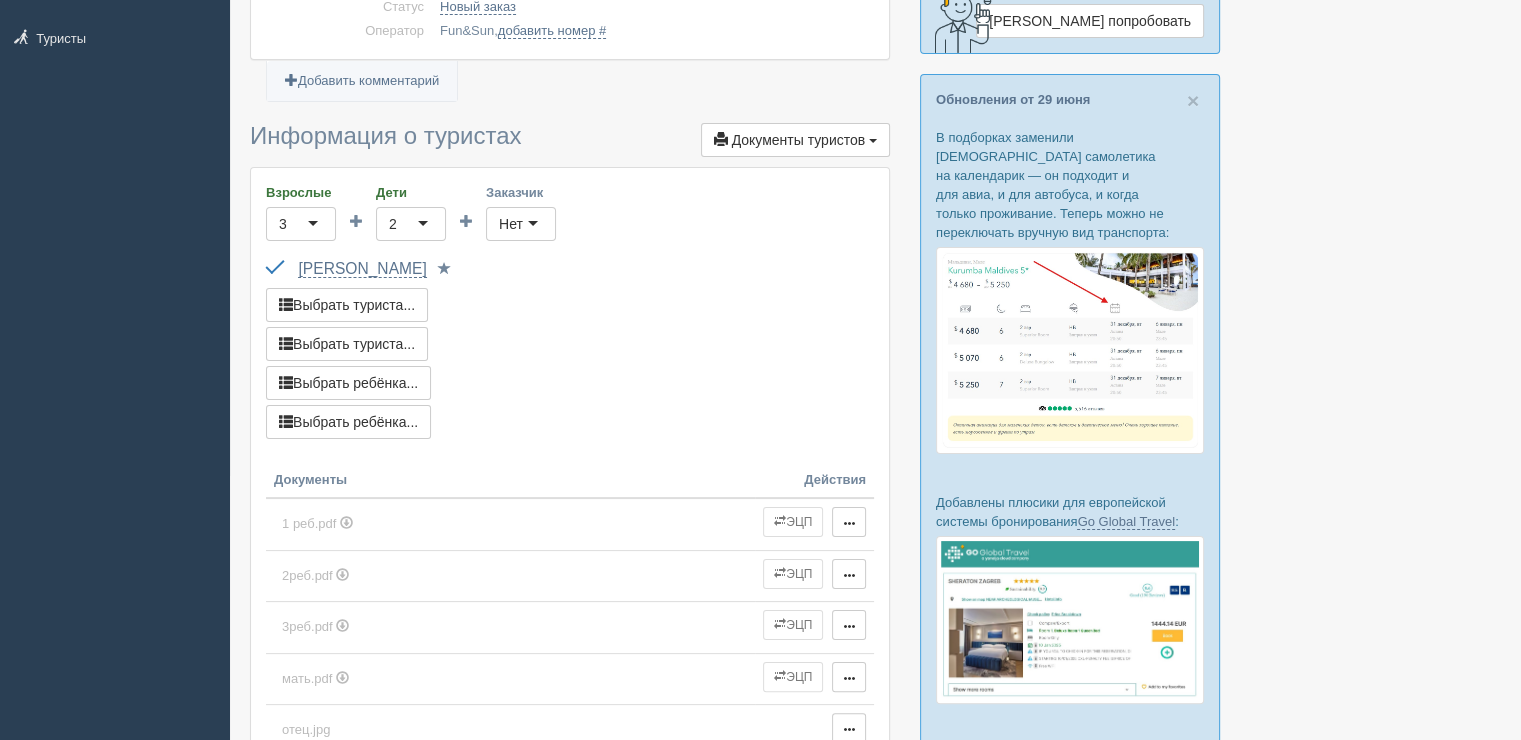 scroll, scrollTop: 133, scrollLeft: 0, axis: vertical 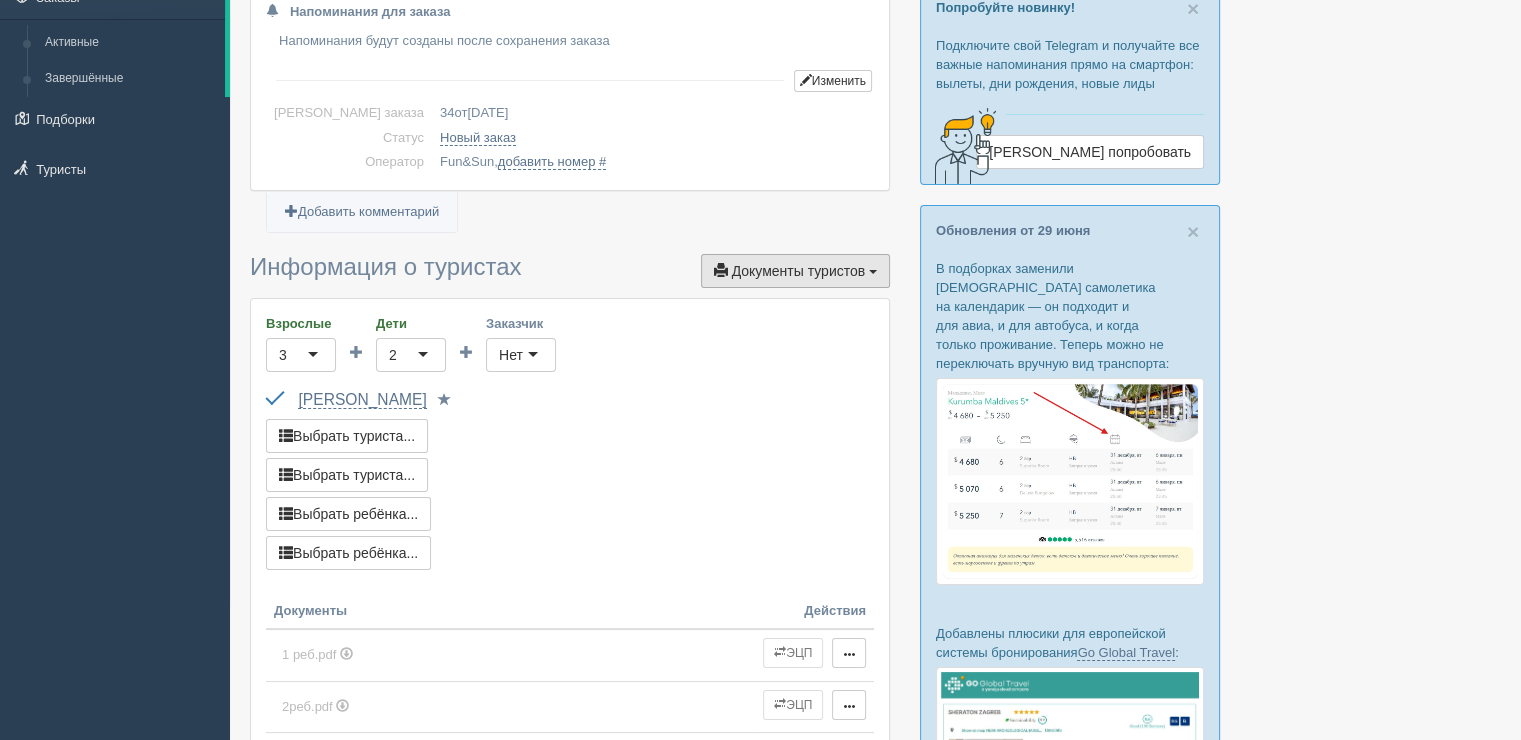 click on "Документы туристов" at bounding box center [799, 271] 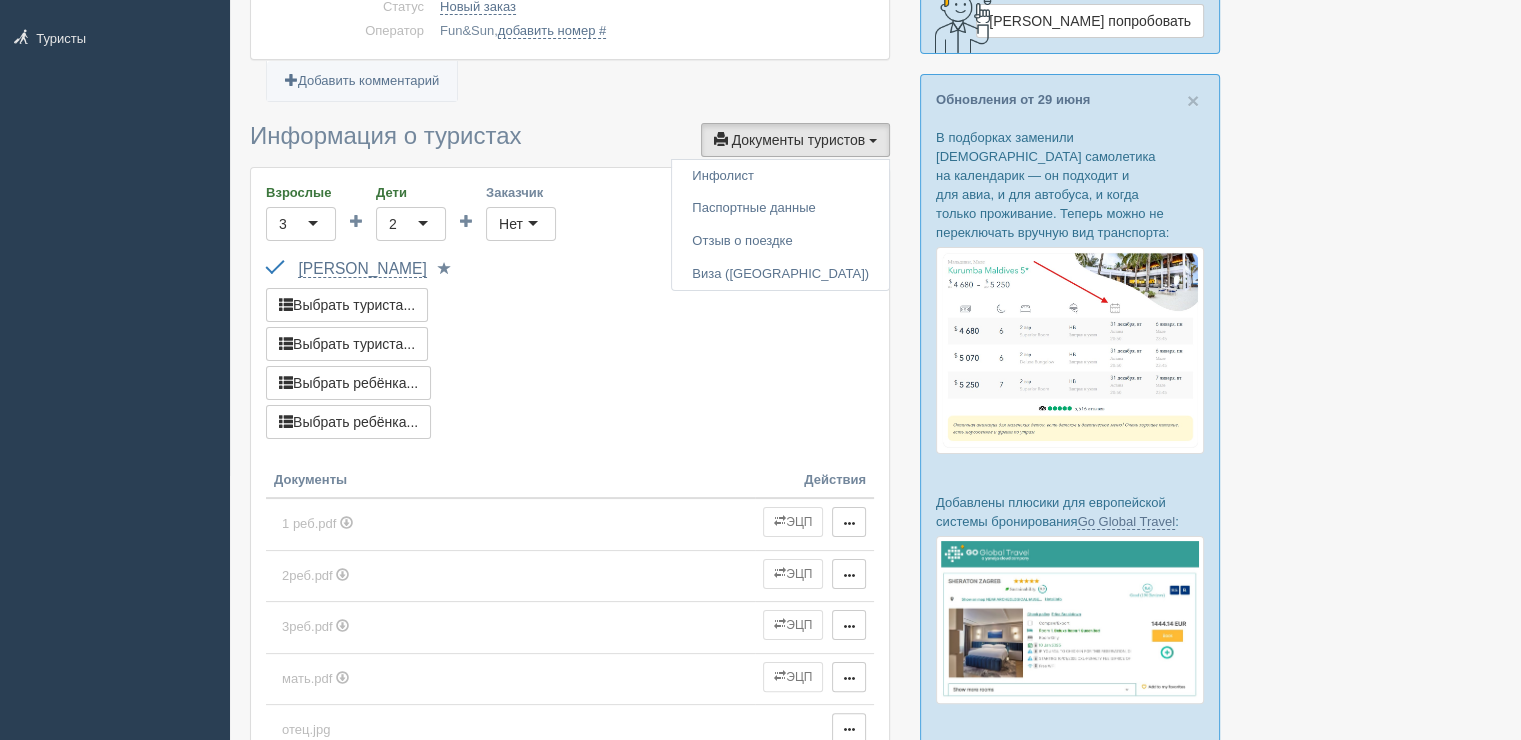 scroll, scrollTop: 266, scrollLeft: 0, axis: vertical 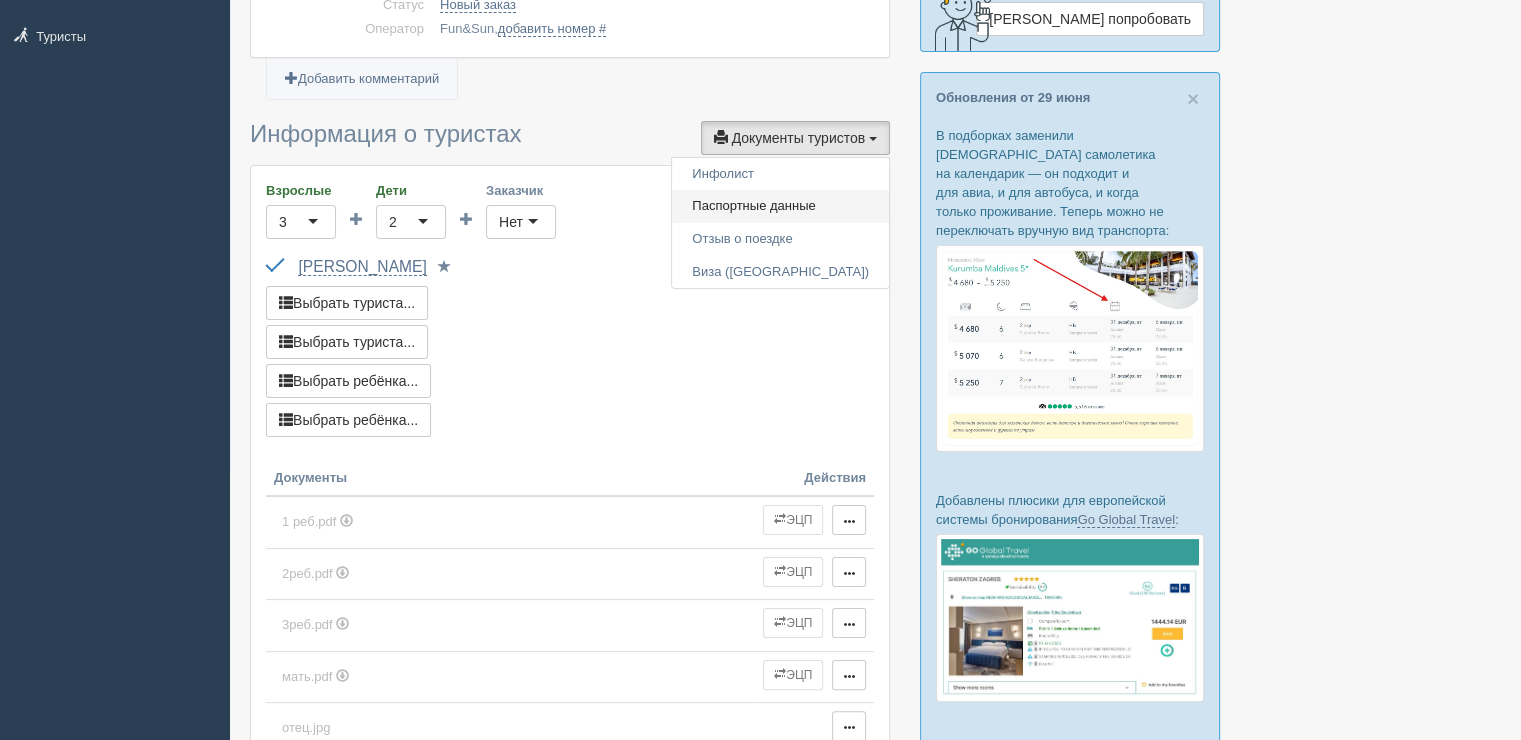 click on "Паспортные данные" at bounding box center (780, 206) 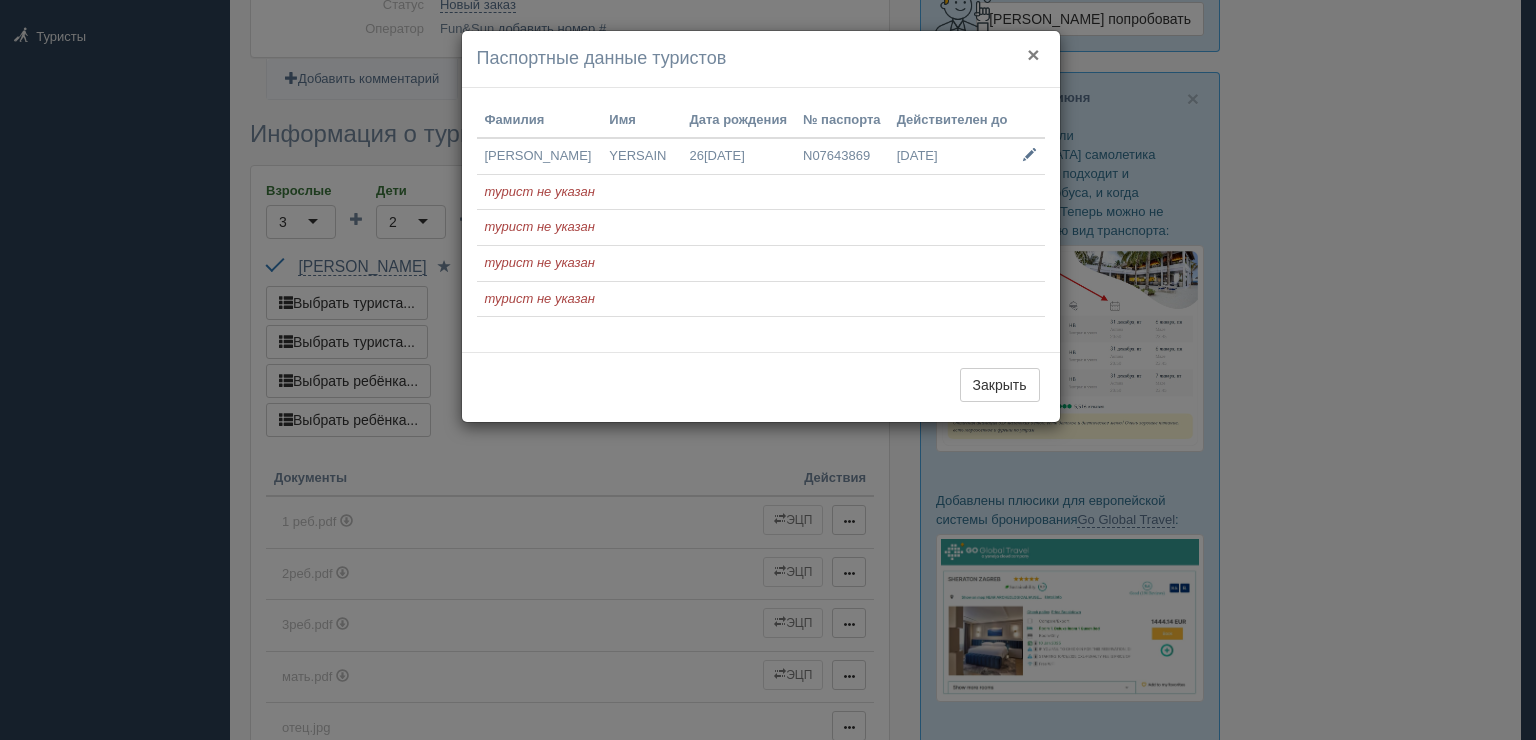 click on "×" at bounding box center [1033, 54] 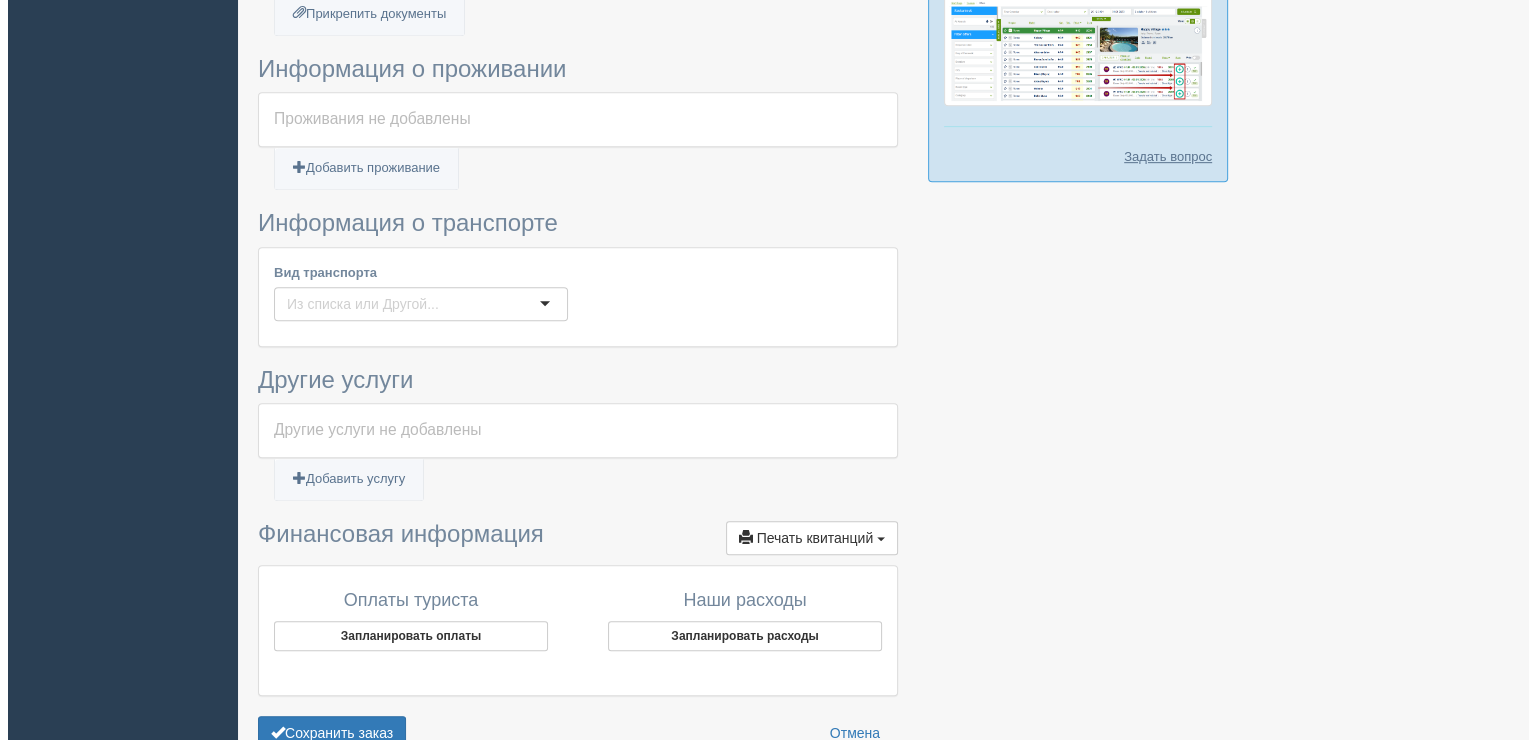 scroll, scrollTop: 1066, scrollLeft: 0, axis: vertical 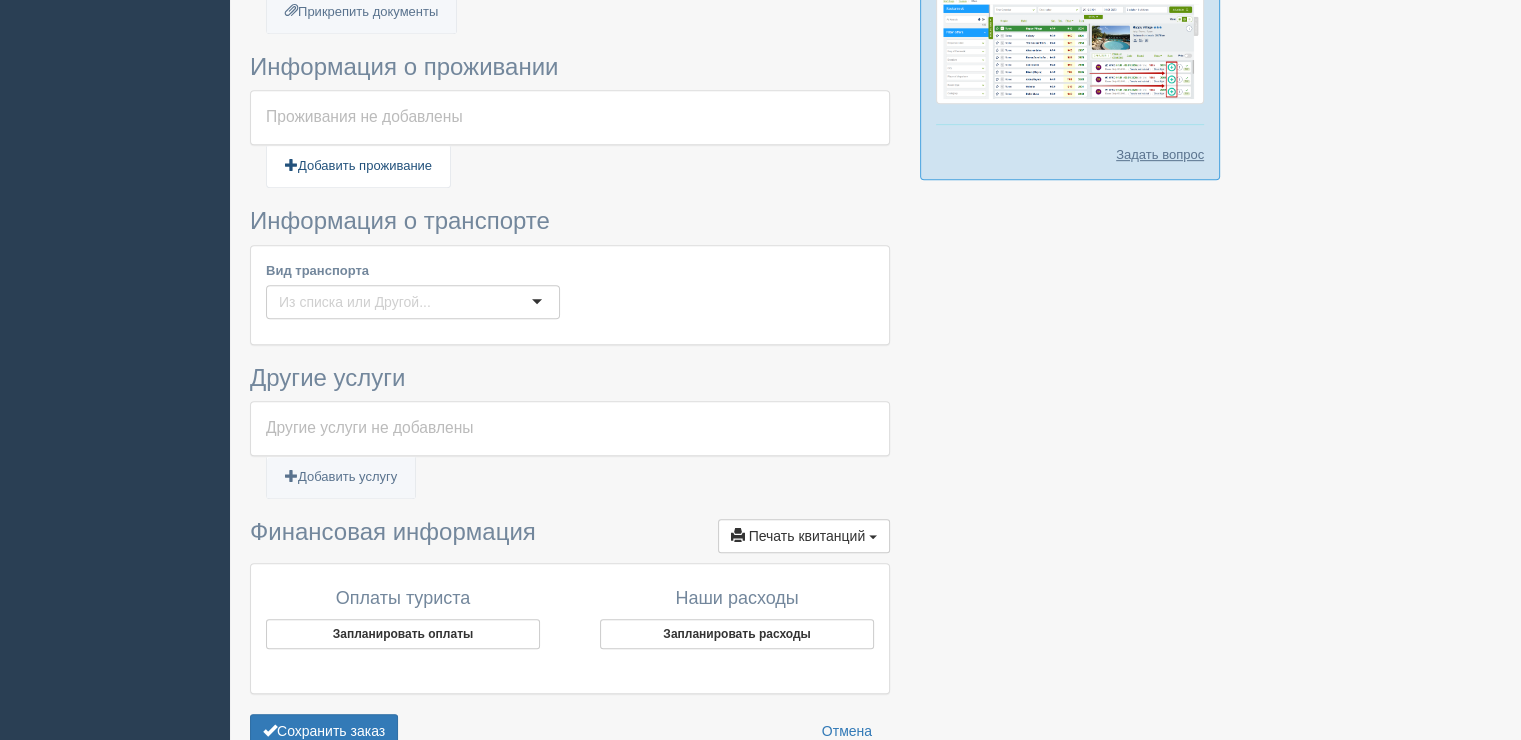 click on "Добавить проживание" at bounding box center (358, 166) 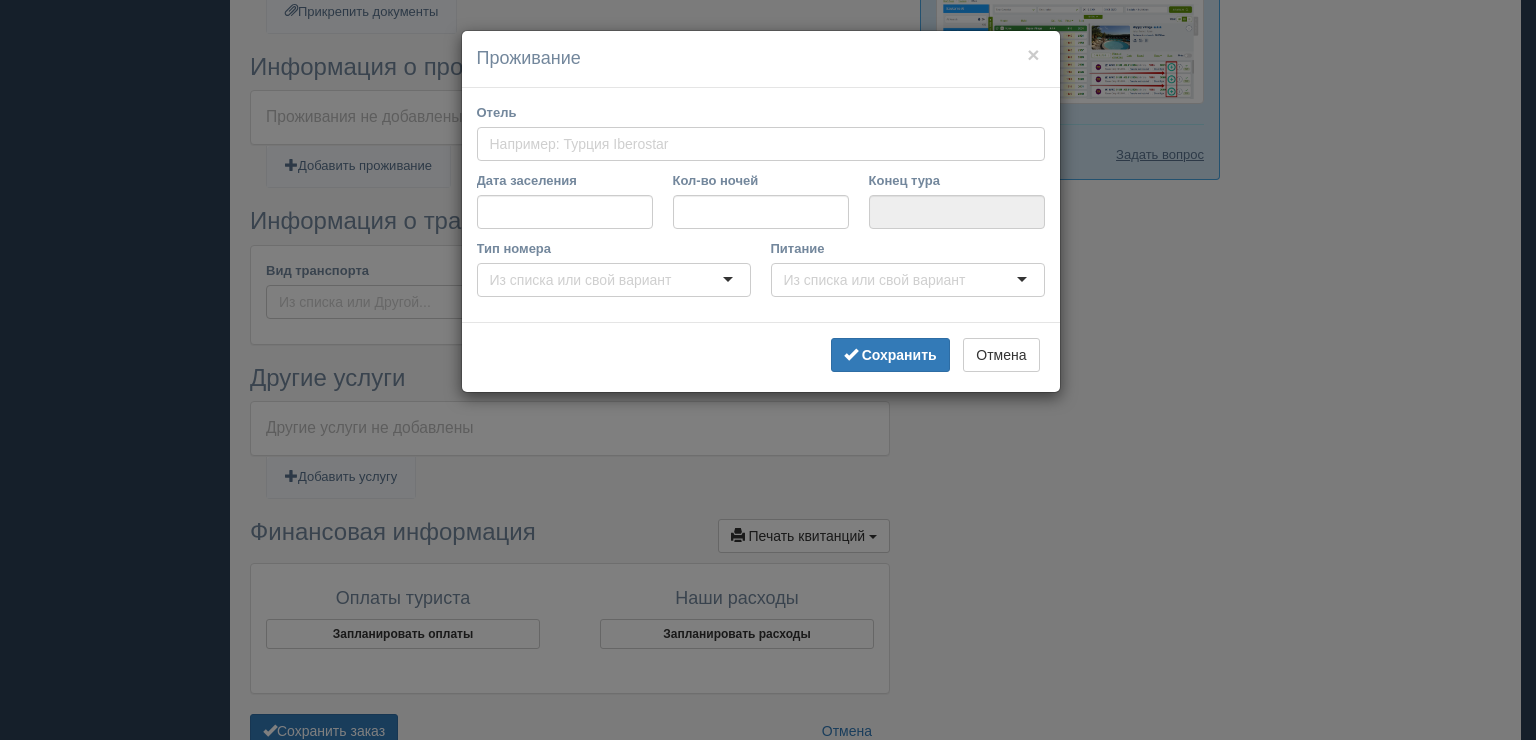 click on "Отель" at bounding box center (583, 144) 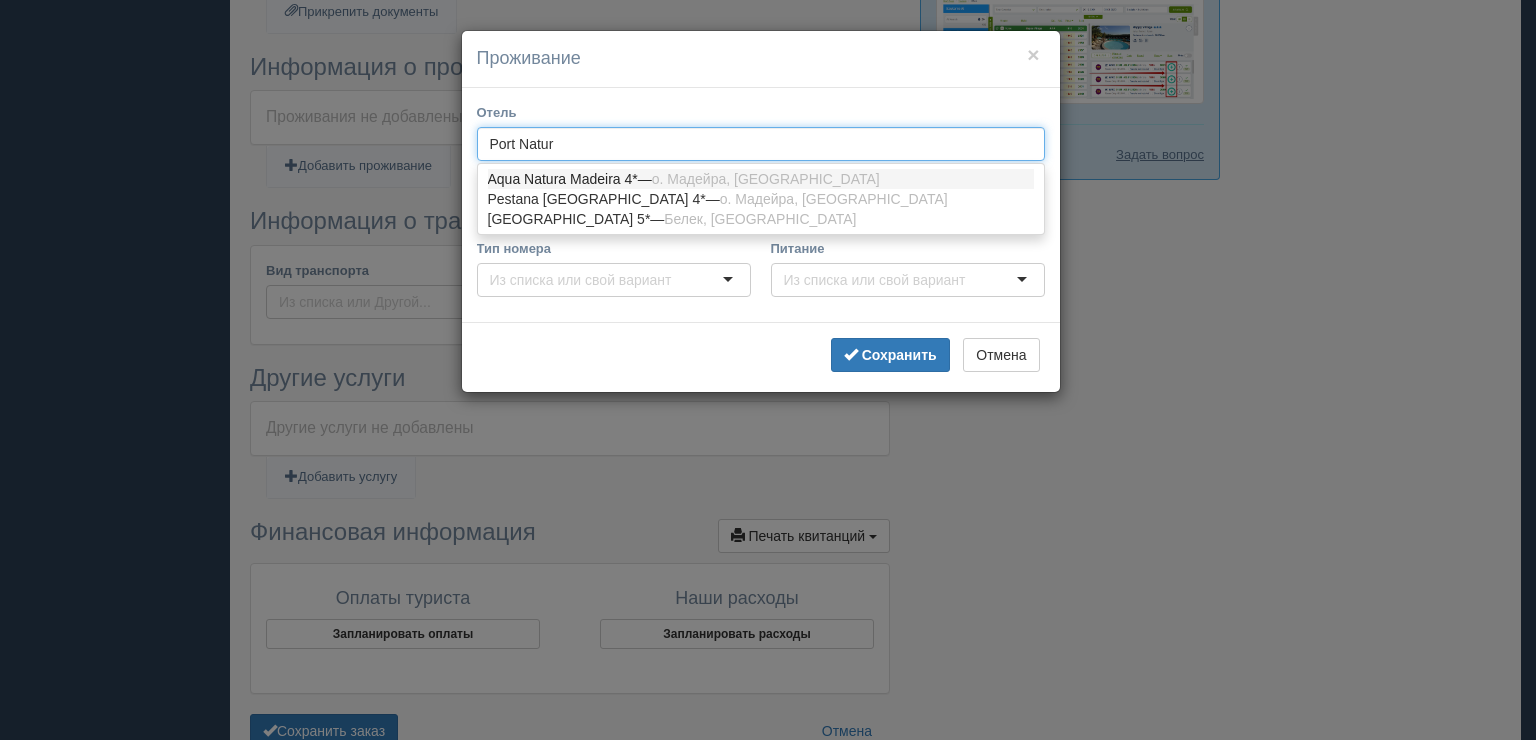 type on "Port Nature" 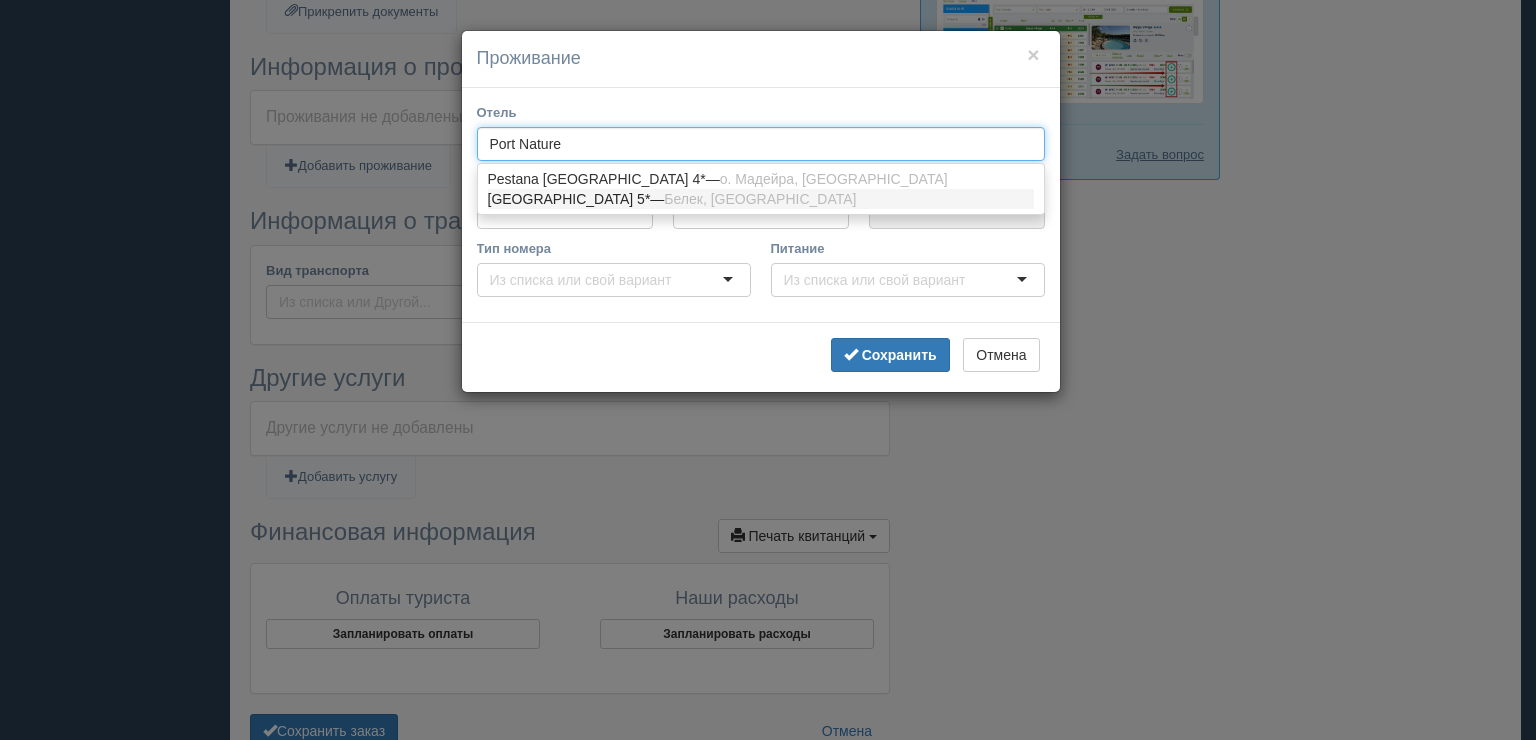type 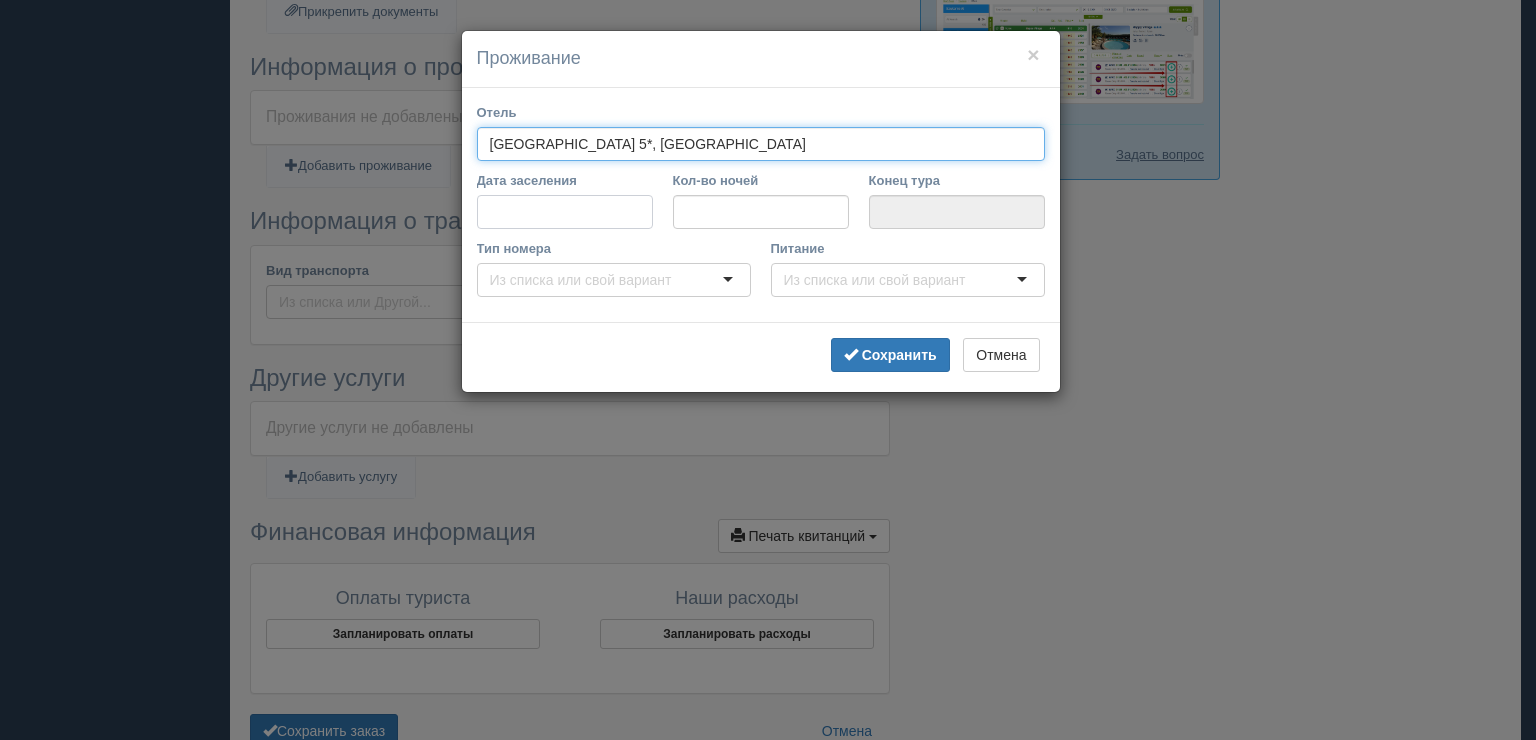 click on "Дата заселения" at bounding box center [565, 212] 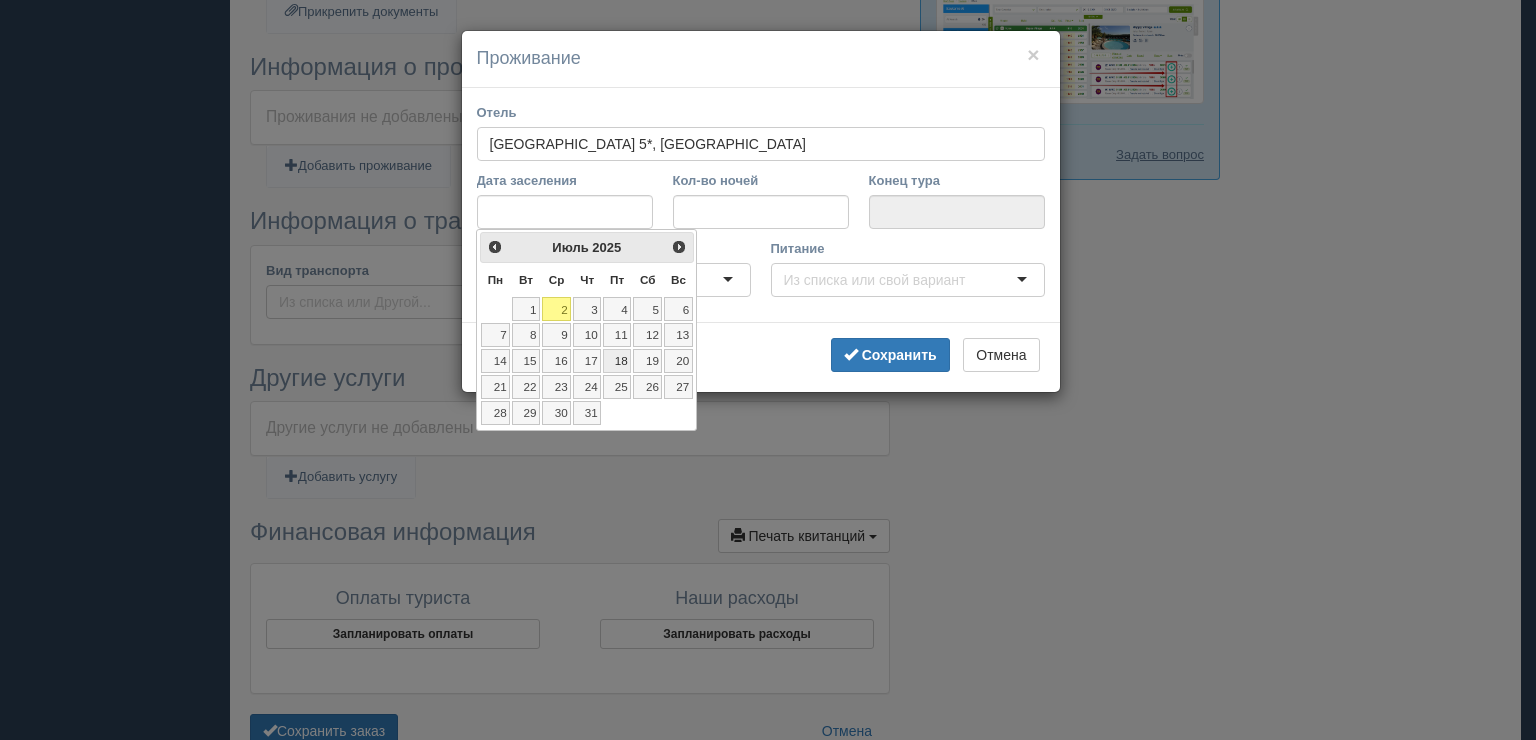 click on "18" at bounding box center [617, 361] 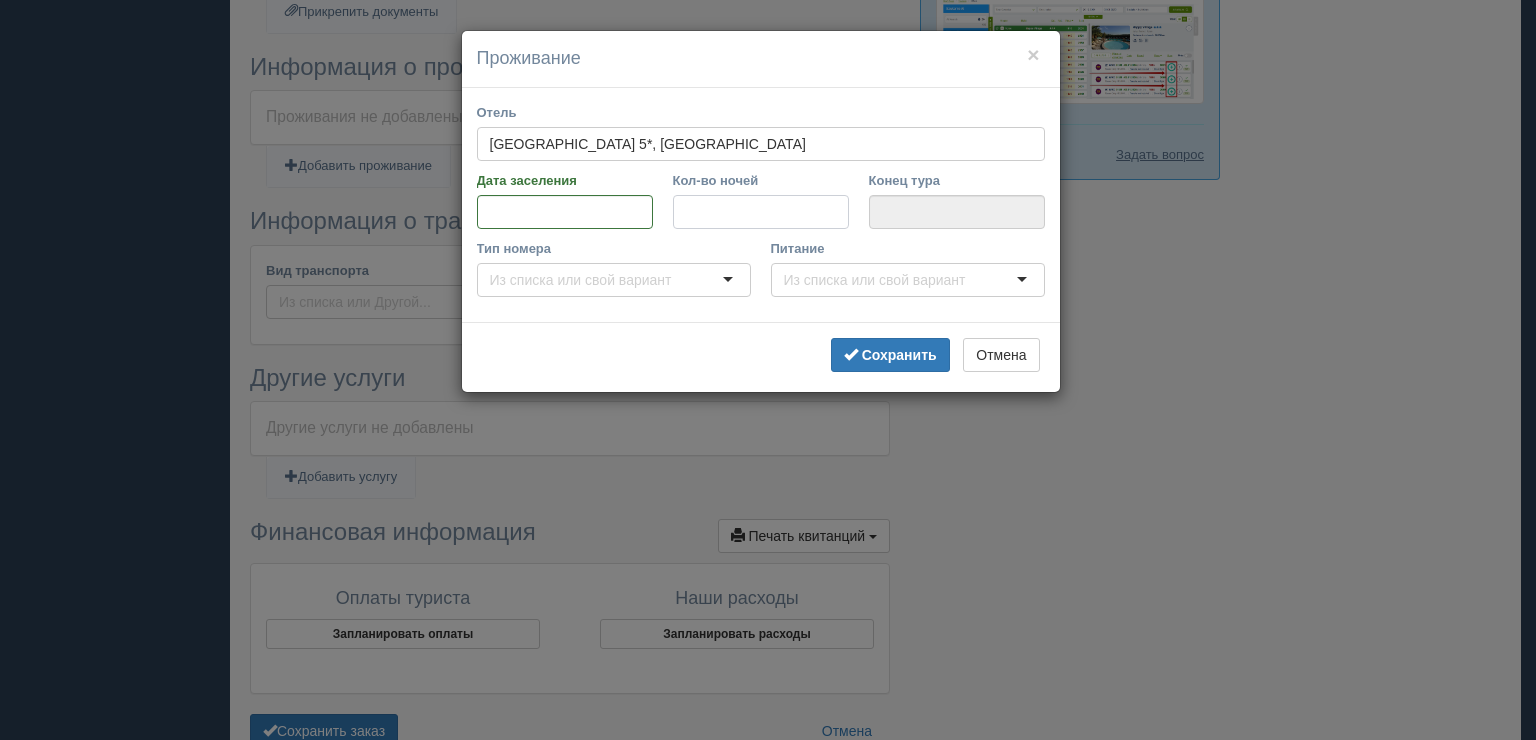 click on "Кол-во ночей" at bounding box center (761, 212) 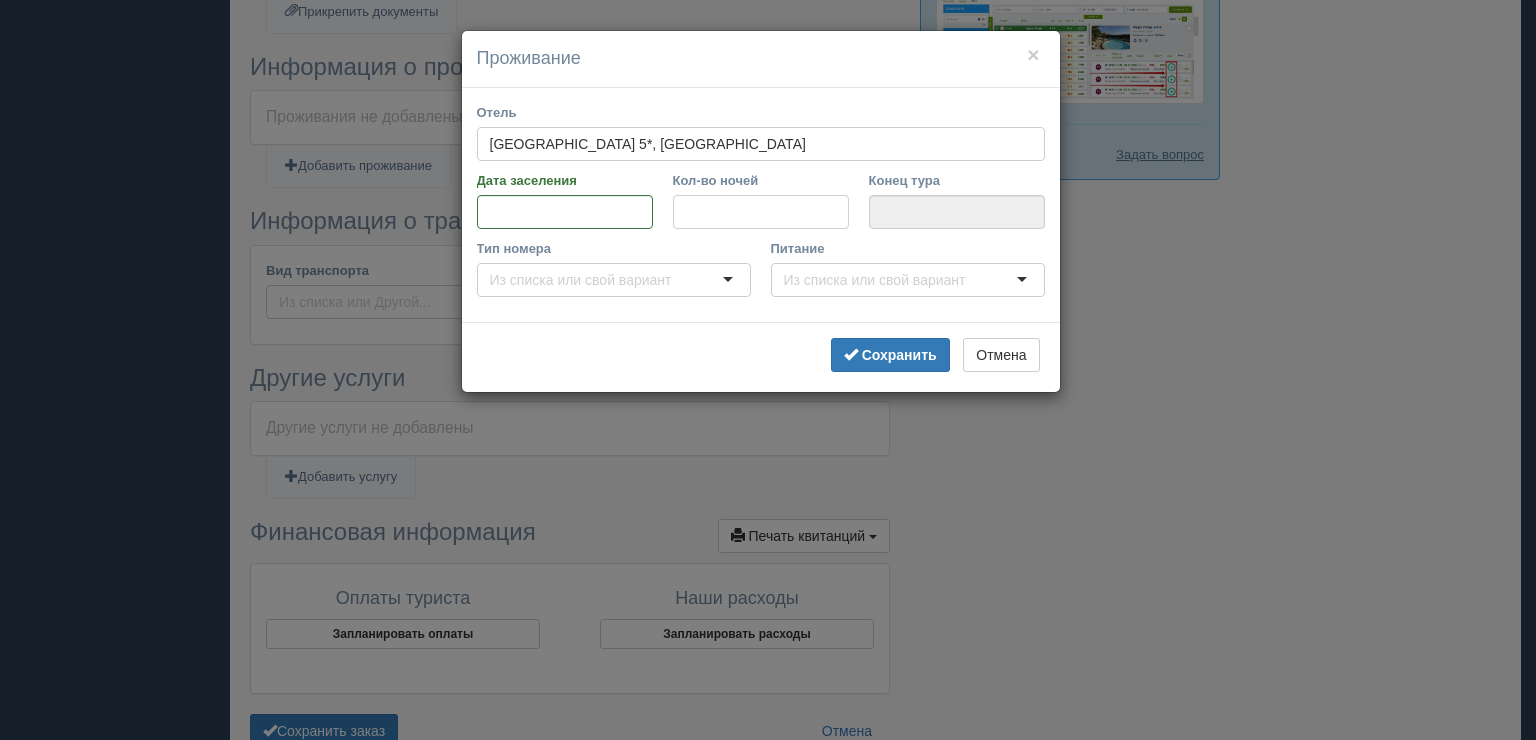 type on "7" 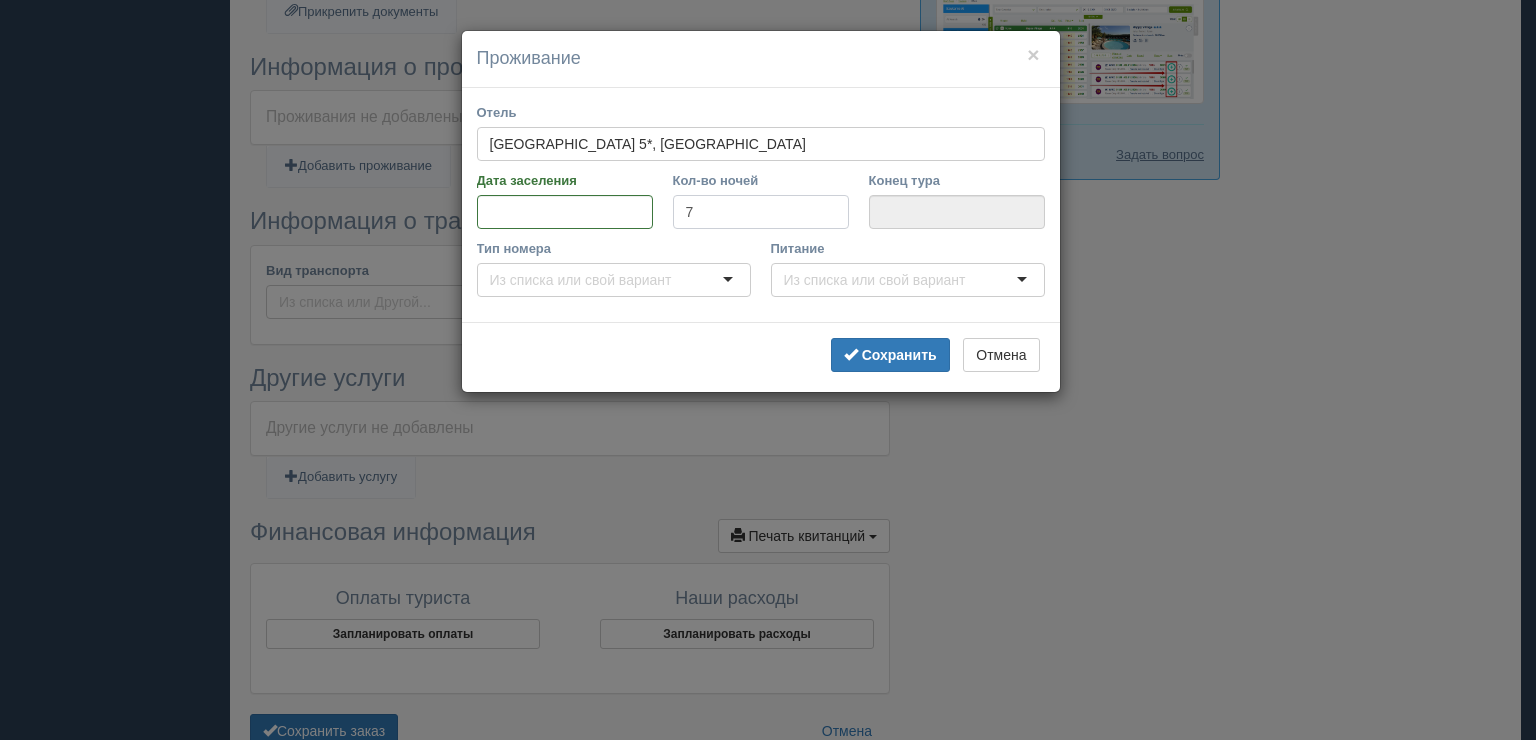 type on "[DATE]" 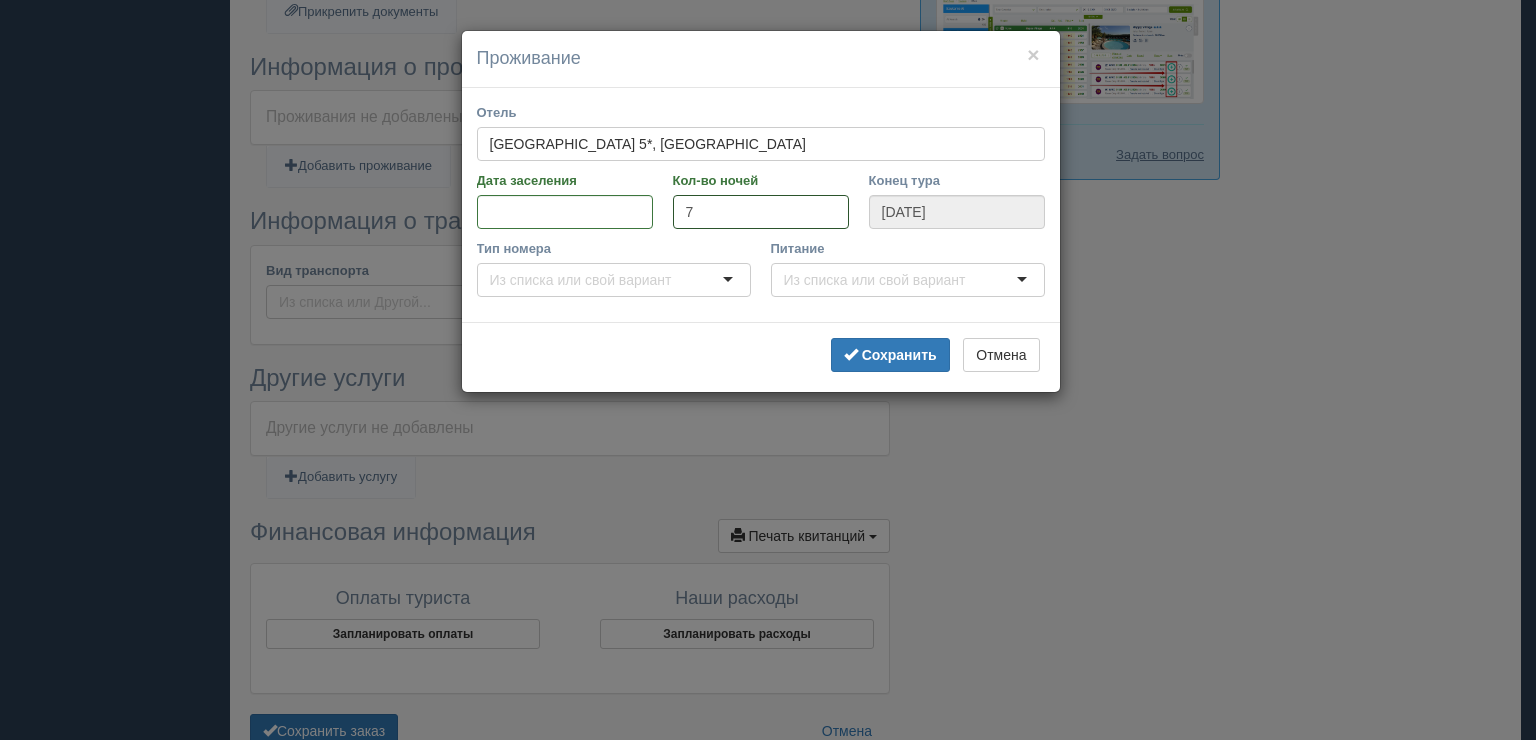 type on "7" 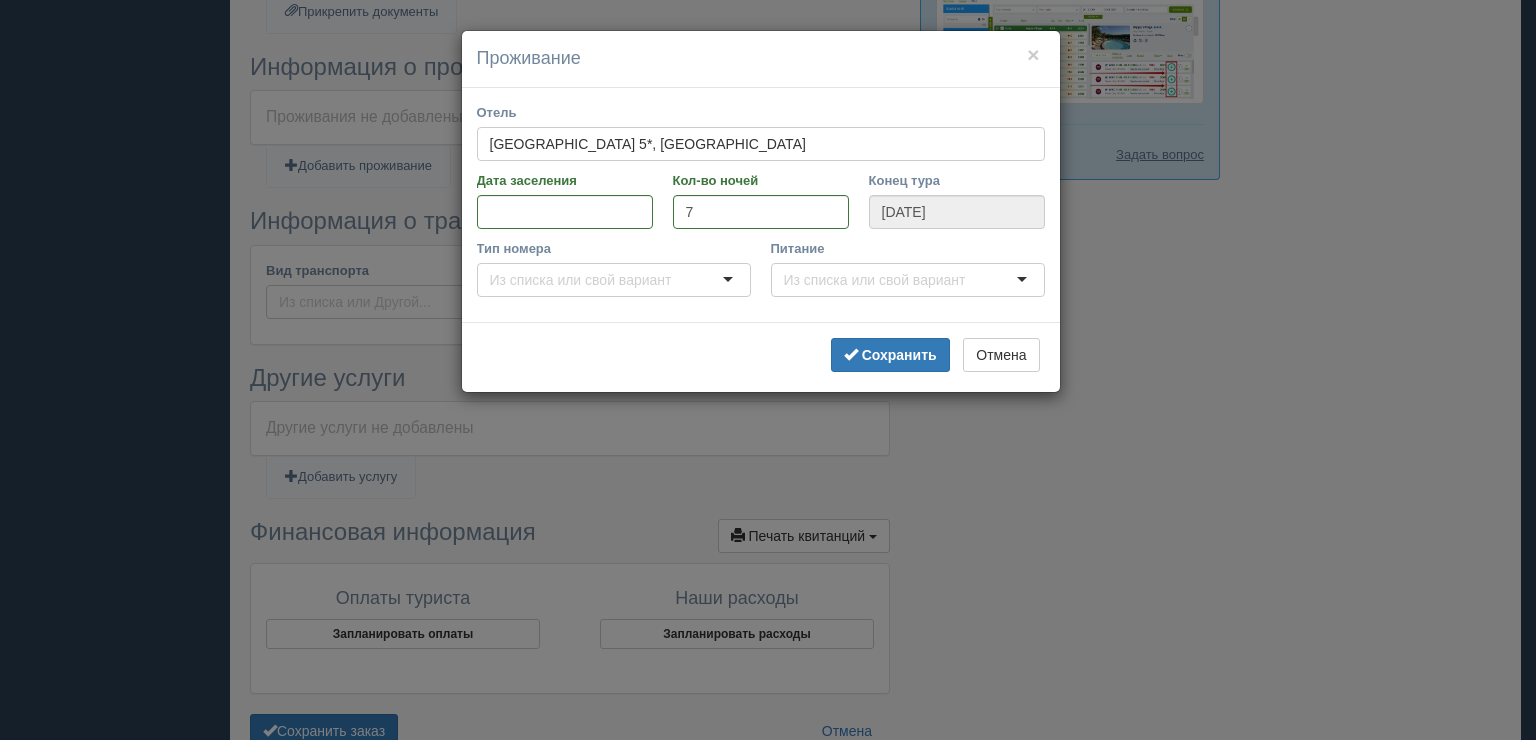 click on "Тип номера" at bounding box center [585, 280] 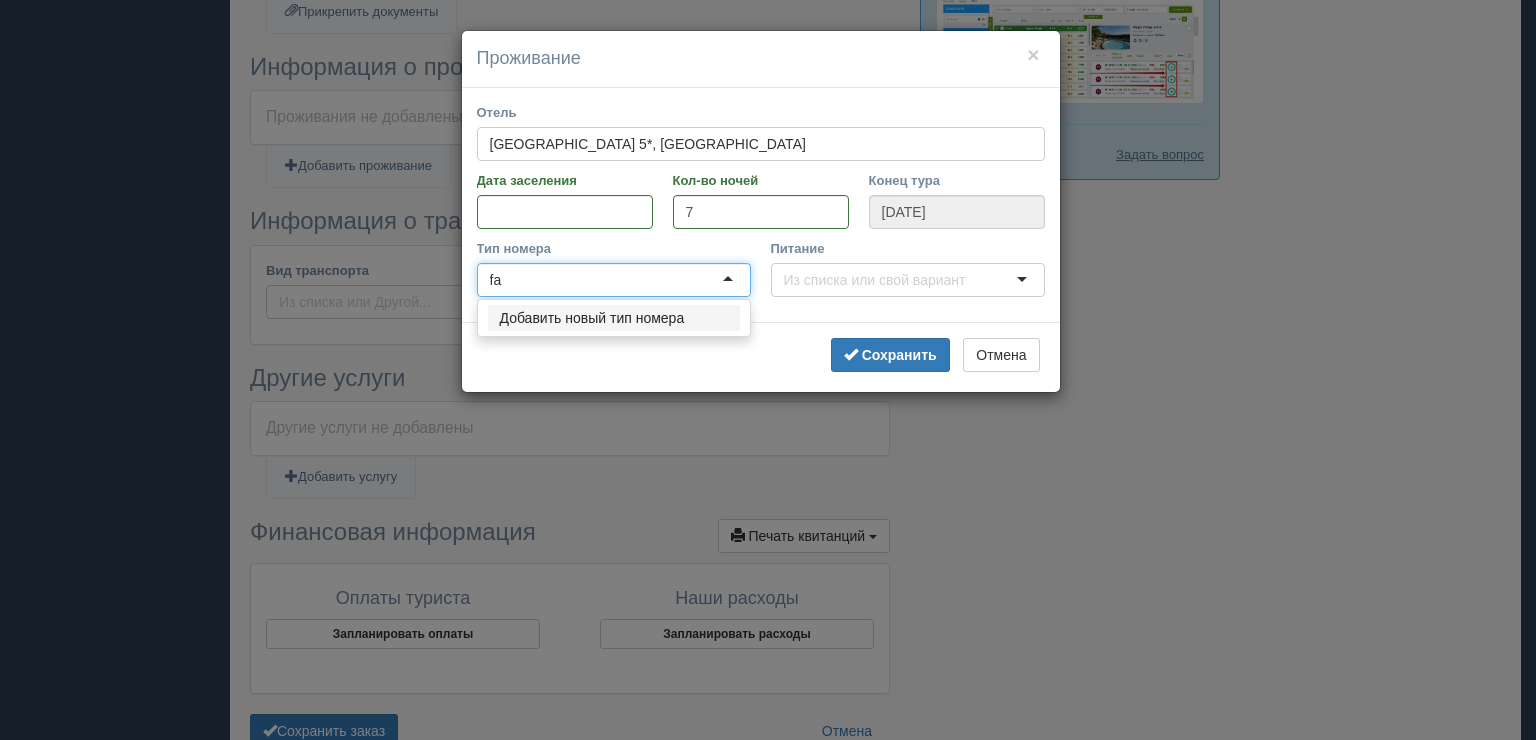 type on "f" 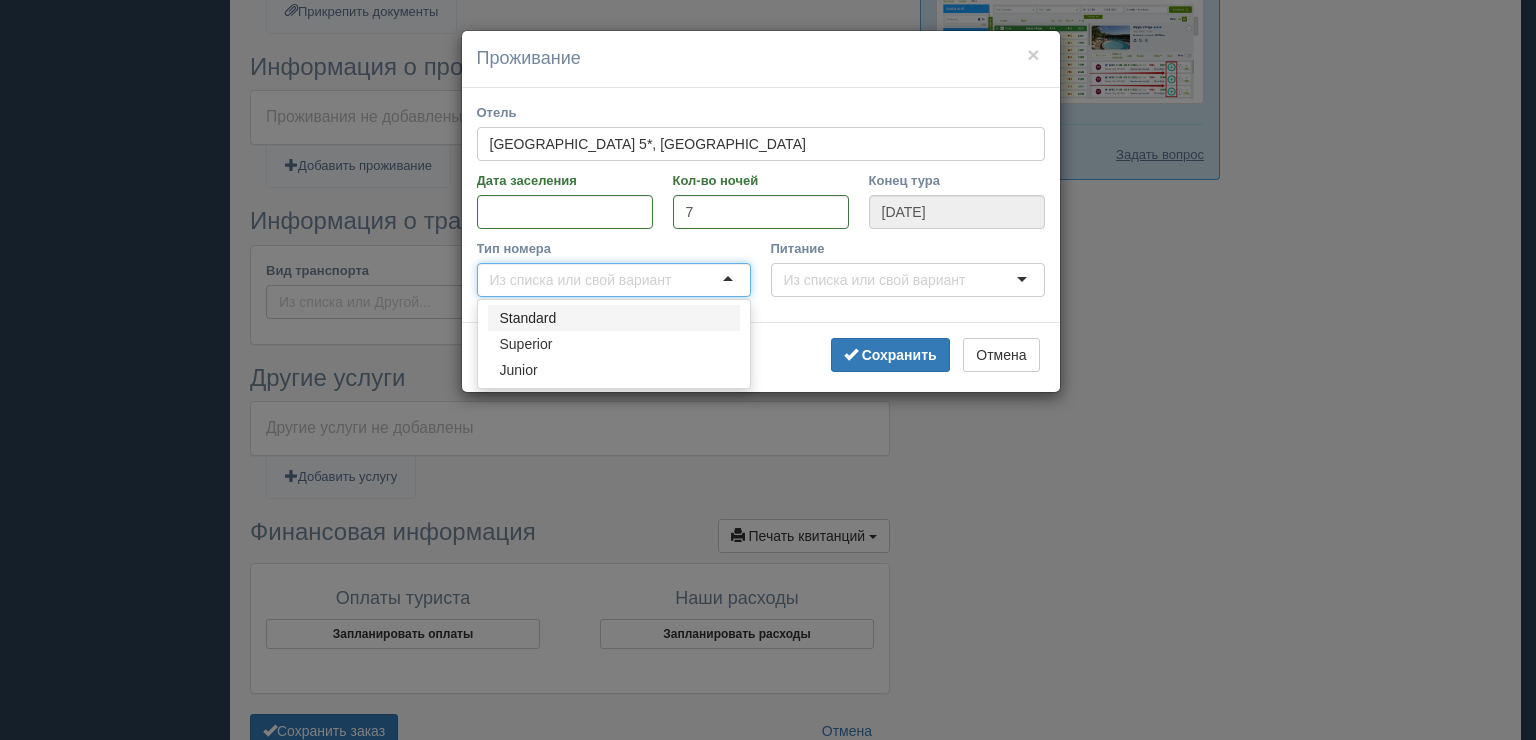 paste on "Family Side Sea View" 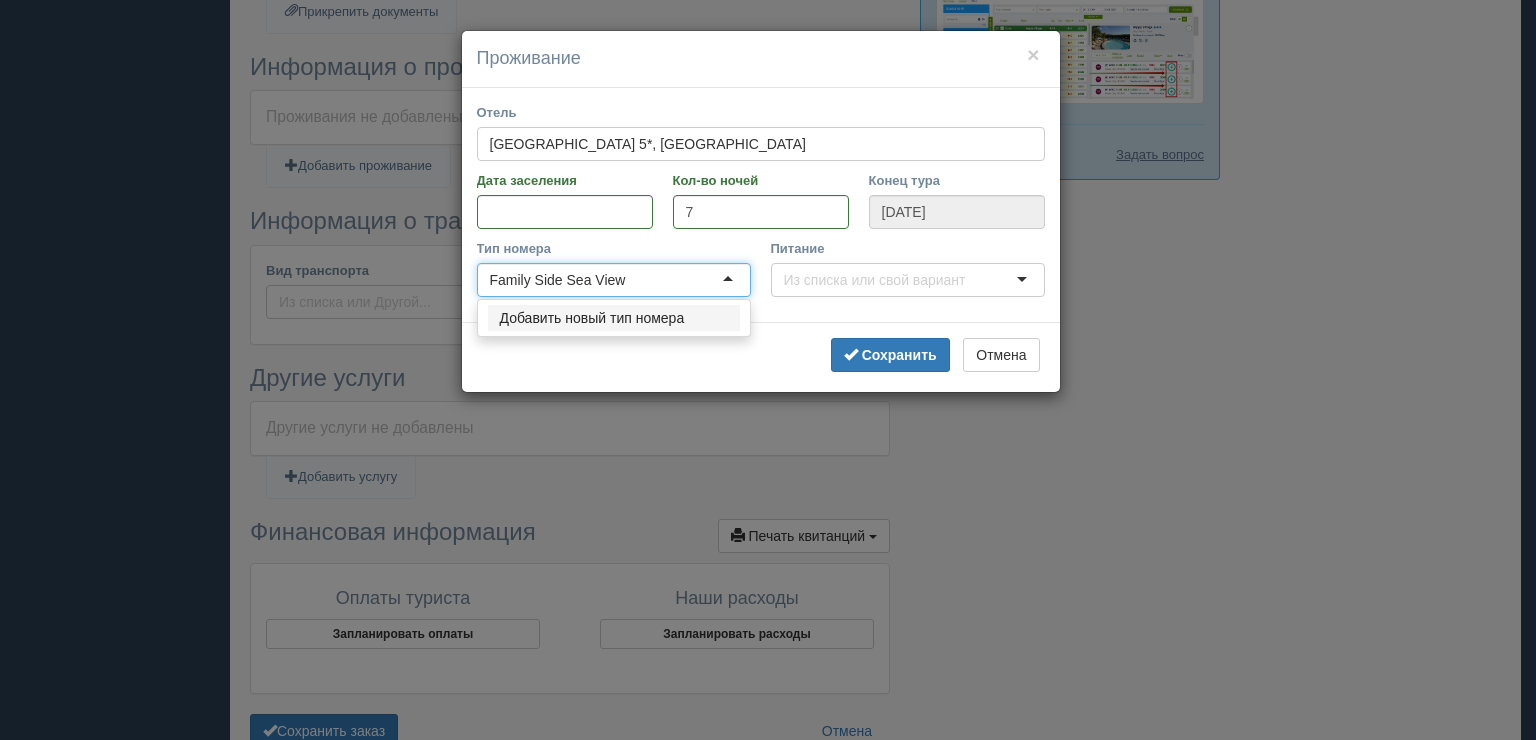 type 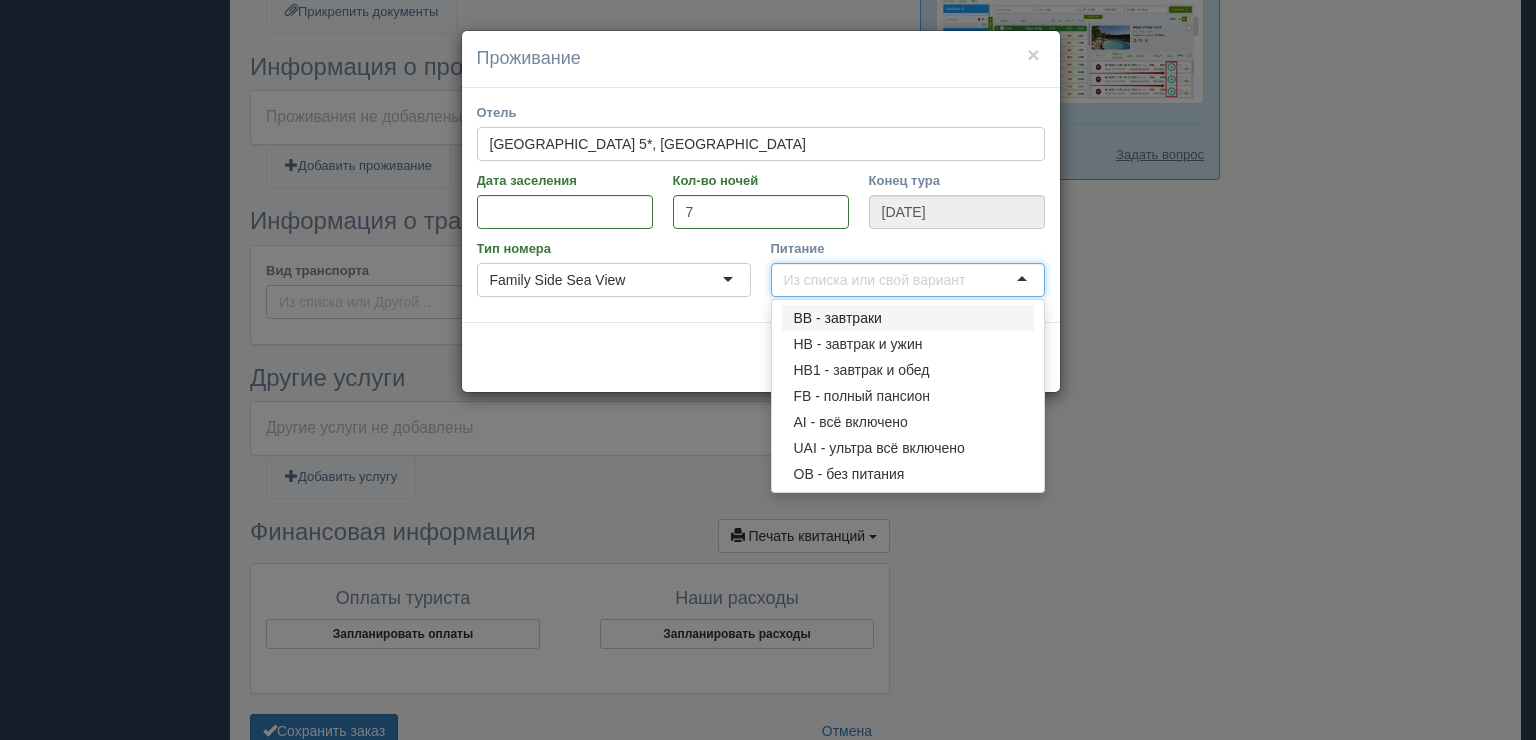 click on "Питание" at bounding box center [879, 280] 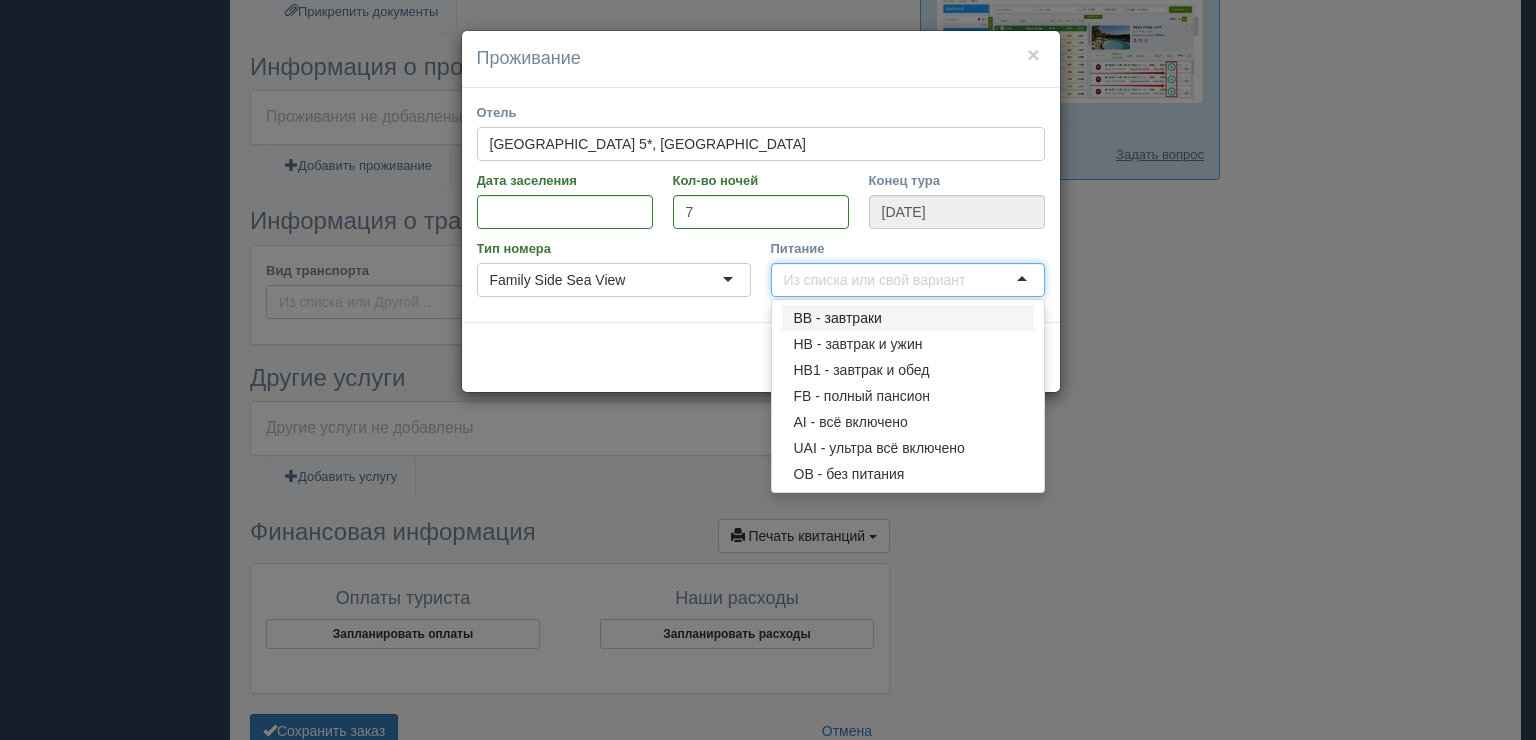 paste on "PREMIUM ALA CARTE ALL INCLUSIVE" 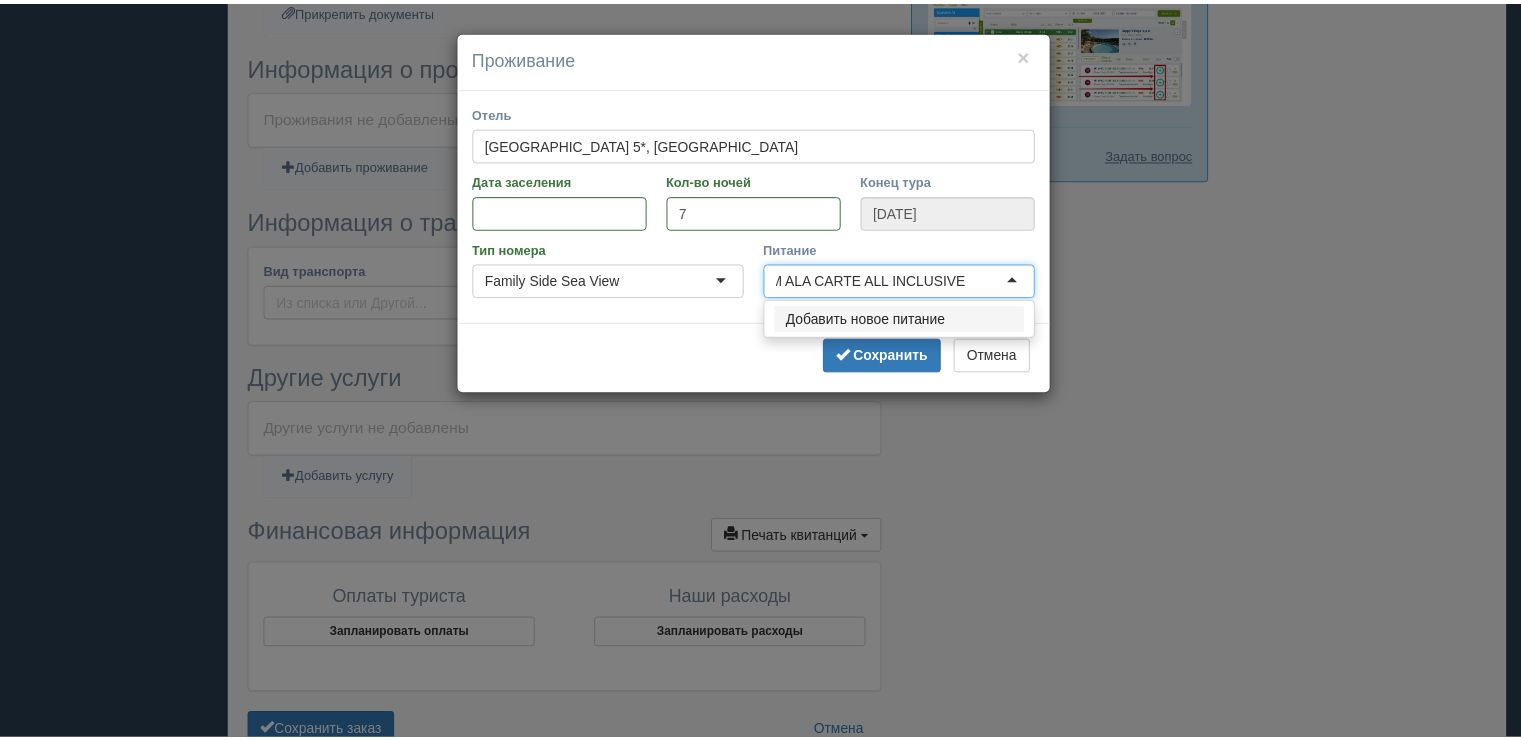 scroll, scrollTop: 0, scrollLeft: 2, axis: horizontal 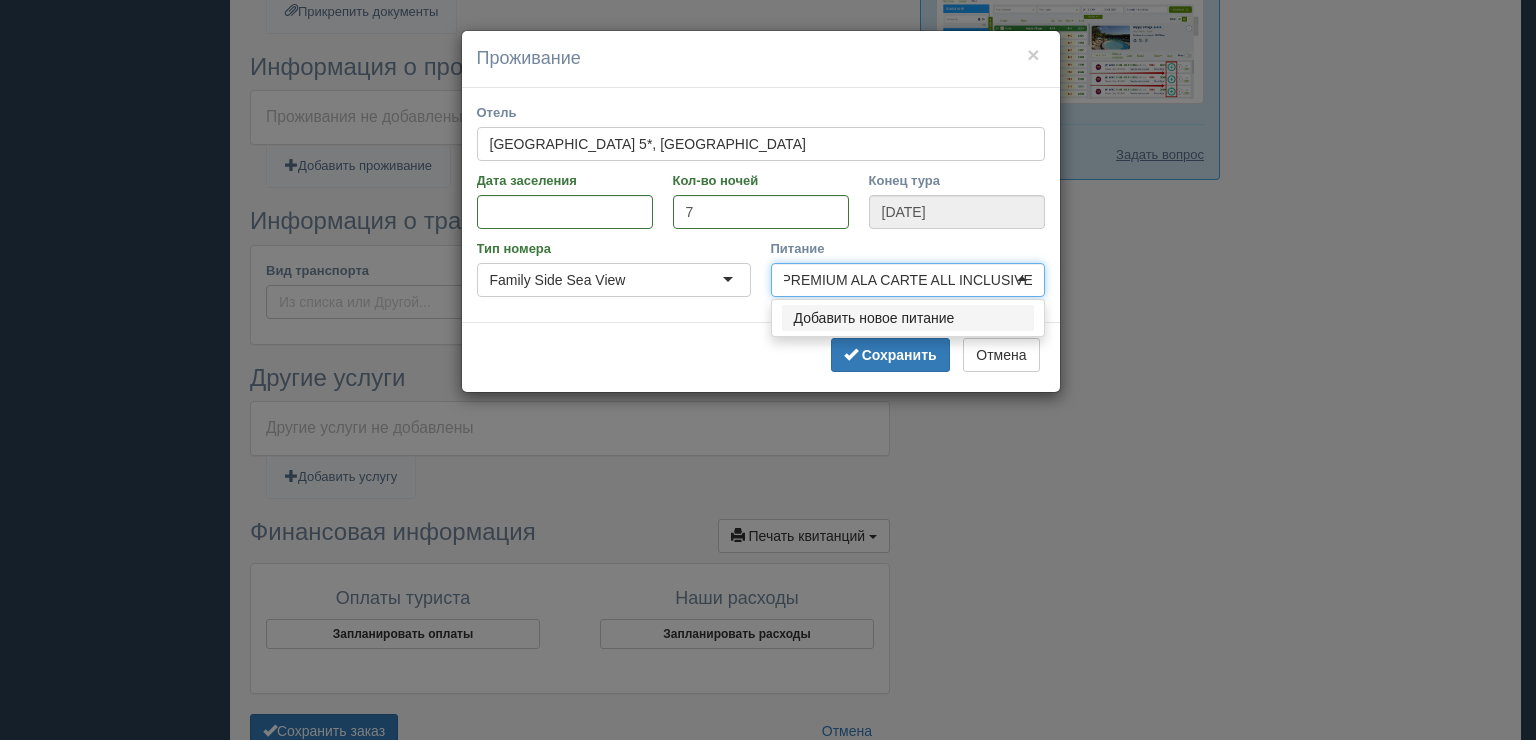 type 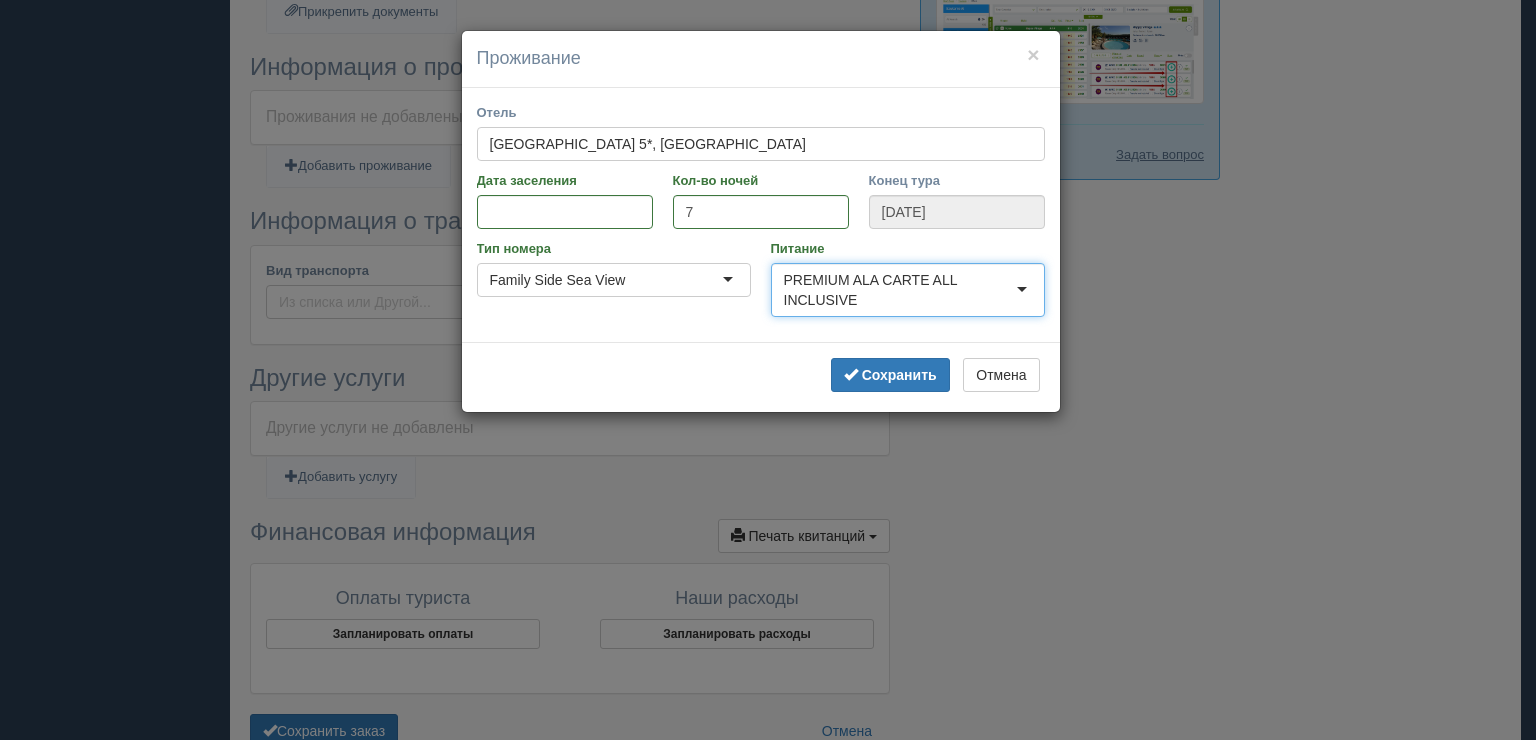 click on "Family Side Sea View" at bounding box center [558, 280] 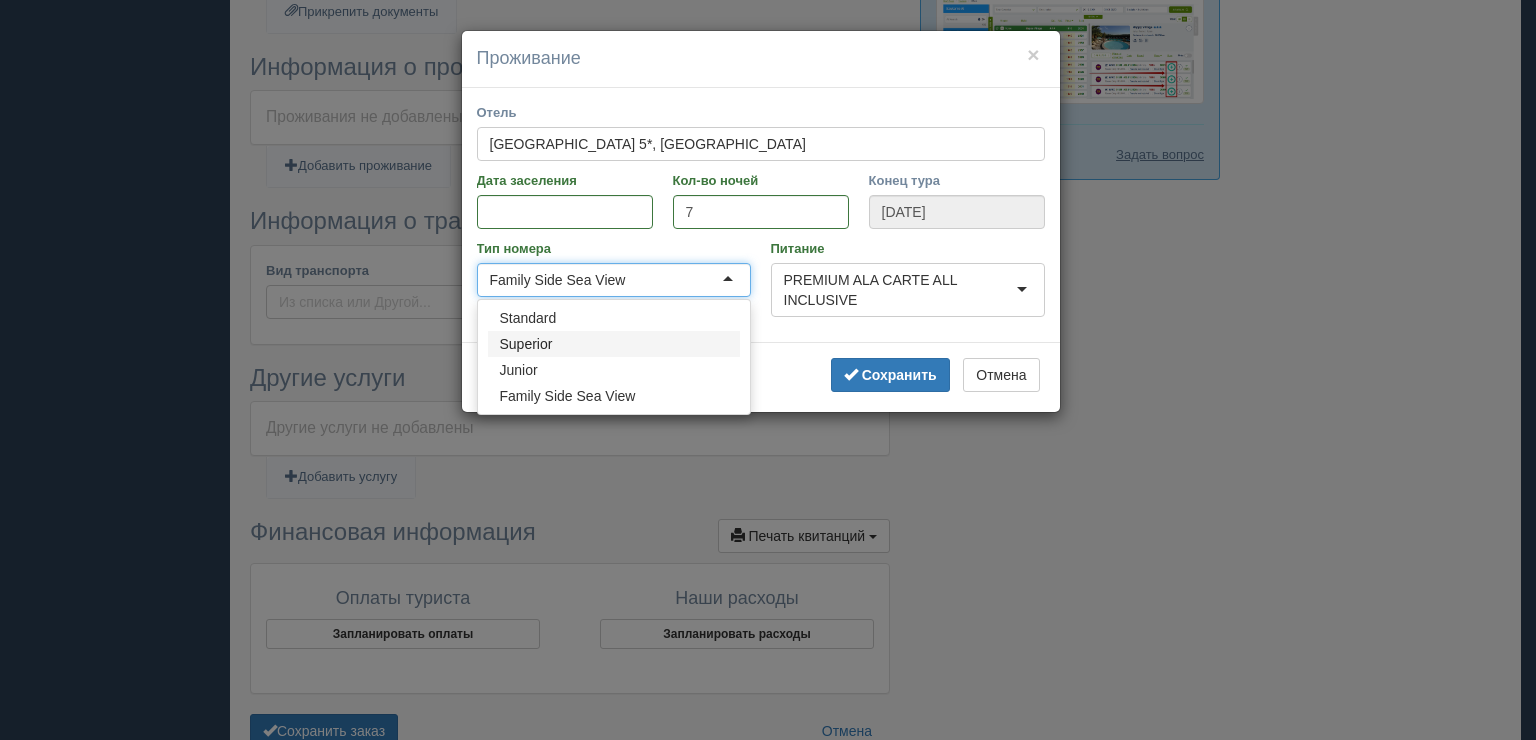 click on "Питание" at bounding box center (908, 248) 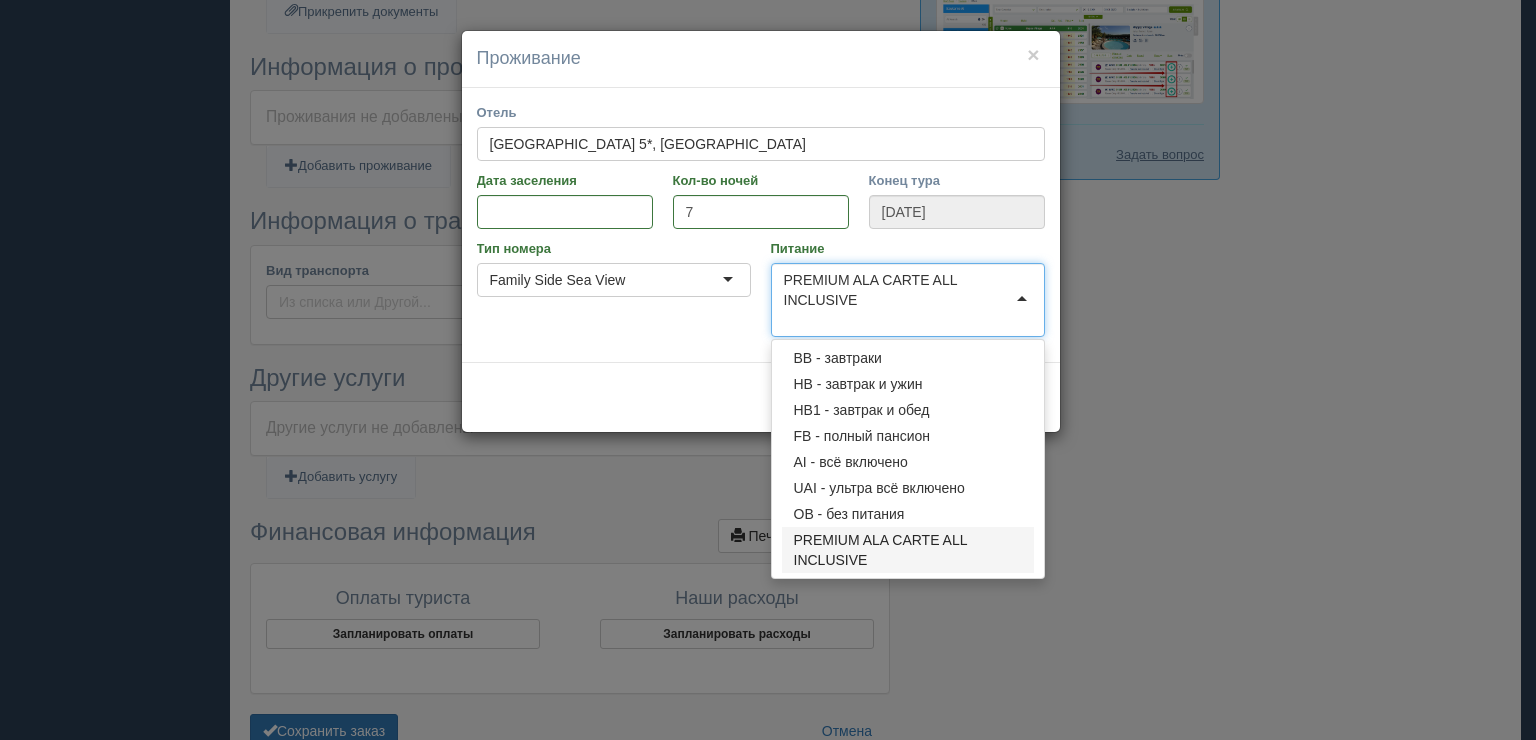click on "×
Проживание
Отель
Port Nature Luxury Resort Hotel & Spa 5*, Турция Port Nature Luxury Resort Hotel & Spa 5*, Турция Pestana Quinta do Arco Nature & Rose Garden Hotel 4*  —  о. Мадейра, Португалия Port Nature Luxury Resort Hotel & Spa 5*  —  Белек, Турция
Дата заселения
Кол-во ночей
7
Конец тура
25.07.2025
Тип номера
Family Side Sea View Family Side Sea View Standard Superior Junior Family Side Sea View
Питание
PREMIUM ALA CARTE ALL INCLUSIVE PREMIUM ALA CARTE ALL INCLUSIVE BB - завтраки HB - завтрак и ужин" at bounding box center [768, 370] 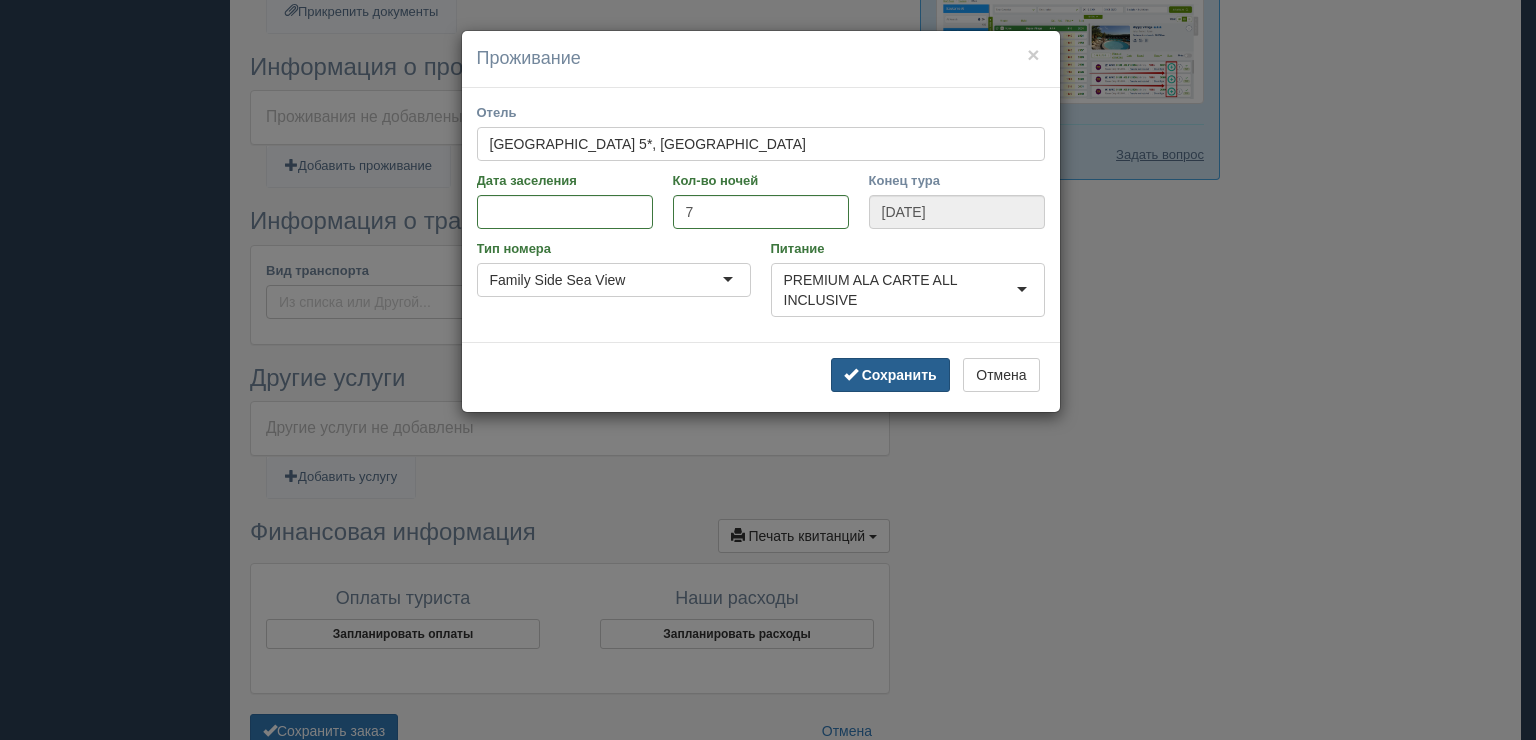 click on "Сохранить" at bounding box center (899, 375) 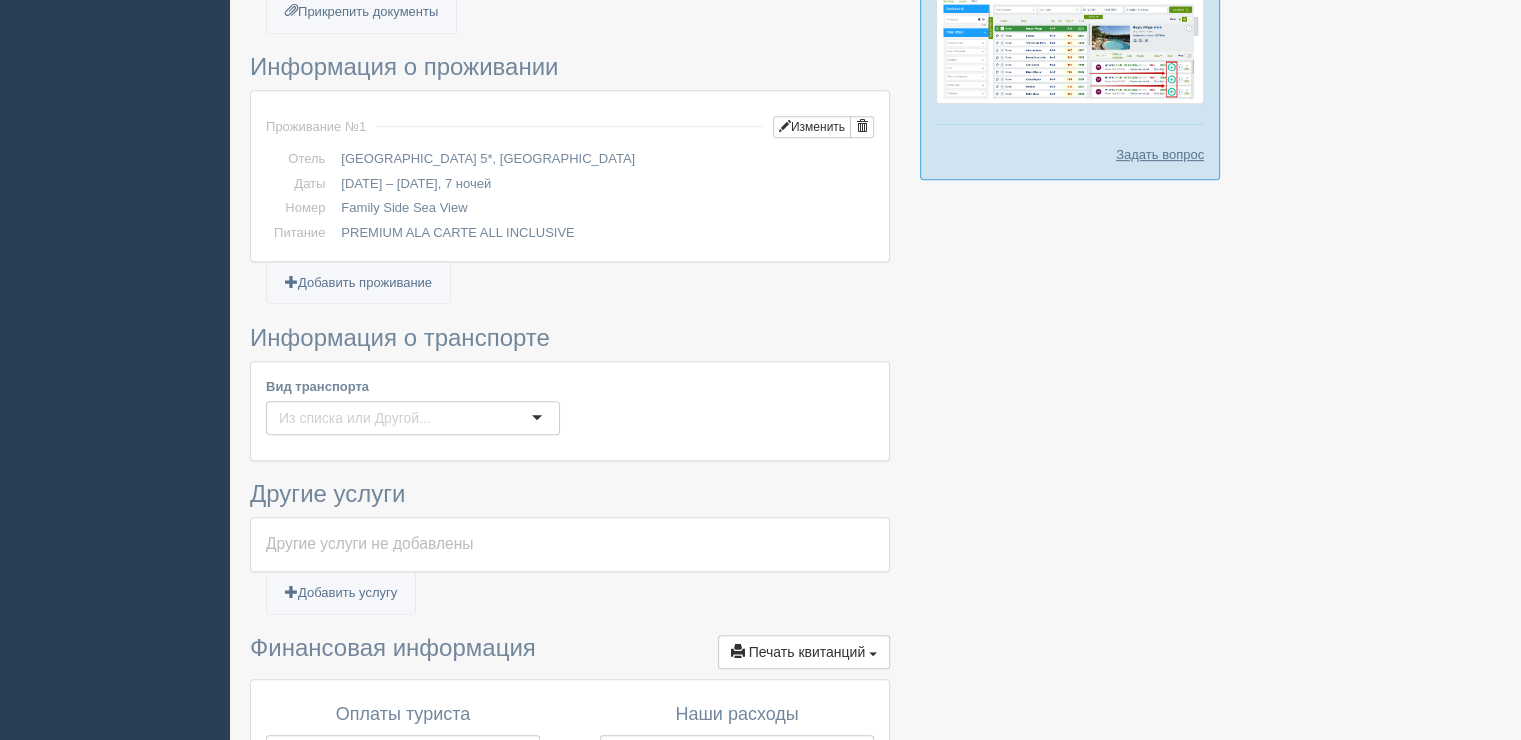 click at bounding box center (413, 418) 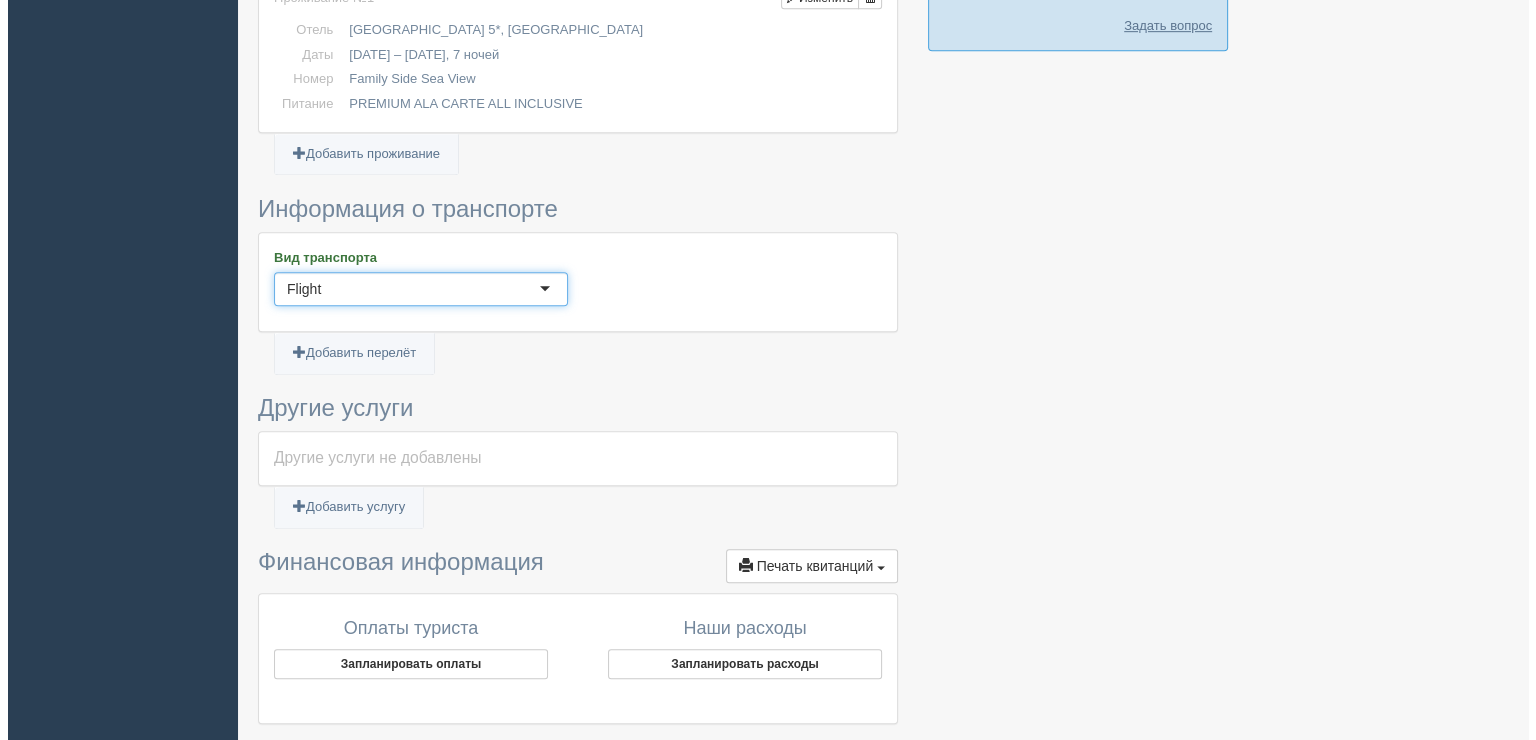 scroll, scrollTop: 1192, scrollLeft: 0, axis: vertical 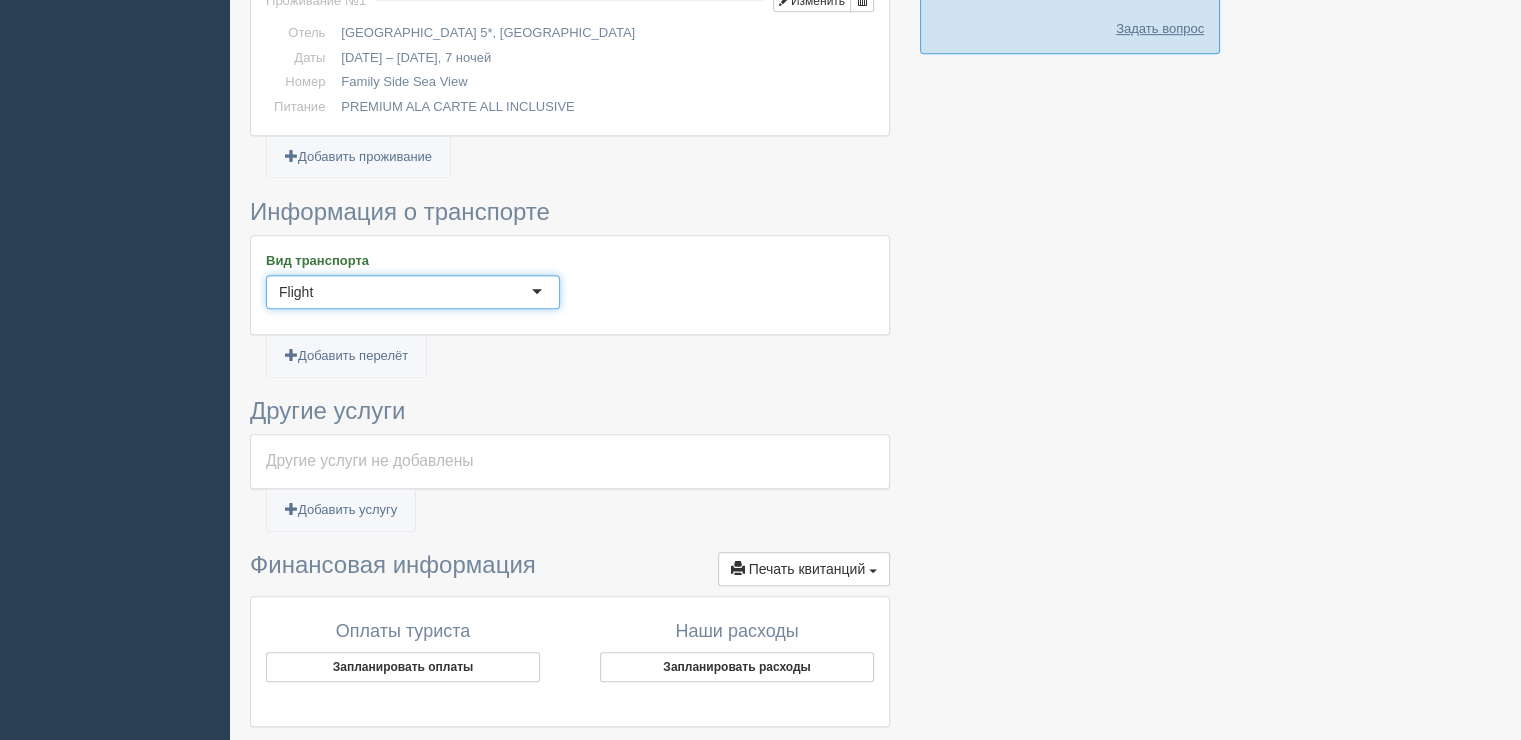 click on "Добавить перелёт
Добавить автобус
Добавить билет" at bounding box center [570, 365] 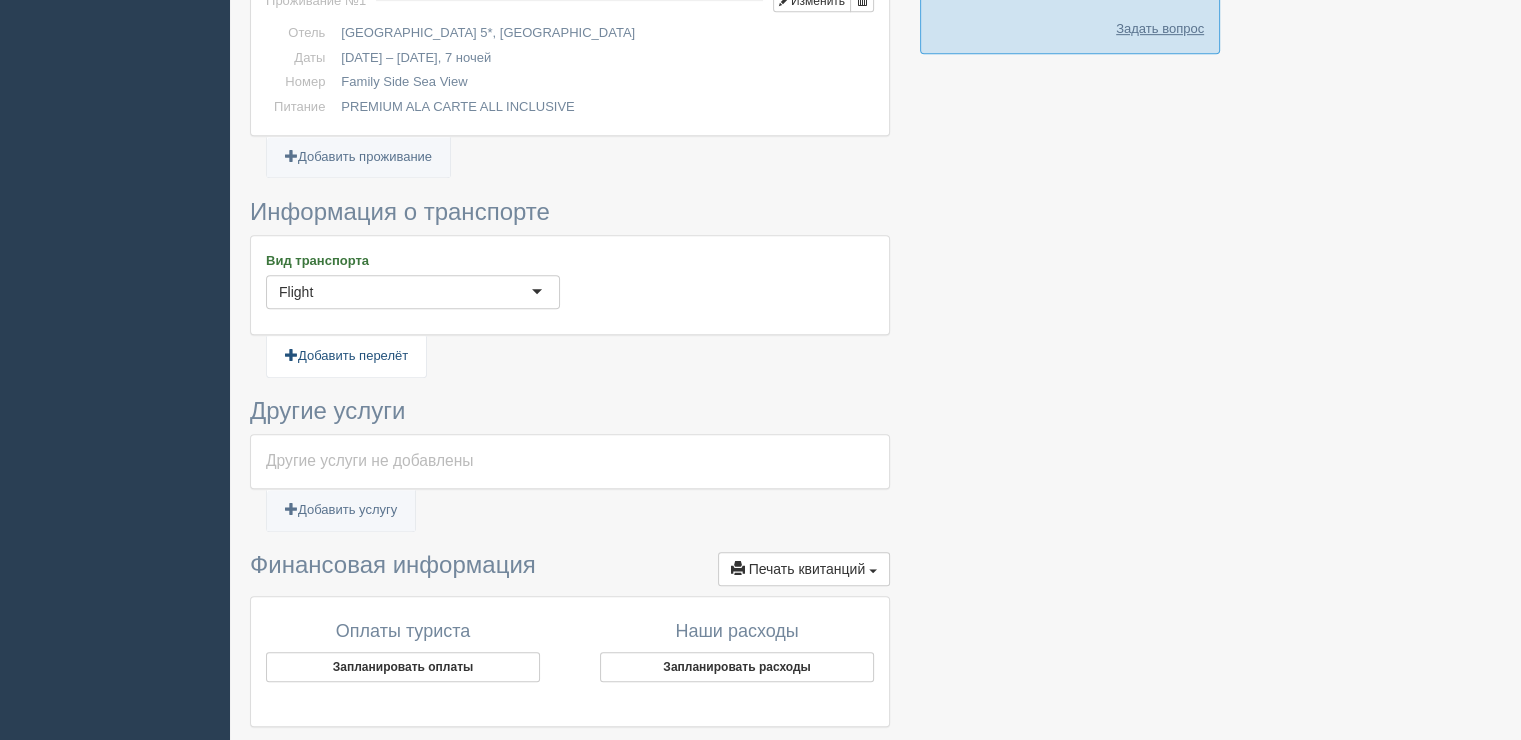 click on "Добавить перелёт" at bounding box center (346, 356) 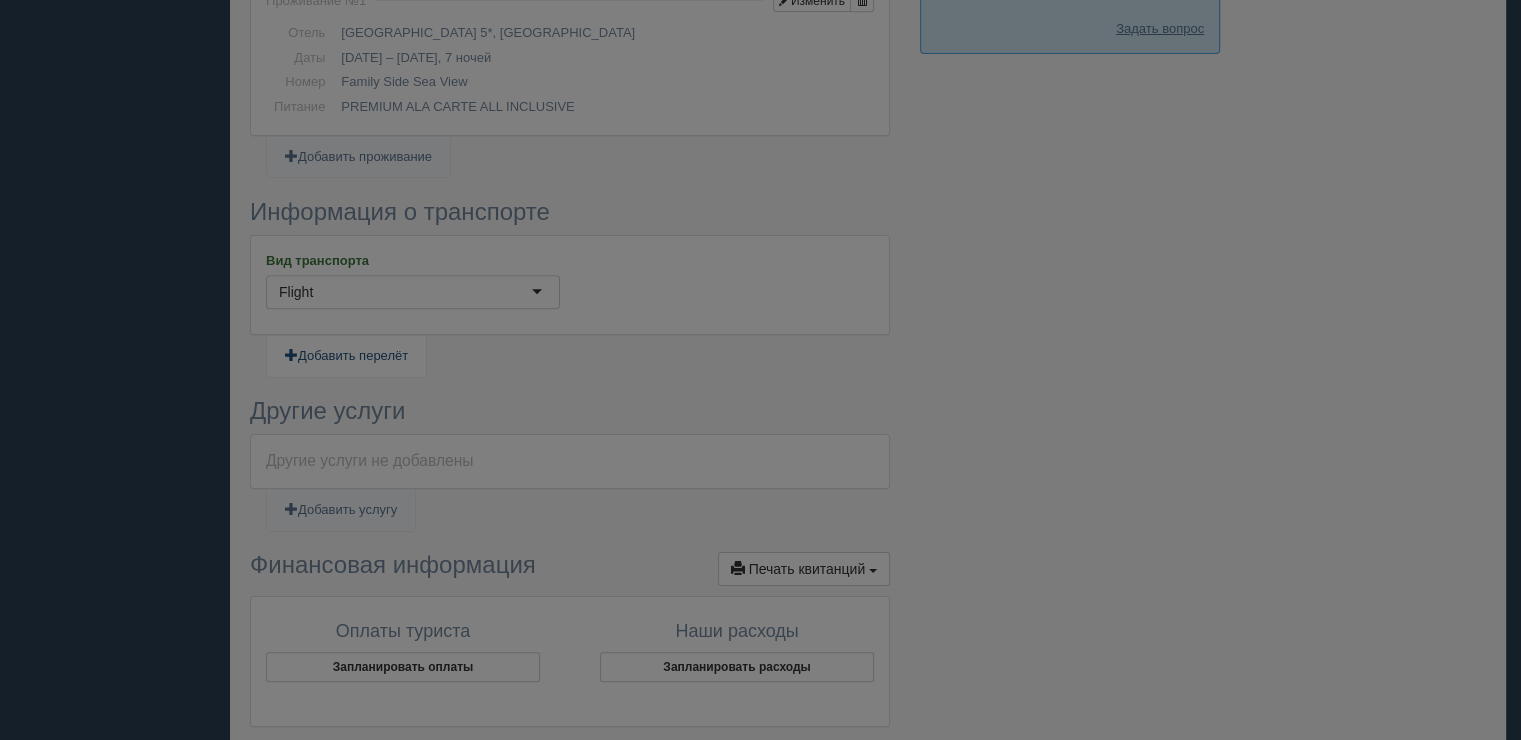 type 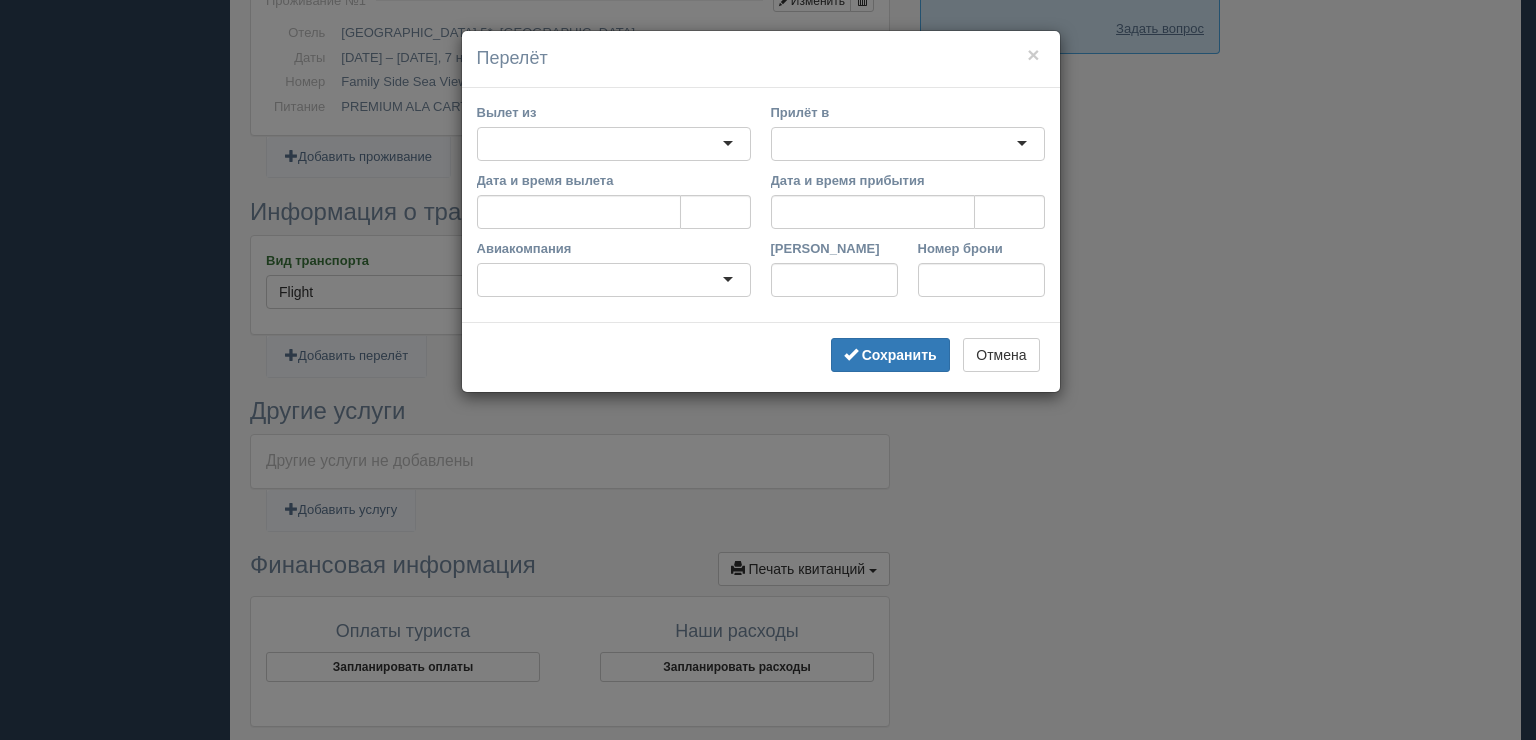 click at bounding box center (614, 144) 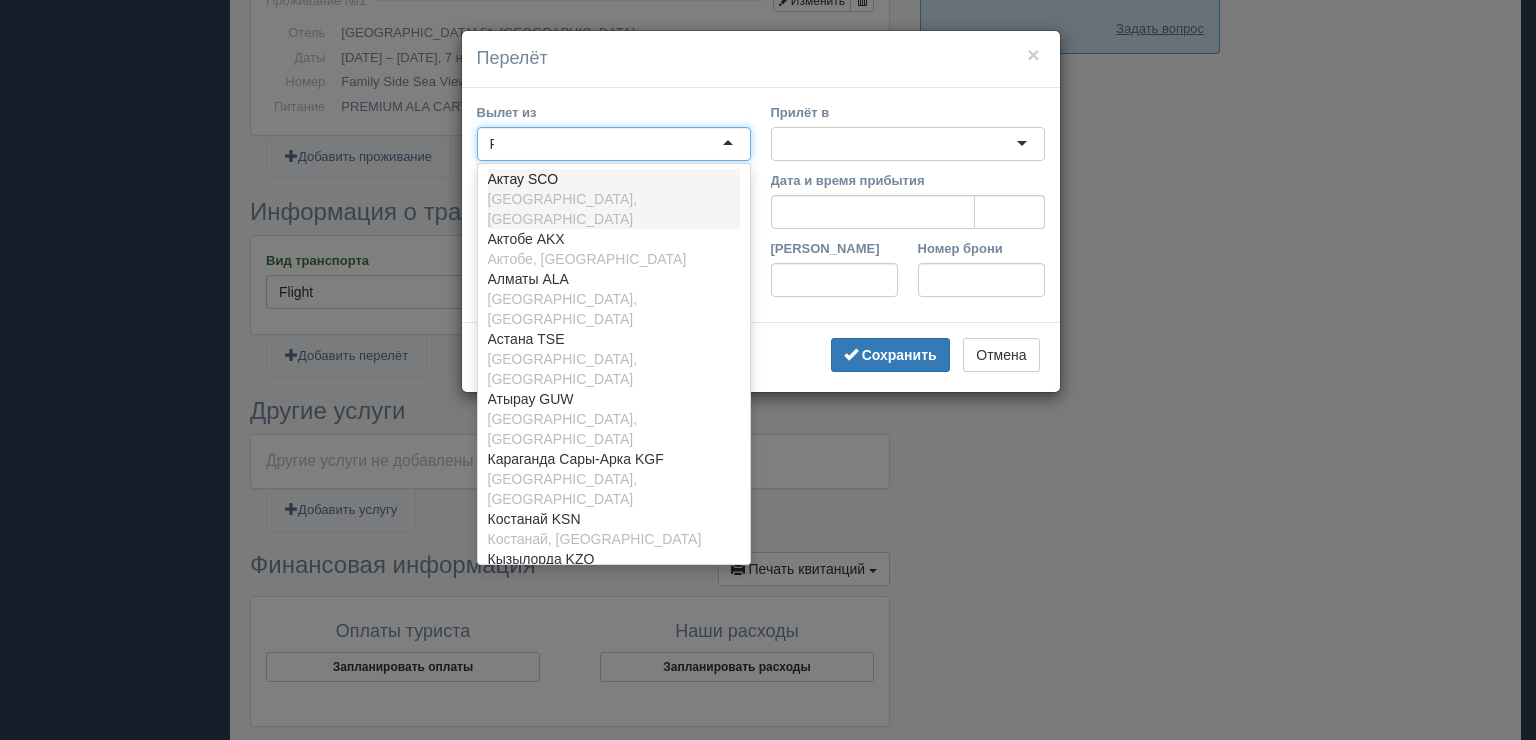 scroll, scrollTop: 0, scrollLeft: 0, axis: both 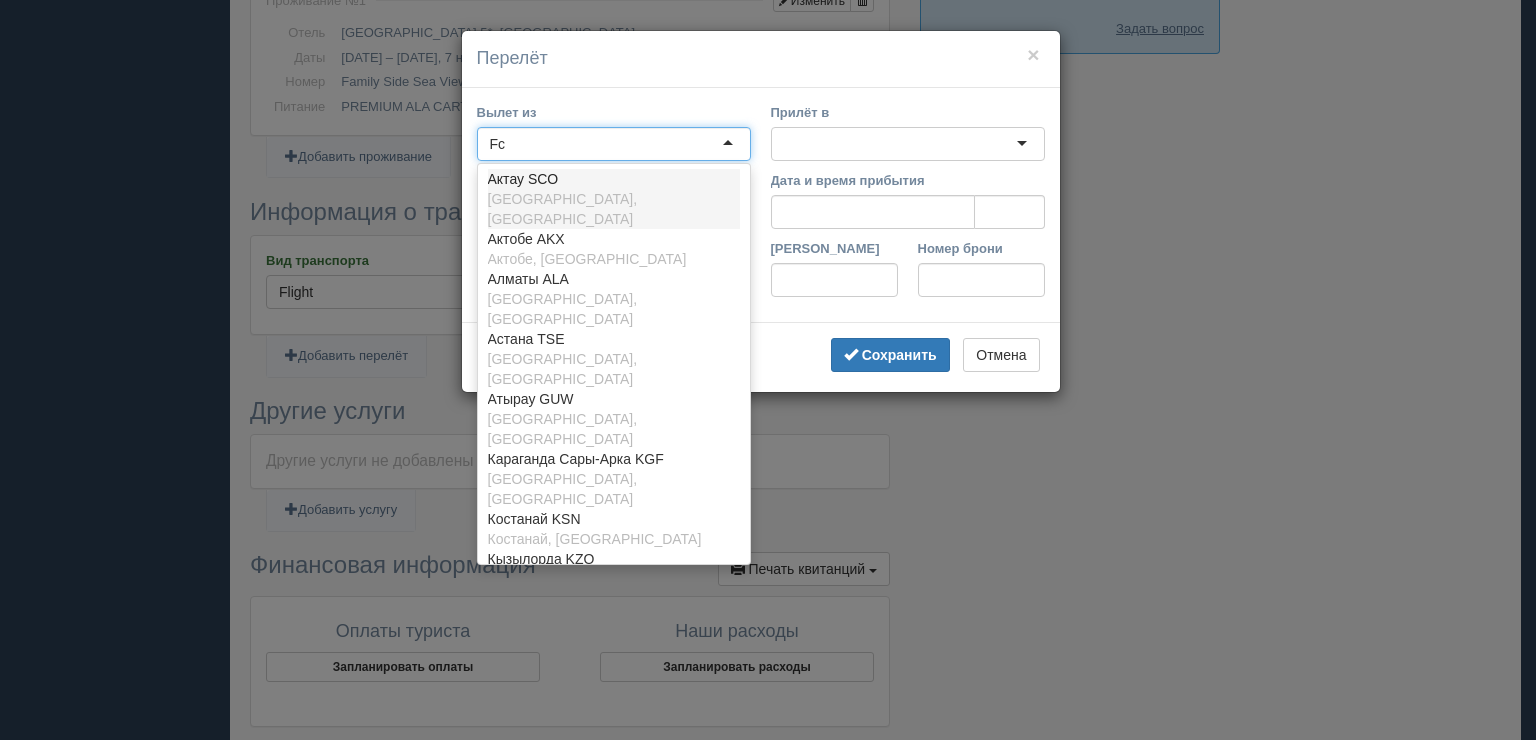 type on "F" 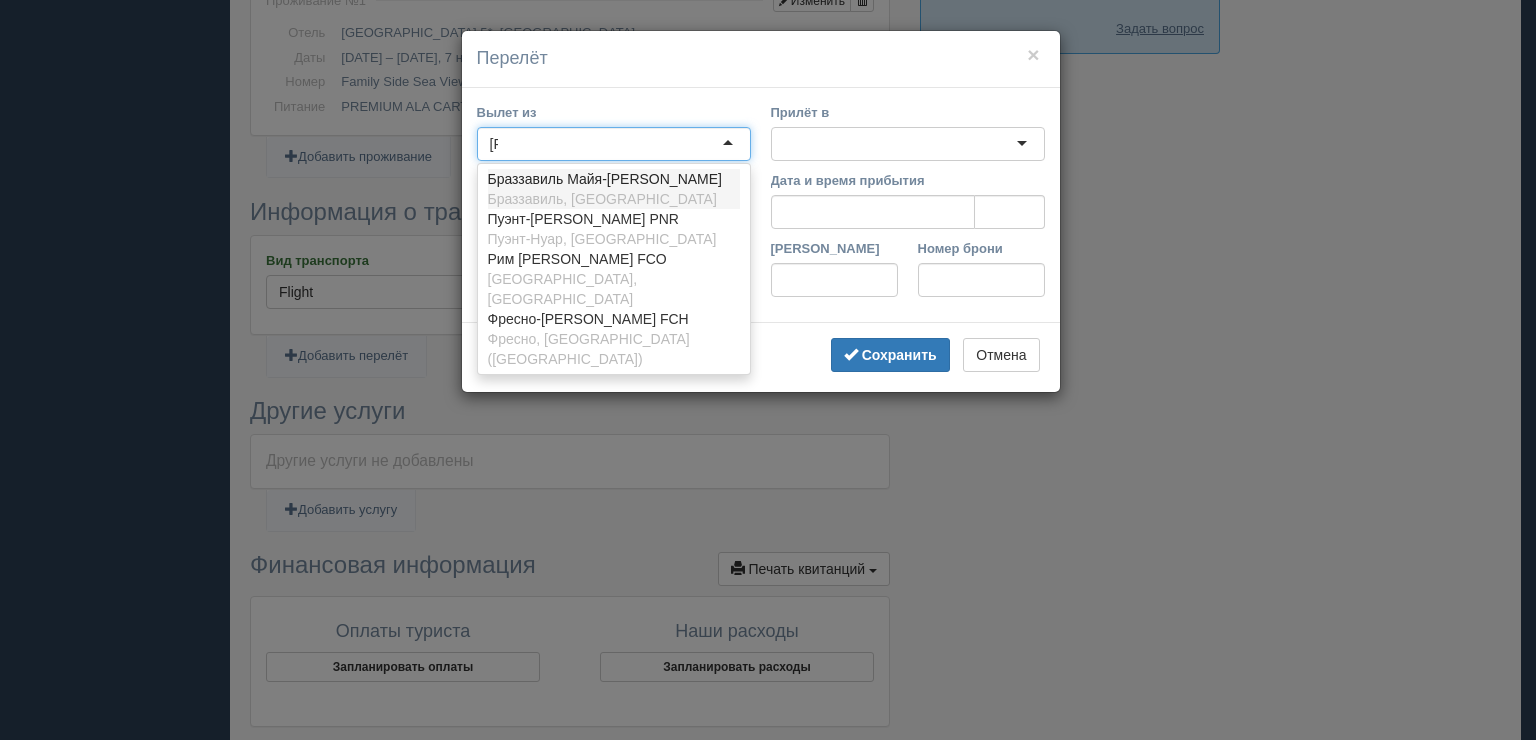 scroll, scrollTop: 0, scrollLeft: 0, axis: both 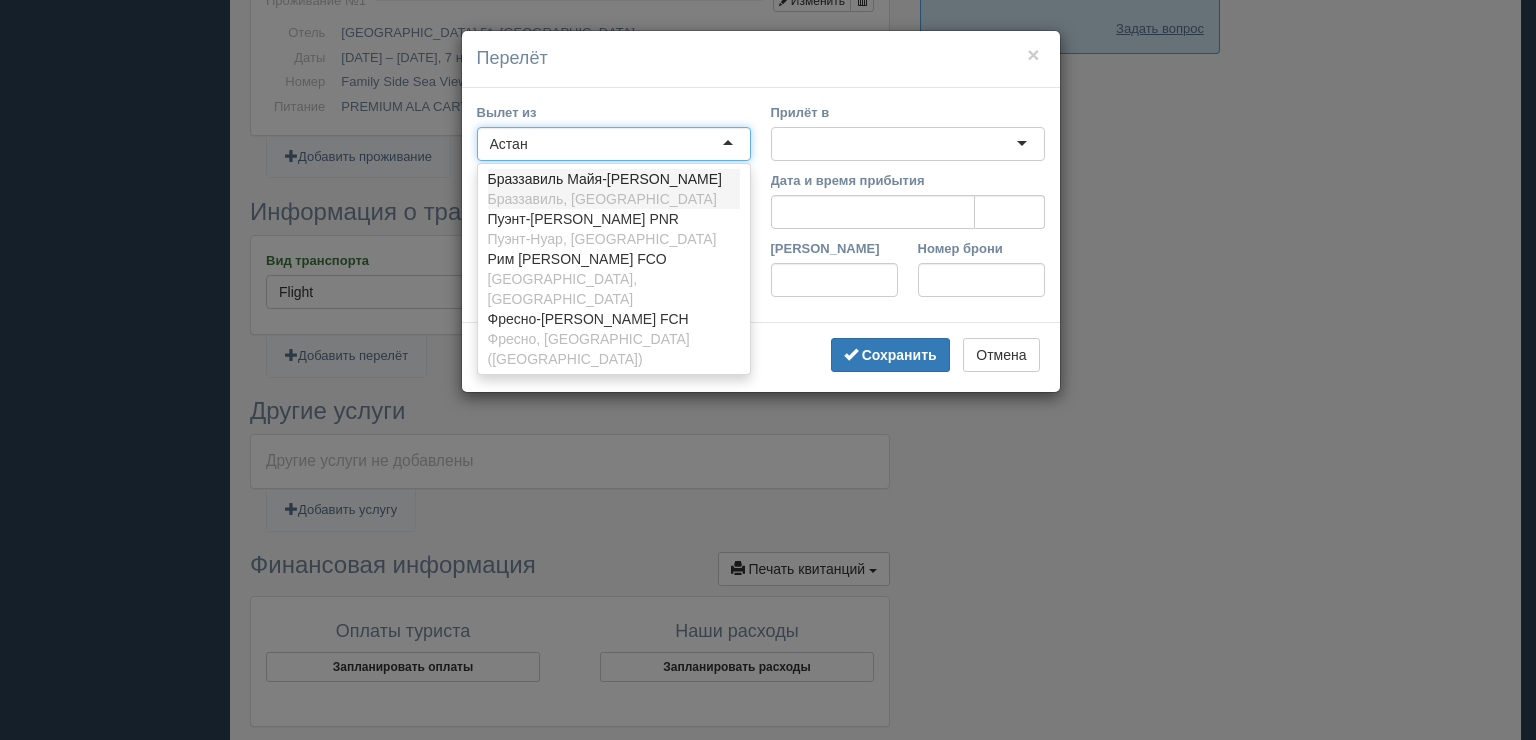 type on "Астана" 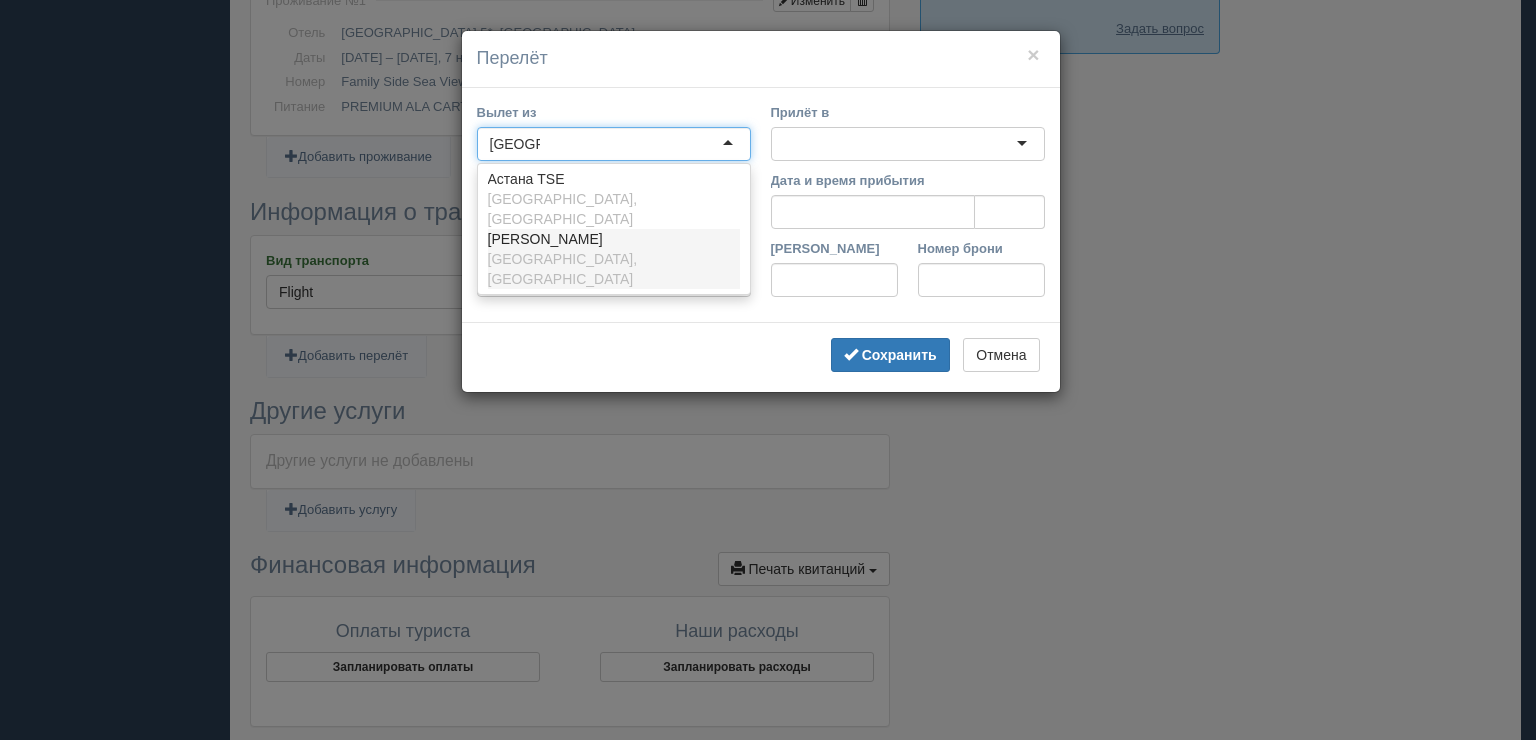 type 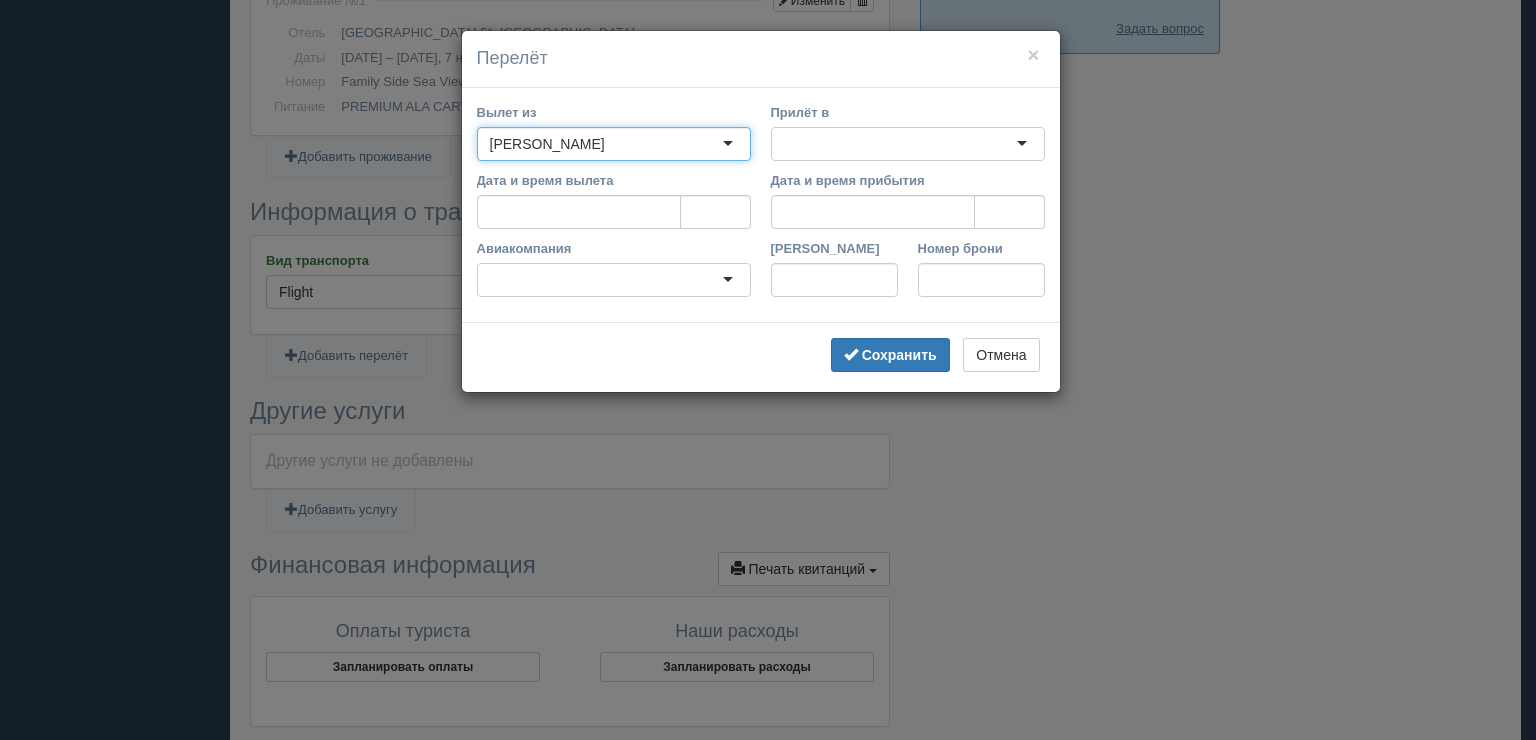 type 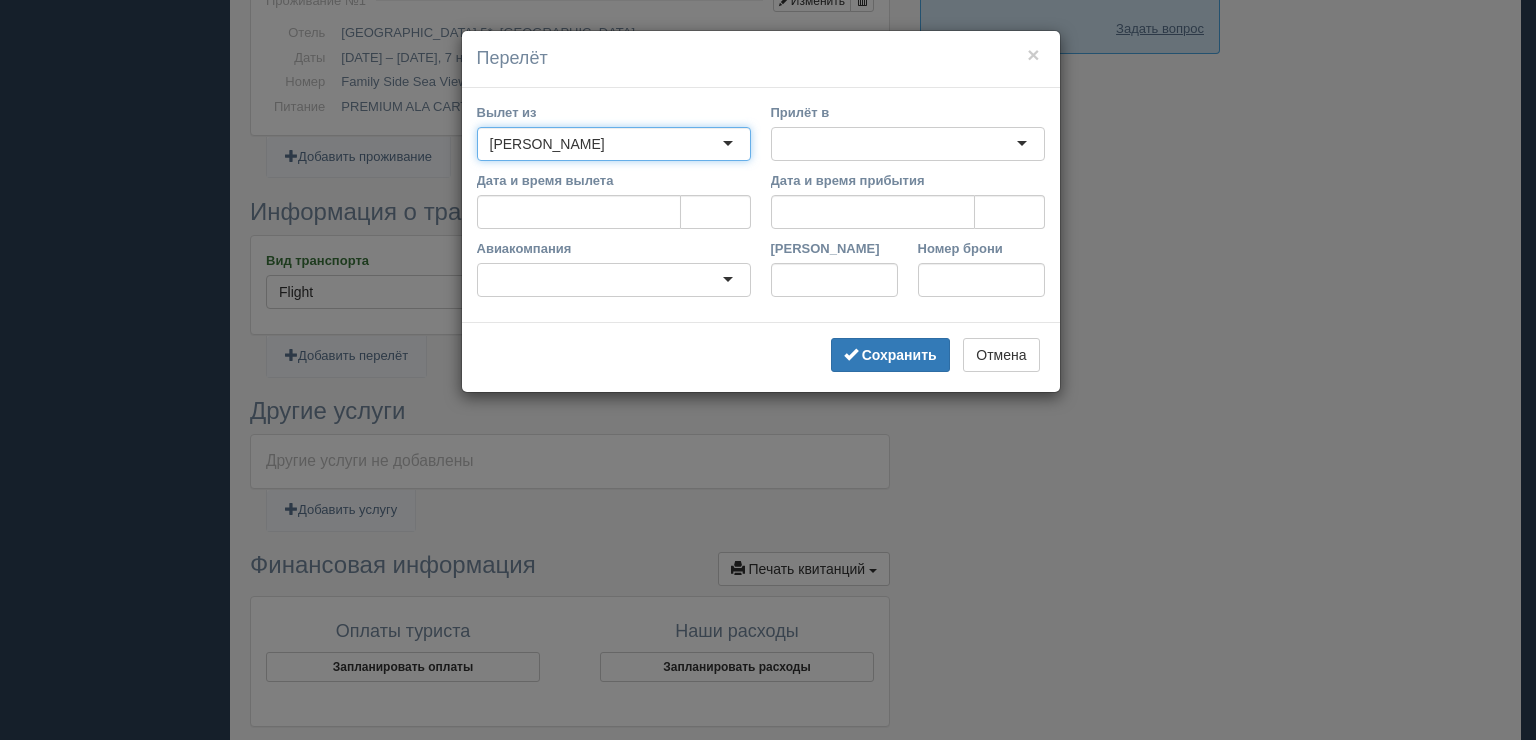 click at bounding box center [908, 144] 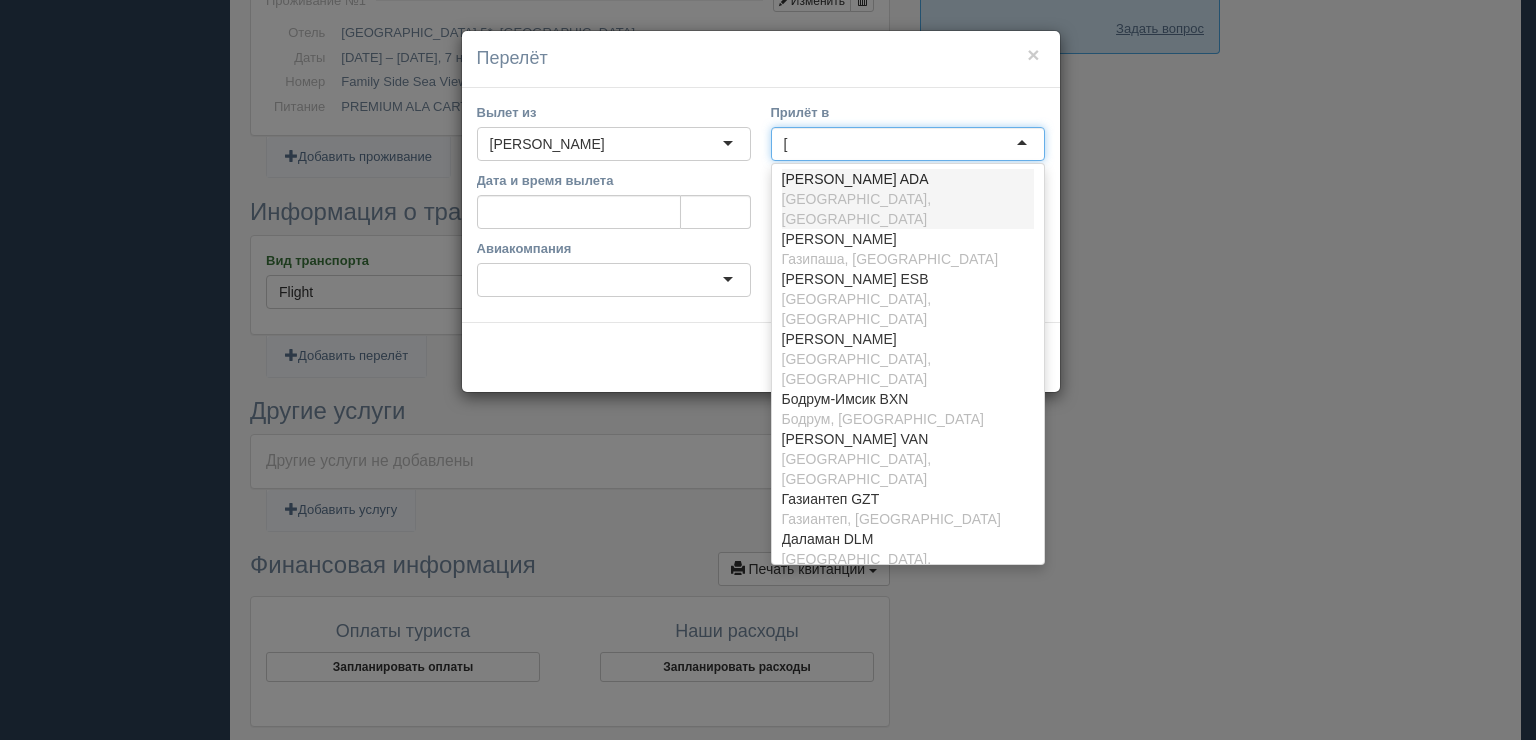 scroll, scrollTop: 0, scrollLeft: 0, axis: both 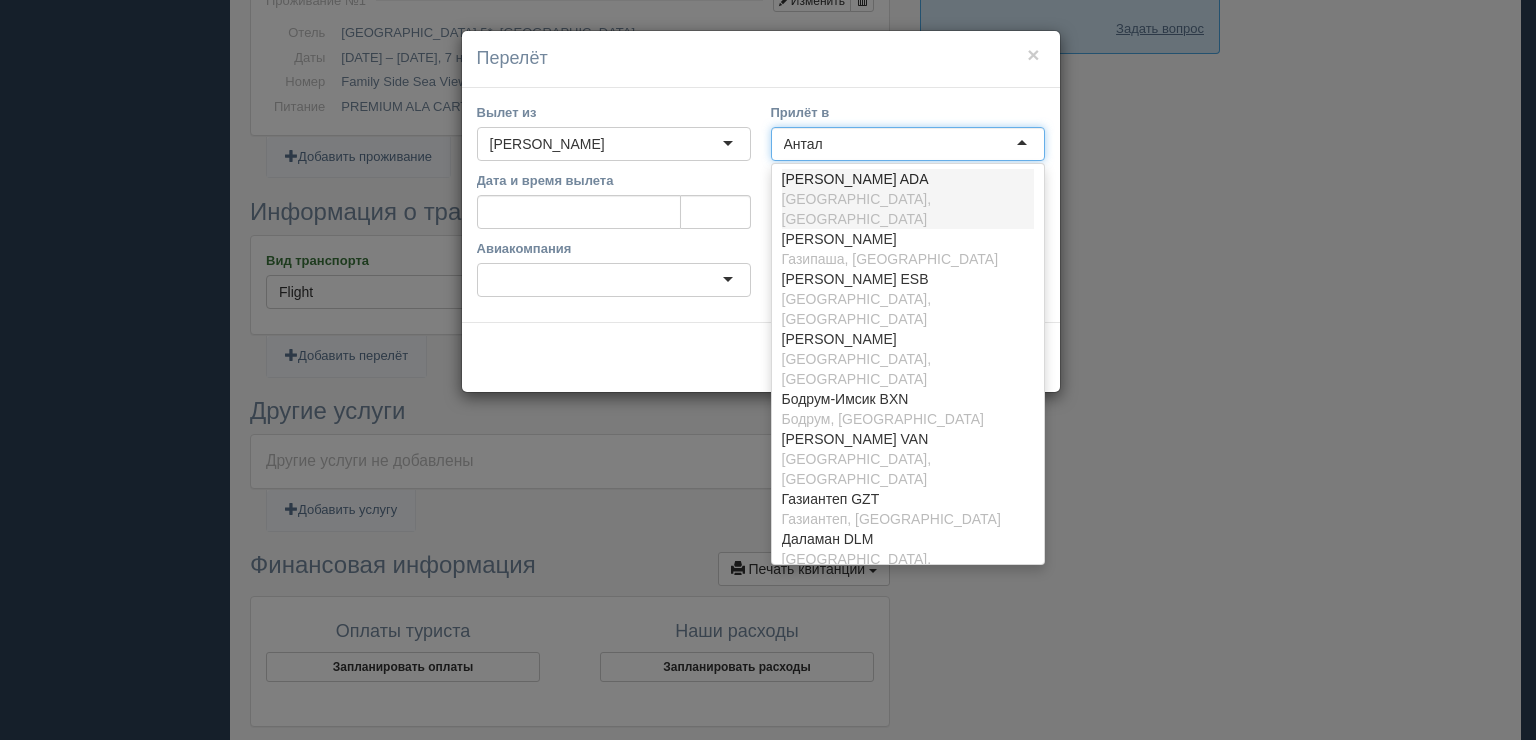 type on "Антали" 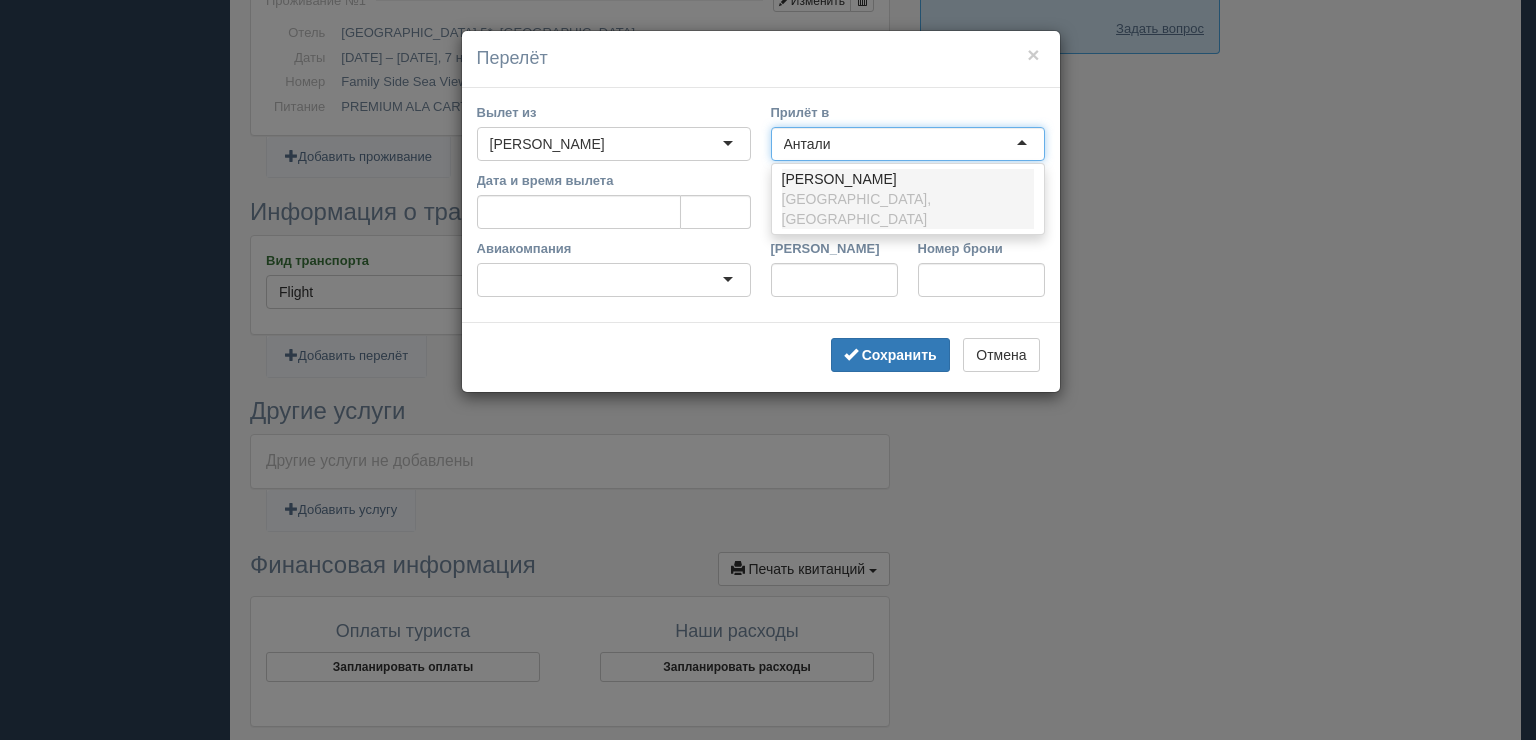 type 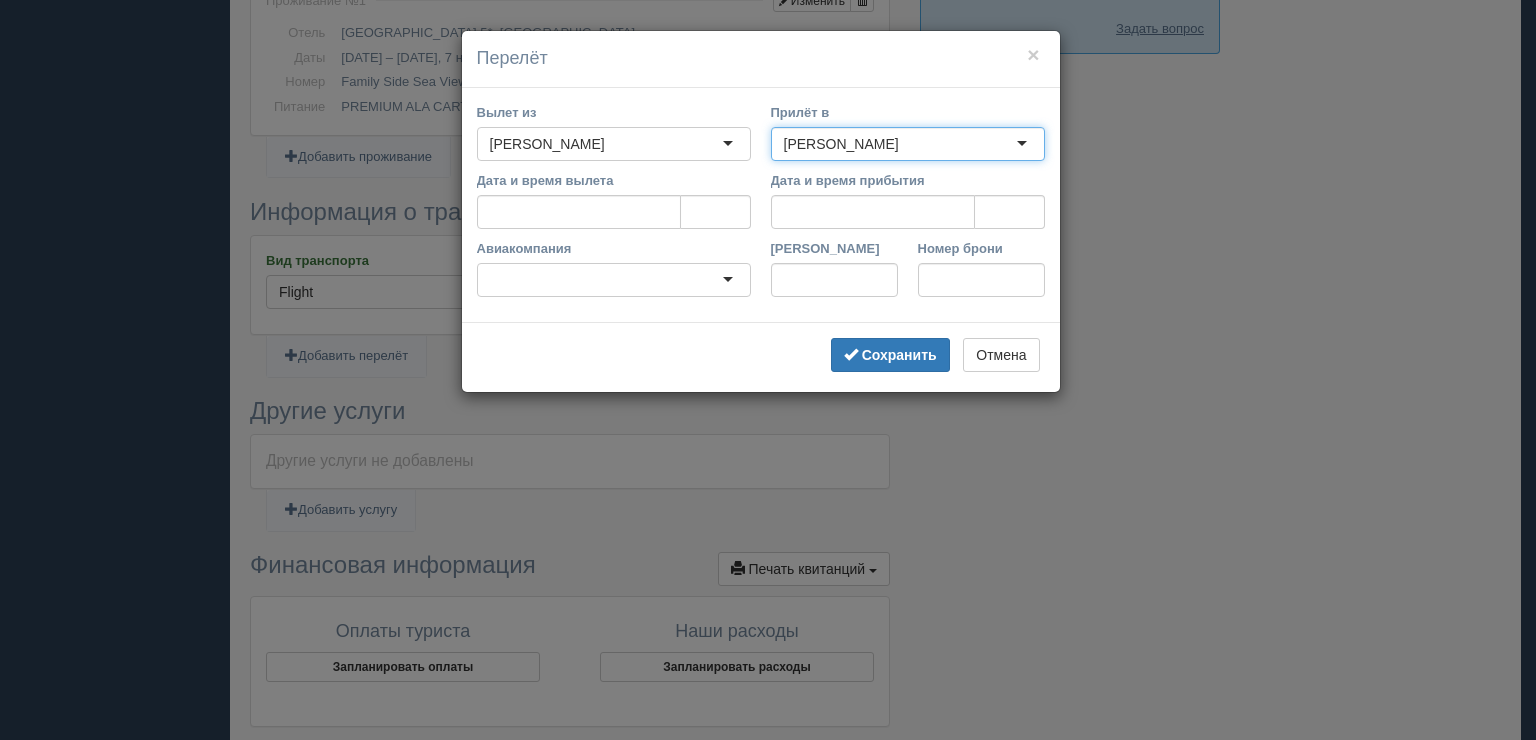 type 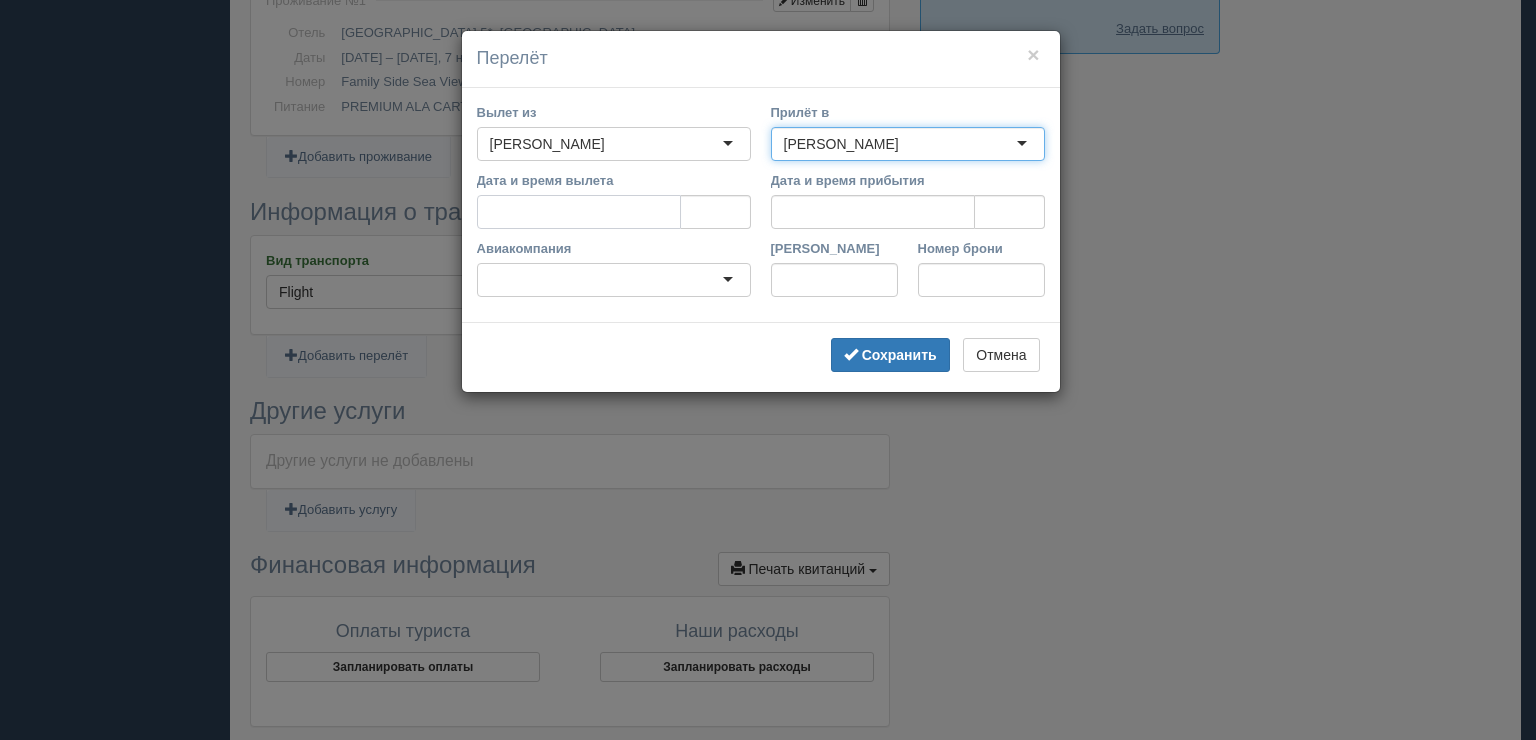 click on "Дата и время вылета" at bounding box center [579, 212] 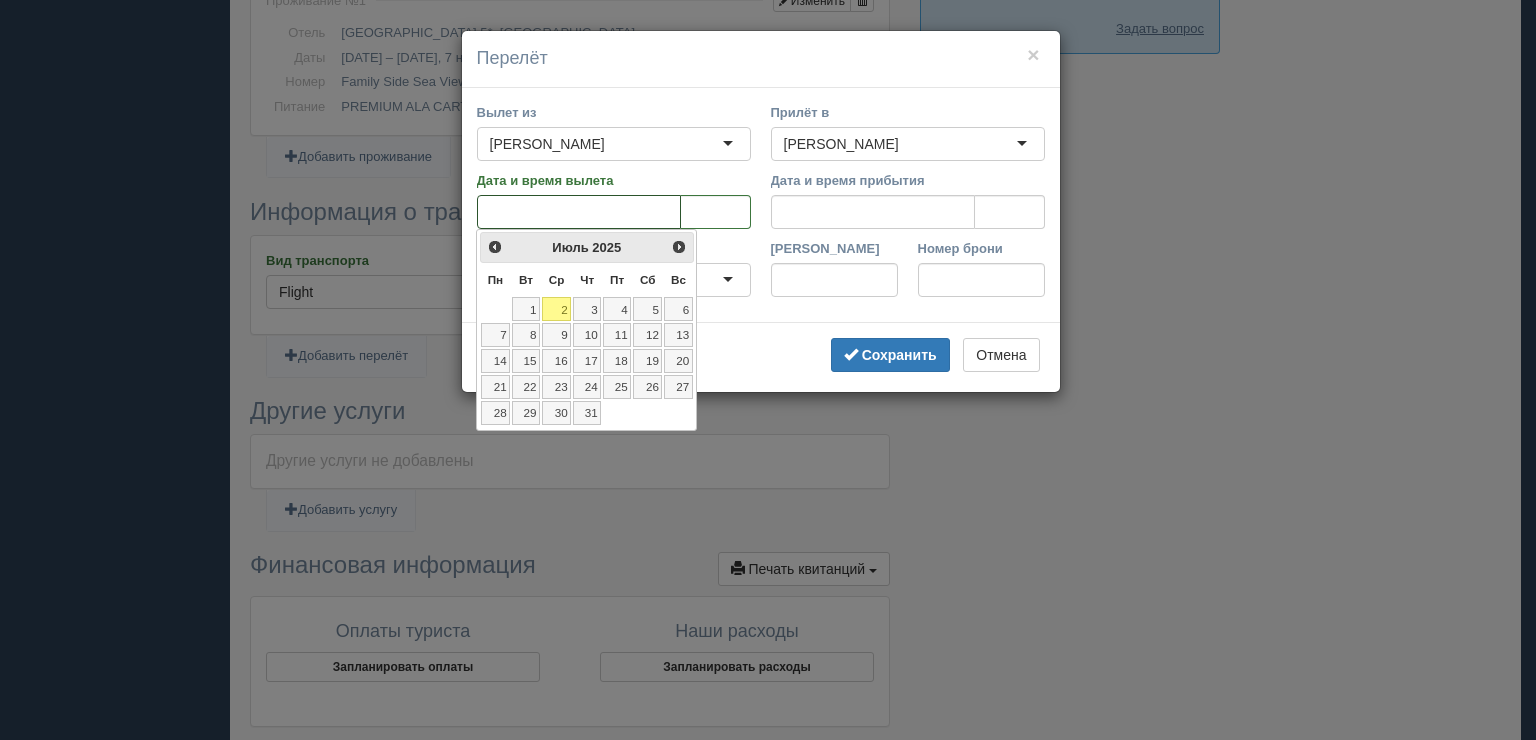 click on "Дата и время вылета" at bounding box center (579, 212) 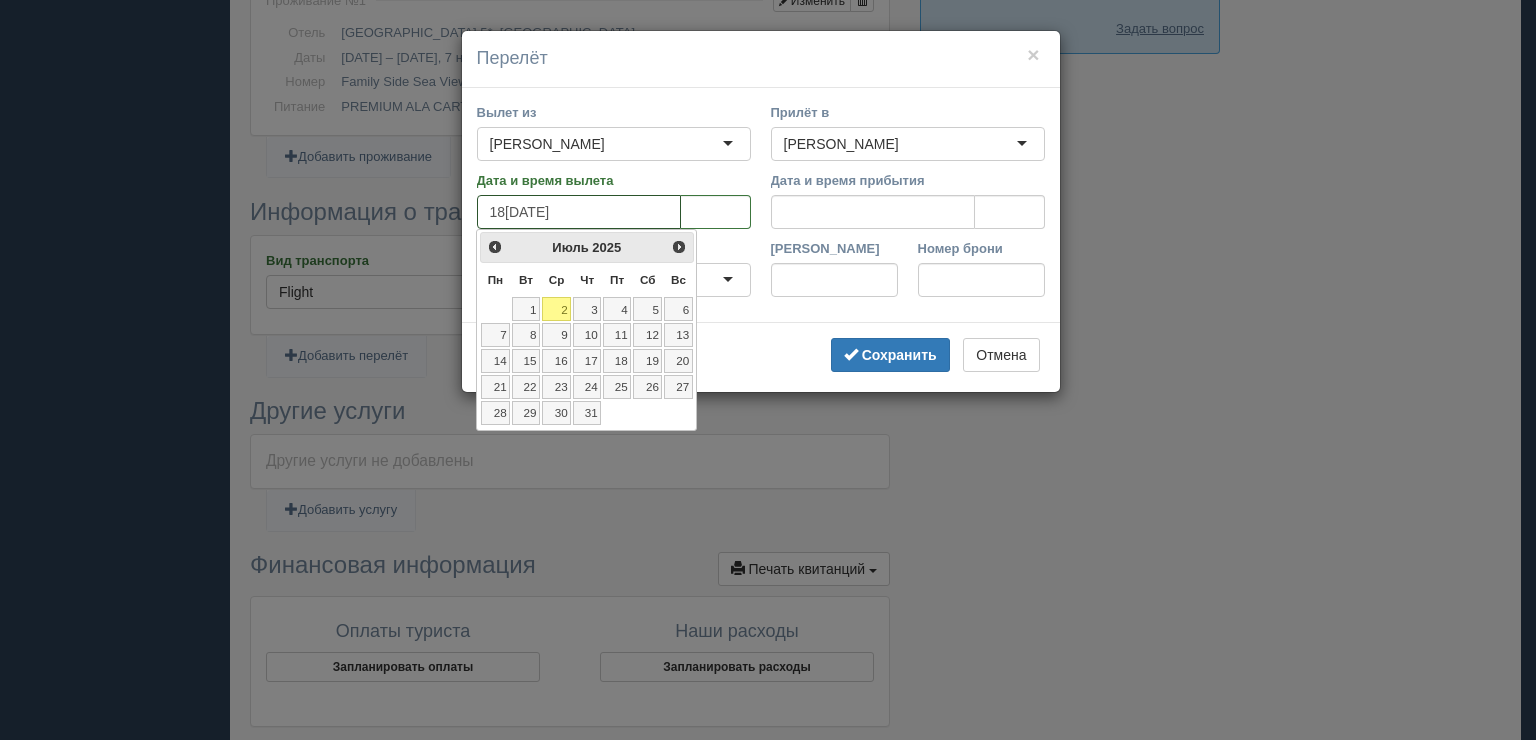 type on "[DATE]" 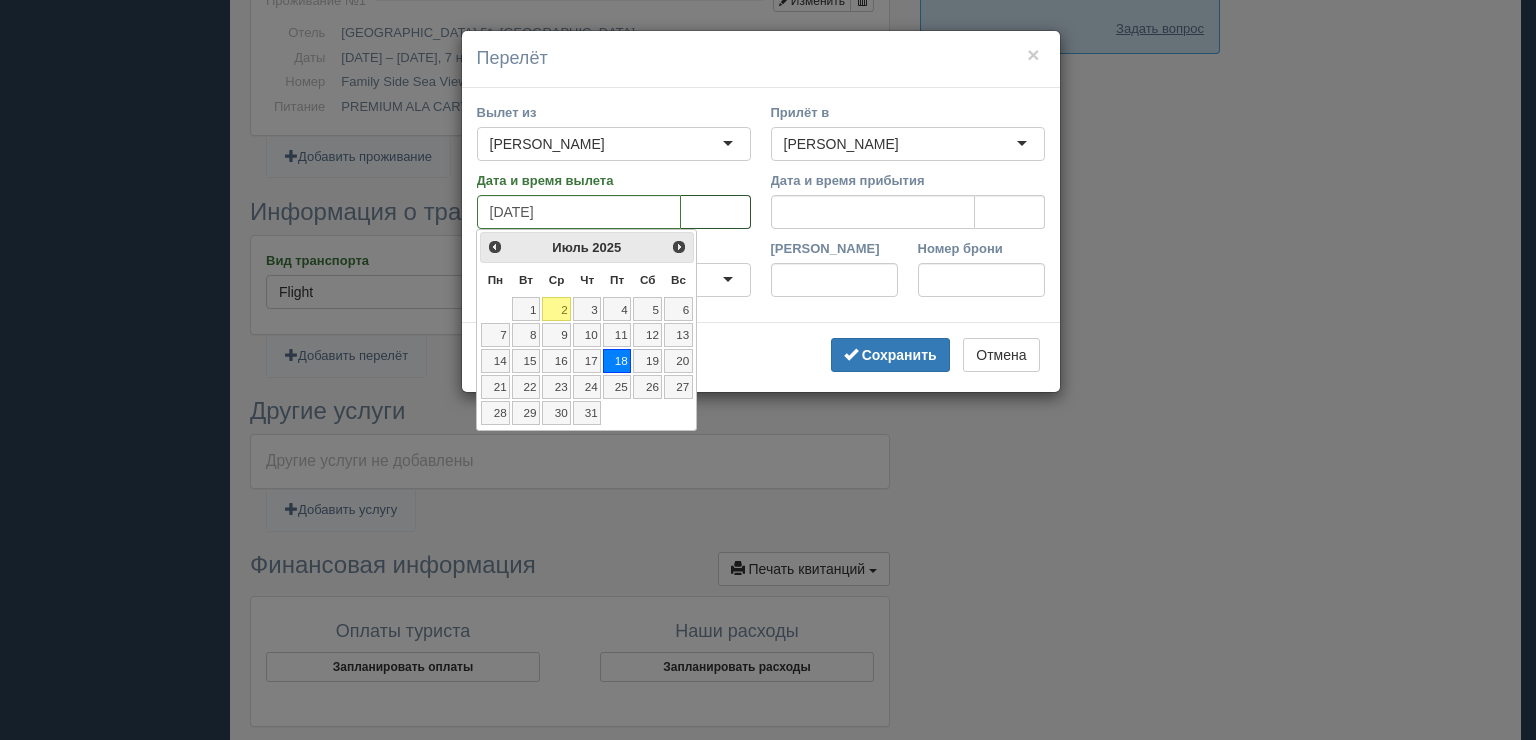 click at bounding box center [716, 212] 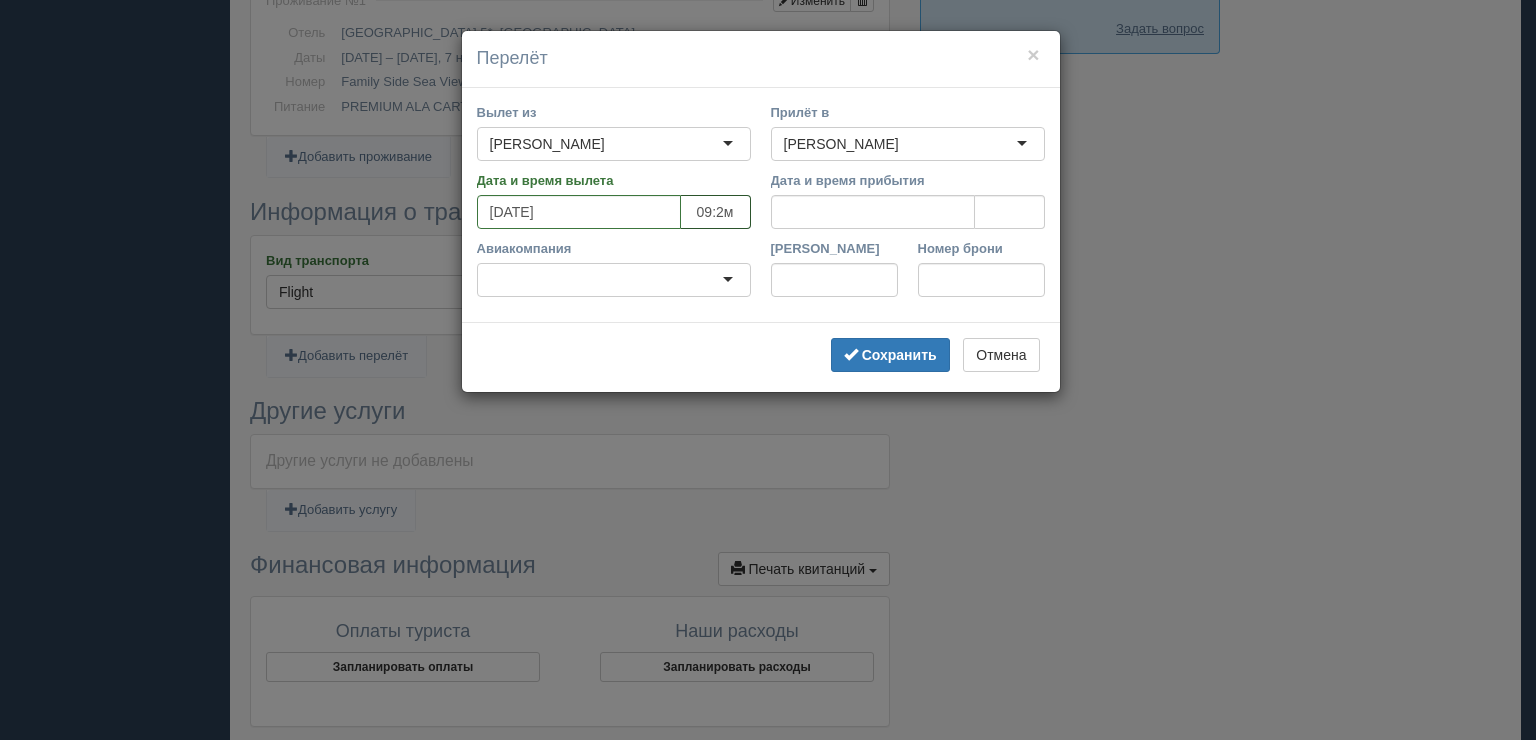 type on "09:25" 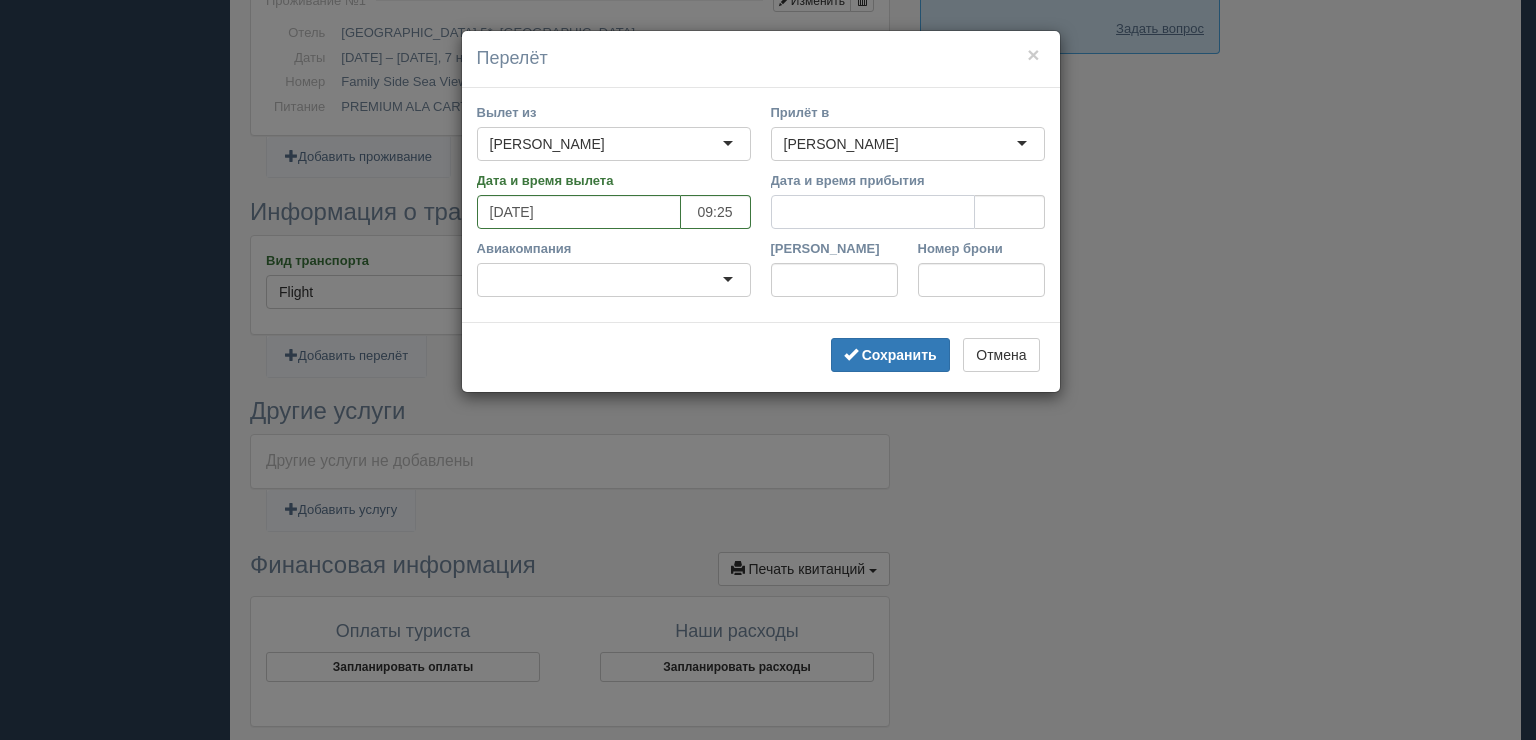 click on "Дата и время прибытия" at bounding box center (873, 212) 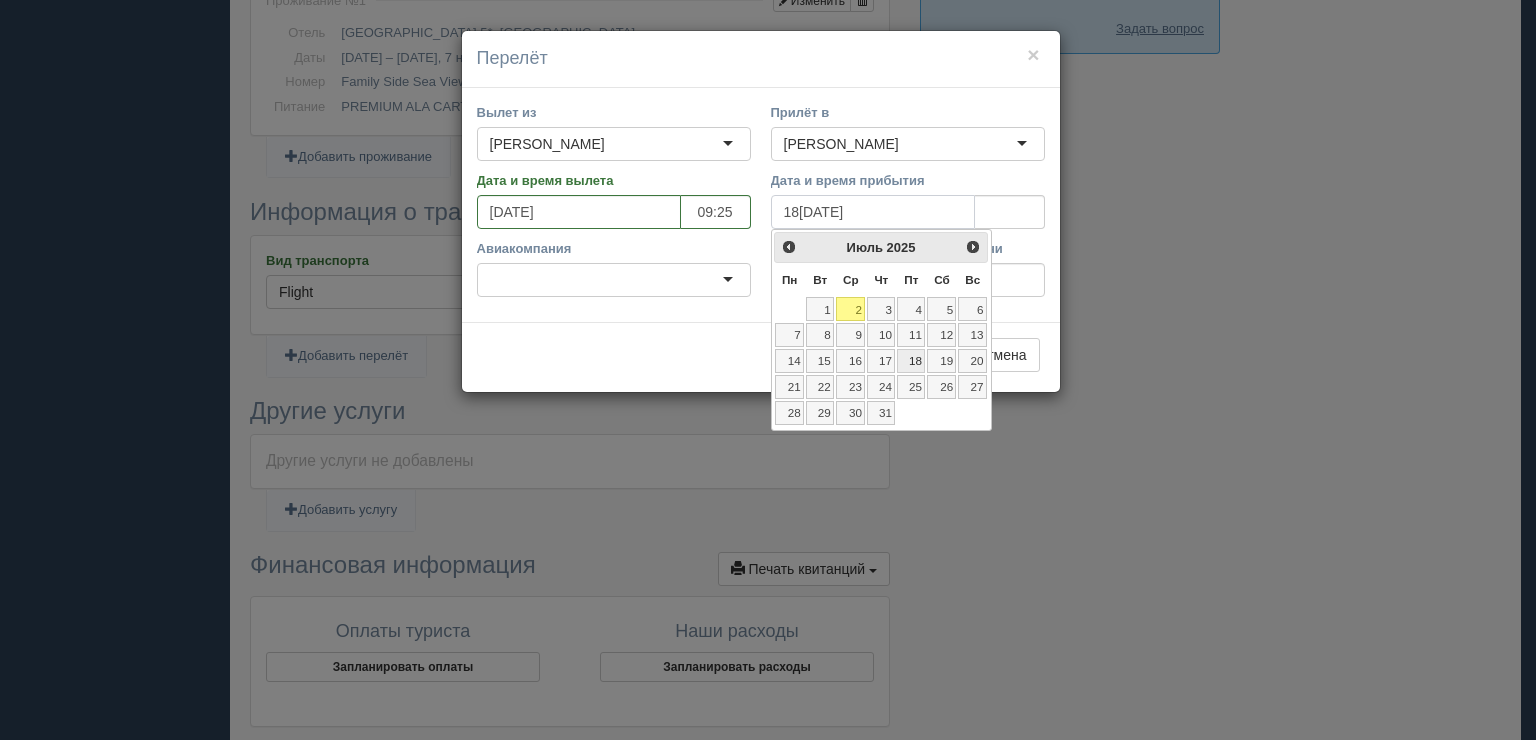 type on "[DATE]" 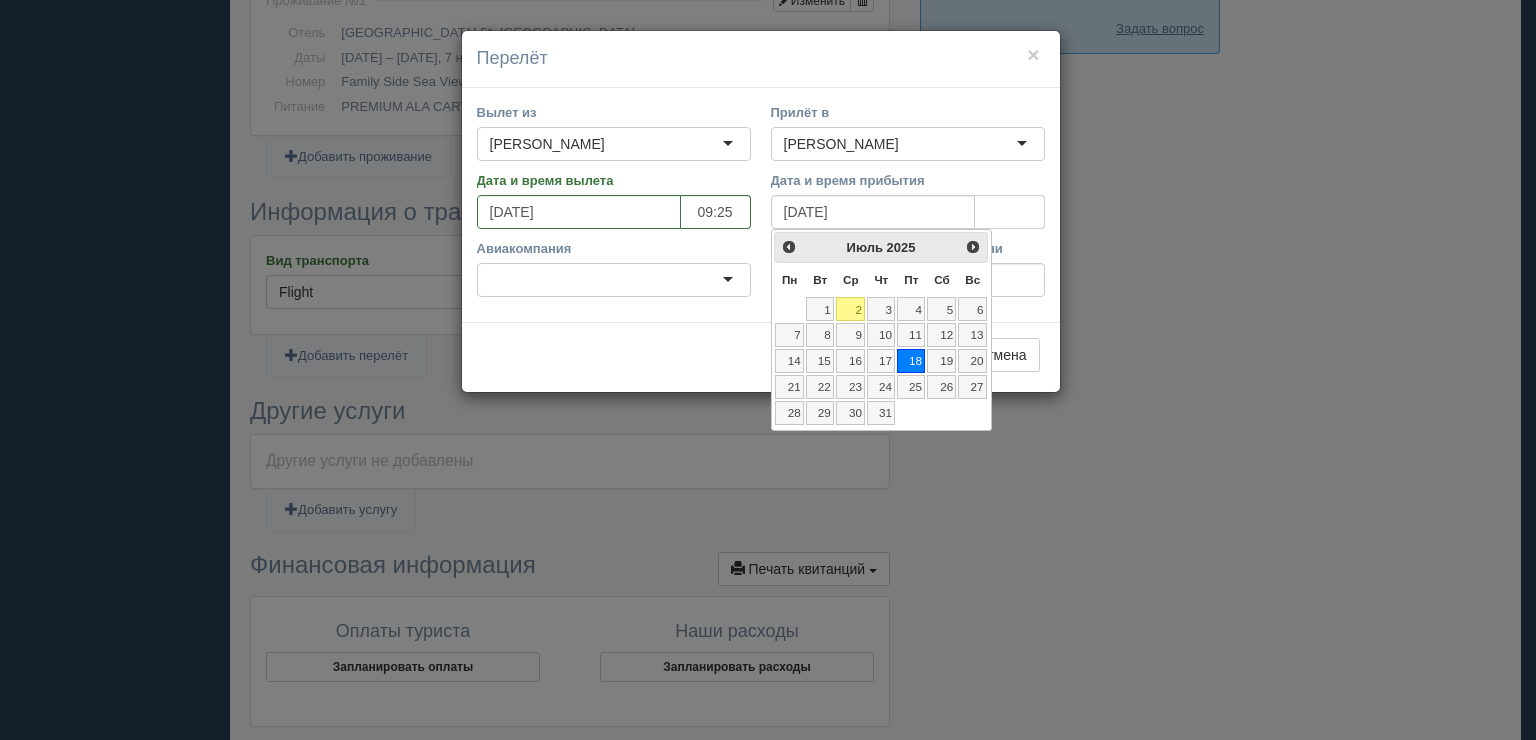 click at bounding box center [1010, 212] 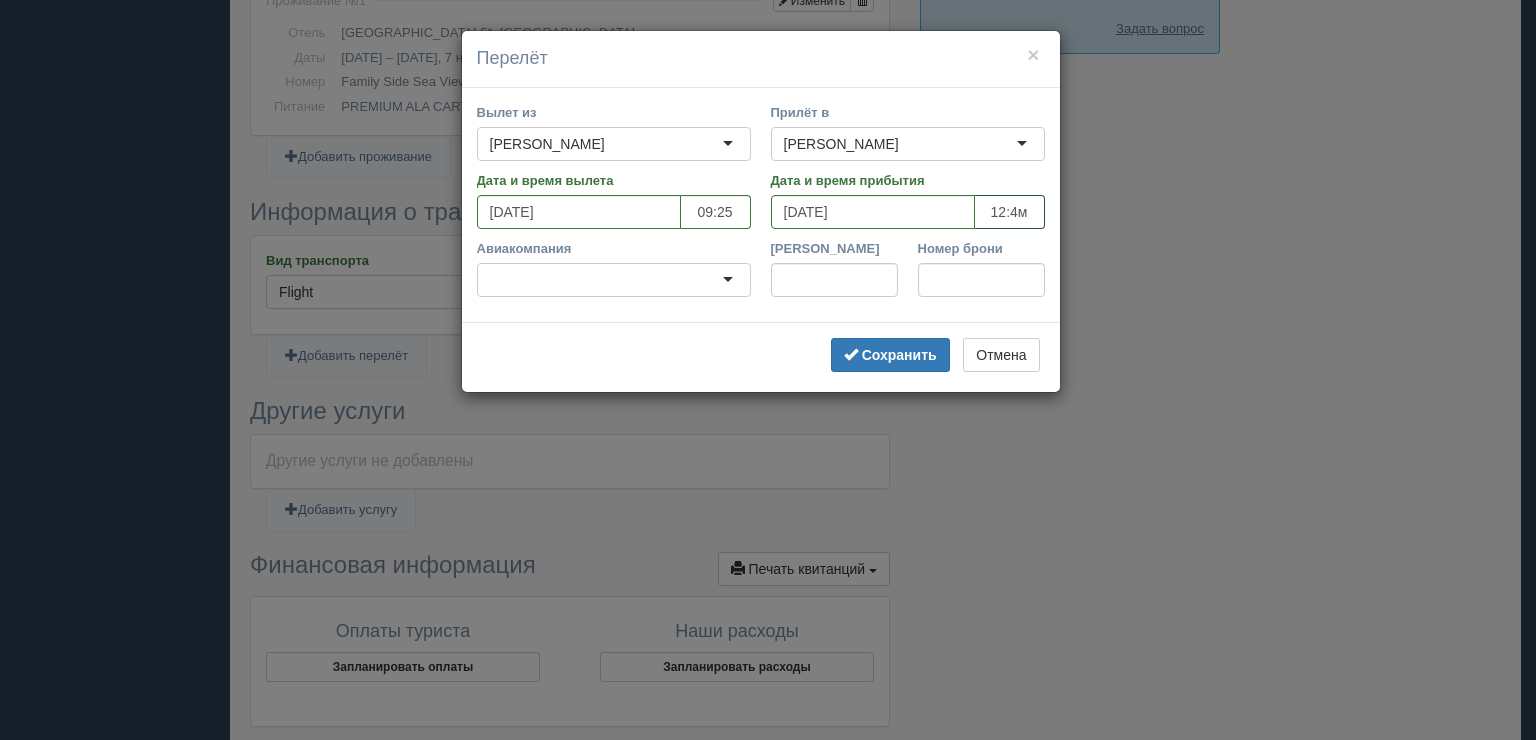 type on "12:45" 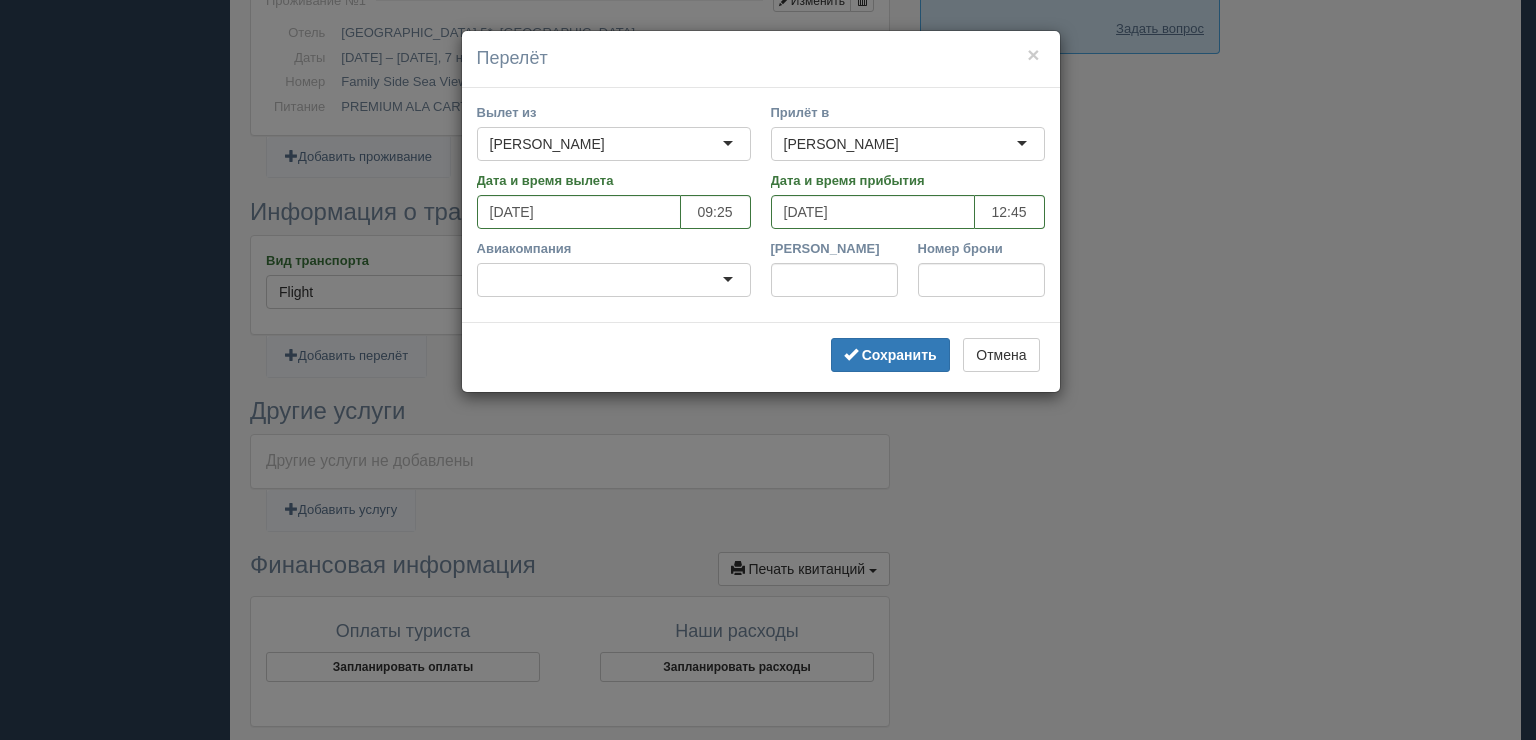click at bounding box center (614, 280) 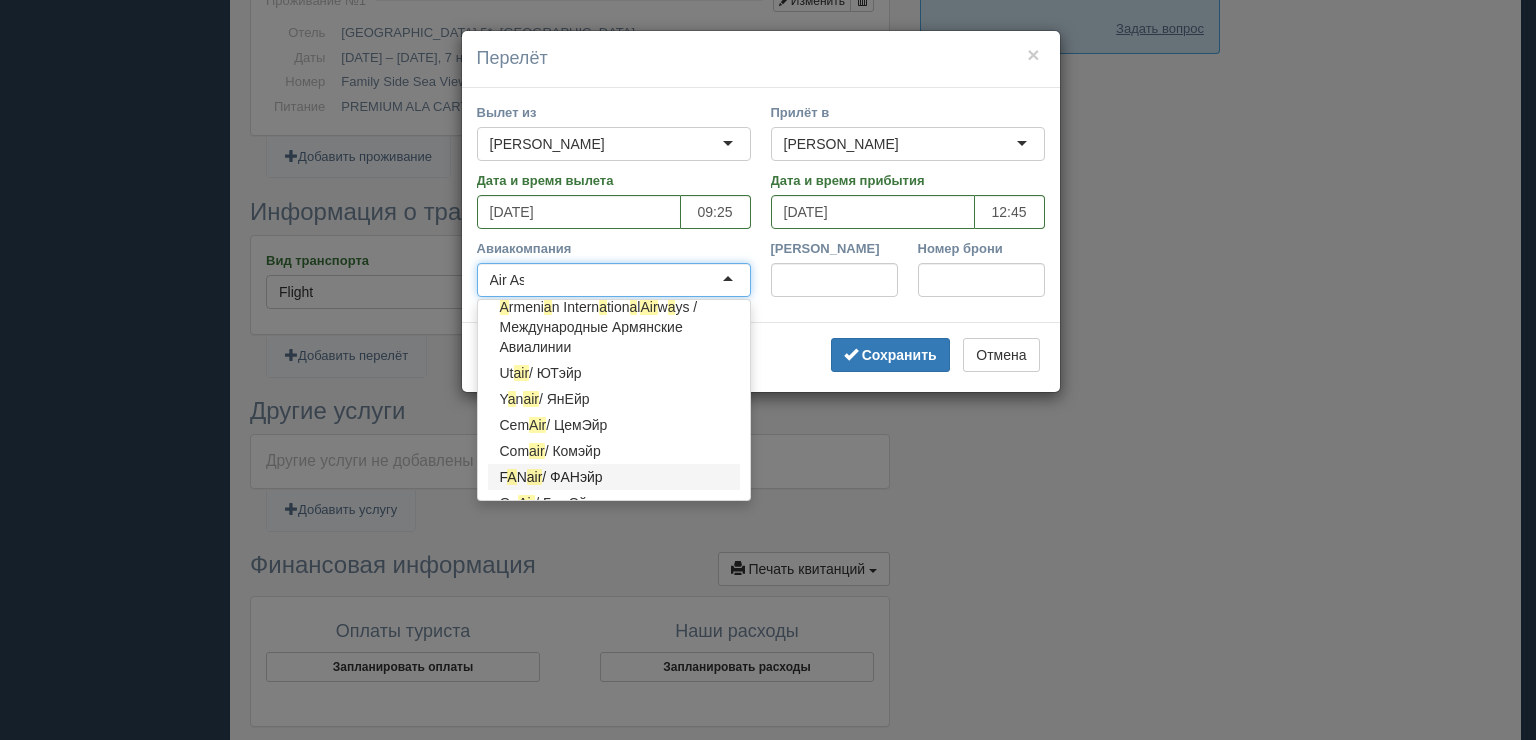 scroll, scrollTop: 4, scrollLeft: 0, axis: vertical 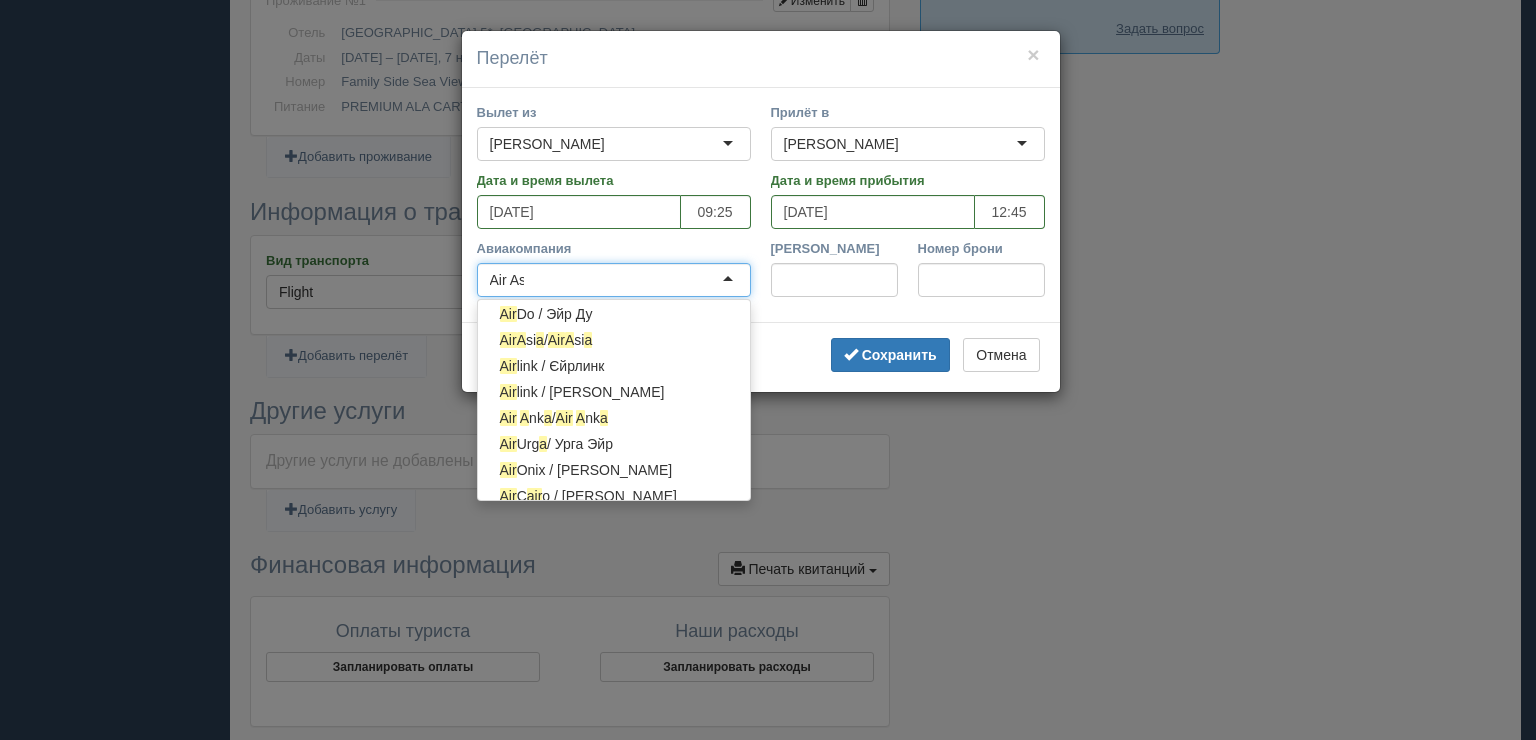 type on "Air Ast" 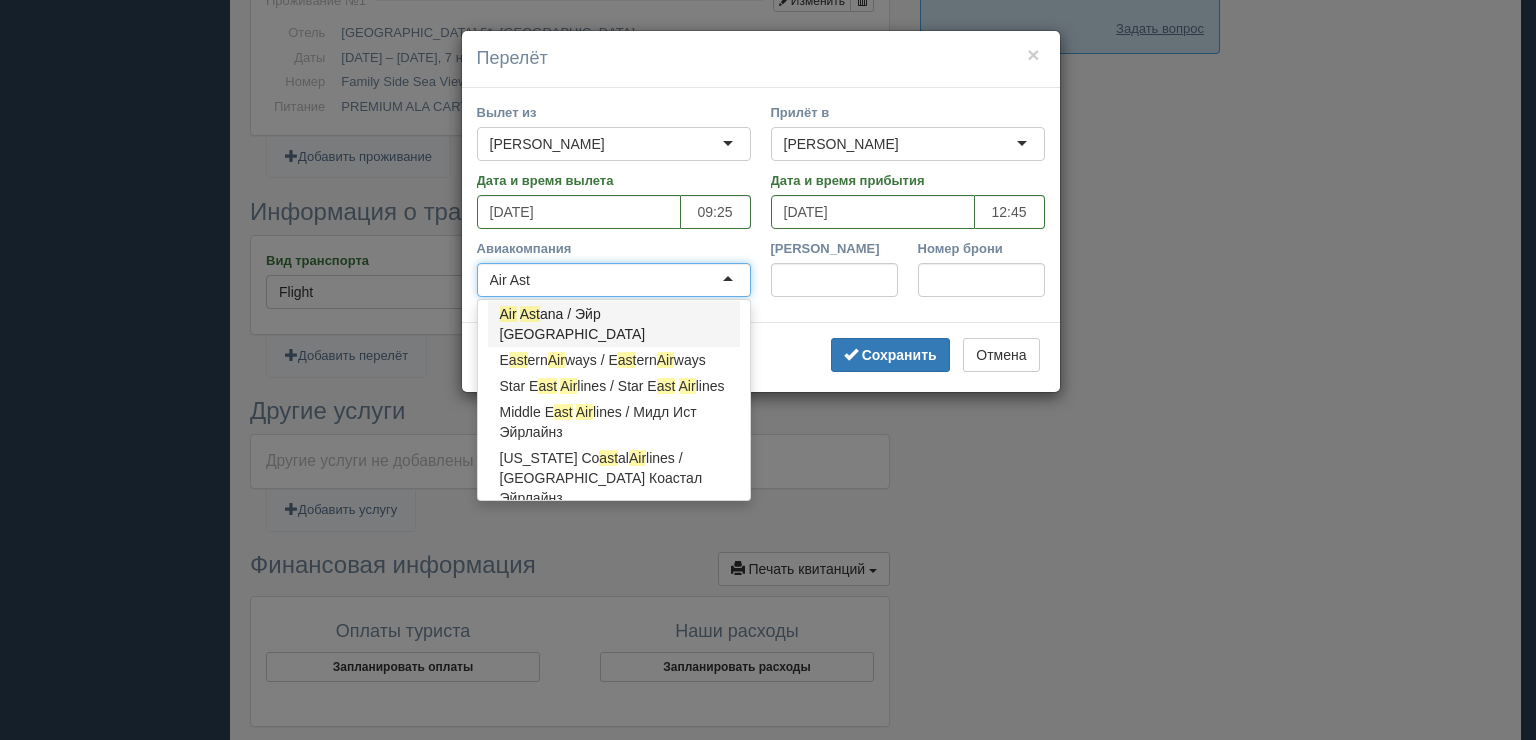 type 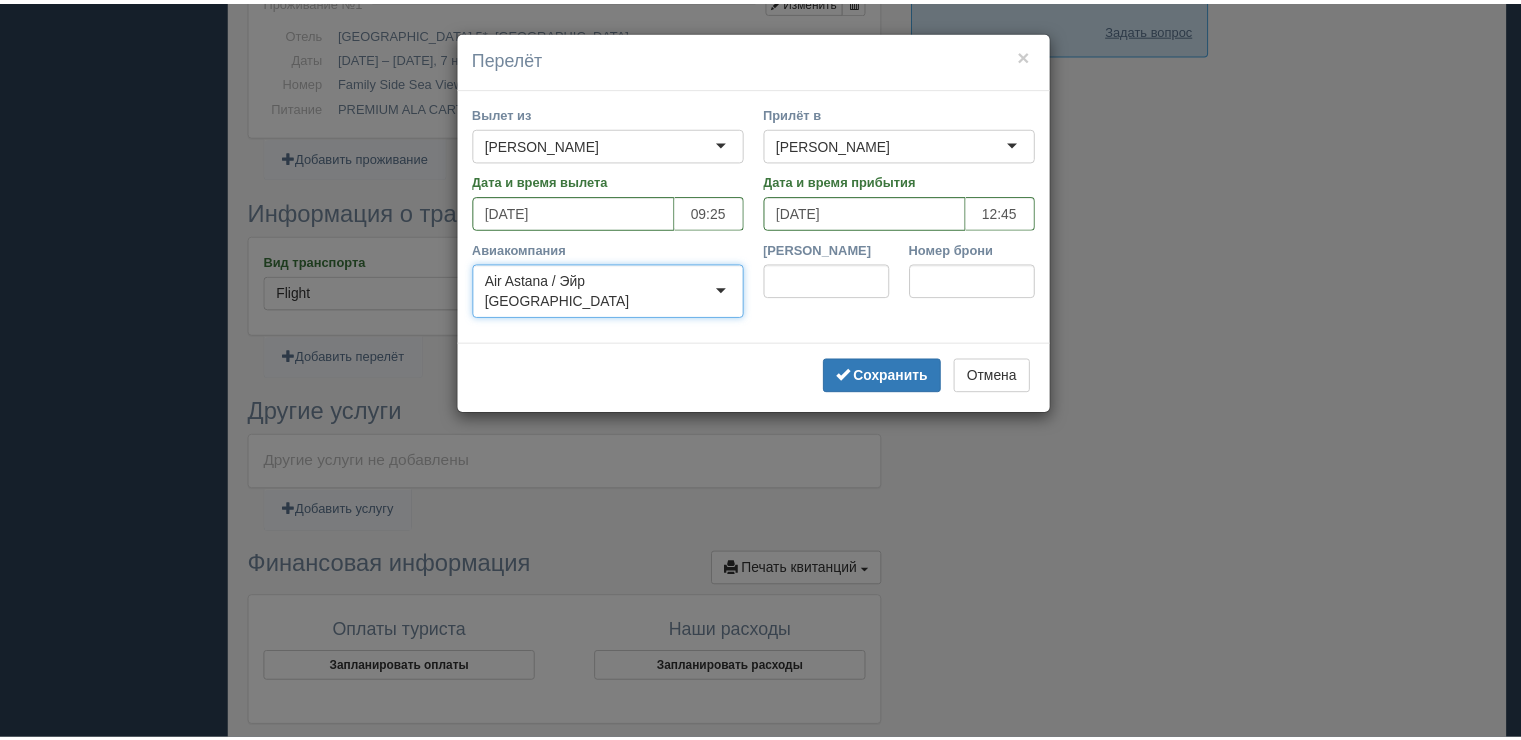 scroll, scrollTop: 0, scrollLeft: 0, axis: both 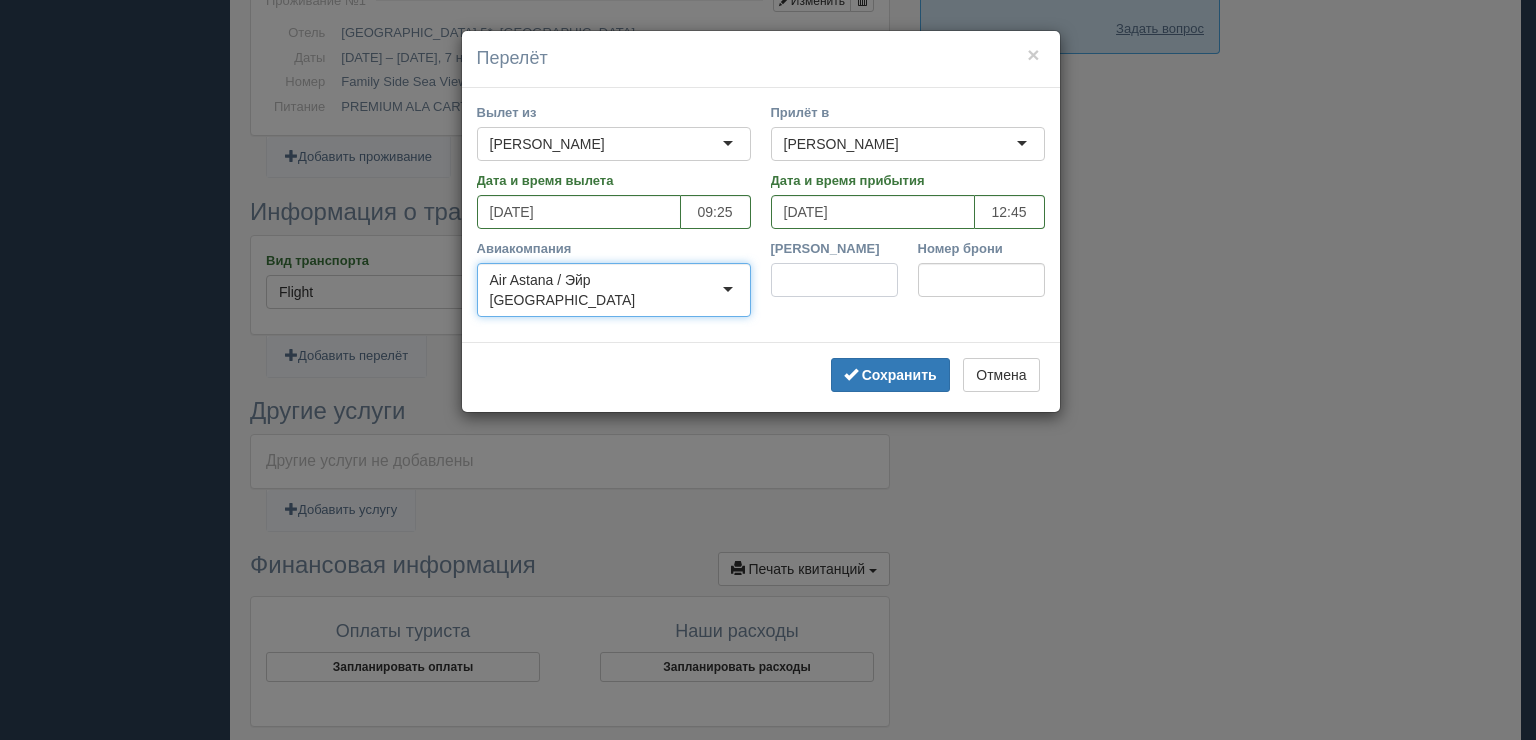 click on "Рейс" at bounding box center [834, 280] 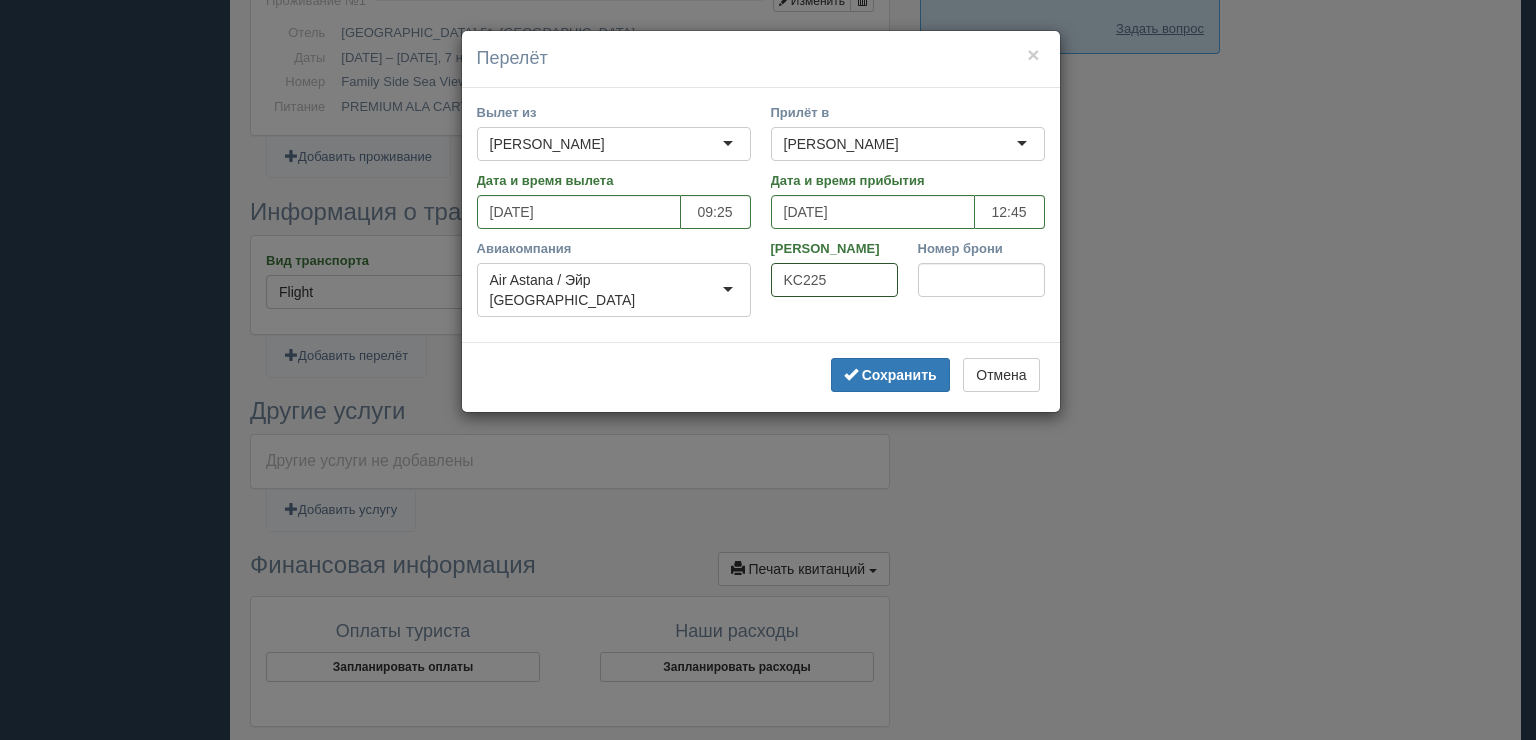 type on "KC225" 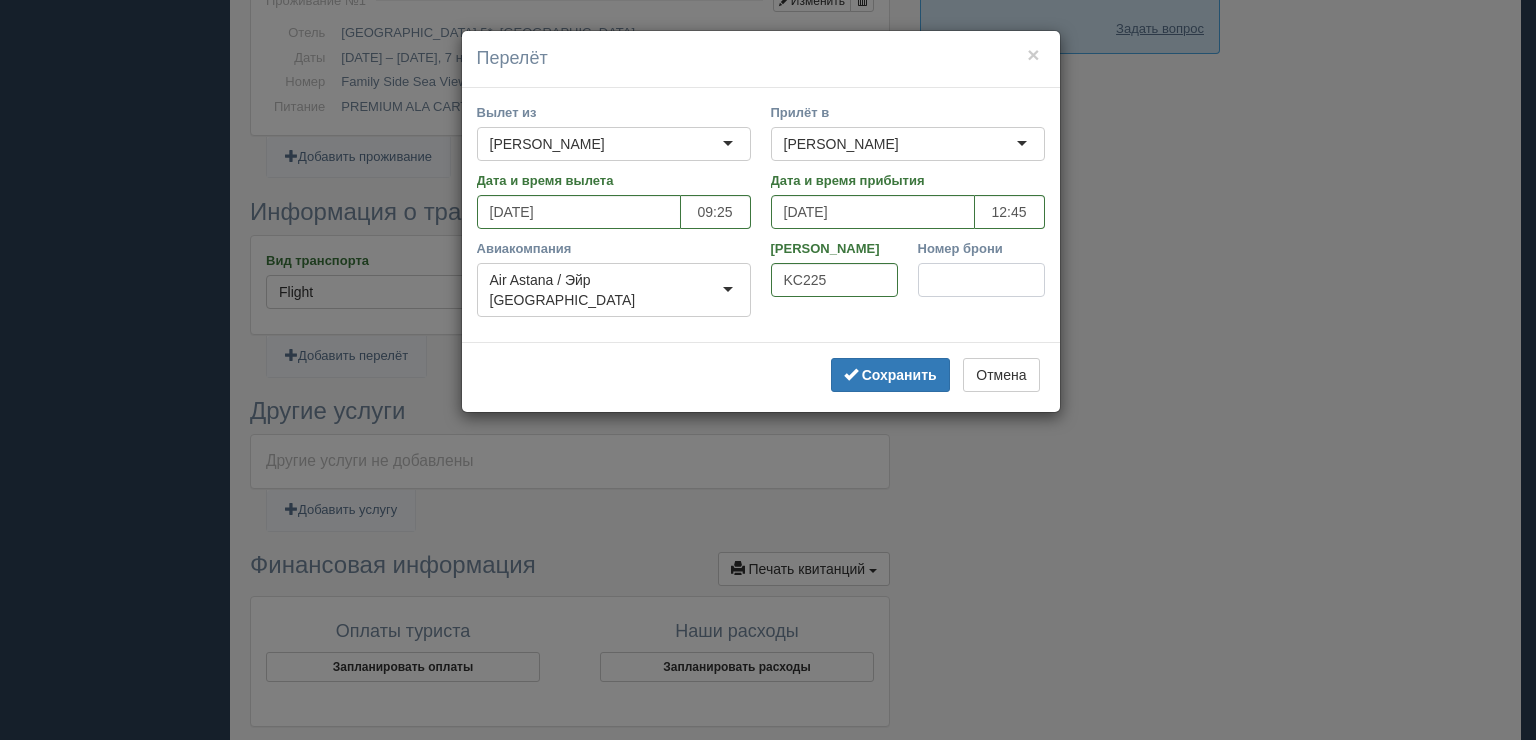 click on "Номер брони" at bounding box center [981, 280] 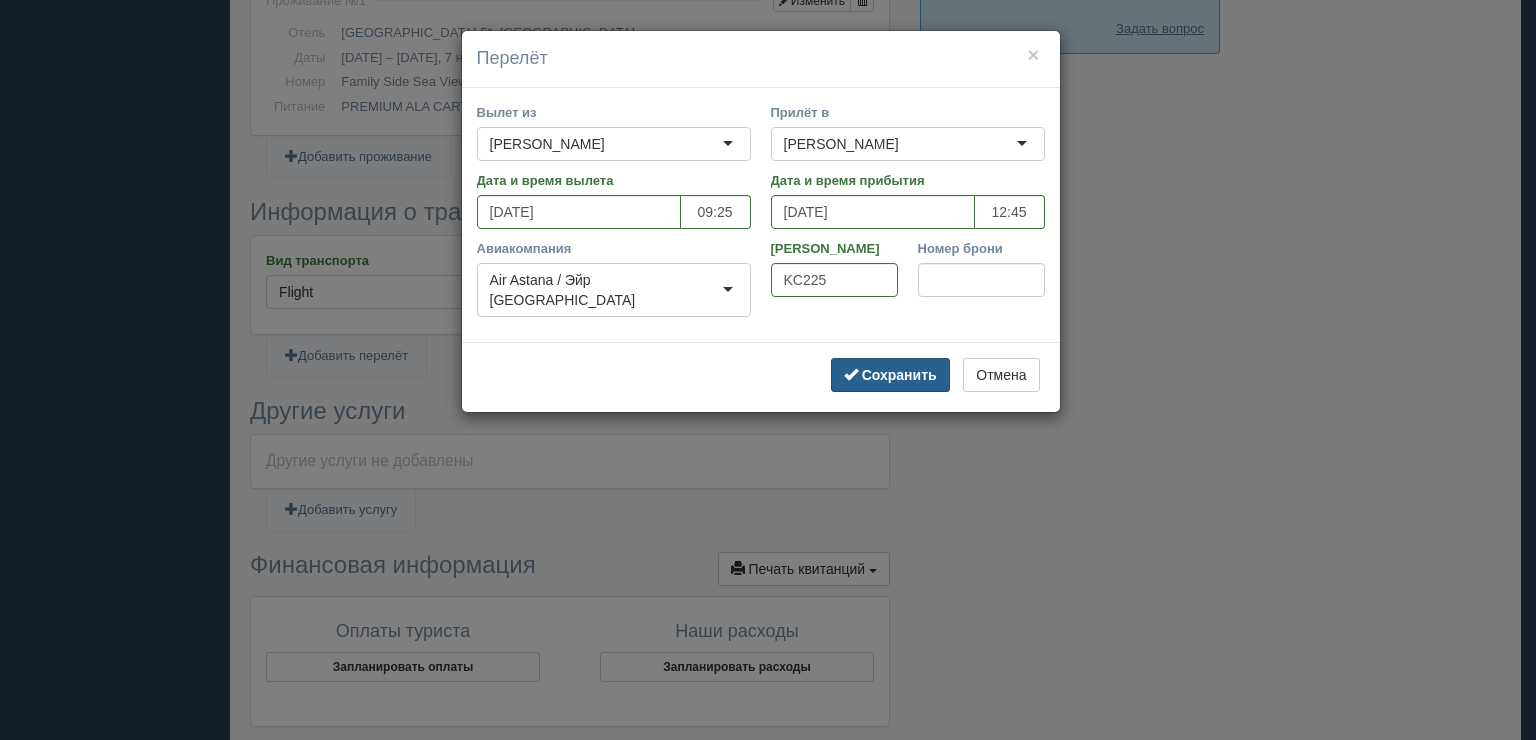 click on "Сохранить" at bounding box center [899, 375] 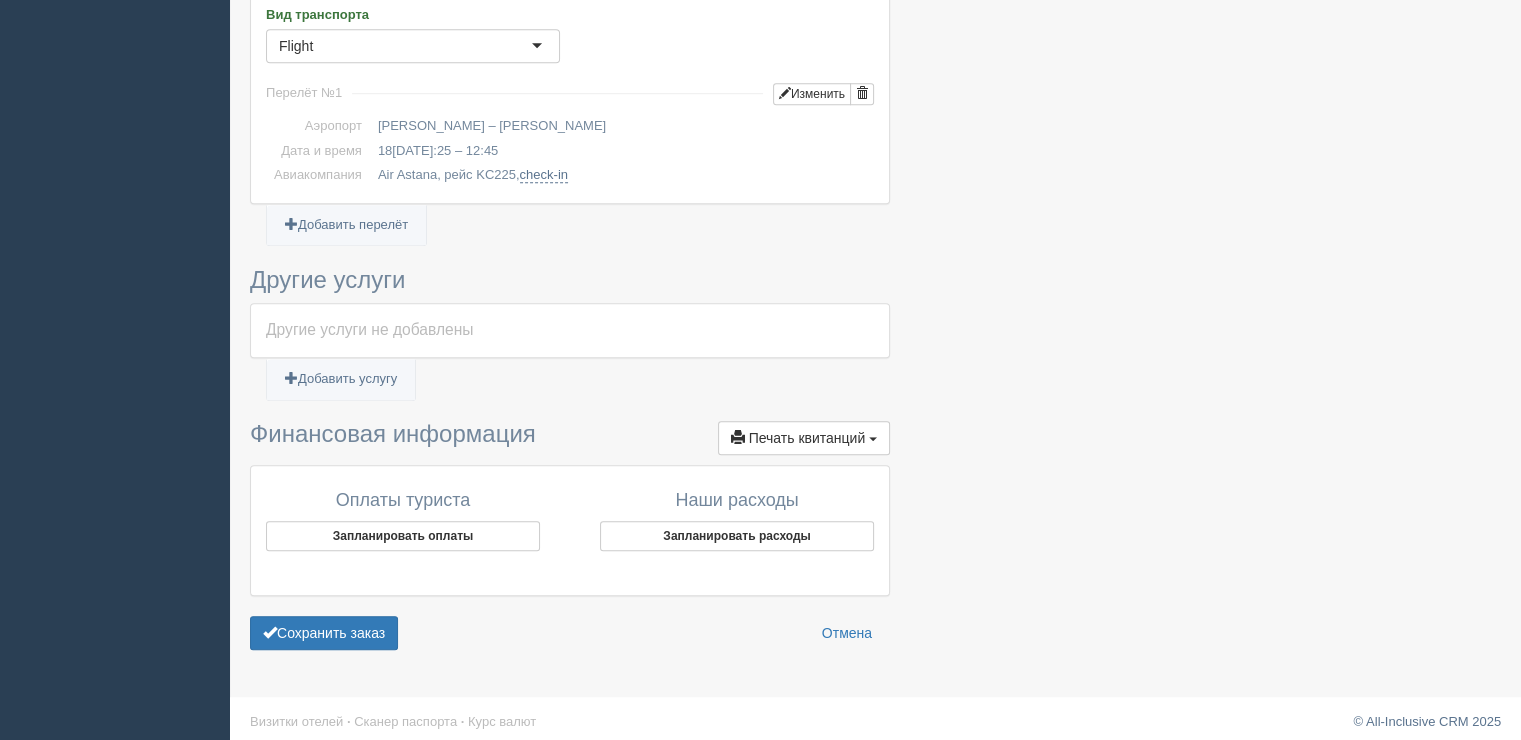 scroll, scrollTop: 1440, scrollLeft: 0, axis: vertical 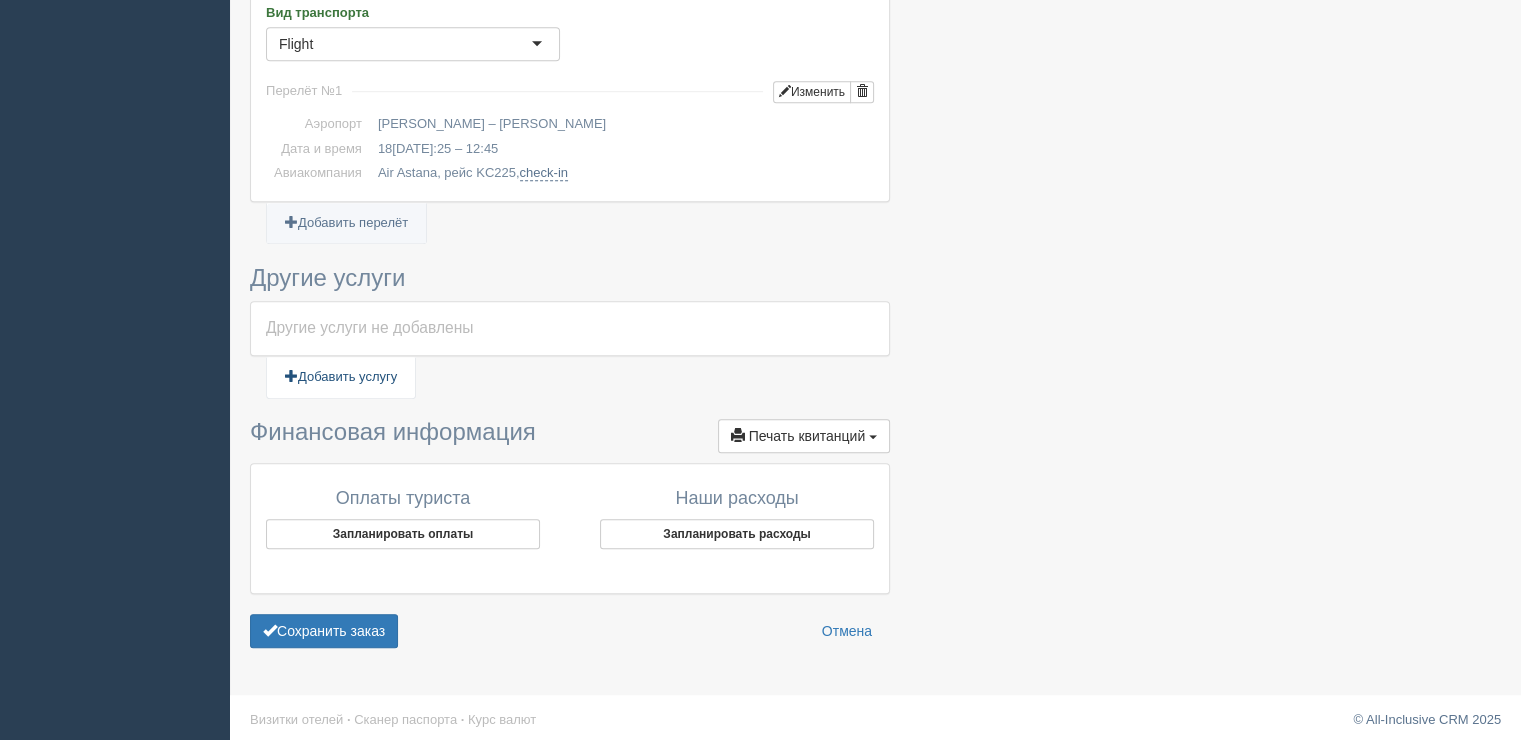 click on "Добавить услугу" at bounding box center [341, 377] 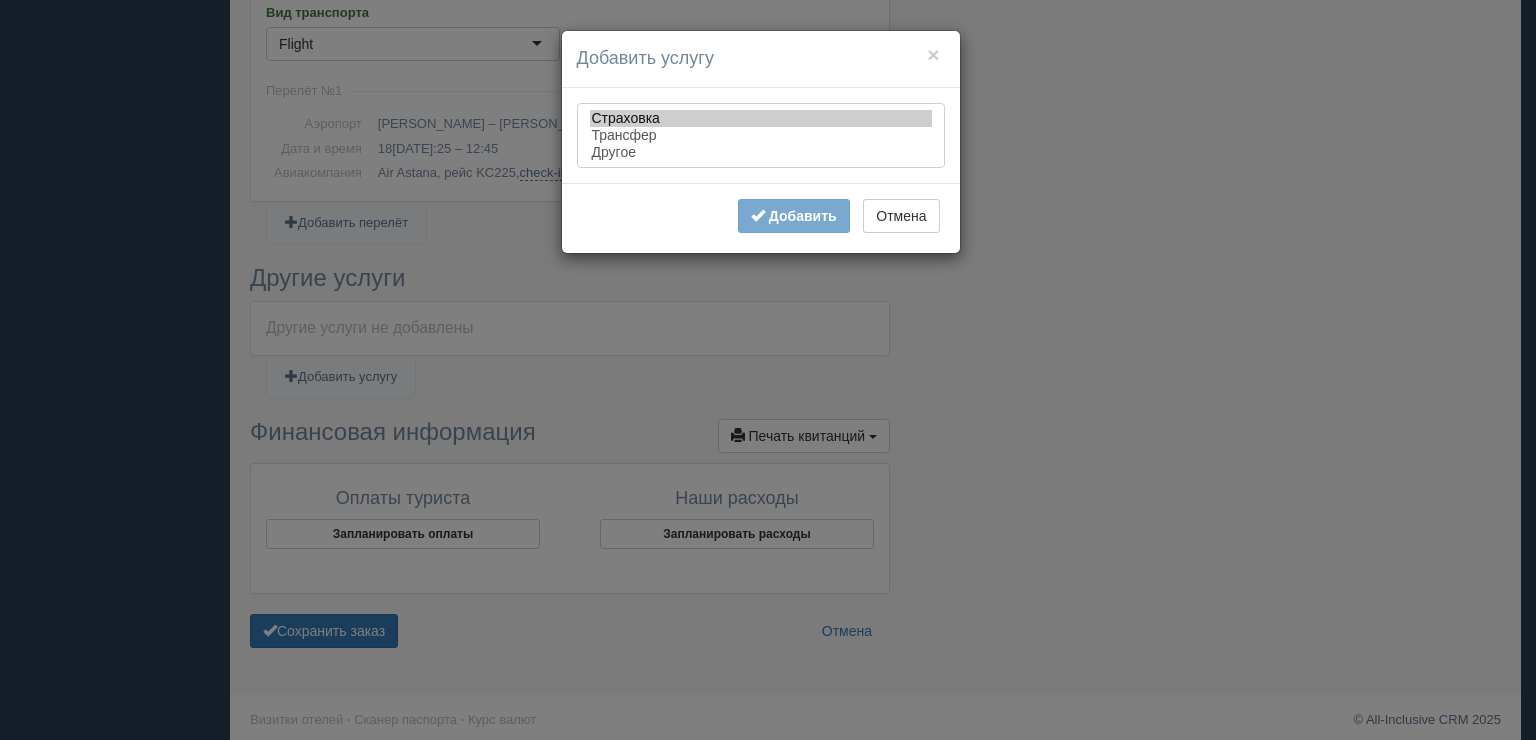 click on "Страховка" at bounding box center [761, 118] 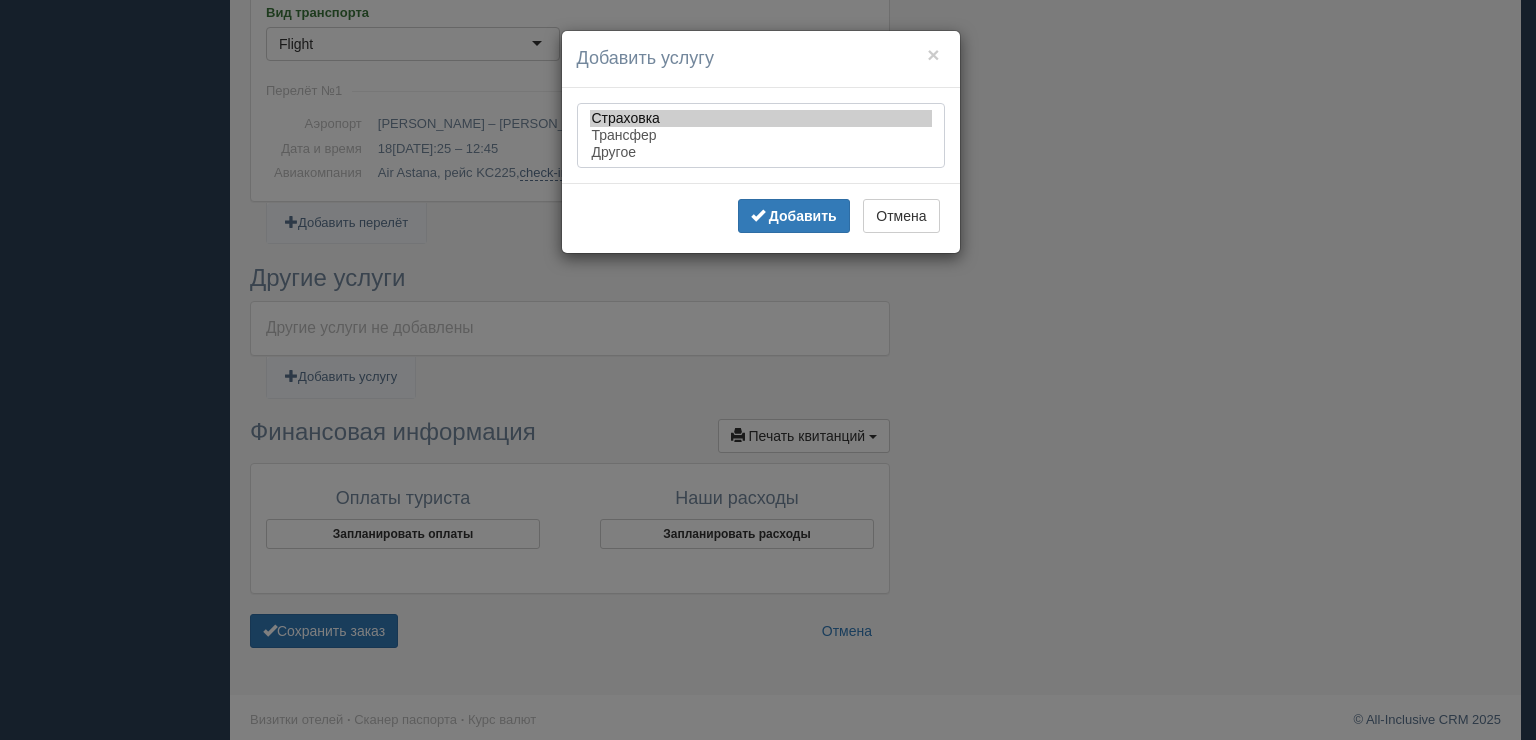 click on "Трансфер" at bounding box center (761, 135) 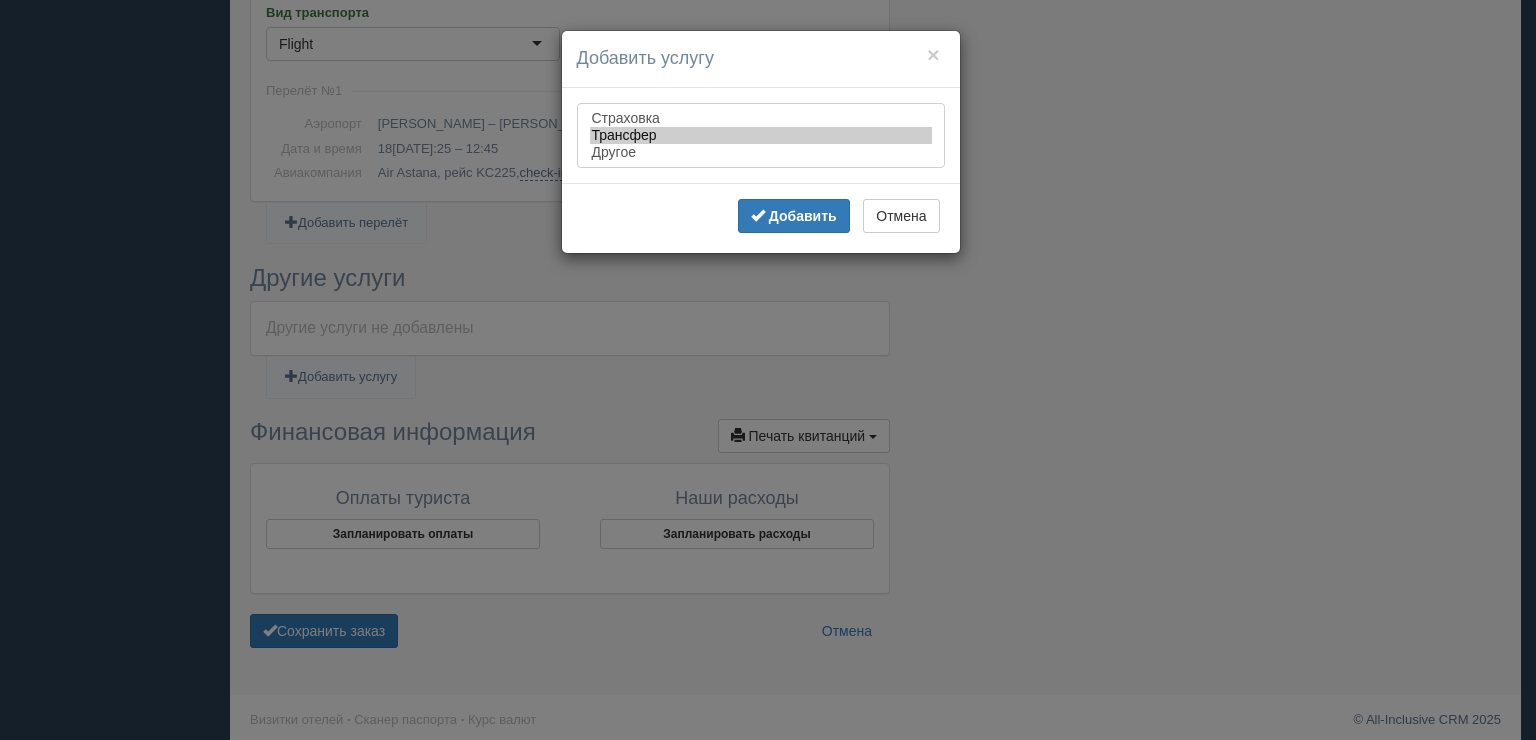 select on "insurance" 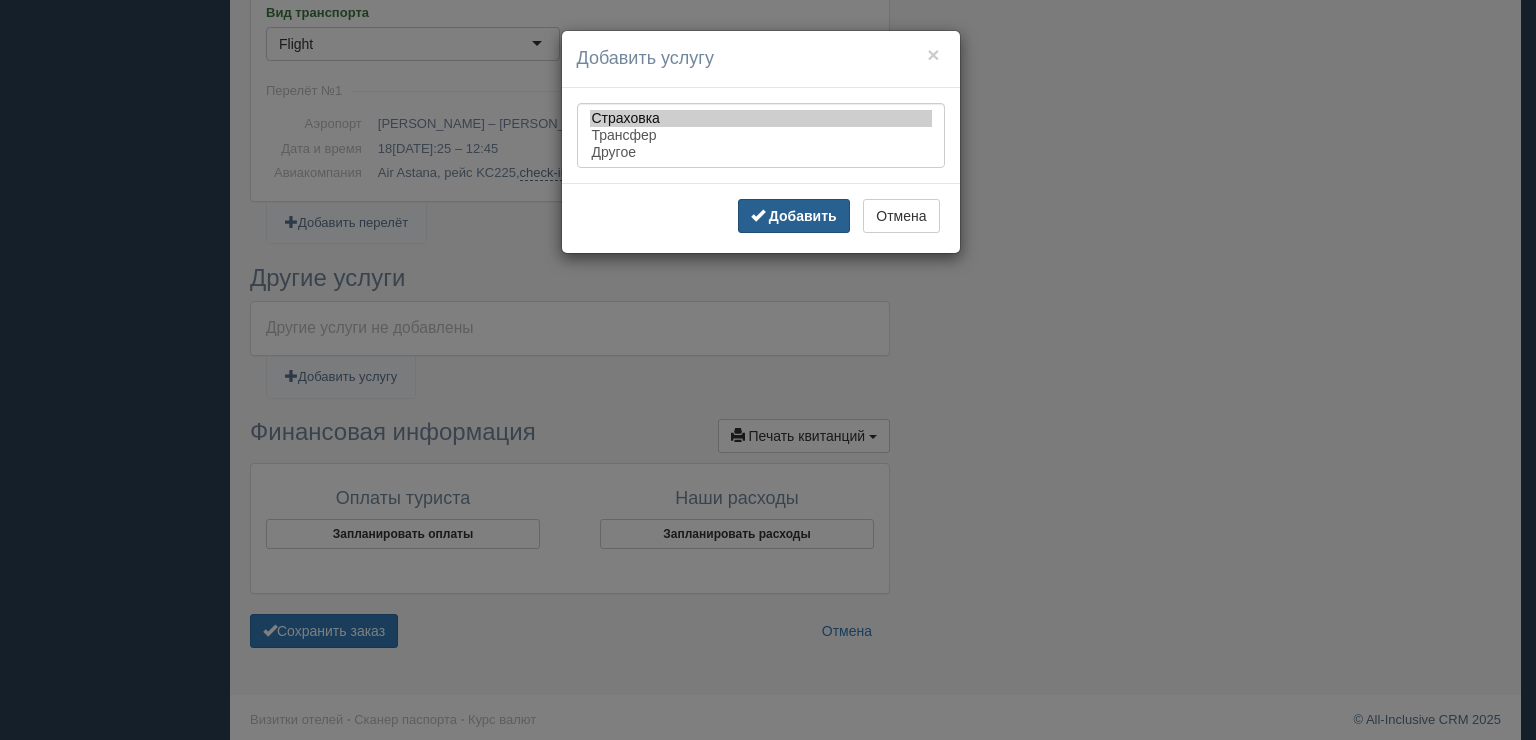 click on "Добавить" at bounding box center (794, 216) 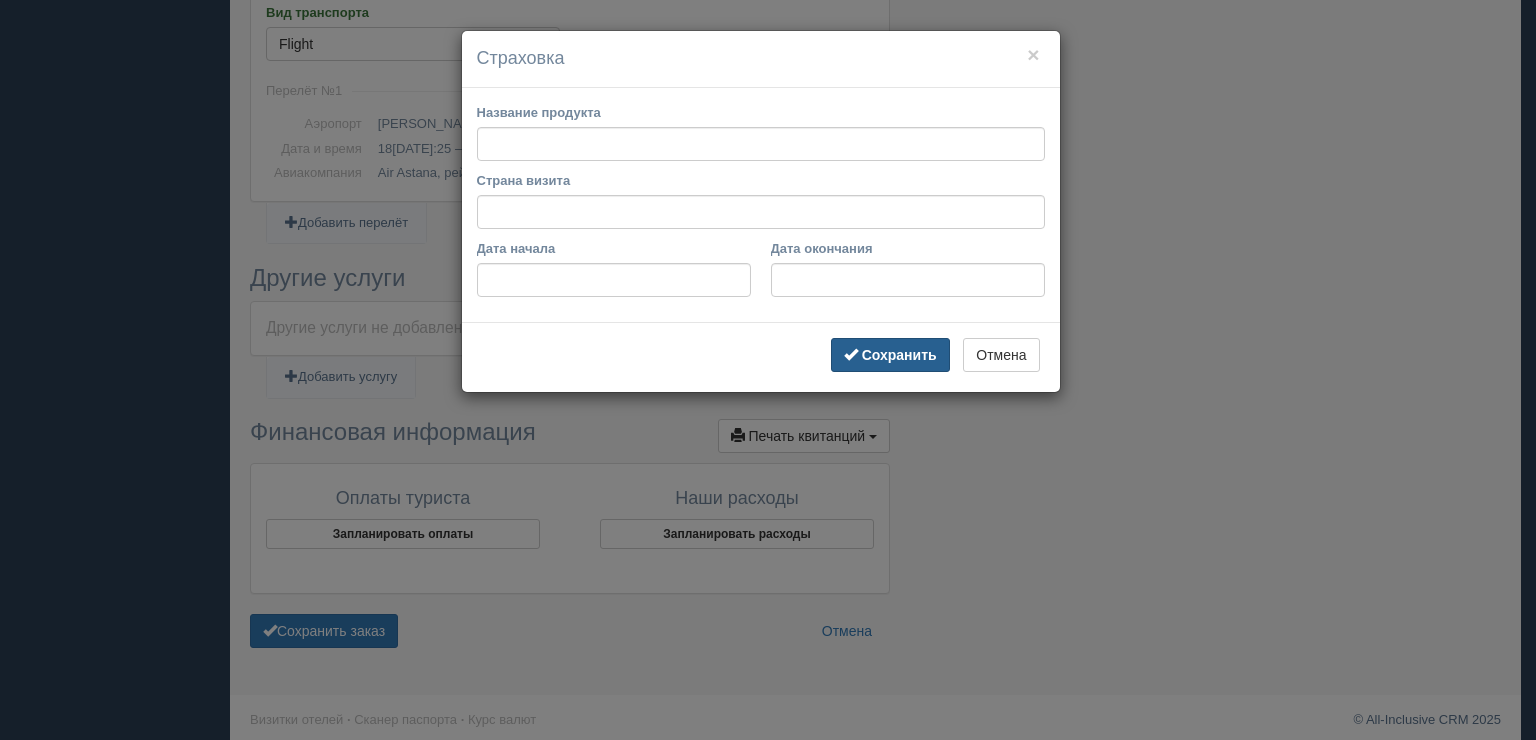 click on "Сохранить" at bounding box center [890, 355] 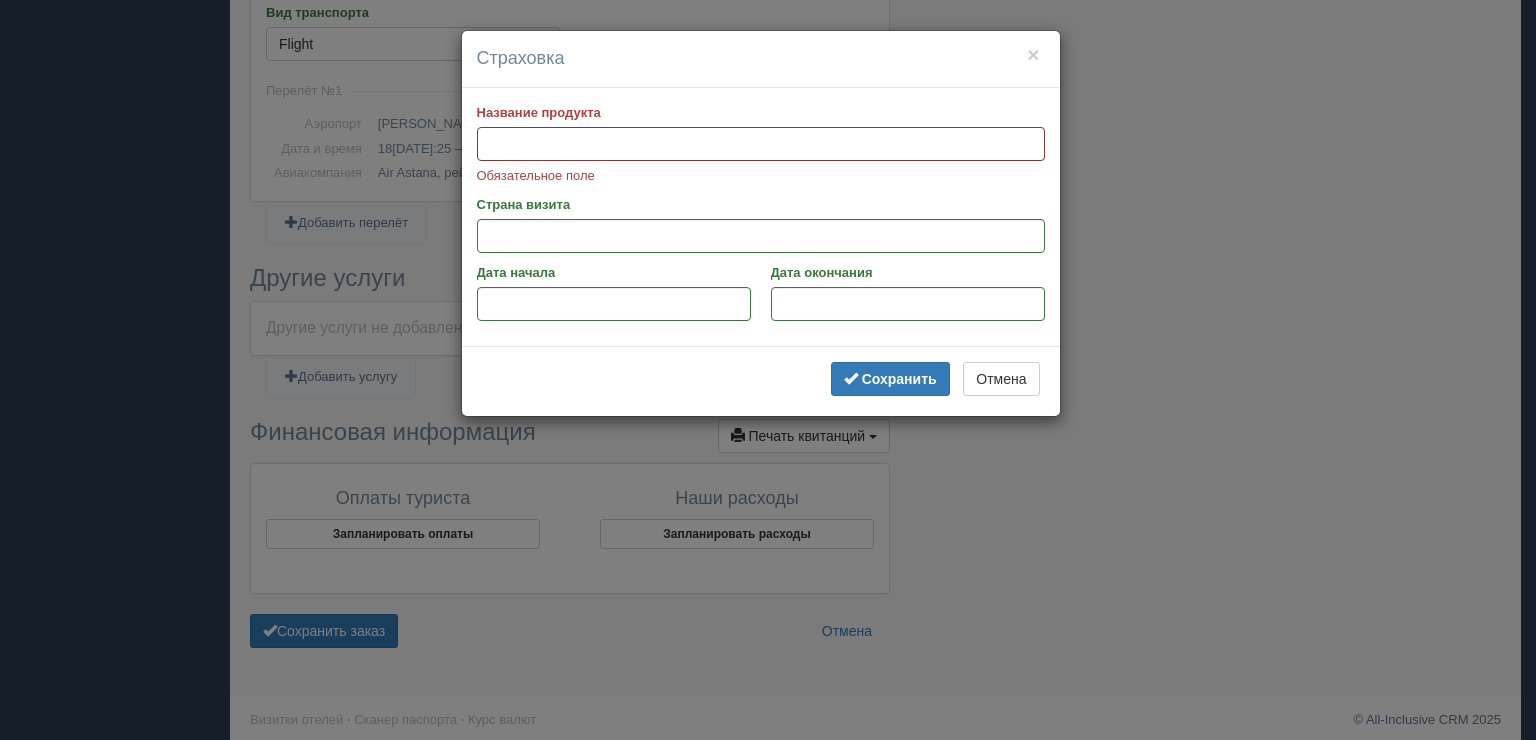 click on "Название продукта" at bounding box center [761, 144] 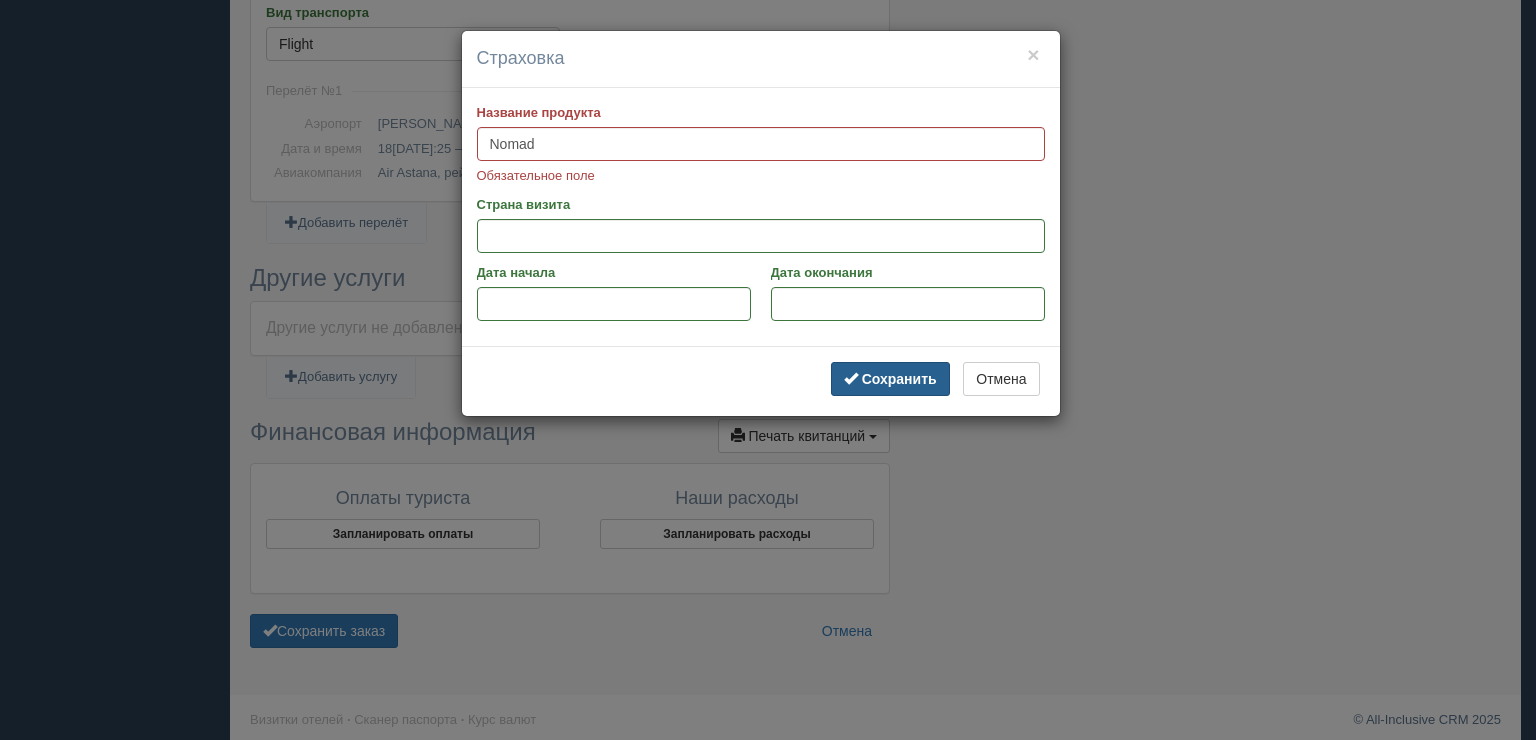 click on "Сохранить" at bounding box center (899, 379) 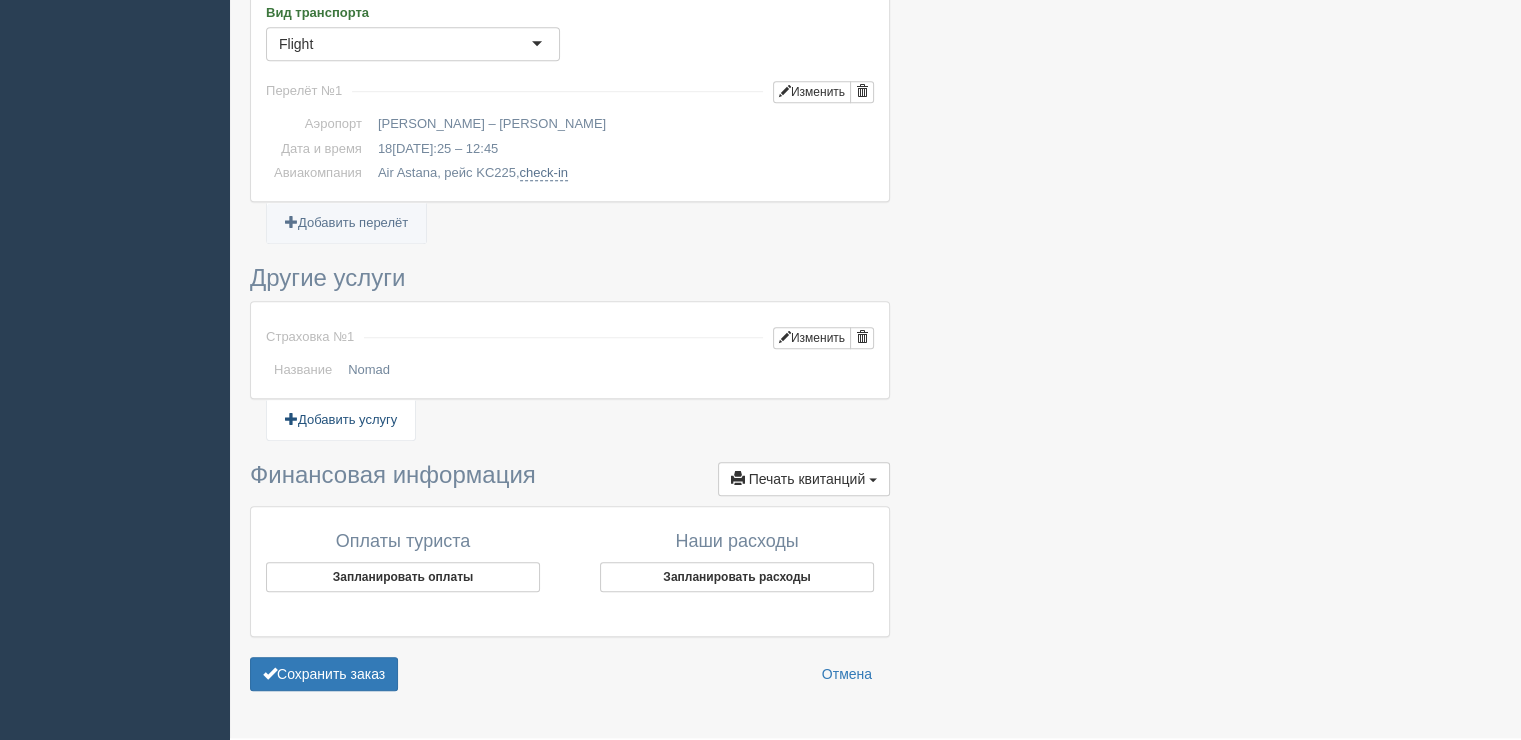 click on "Добавить услугу" at bounding box center (341, 420) 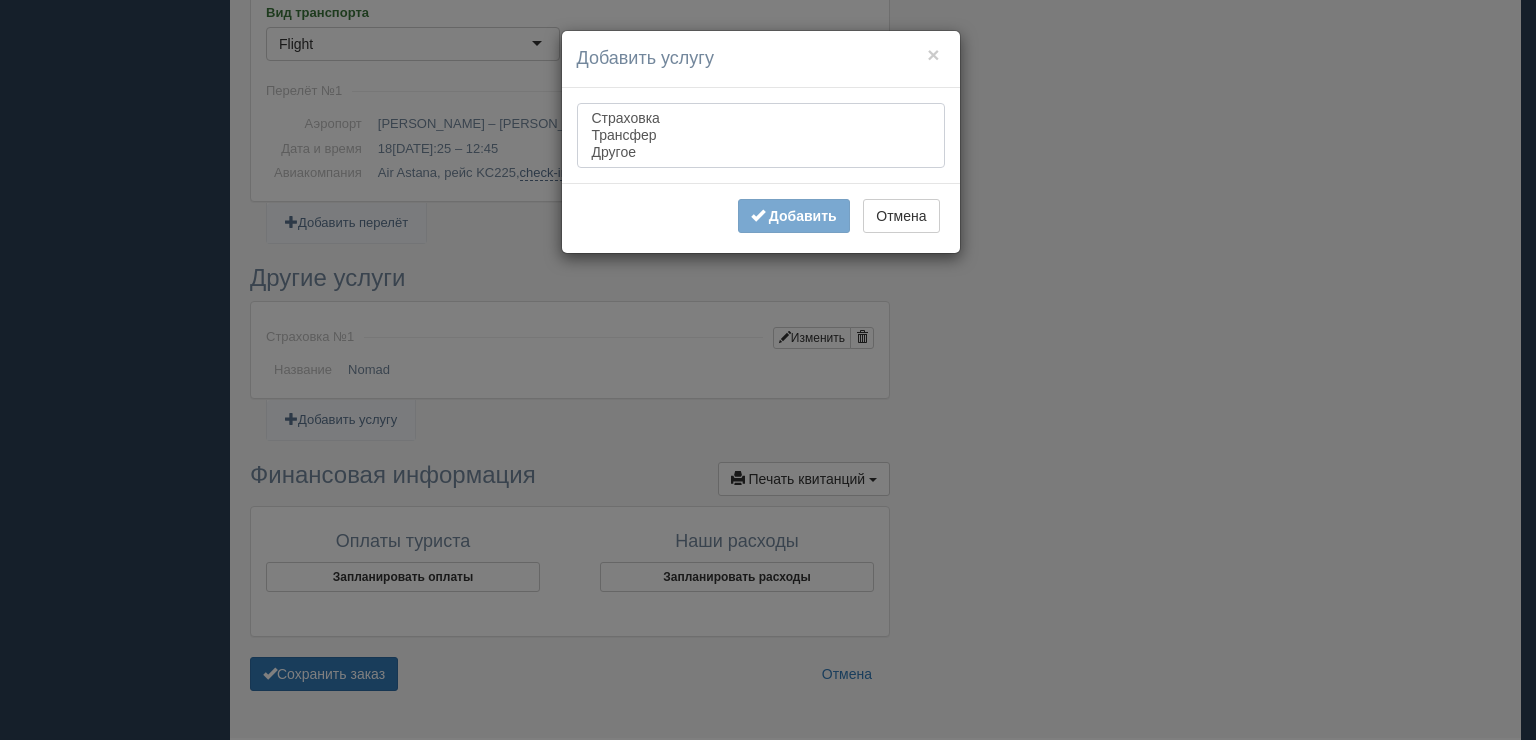 select on "transfer" 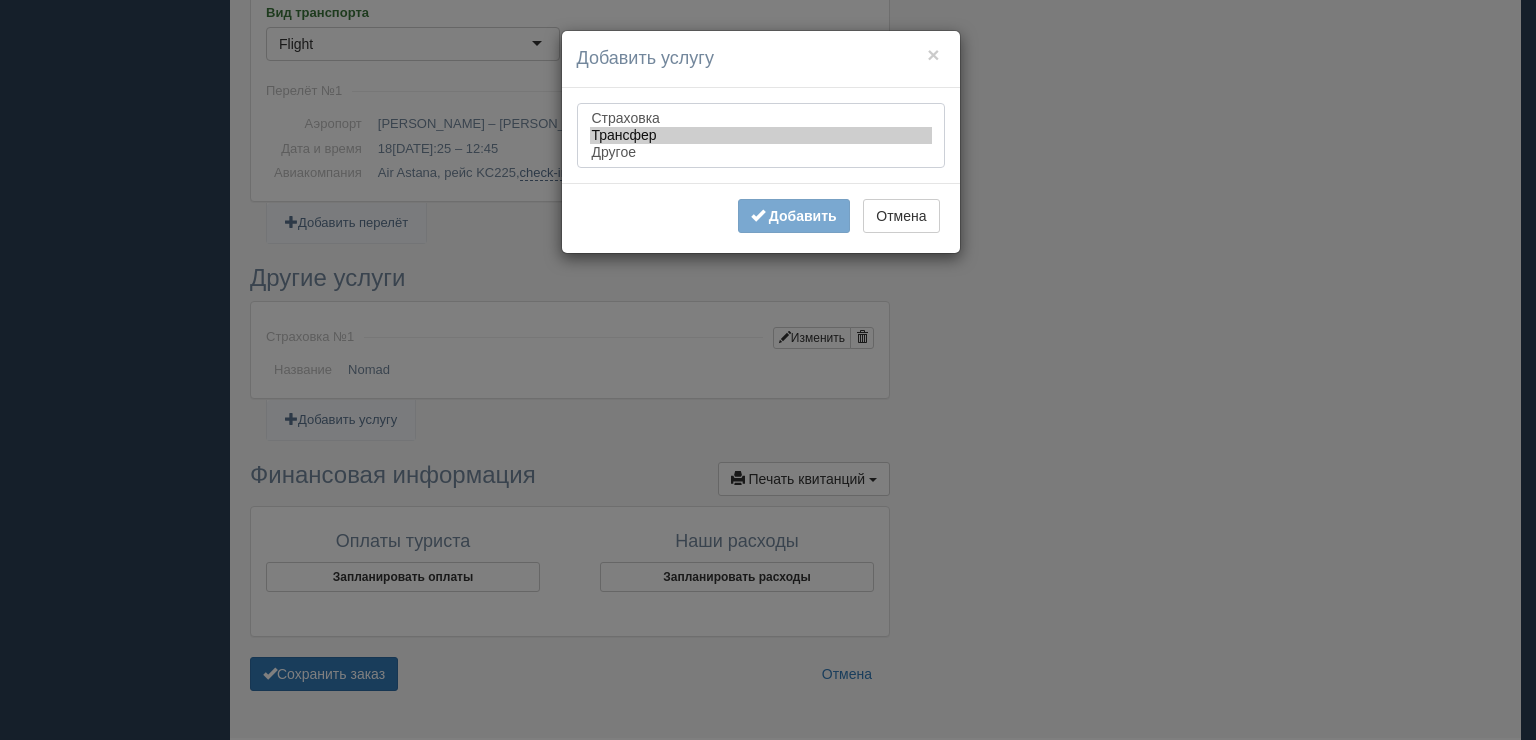 click on "Трансфер" at bounding box center (761, 135) 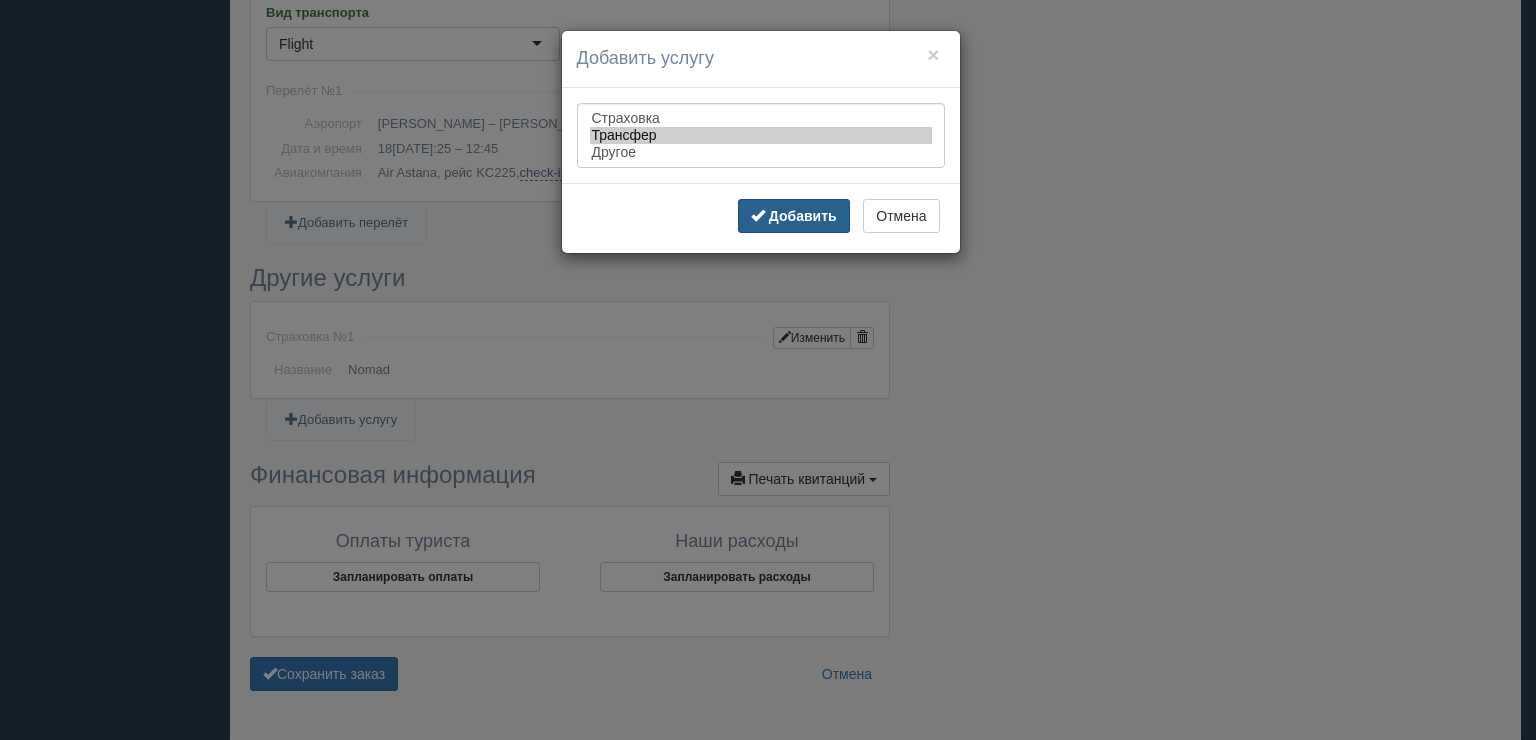 click on "Добавить" at bounding box center (803, 216) 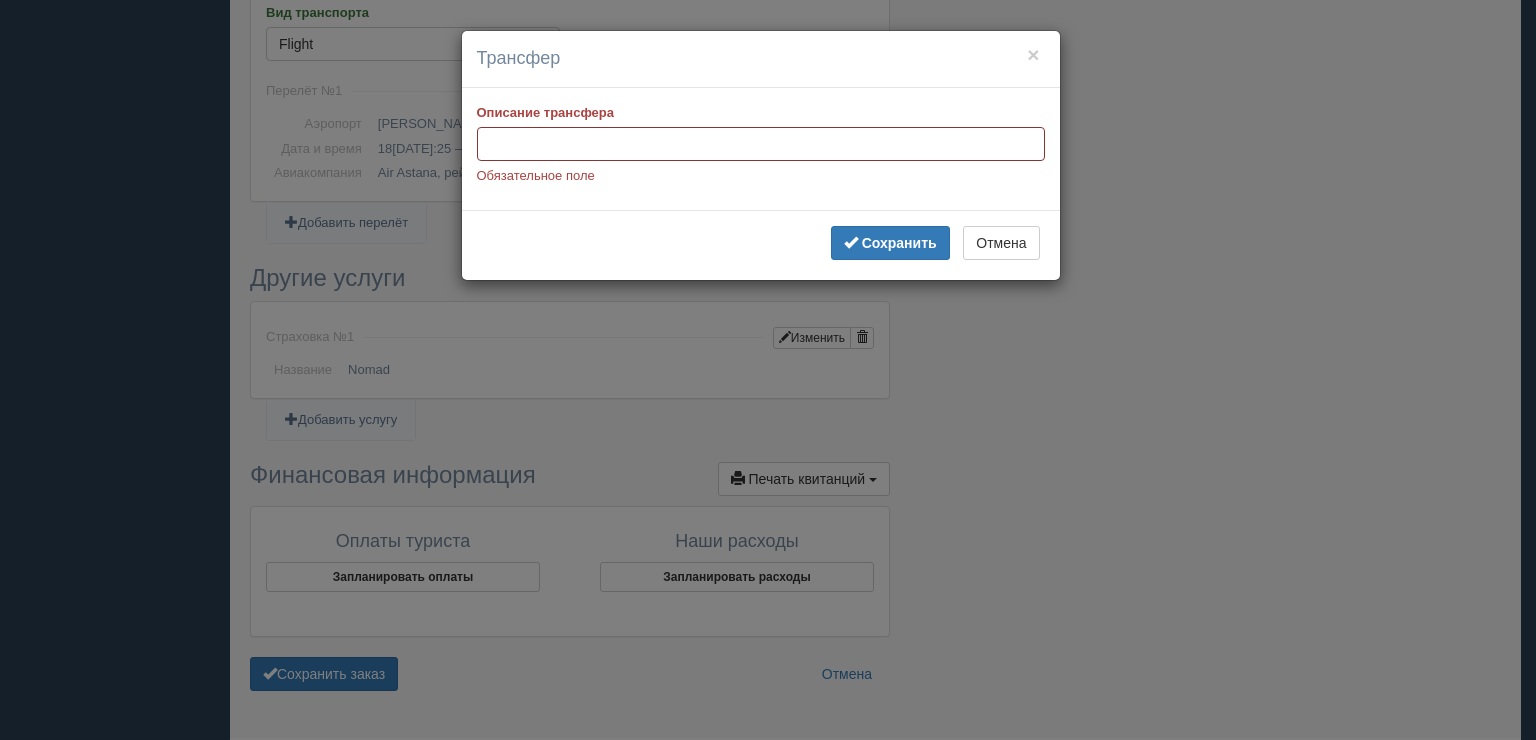 click on "Описание трансфера" at bounding box center [761, 144] 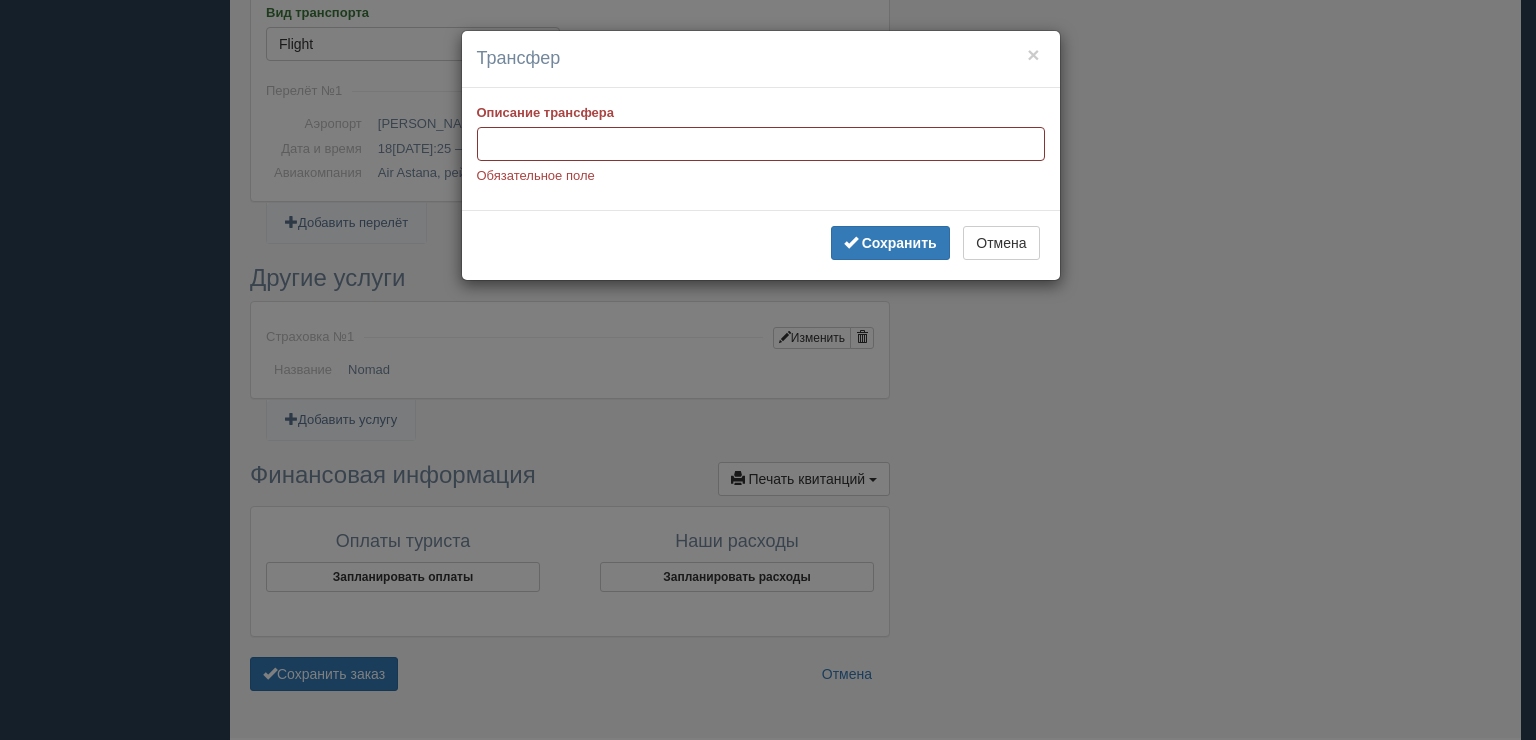 type on "U" 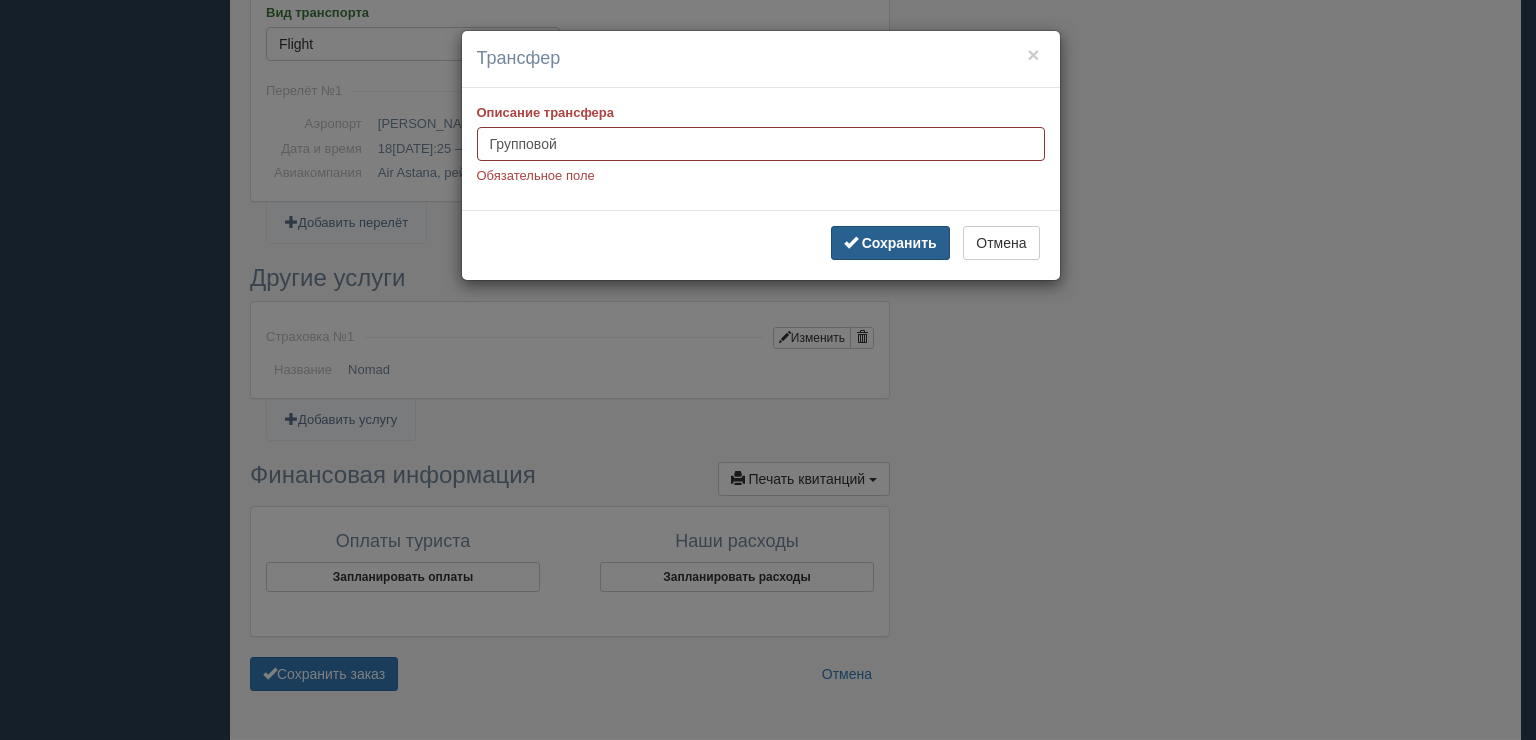 type on "Групповой" 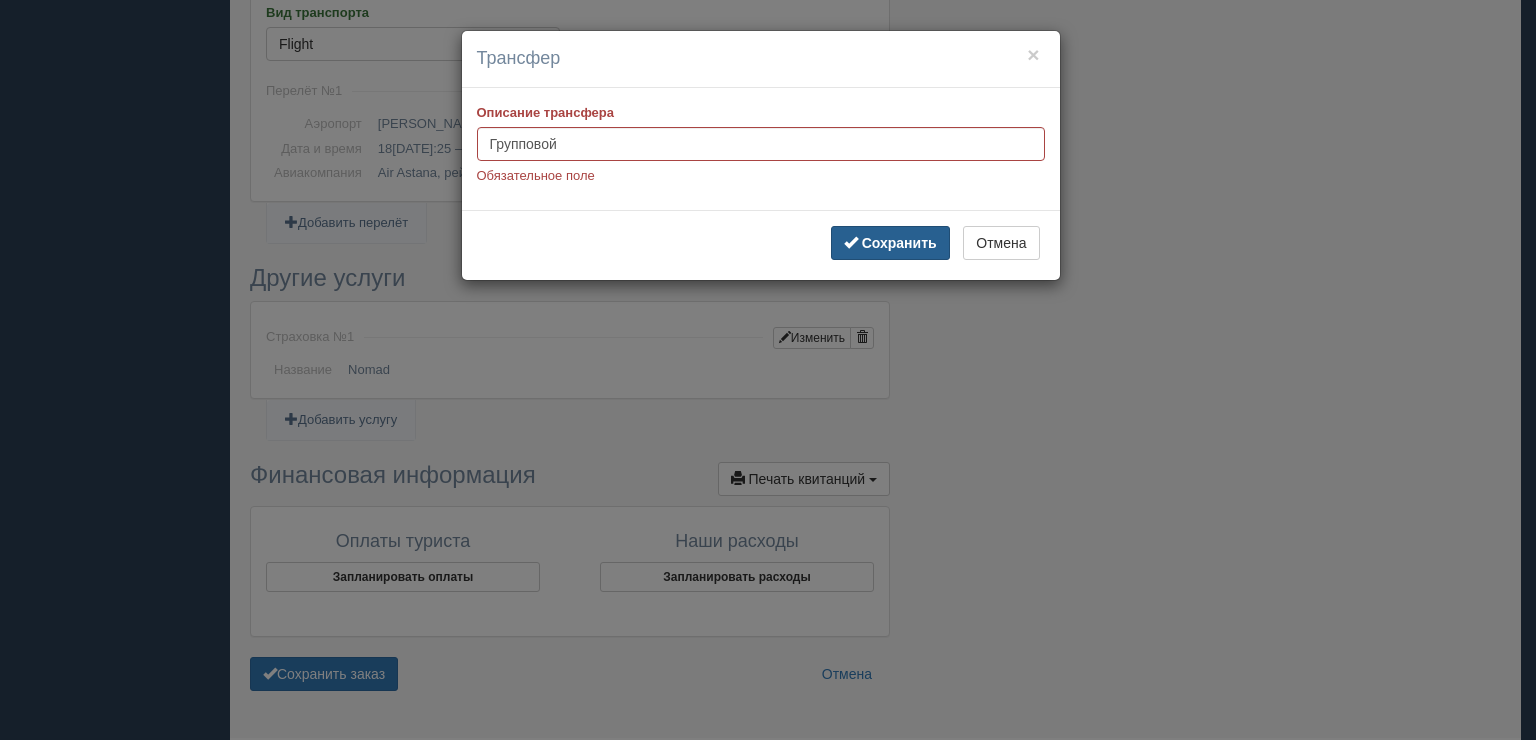 click on "Сохранить" at bounding box center (890, 243) 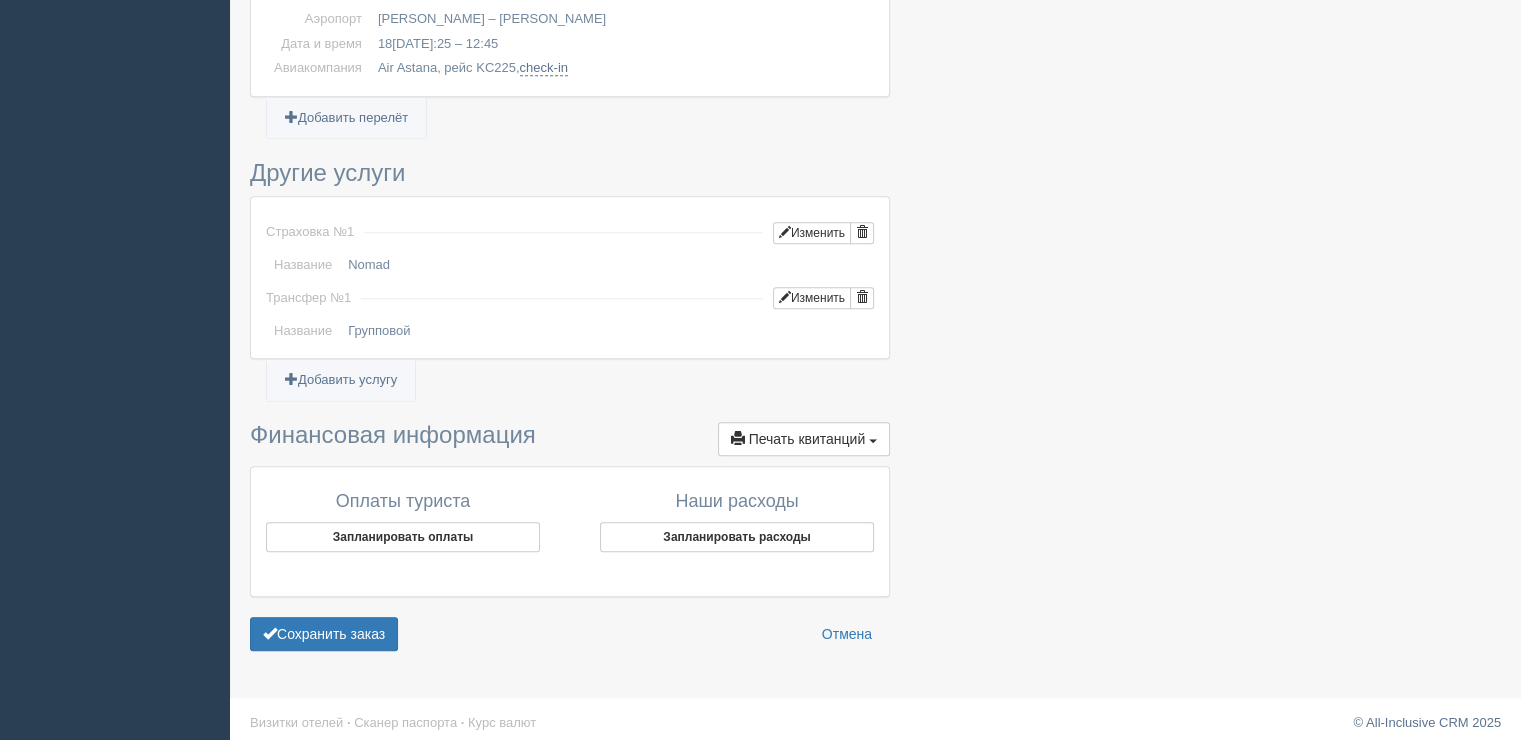 scroll, scrollTop: 1548, scrollLeft: 0, axis: vertical 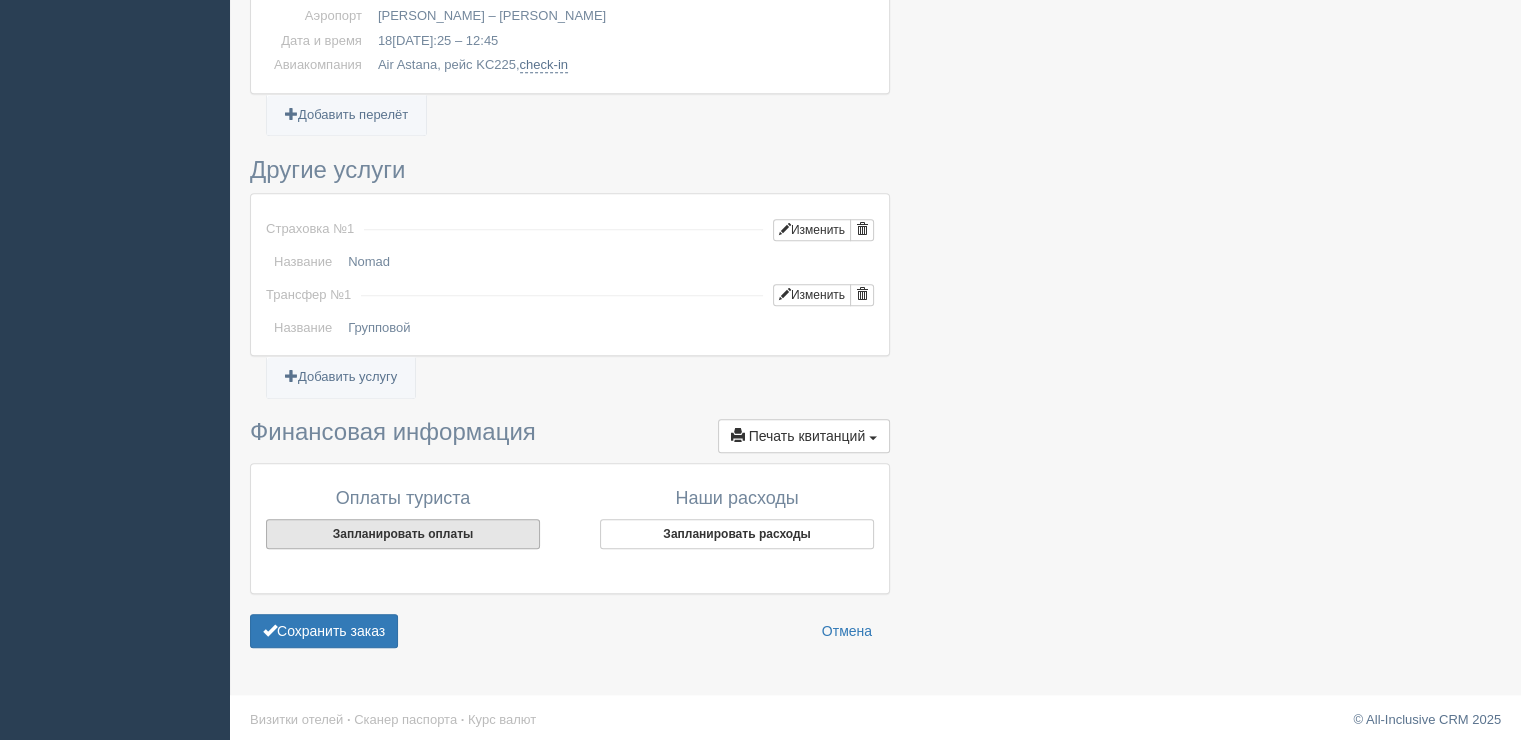 click on "Запланировать оплаты" at bounding box center [403, 534] 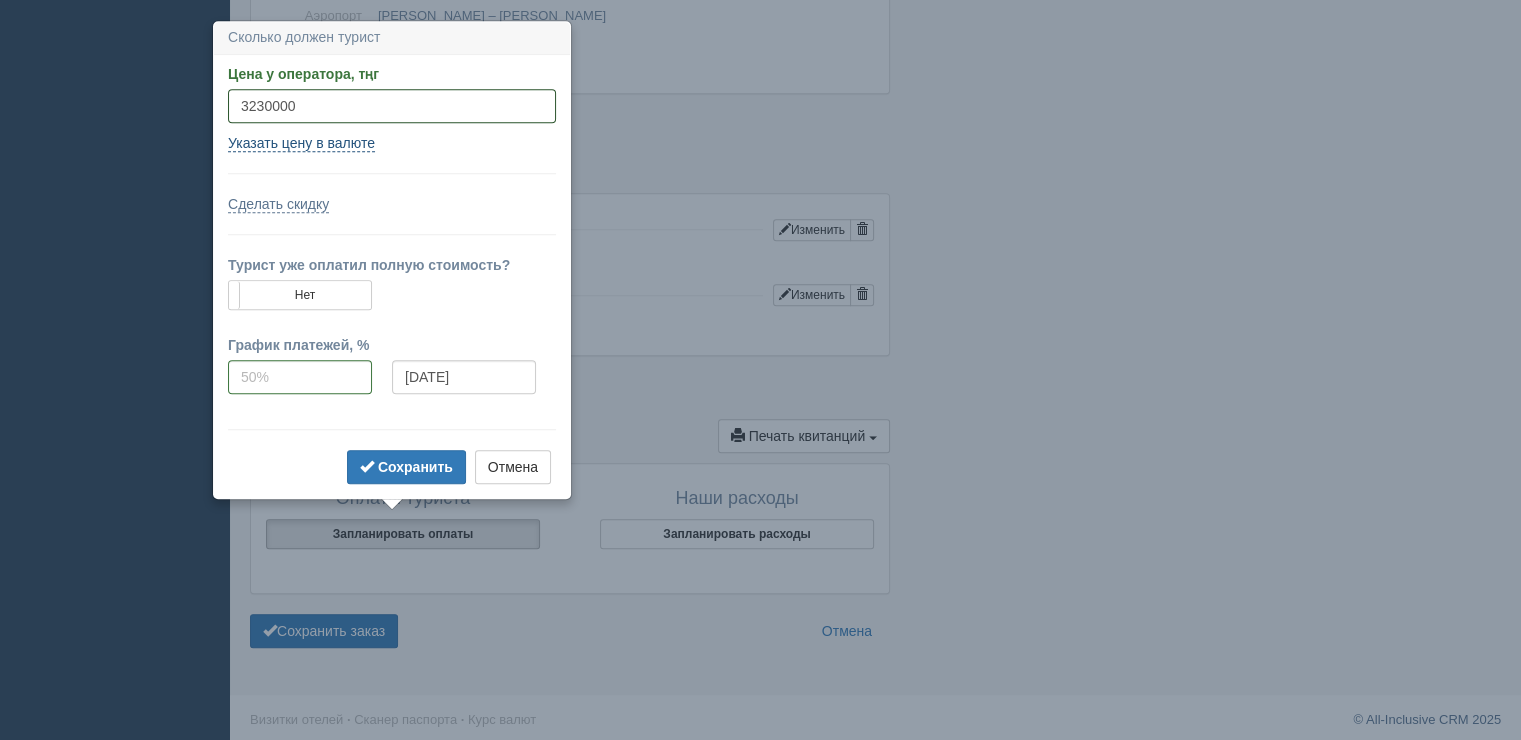 type on "3230000" 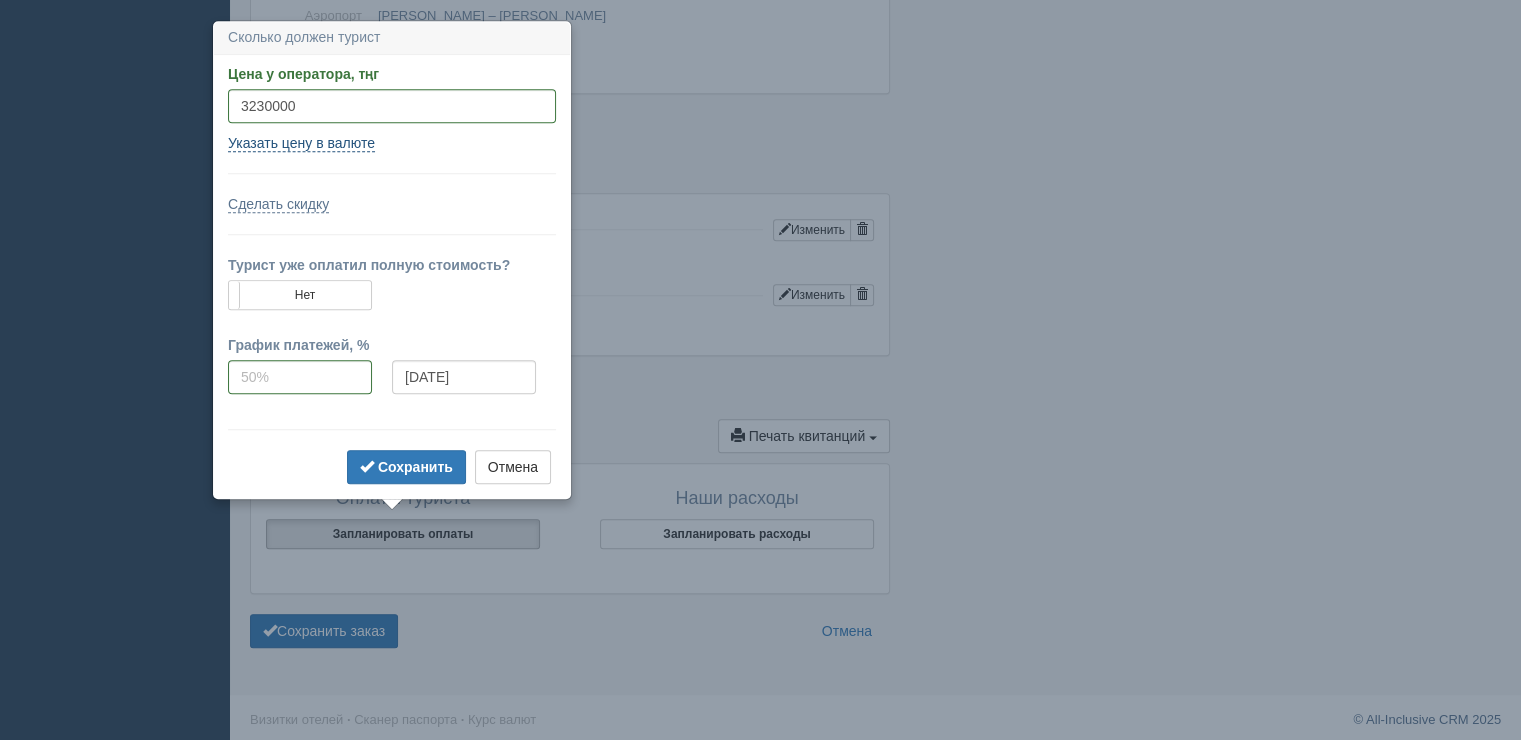 click on "Указать цену в валюте" at bounding box center (301, 143) 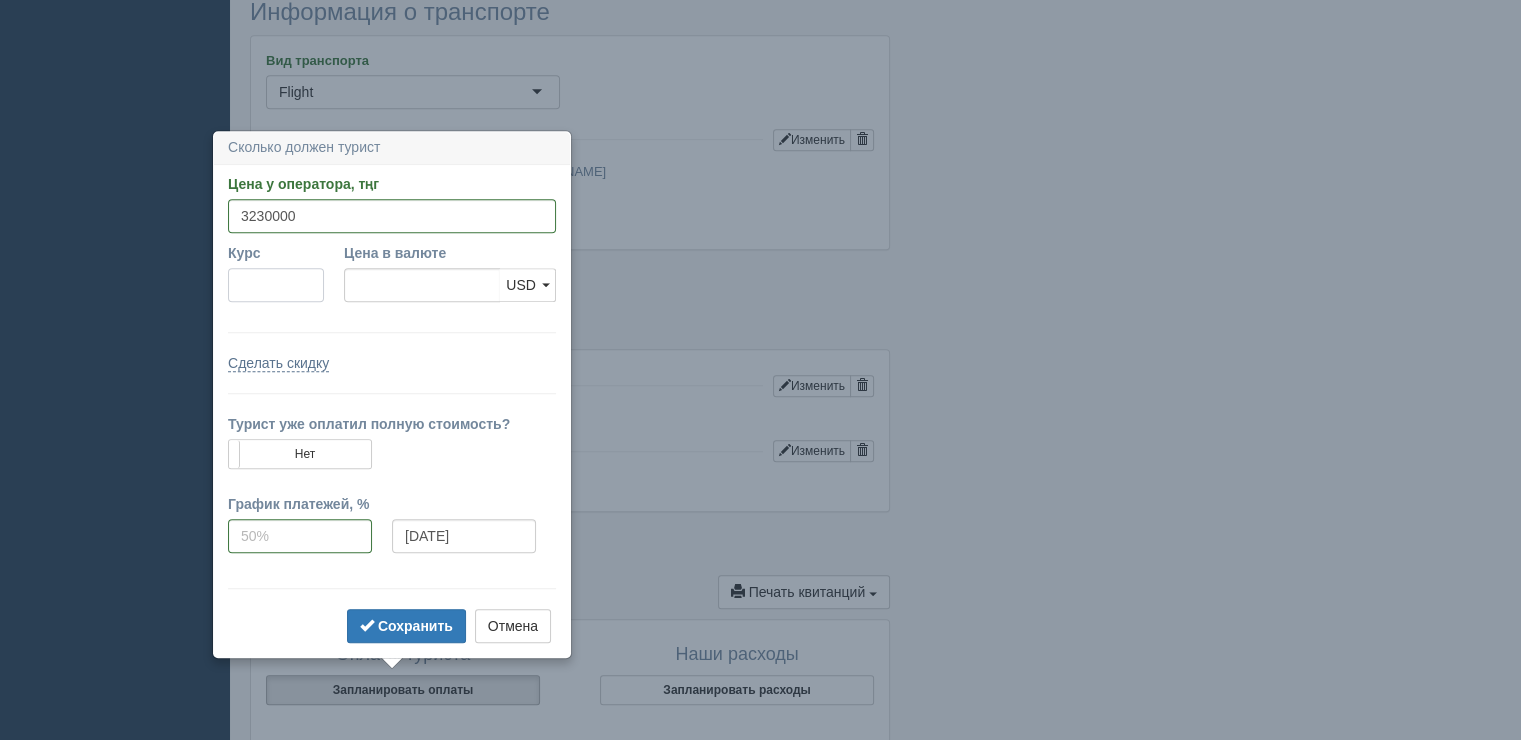 scroll, scrollTop: 1388, scrollLeft: 0, axis: vertical 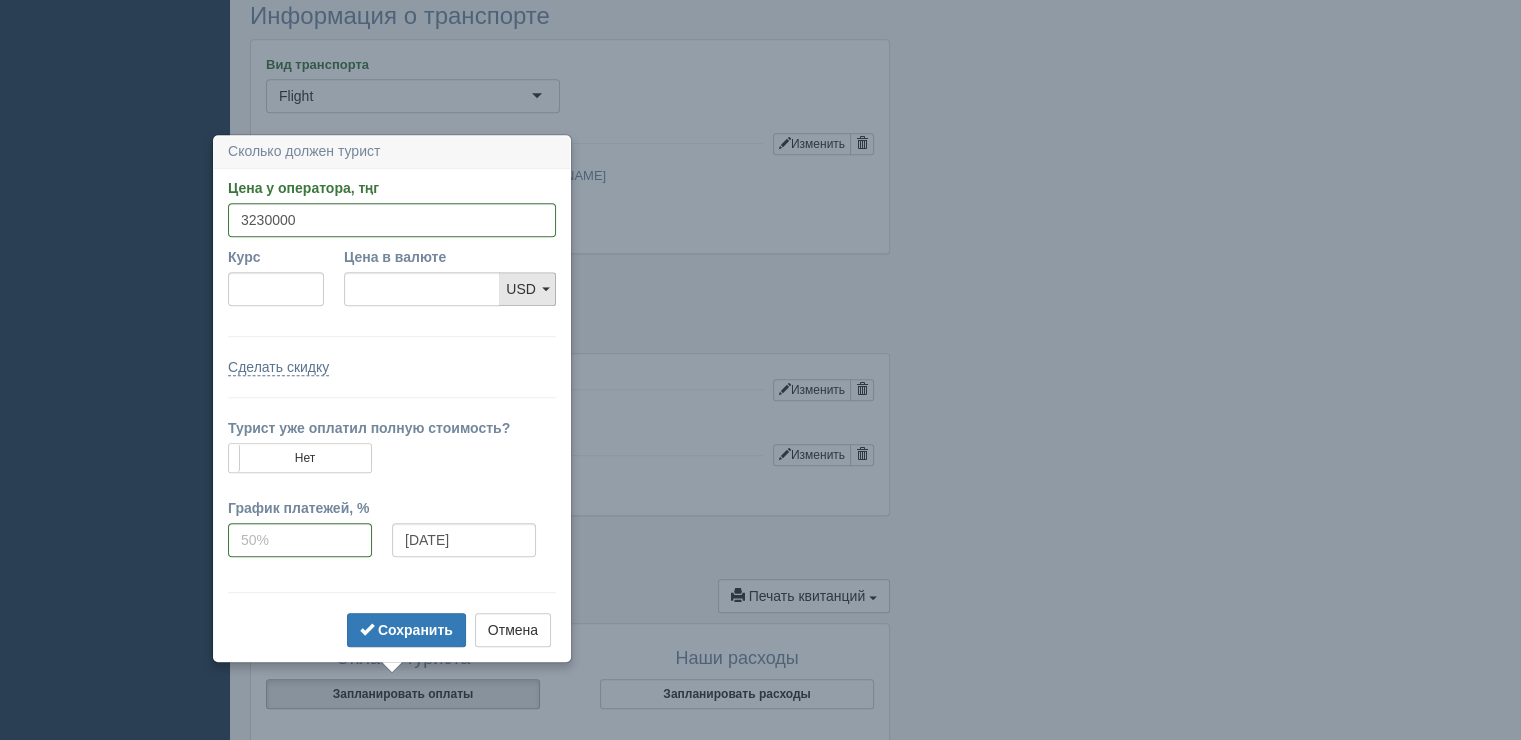 click on "USD" at bounding box center (521, 289) 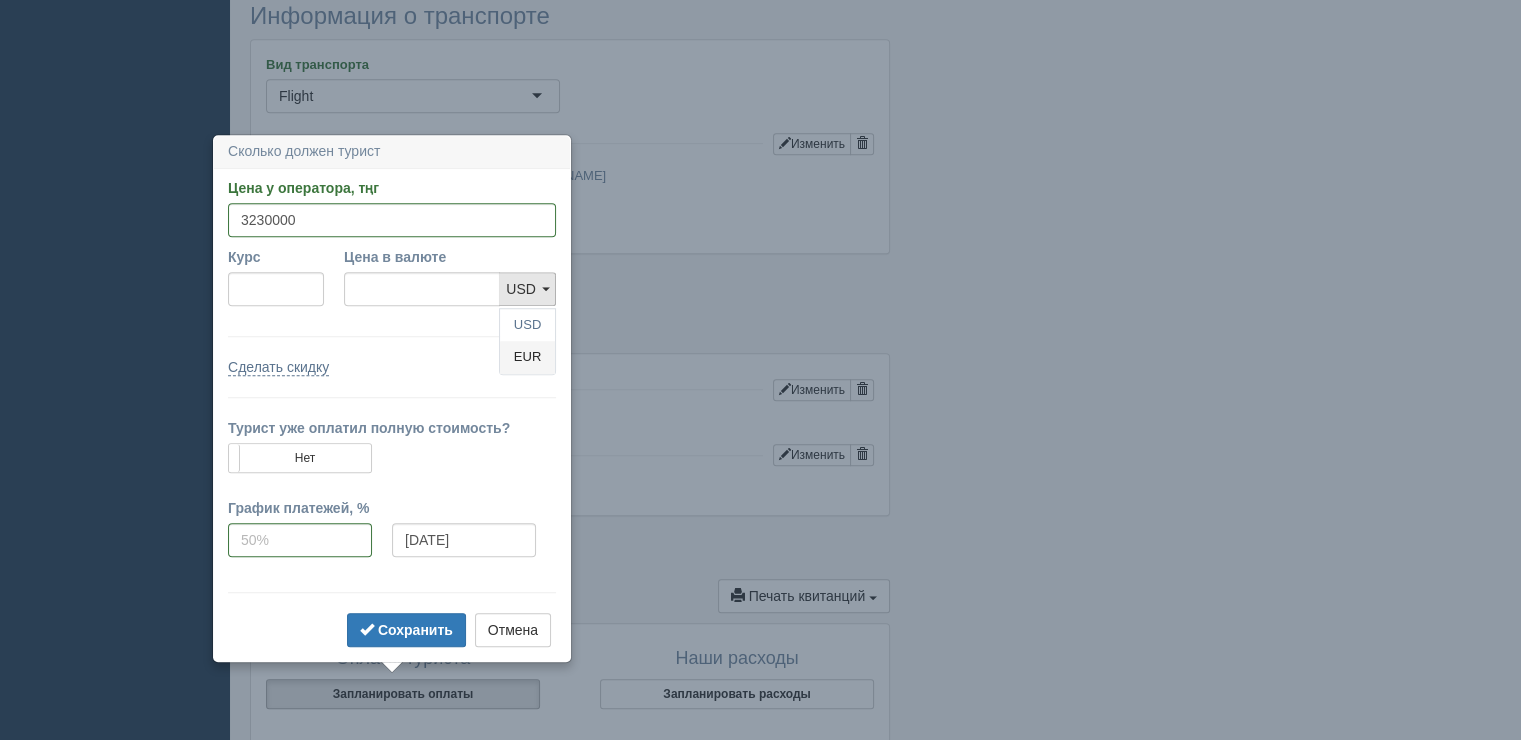 click on "EUR" at bounding box center (527, 357) 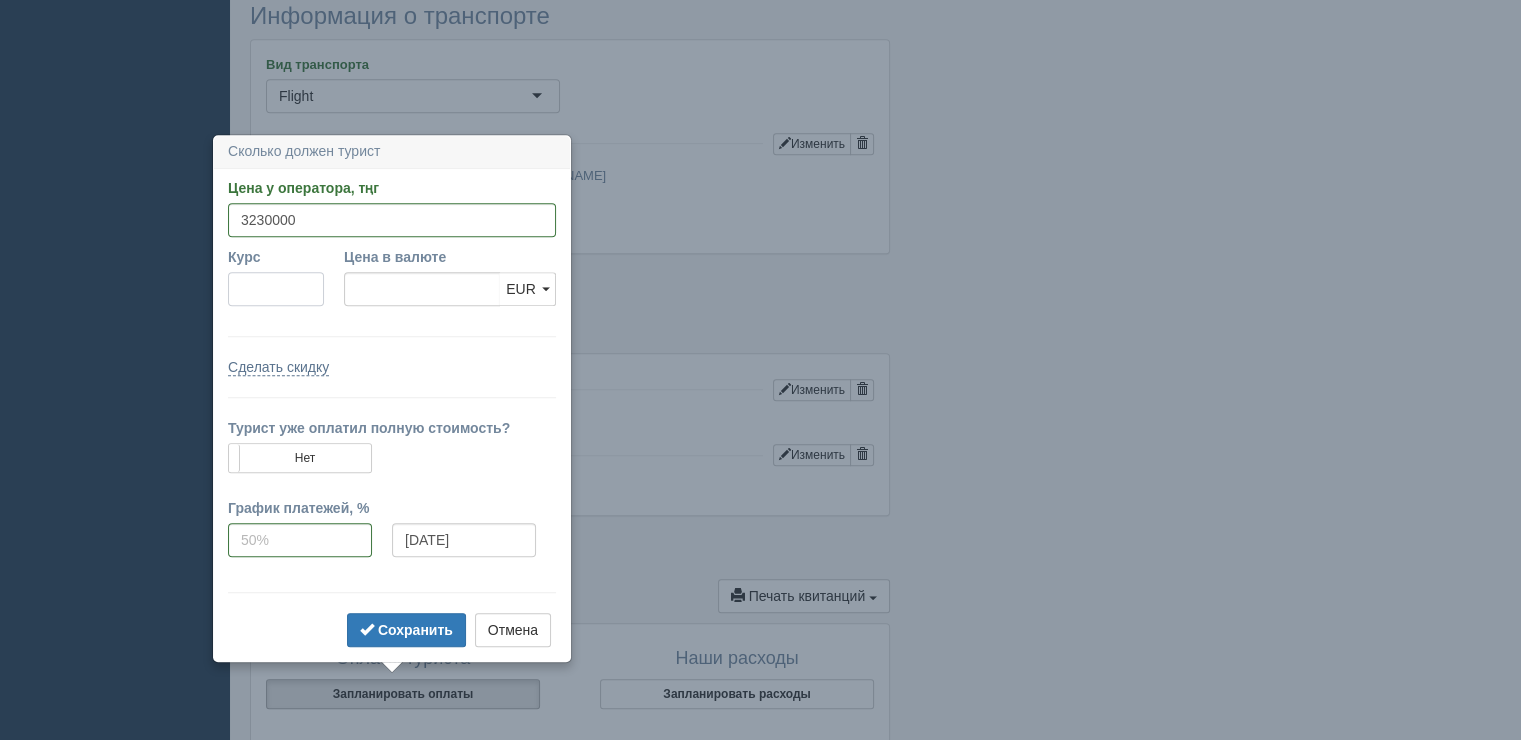 click on "Курс" at bounding box center [276, 289] 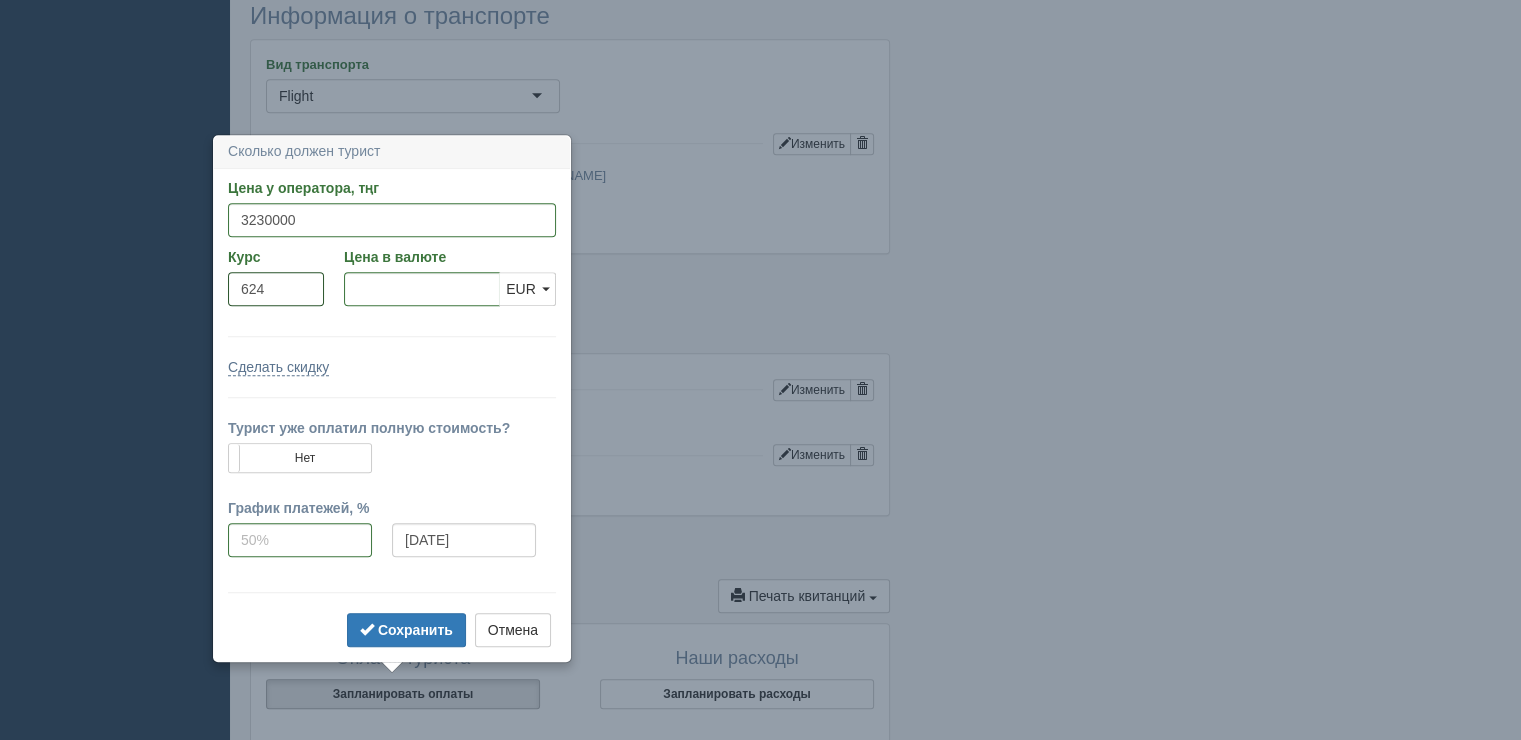 type on "624" 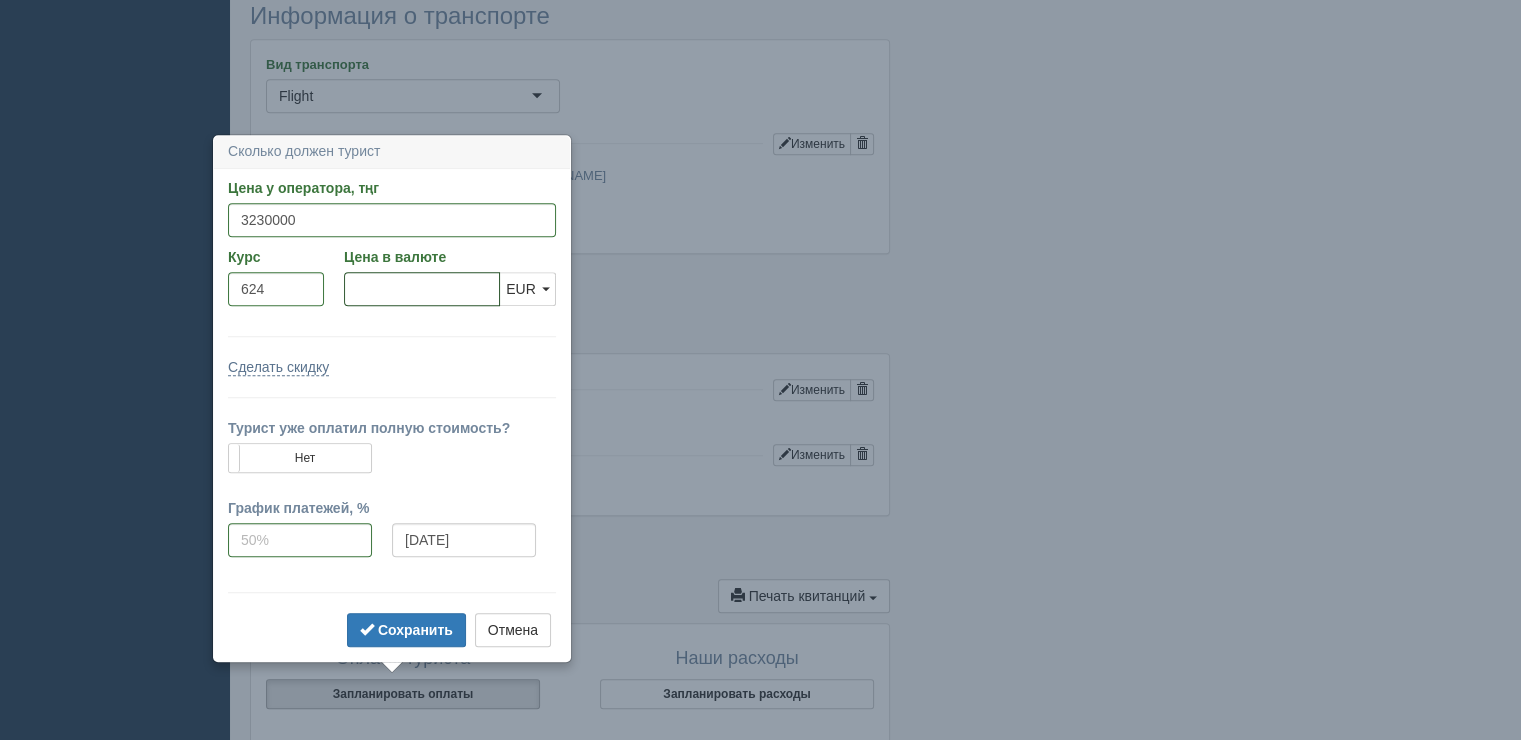 type on "5176.28" 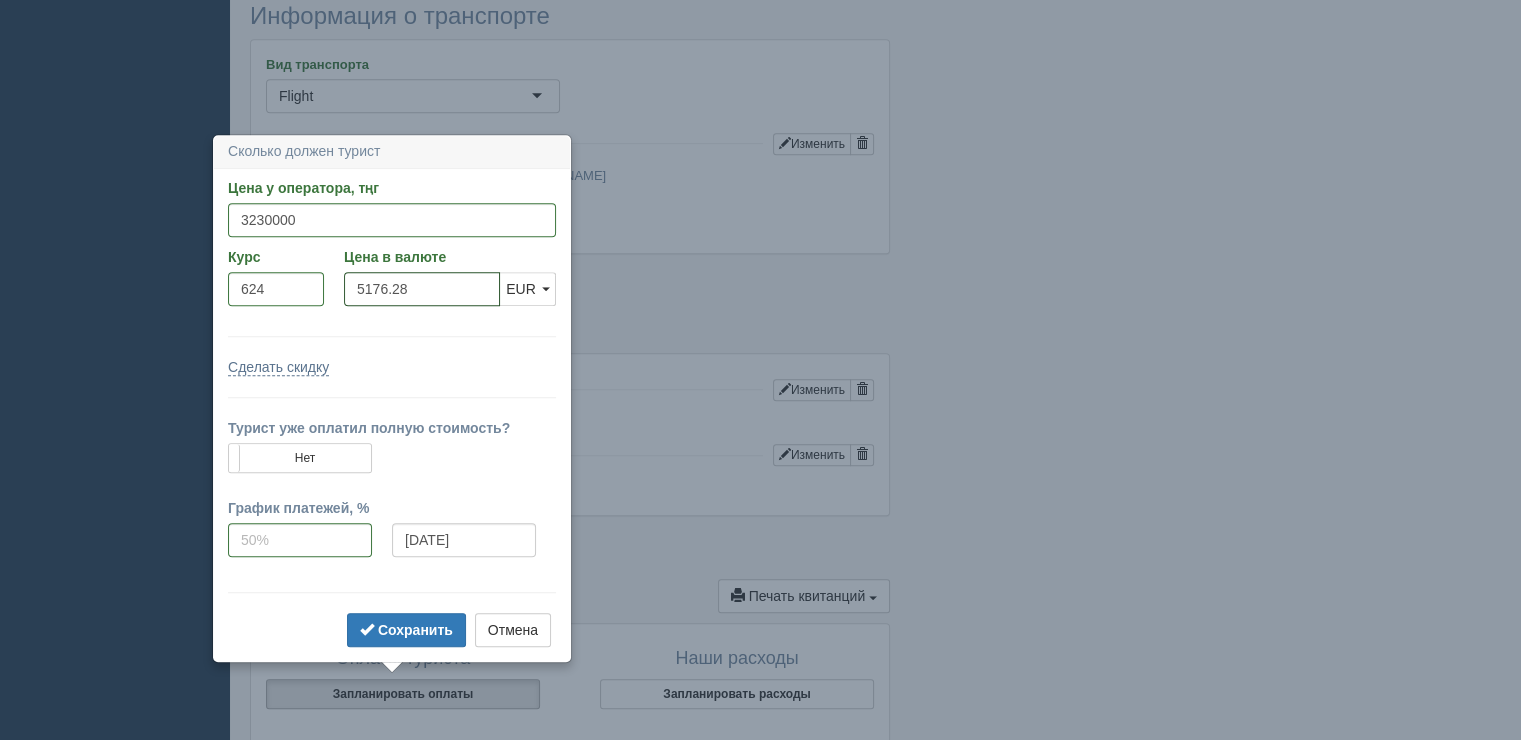 click on "5176.28" at bounding box center [422, 289] 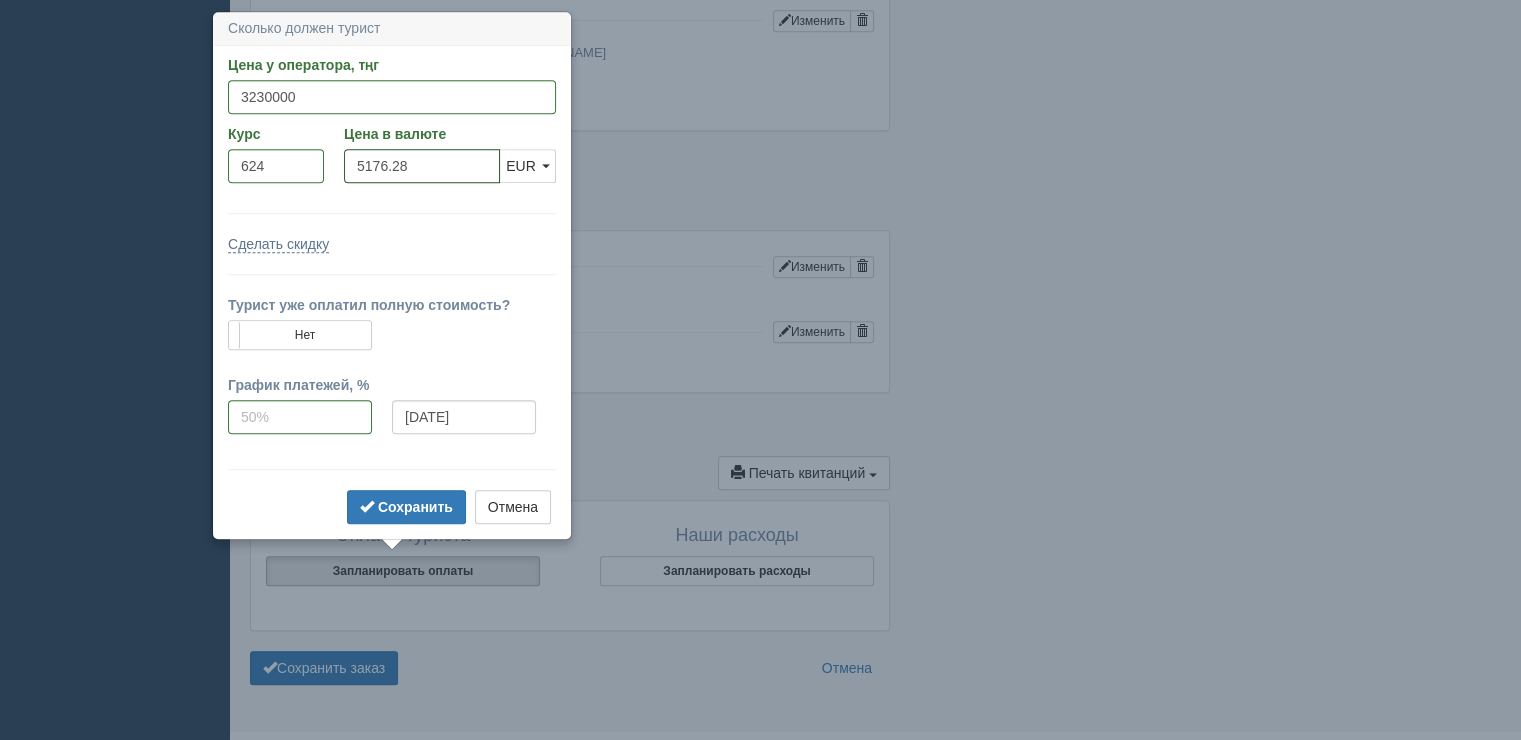 scroll, scrollTop: 1522, scrollLeft: 0, axis: vertical 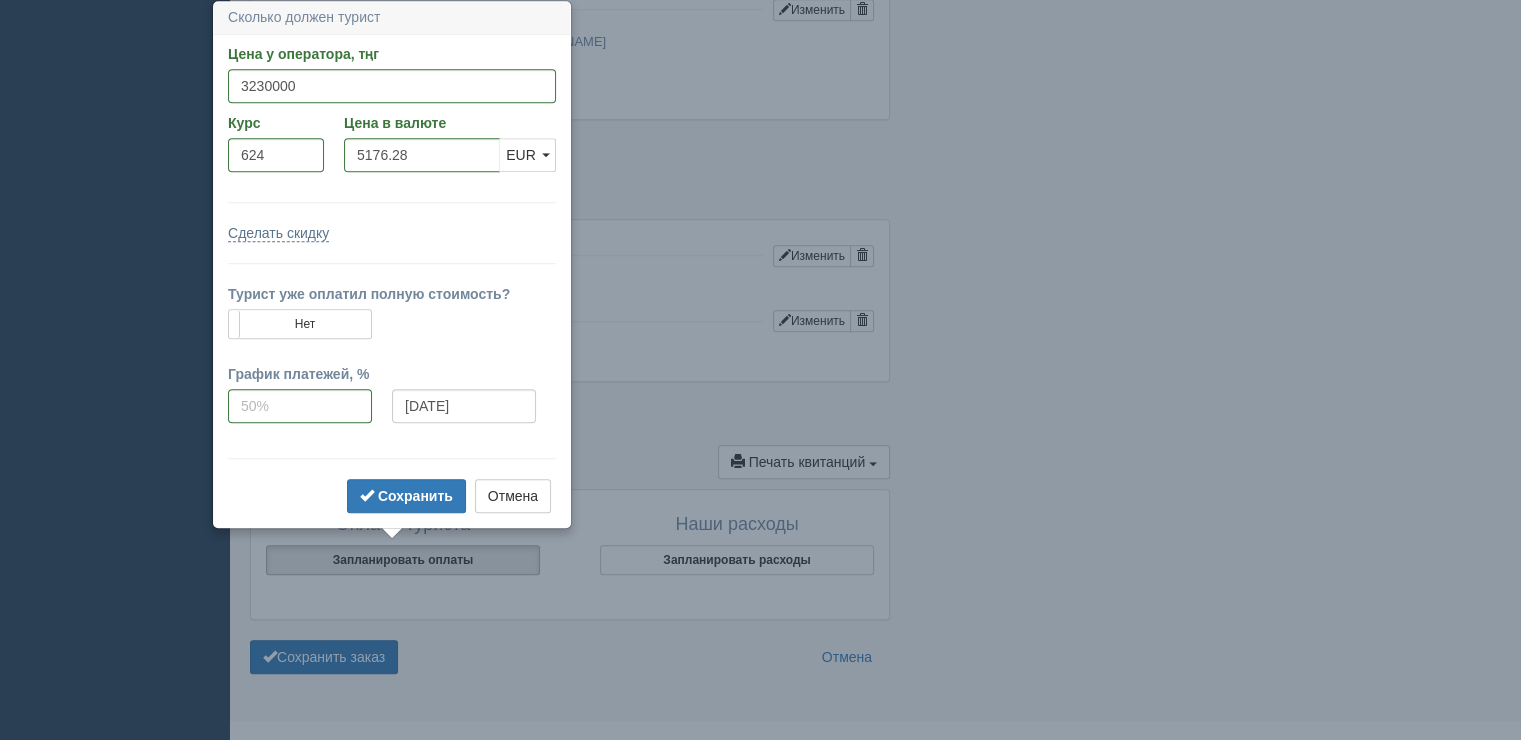 click on "Сделать скидку" at bounding box center [392, 233] 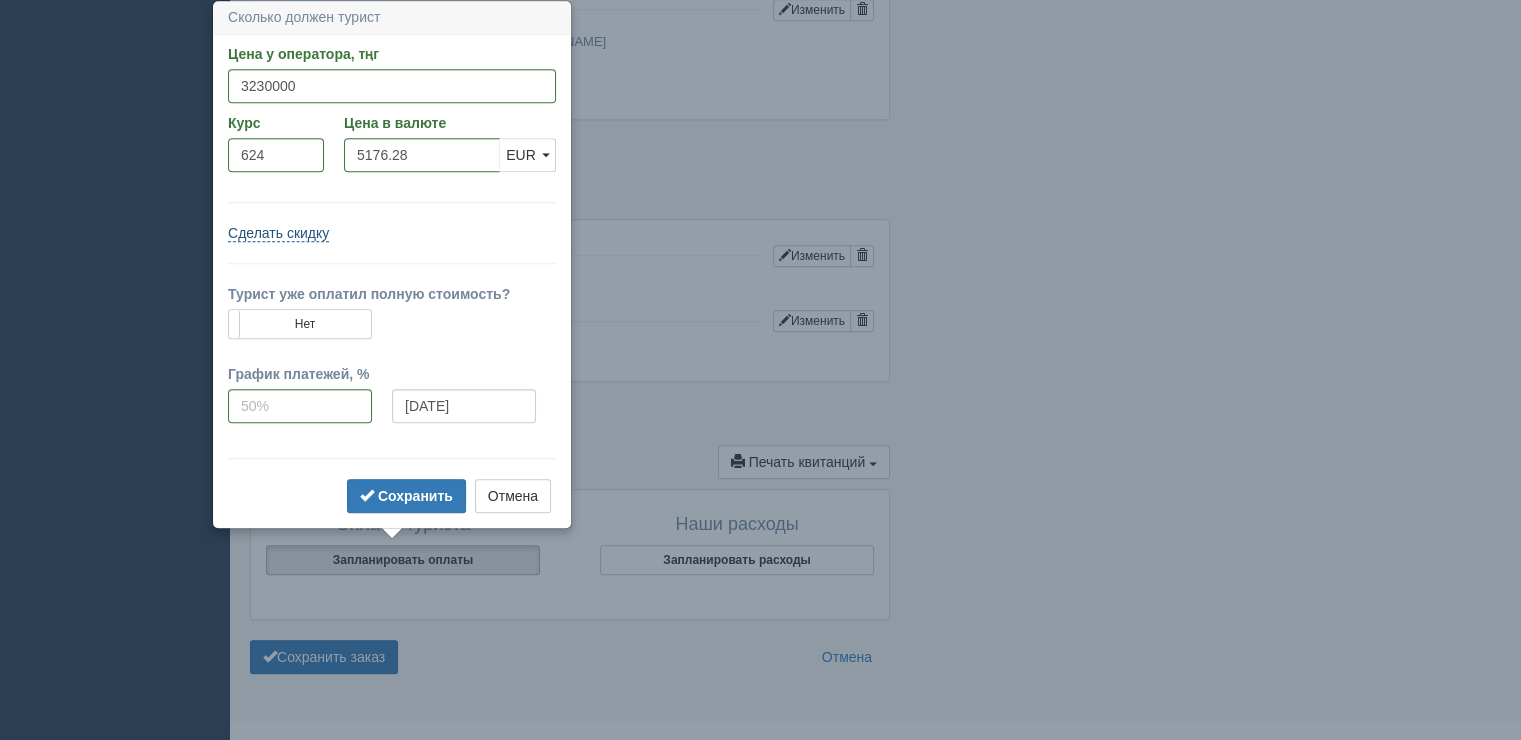 click on "Сделать скидку" at bounding box center [278, 233] 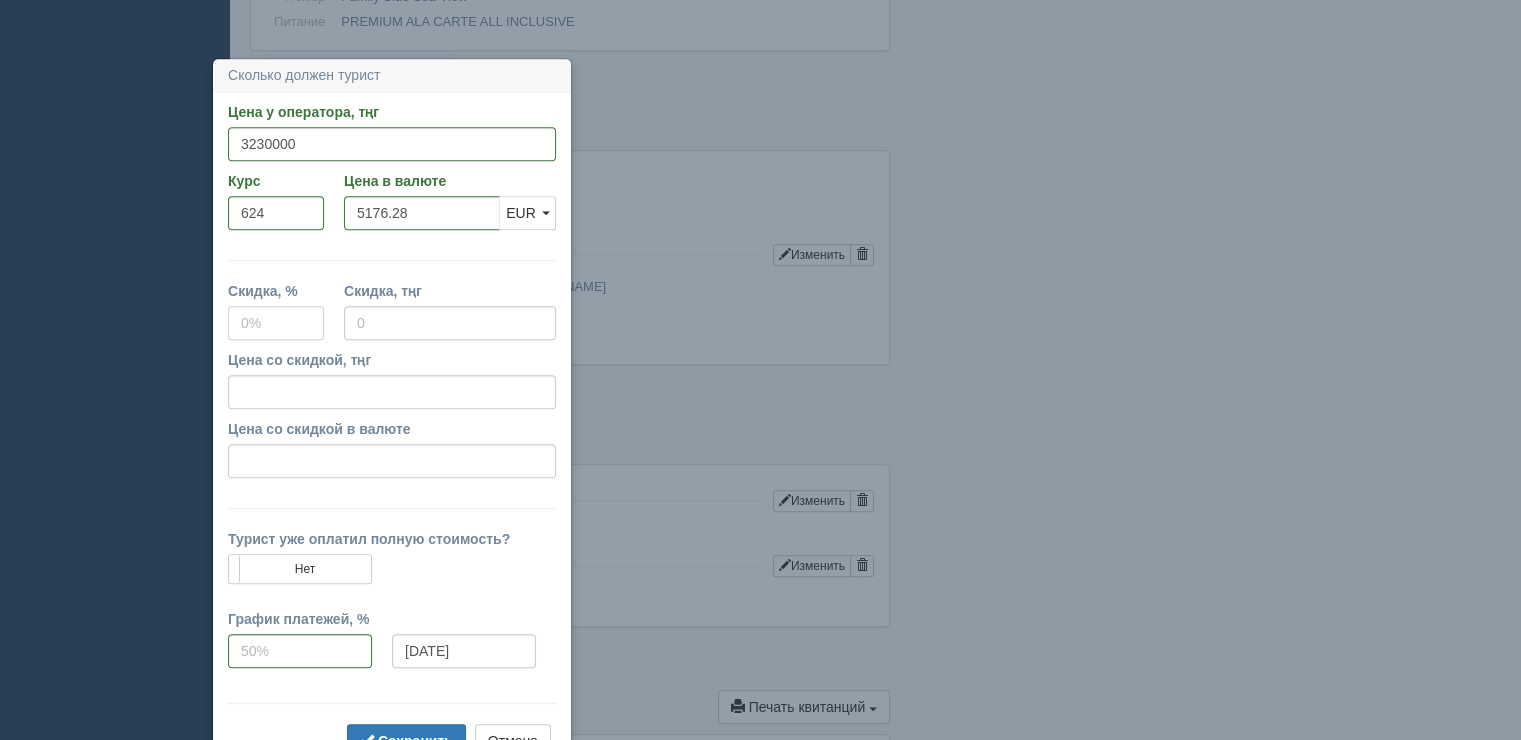 scroll, scrollTop: 1335, scrollLeft: 0, axis: vertical 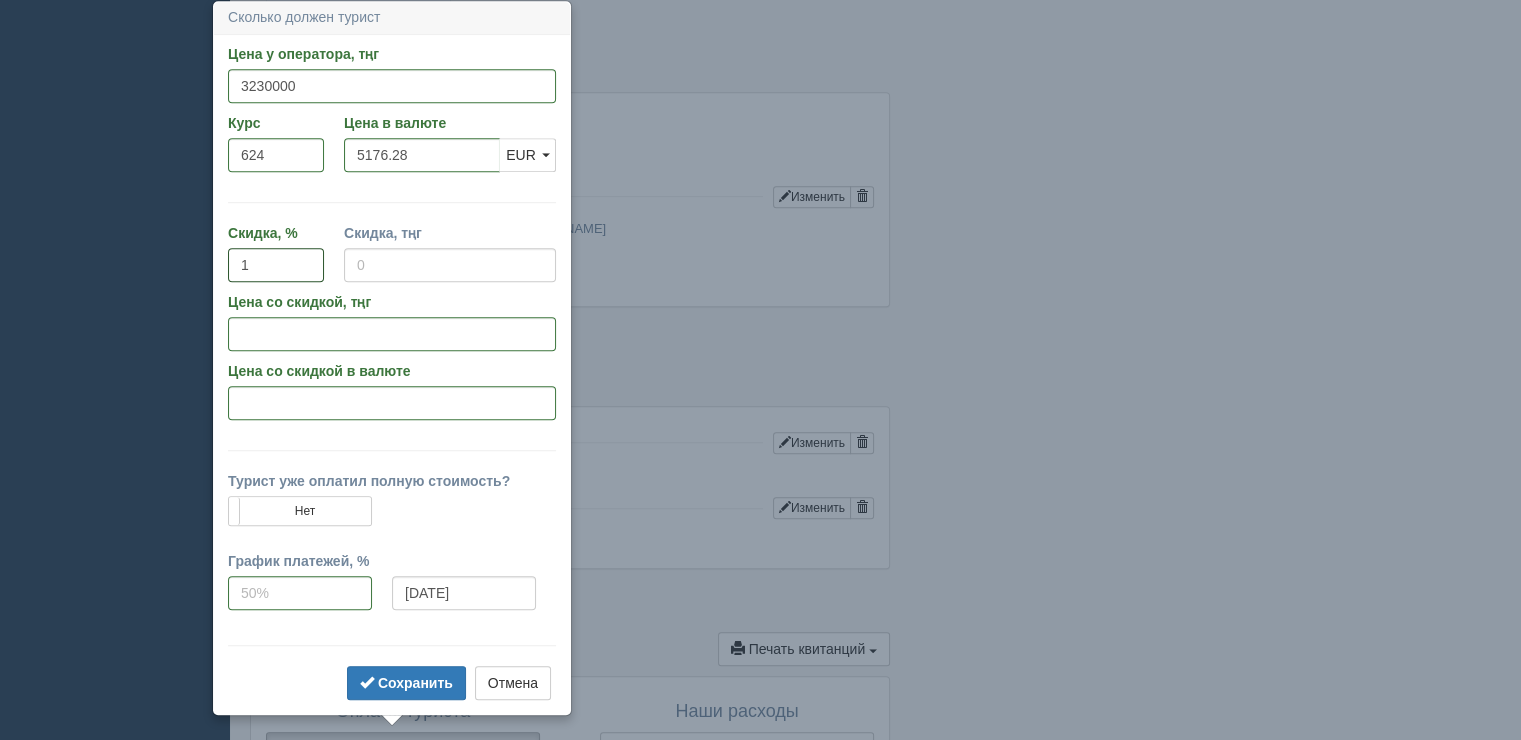 type on "1" 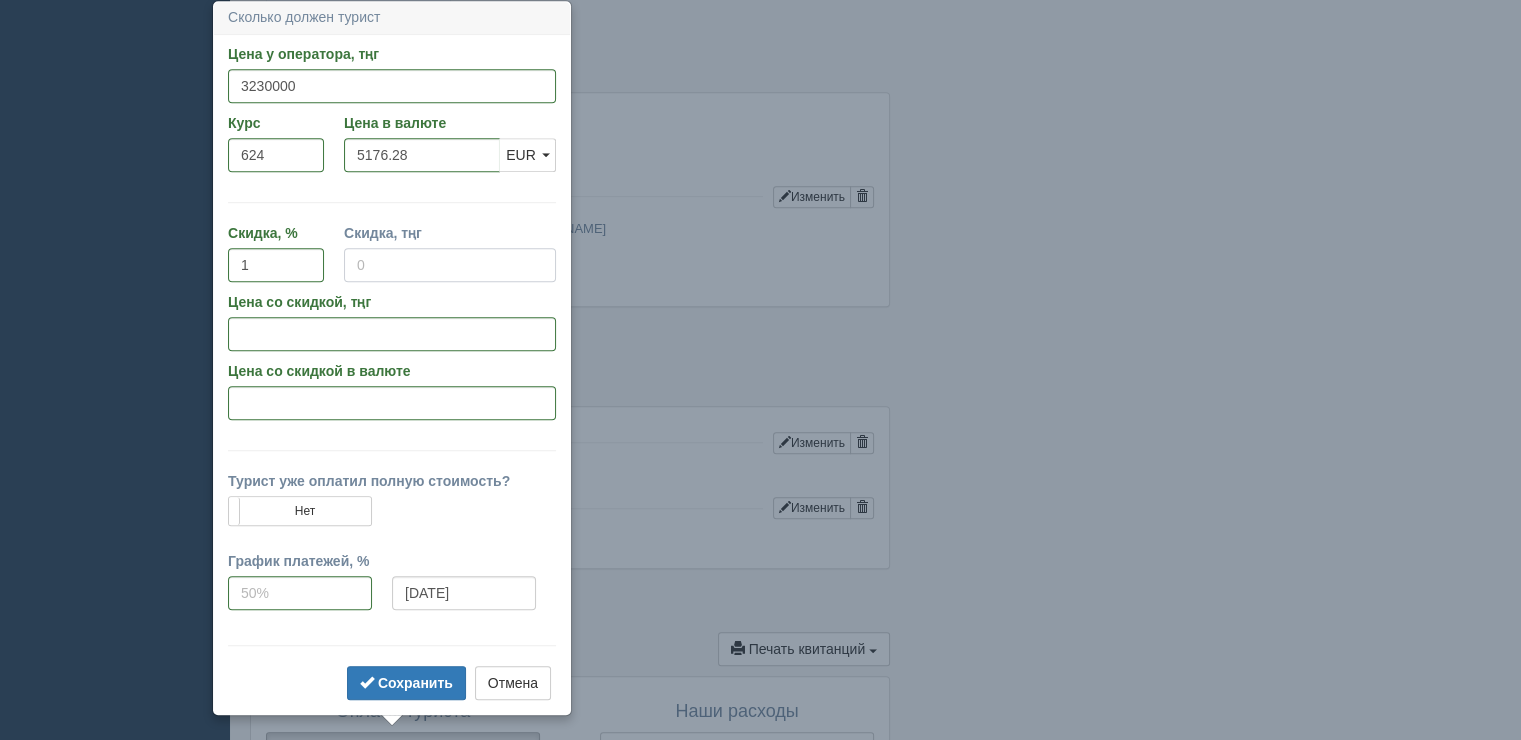 type on "32300" 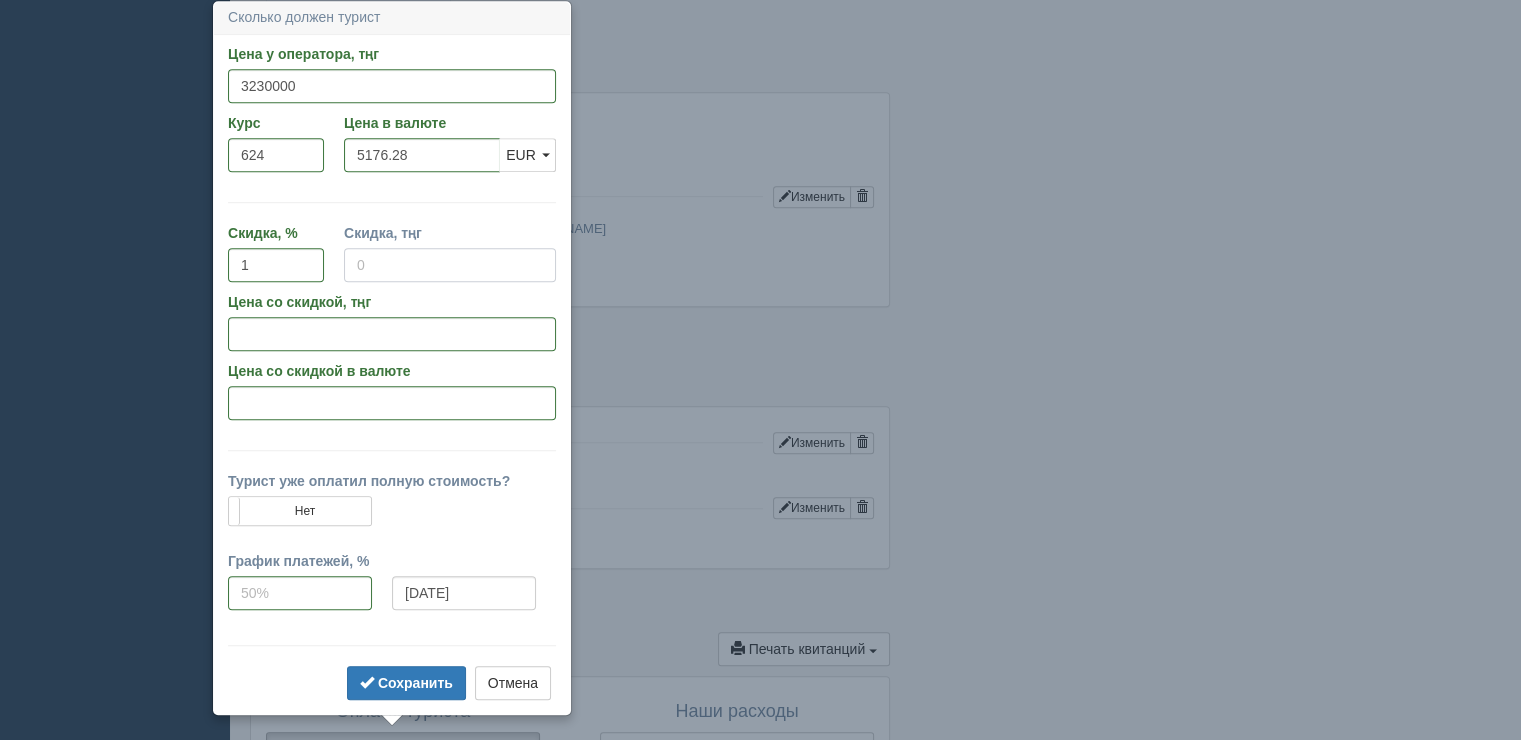 type on "3197700.00" 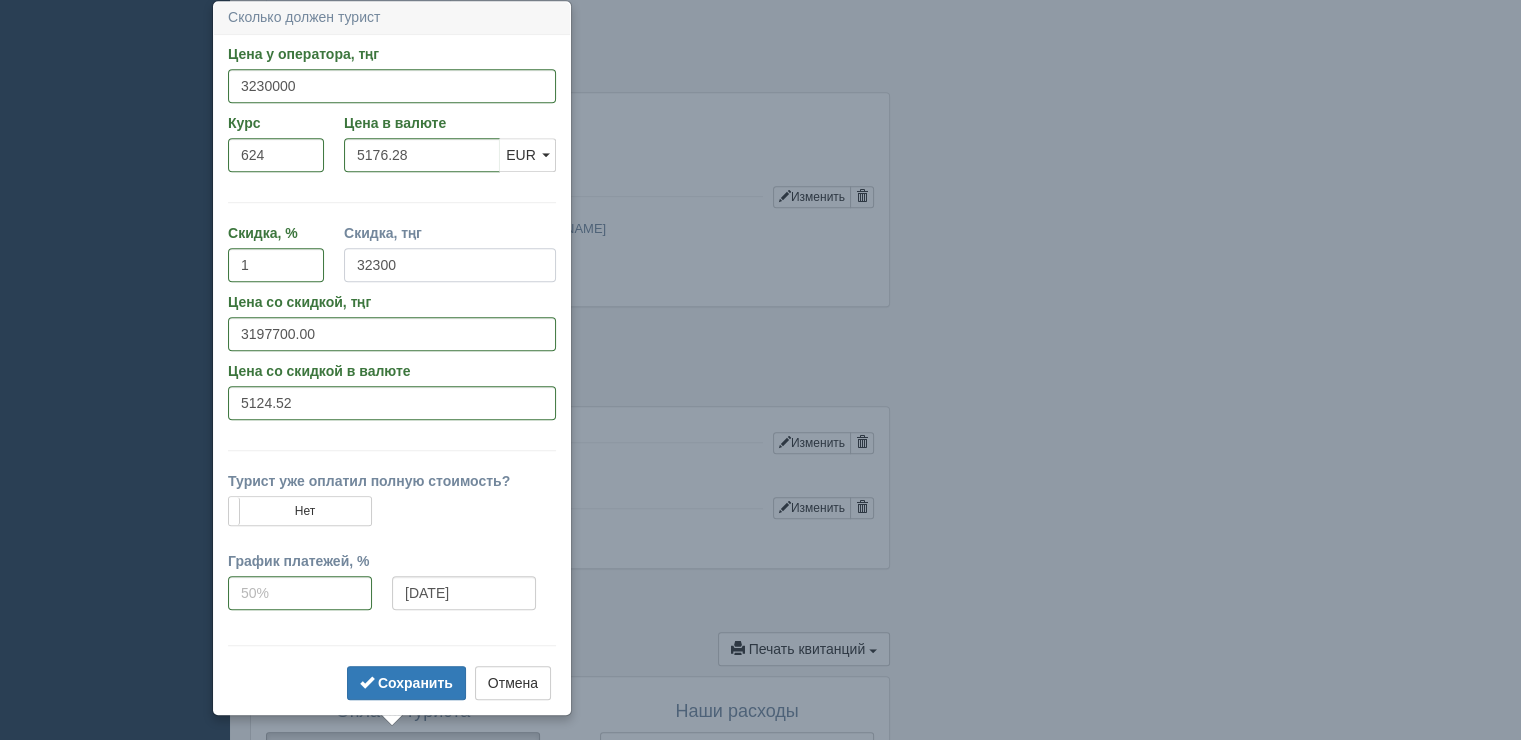 click on "32300" at bounding box center (450, 265) 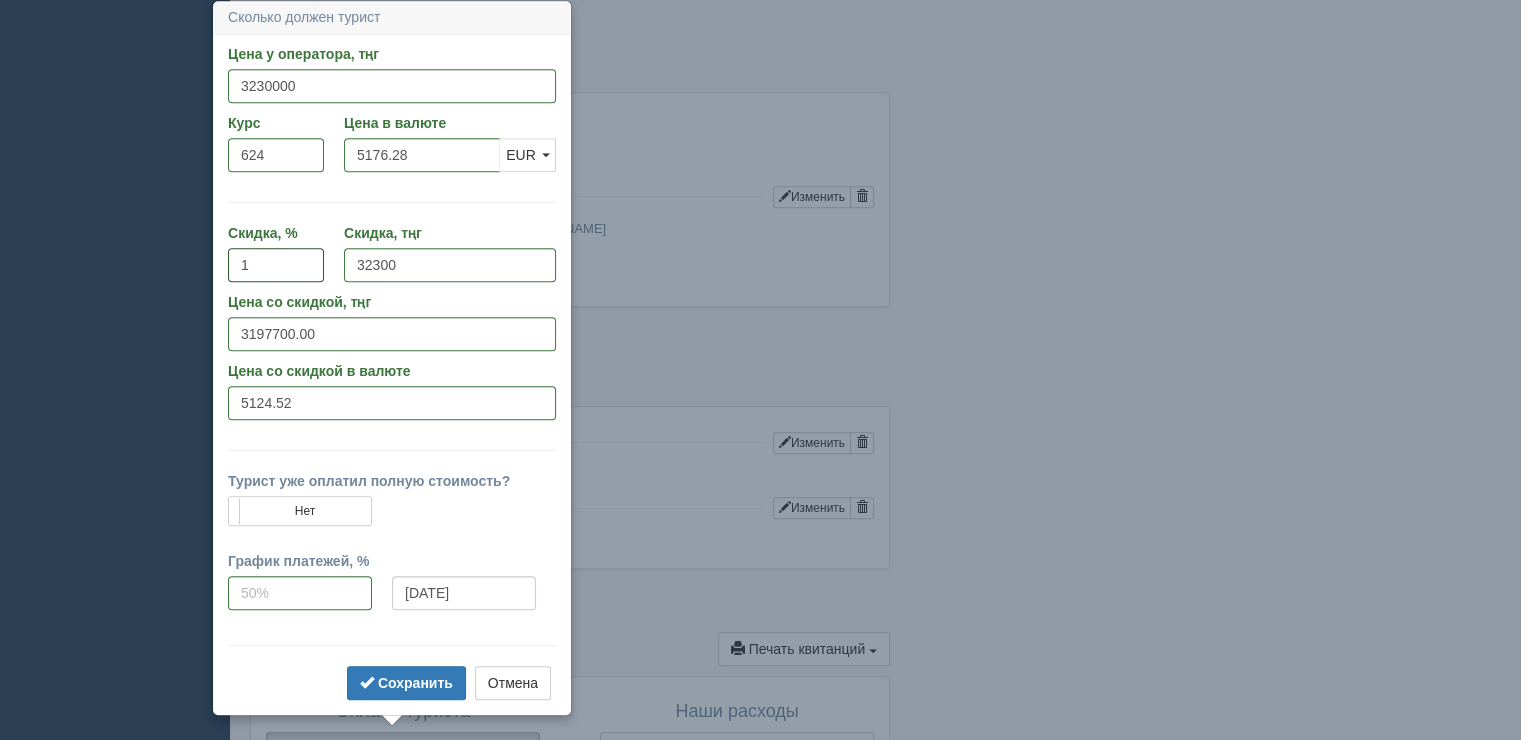 click on "1" at bounding box center [276, 265] 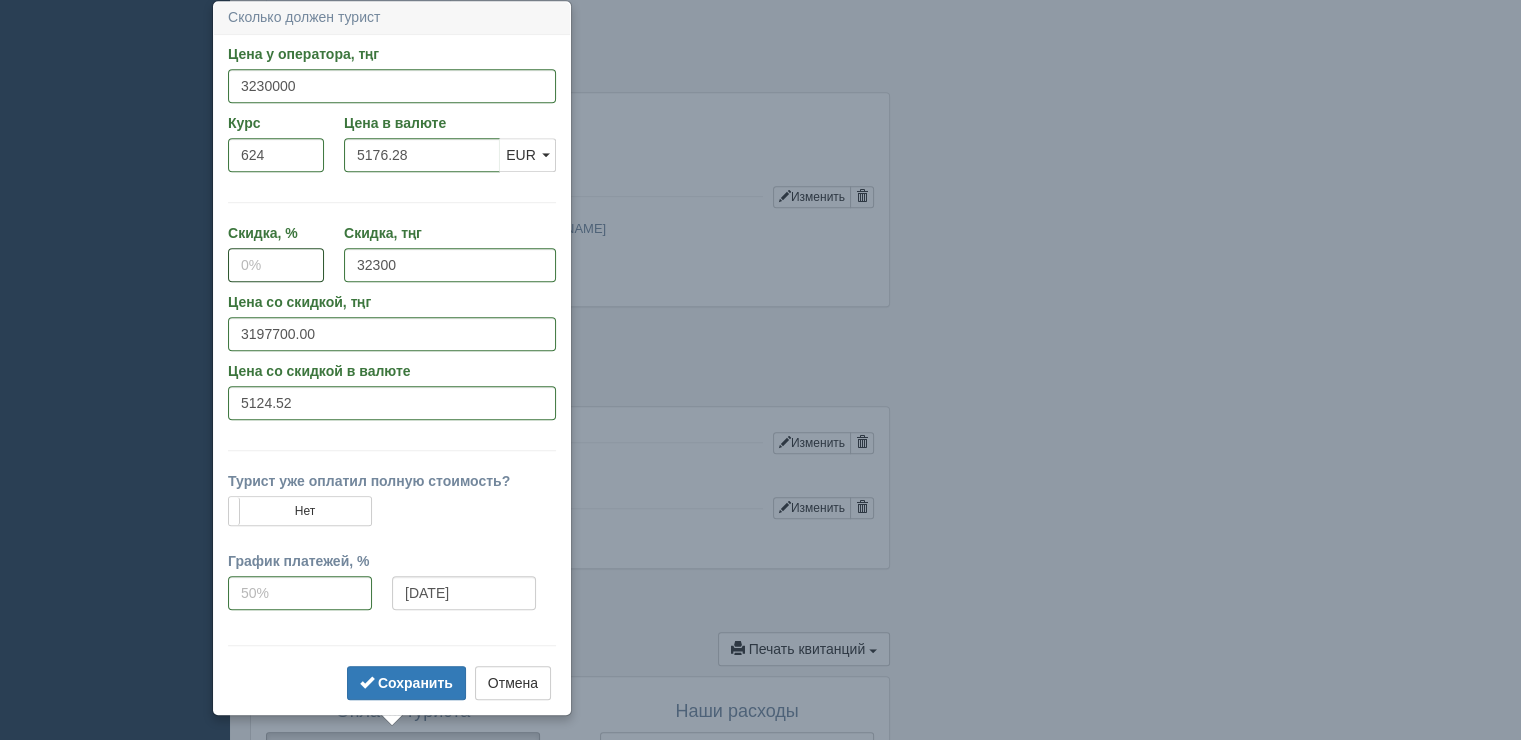 type 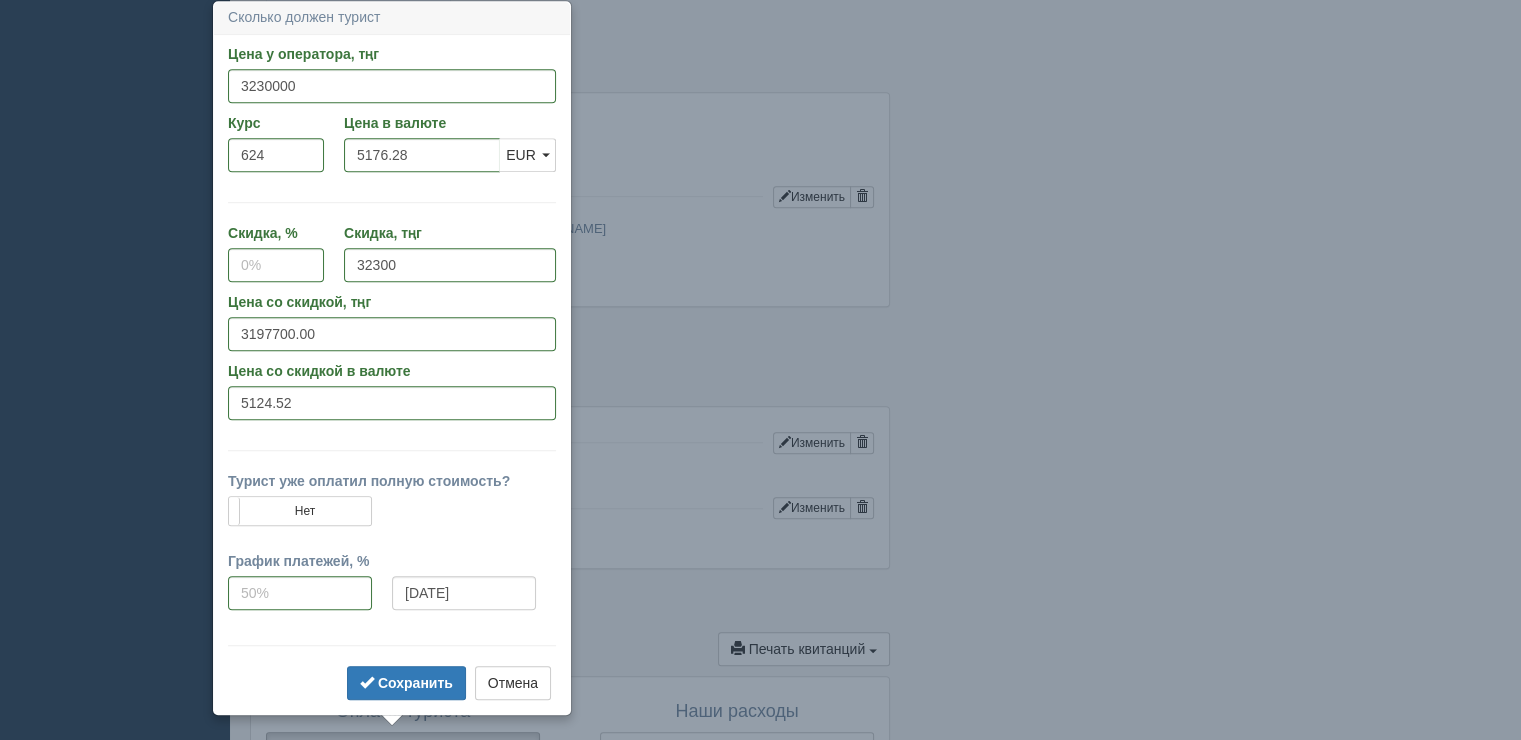 type 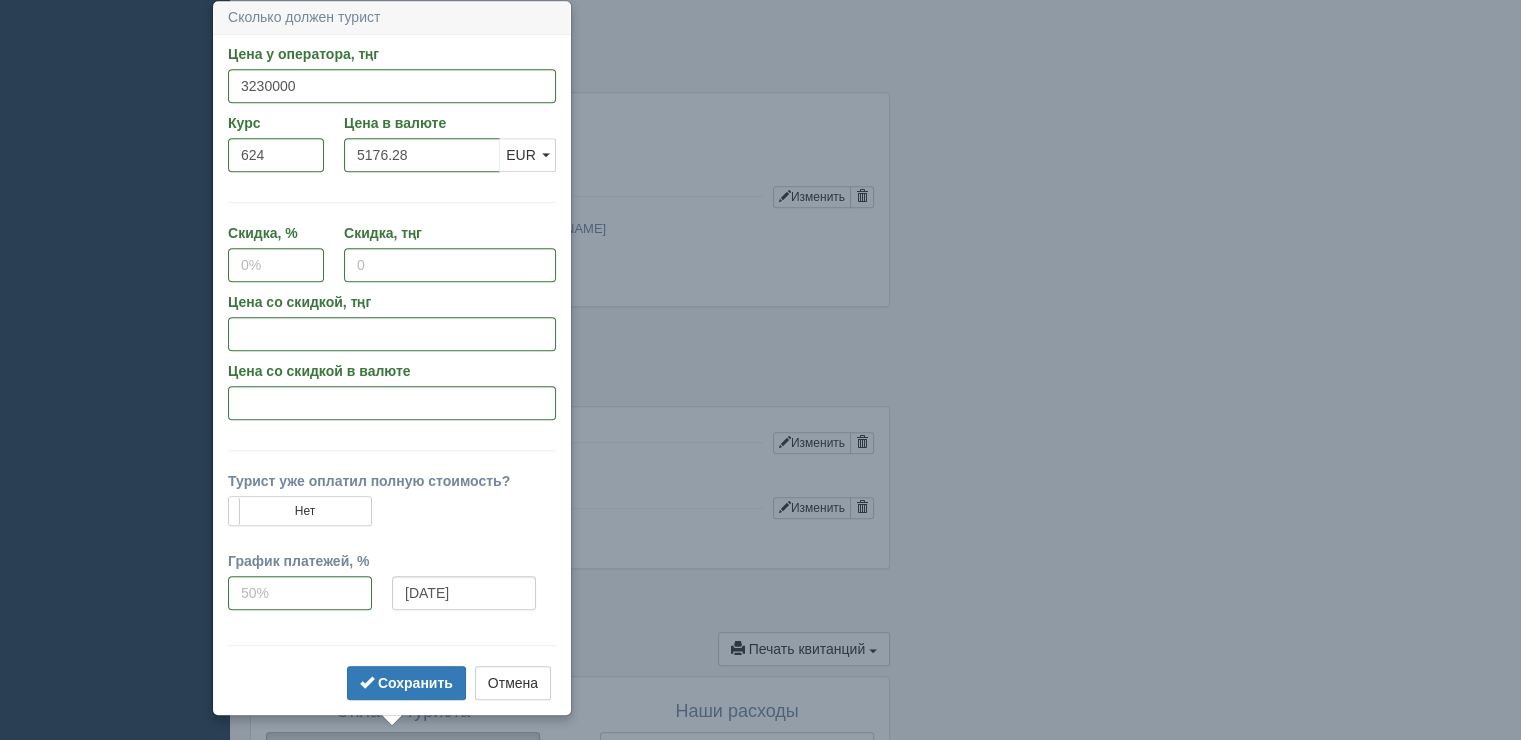 click on "Скидка, тңг" at bounding box center [450, 252] 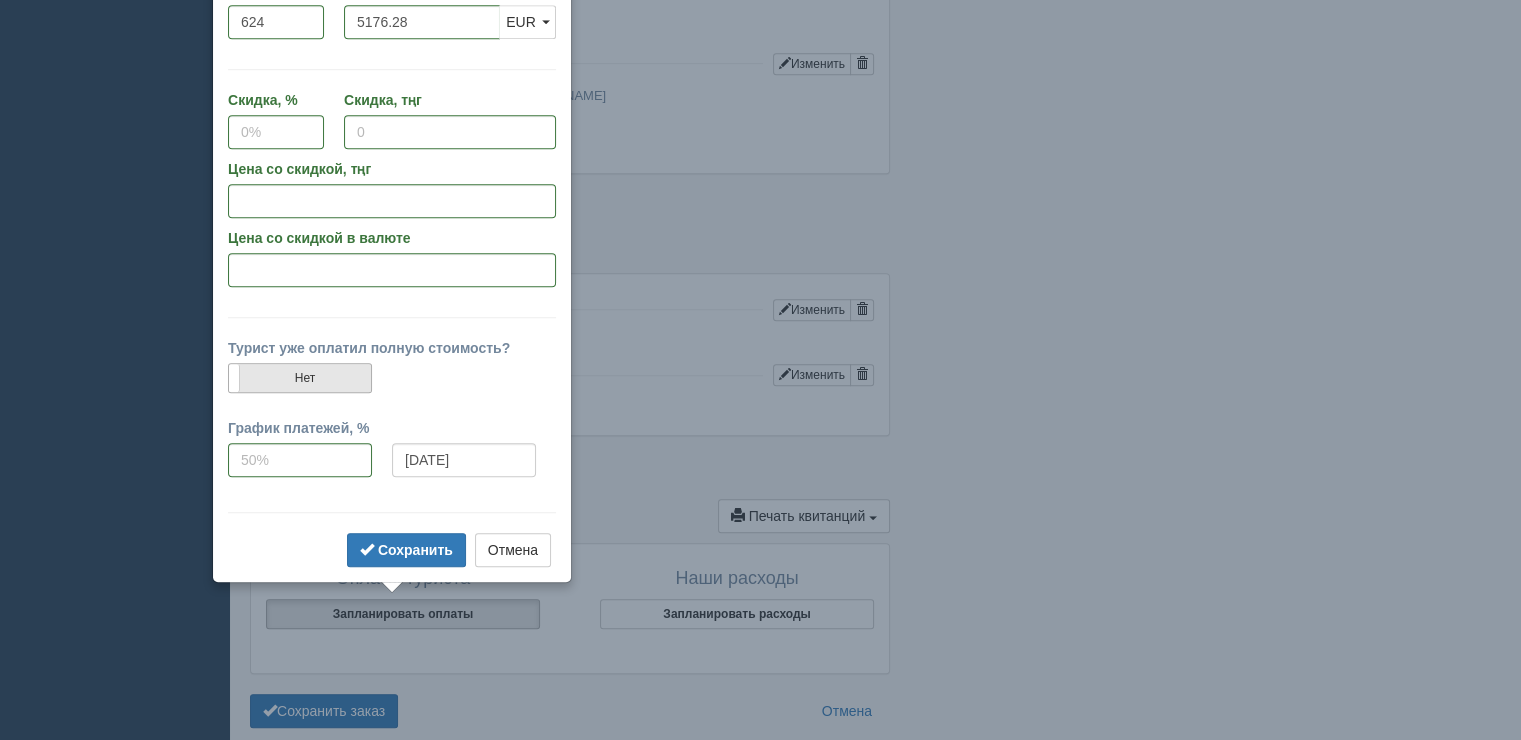 click on "Нет" at bounding box center [300, 378] 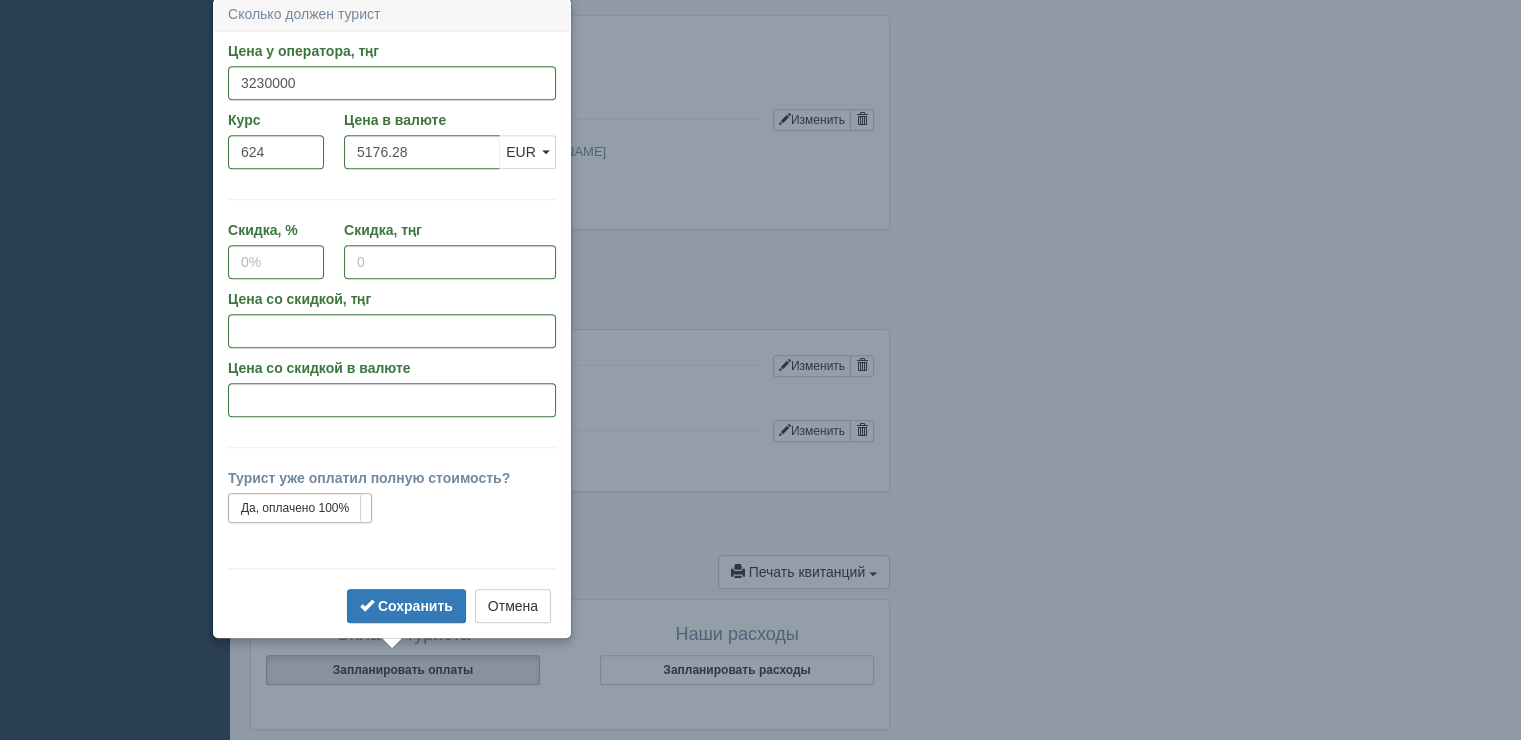 scroll, scrollTop: 1408, scrollLeft: 0, axis: vertical 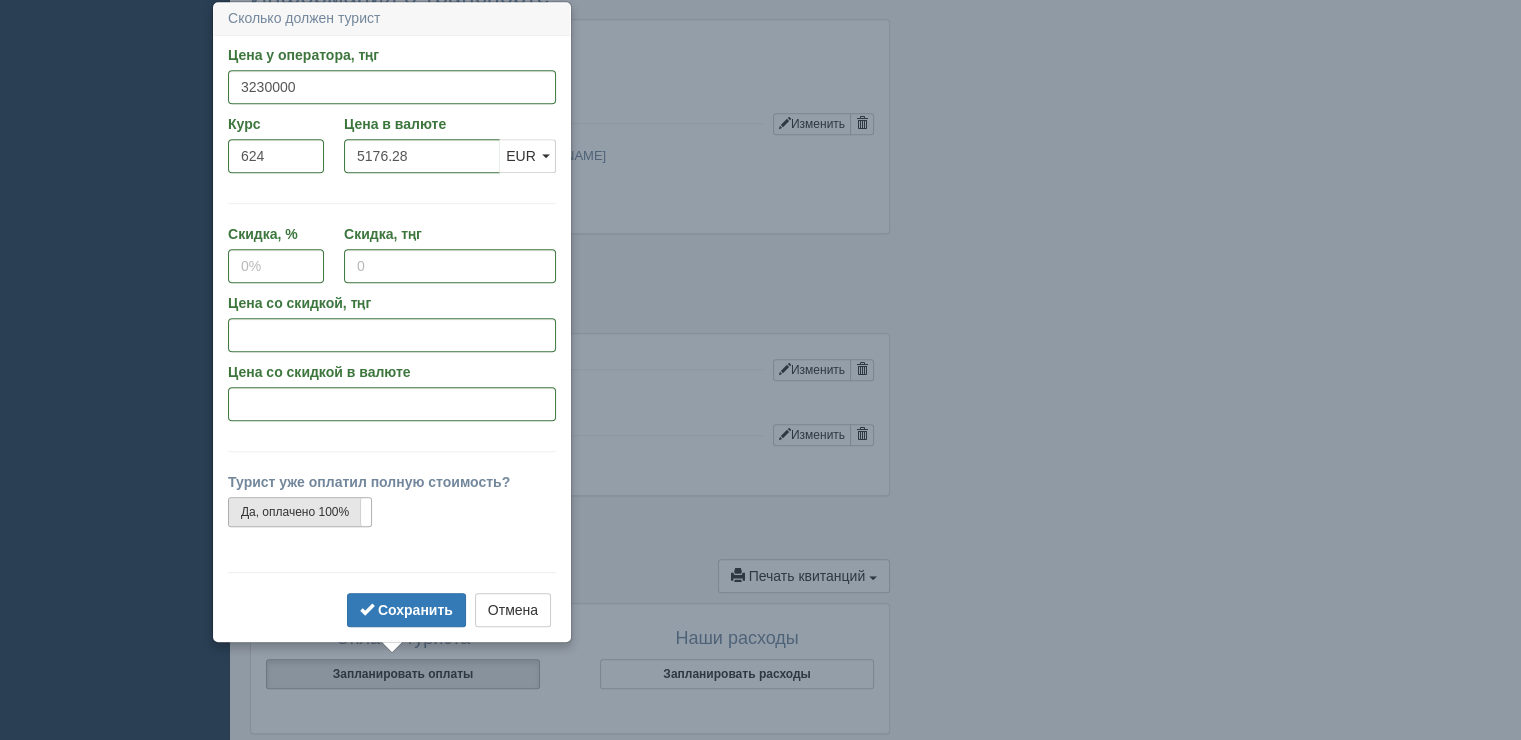 click on "Да, оплачено 100%" at bounding box center [300, 512] 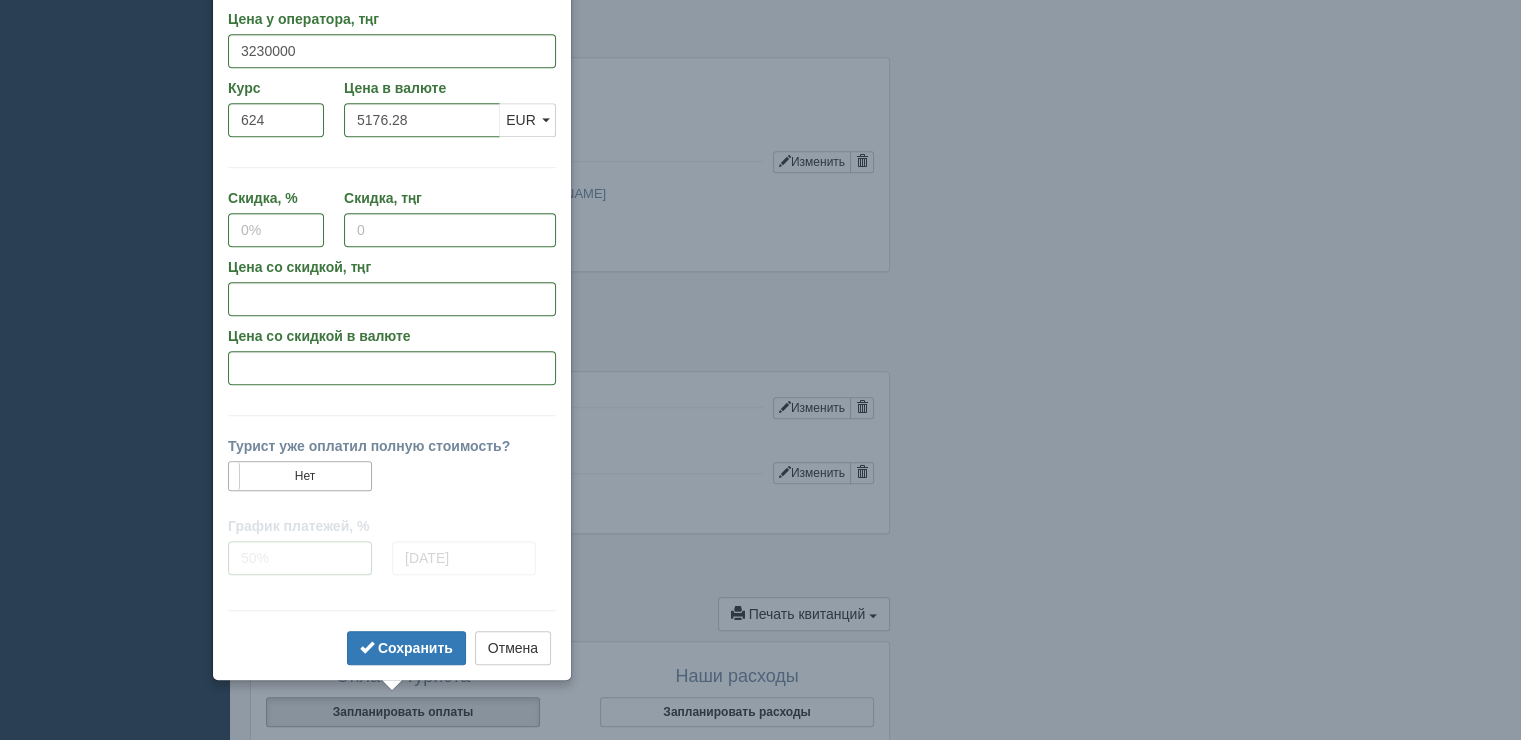 scroll, scrollTop: 1335, scrollLeft: 0, axis: vertical 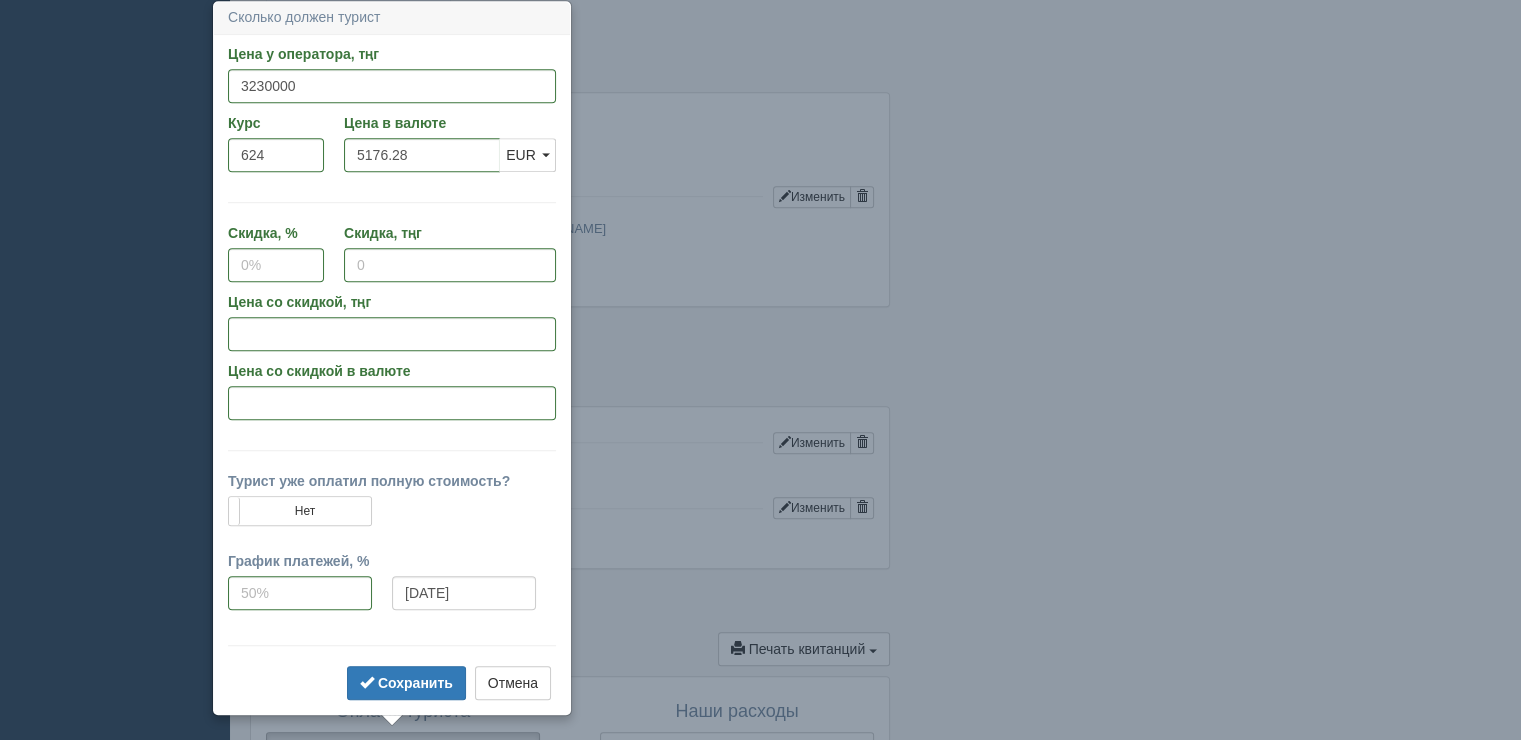 click on "Да, оплачено 100% Нет" at bounding box center [310, 523] 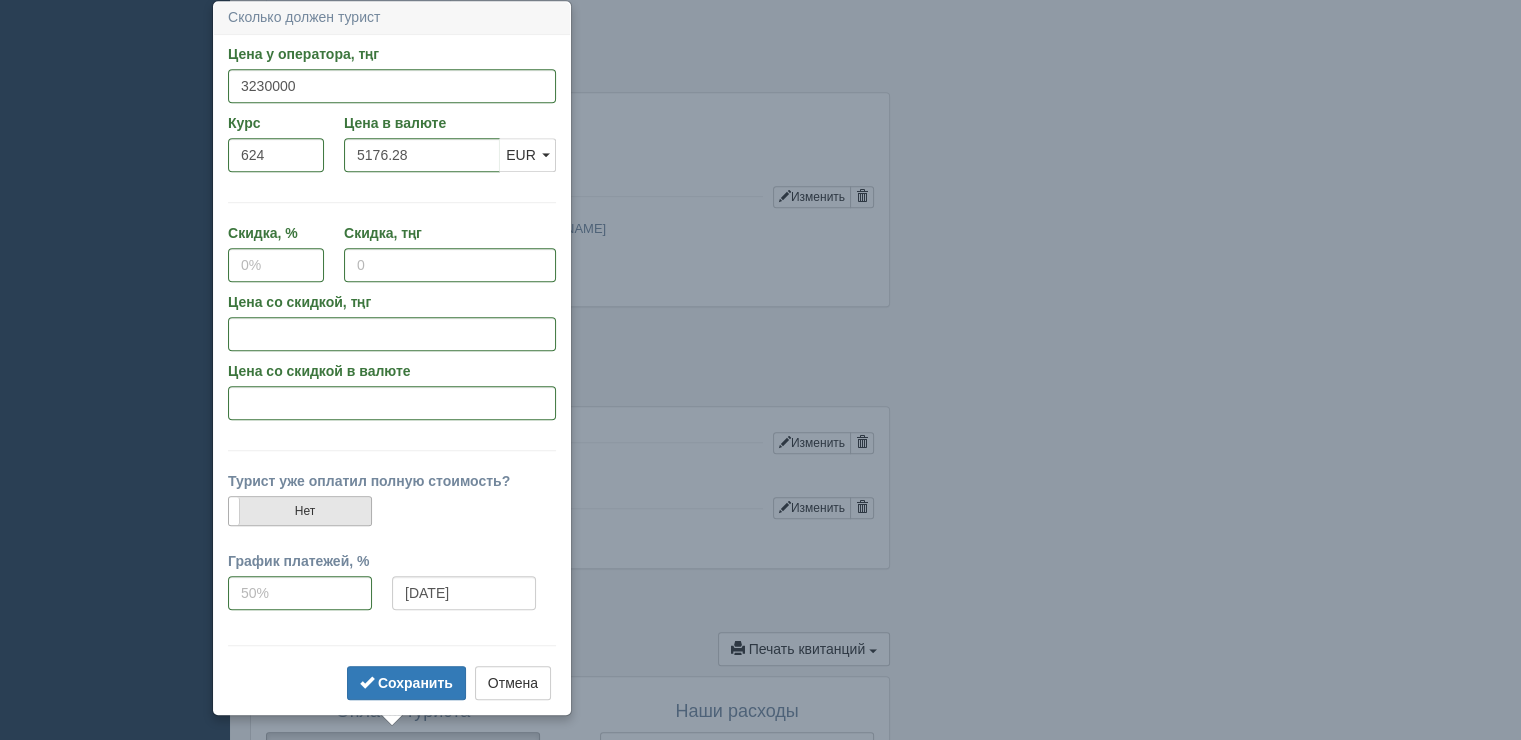 click on "Нет" at bounding box center (300, 511) 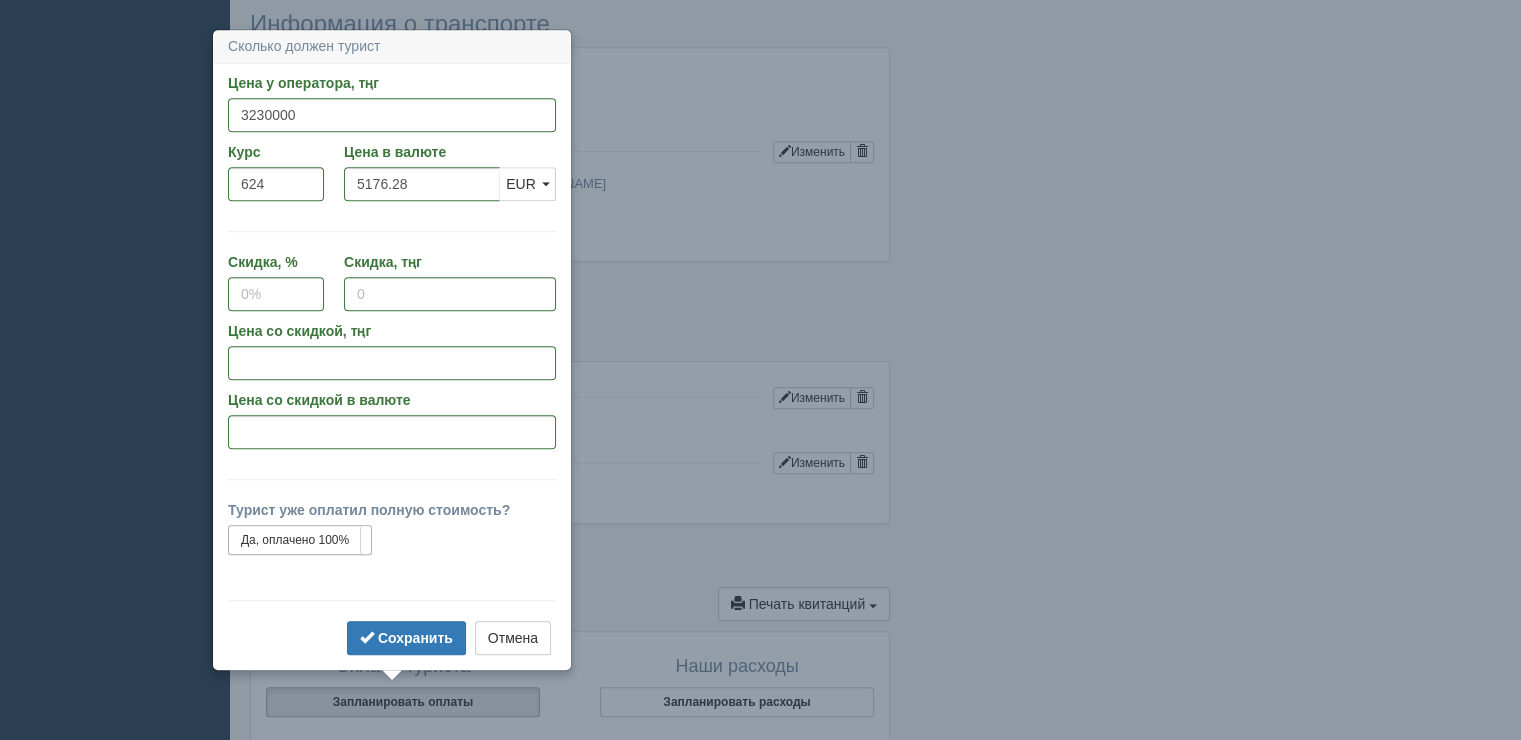 scroll, scrollTop: 1408, scrollLeft: 0, axis: vertical 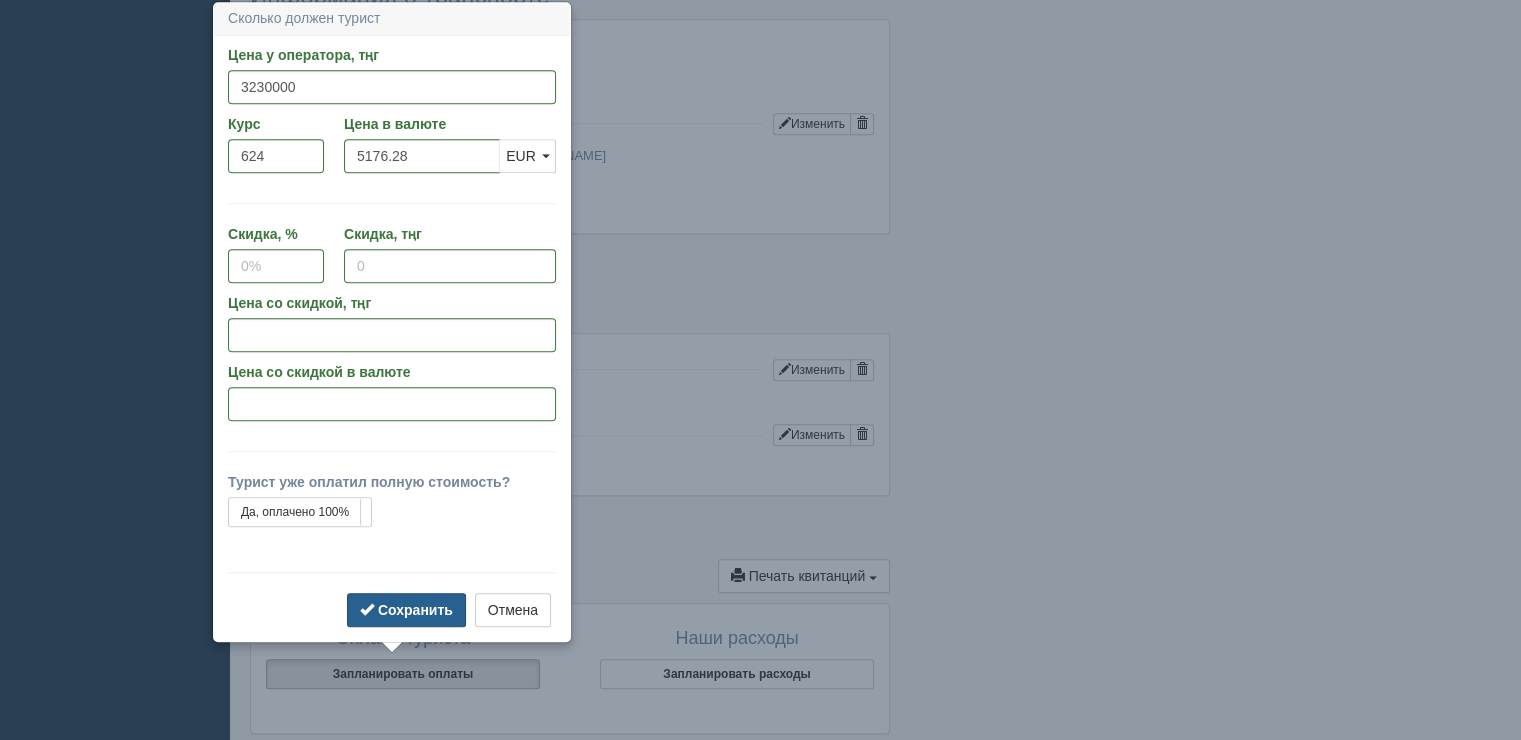 click on "Сохранить" at bounding box center (415, 610) 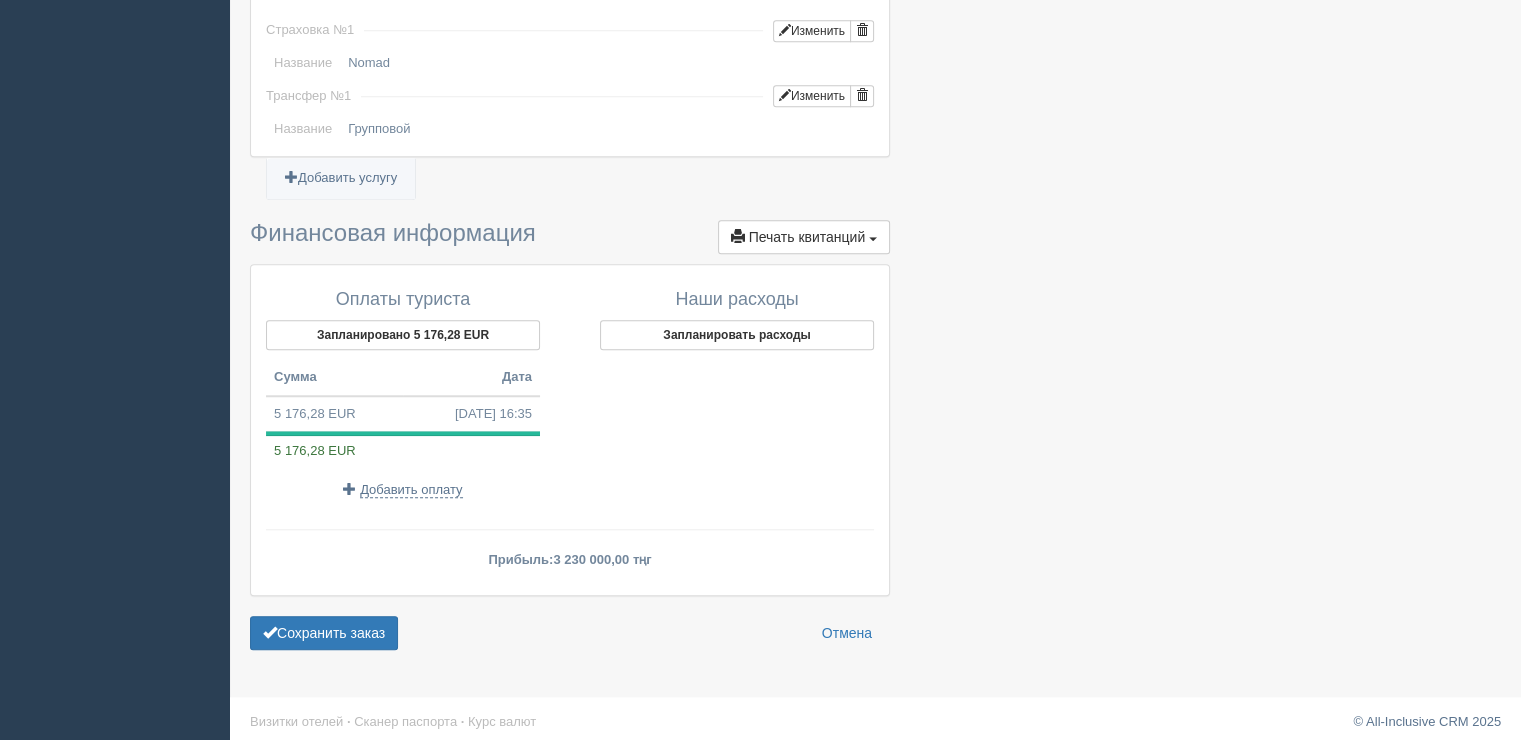 scroll, scrollTop: 1748, scrollLeft: 0, axis: vertical 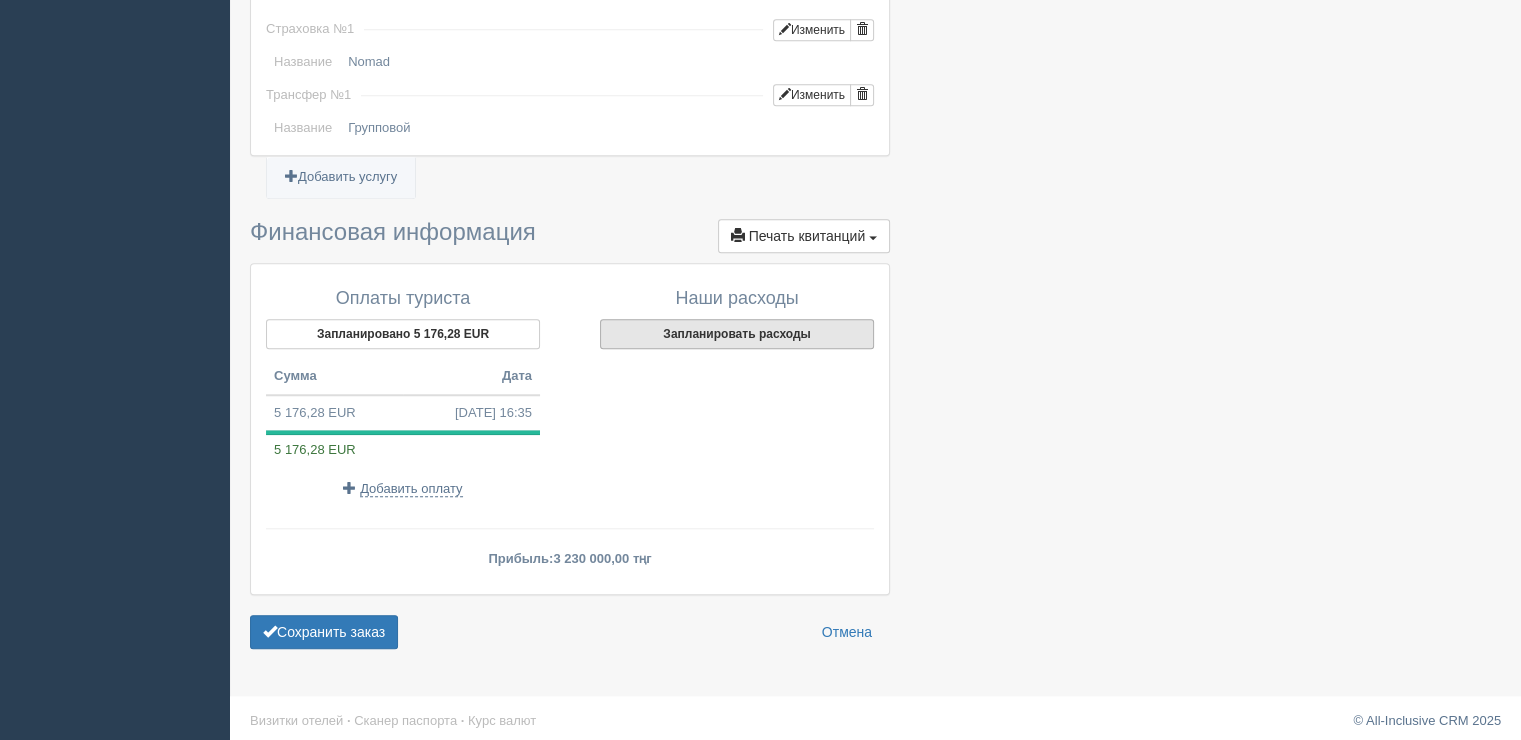 click on "Запланировать расходы" at bounding box center (737, 334) 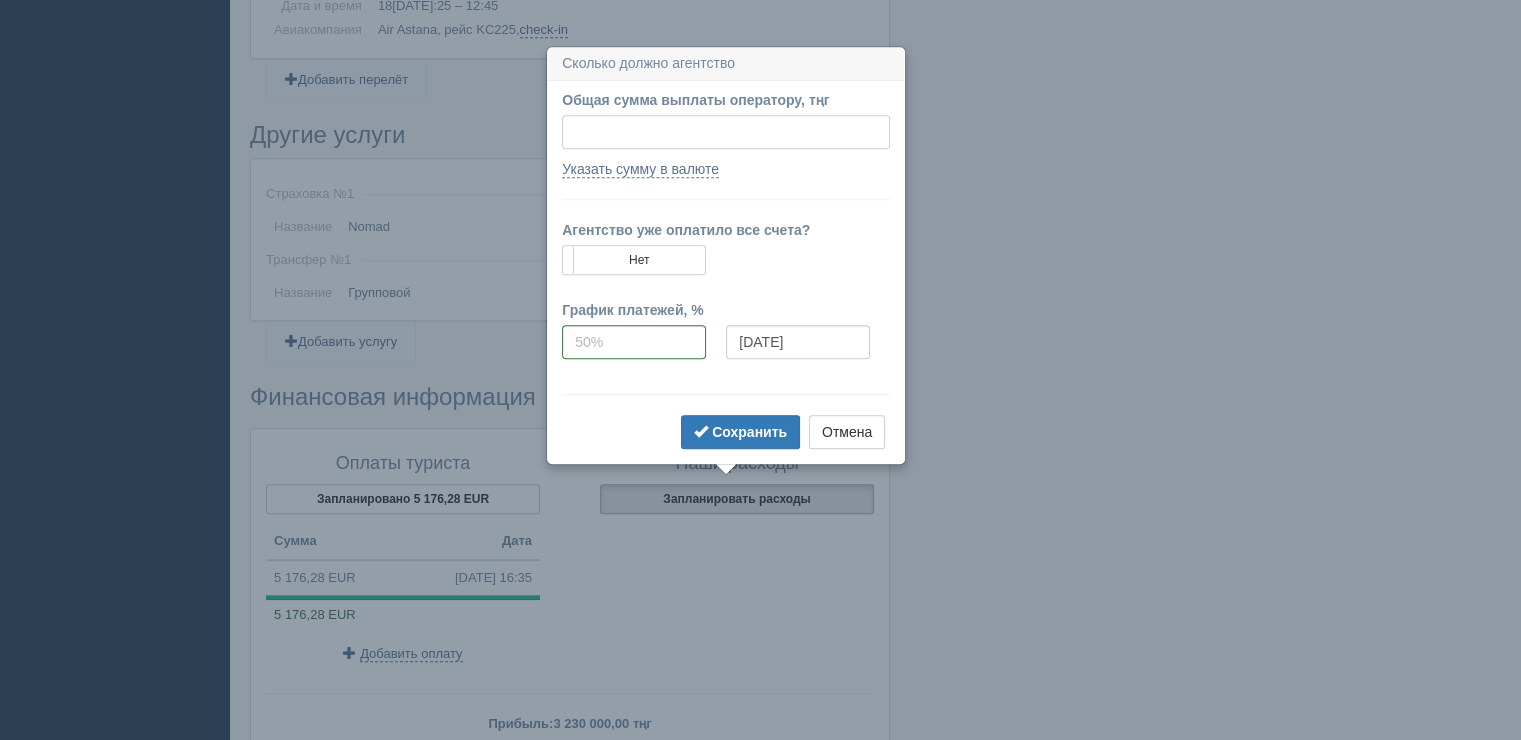 scroll, scrollTop: 1628, scrollLeft: 0, axis: vertical 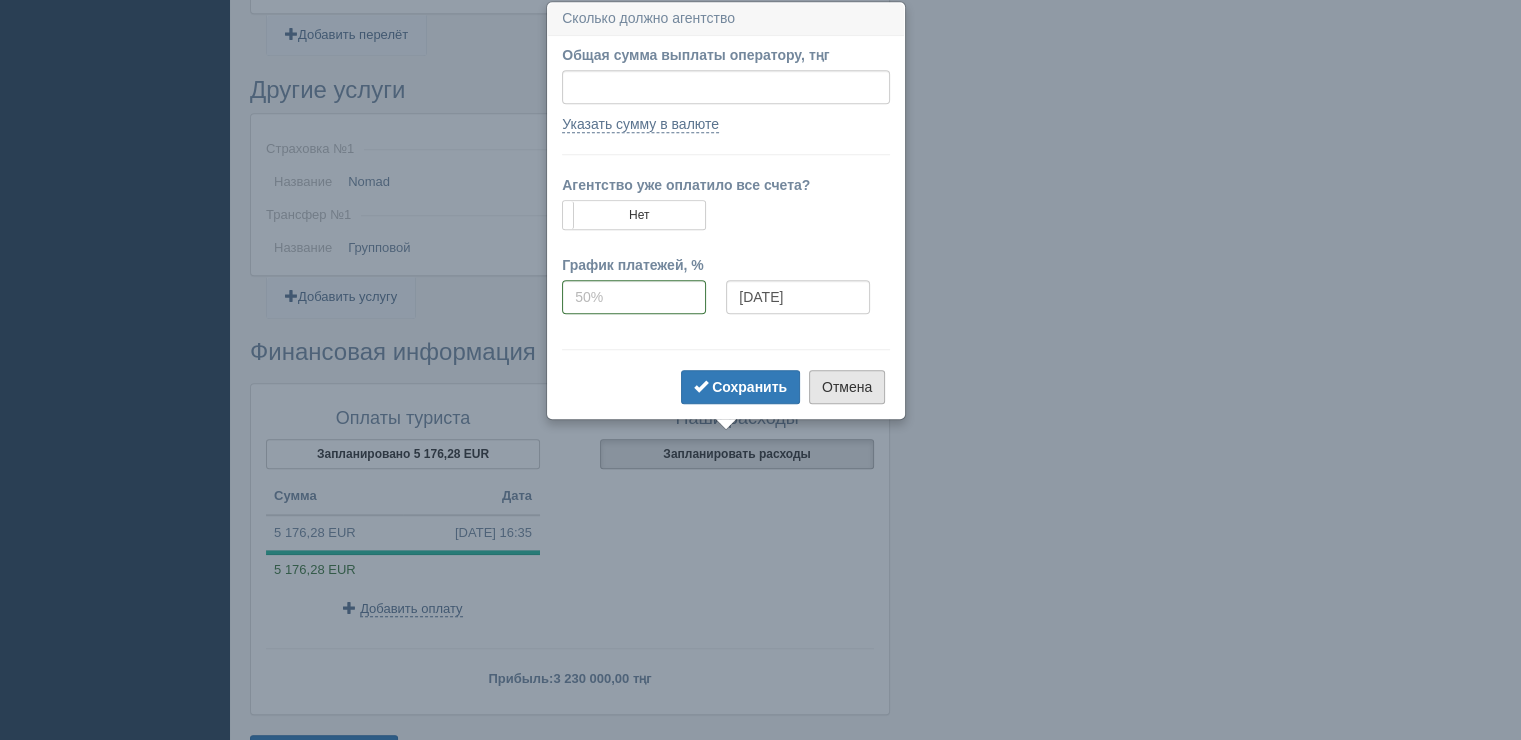 click on "Отмена" at bounding box center [847, 387] 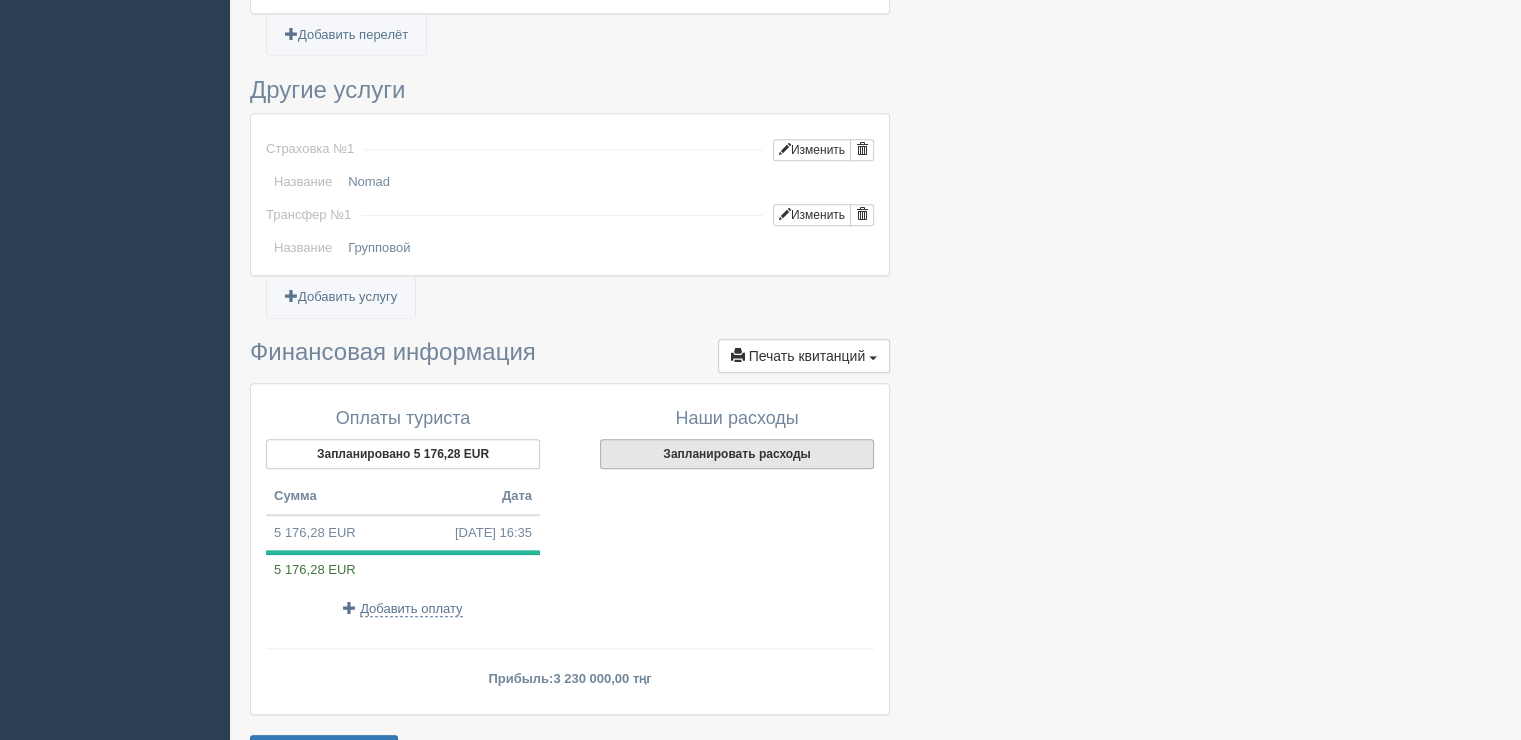 click on "Запланировать расходы" at bounding box center [737, 454] 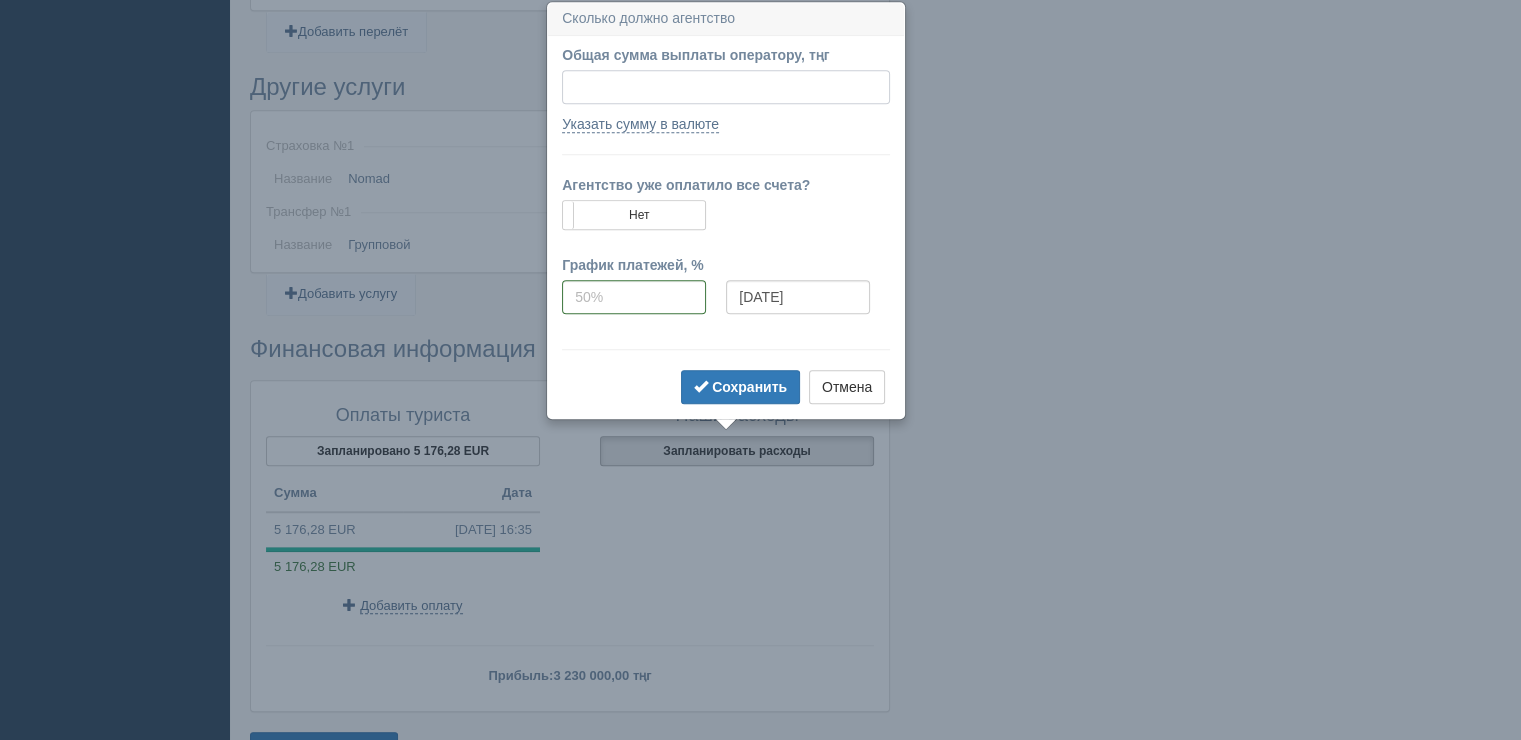 scroll, scrollTop: 1632, scrollLeft: 0, axis: vertical 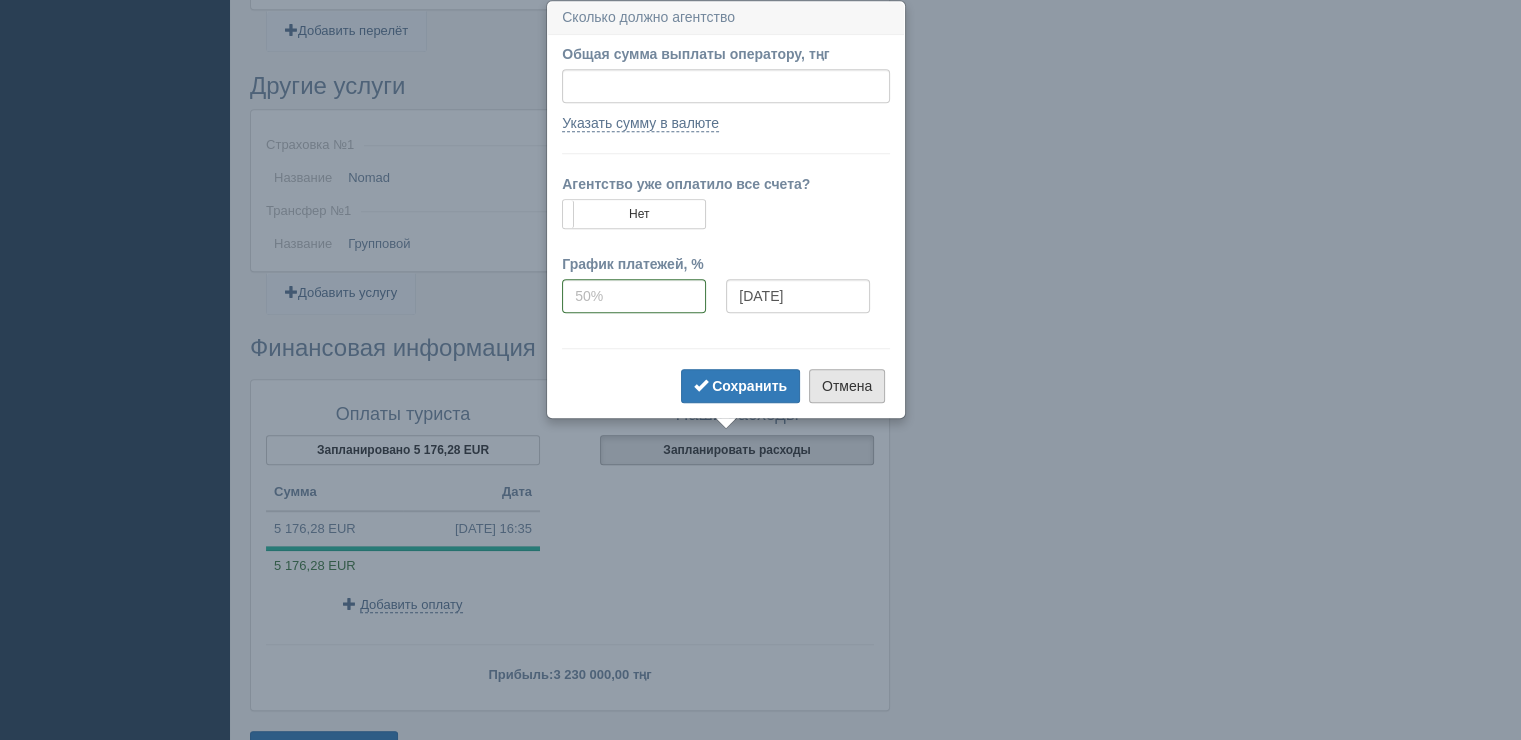 click on "Отмена" at bounding box center [847, 386] 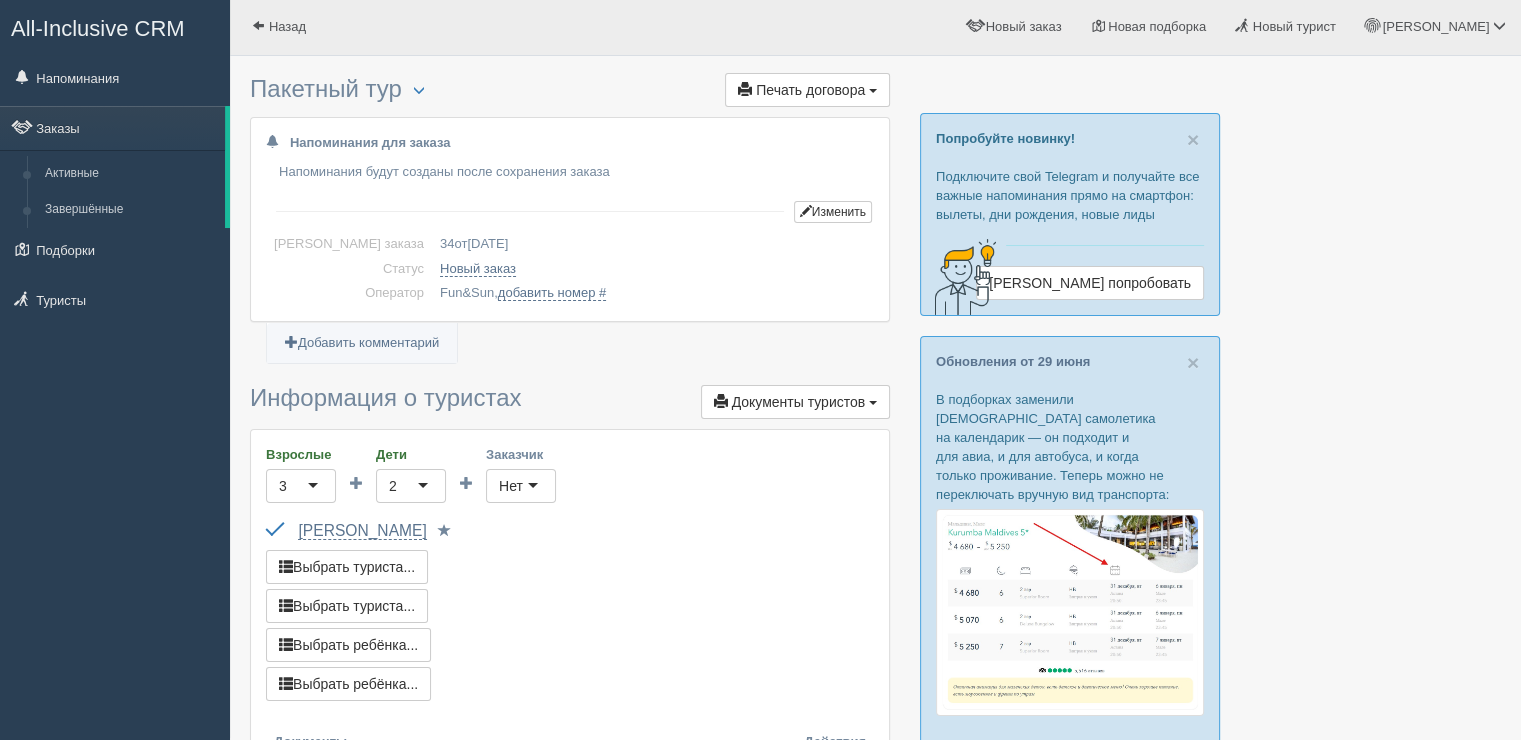 scroll, scrollTop: 0, scrollLeft: 0, axis: both 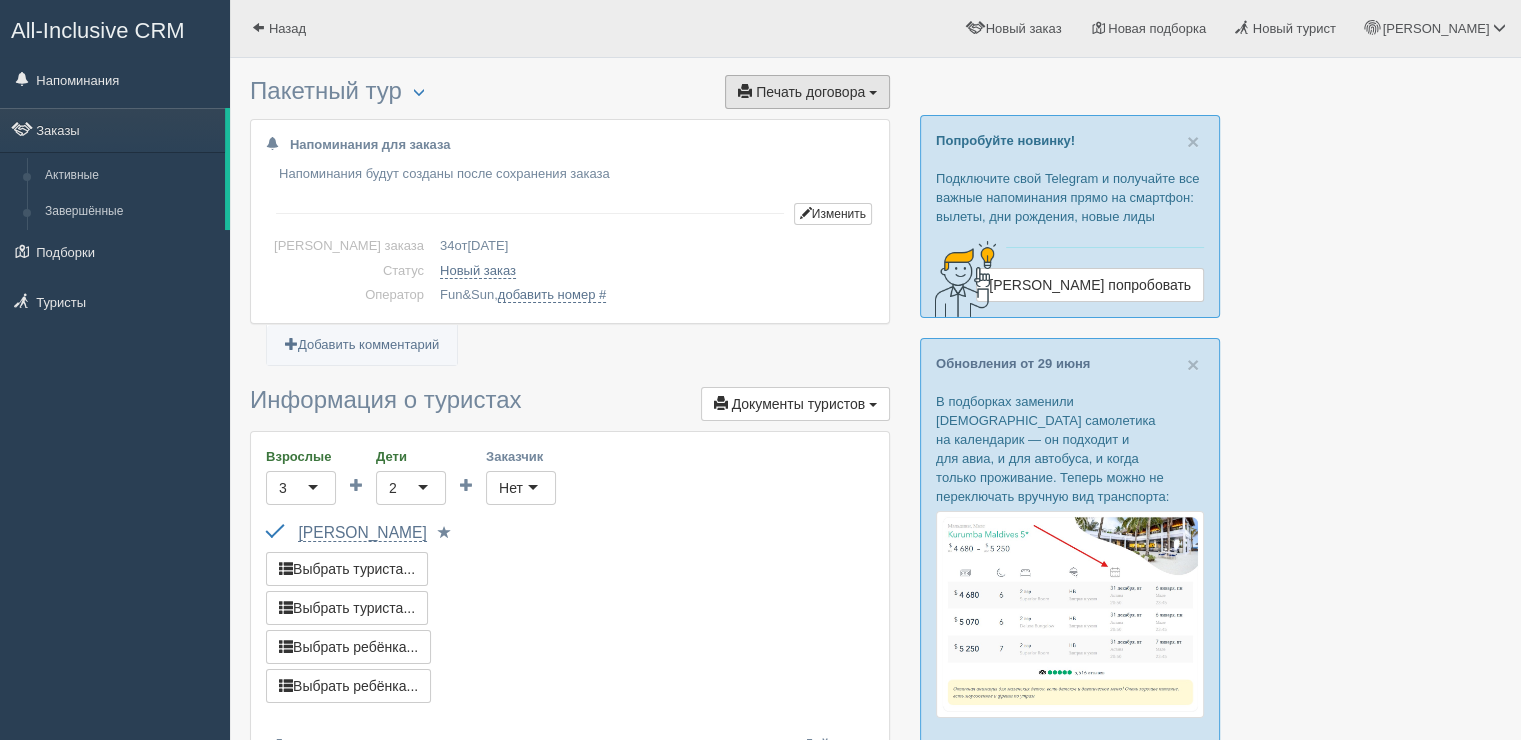 click on "Печать договора" at bounding box center [810, 92] 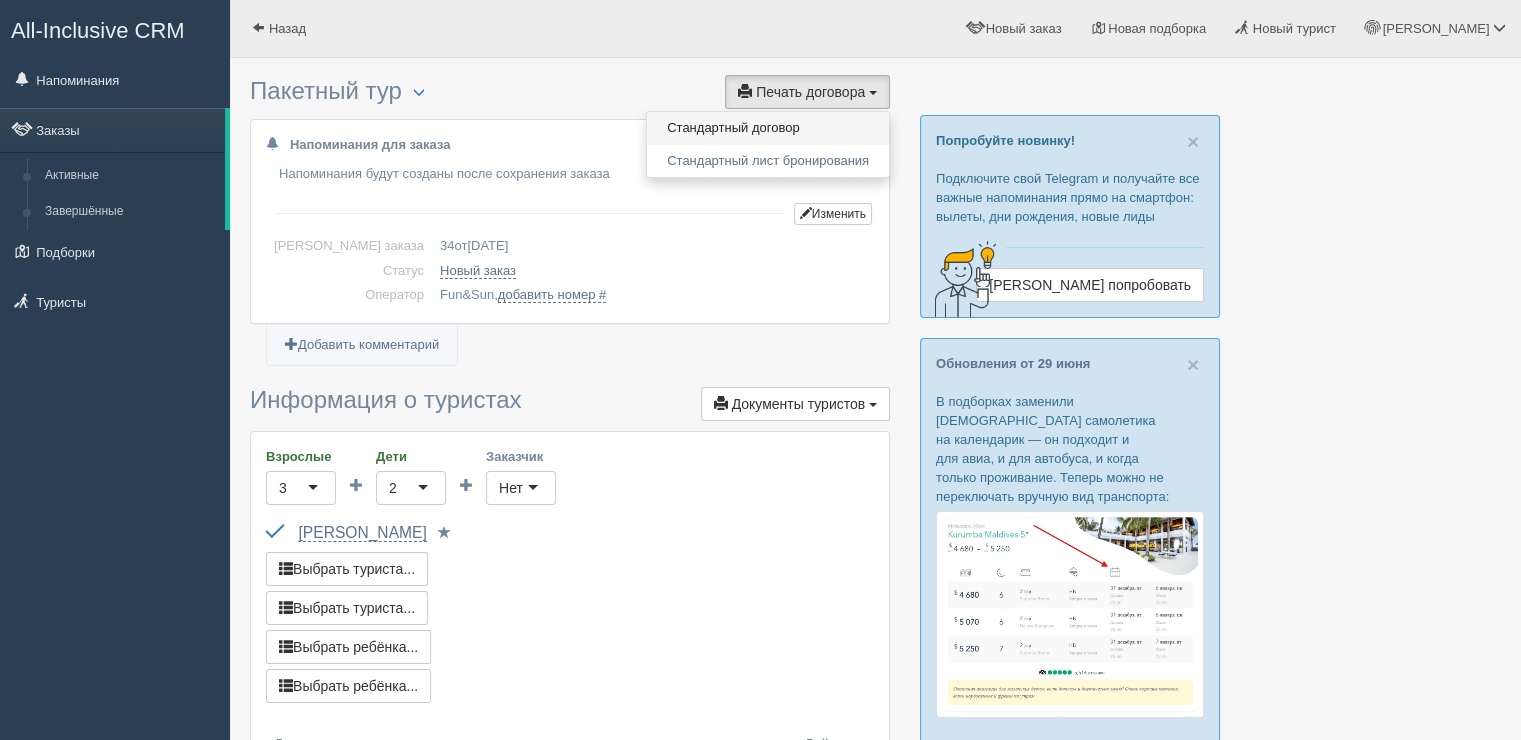 click on "Стандартный договор" at bounding box center (768, 128) 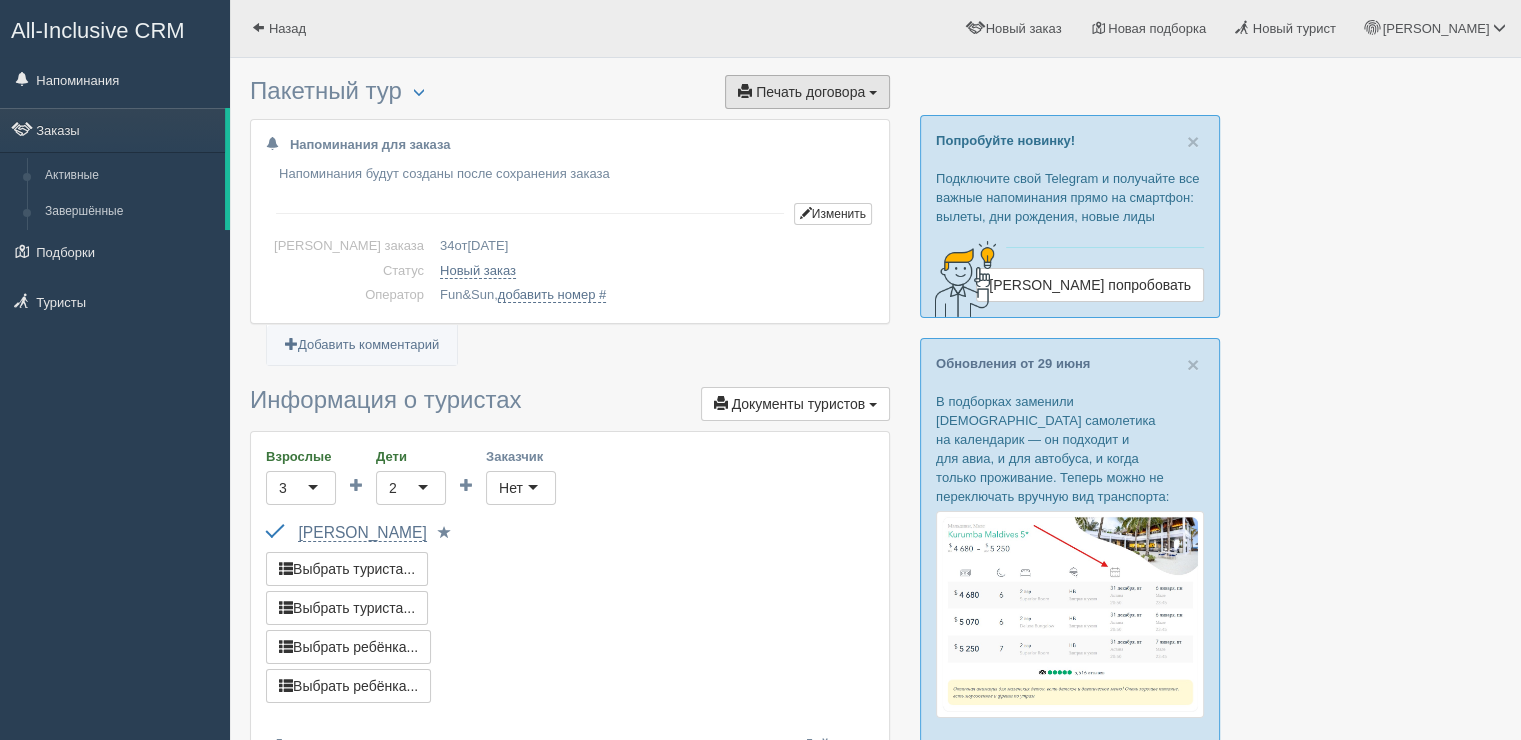 click on "Печать договора
Печать" at bounding box center (807, 92) 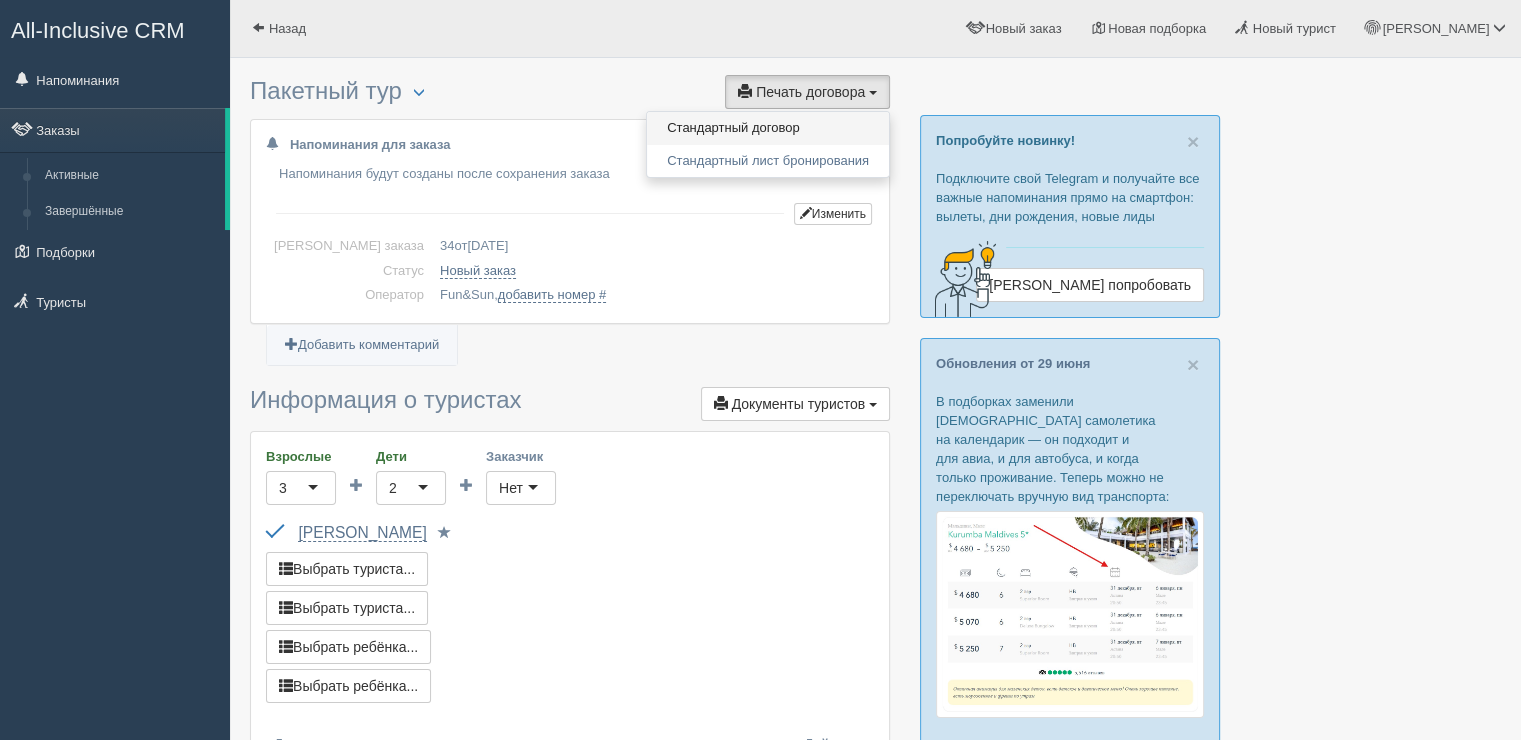 click on "Стандартный договор" at bounding box center (768, 128) 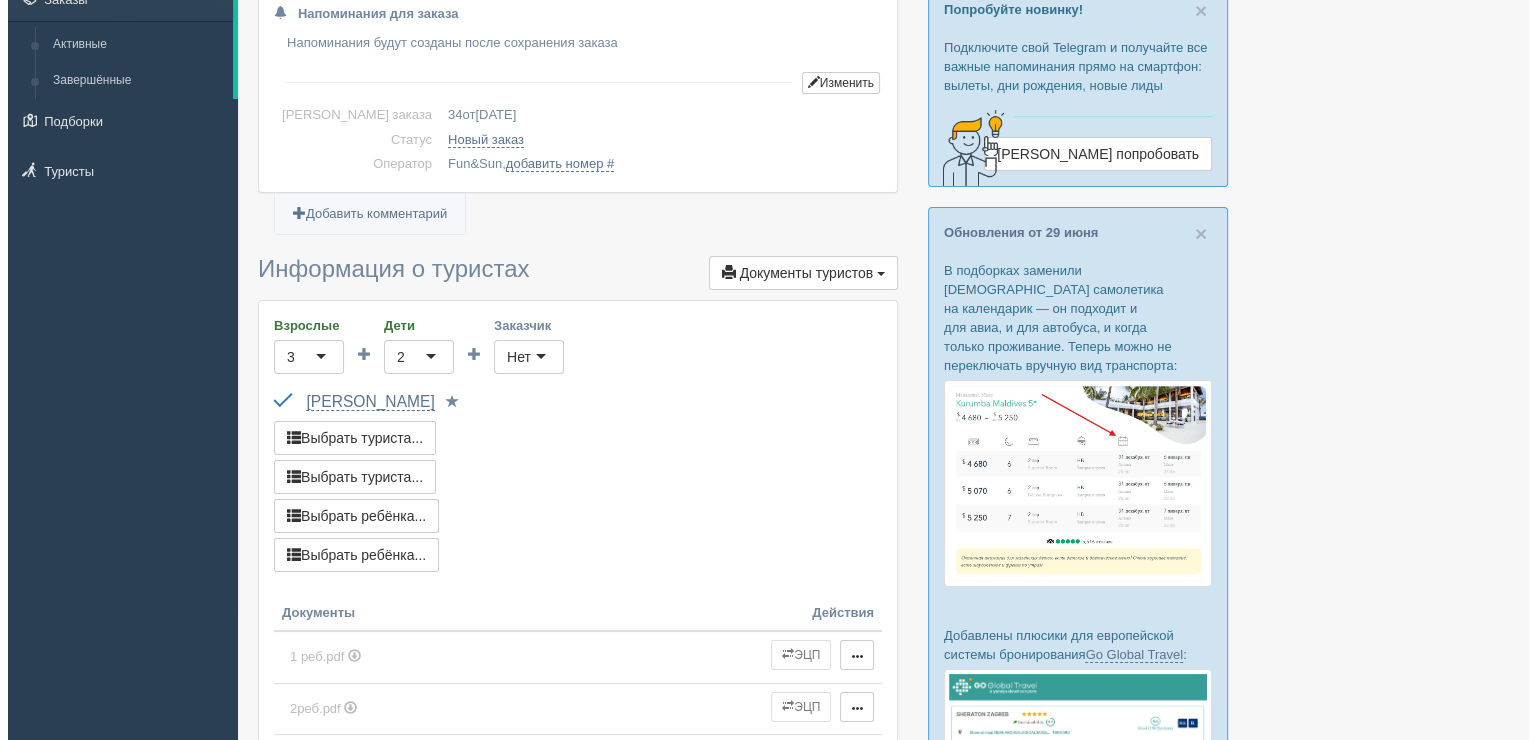scroll, scrollTop: 133, scrollLeft: 0, axis: vertical 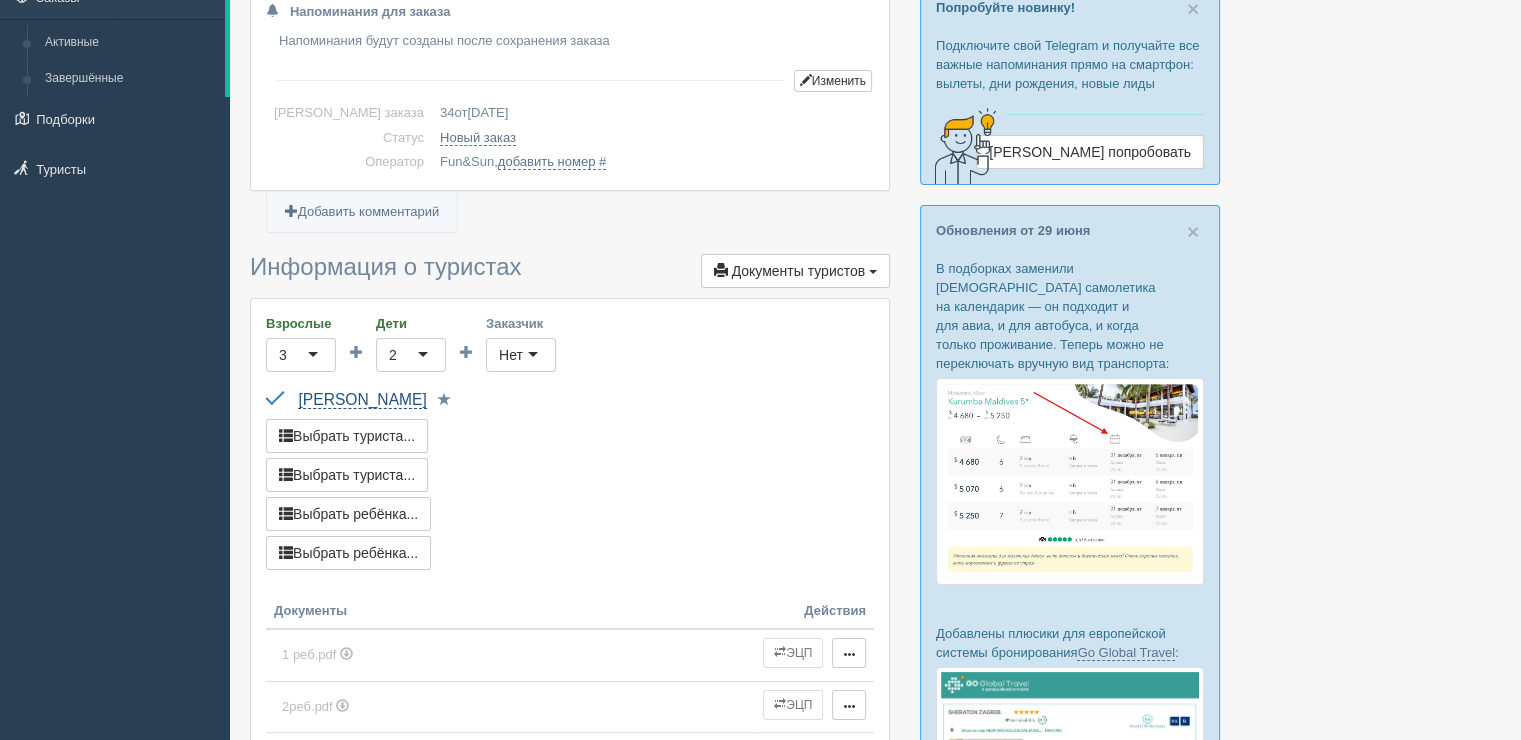 click on "Рамазанов Ерсаин" at bounding box center (362, 400) 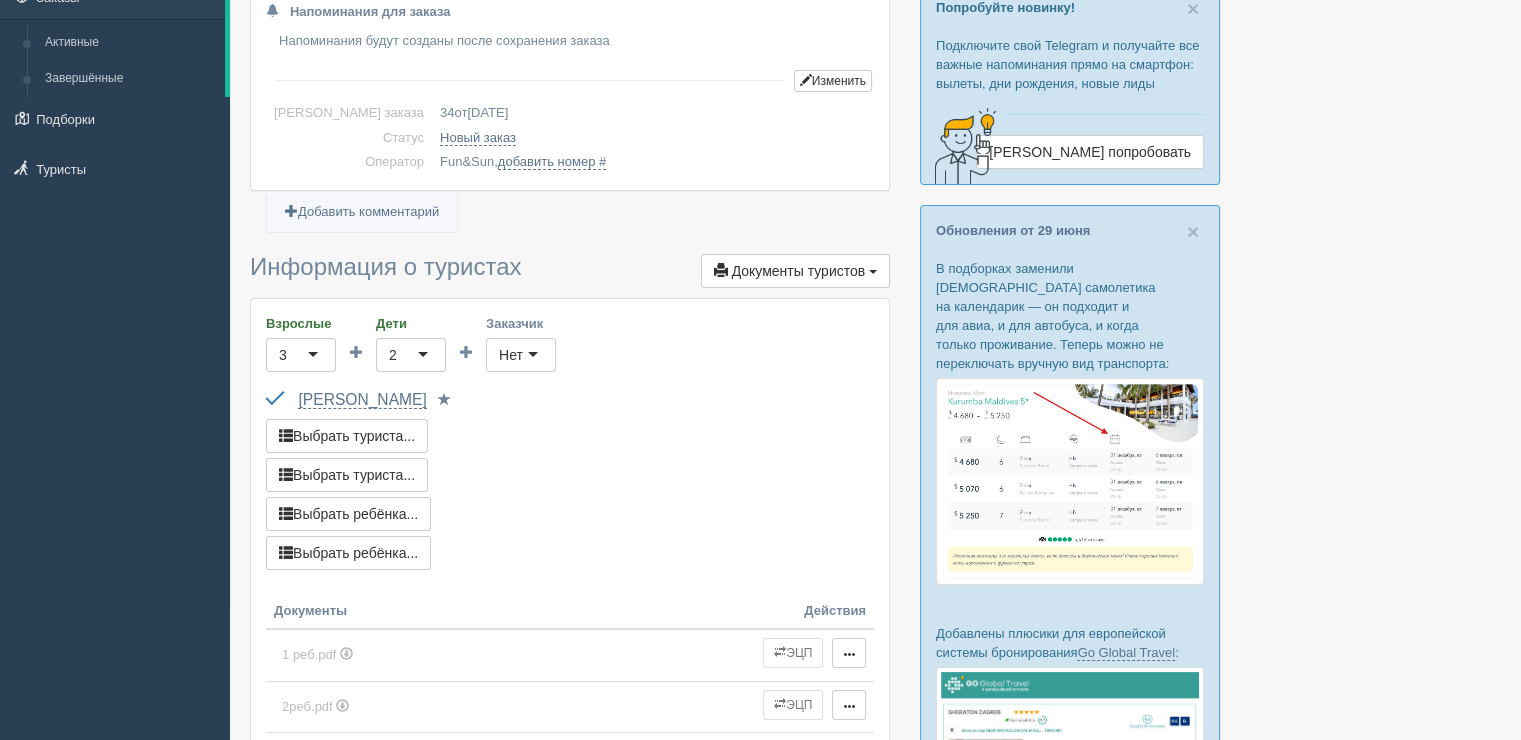 click at bounding box center (266, 391) 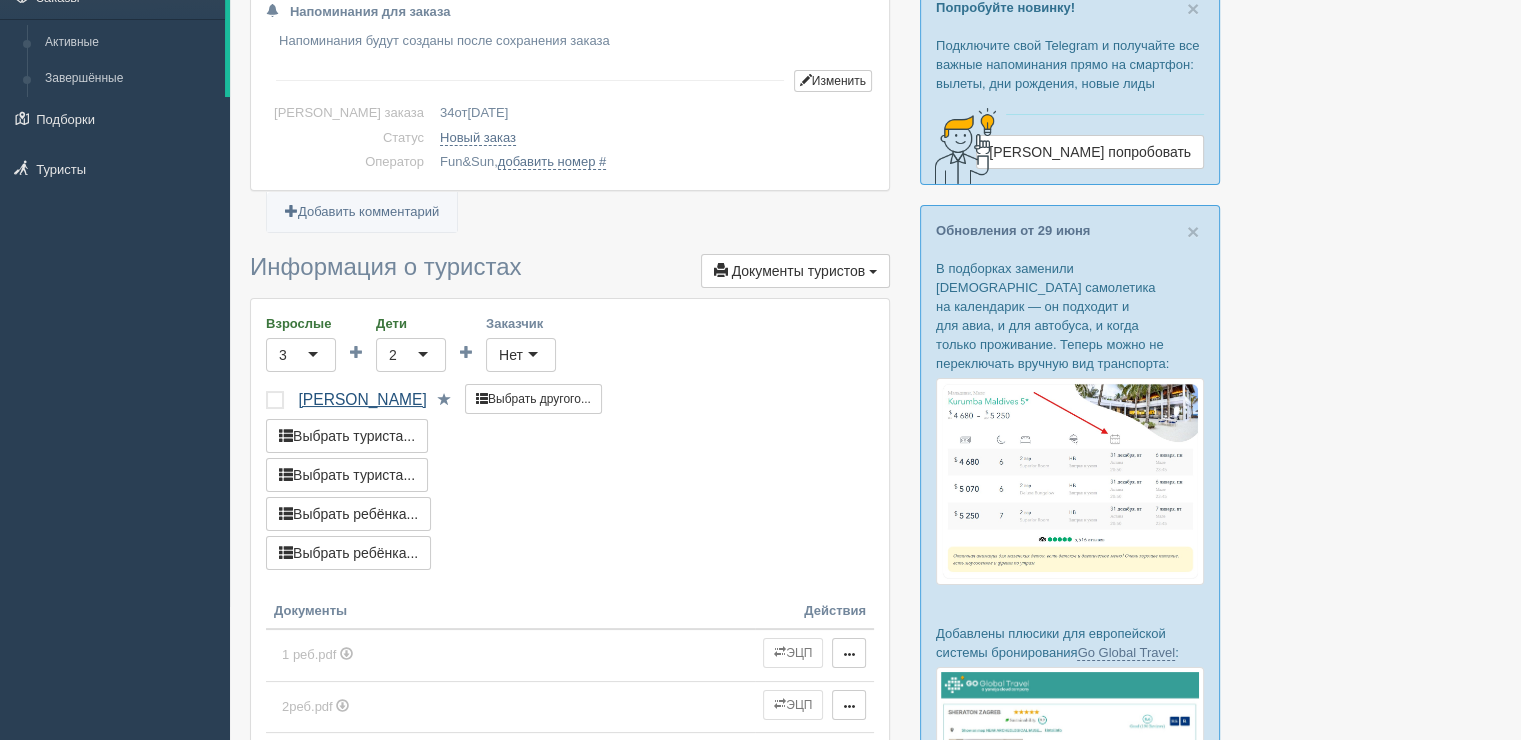 click on "Рамазанов Ерсаин" at bounding box center [362, 399] 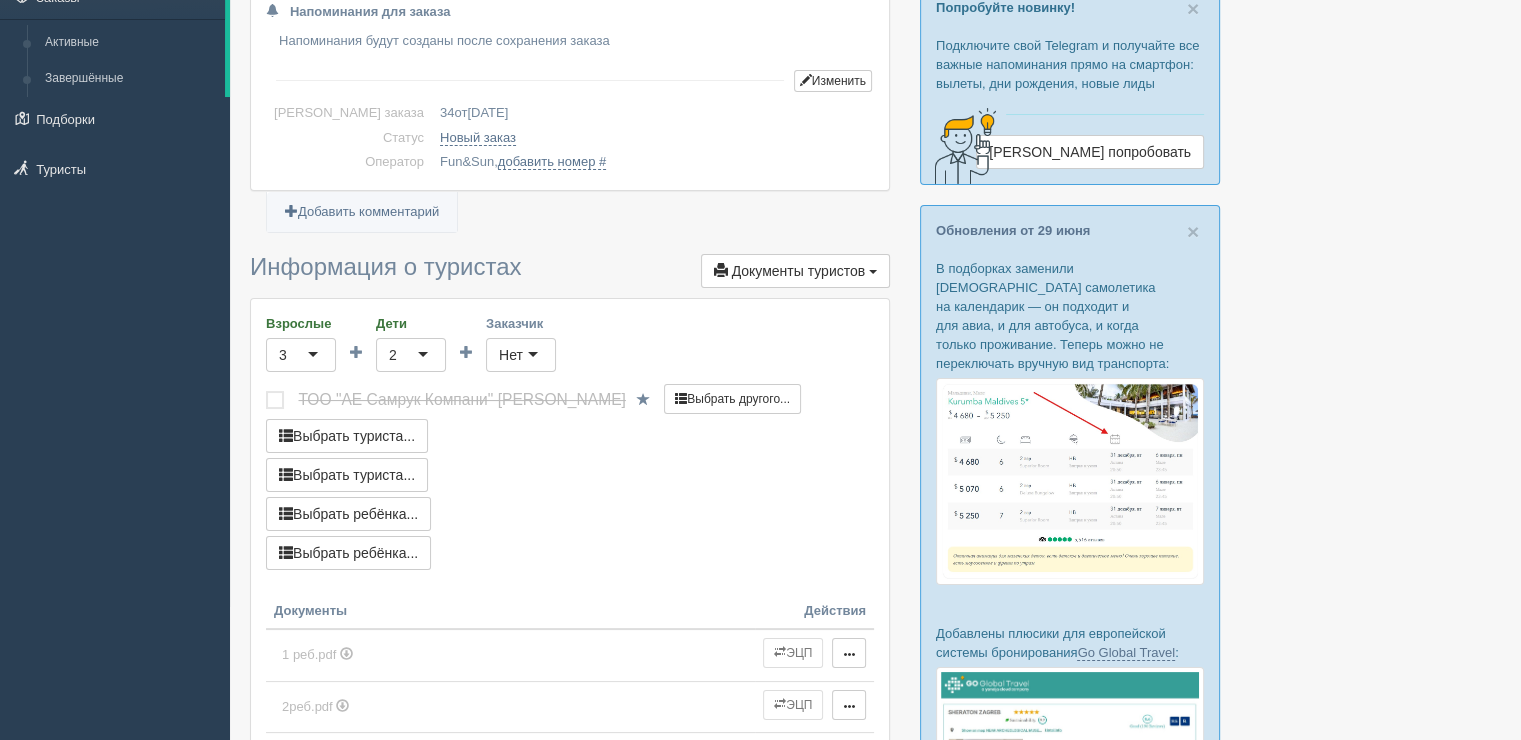click at bounding box center (266, 391) 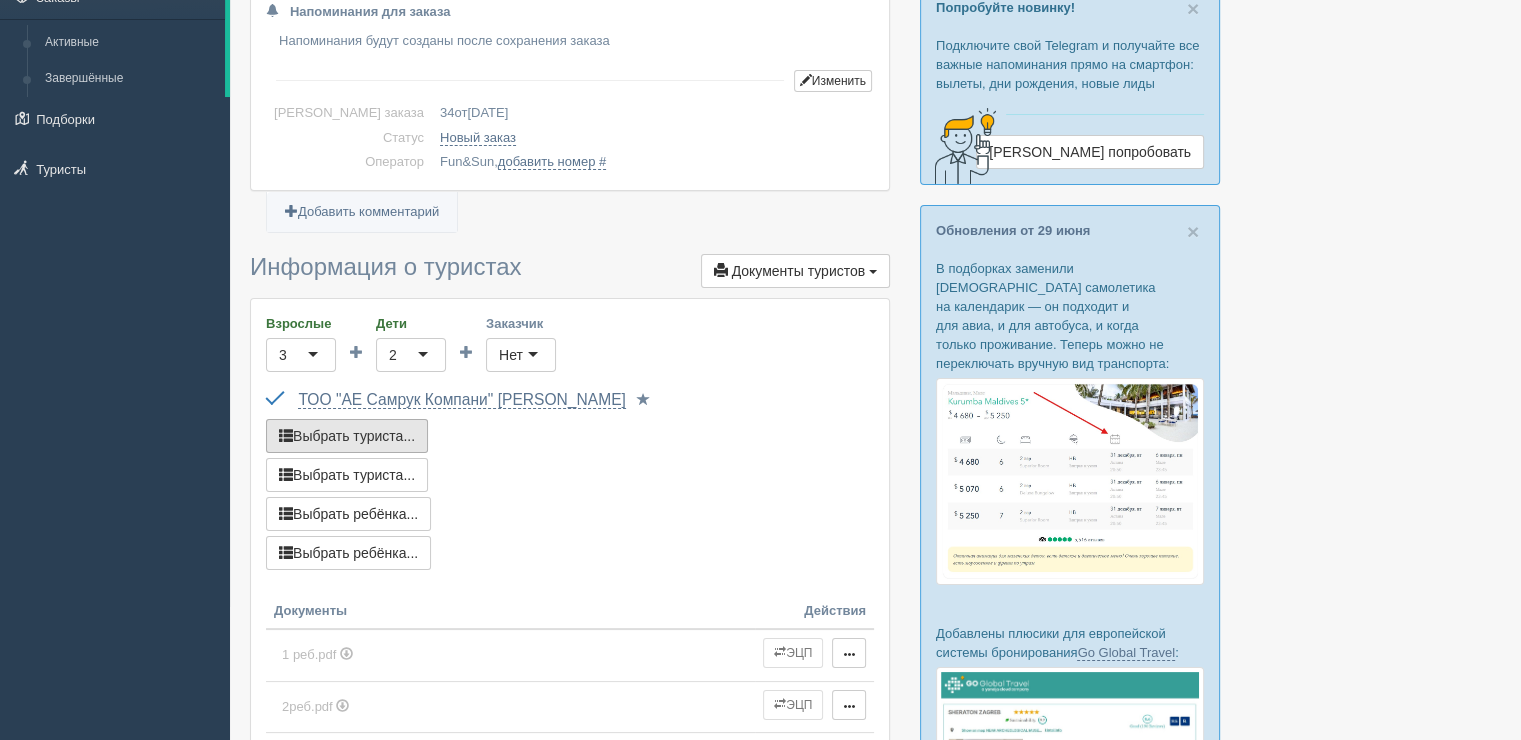 click on "Выбрать туриста..." at bounding box center [347, 436] 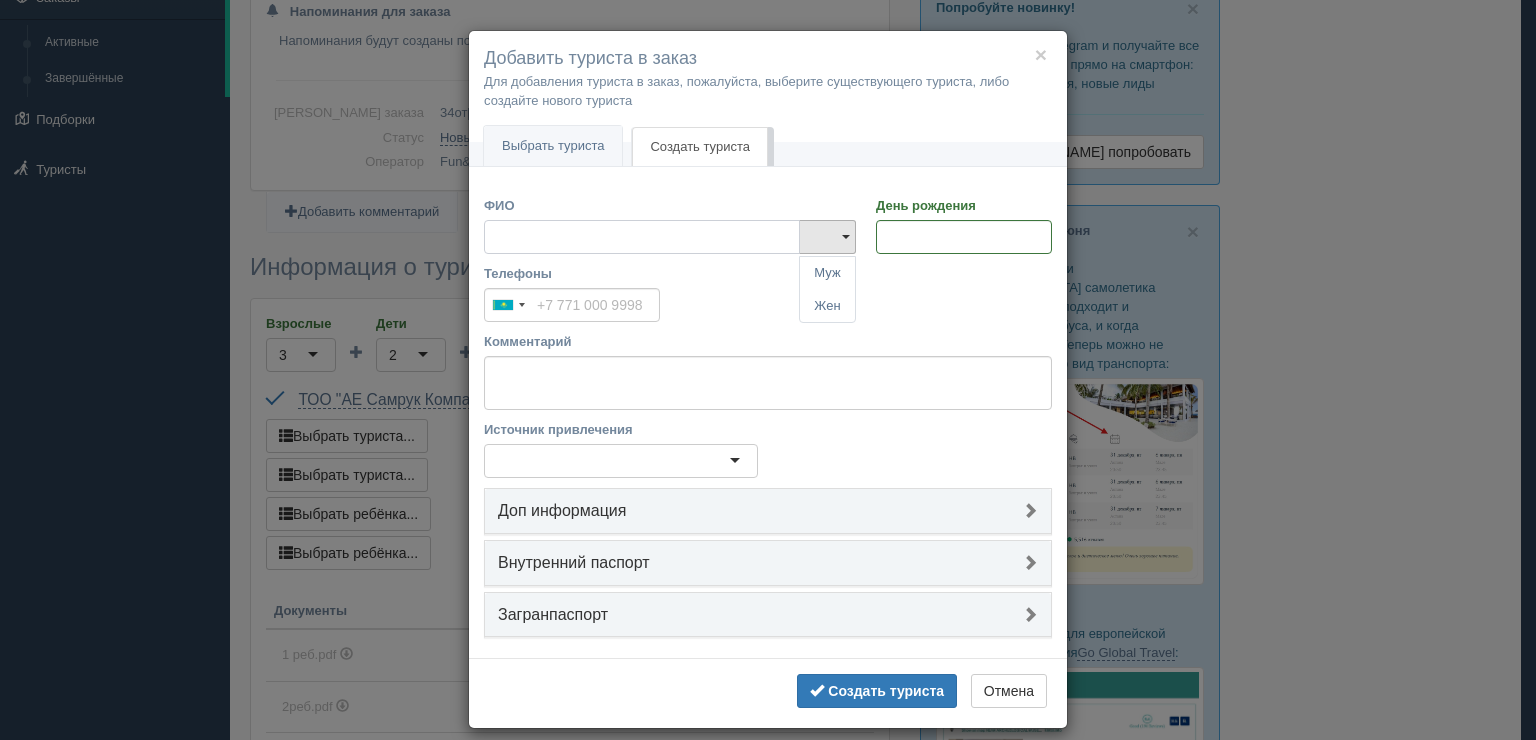 type 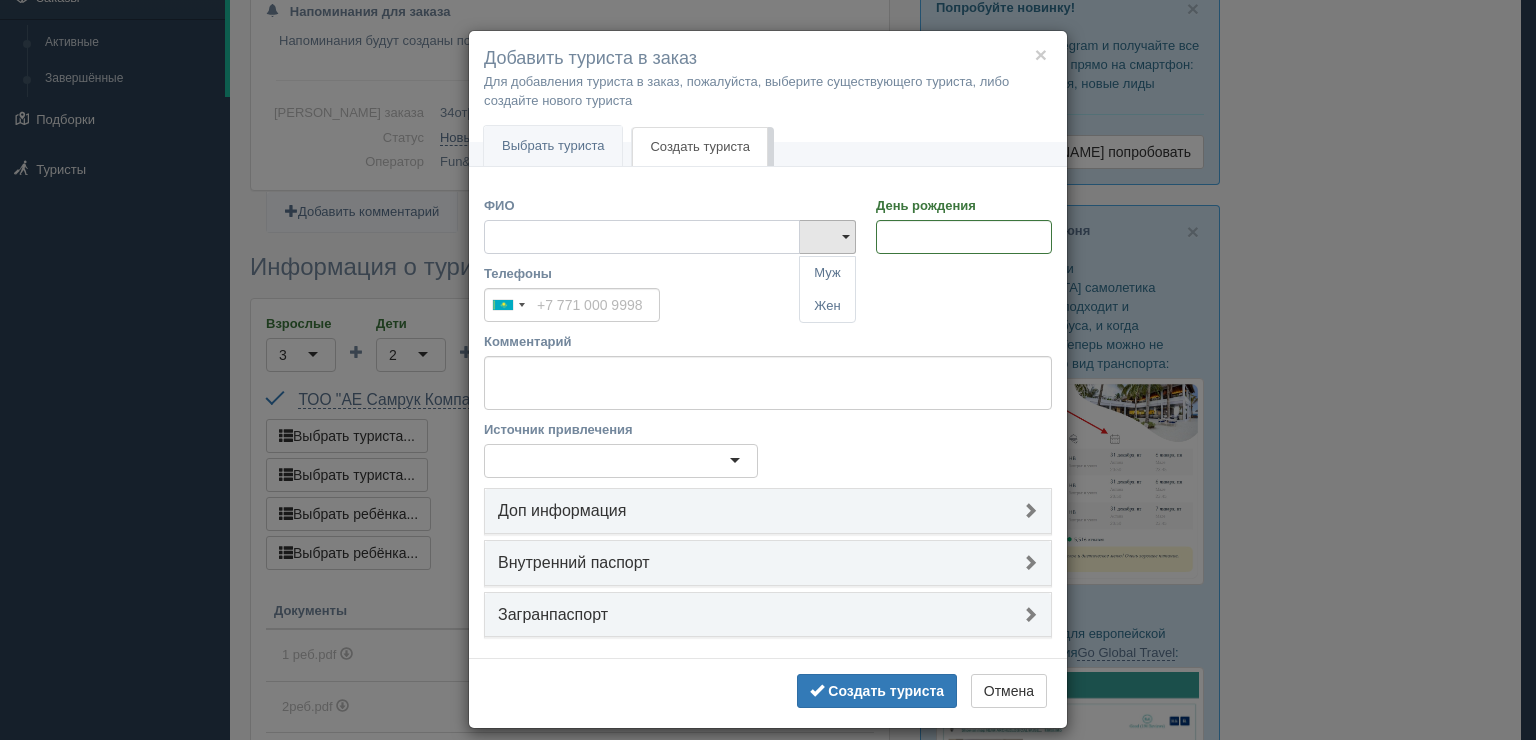 type 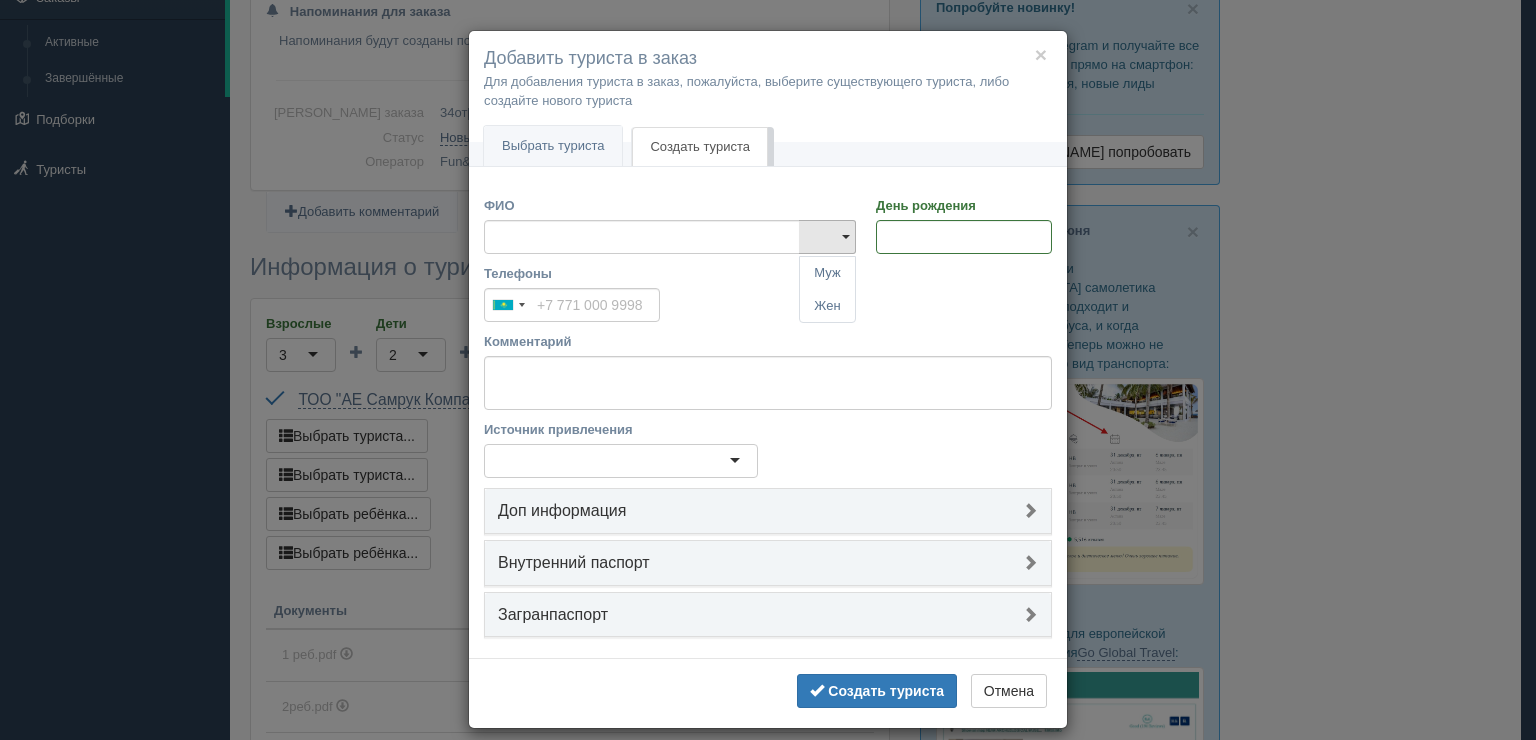 click on "Загранпаспорт" at bounding box center [768, 615] 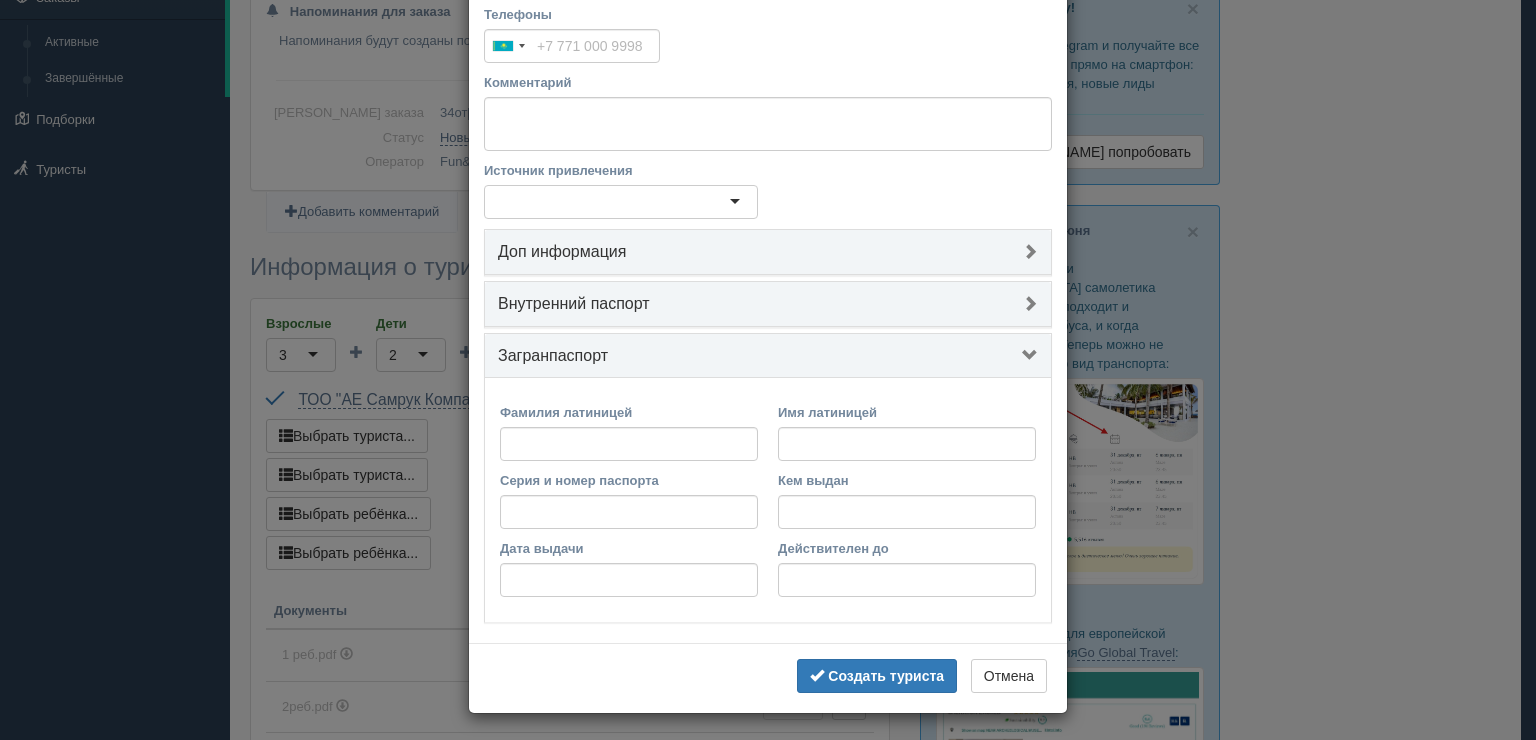 scroll, scrollTop: 260, scrollLeft: 0, axis: vertical 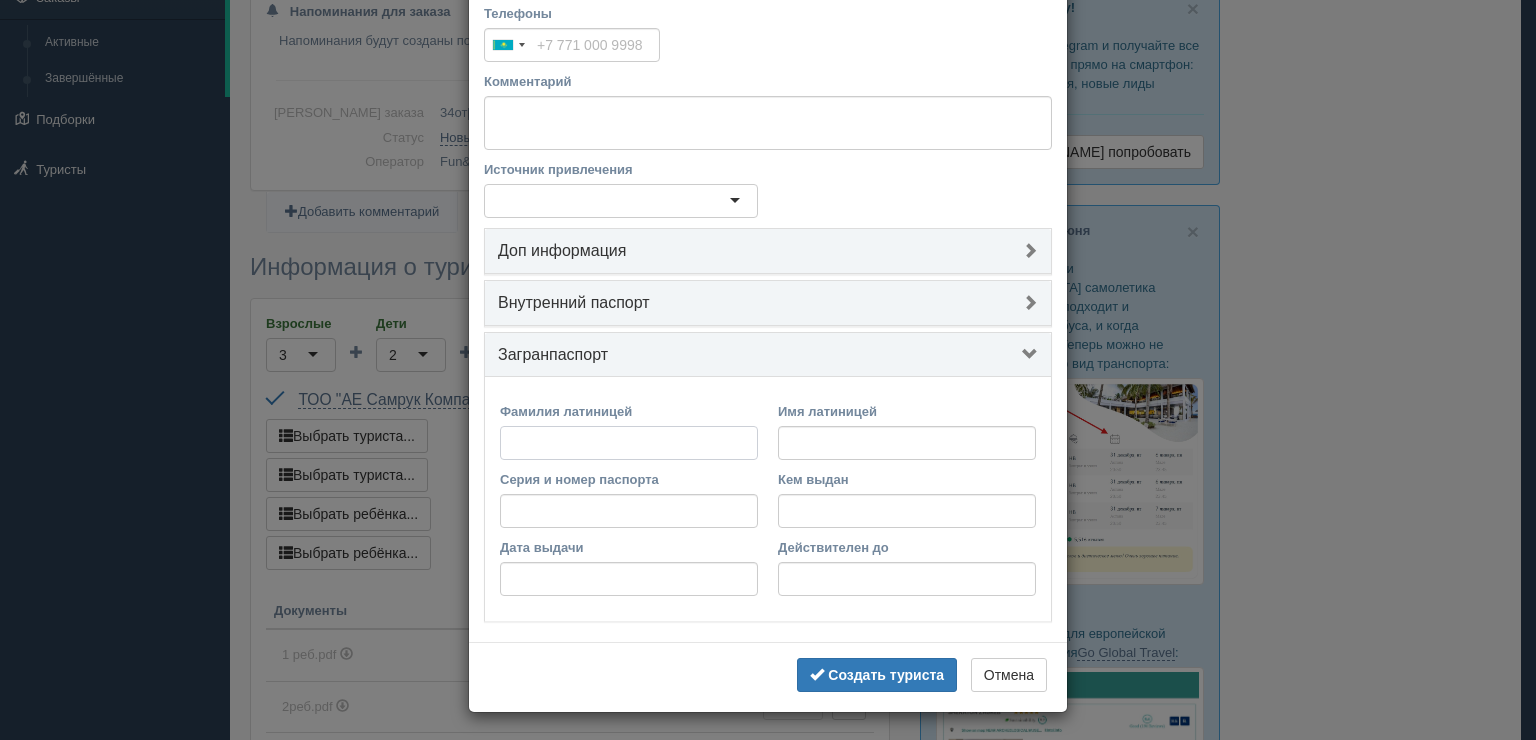 click on "Фамилия латиницей" at bounding box center [629, 443] 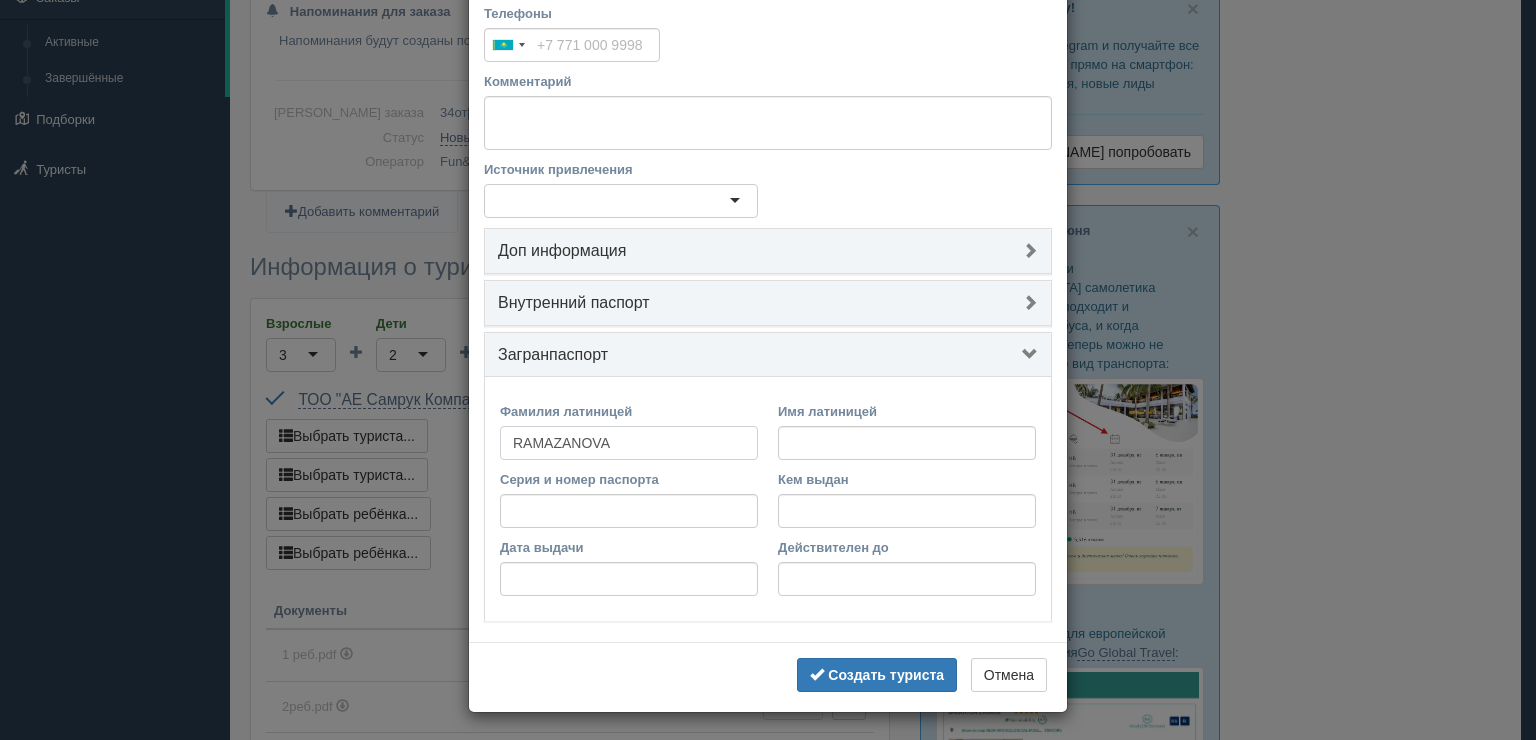 type on "RAMAZANOVA" 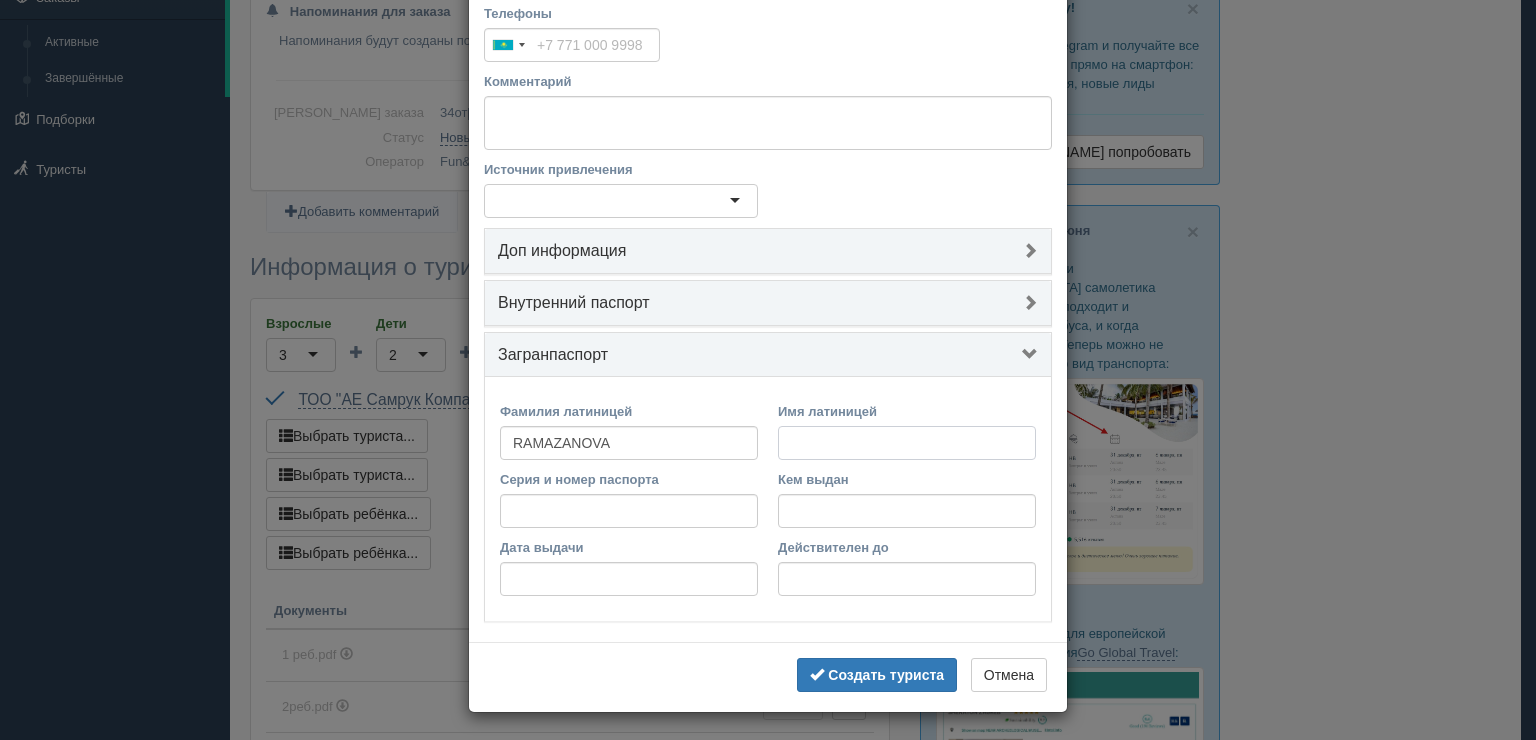 click on "Имя латиницей" at bounding box center [907, 443] 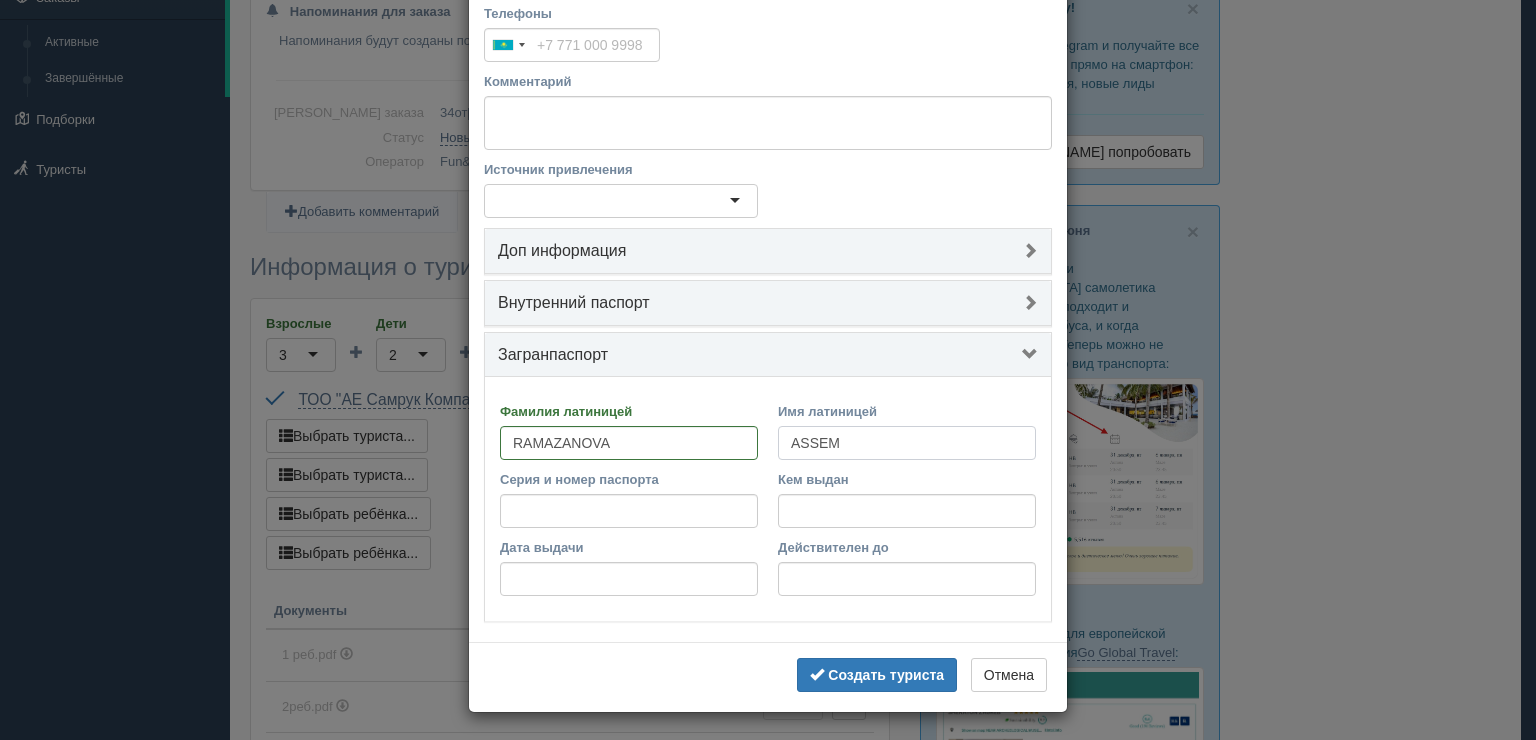 type on "ASSEM" 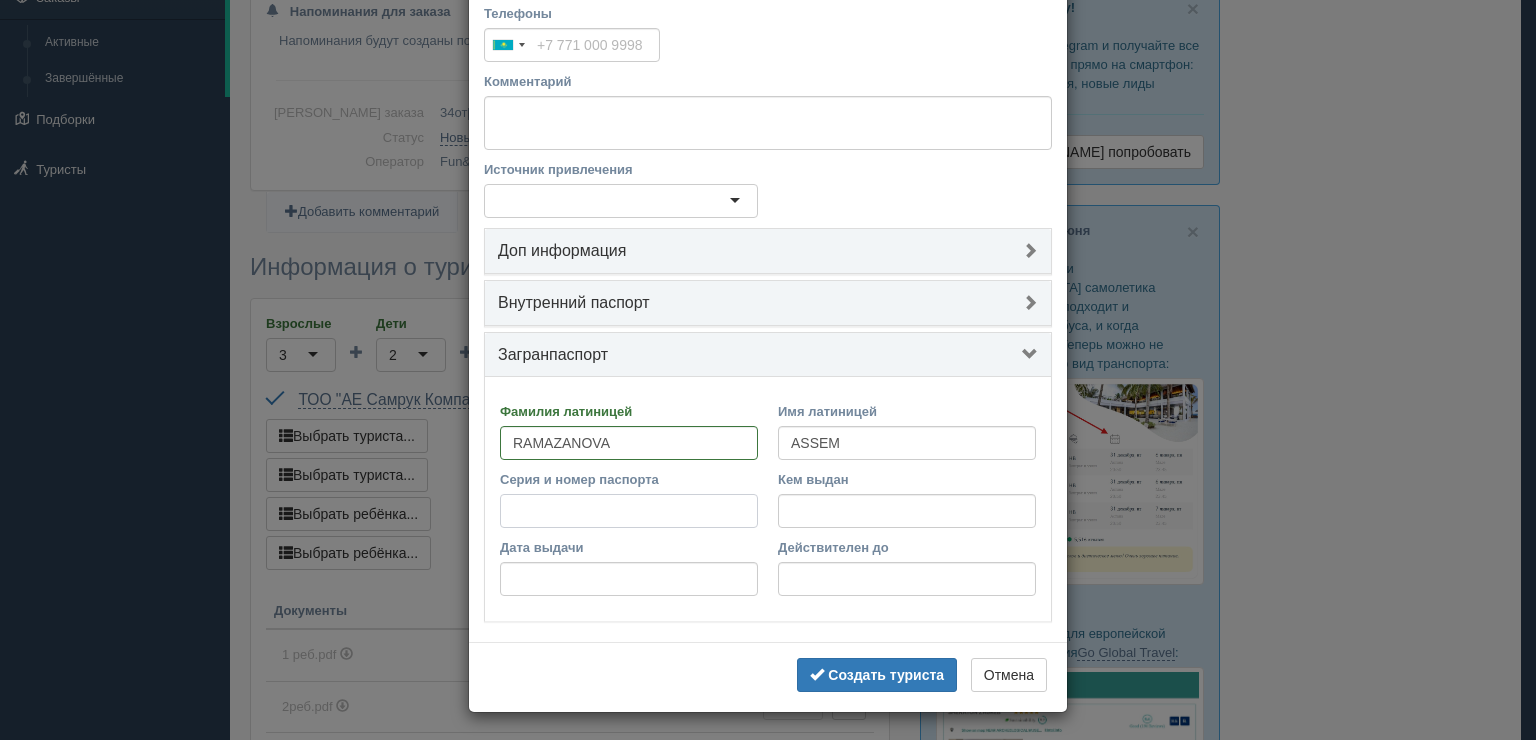 click on "Серия и номер паспорта" at bounding box center [629, 511] 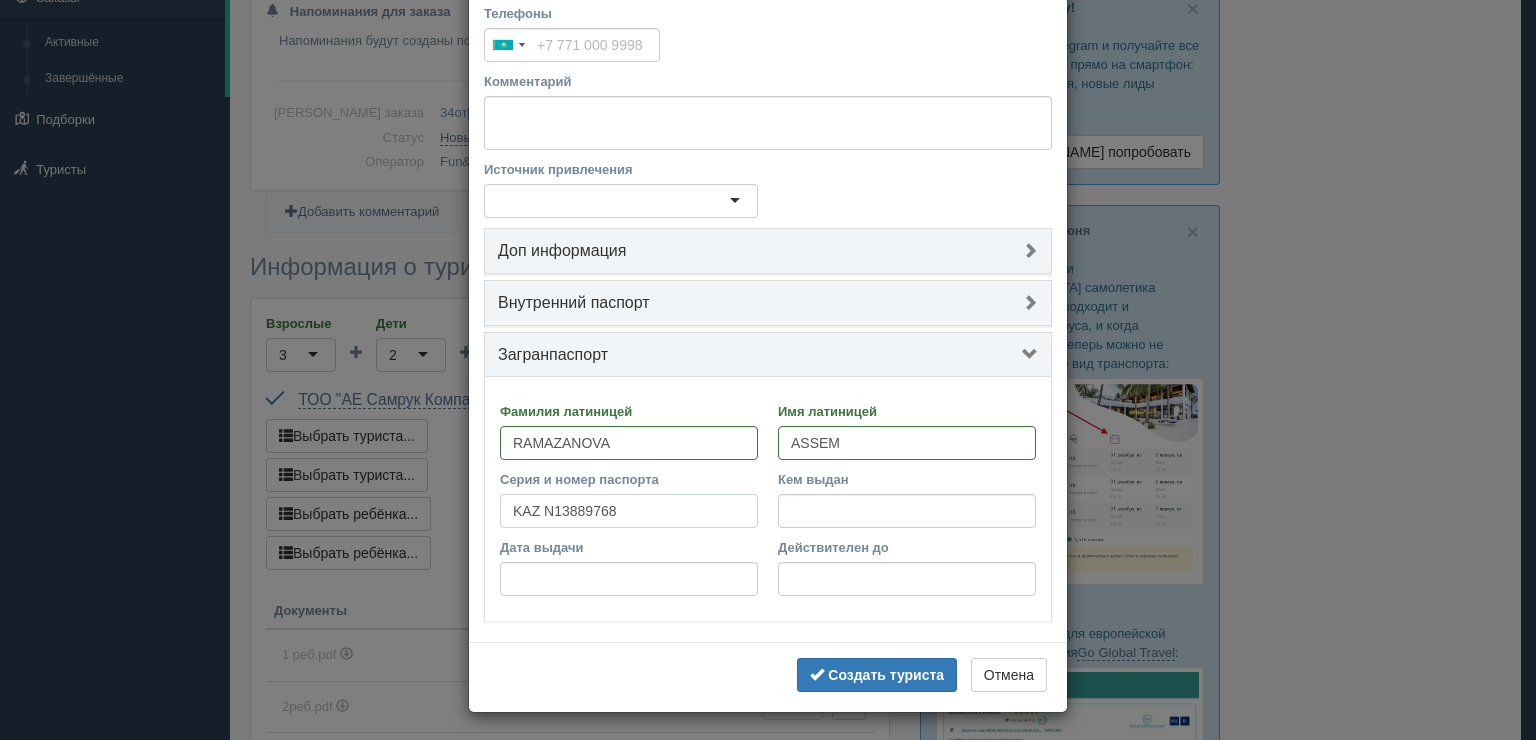 type on "KAZ N13889768" 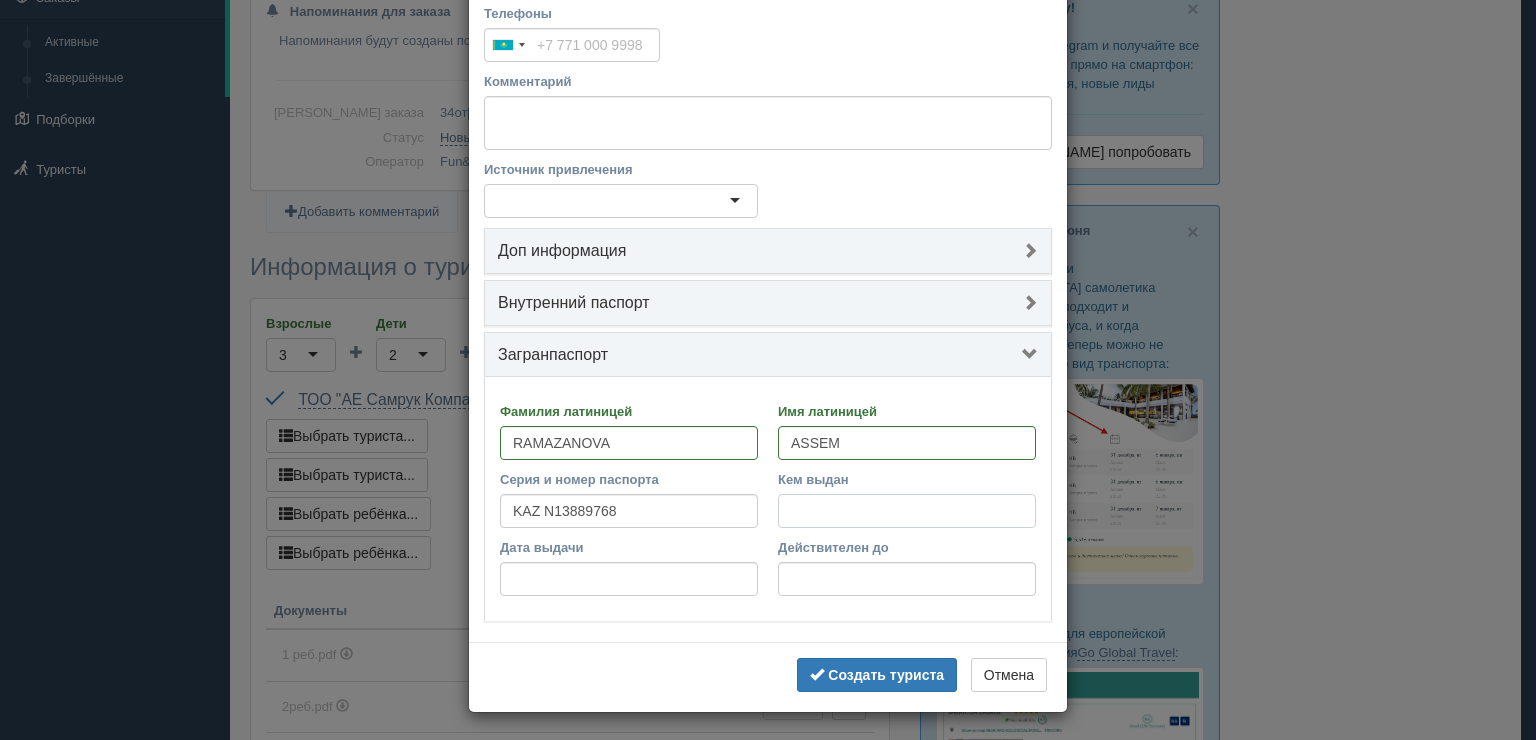 click on "Кем выдан" at bounding box center [907, 511] 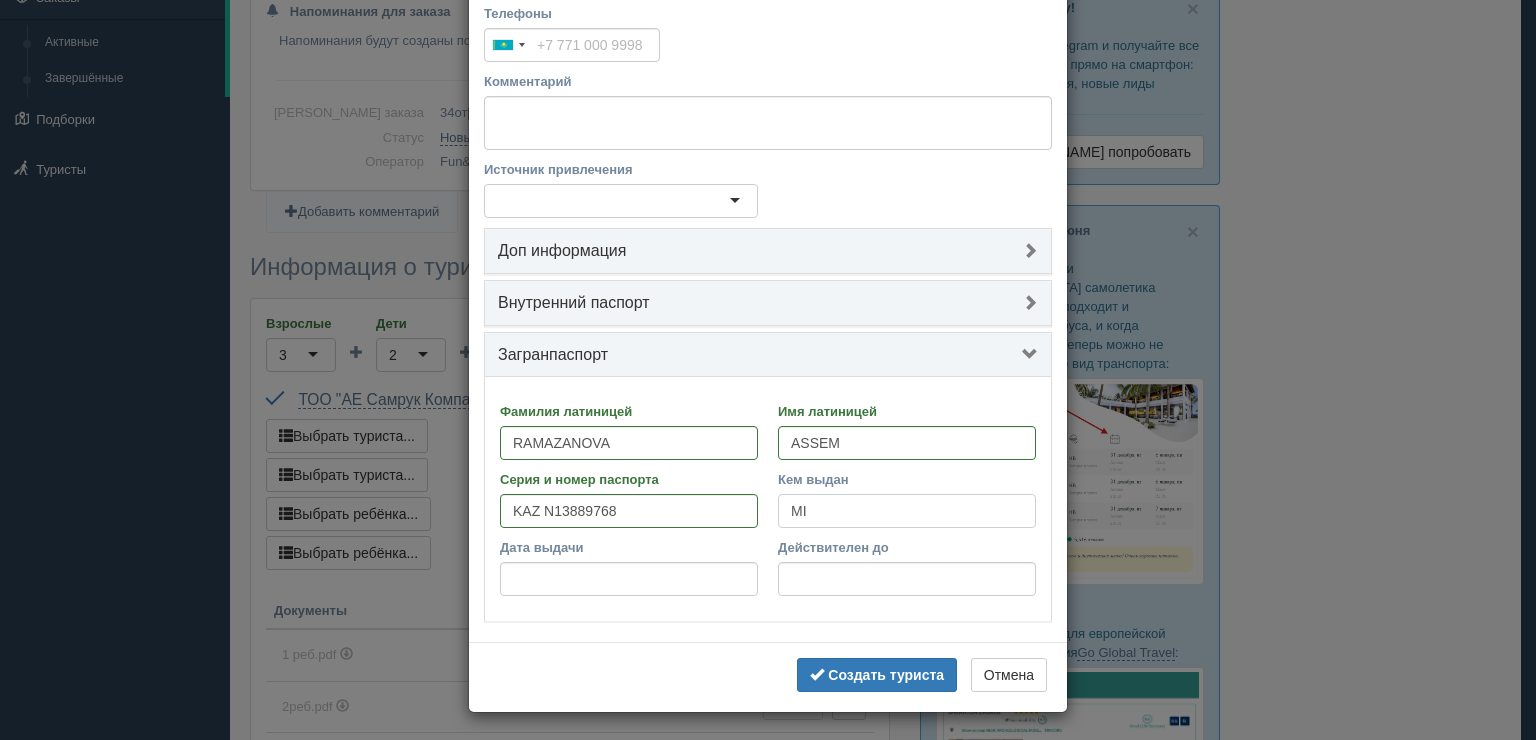 type on "MIA" 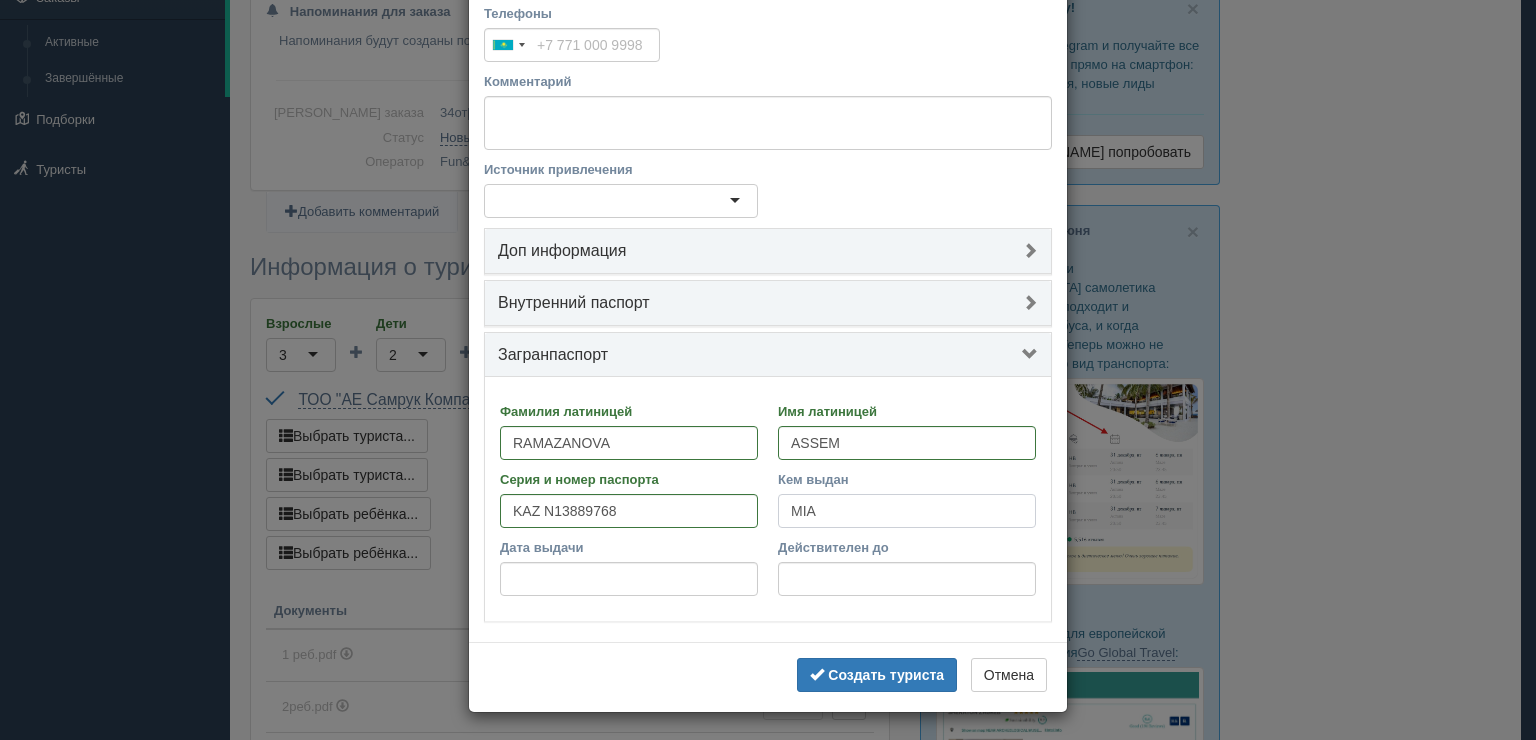 type 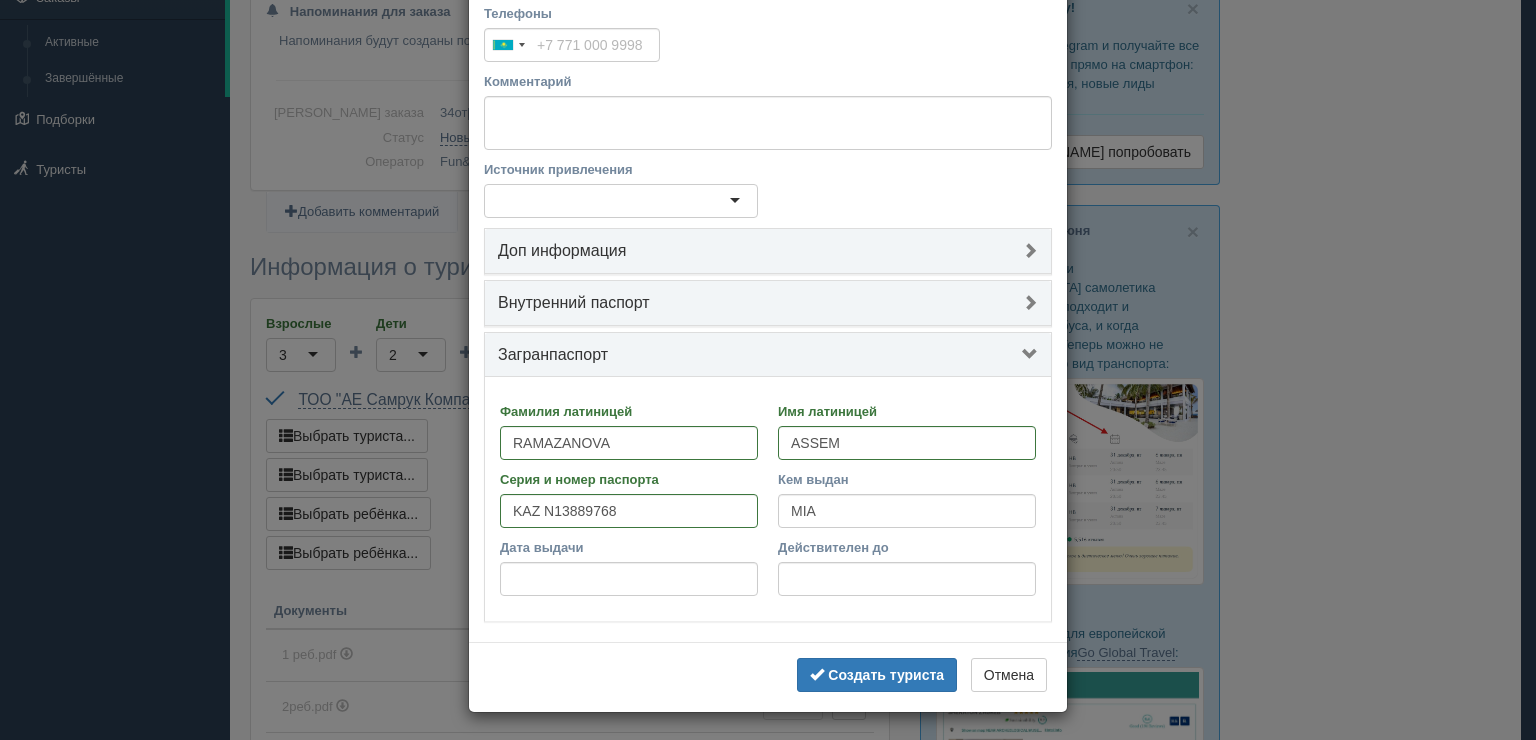 click on "Дата выдачи" at bounding box center [629, 567] 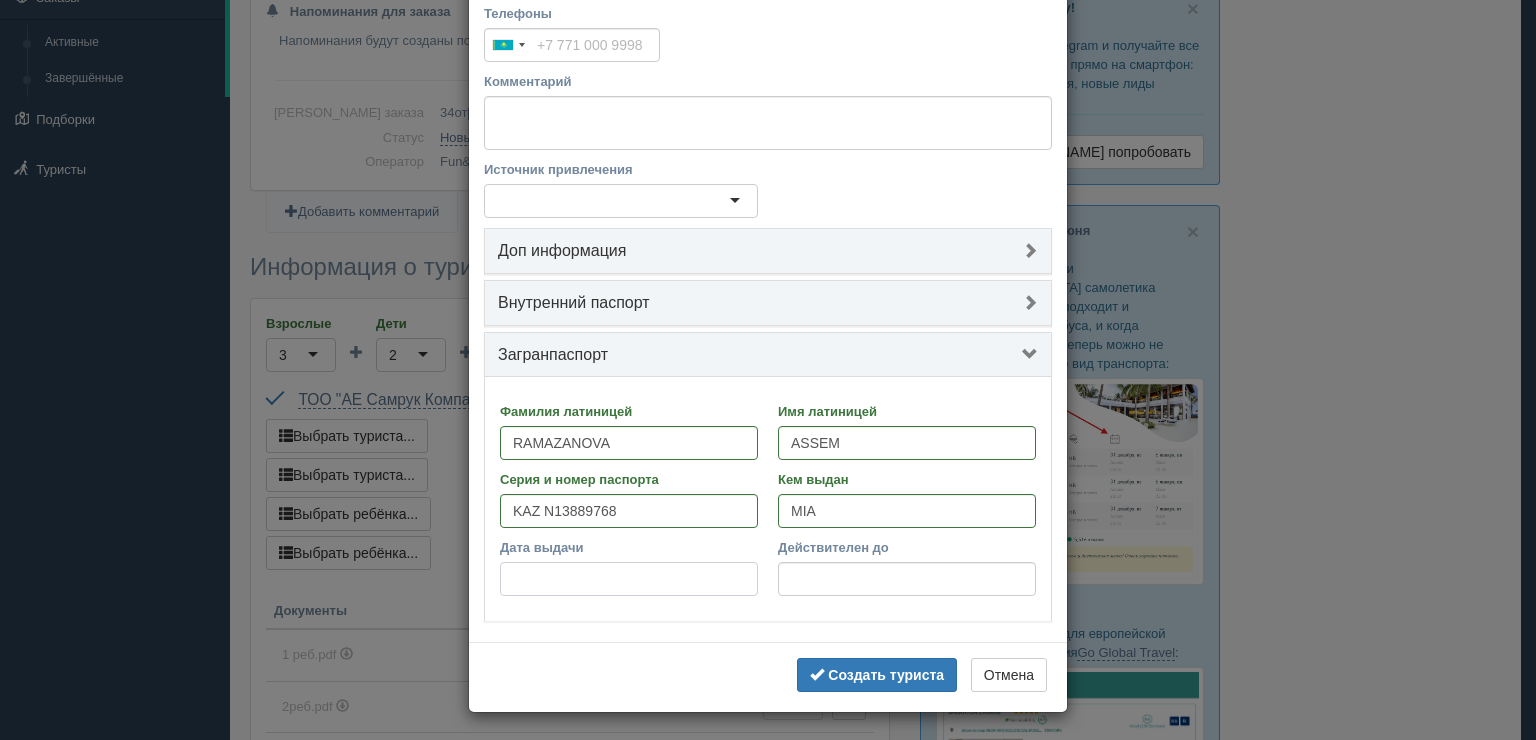 click on "Дата выдачи" at bounding box center (629, 579) 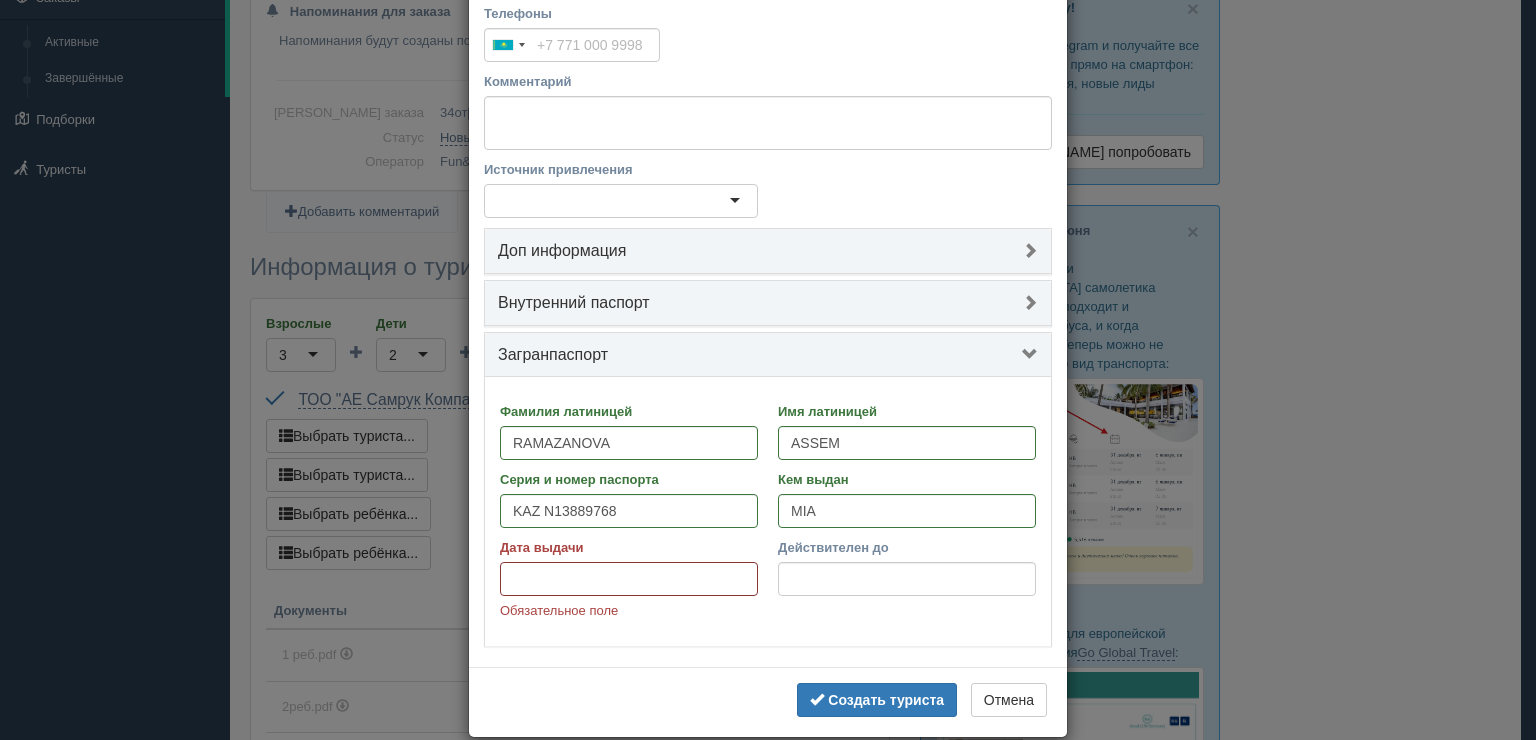click on "Дата выдачи" at bounding box center (629, 579) 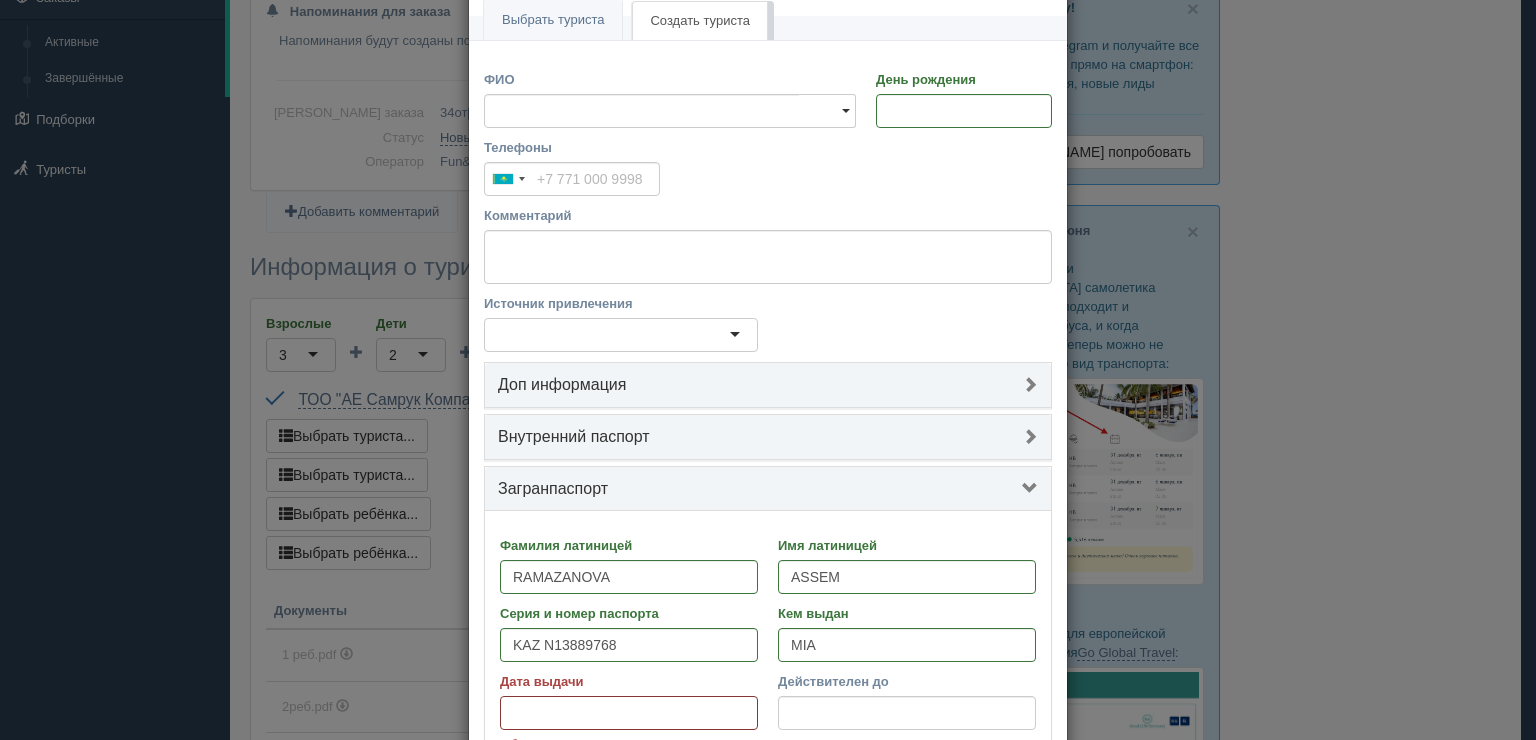 scroll, scrollTop: 260, scrollLeft: 0, axis: vertical 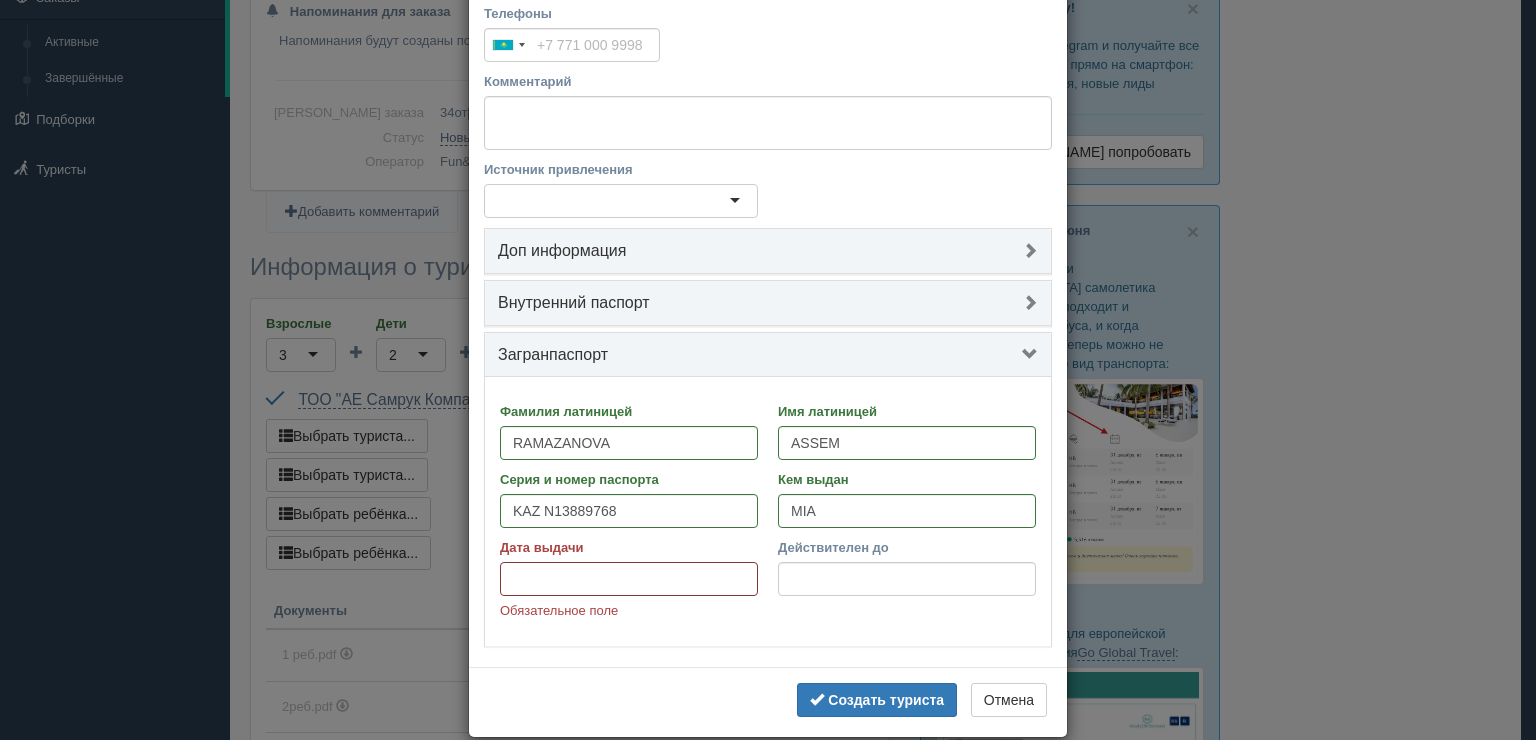 click on "Дата выдачи" at bounding box center [629, 579] 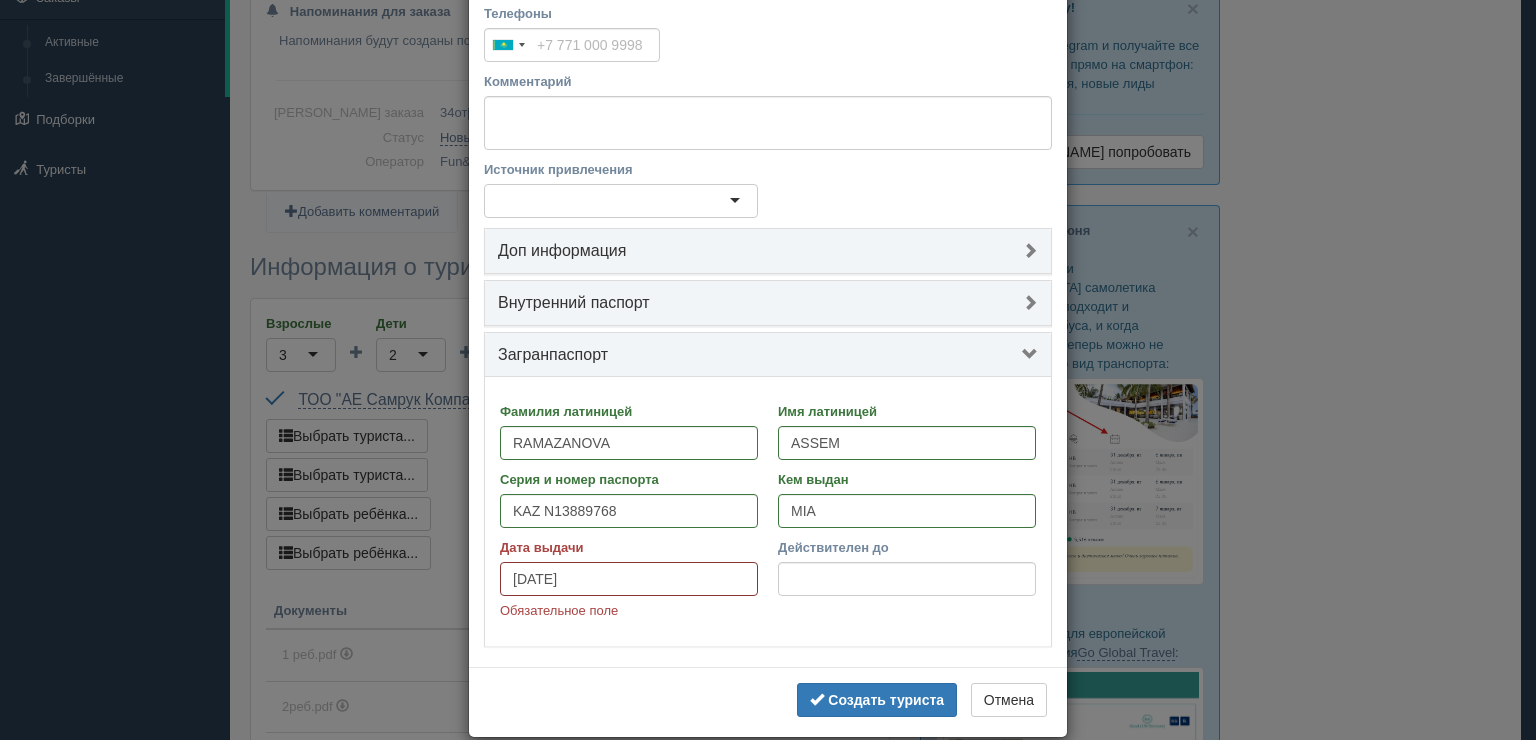 type on "30.11.2021" 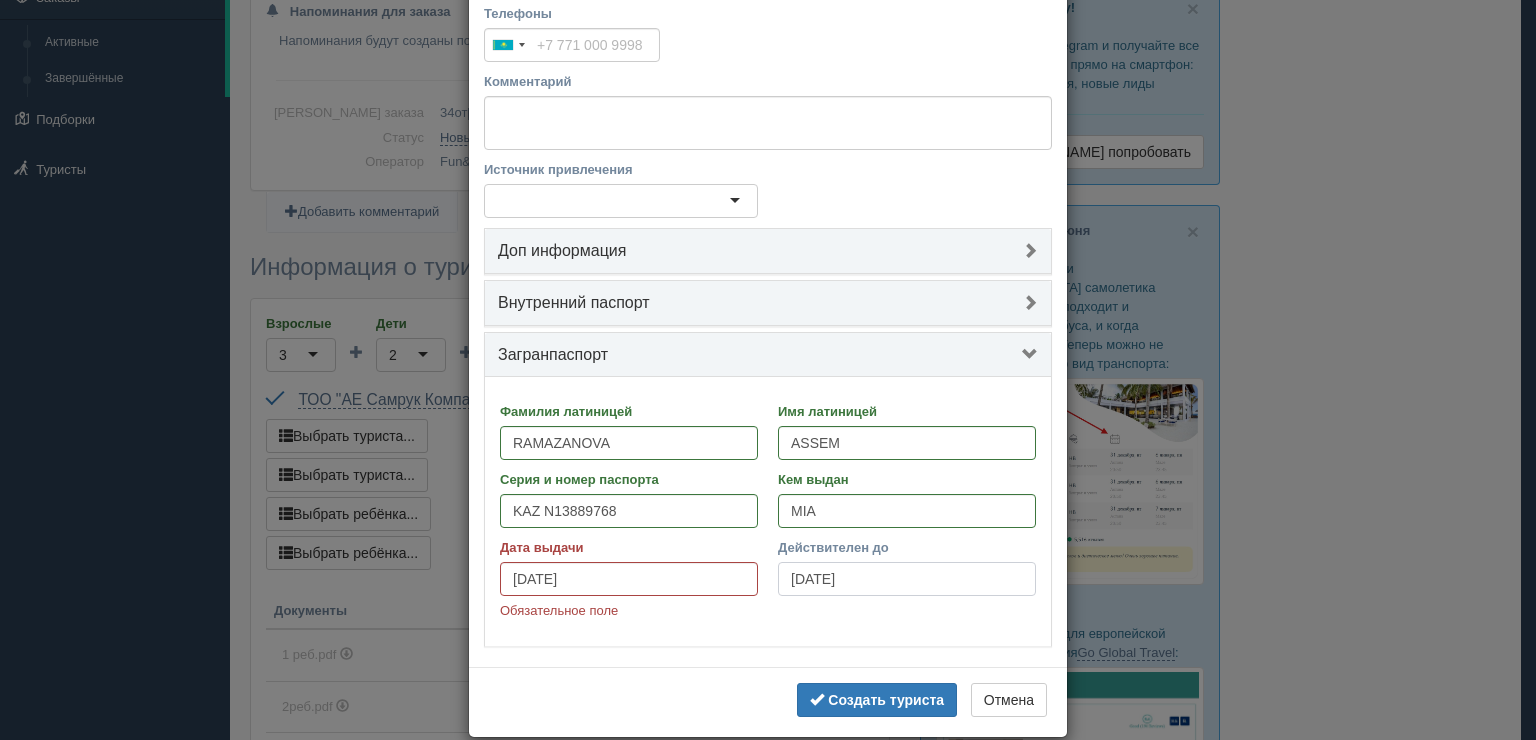 click on "30.11.2031" at bounding box center [907, 579] 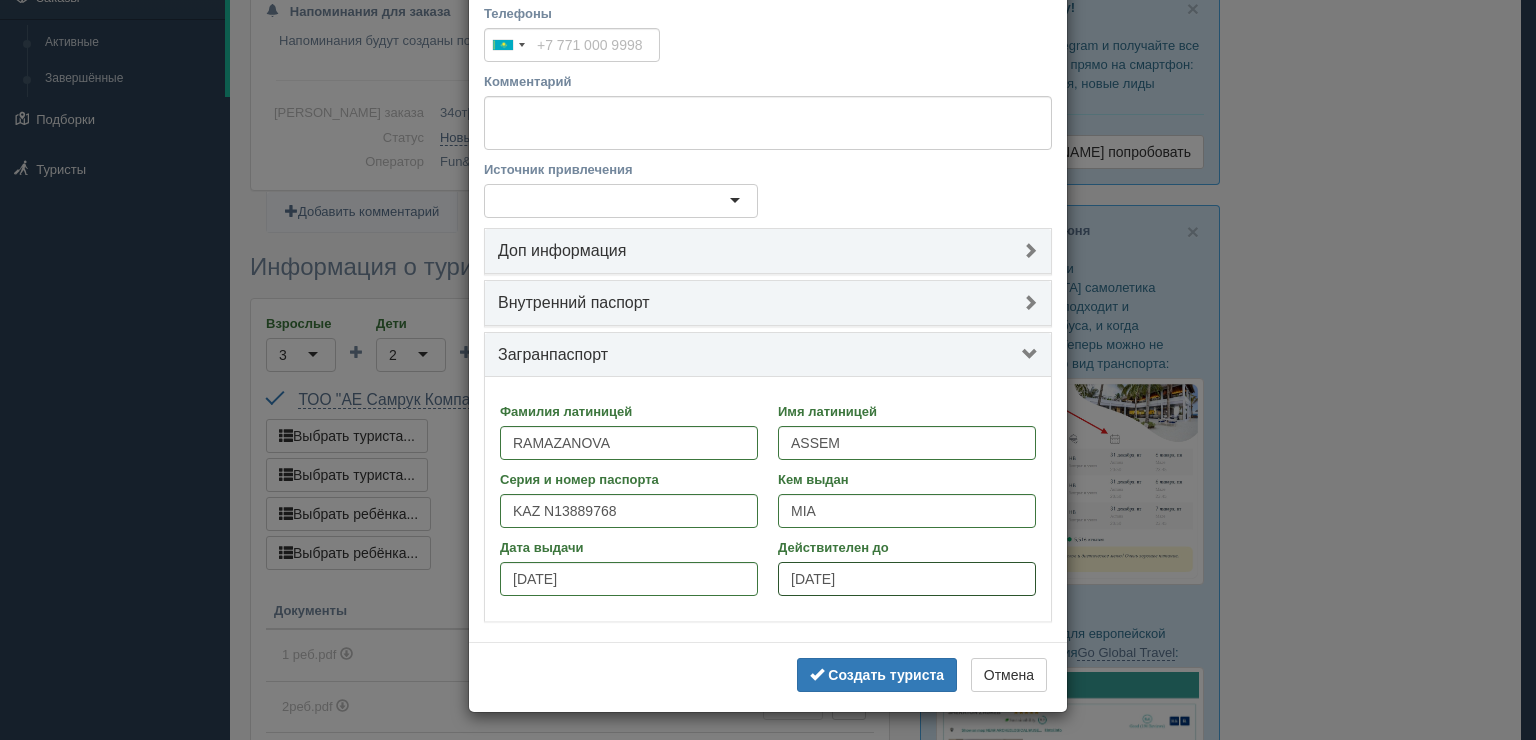 click on "30.11.2031" at bounding box center [907, 579] 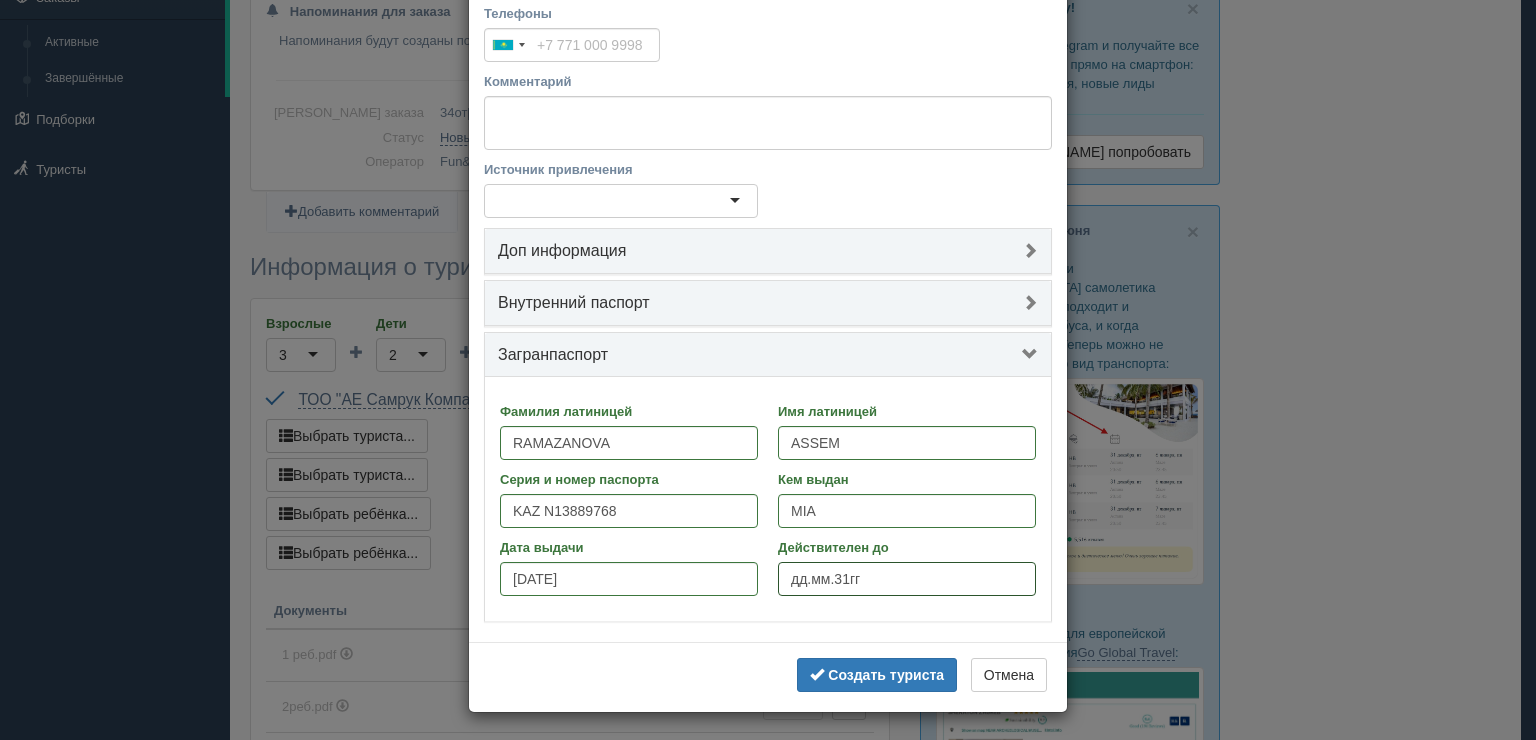 click on "дд.мм.31гг" at bounding box center [907, 579] 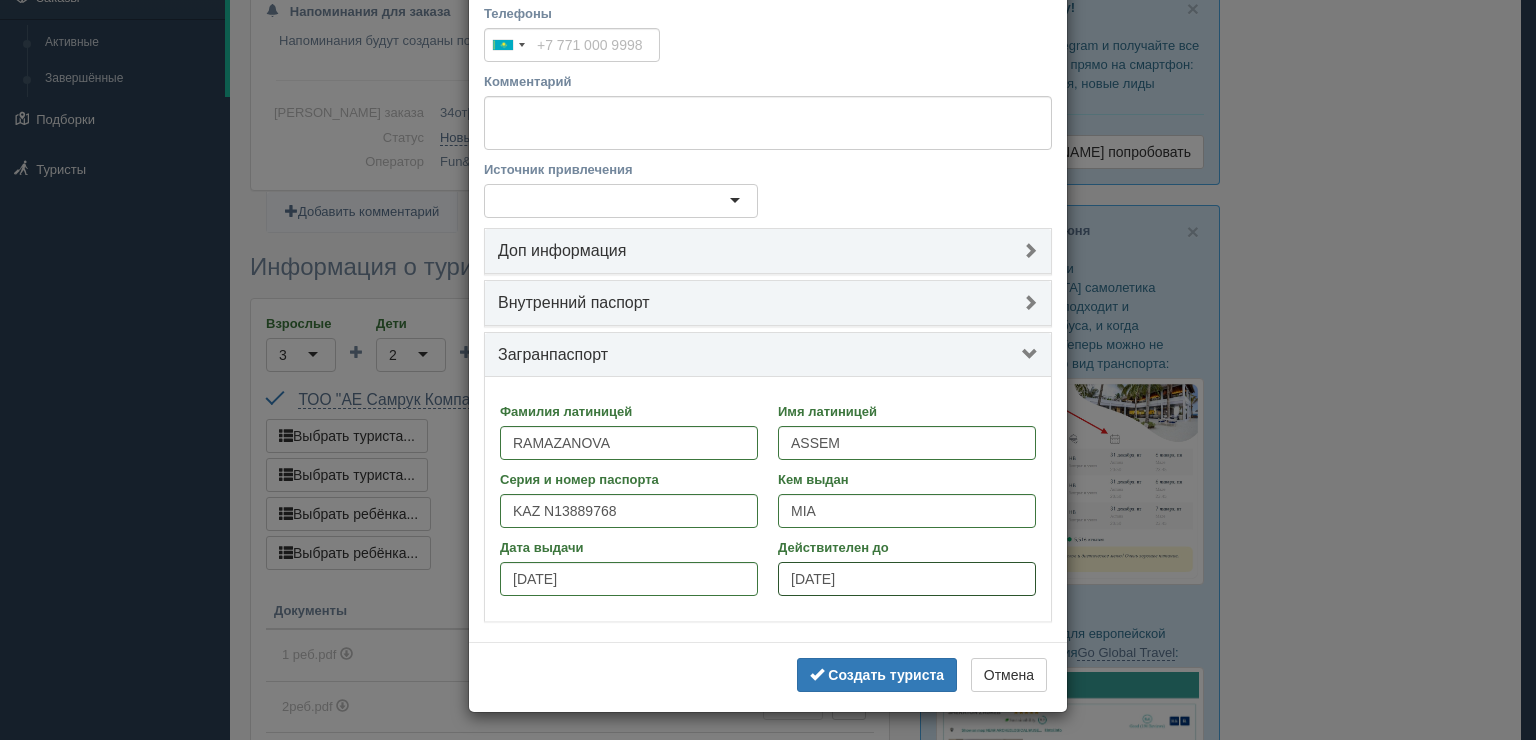type on "[DATE]" 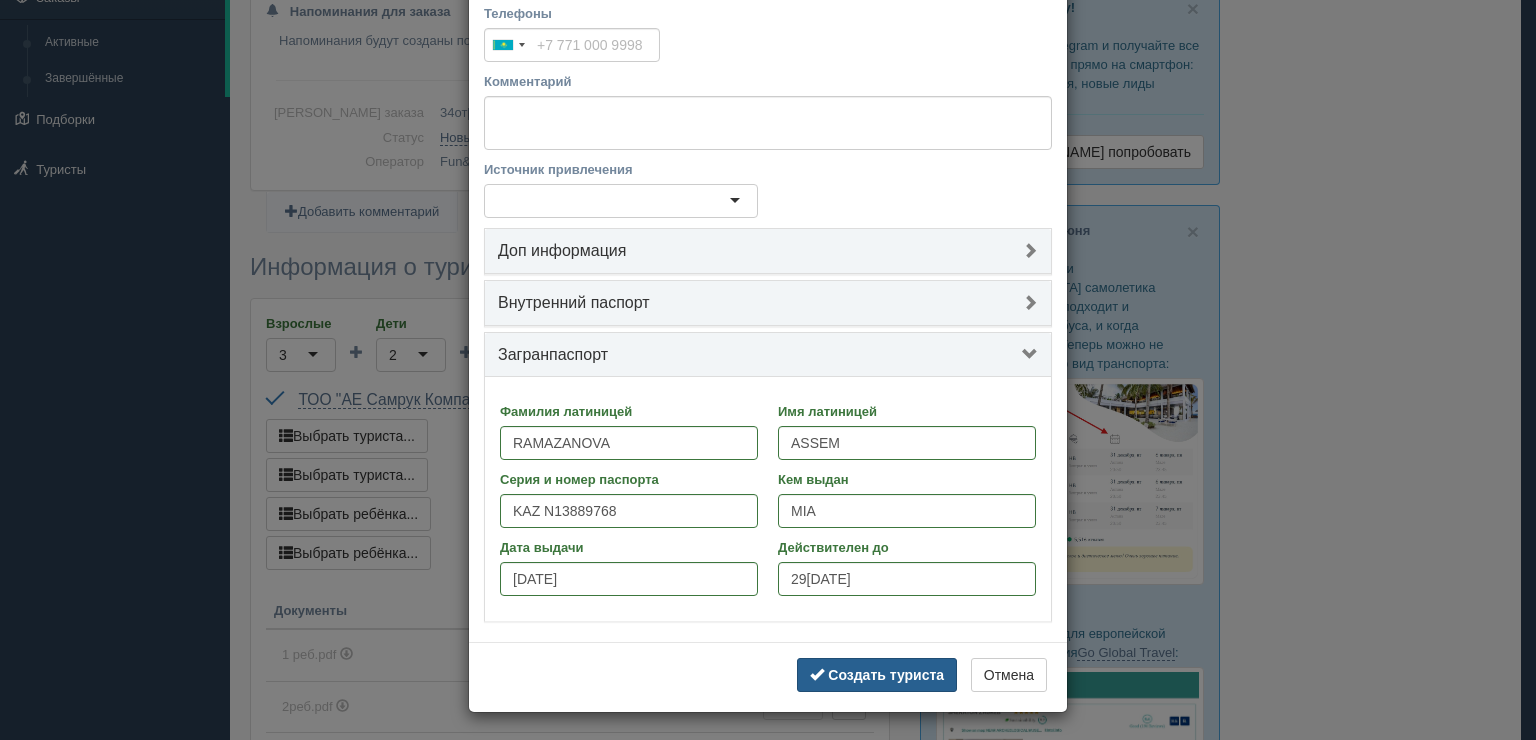 click on "Создать туриста" at bounding box center (886, 675) 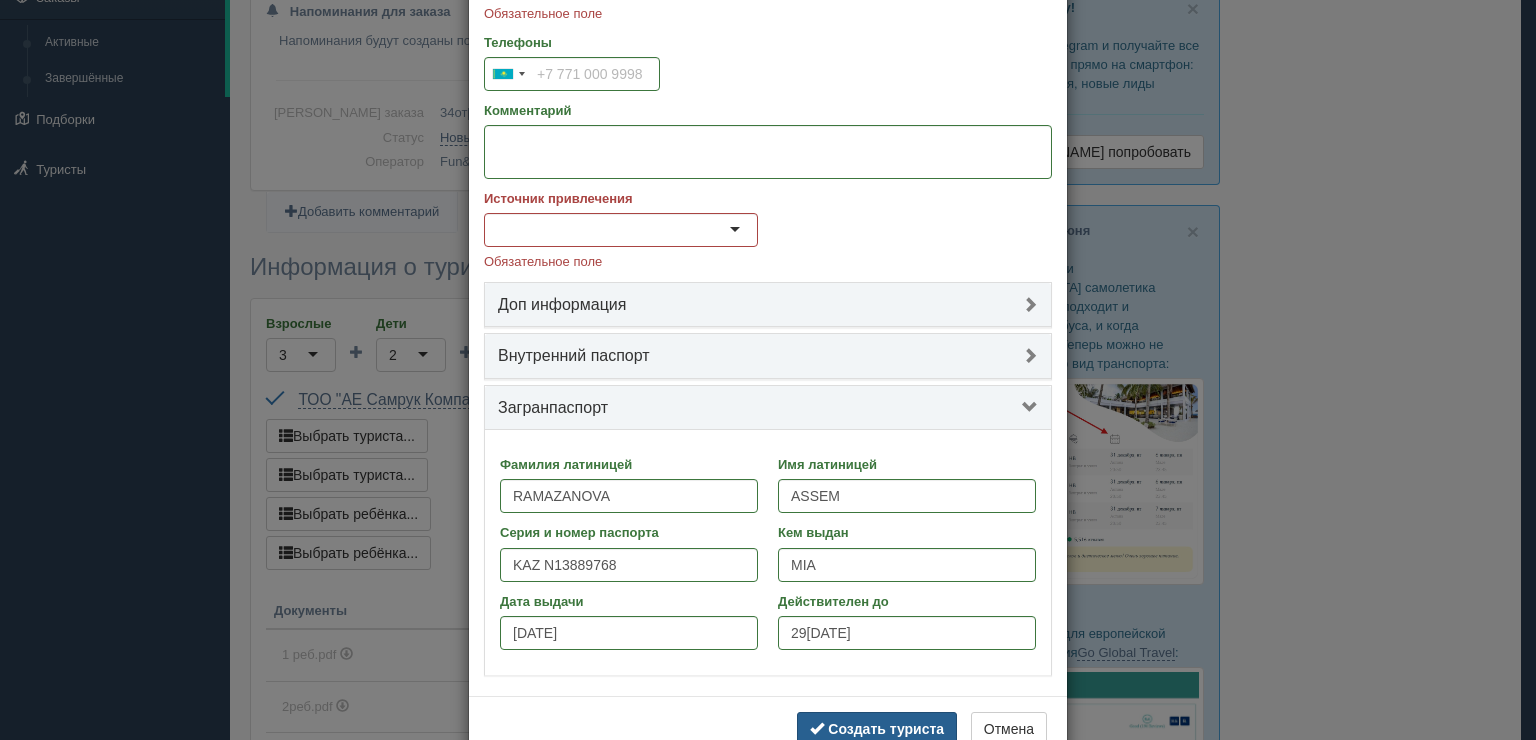 scroll, scrollTop: 0, scrollLeft: 0, axis: both 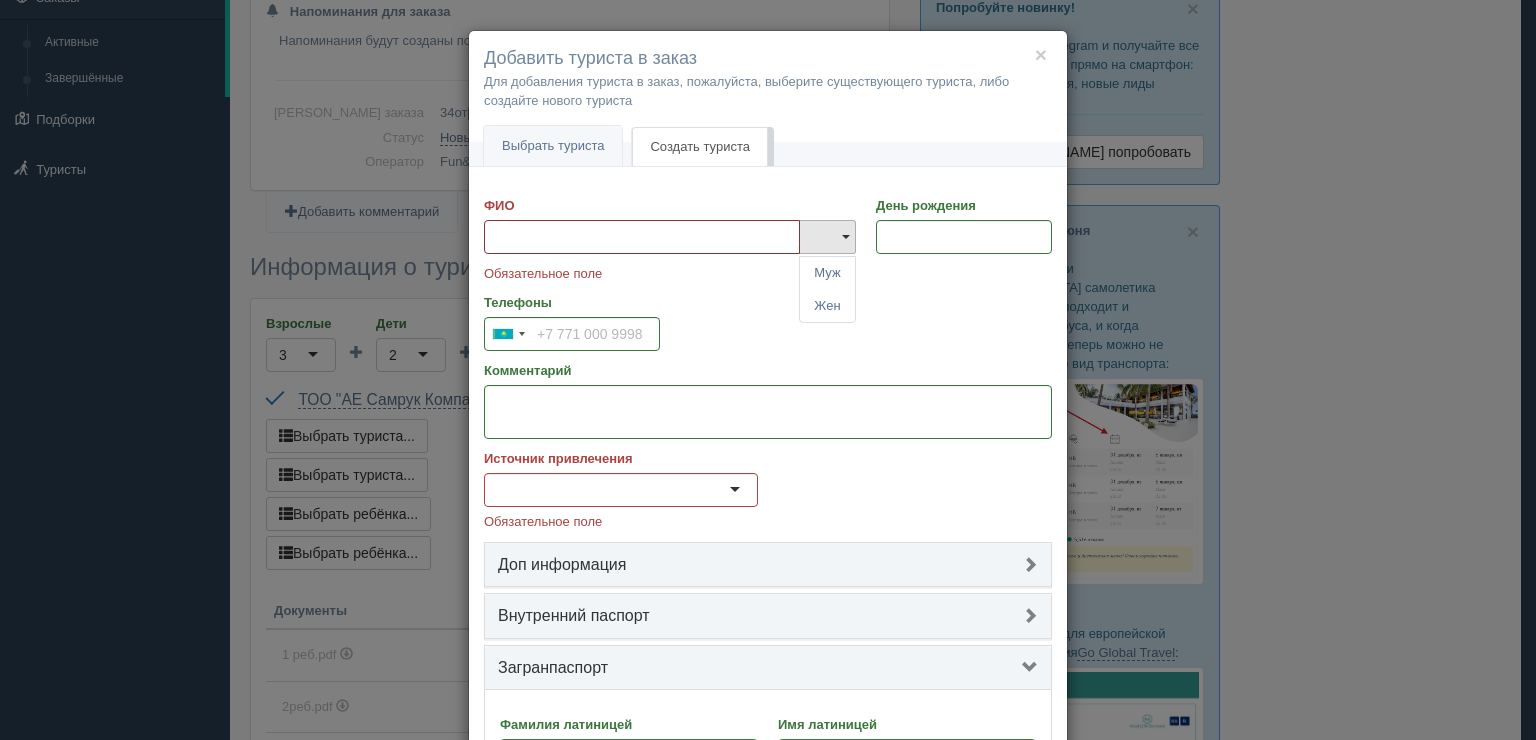 click on "ФИО" at bounding box center [642, 237] 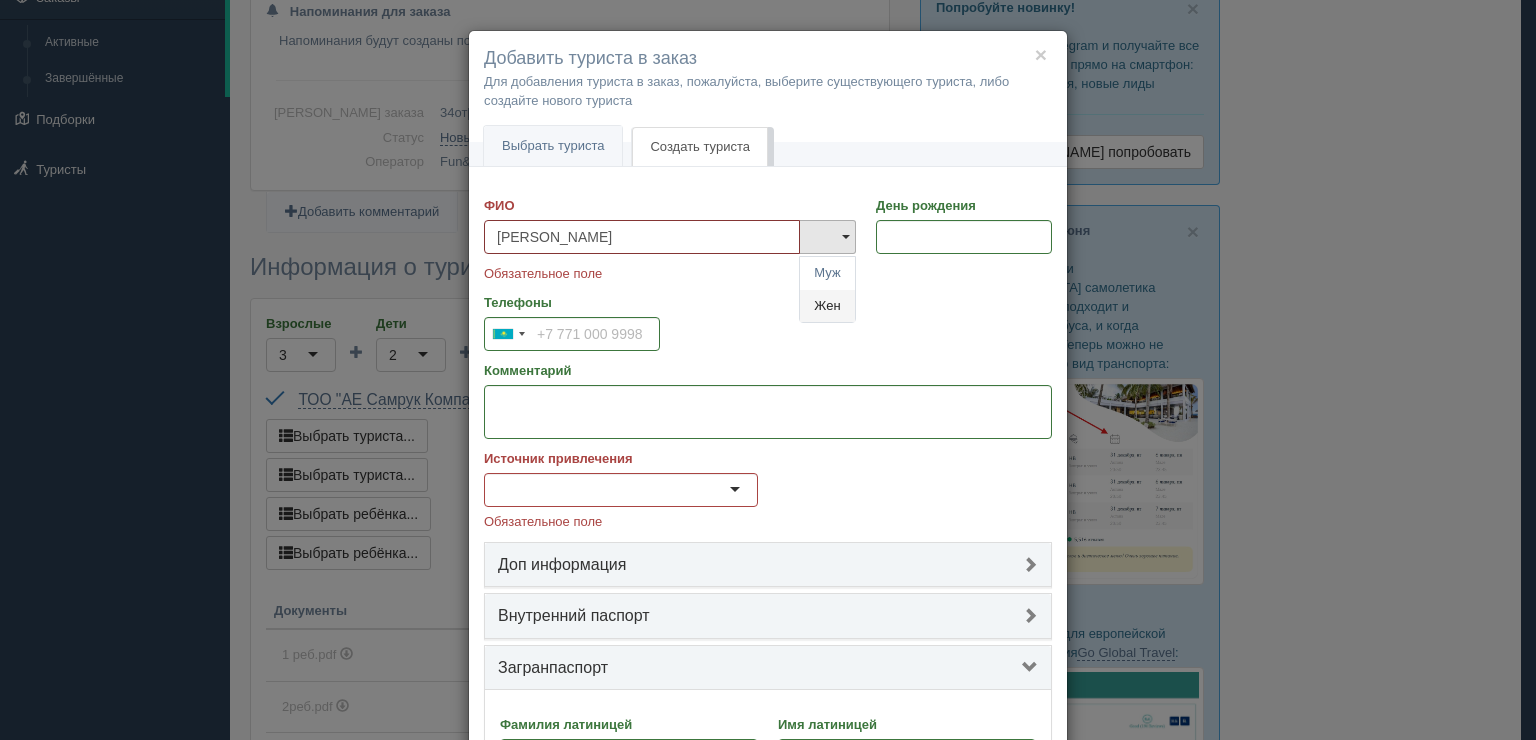 type on "[PERSON_NAME]" 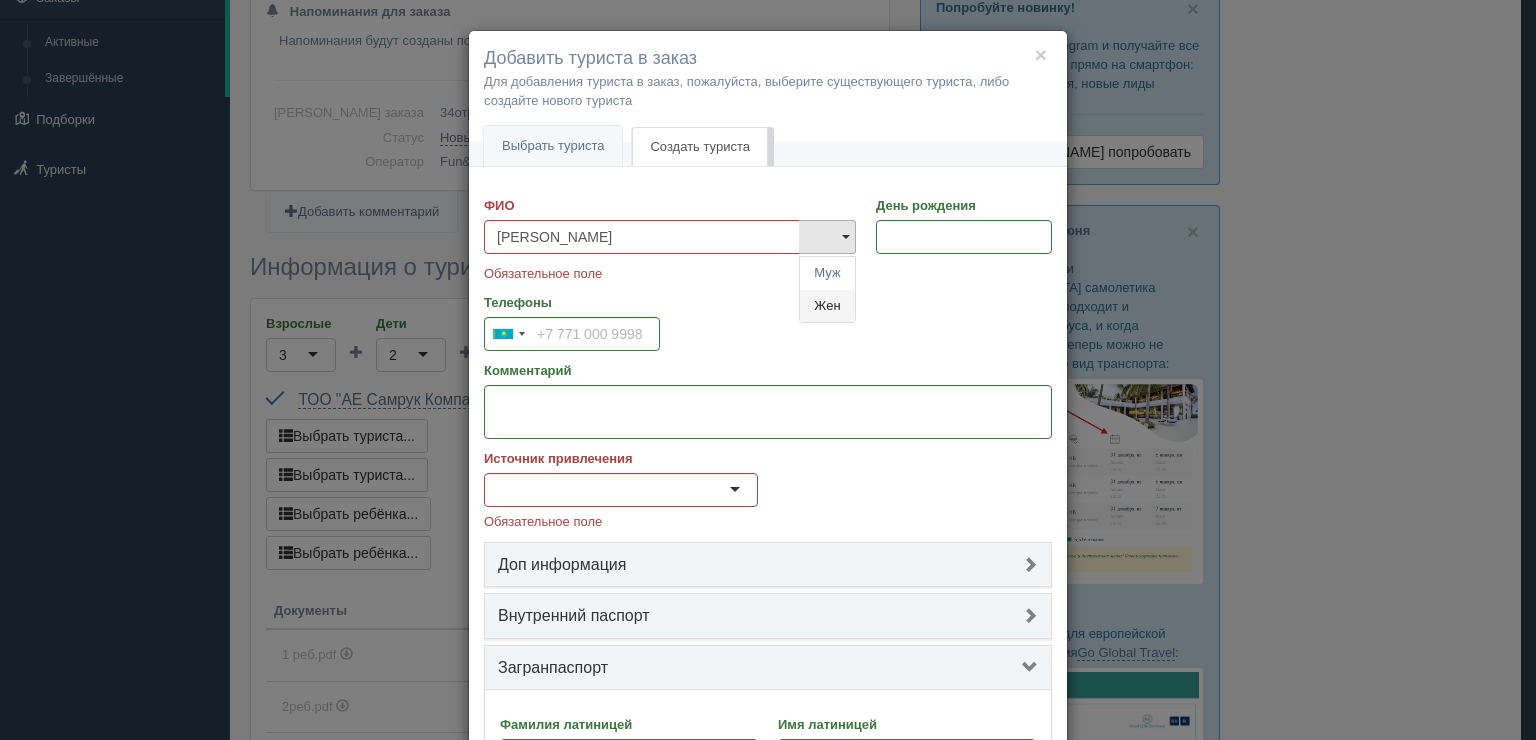 click on "Жен" at bounding box center [827, 306] 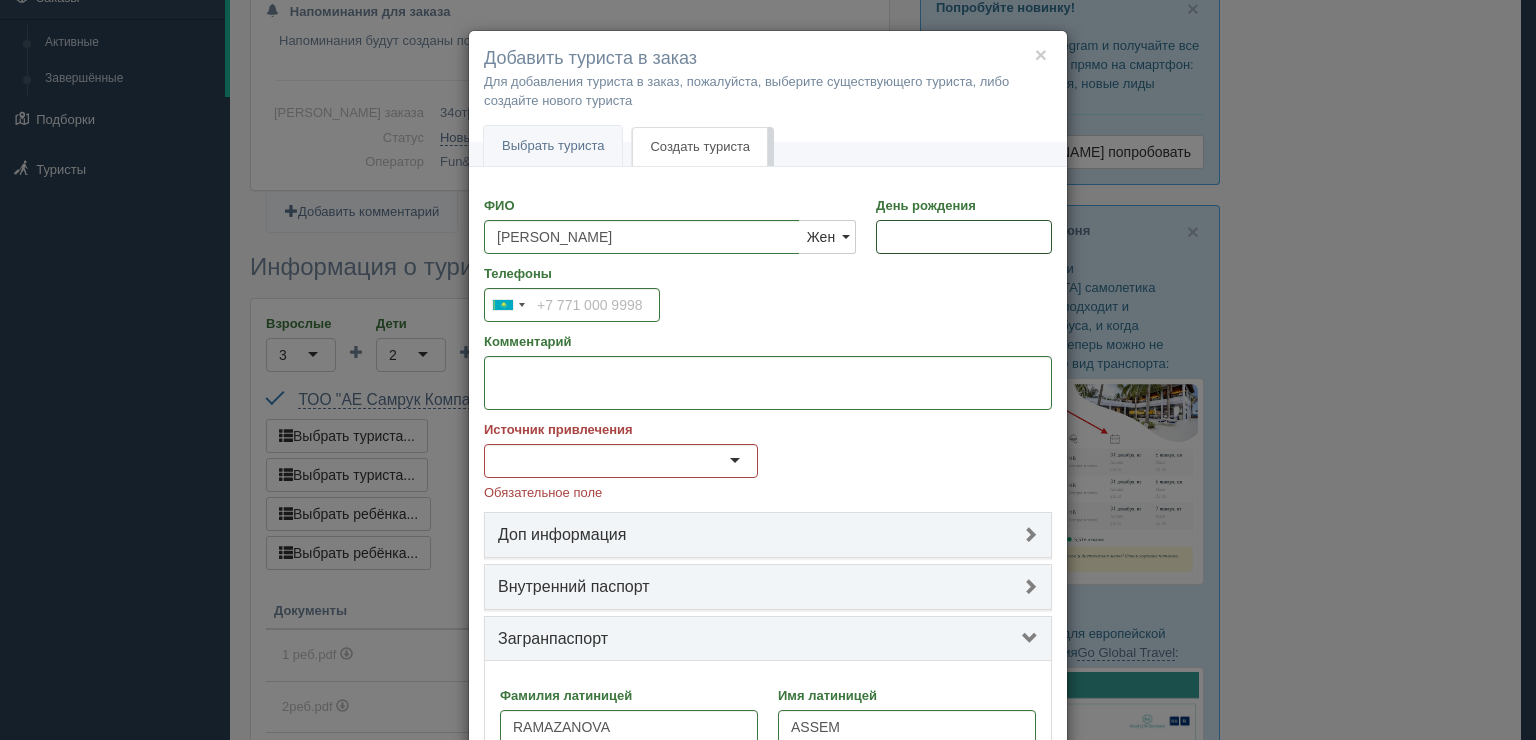 click on "День рождения" at bounding box center [964, 237] 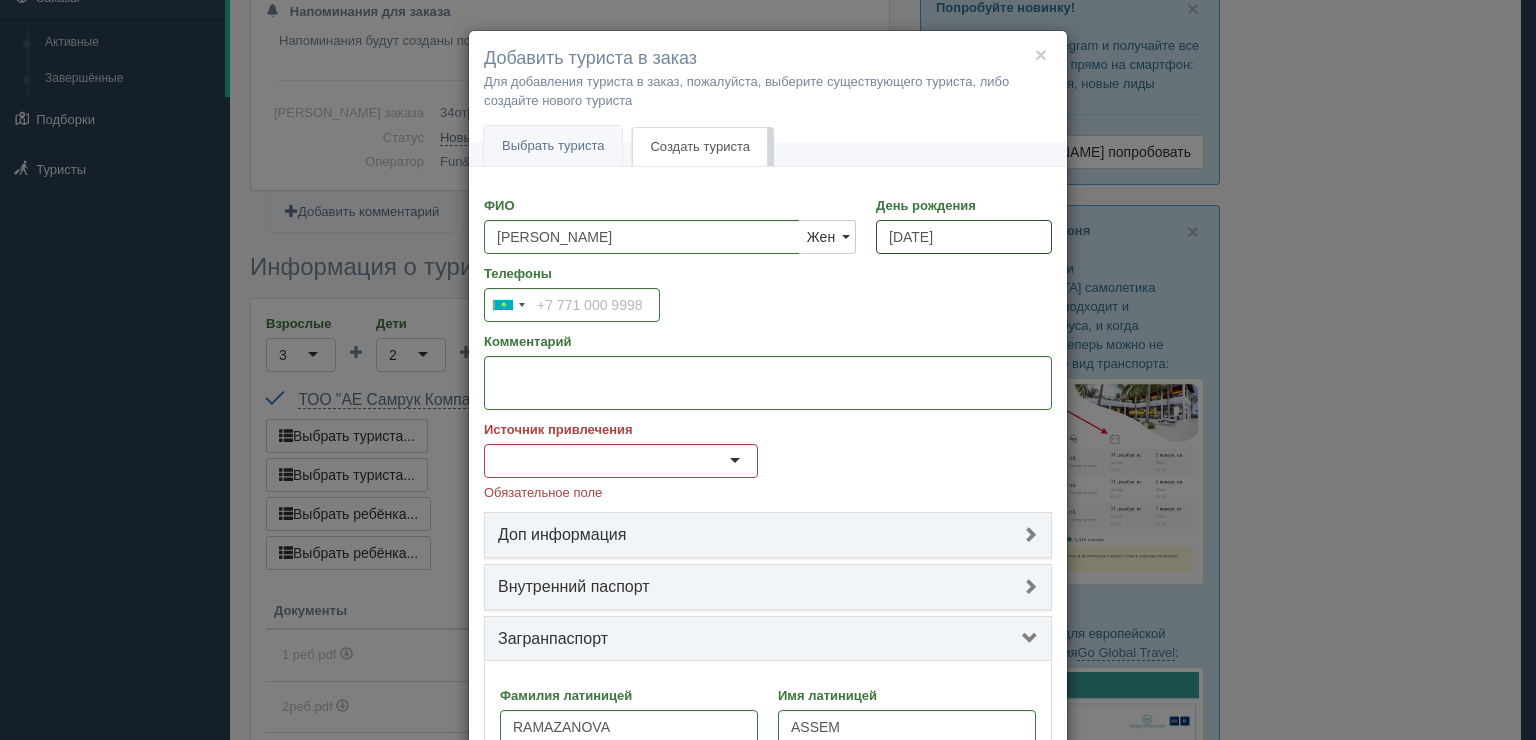 type on "[DATE]" 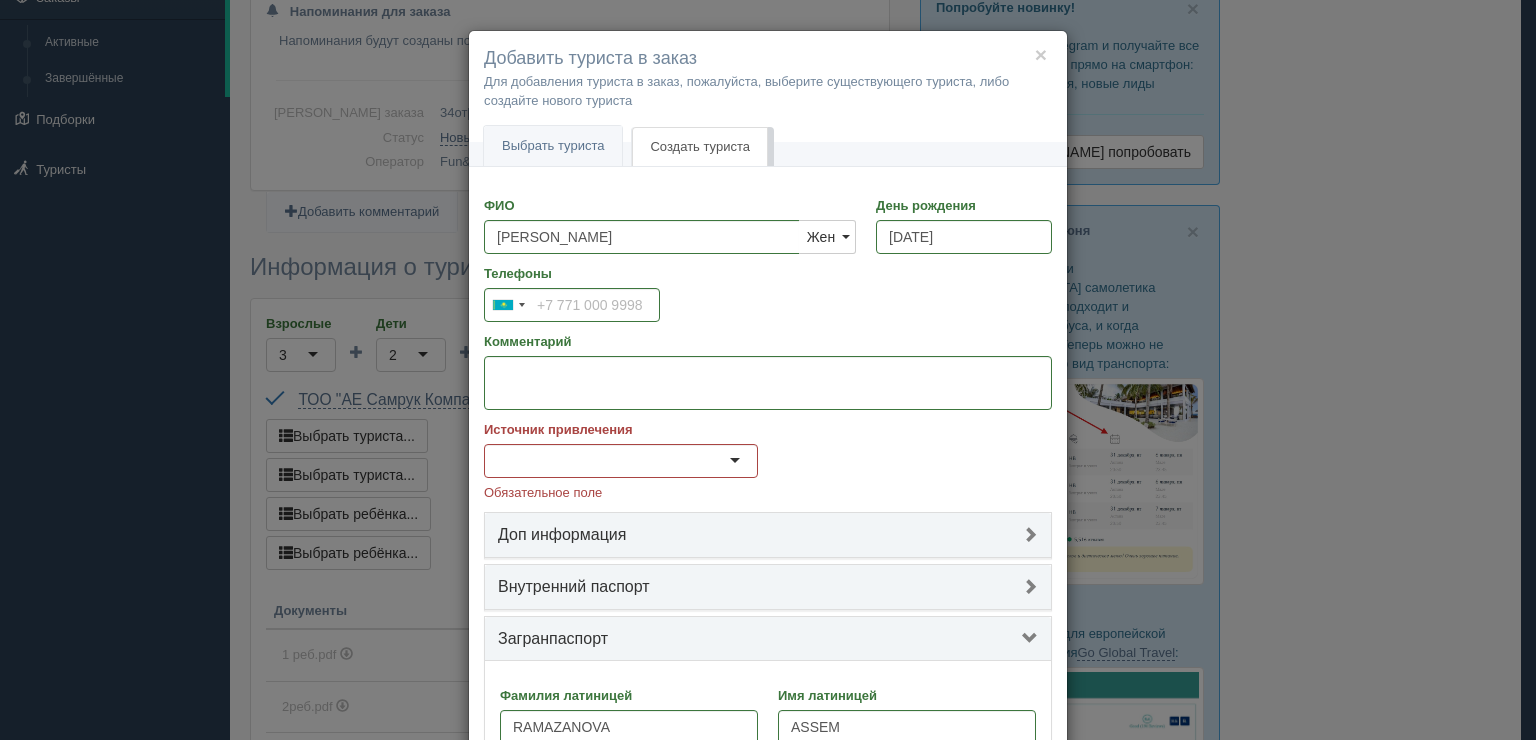 click at bounding box center (621, 461) 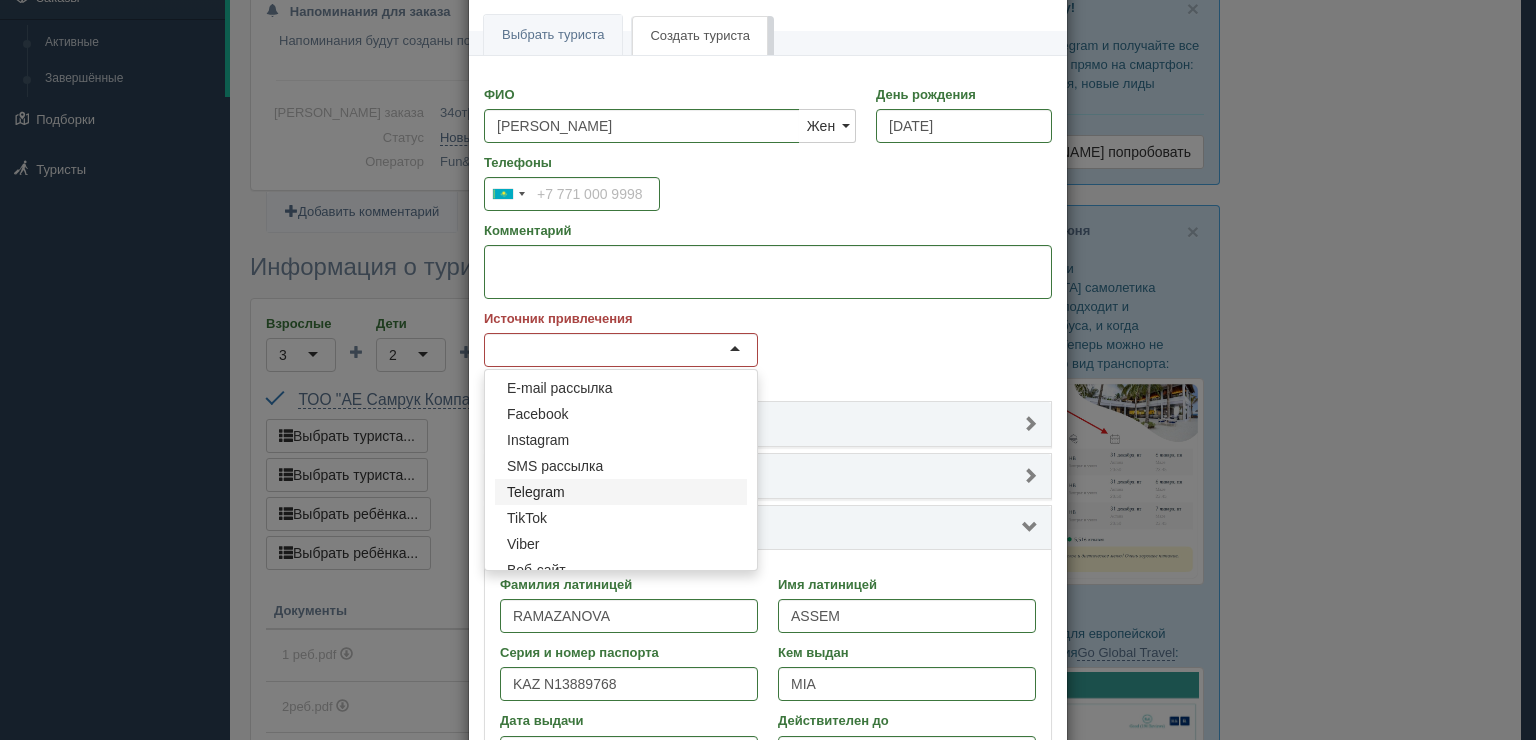 scroll, scrollTop: 133, scrollLeft: 0, axis: vertical 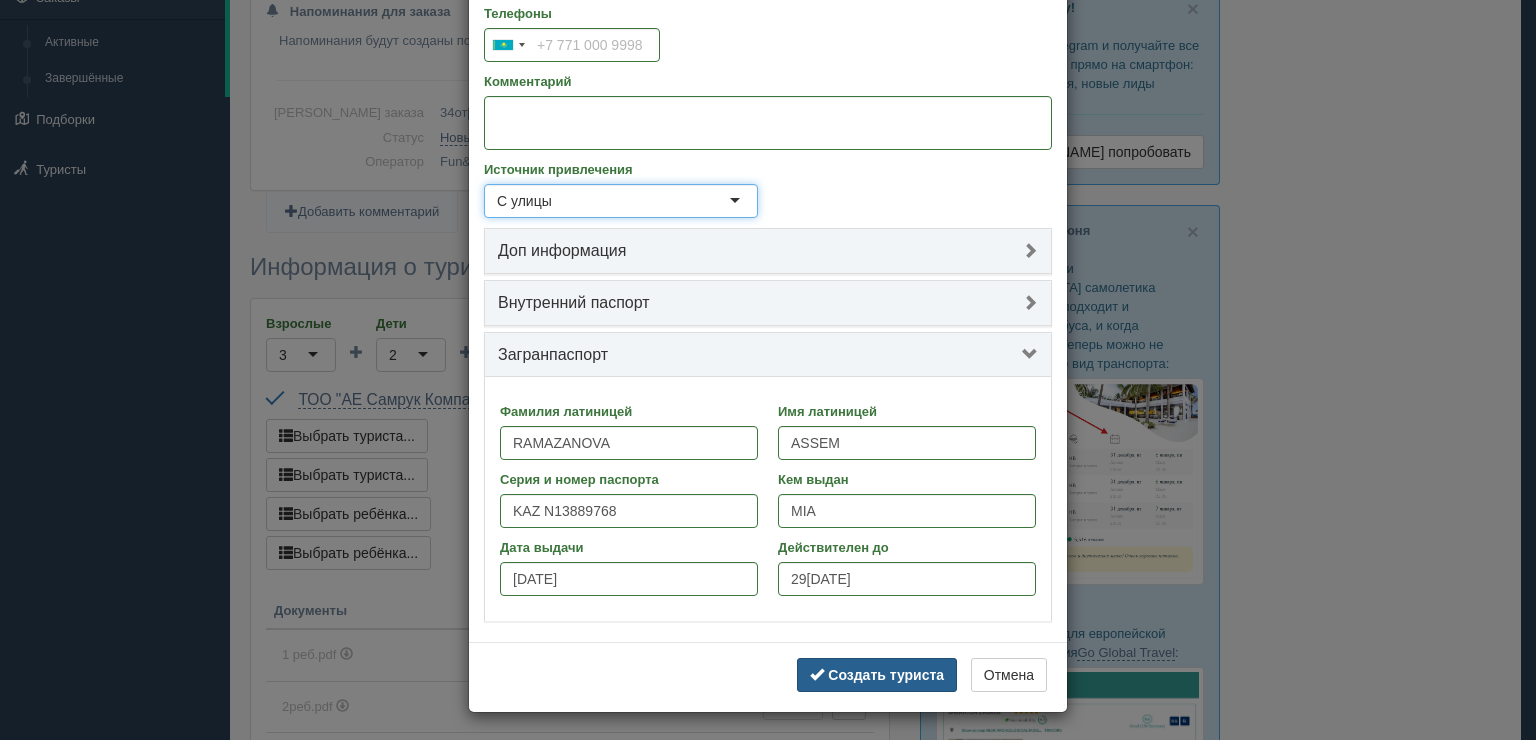 click on "Создать туриста" at bounding box center (877, 675) 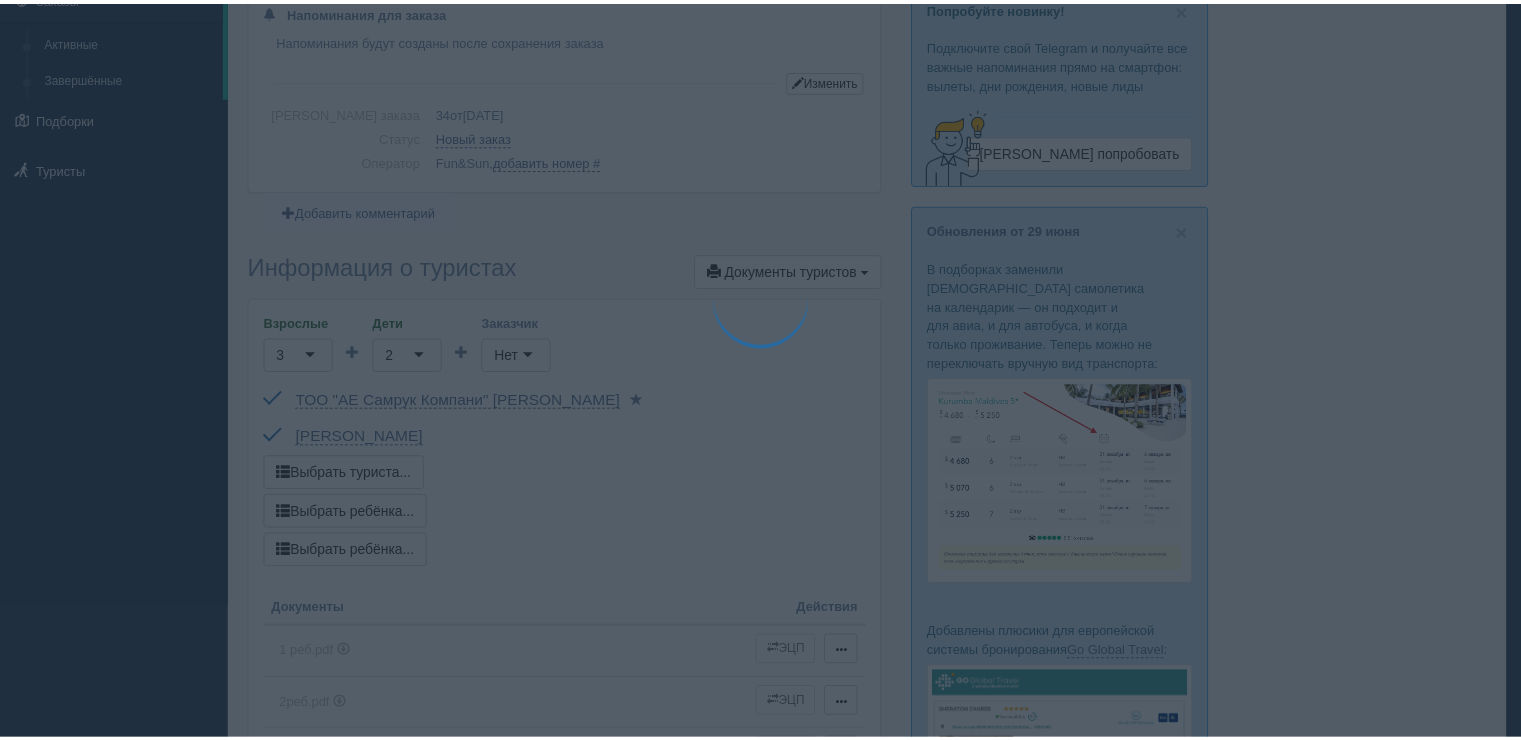 scroll, scrollTop: 16, scrollLeft: 0, axis: vertical 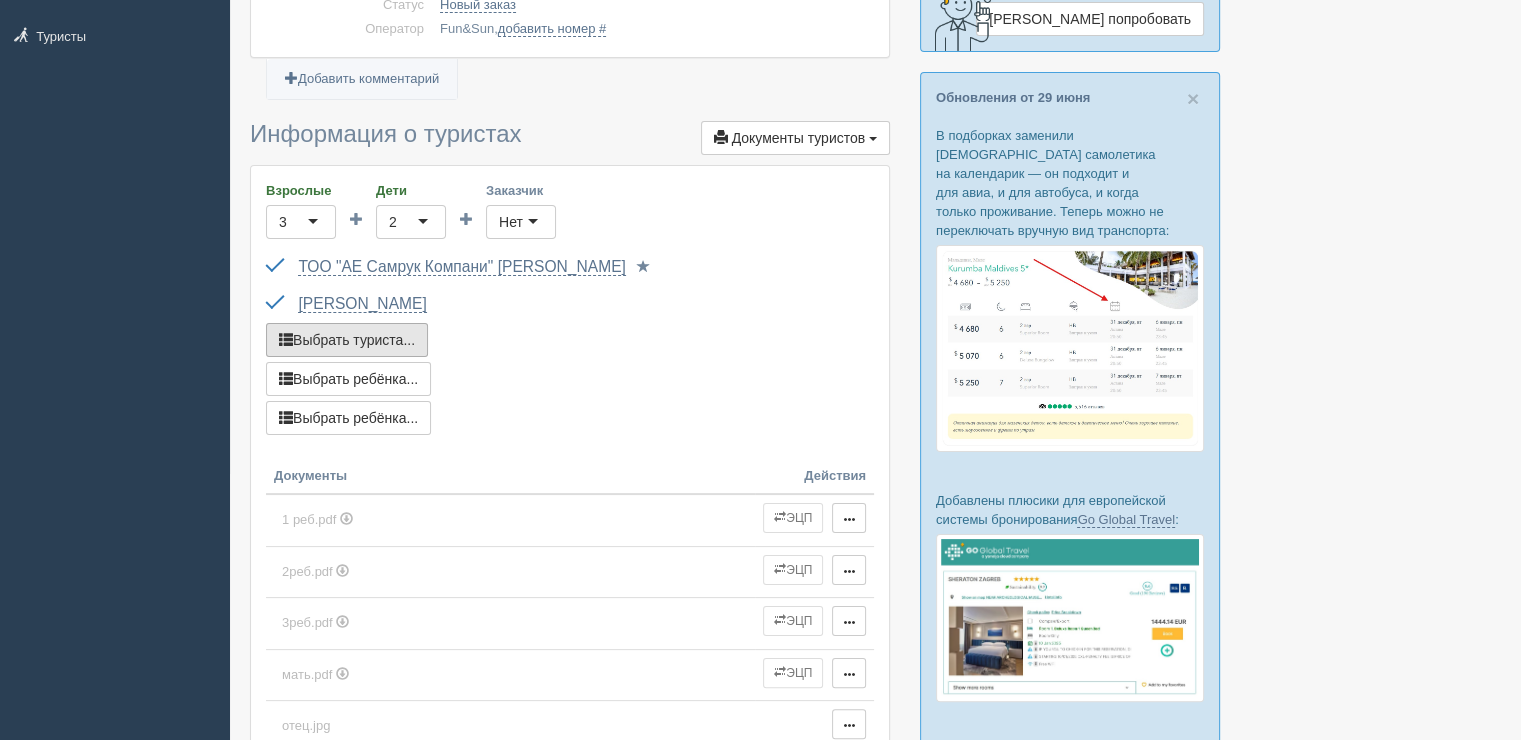 click on "Выбрать туриста..." at bounding box center (347, 340) 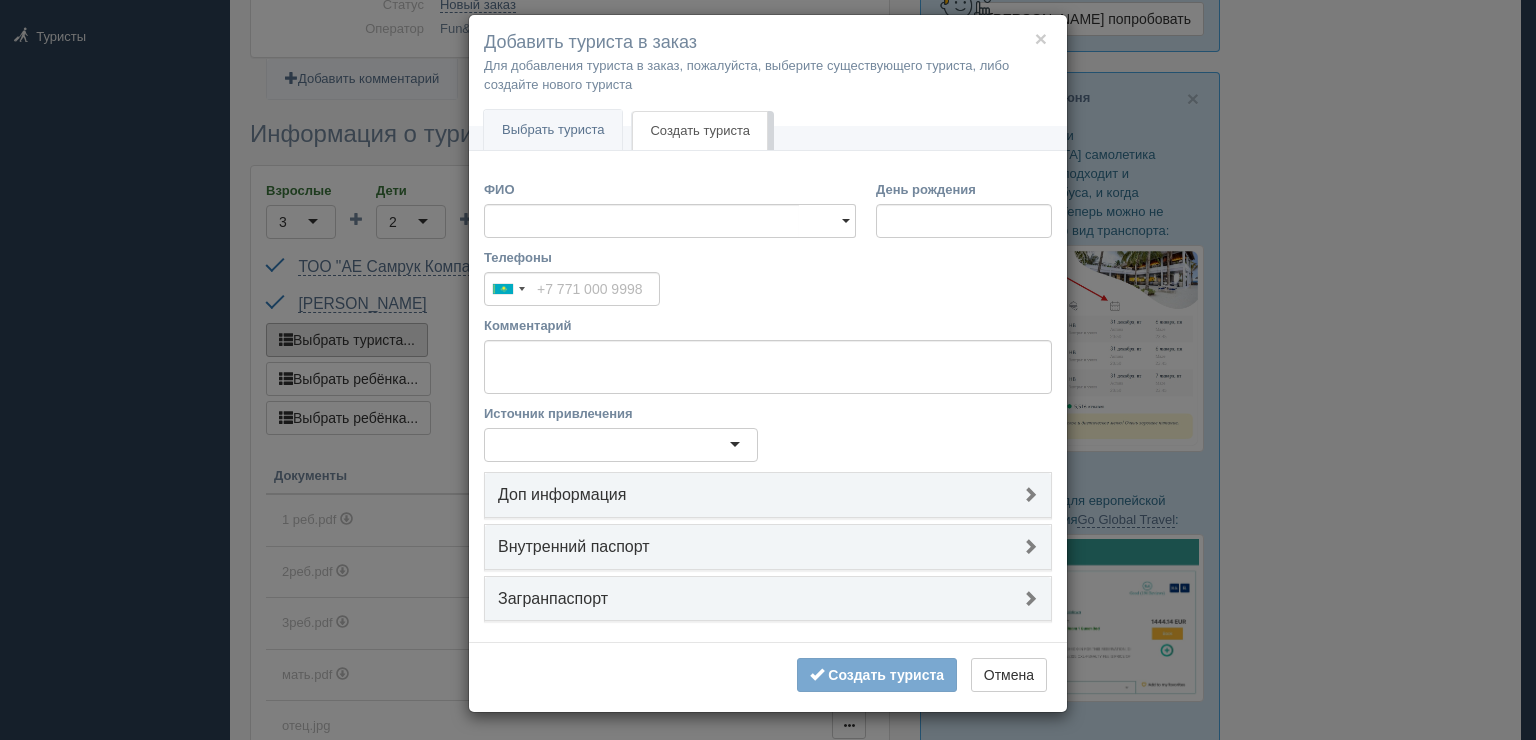 scroll, scrollTop: 0, scrollLeft: 0, axis: both 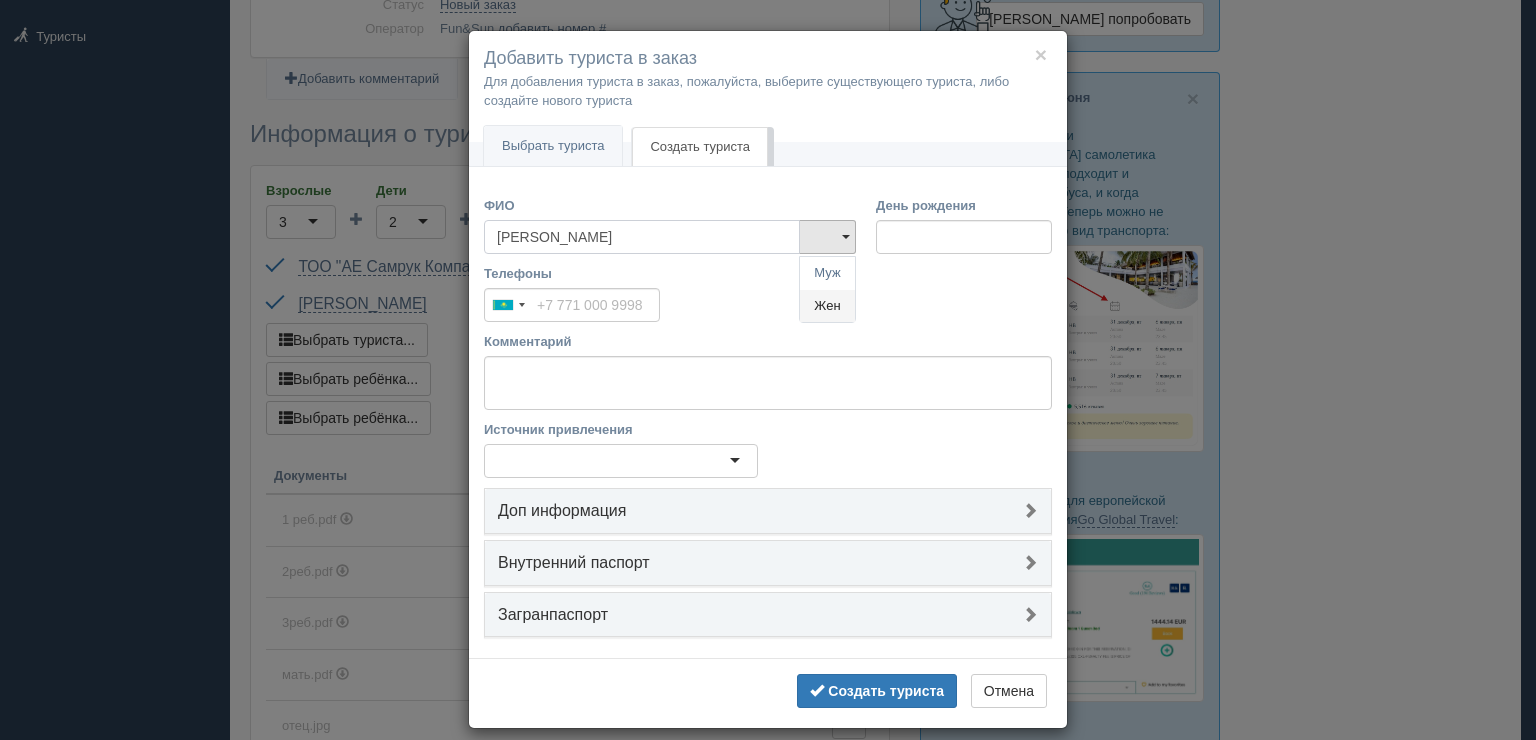 type on "[PERSON_NAME]" 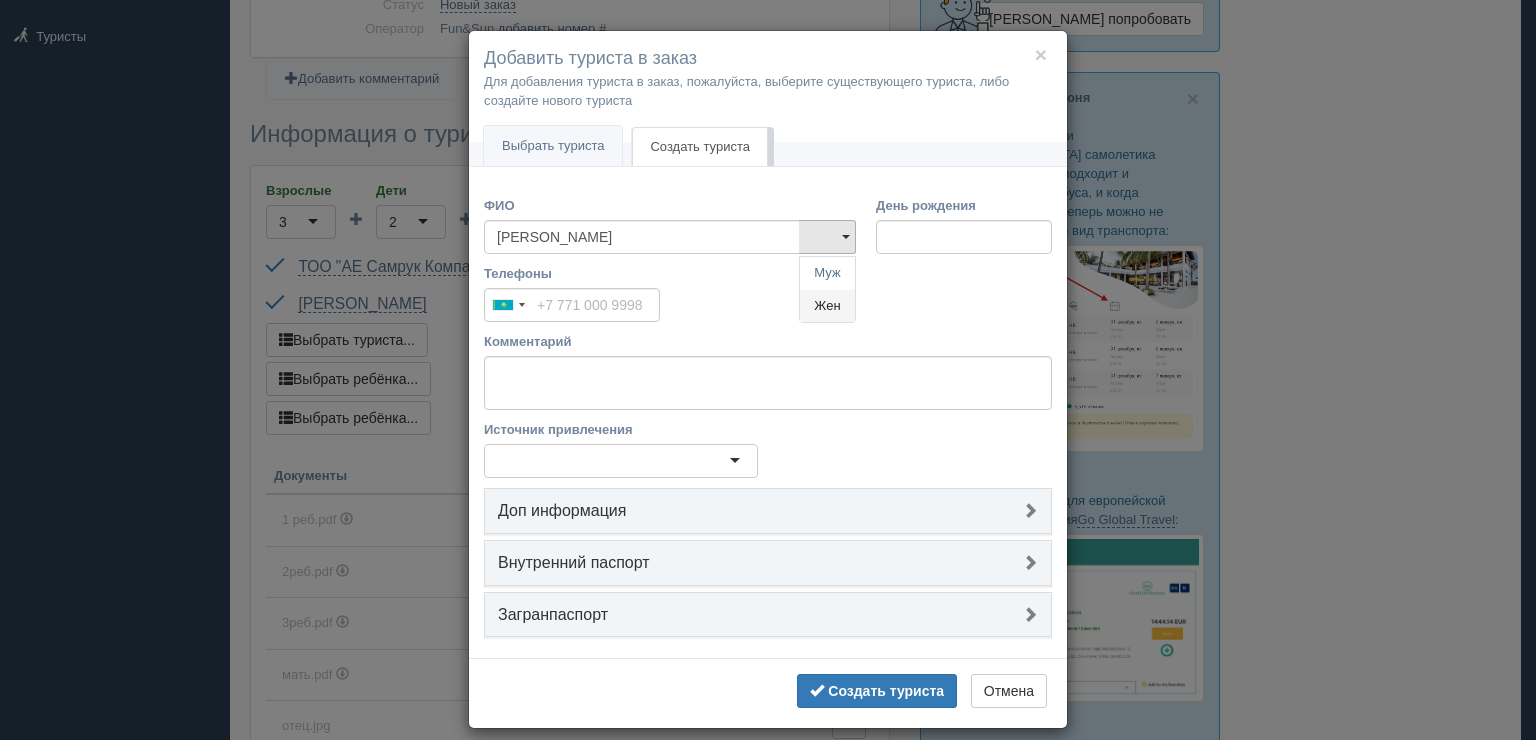 click on "Жен" at bounding box center (827, 306) 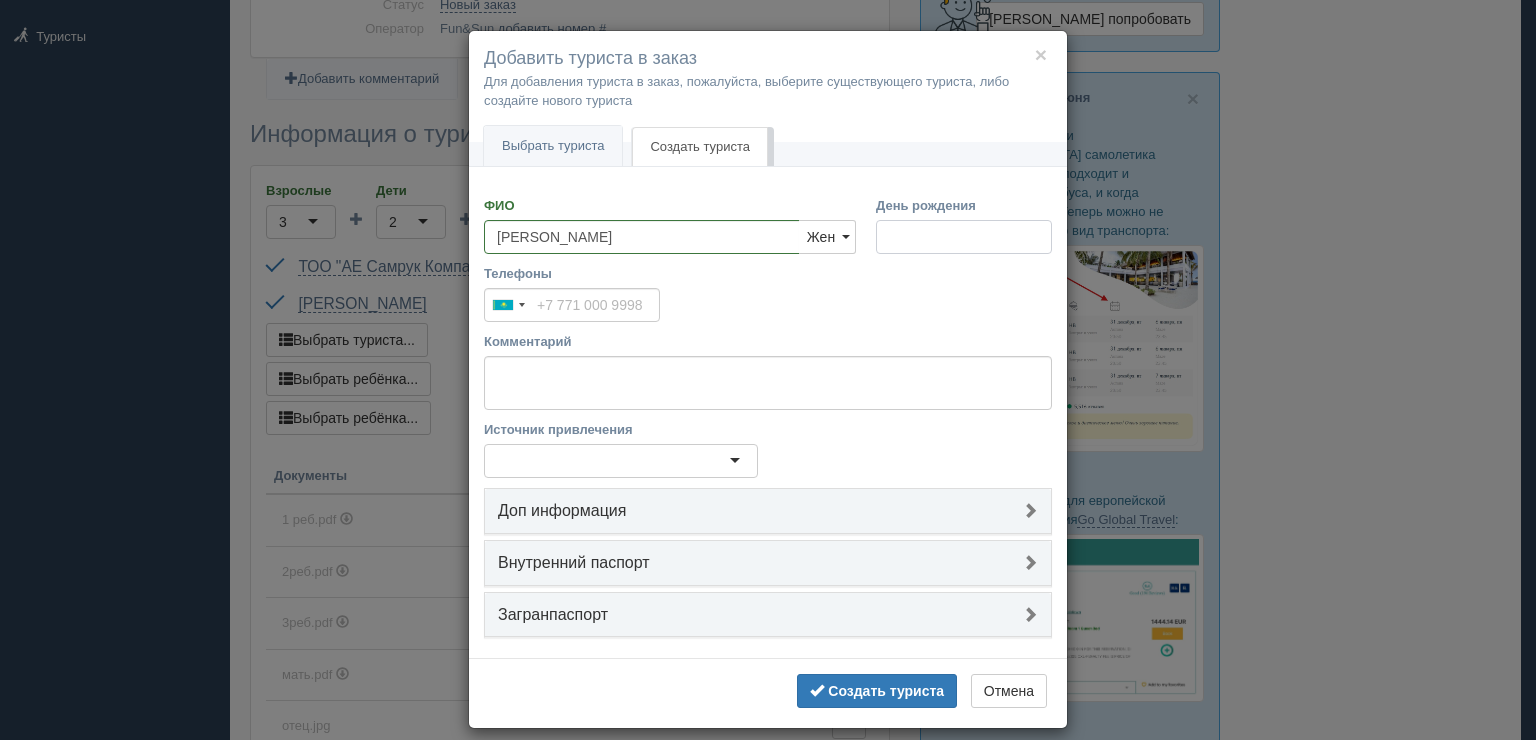click on "День рождения" at bounding box center [964, 237] 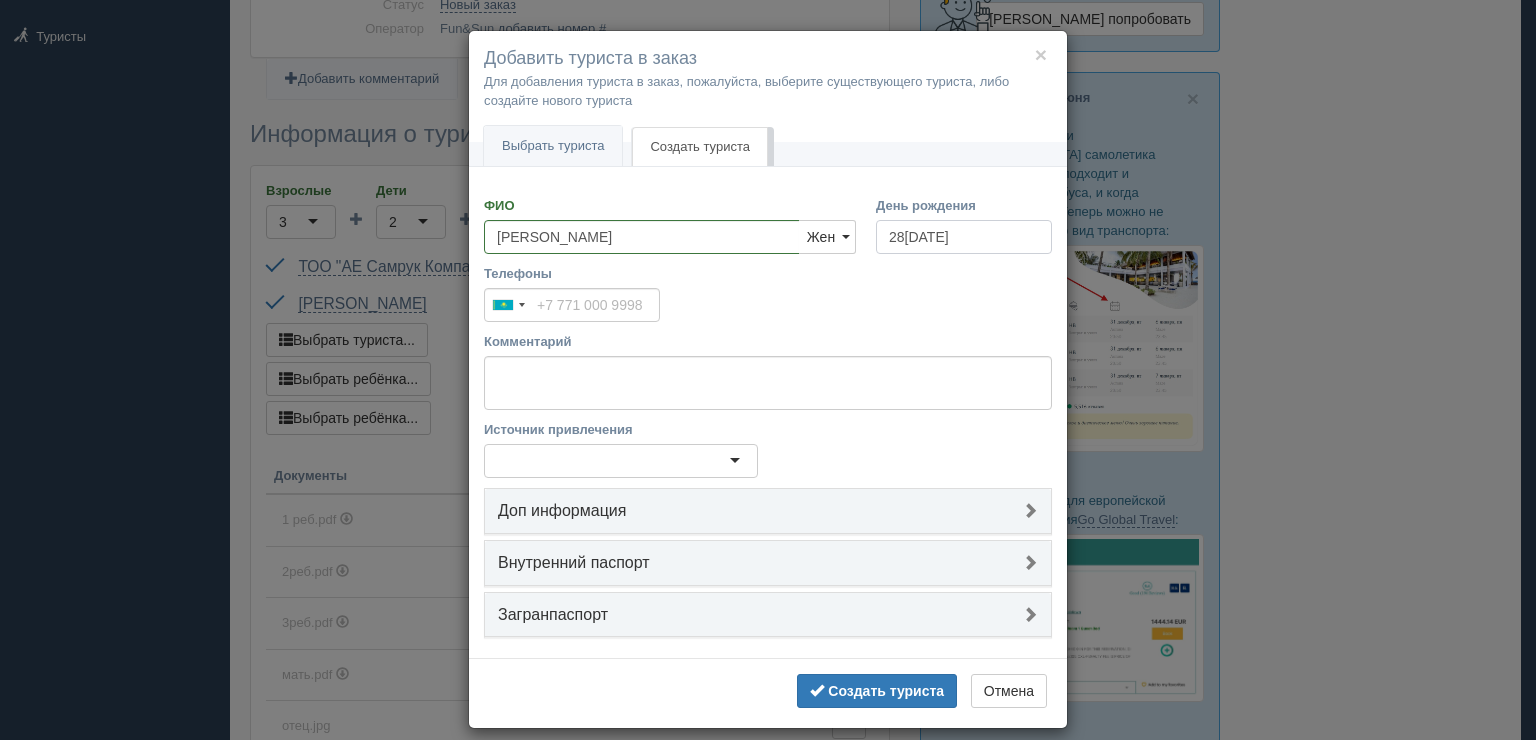 type on "[DATE]" 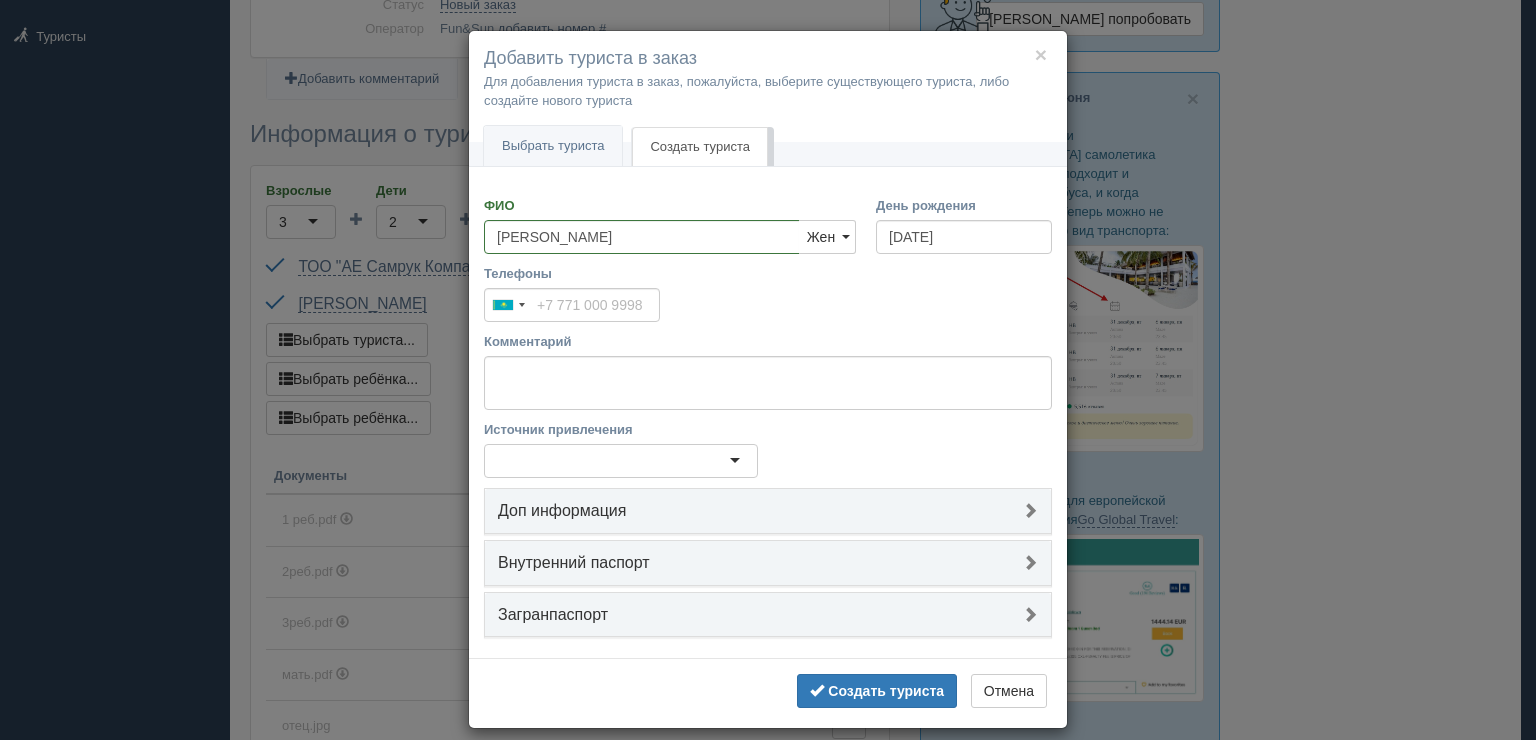 click at bounding box center [621, 461] 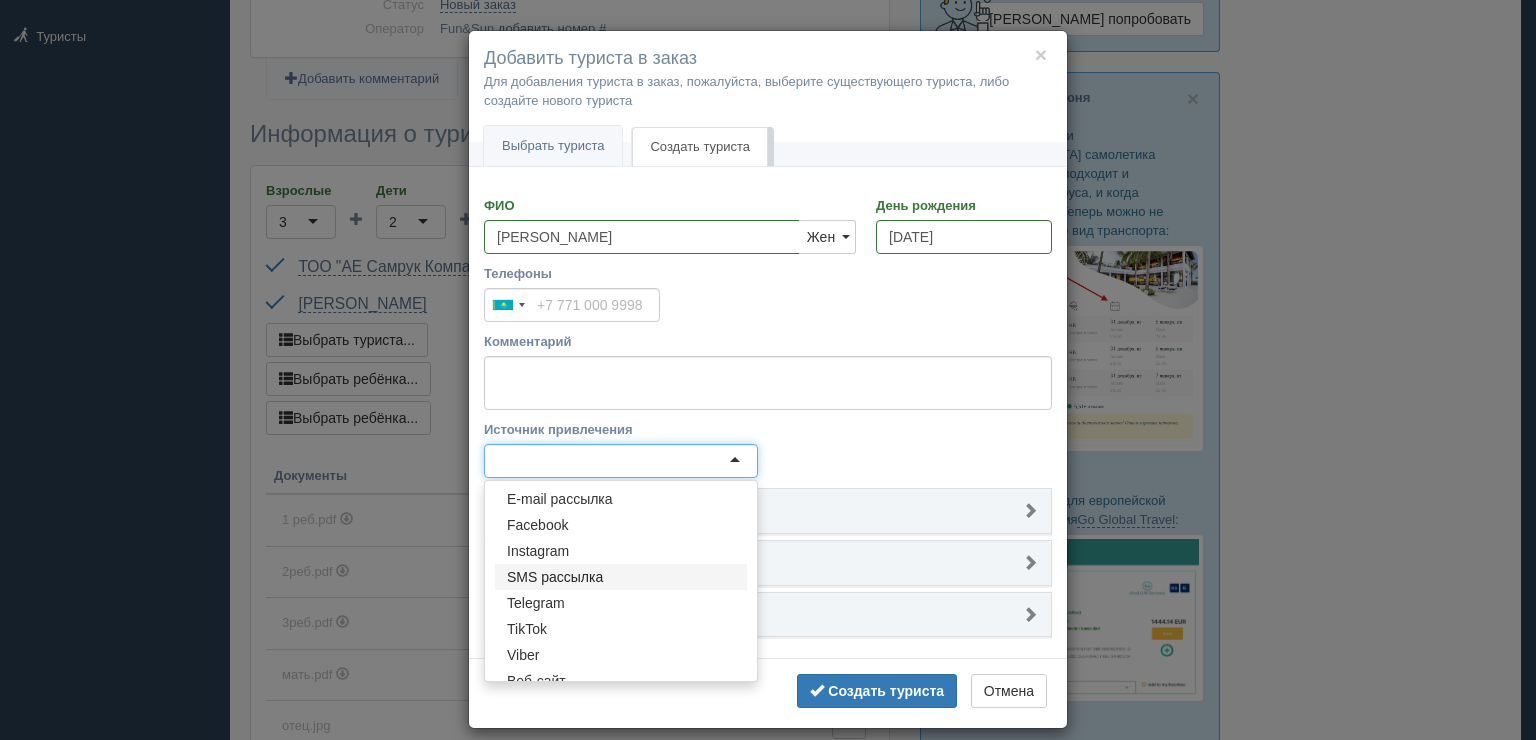 scroll, scrollTop: 96, scrollLeft: 0, axis: vertical 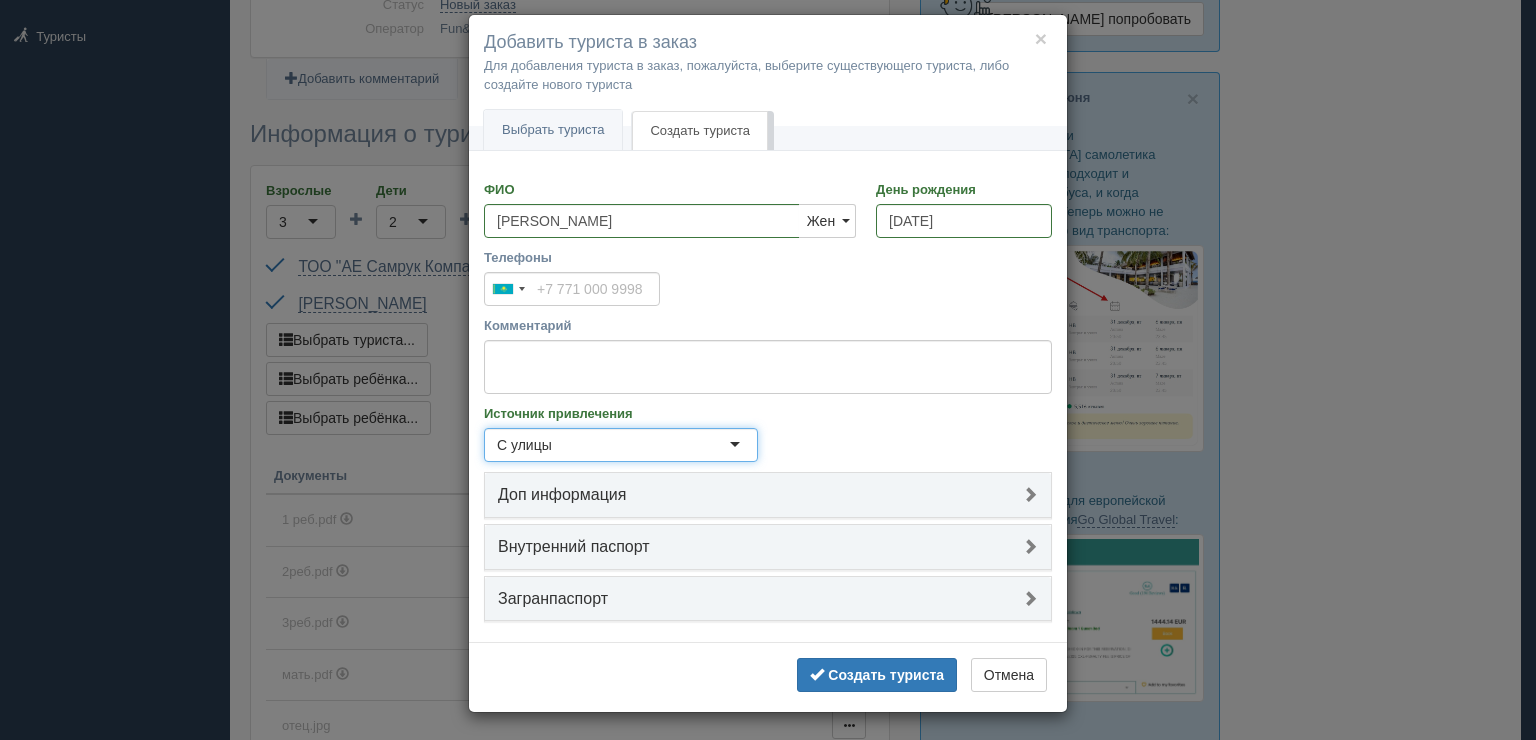 click on "Загранпаспорт" at bounding box center (768, 599) 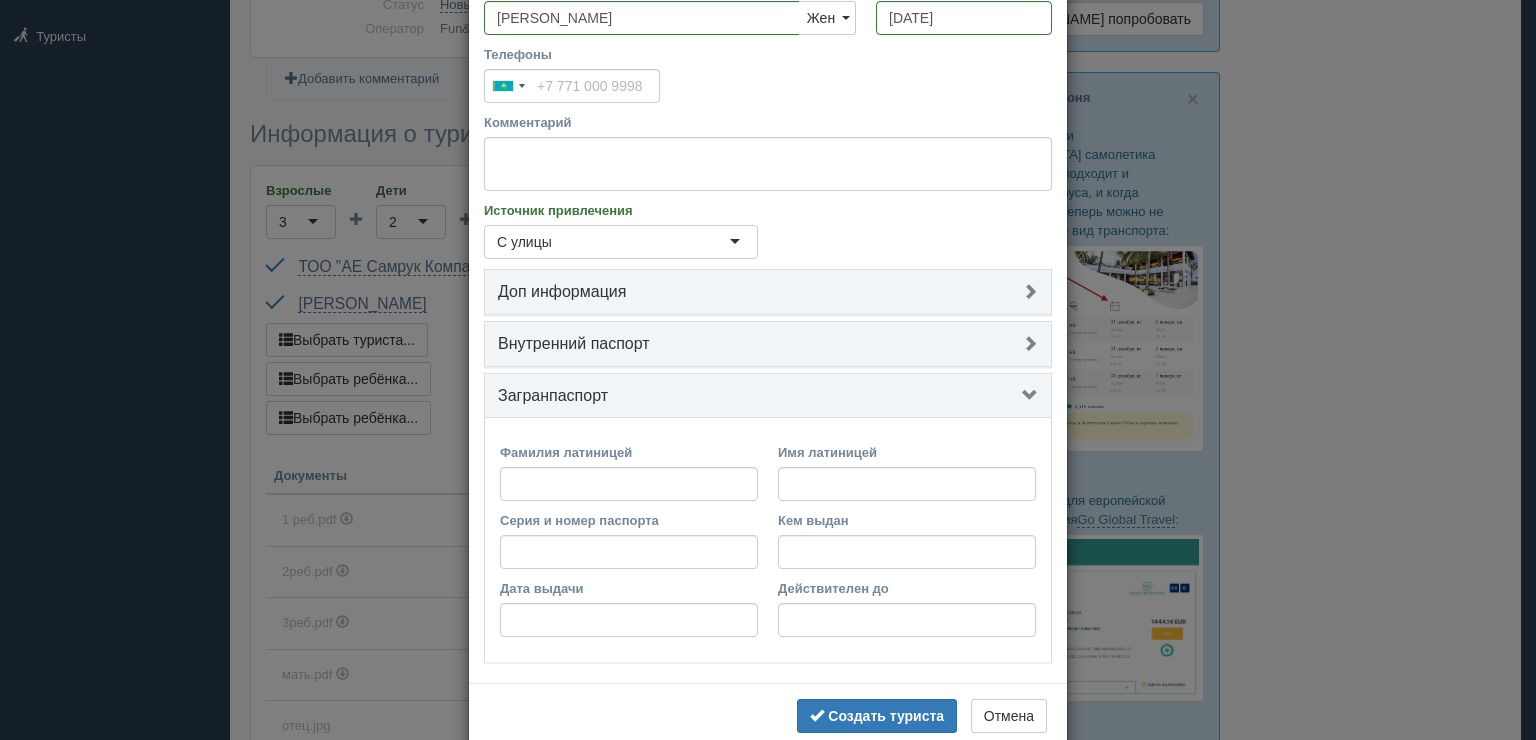 scroll, scrollTop: 260, scrollLeft: 0, axis: vertical 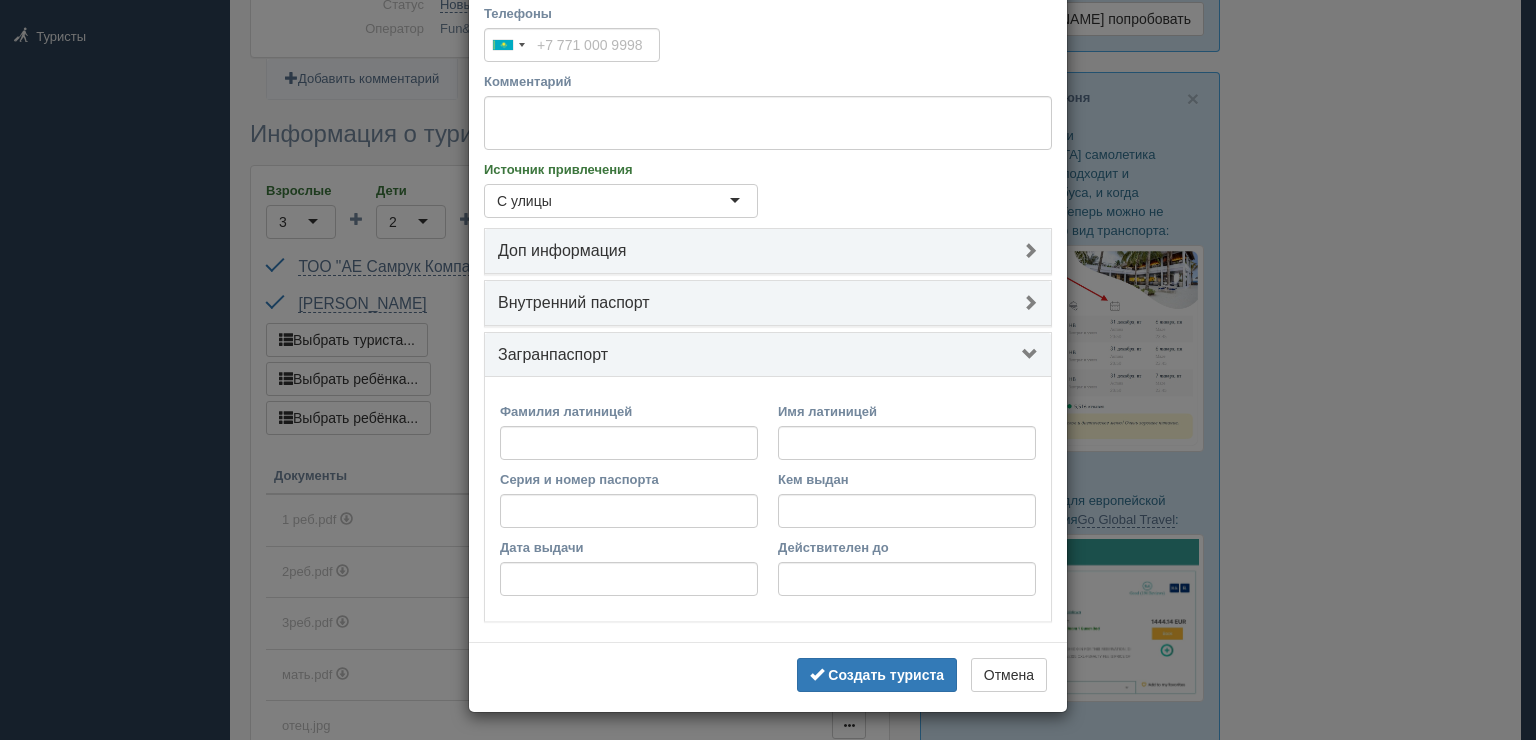 click on "Фамилия латиницей" at bounding box center (629, 431) 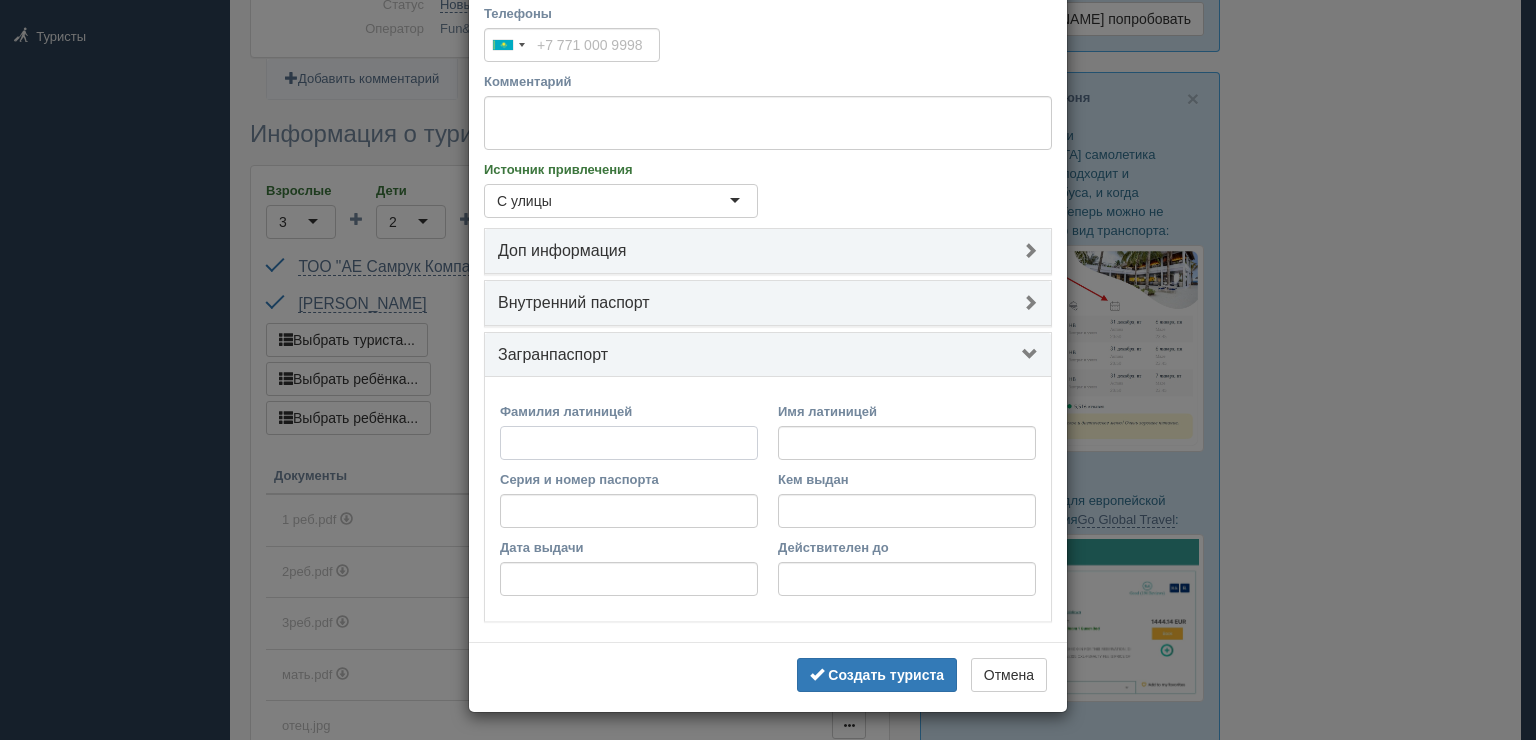 click on "Фамилия латиницей" at bounding box center (629, 443) 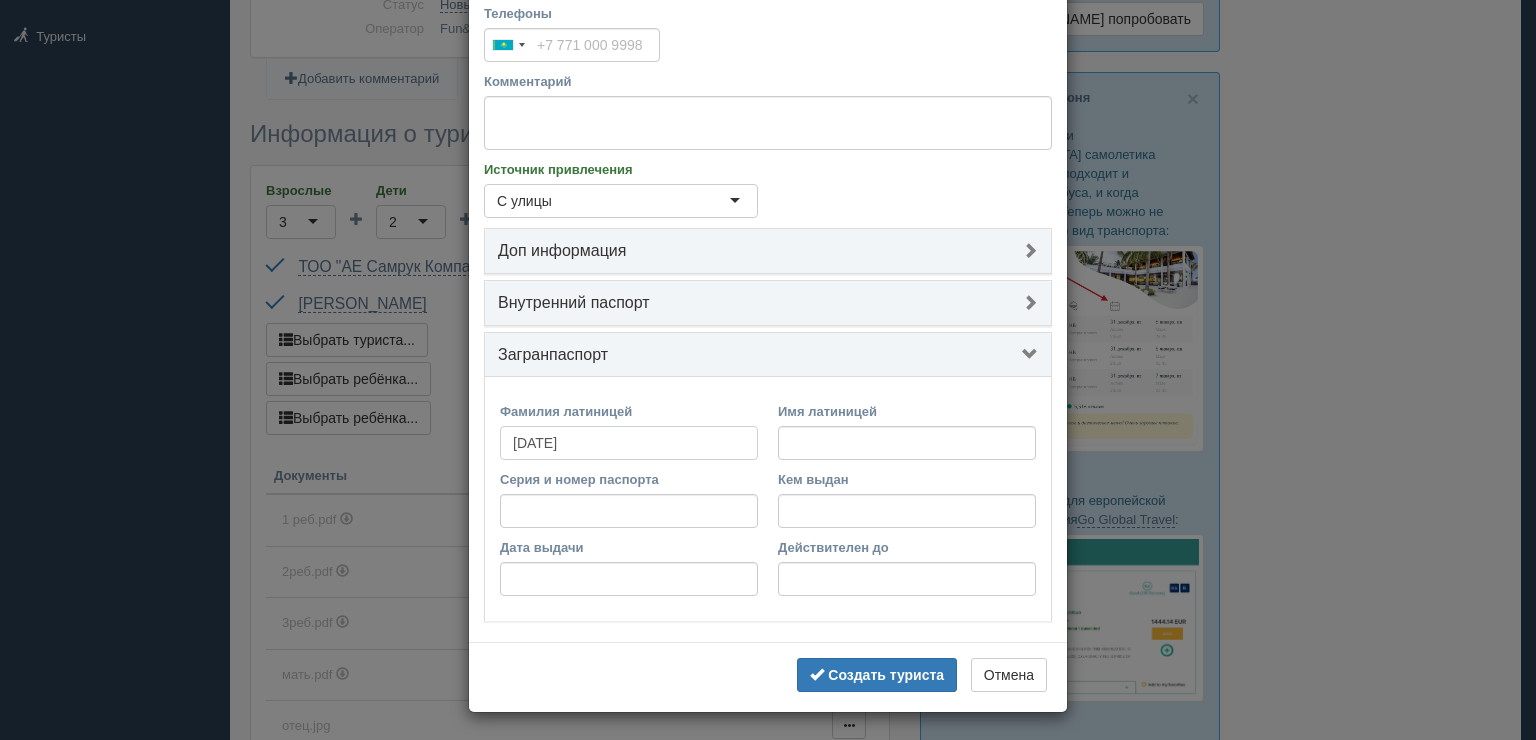 type on "RAMAZAN" 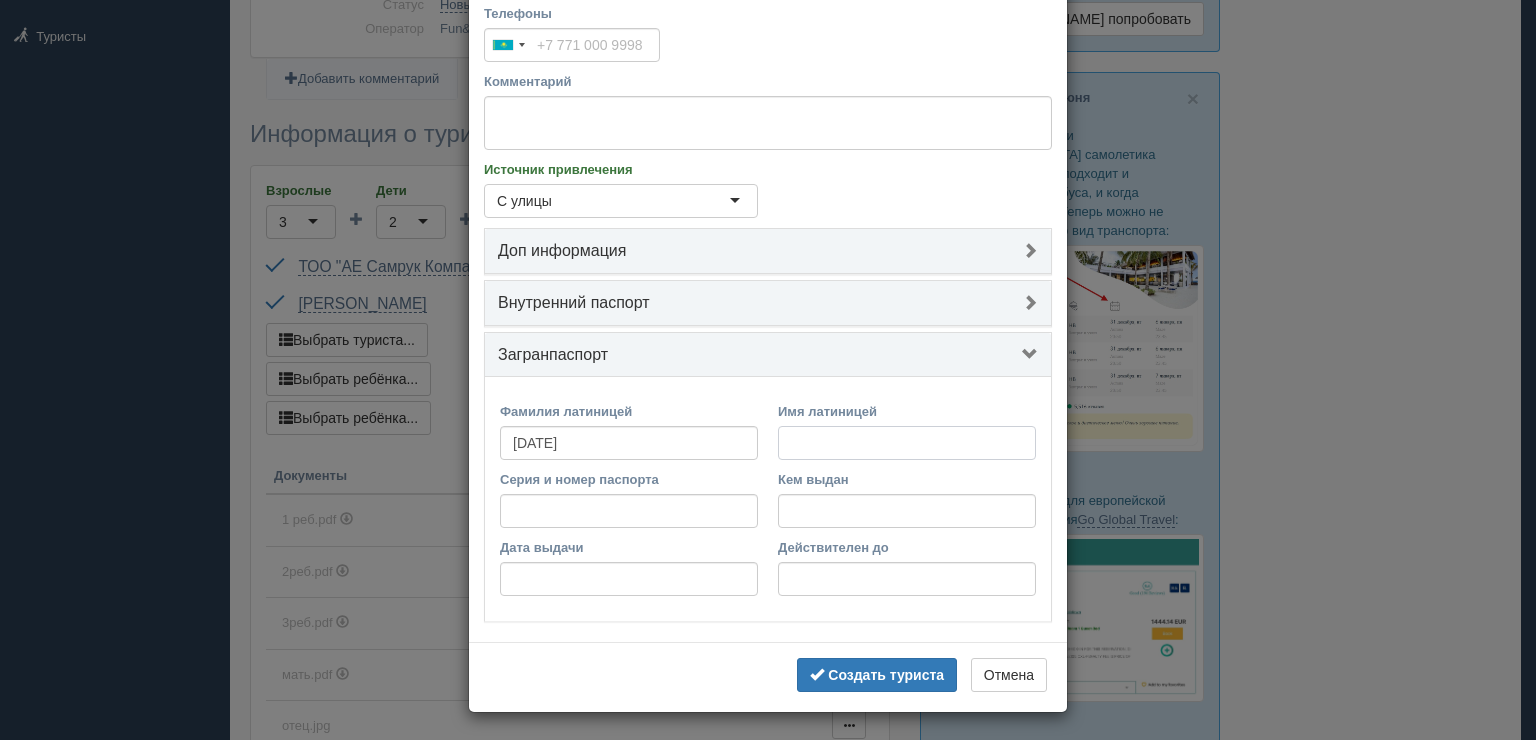 click on "Имя латиницей" at bounding box center [907, 443] 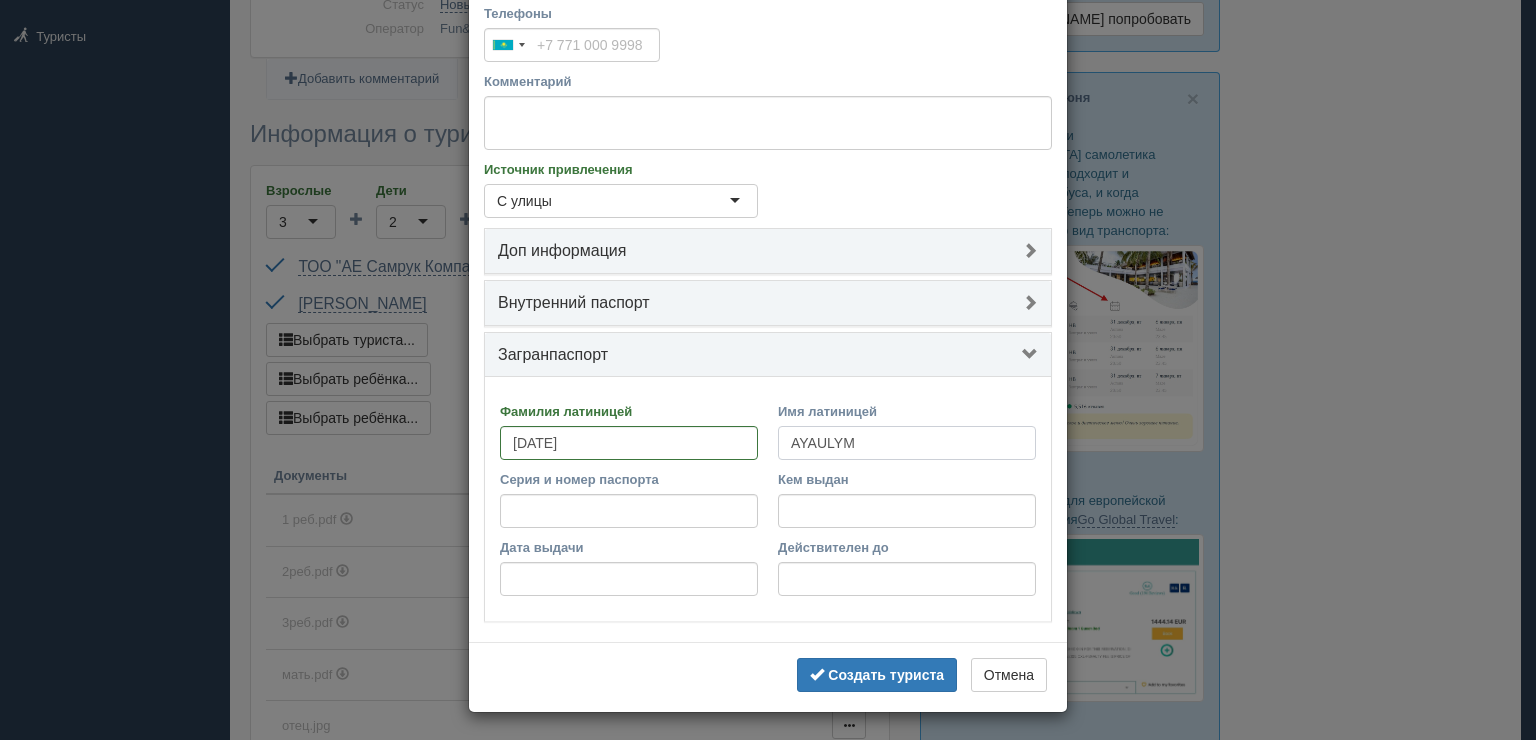type on "AYAULYM" 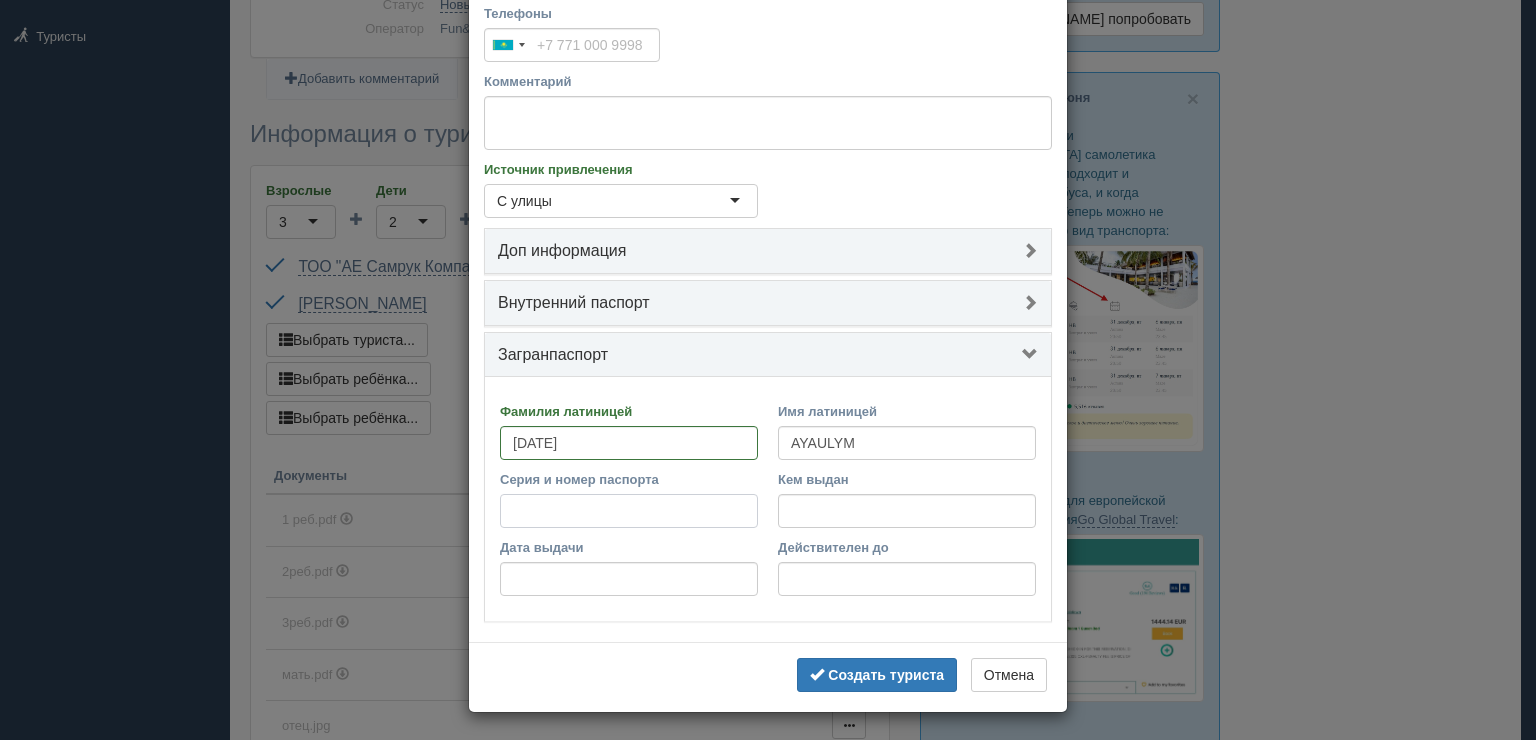 click on "Серия и номер паспорта" at bounding box center [629, 511] 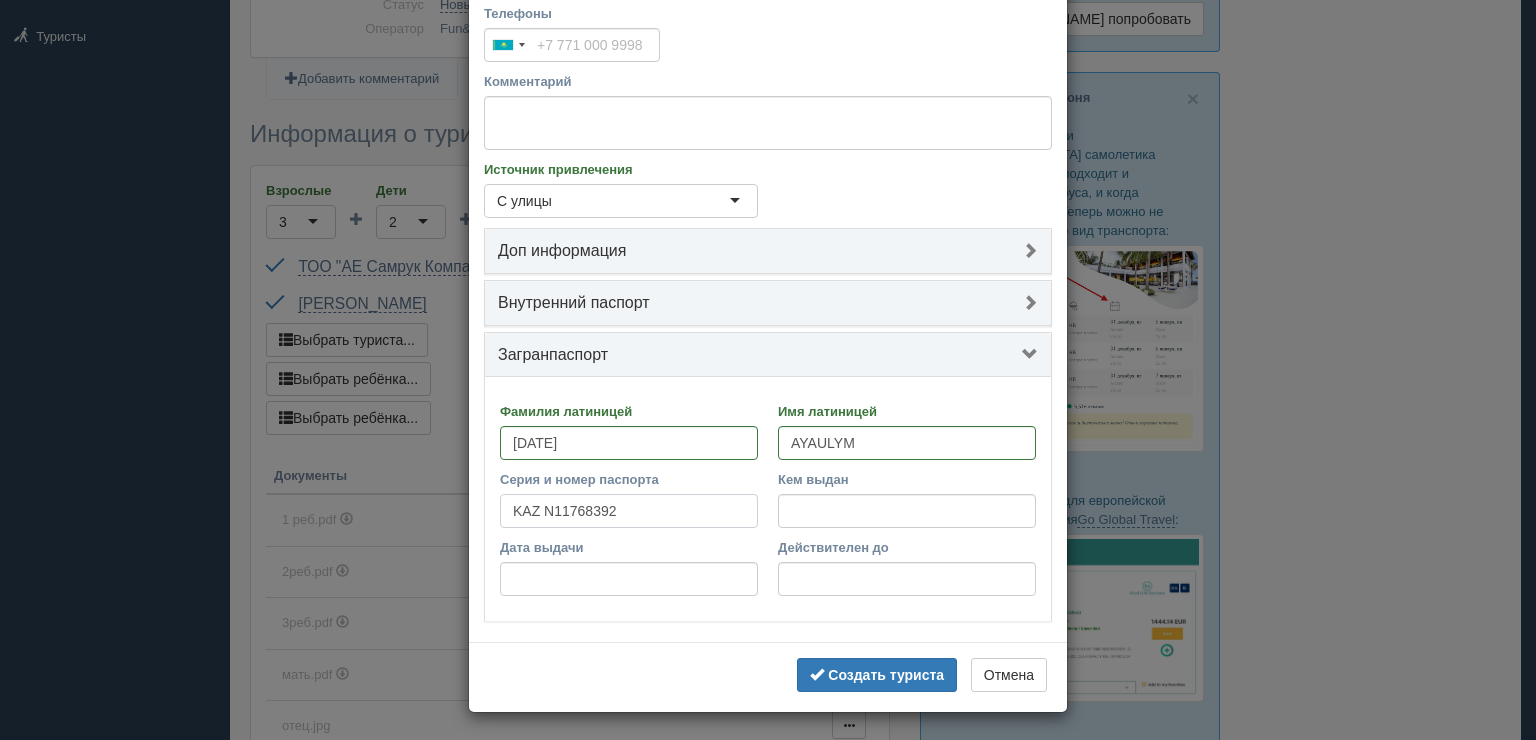 type on "KAZ N11768392" 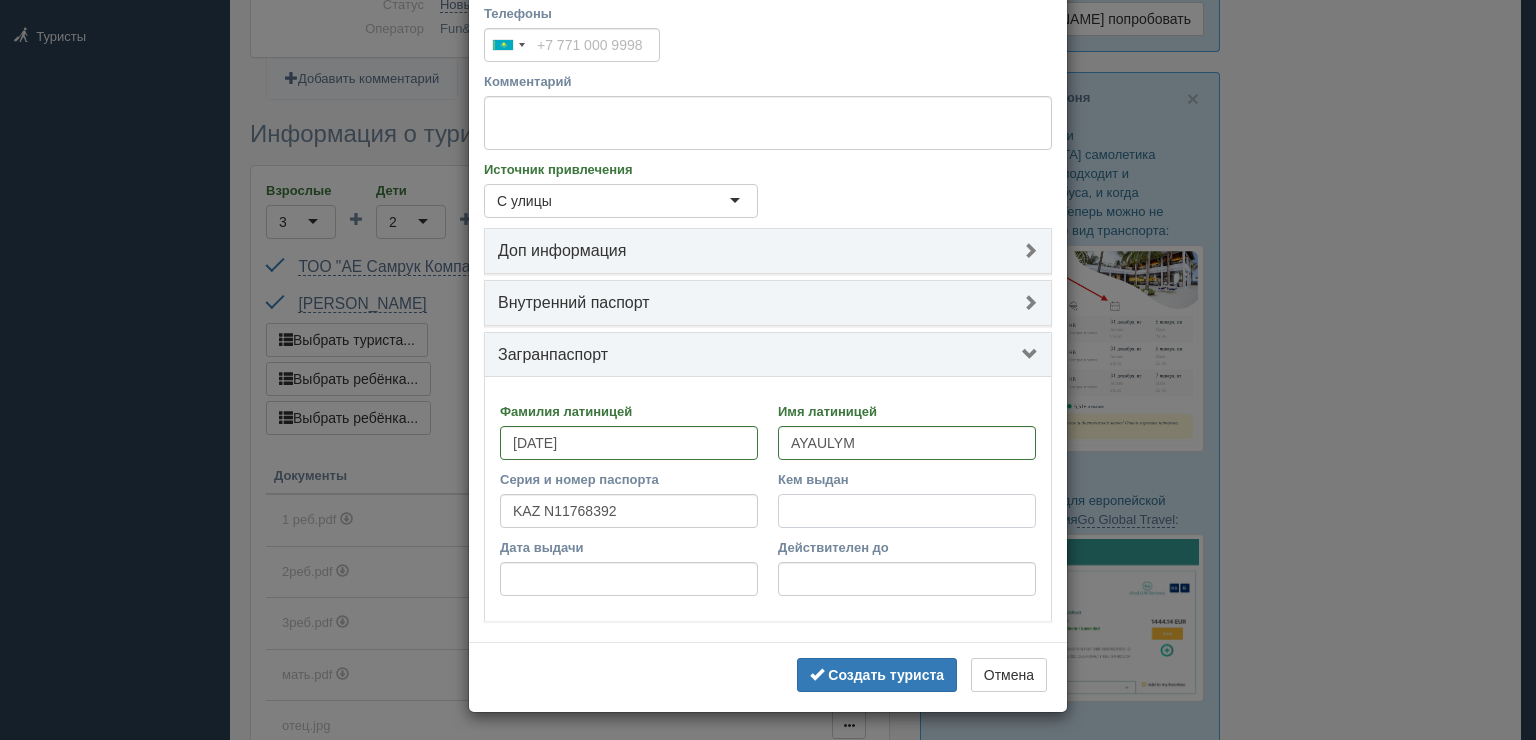 click on "Кем выдан" at bounding box center (907, 511) 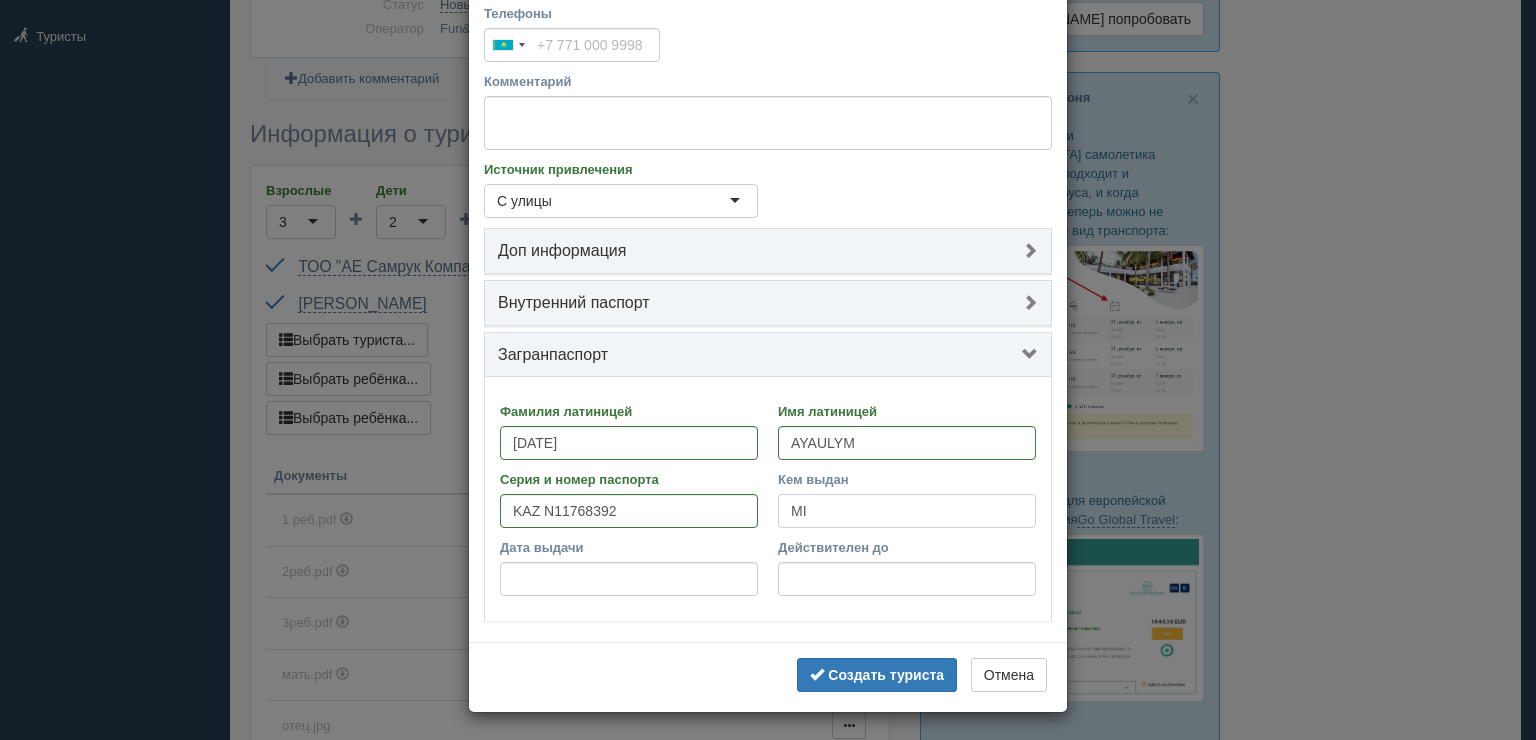 type on "MIA" 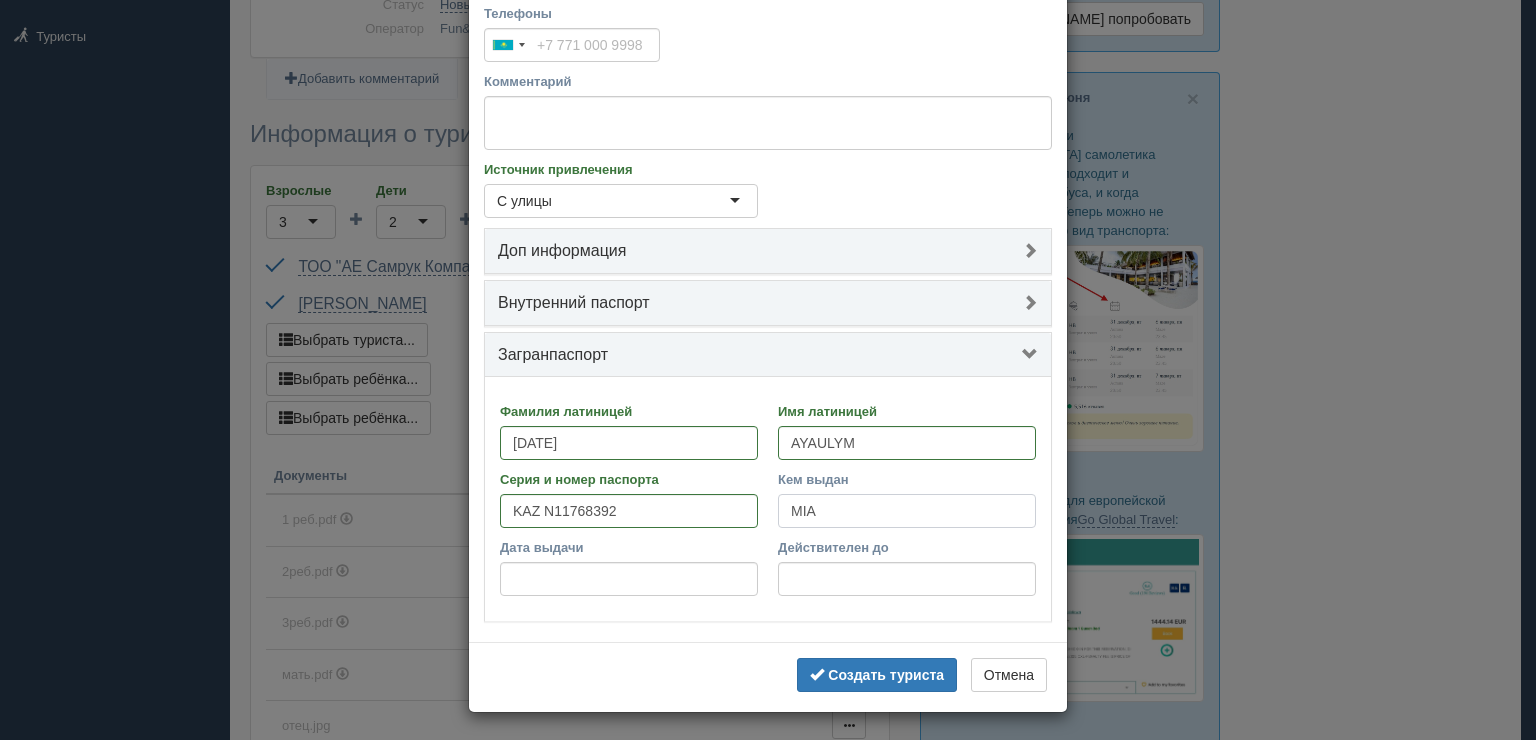 type 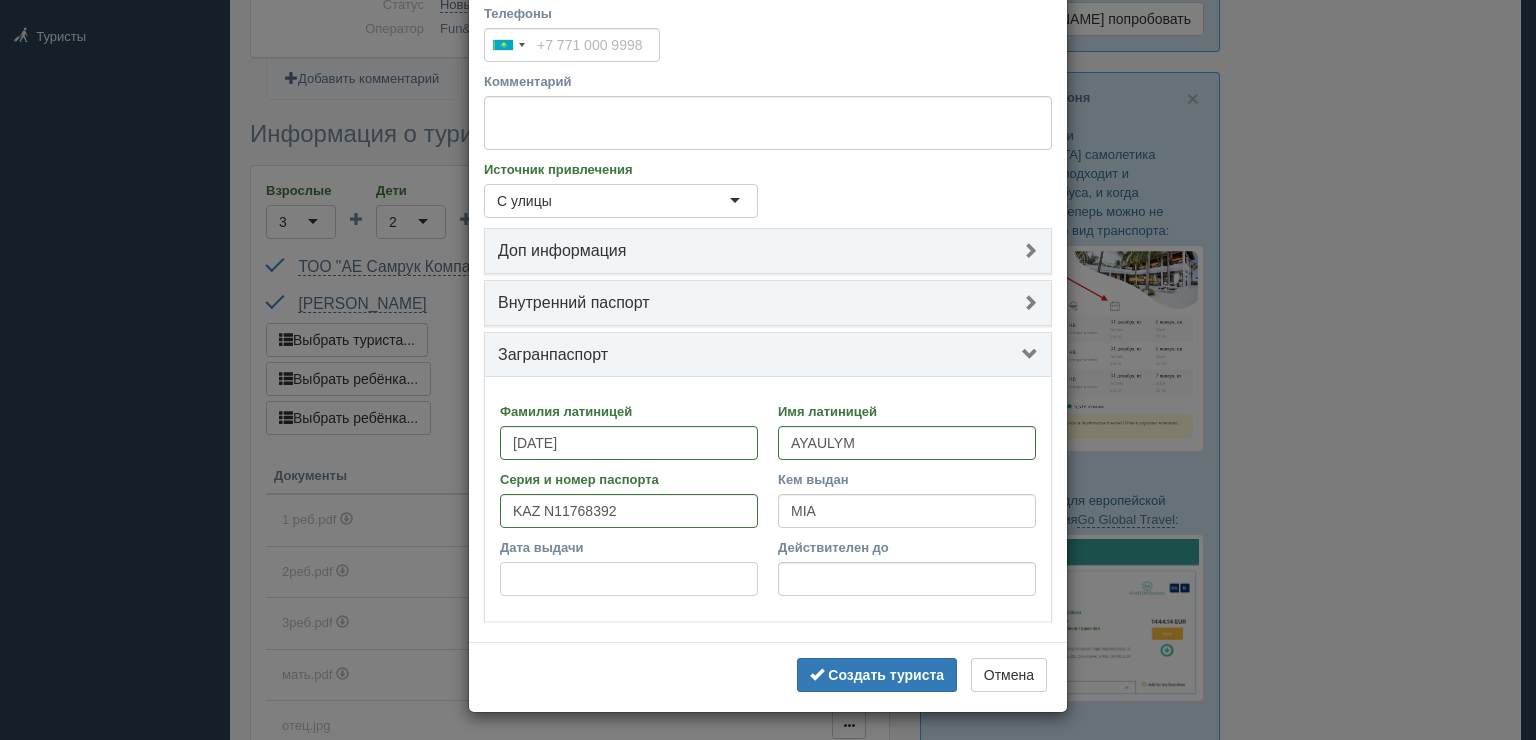 click on "Дата выдачи" at bounding box center [629, 579] 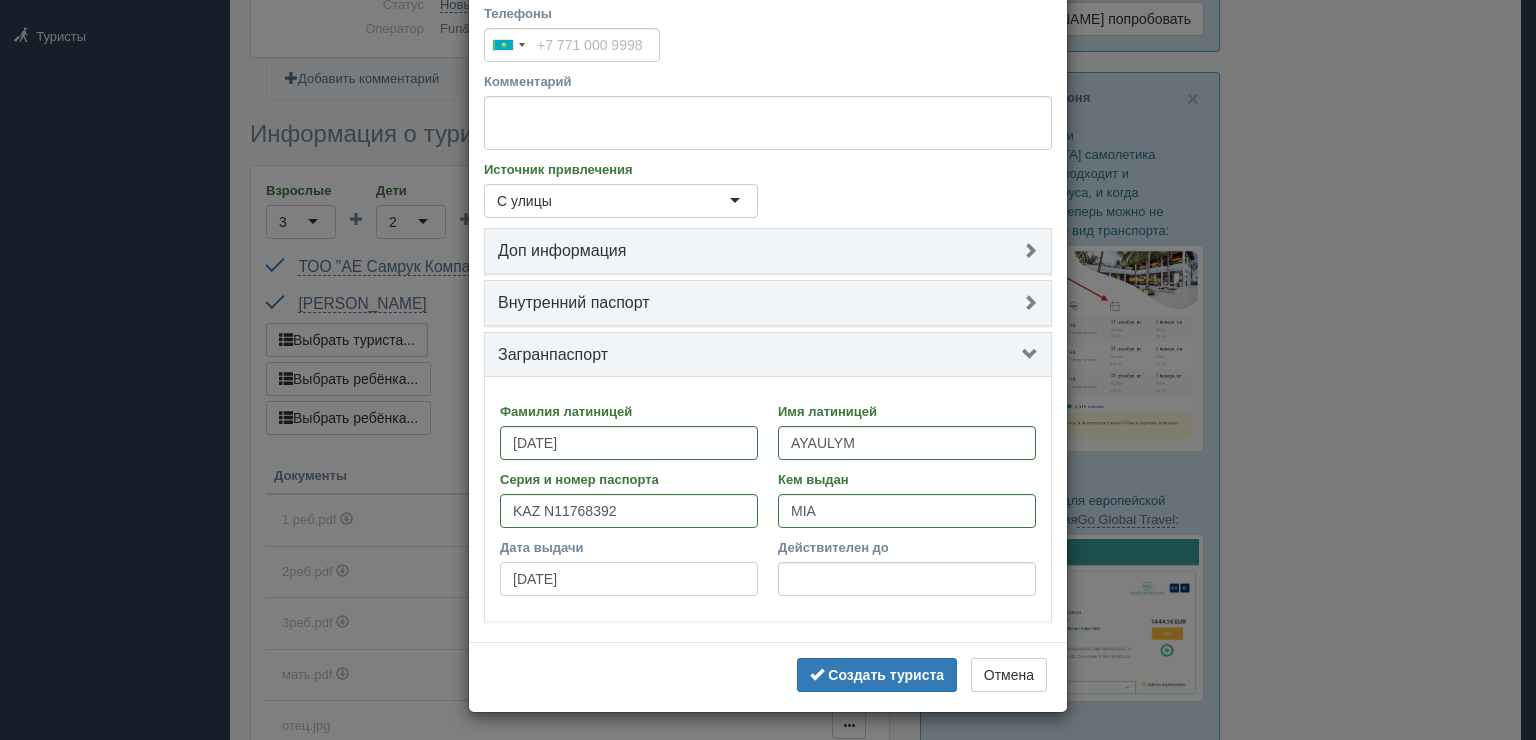 type on "25.05.2018" 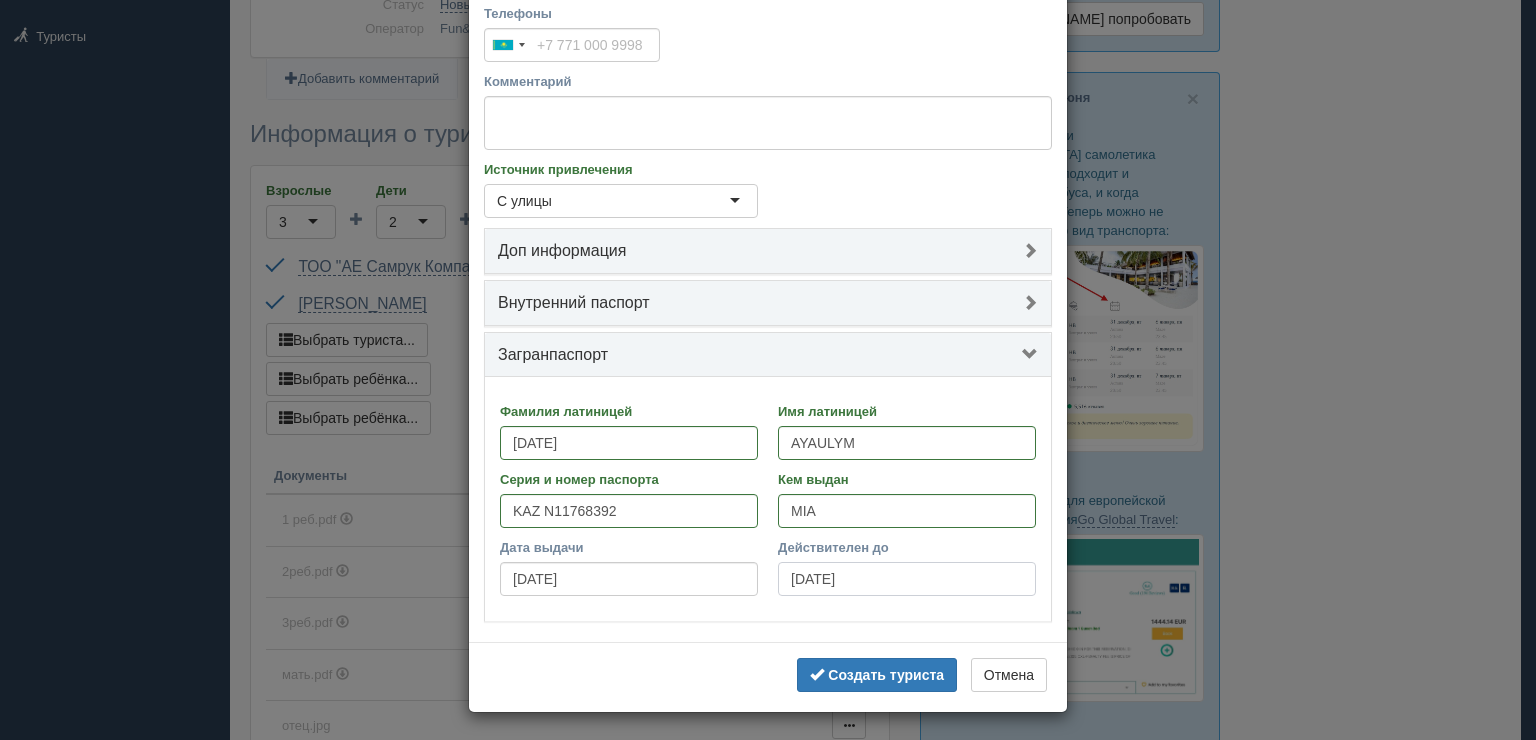 click on "25.05.2022" at bounding box center [907, 579] 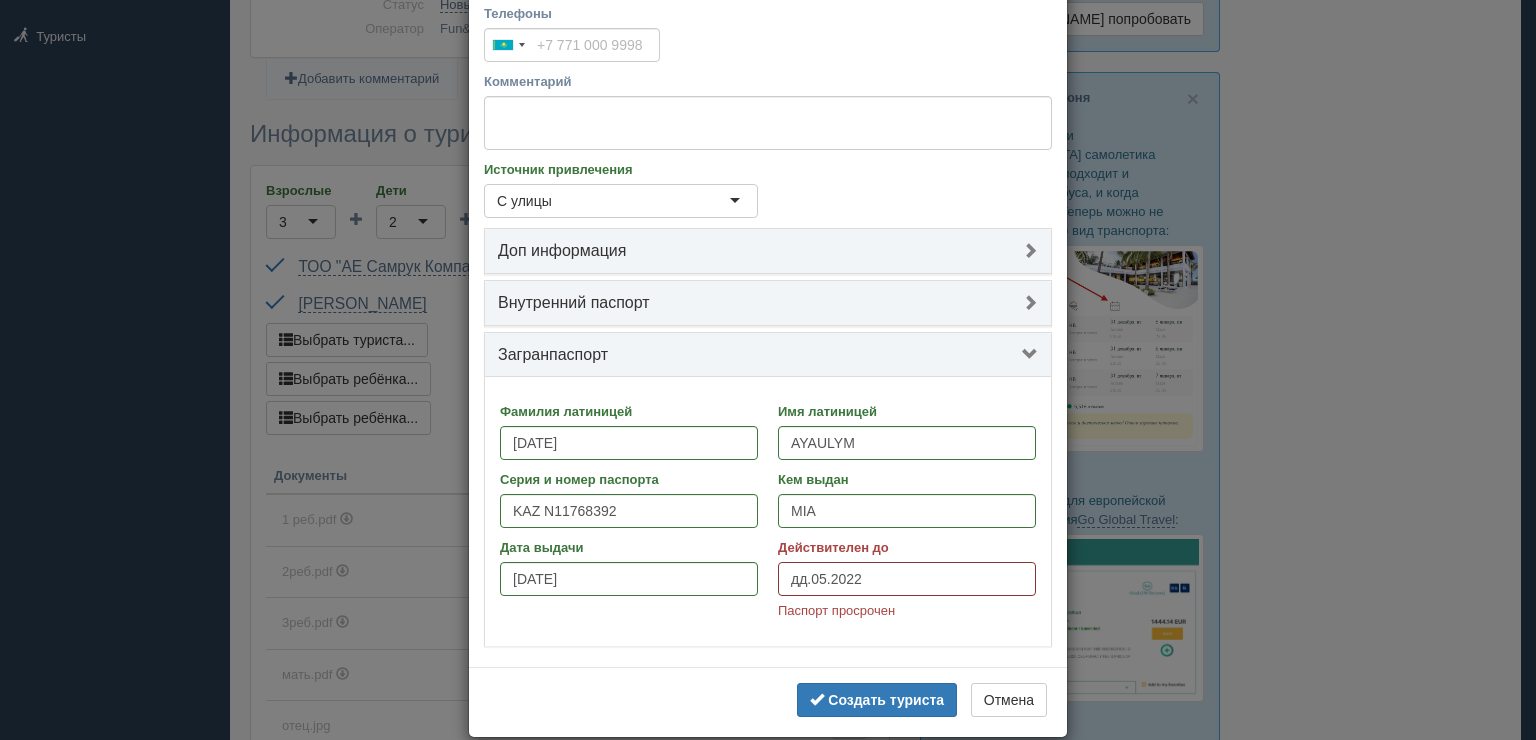 click on "дд.05.2022" at bounding box center [907, 579] 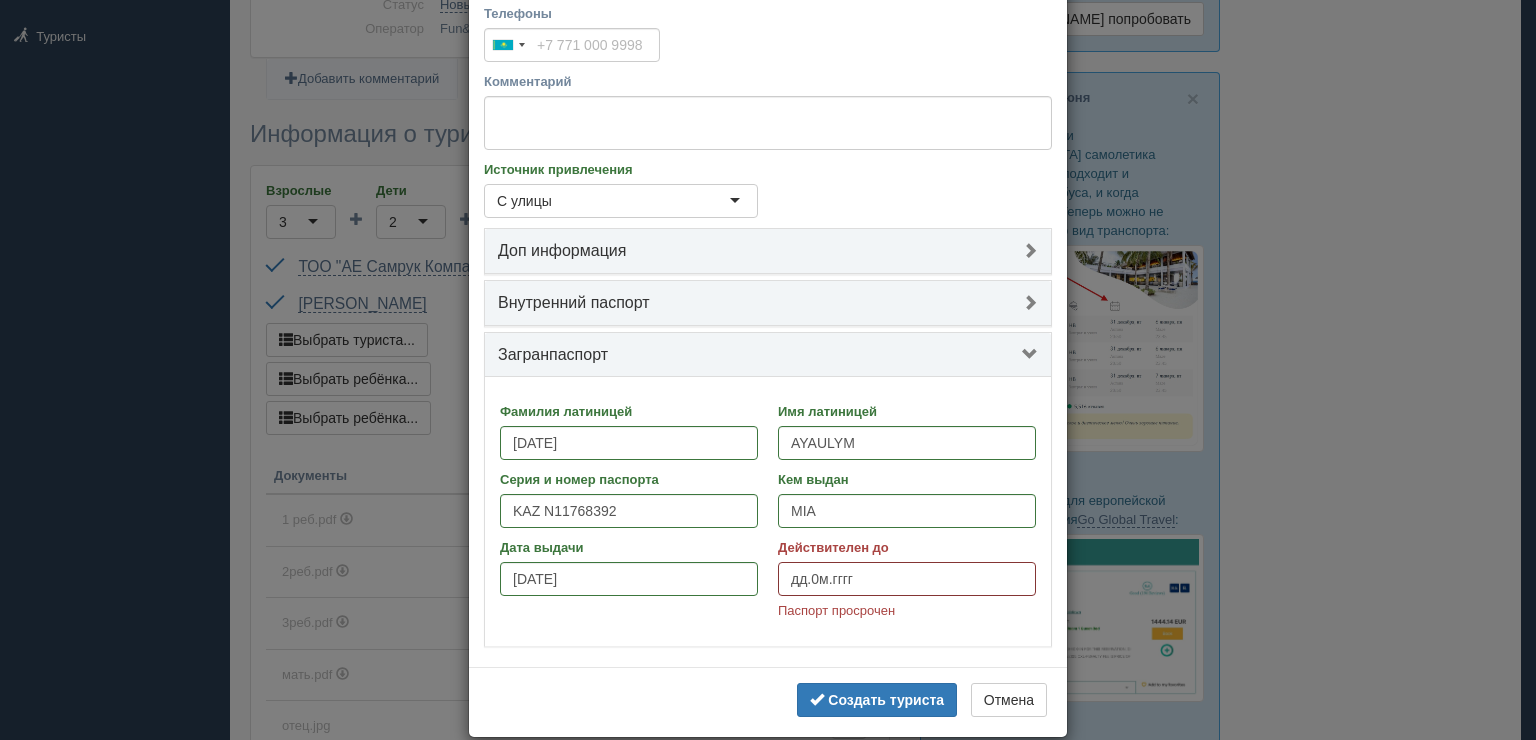 type on "дд.мм.гггг" 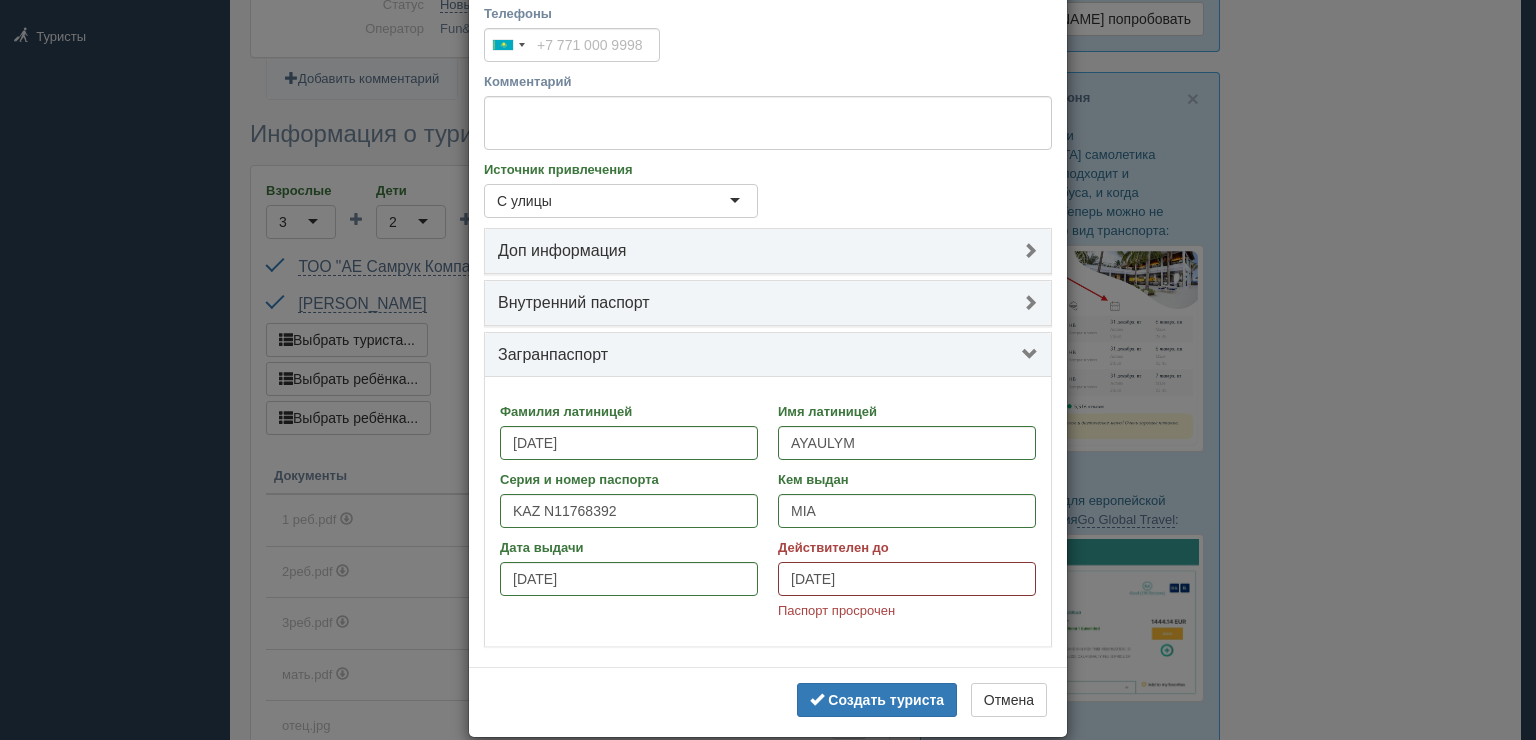 type on "[DATE]" 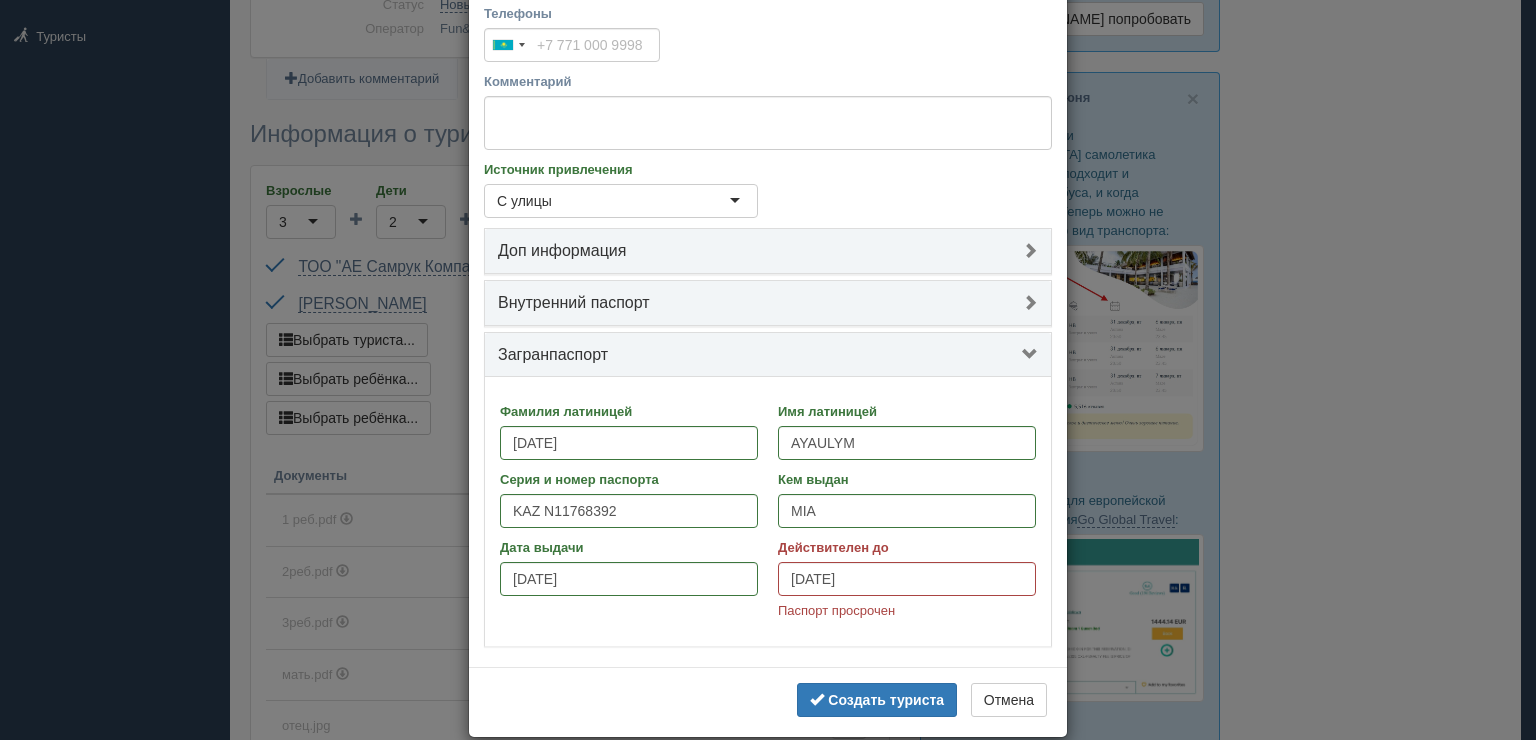 click on "Паспорт просрочен" at bounding box center [907, 610] 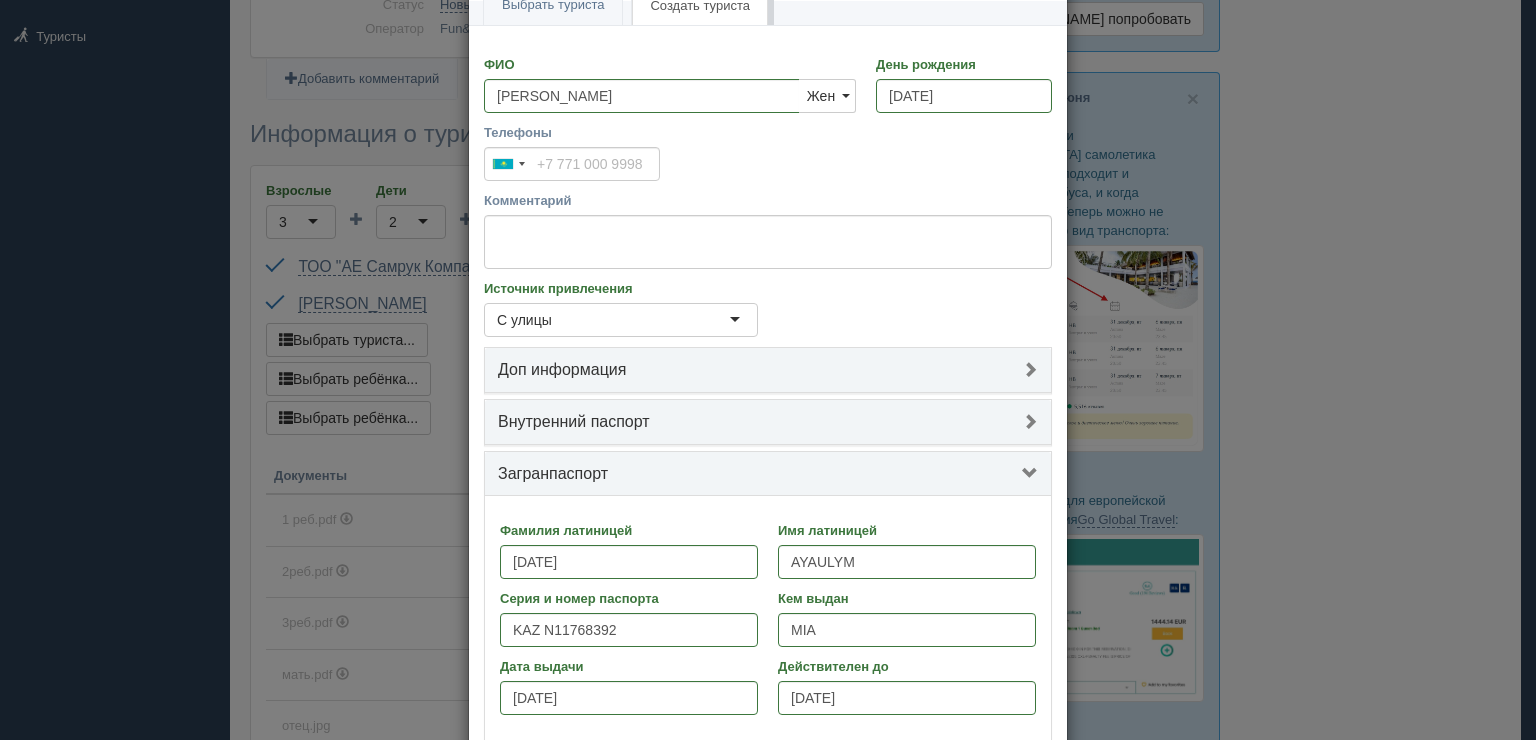 scroll, scrollTop: 260, scrollLeft: 0, axis: vertical 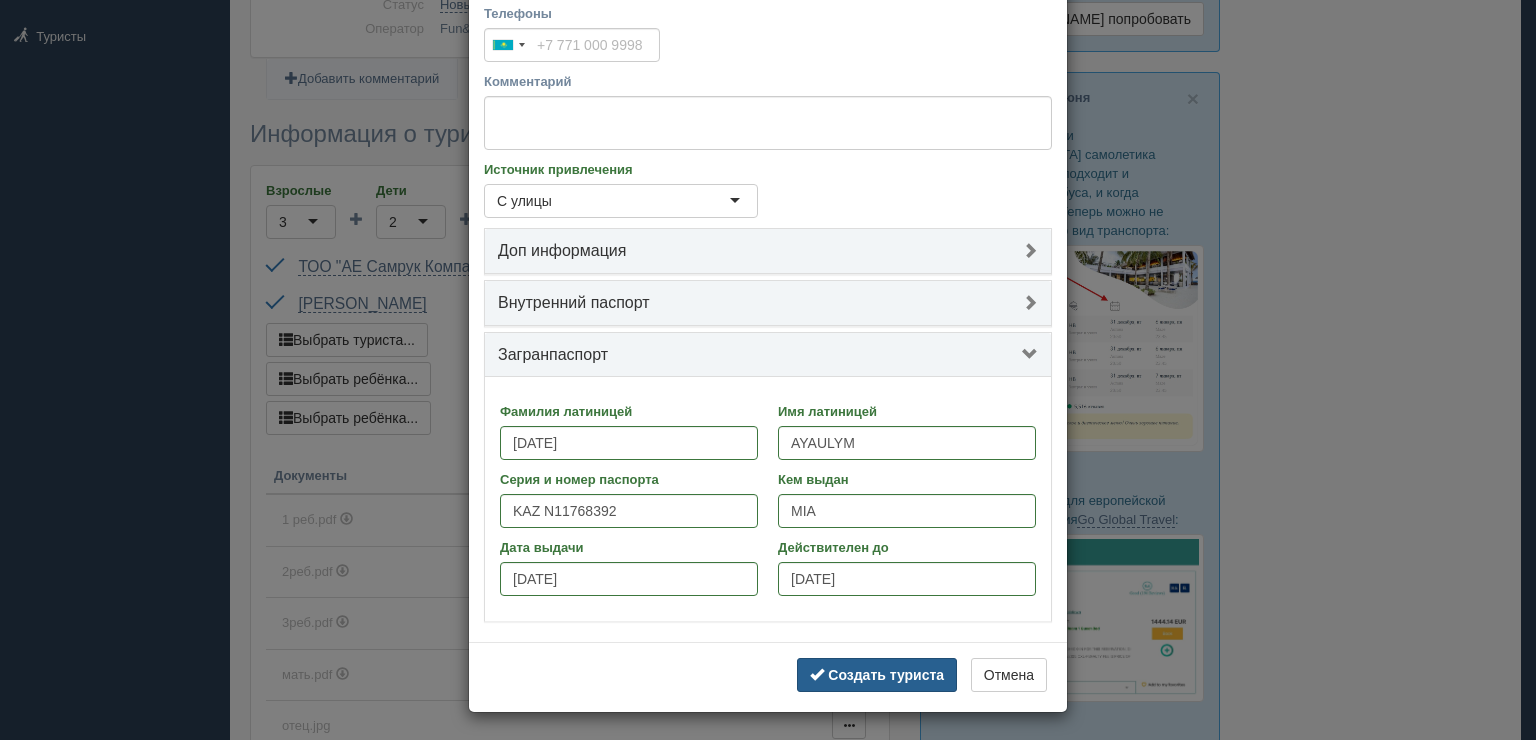 click on "Создать туриста" at bounding box center (886, 675) 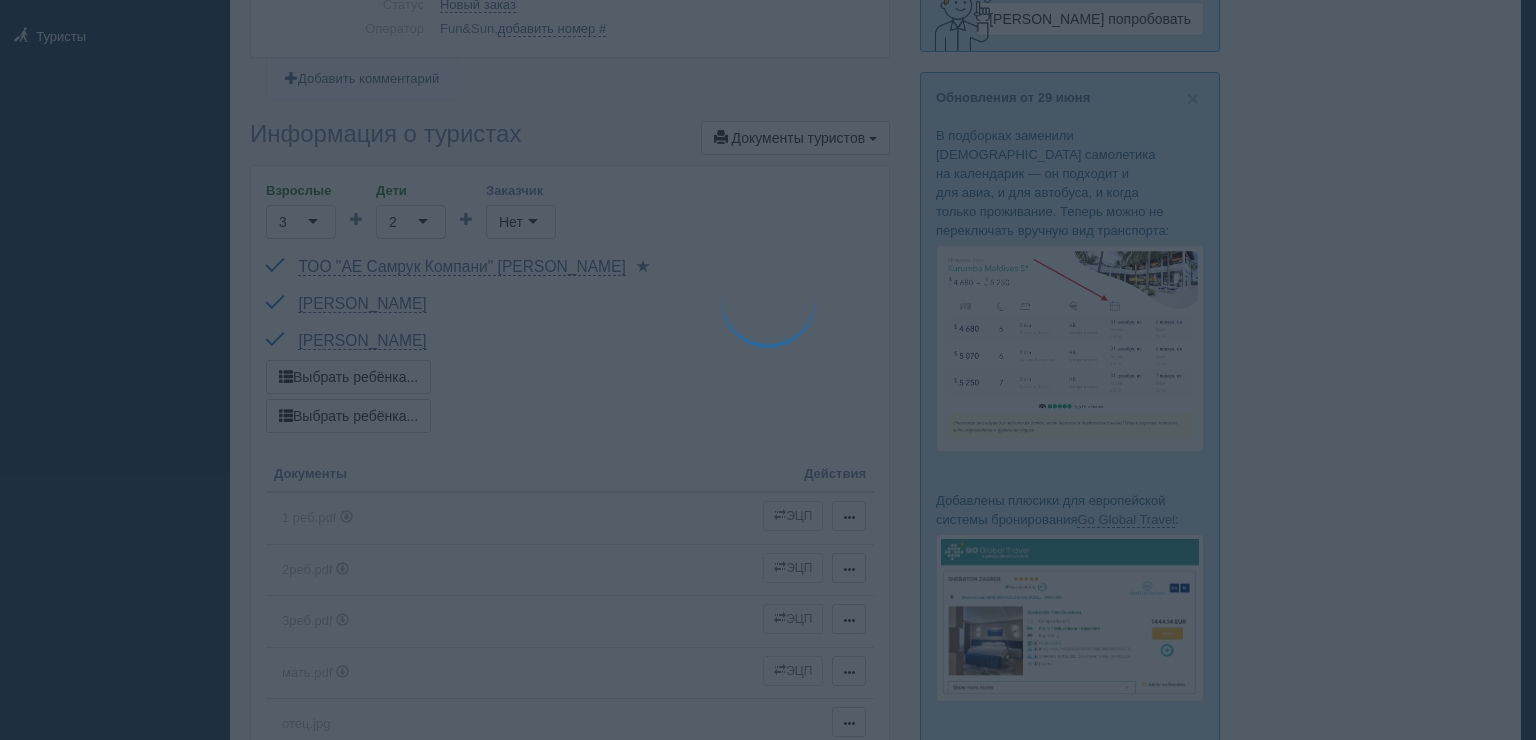 scroll, scrollTop: 0, scrollLeft: 0, axis: both 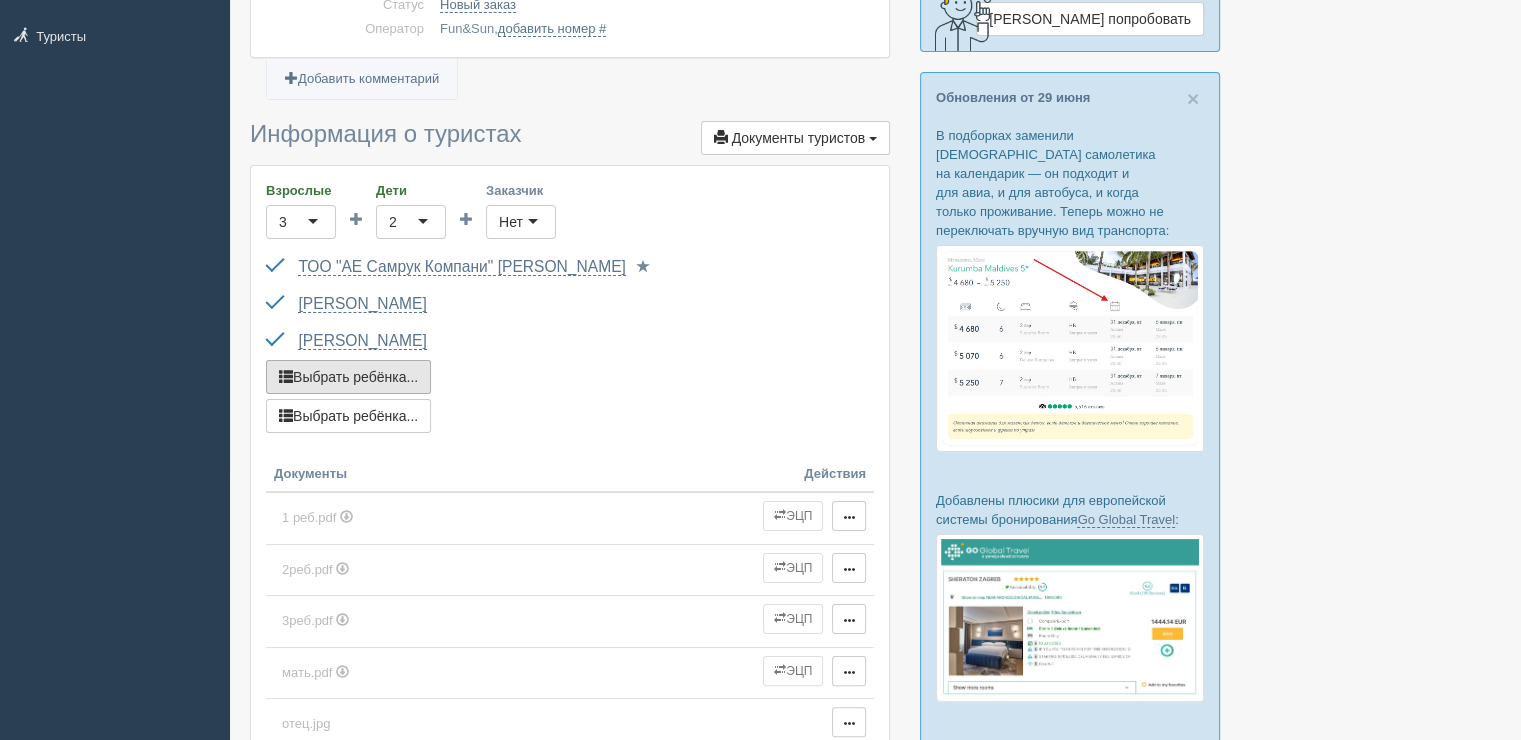 click on "Выбрать ребёнка..." at bounding box center (348, 377) 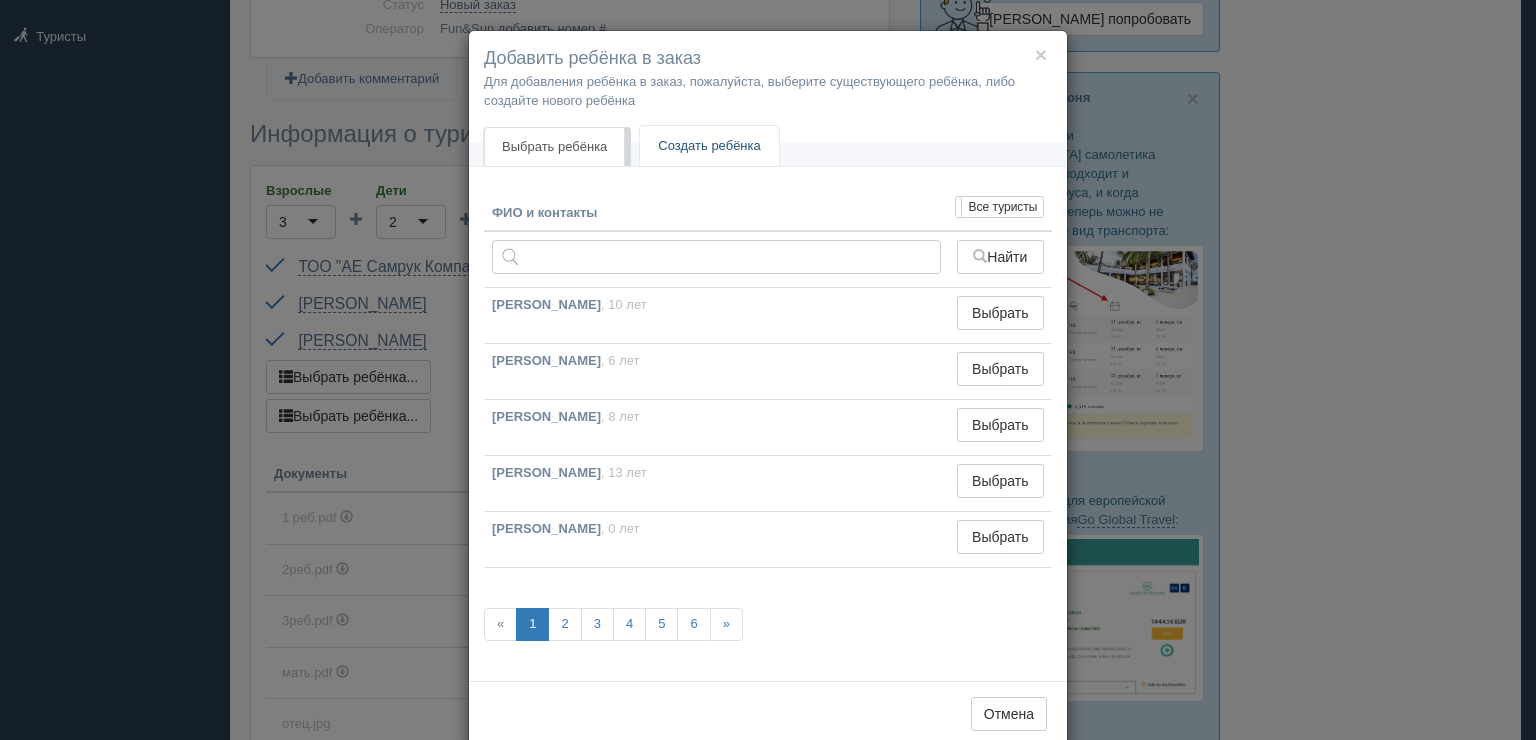 click on "Создать ребёнка" at bounding box center (709, 146) 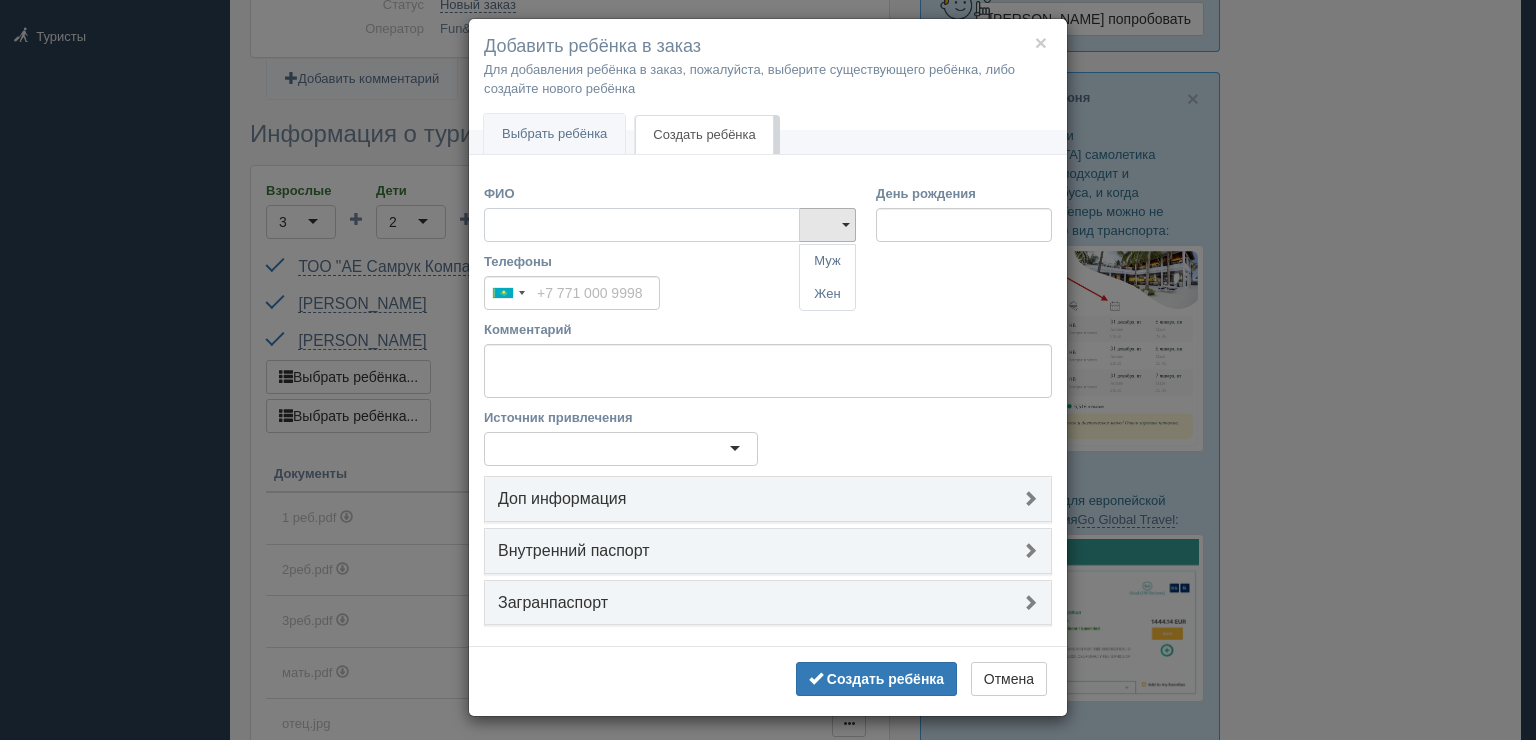scroll, scrollTop: 16, scrollLeft: 0, axis: vertical 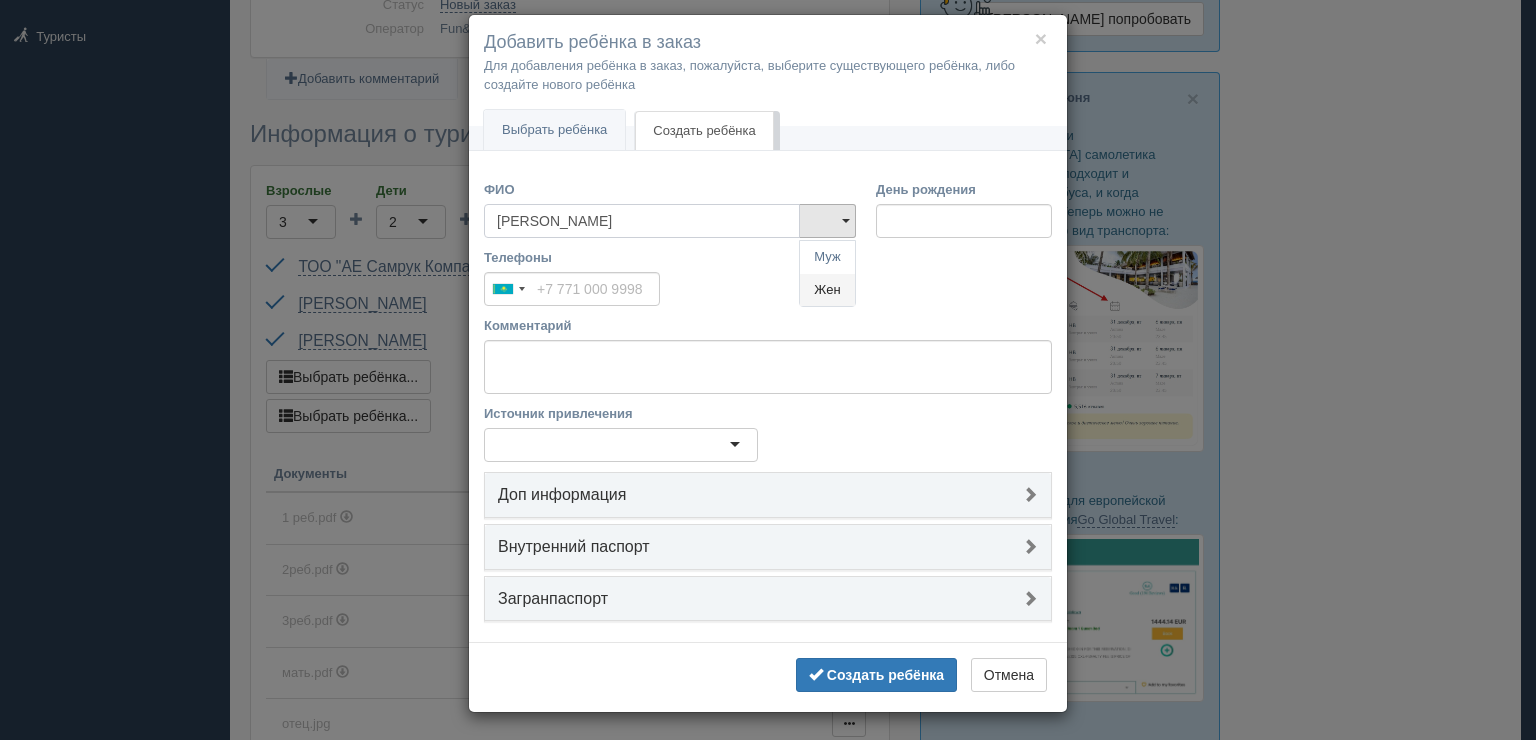 type on "[PERSON_NAME]" 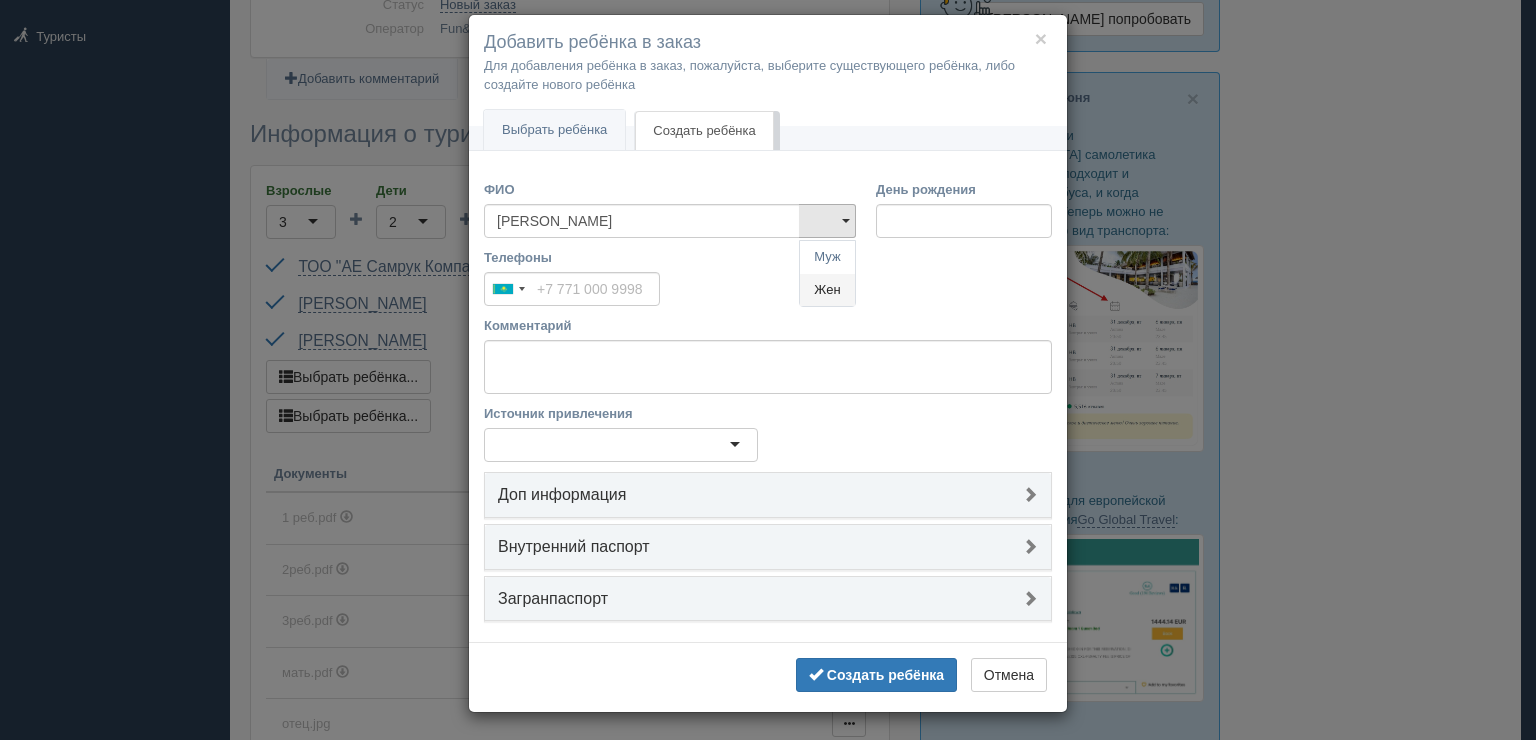 click on "Жен" at bounding box center [827, 290] 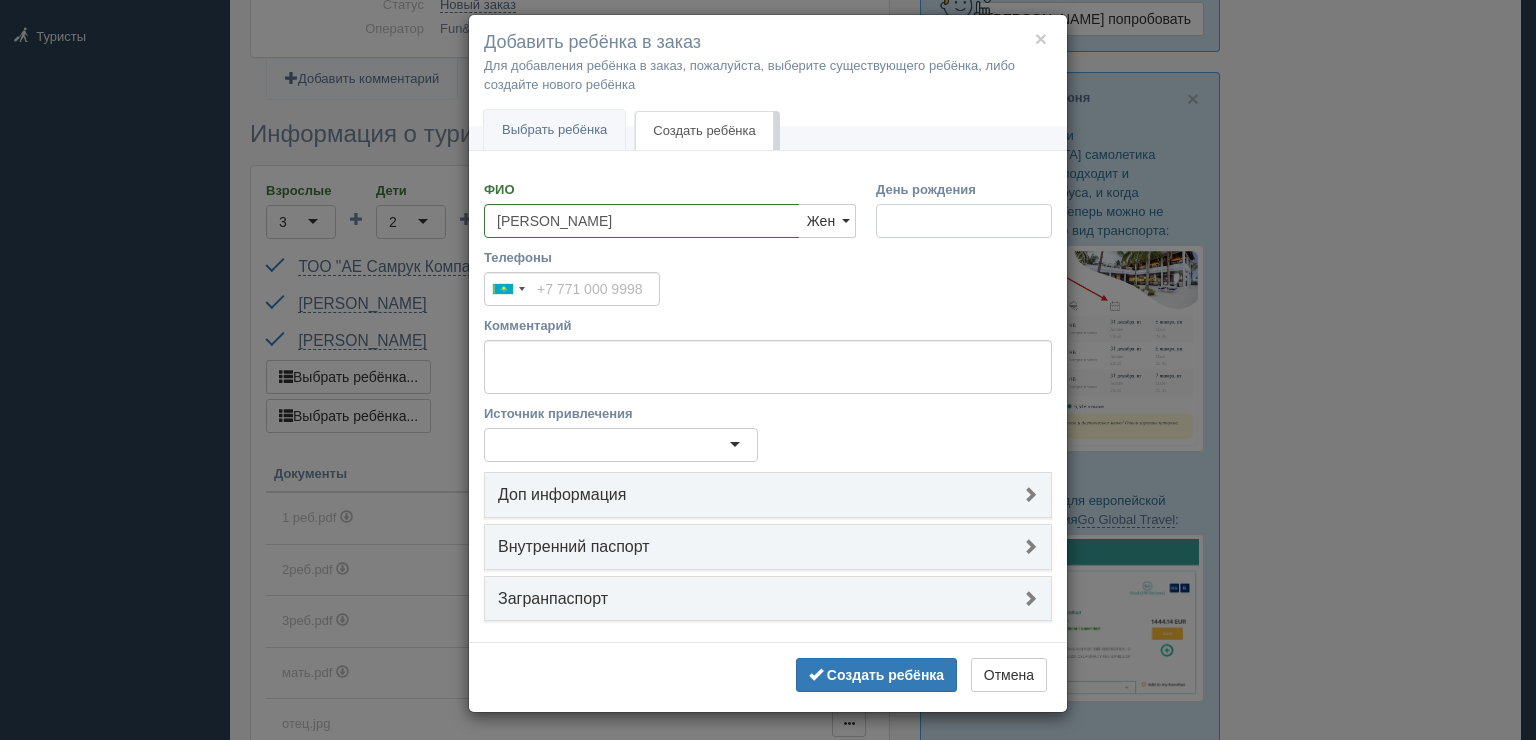 click on "День рождения" at bounding box center [964, 221] 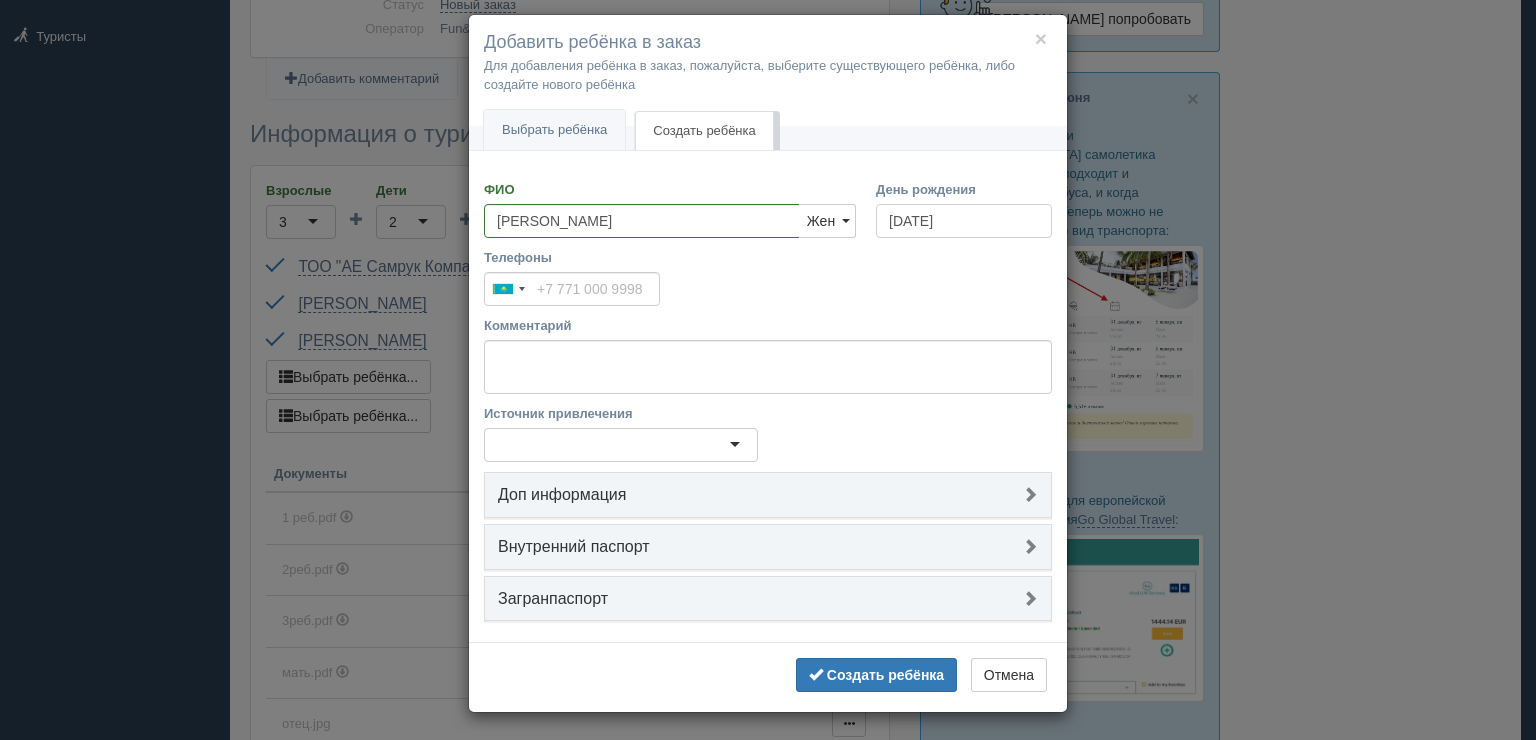 type on "[DATE]" 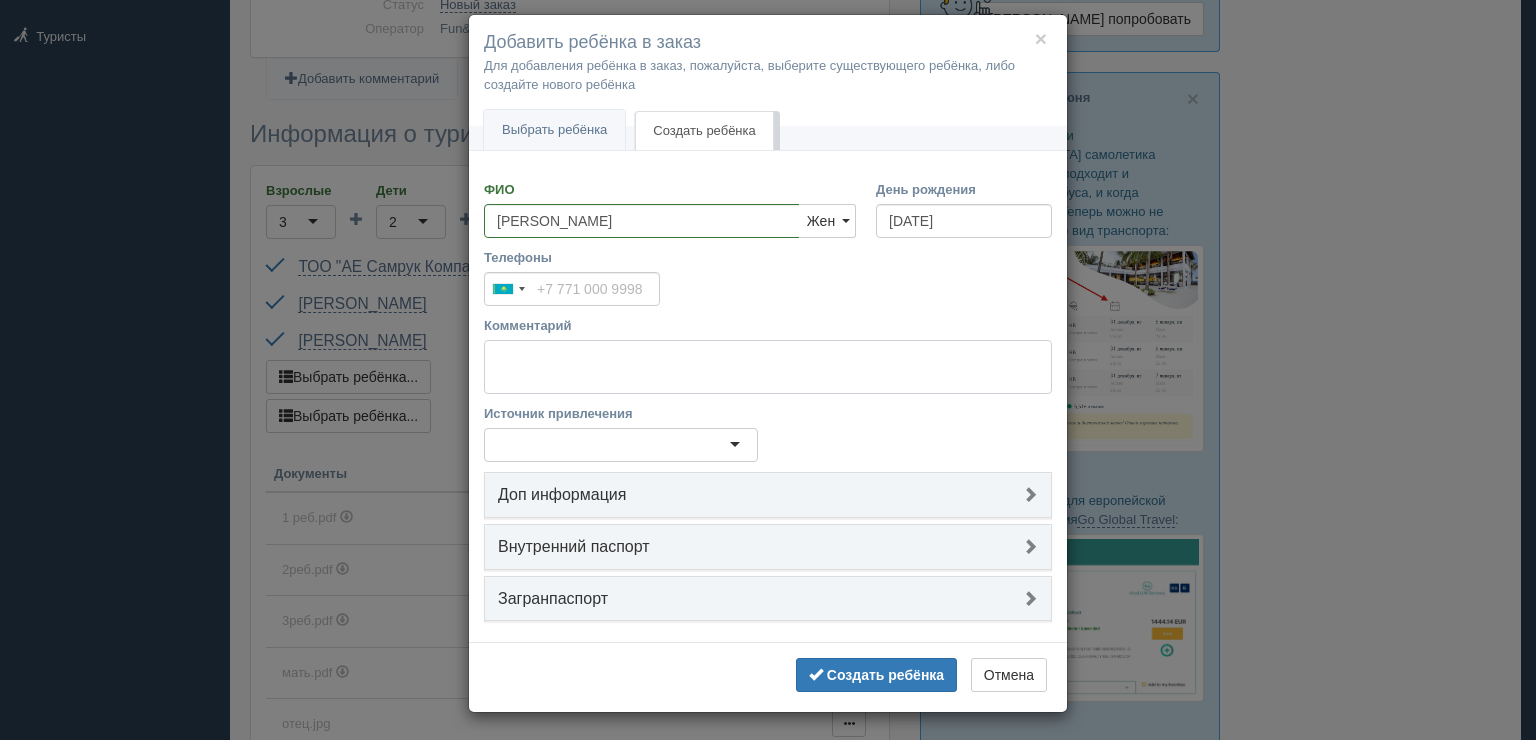 click on "Комментарий" at bounding box center [768, 367] 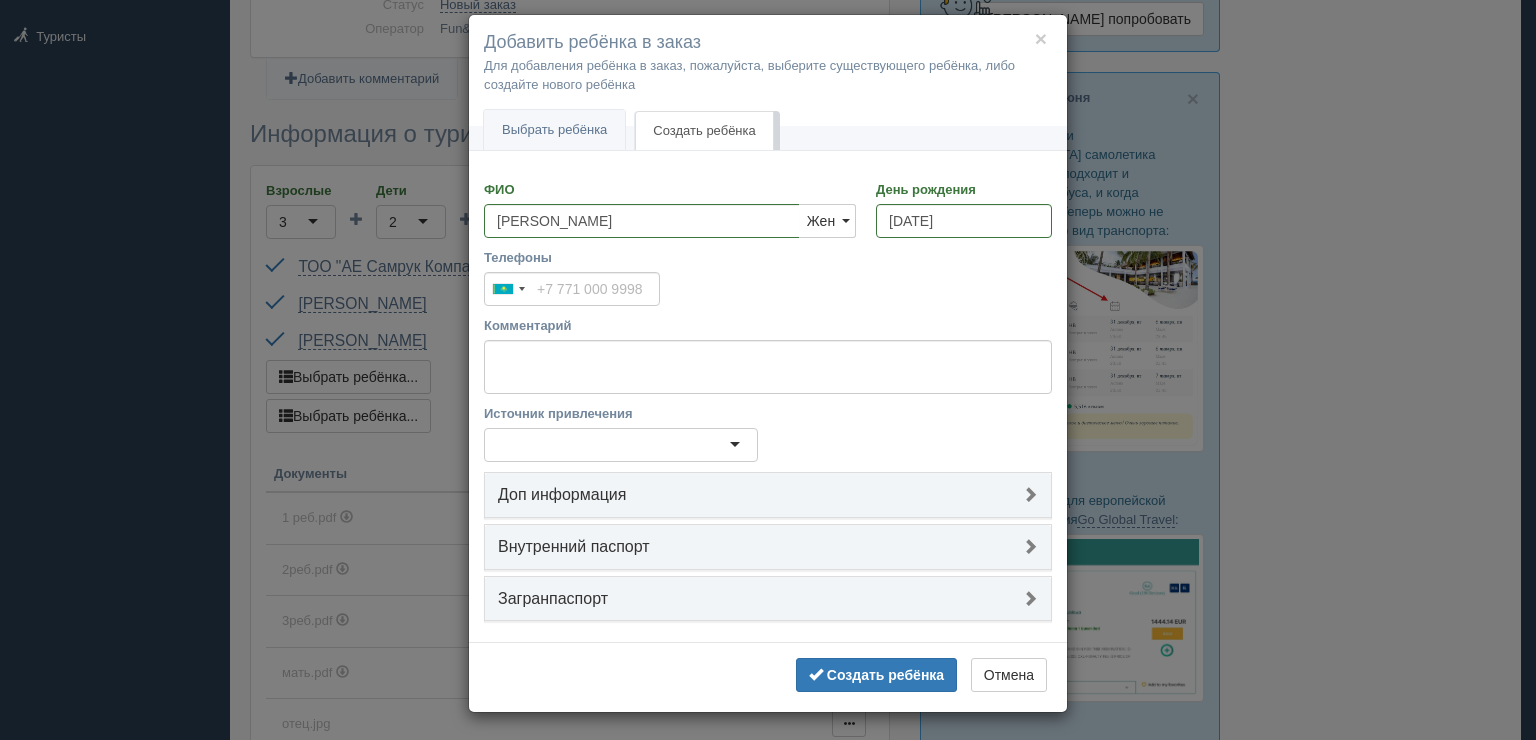 click at bounding box center (621, 445) 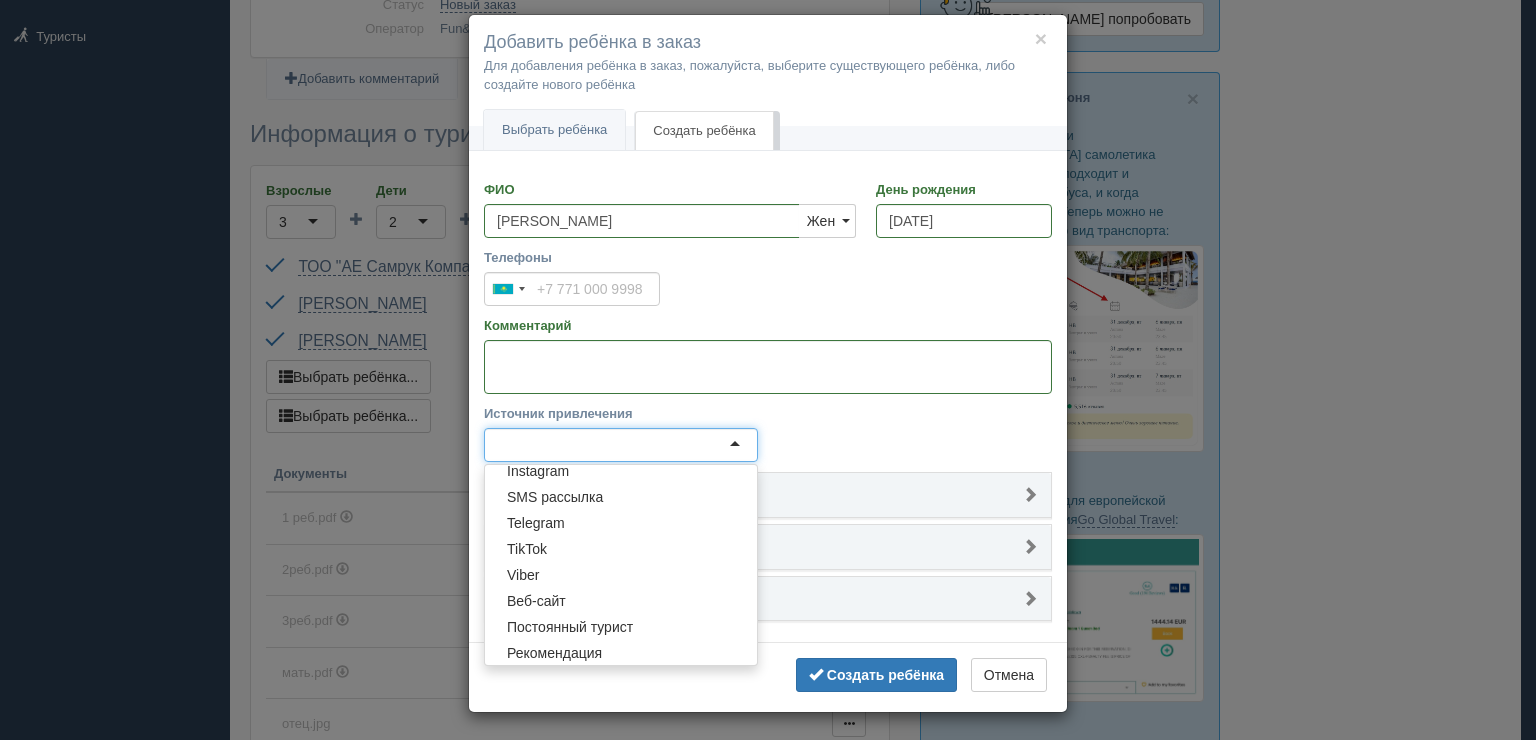 scroll, scrollTop: 96, scrollLeft: 0, axis: vertical 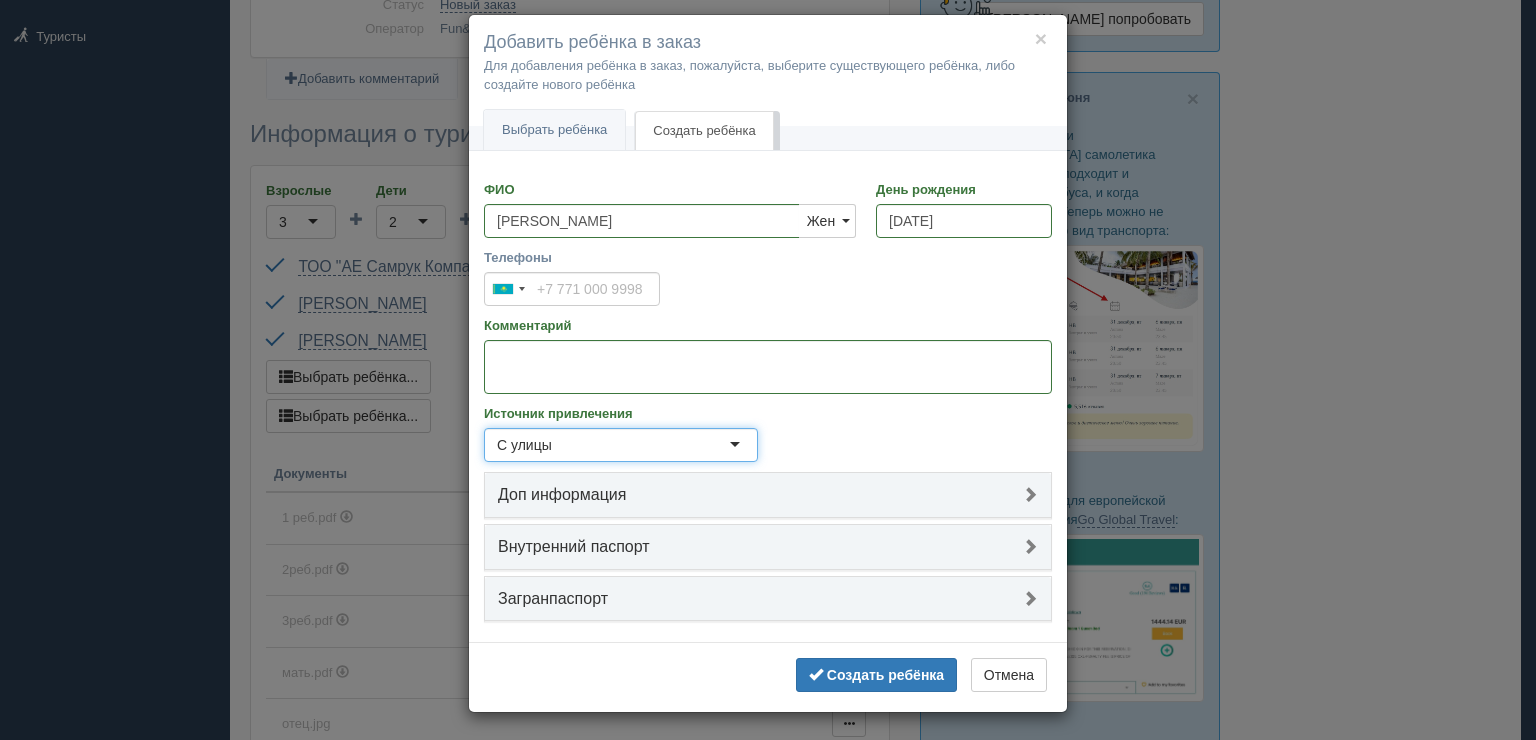 click on "Загранпаспорт" at bounding box center (768, 599) 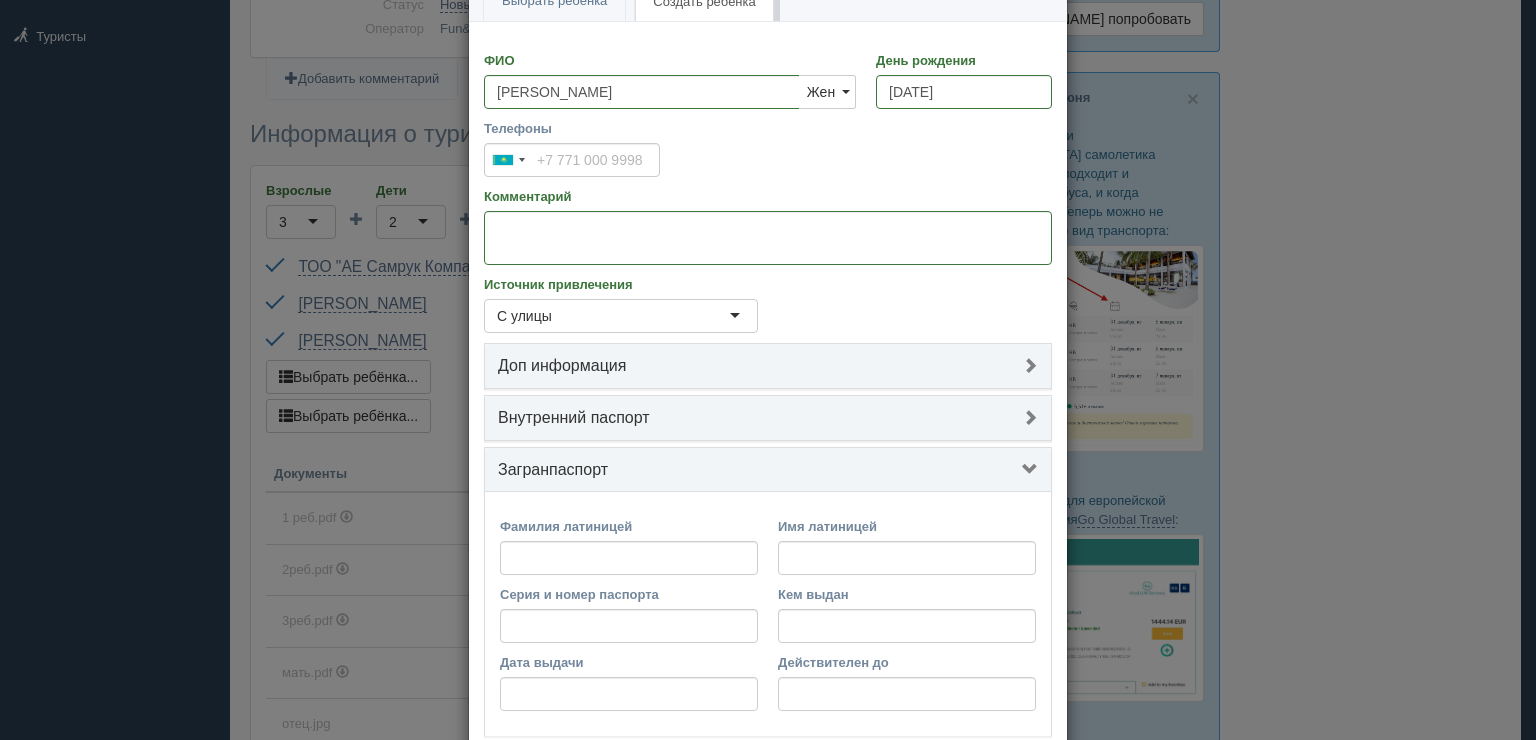 scroll, scrollTop: 260, scrollLeft: 0, axis: vertical 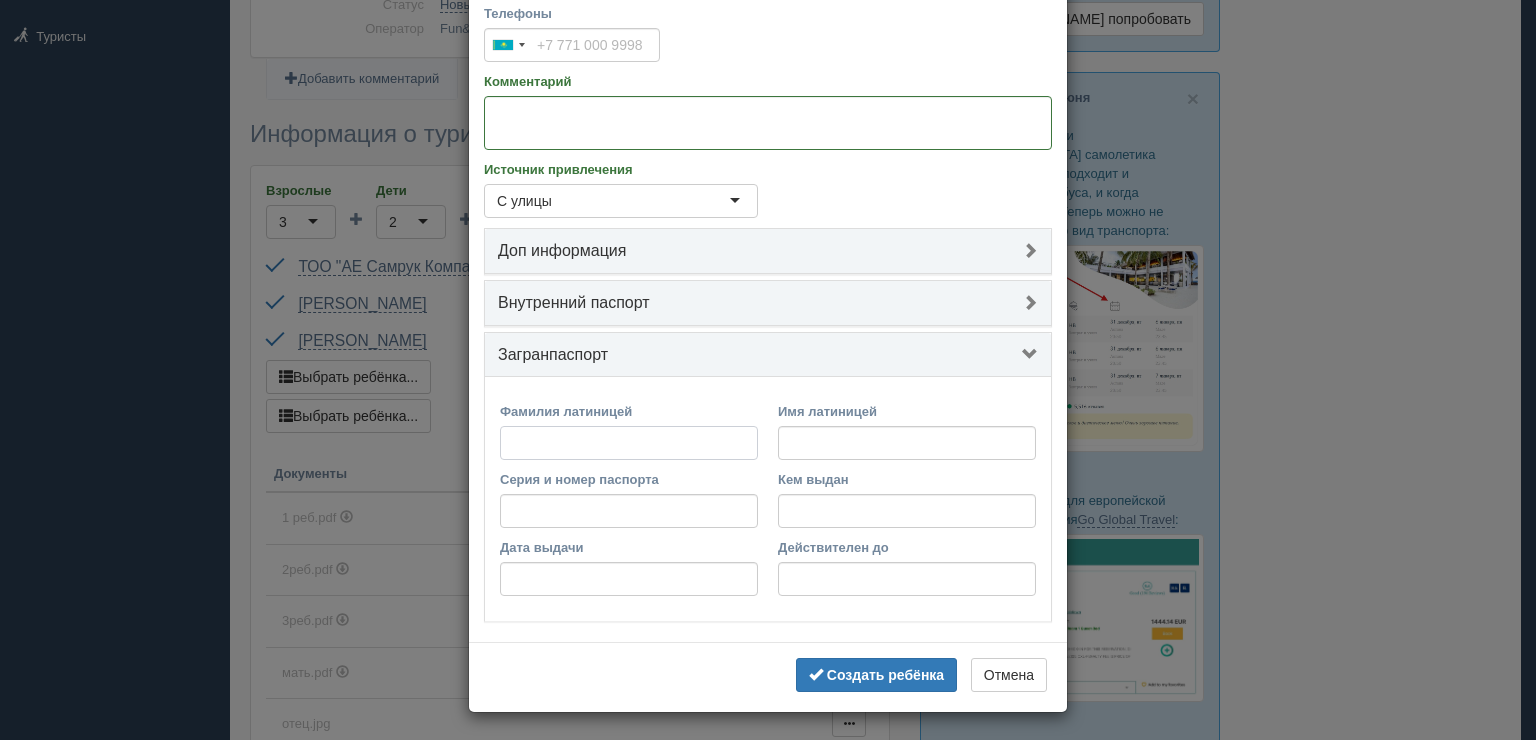 click on "Фамилия латиницей" at bounding box center [629, 443] 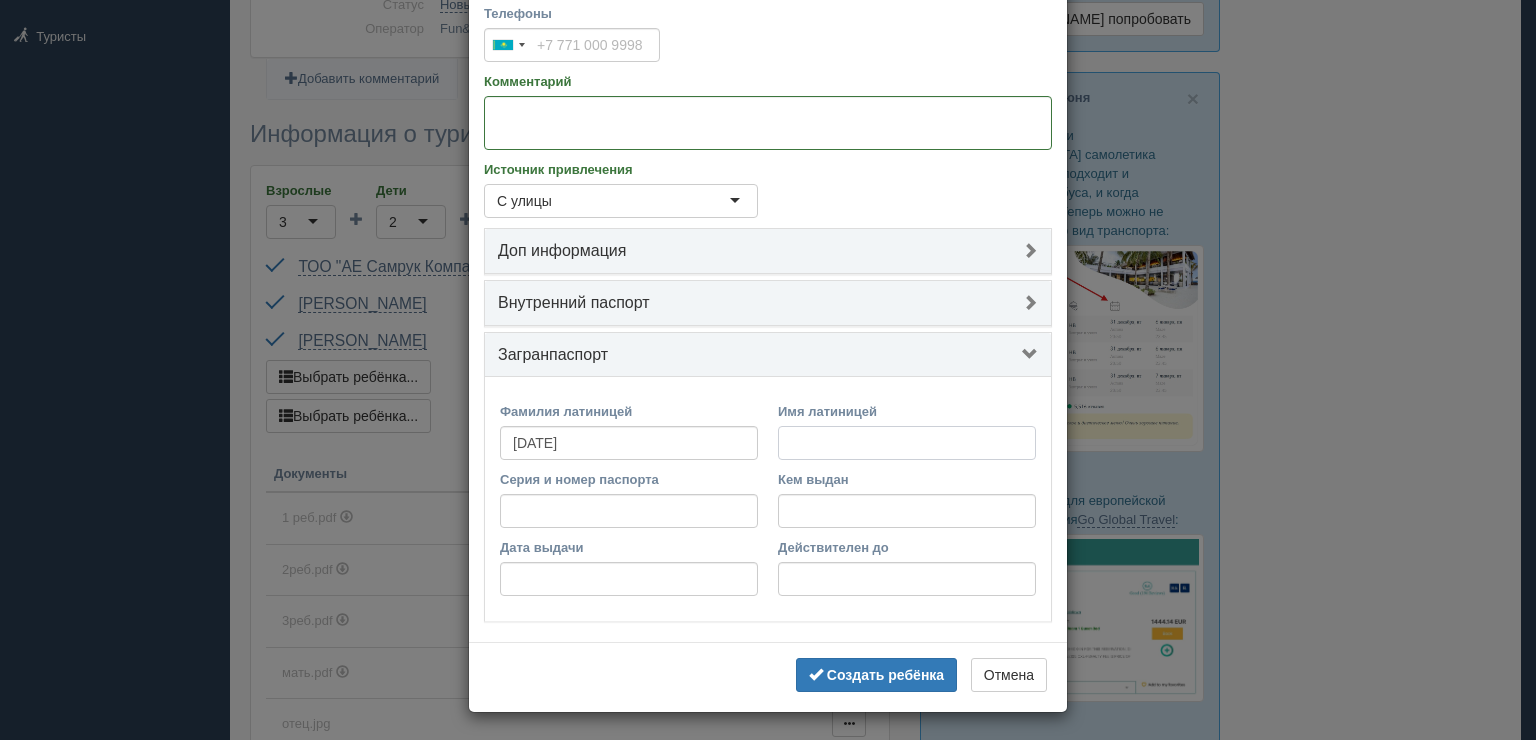 click on "Имя латиницей" at bounding box center [907, 443] 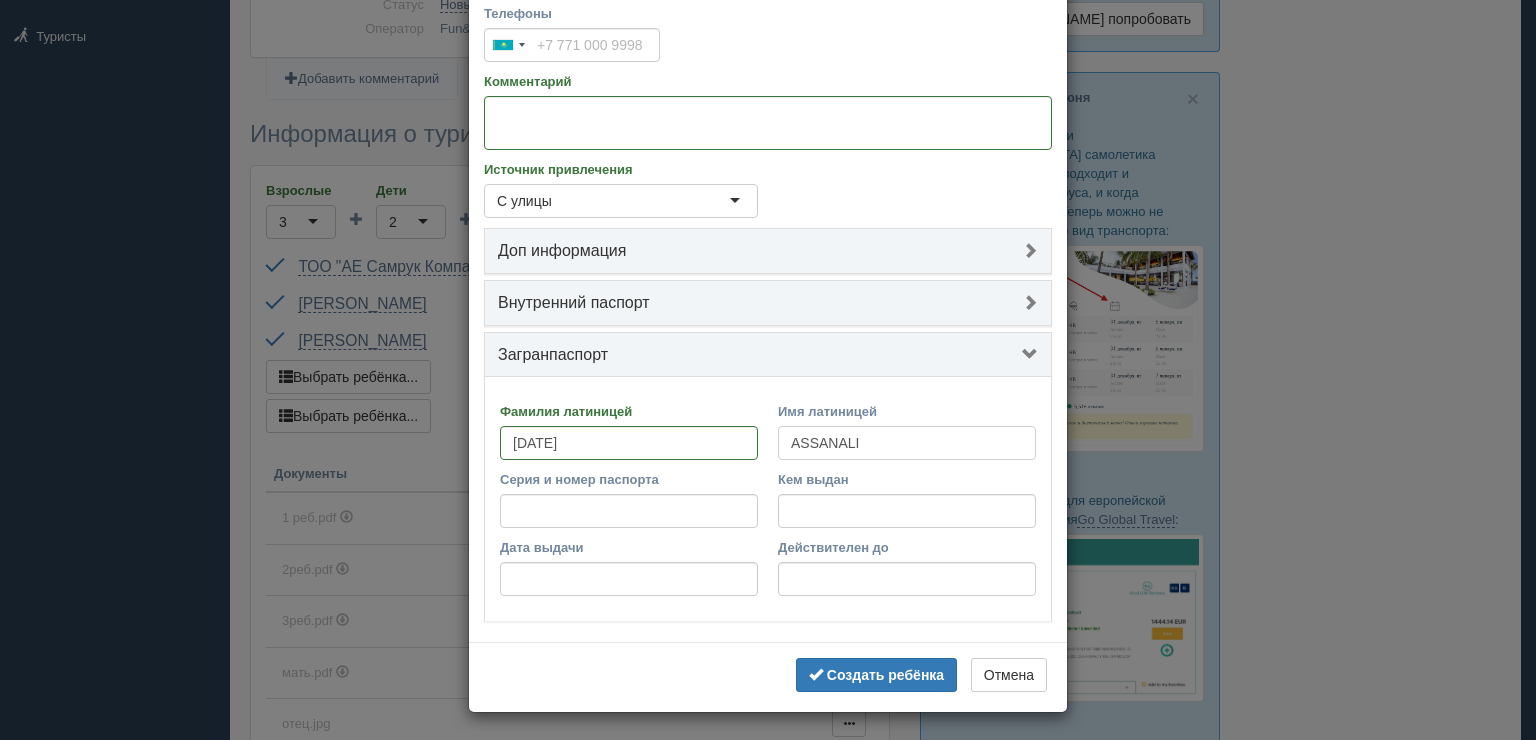 type on "ASSANALI" 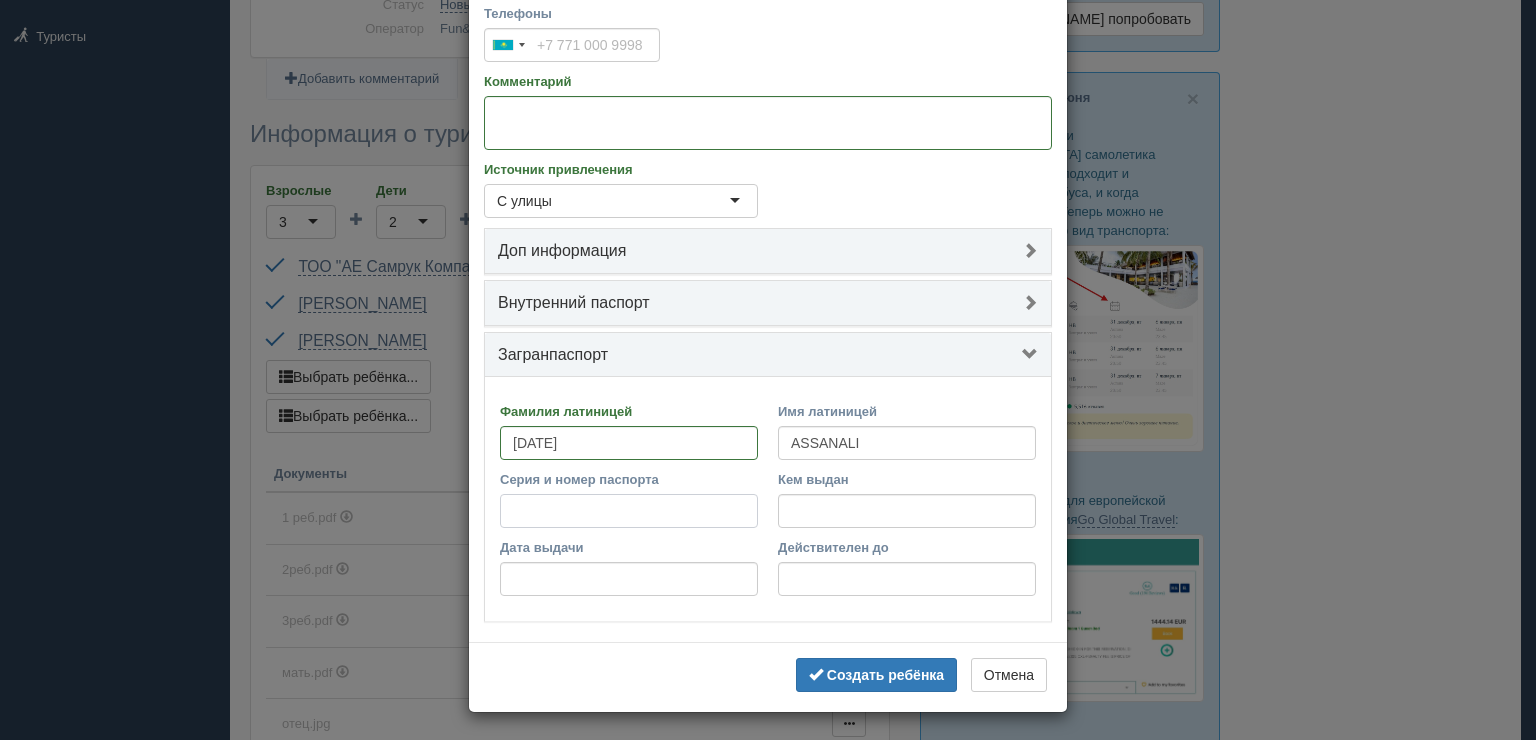 click on "Серия и номер паспорта" at bounding box center (629, 511) 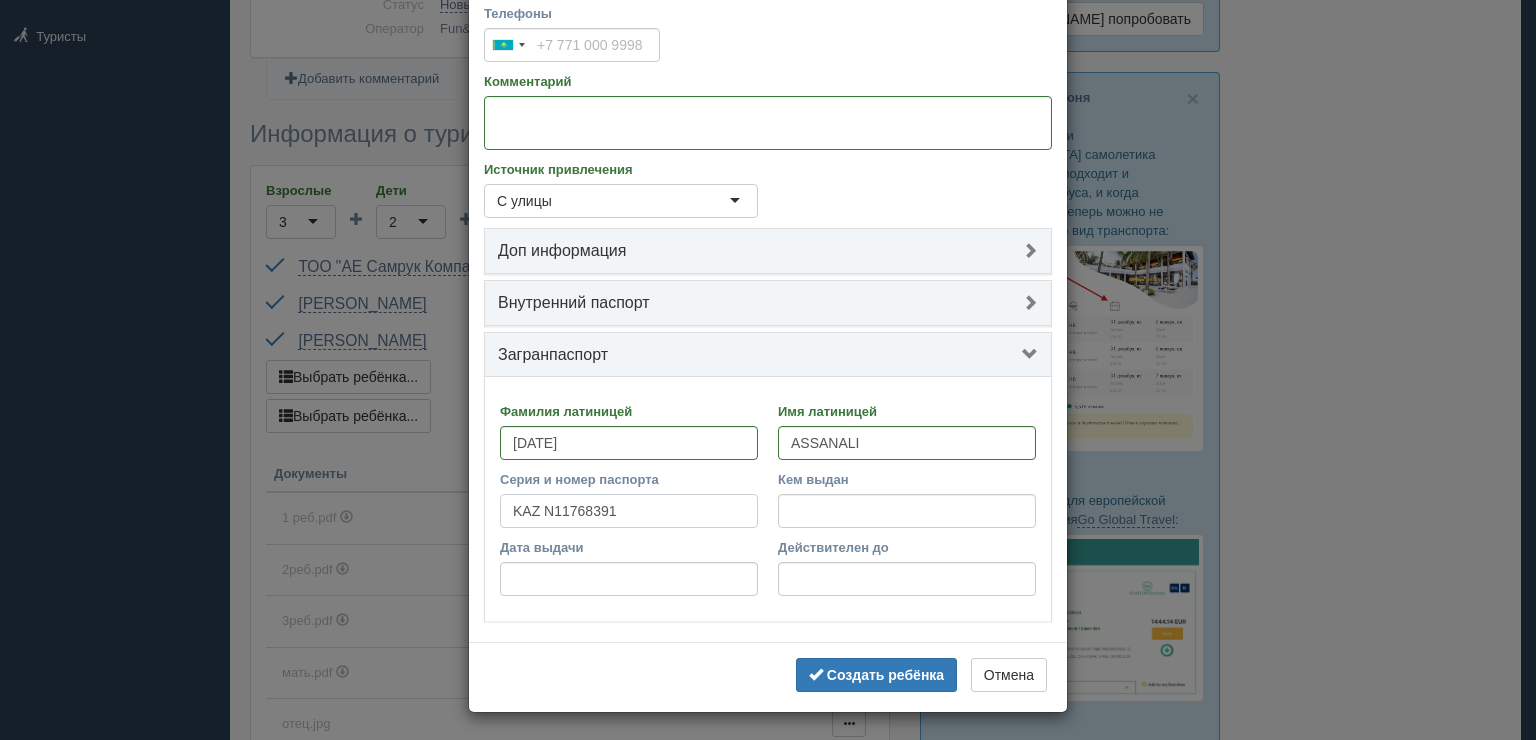 type on "KAZ N11768391" 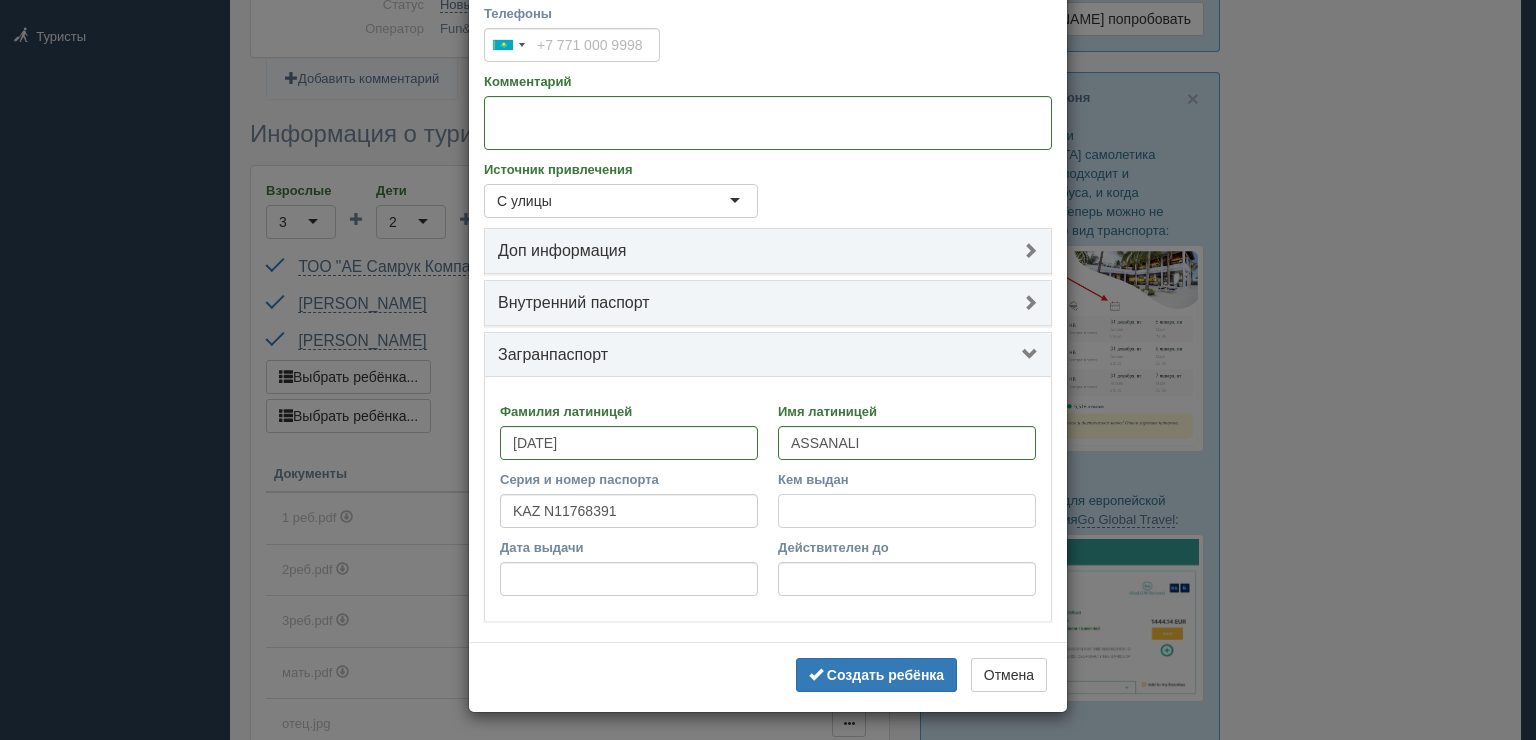 click on "Кем выдан" at bounding box center [907, 511] 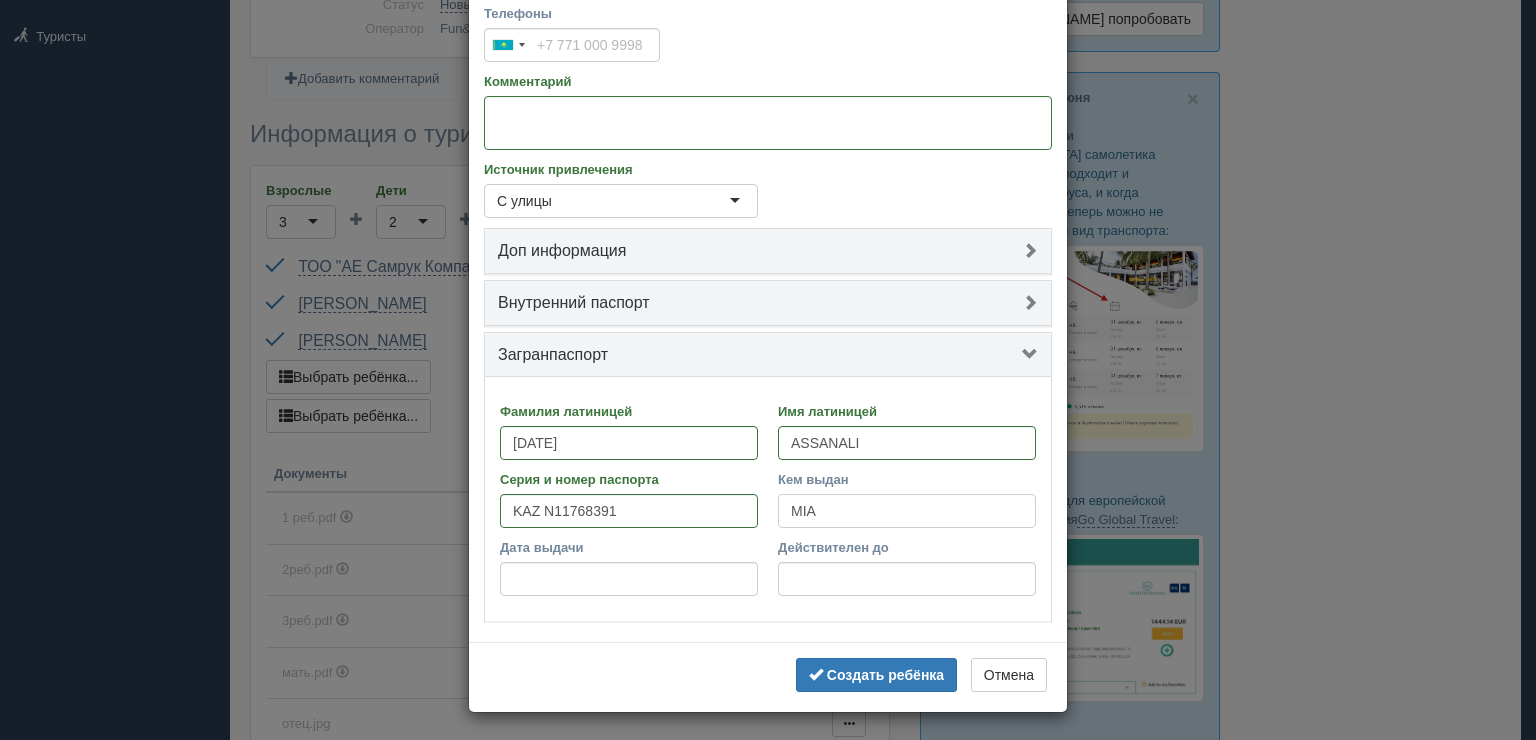 type on "MIA" 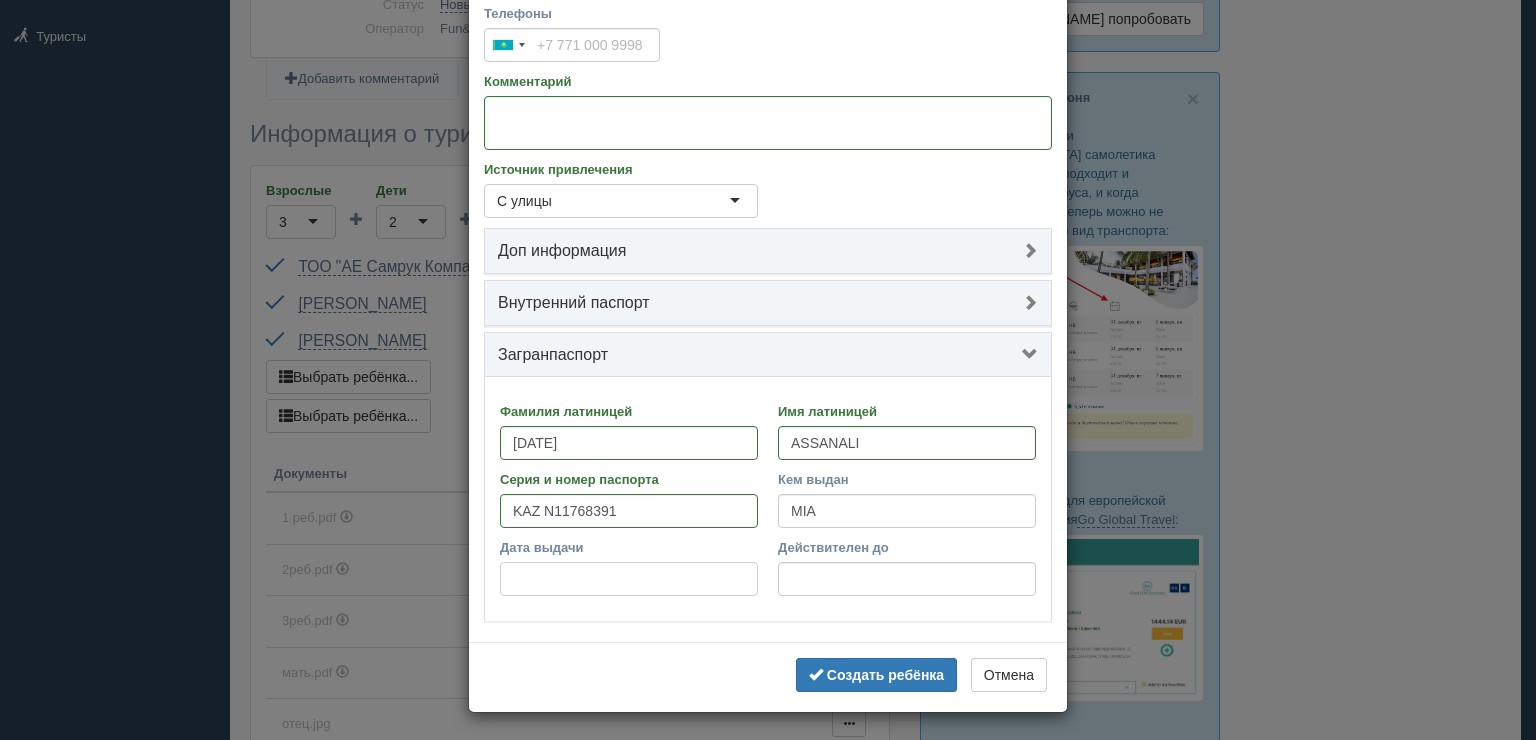 click on "Дата выдачи" at bounding box center [629, 579] 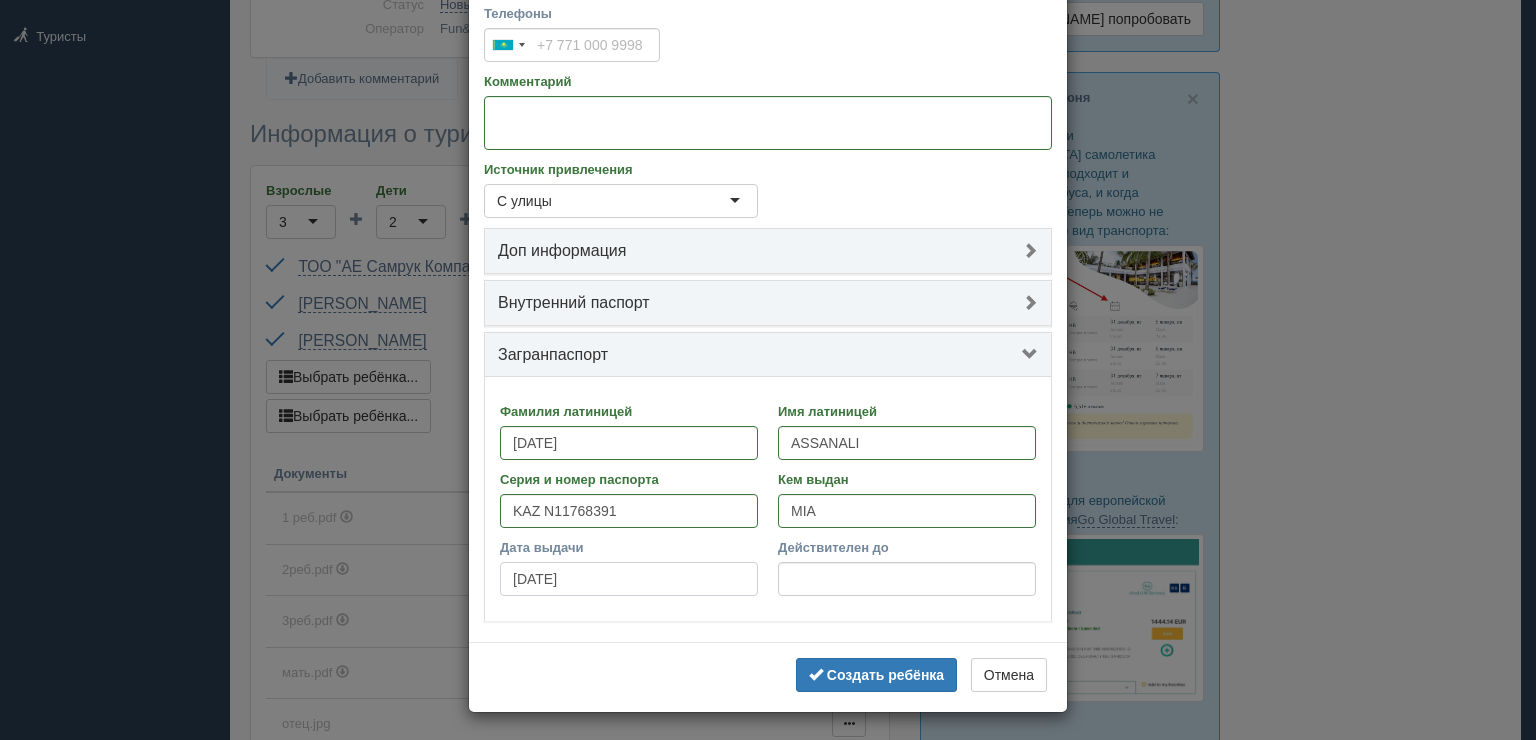 type on "25.05.2018" 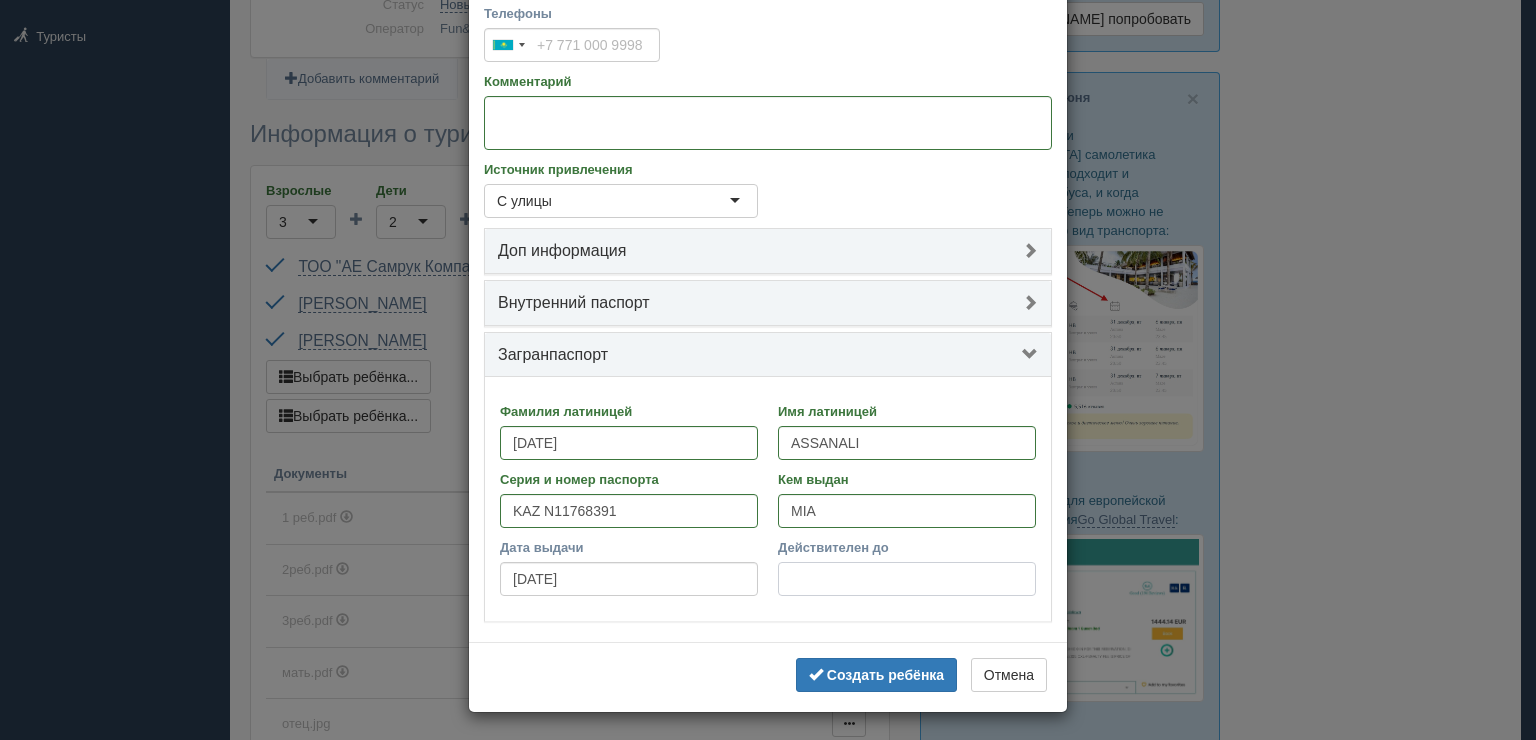 click on "Действителен до" at bounding box center [907, 579] 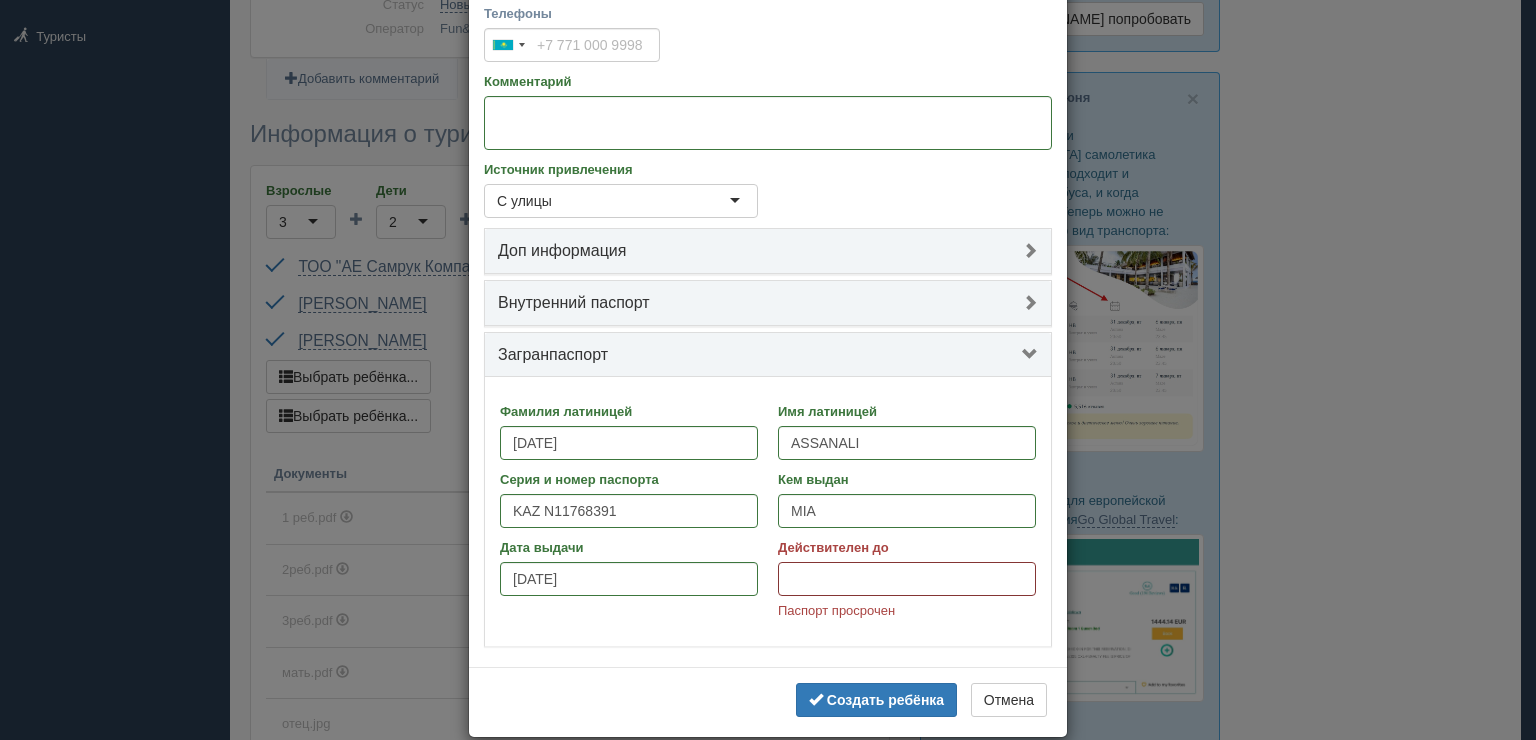 click on "Действителен до" at bounding box center [907, 579] 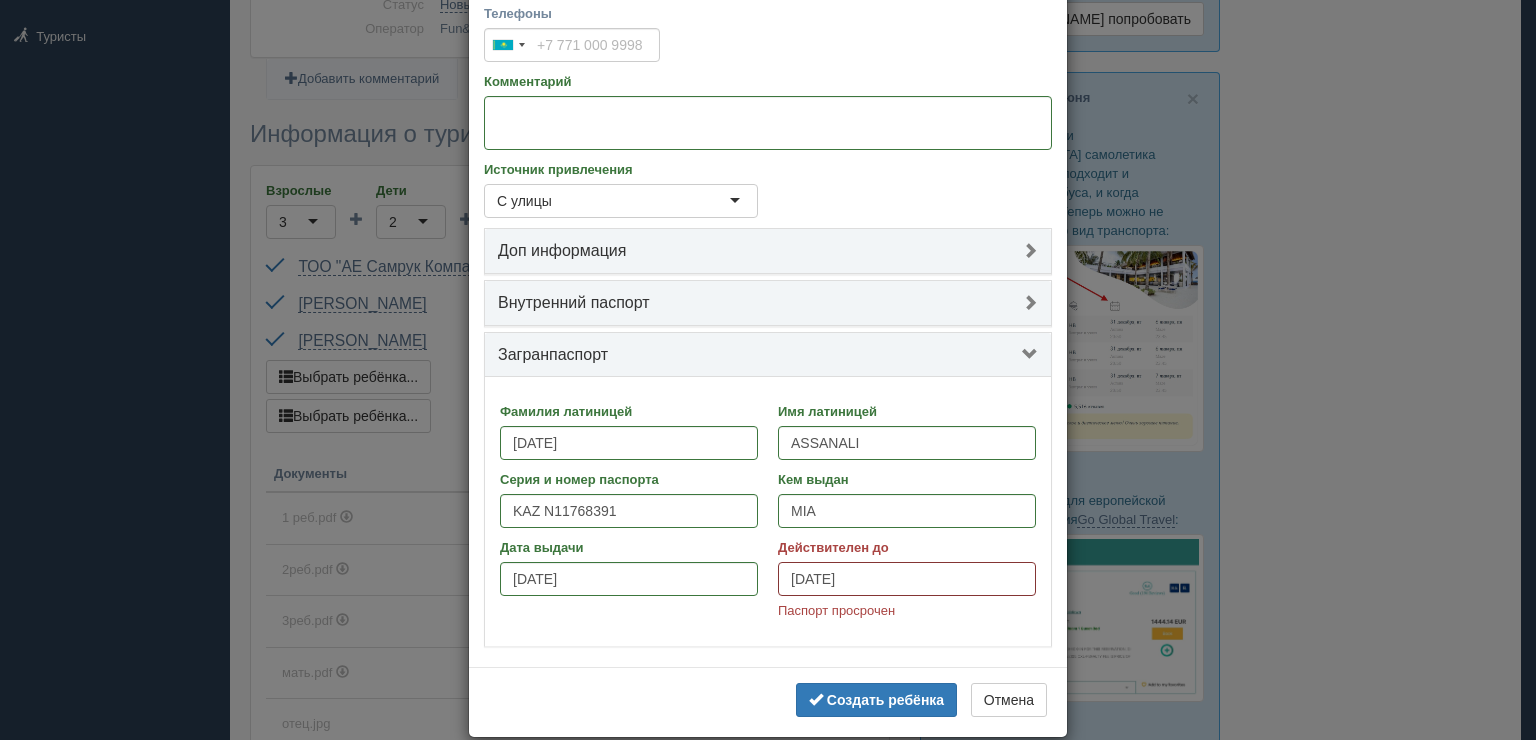 type on "[DATE]" 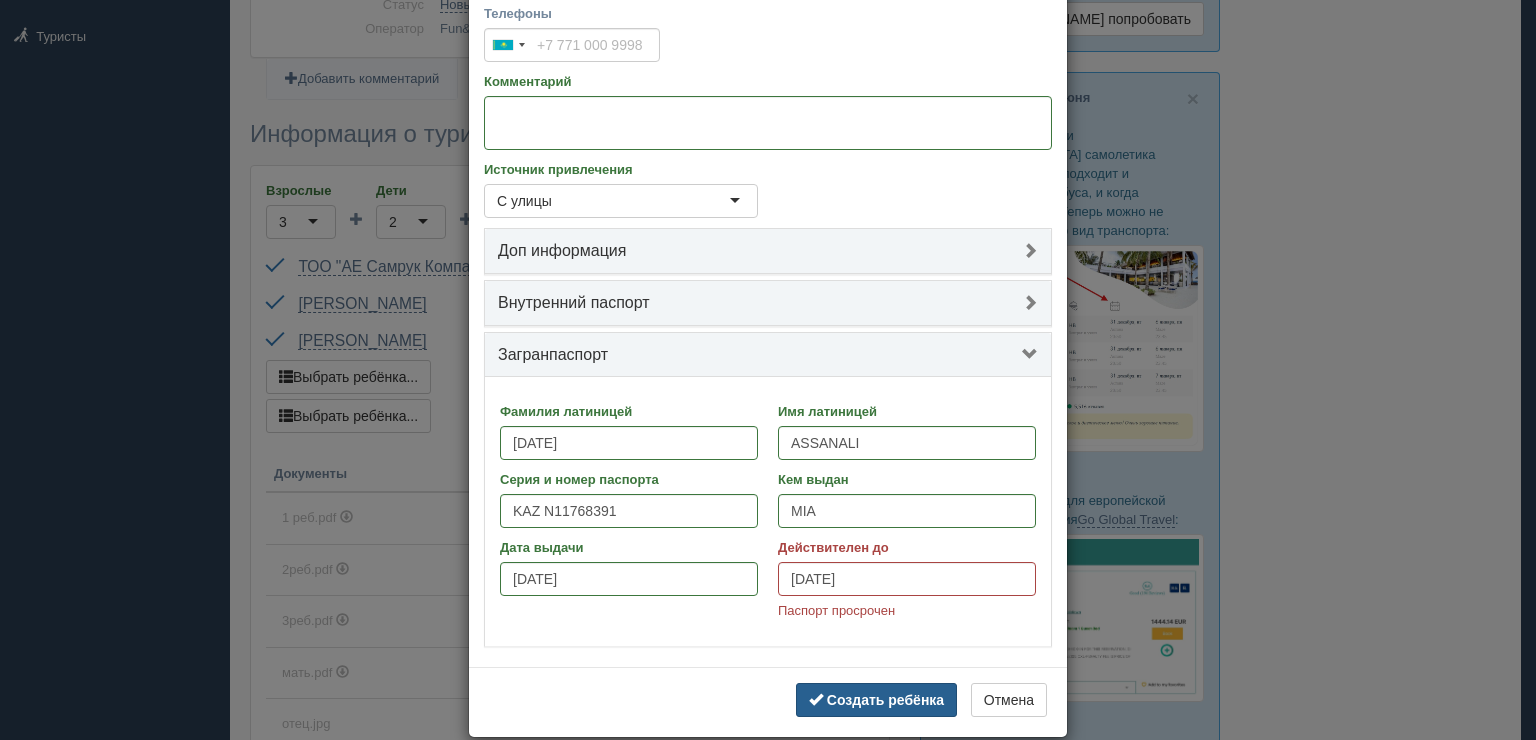 click on "Создать ребёнка" at bounding box center (885, 700) 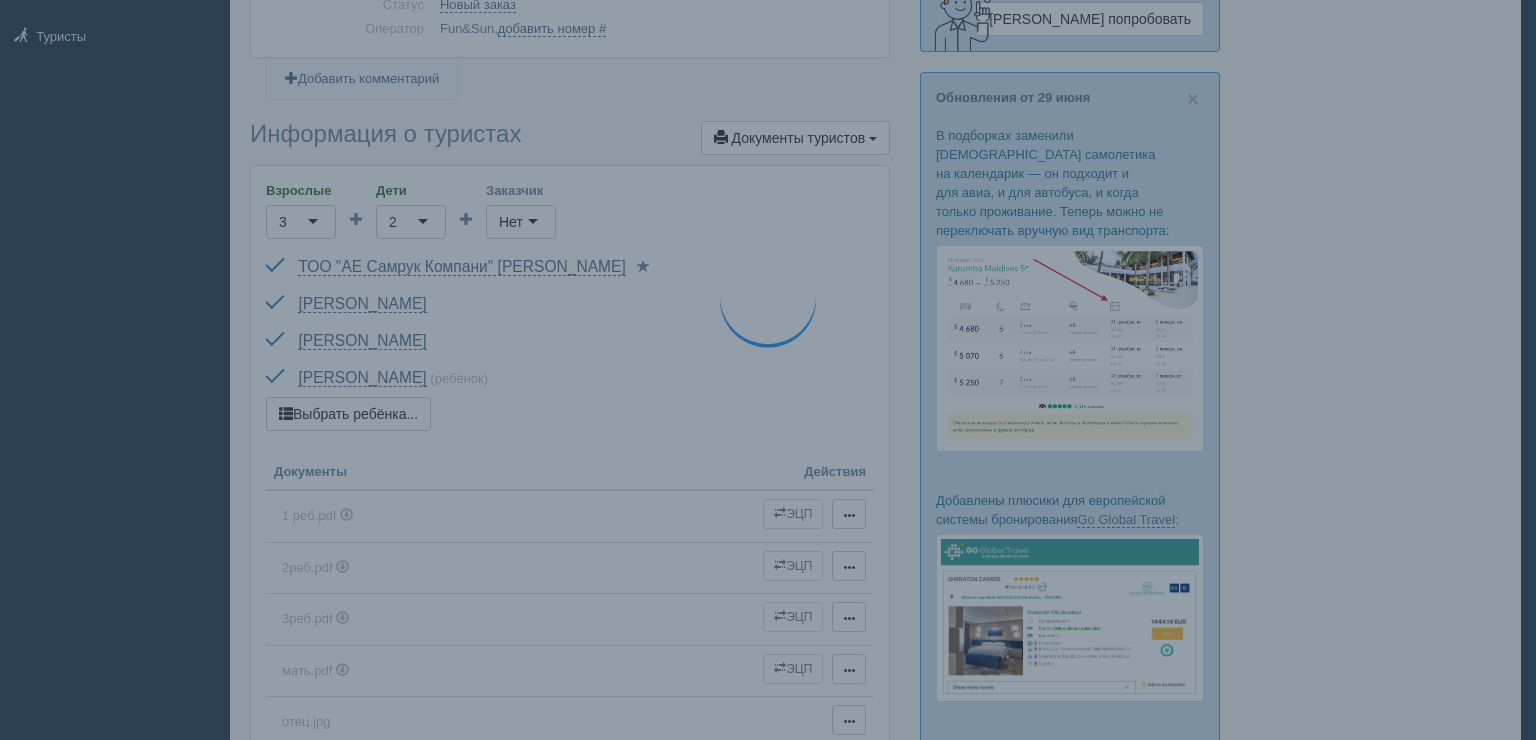 scroll, scrollTop: 0, scrollLeft: 0, axis: both 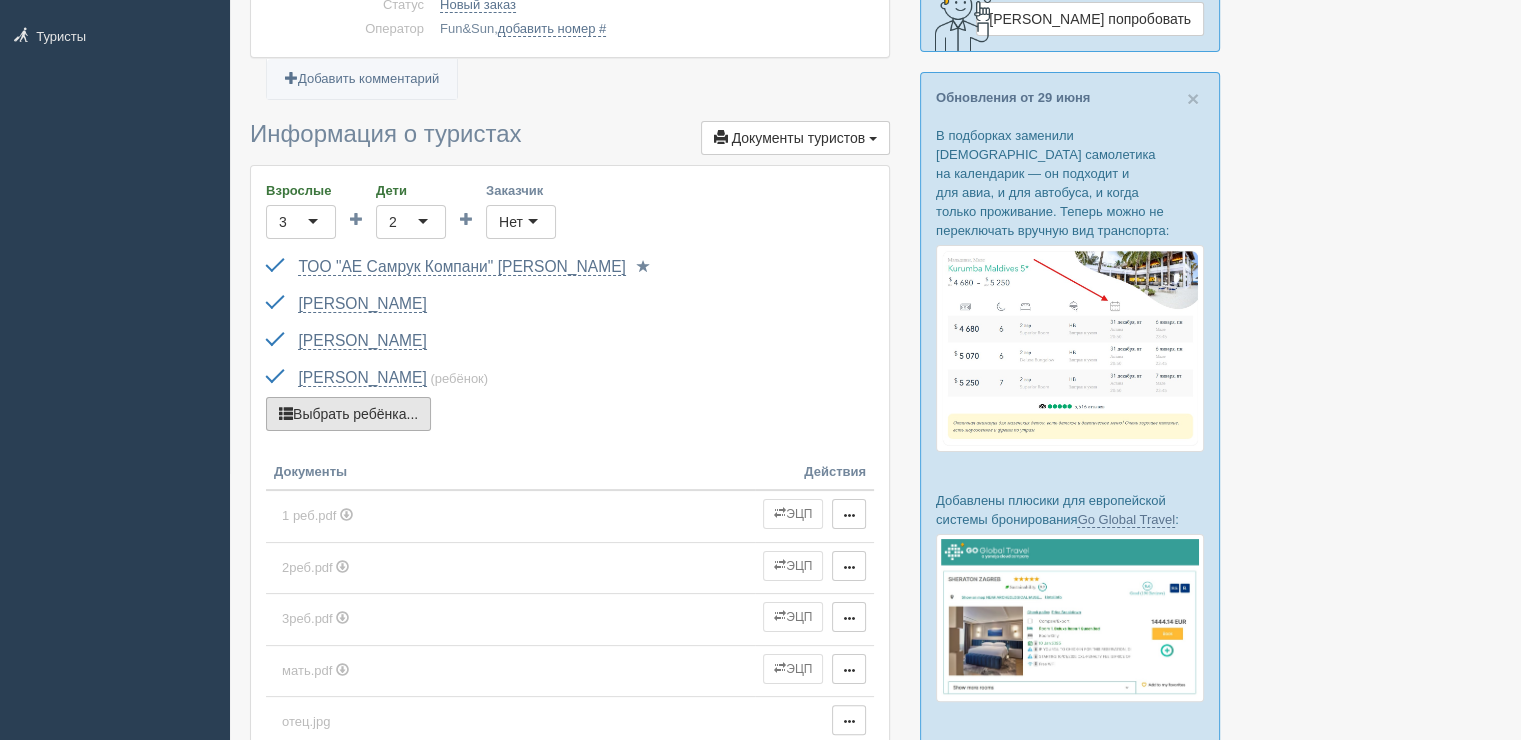 click on "Выбрать ребёнка..." at bounding box center [348, 414] 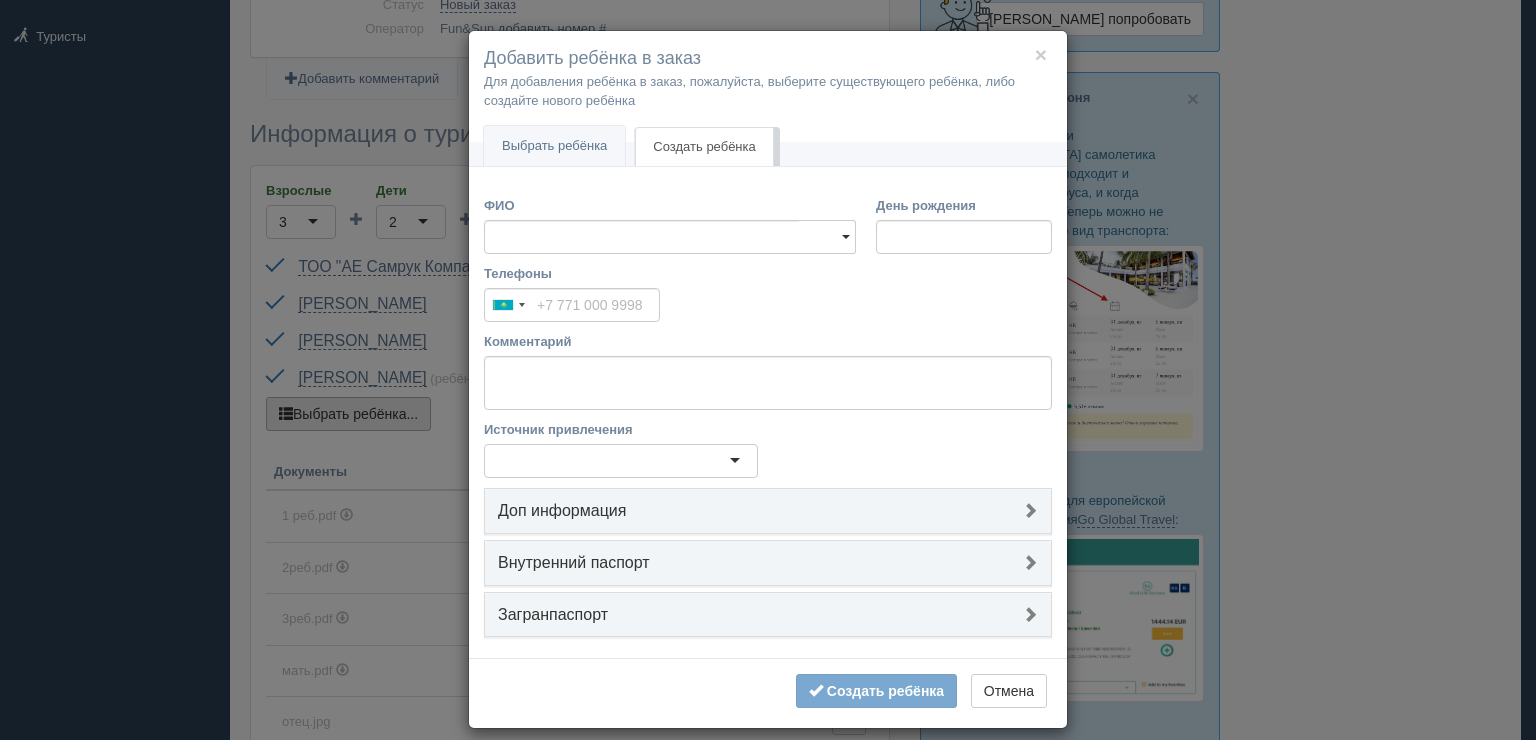 scroll, scrollTop: 0, scrollLeft: 0, axis: both 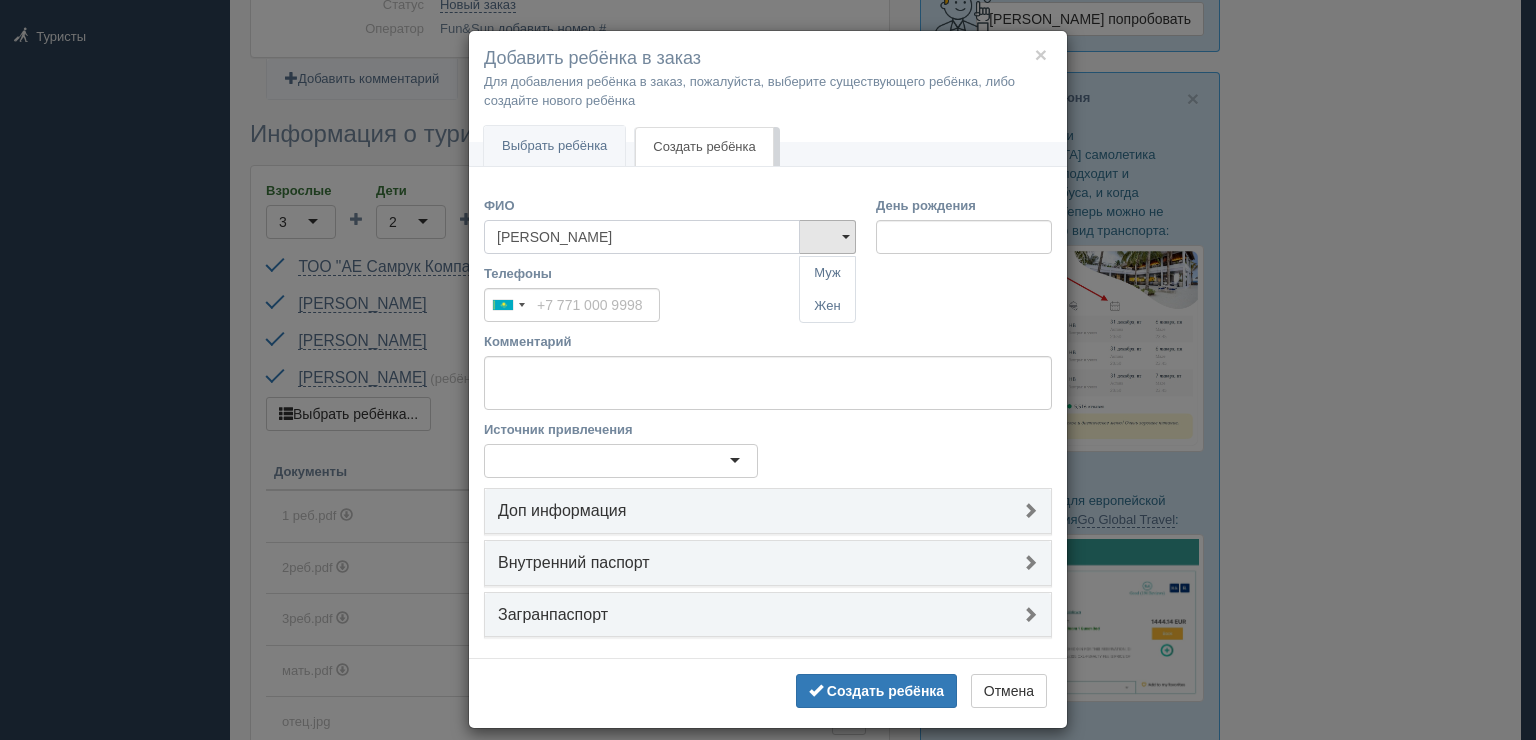 type on "[PERSON_NAME]" 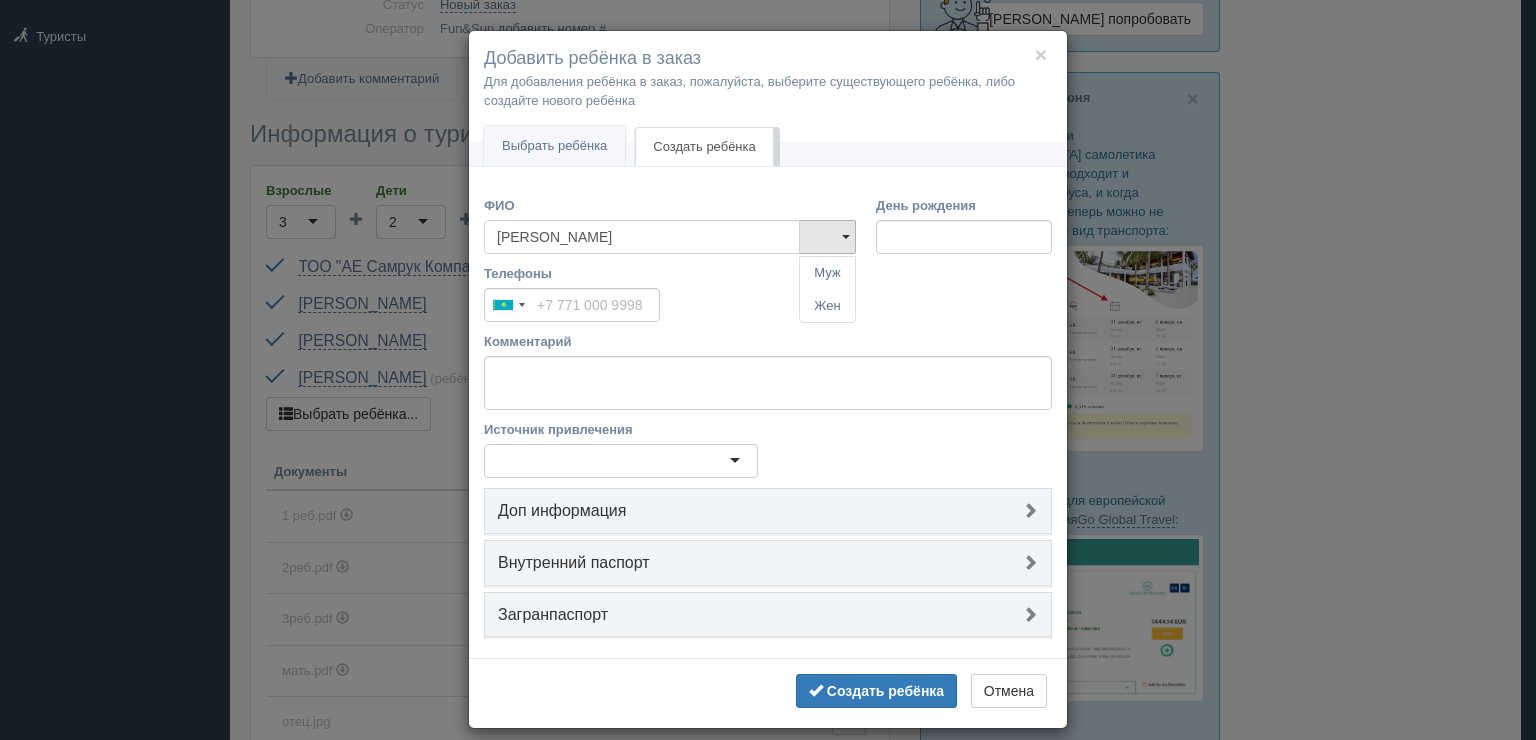 type 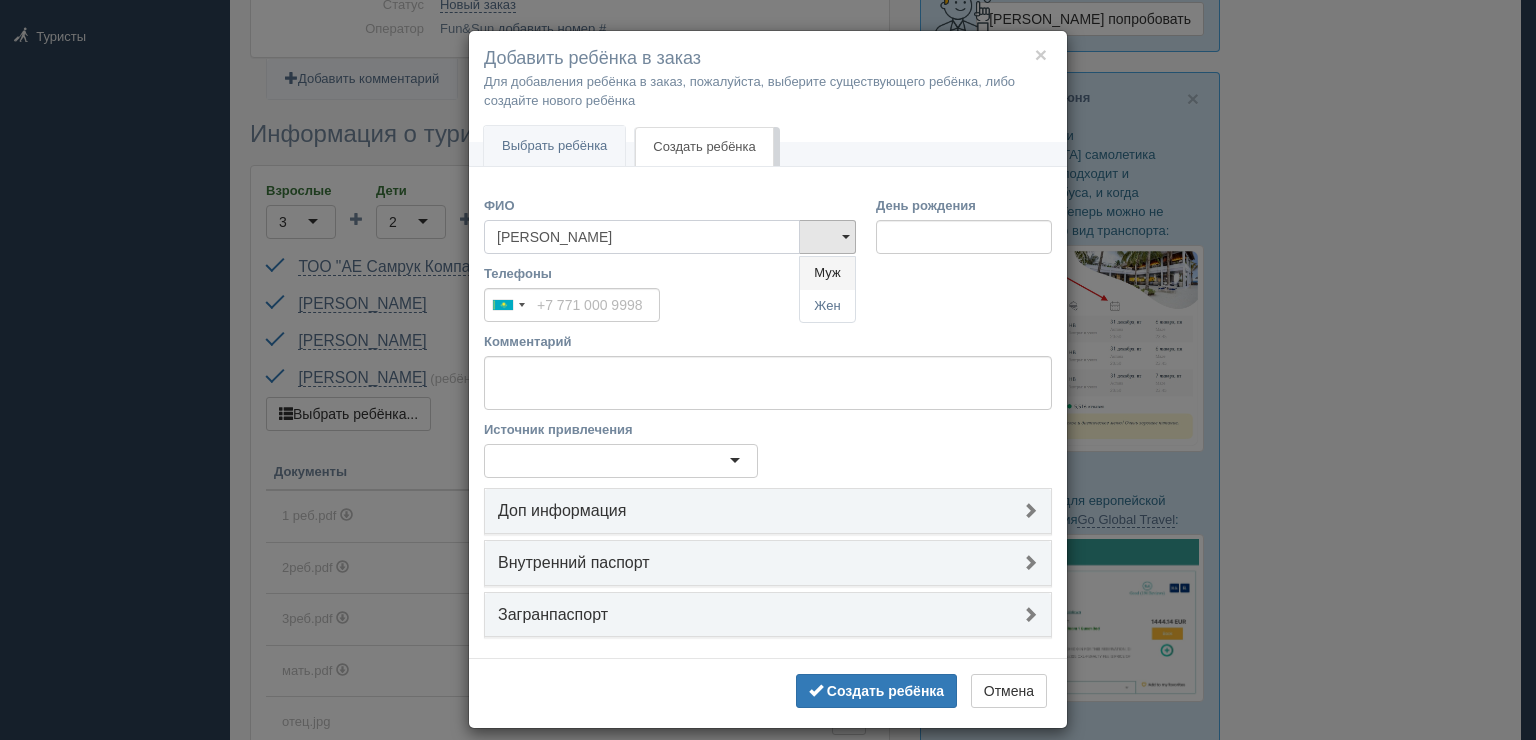 type on "[PERSON_NAME]" 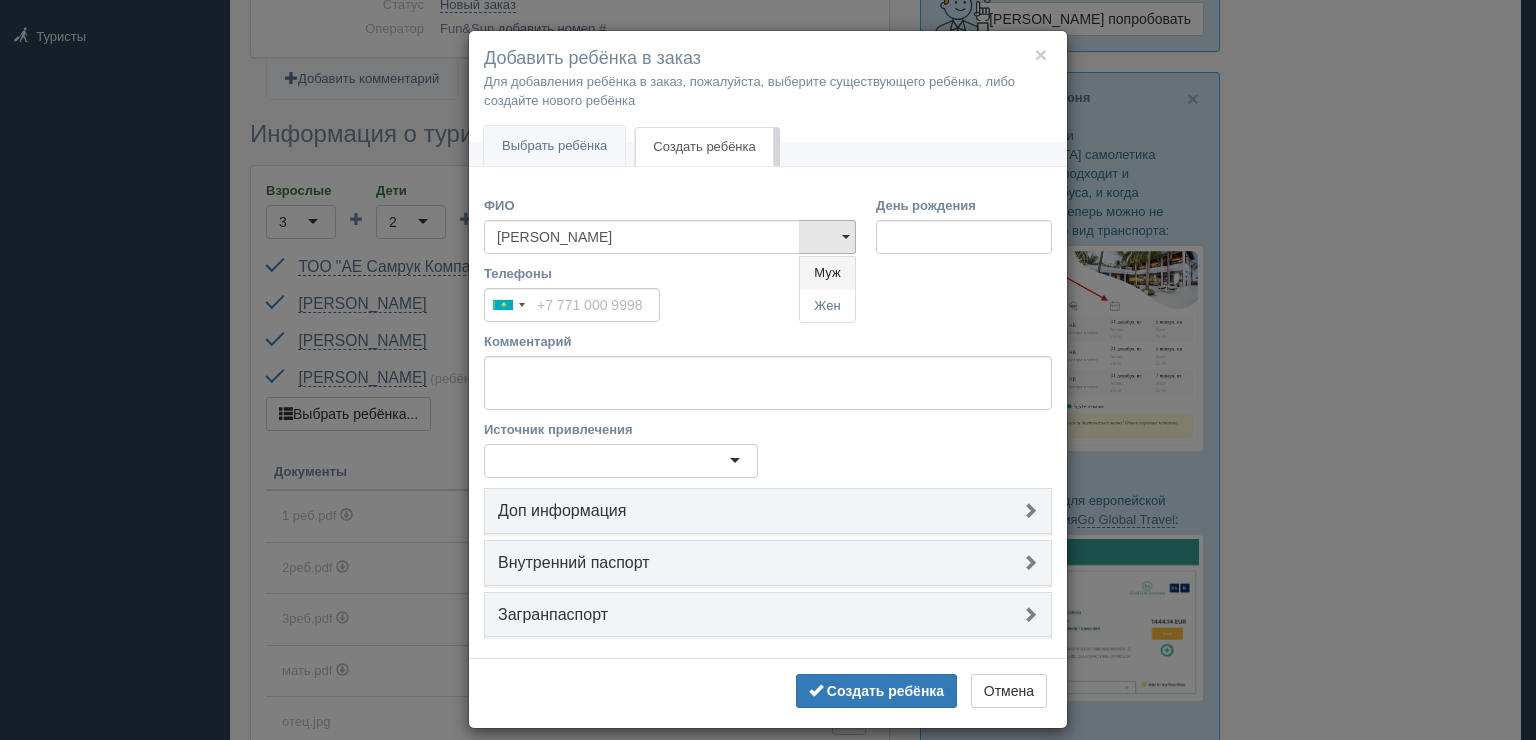 click on "Муж" at bounding box center (827, 273) 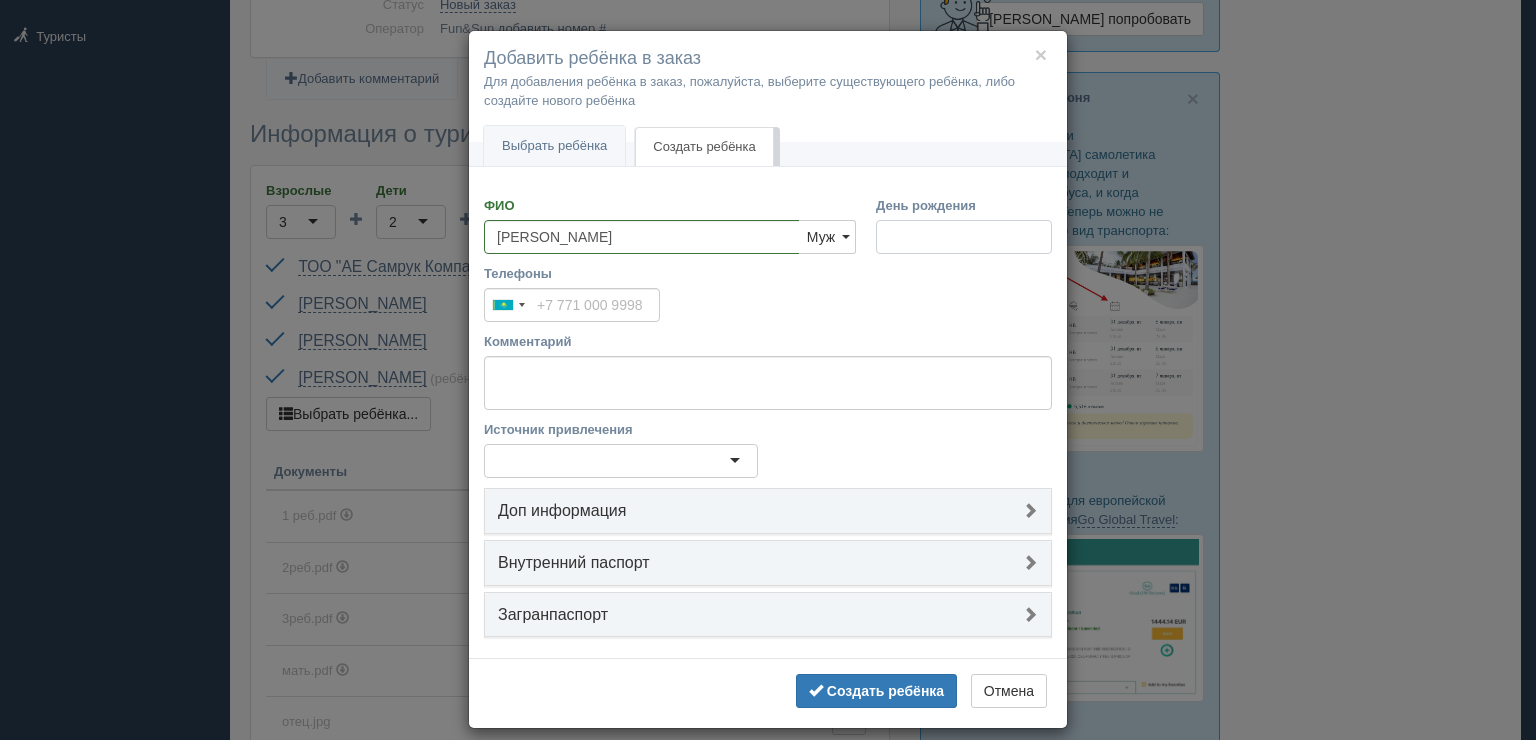 click on "День рождения" at bounding box center [964, 237] 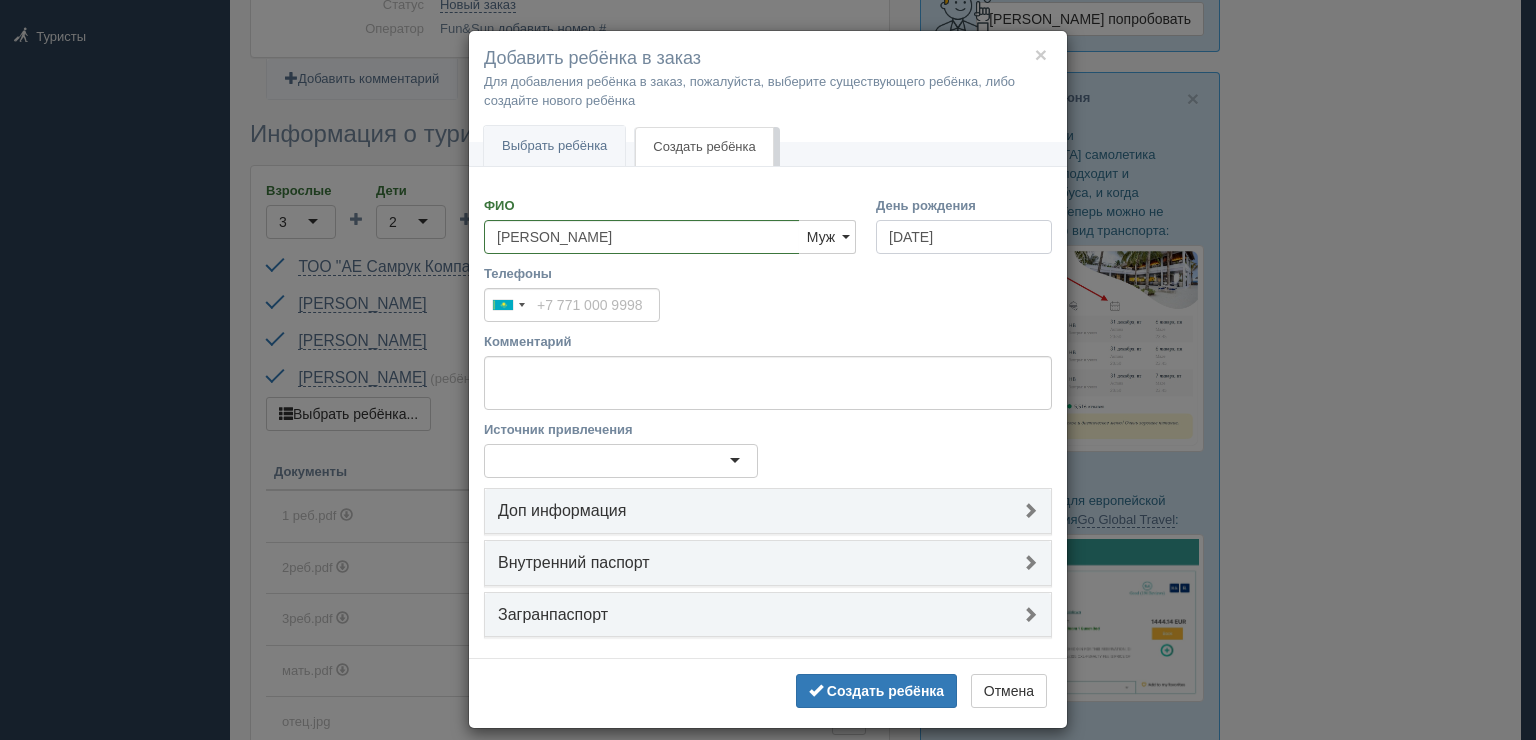 type on "[DATE]" 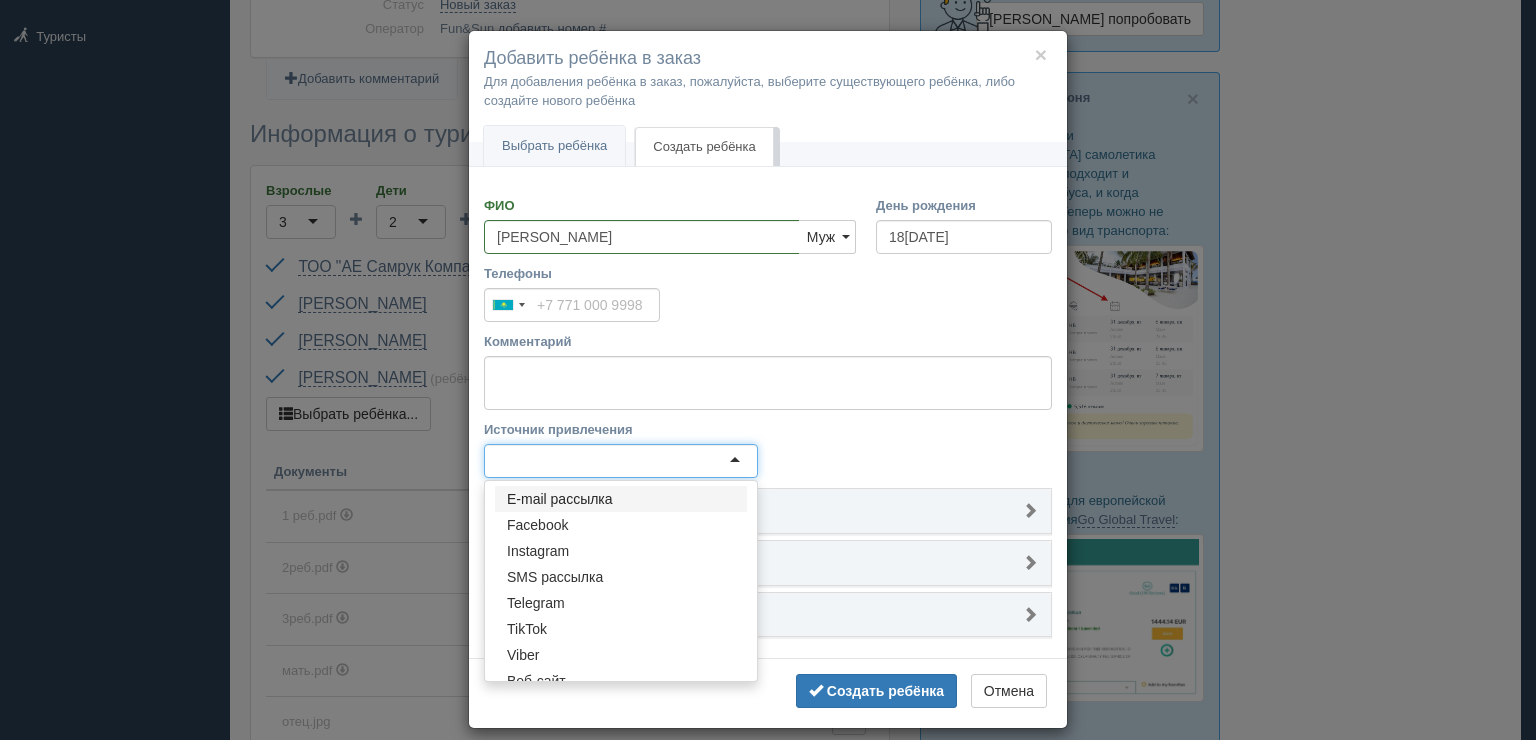 click at bounding box center (621, 461) 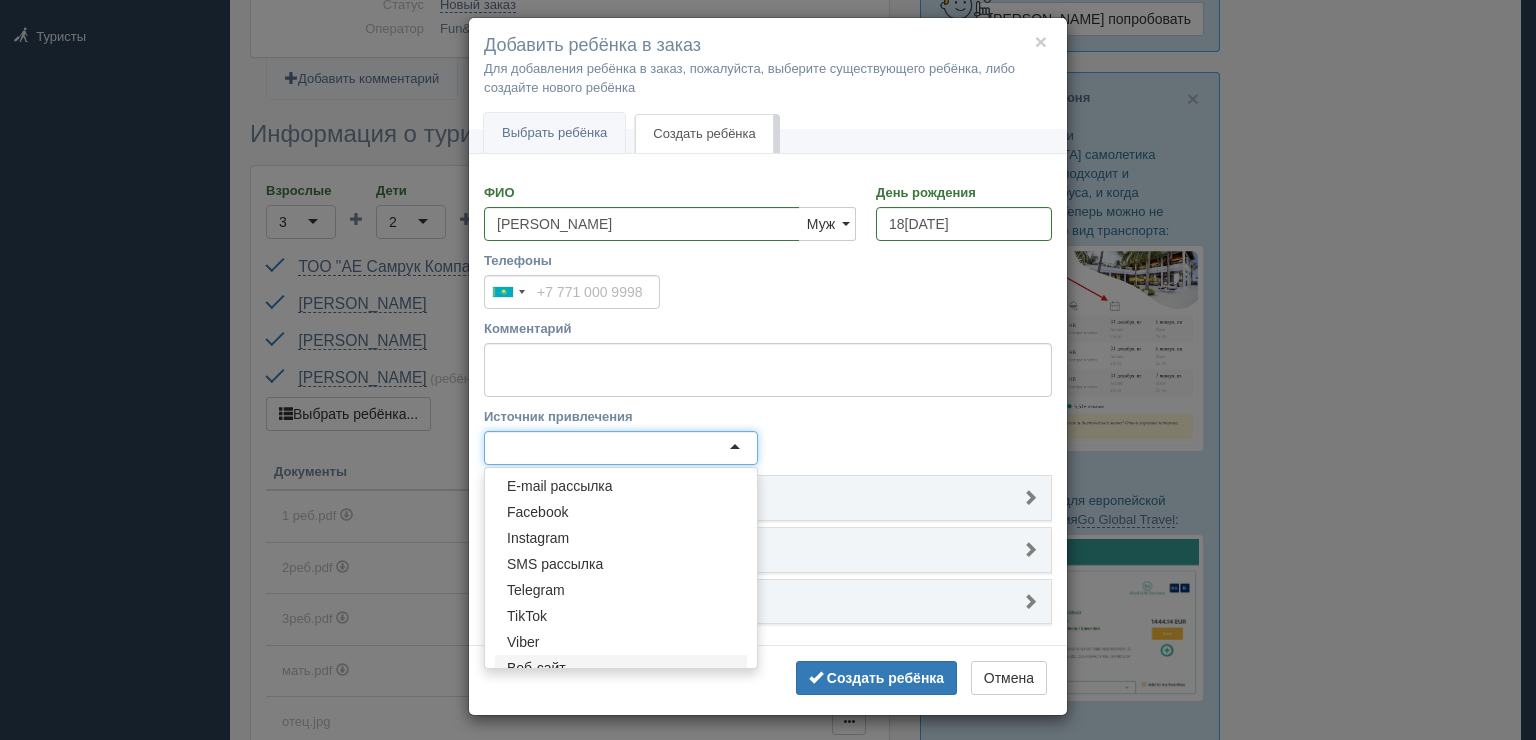 scroll, scrollTop: 16, scrollLeft: 0, axis: vertical 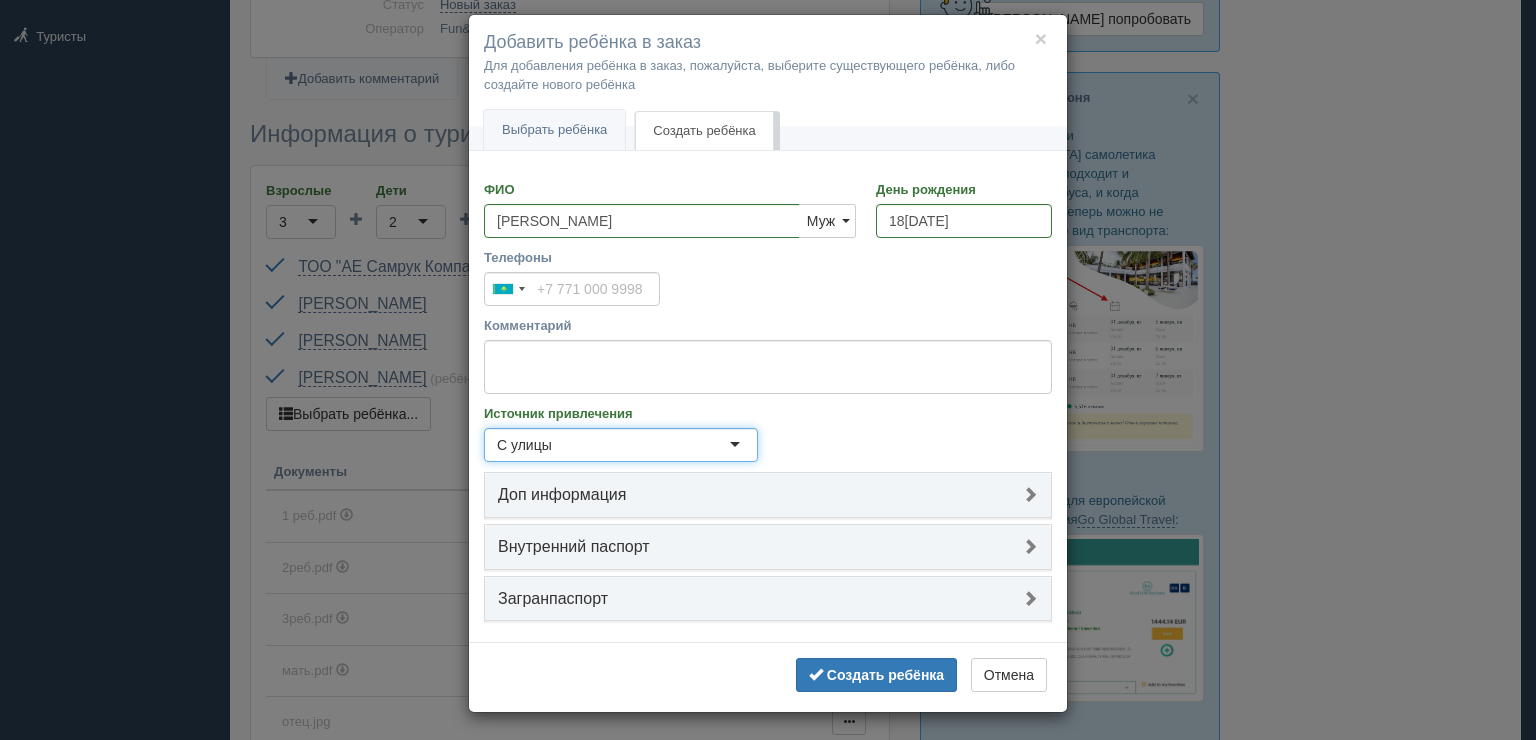type 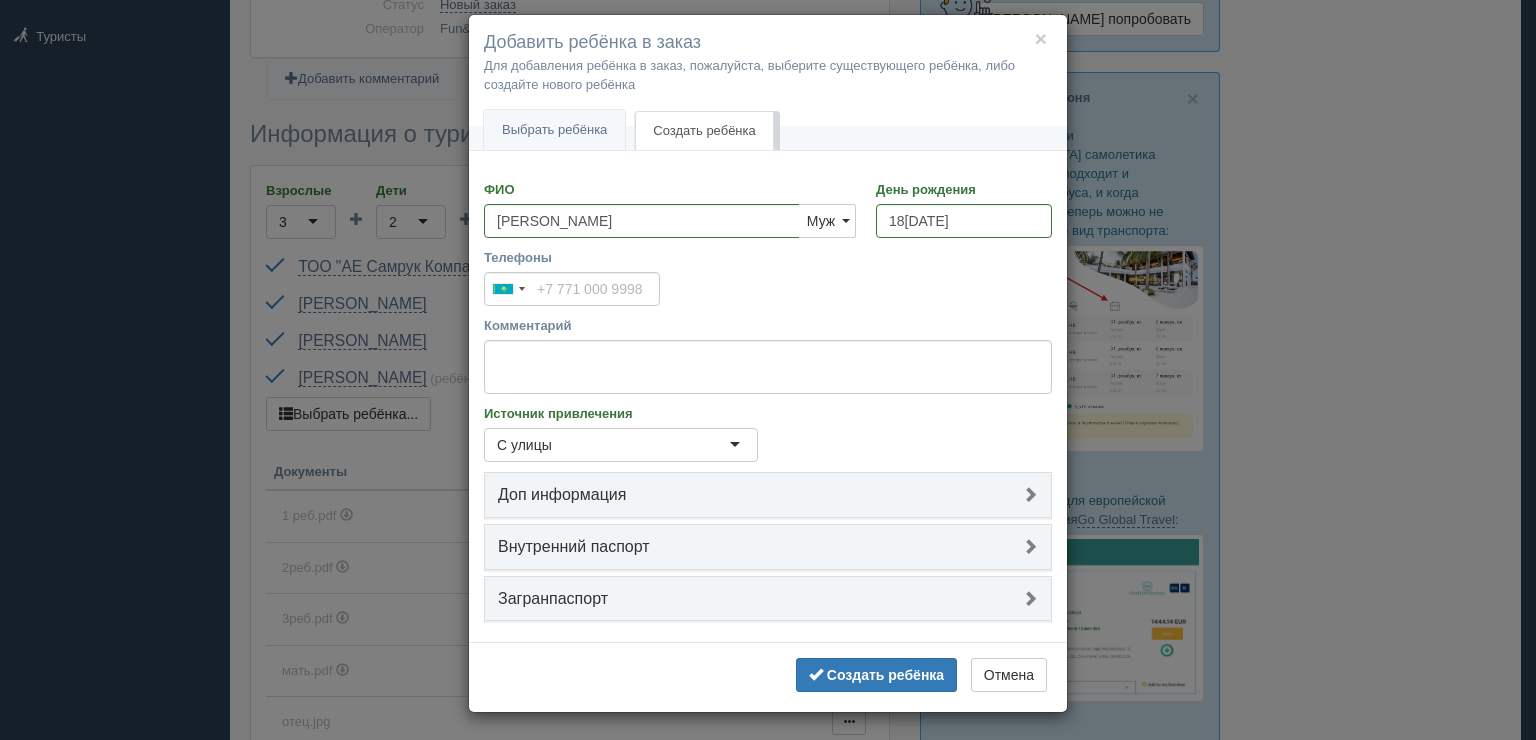 click on "Загранпаспорт" at bounding box center (768, 599) 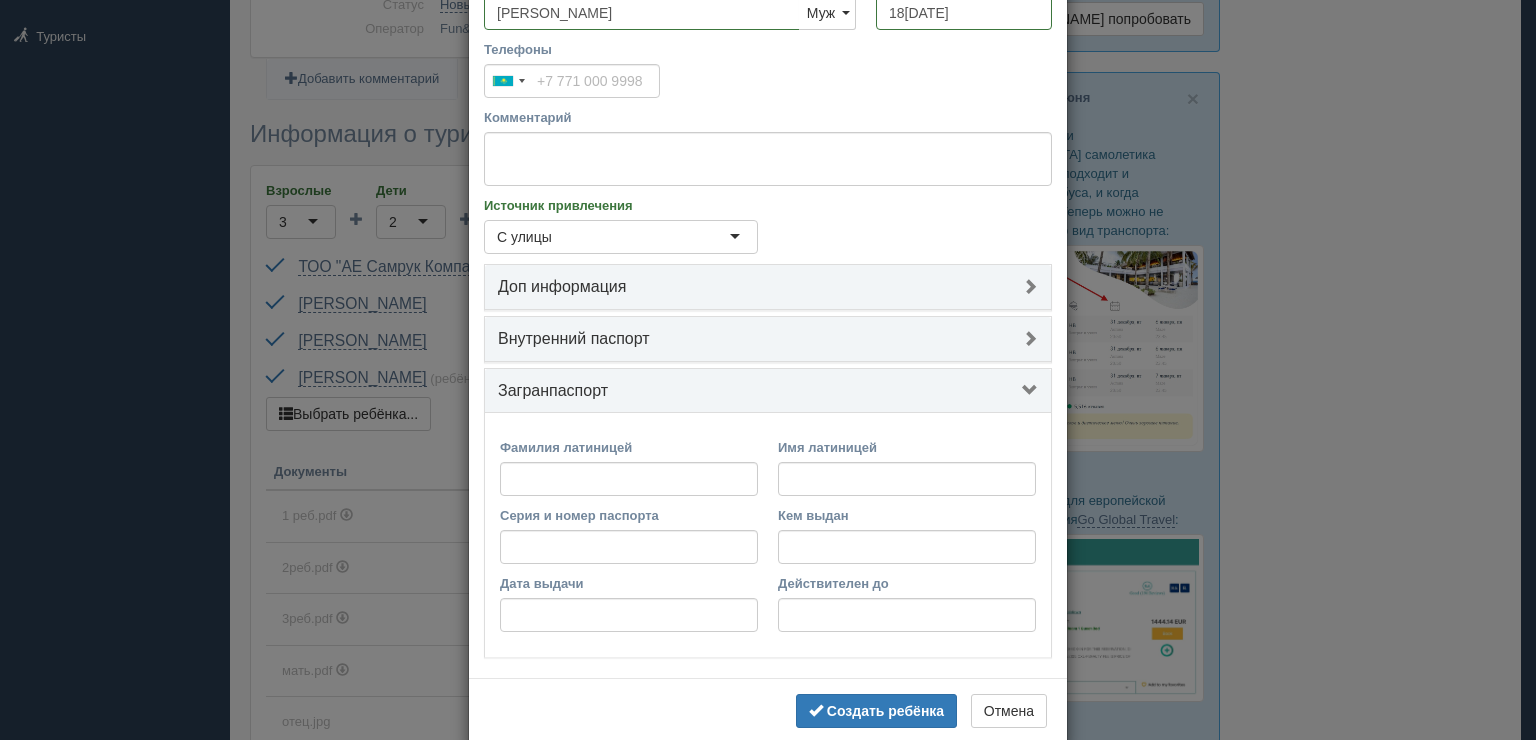 scroll, scrollTop: 260, scrollLeft: 0, axis: vertical 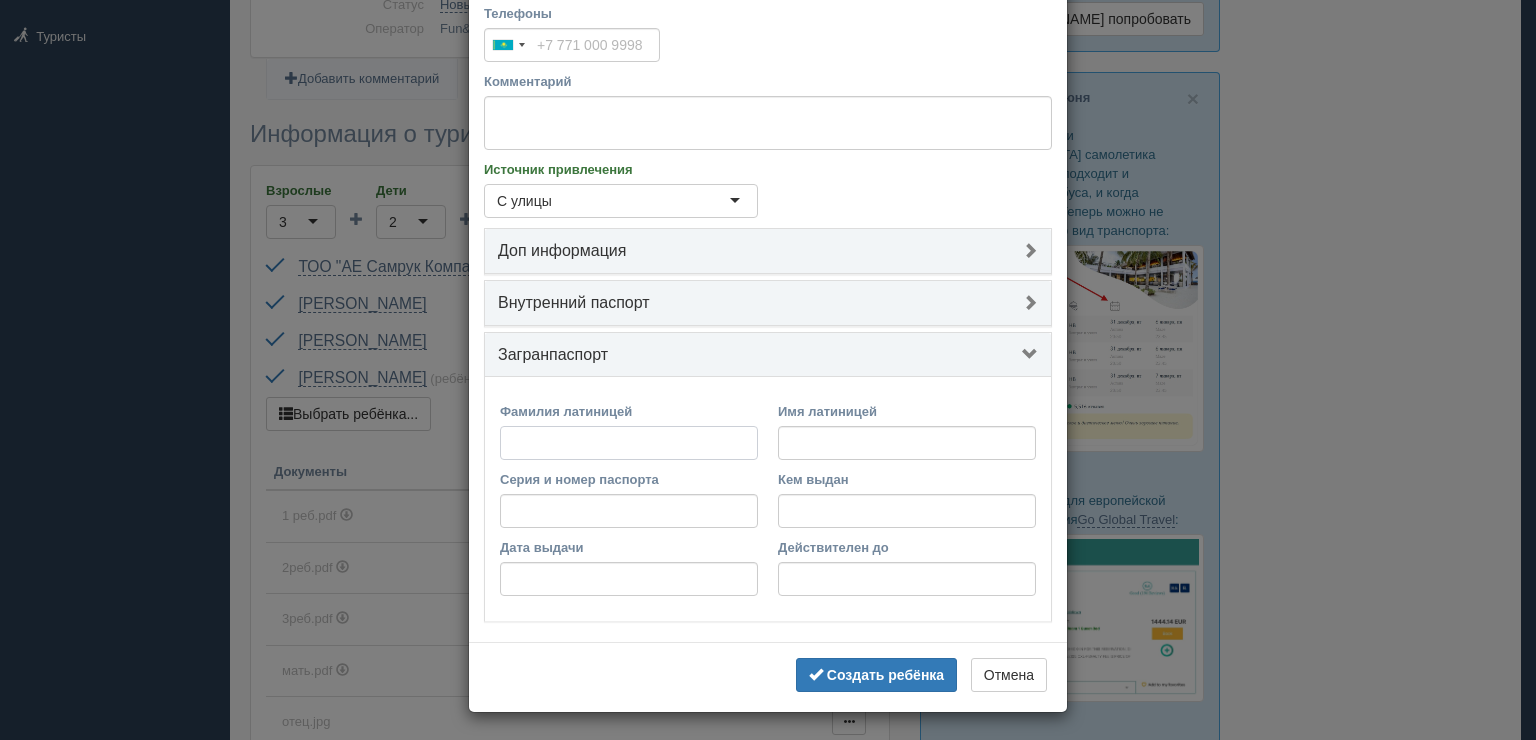click on "Фамилия латиницей" at bounding box center [629, 443] 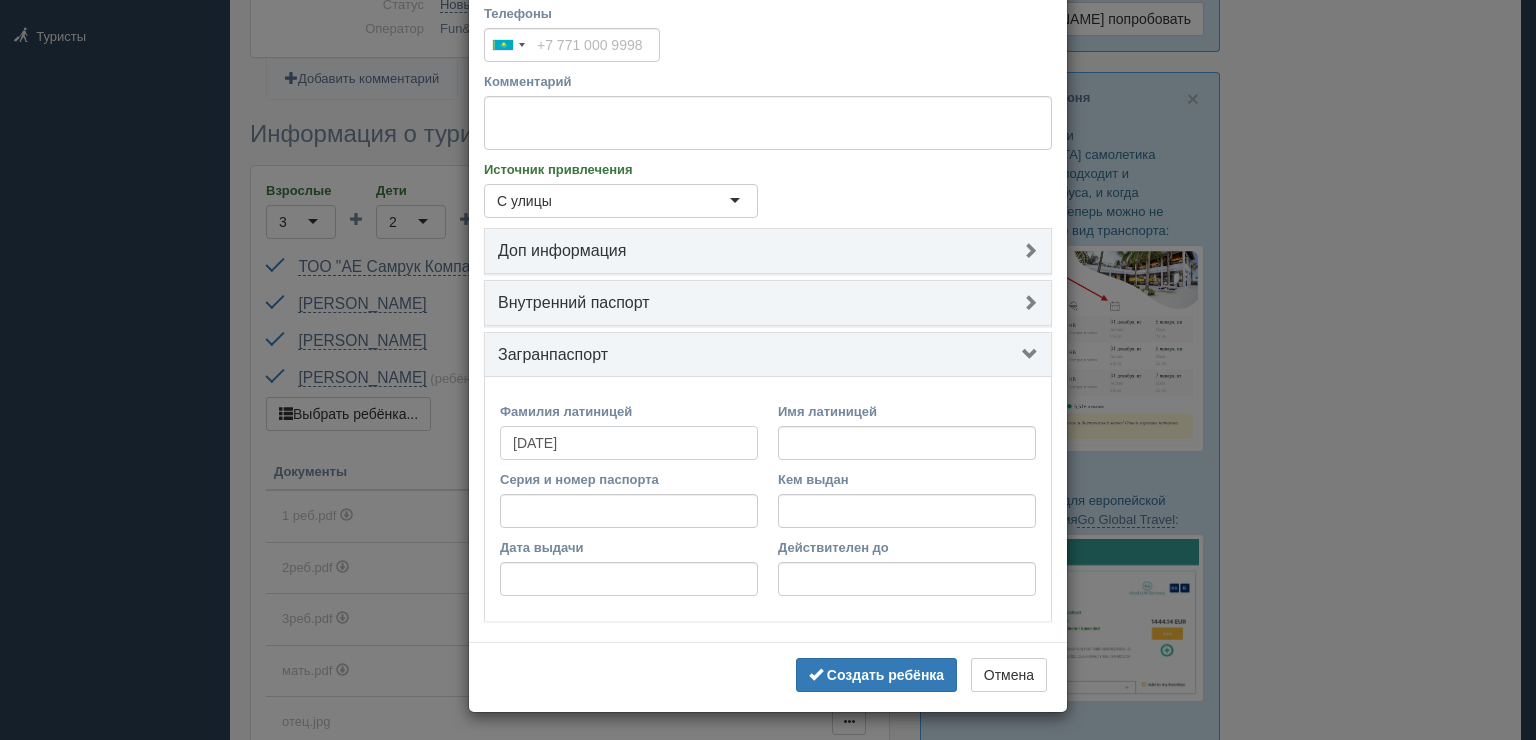 type on "RAMAZAN" 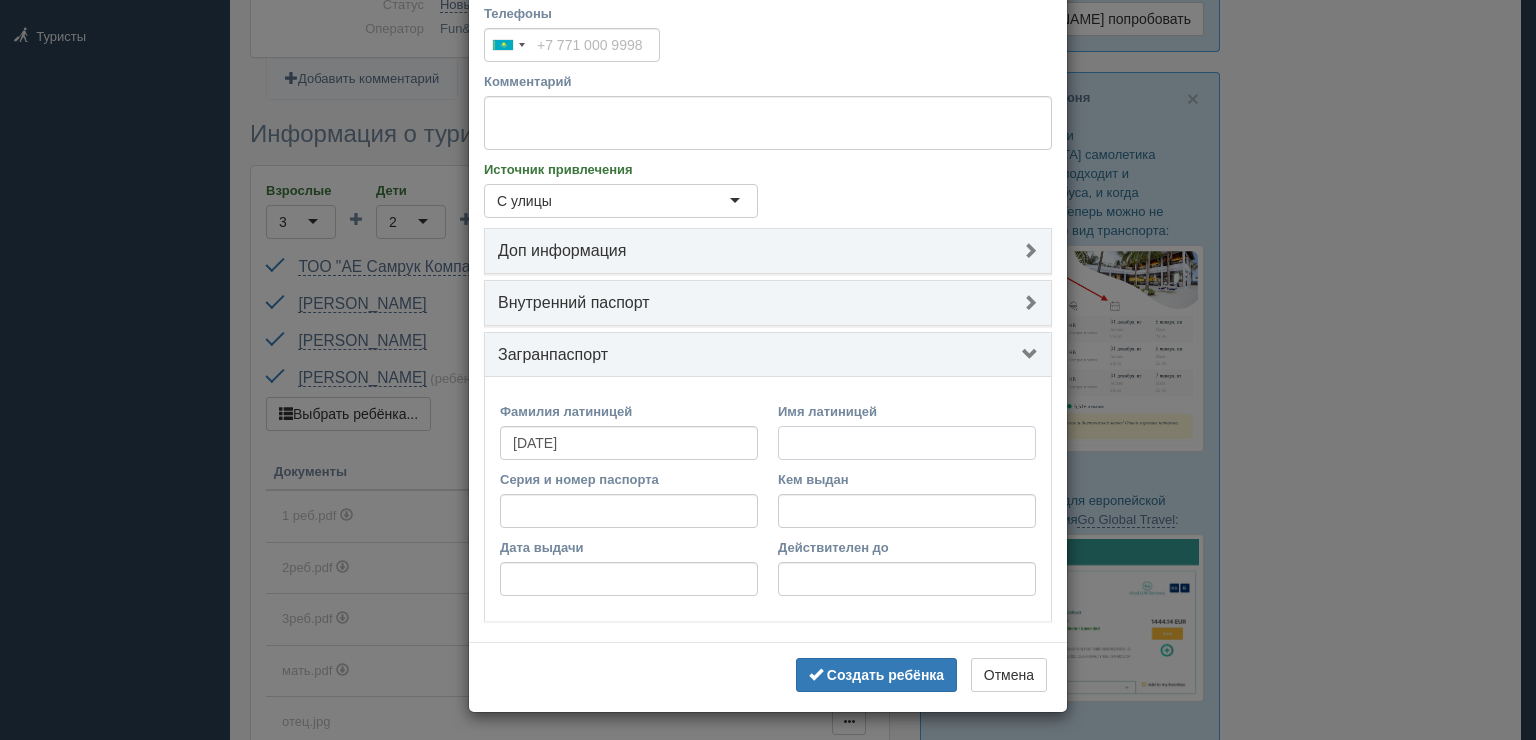 click on "Имя латиницей" at bounding box center (907, 443) 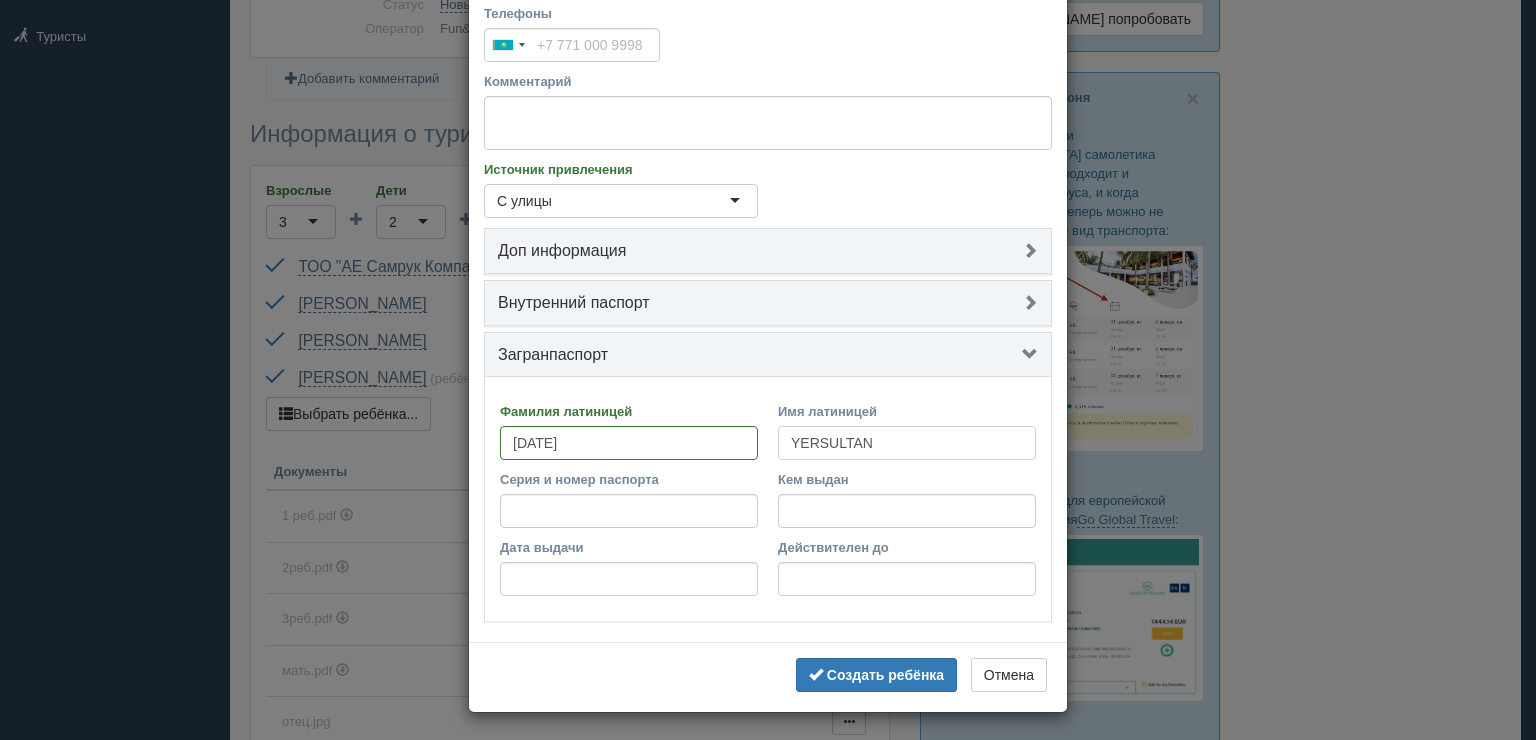 type on "YERSULTAN" 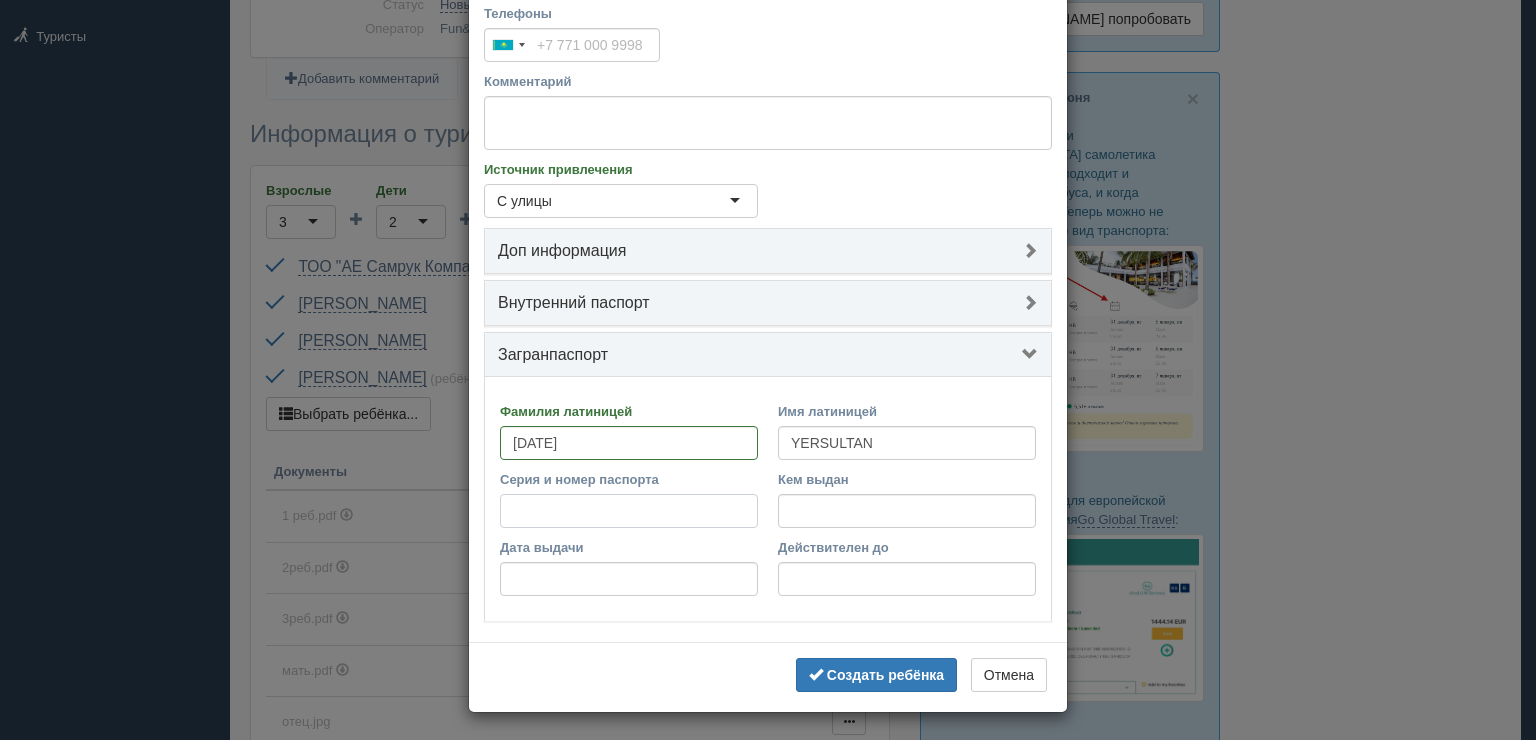 click on "Серия и номер паспорта" at bounding box center [629, 511] 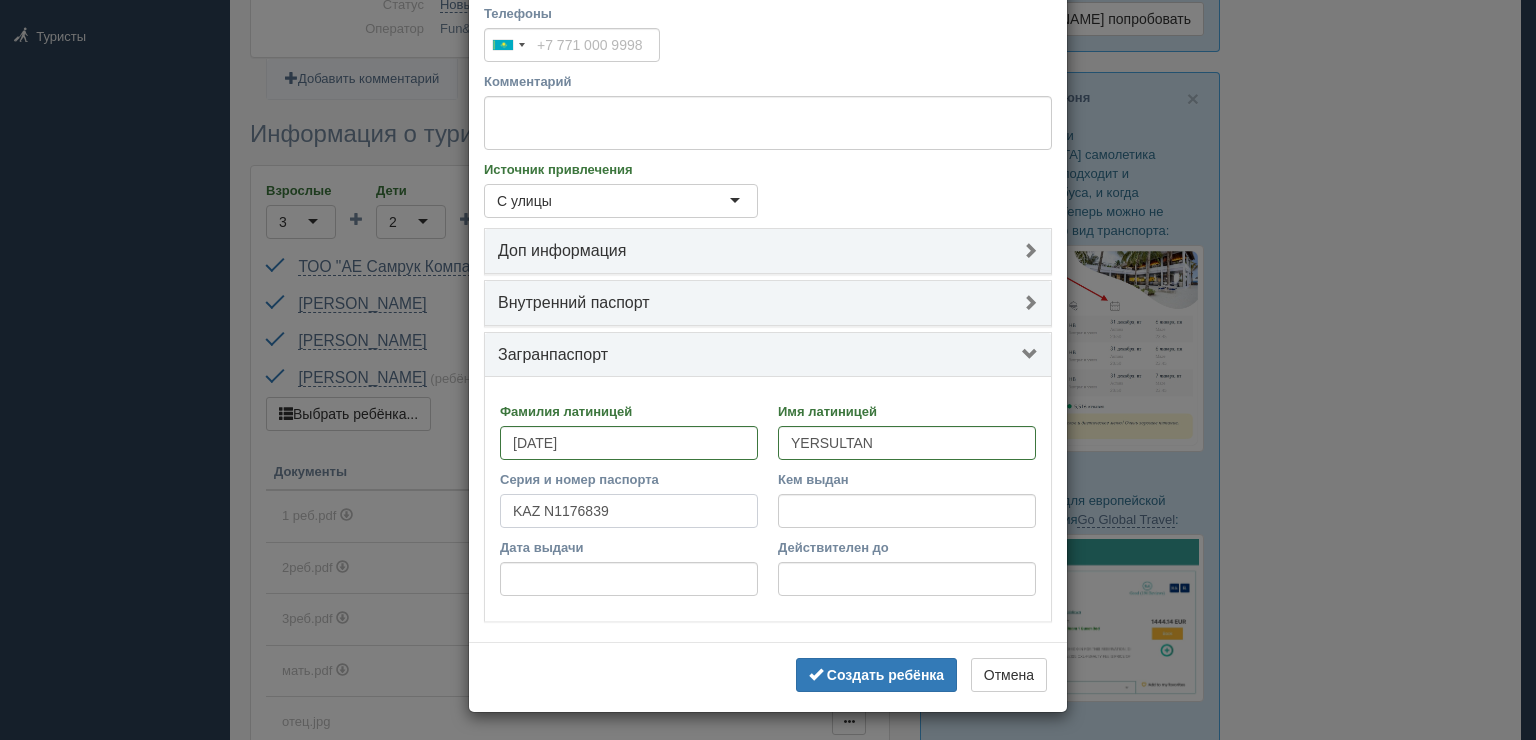 type on "KAZ N11768393" 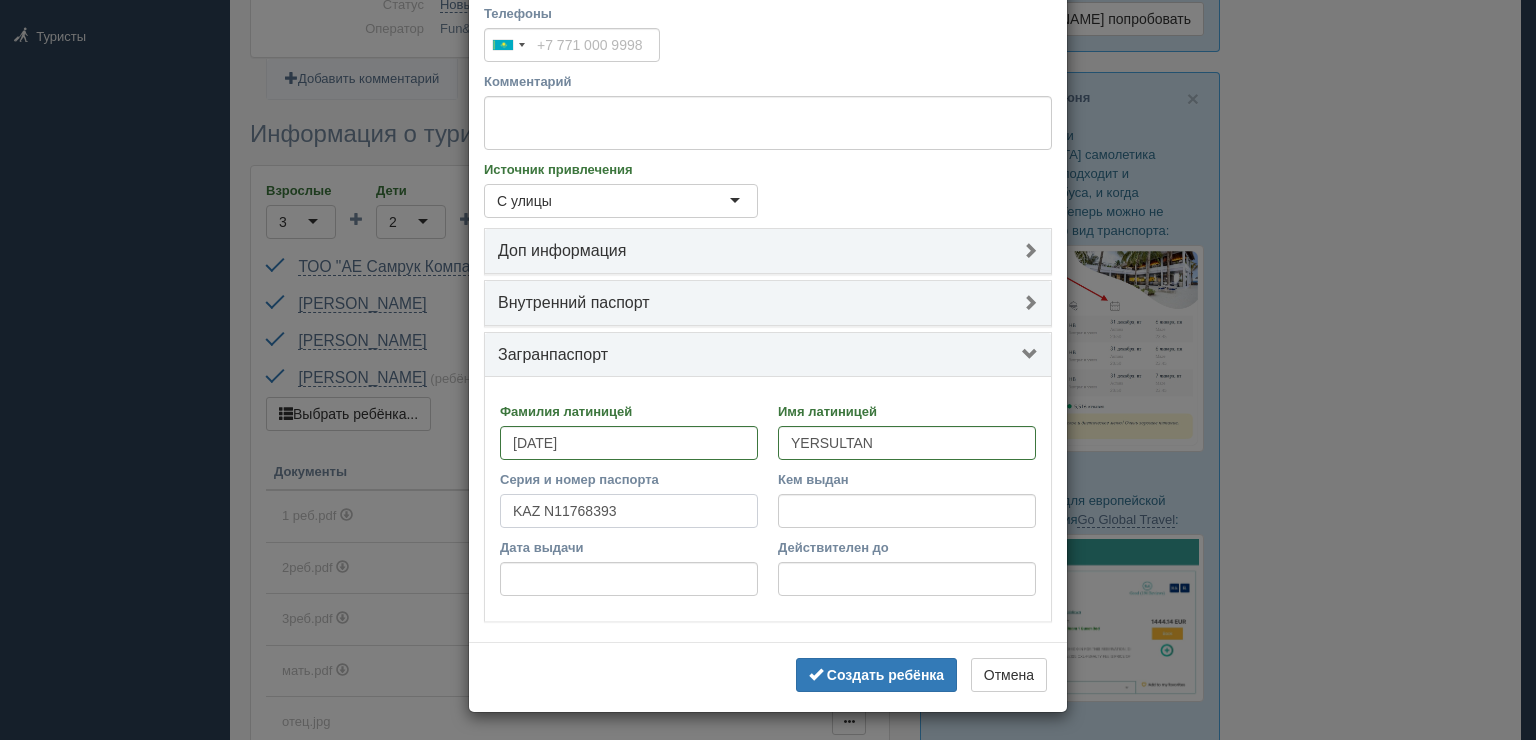type 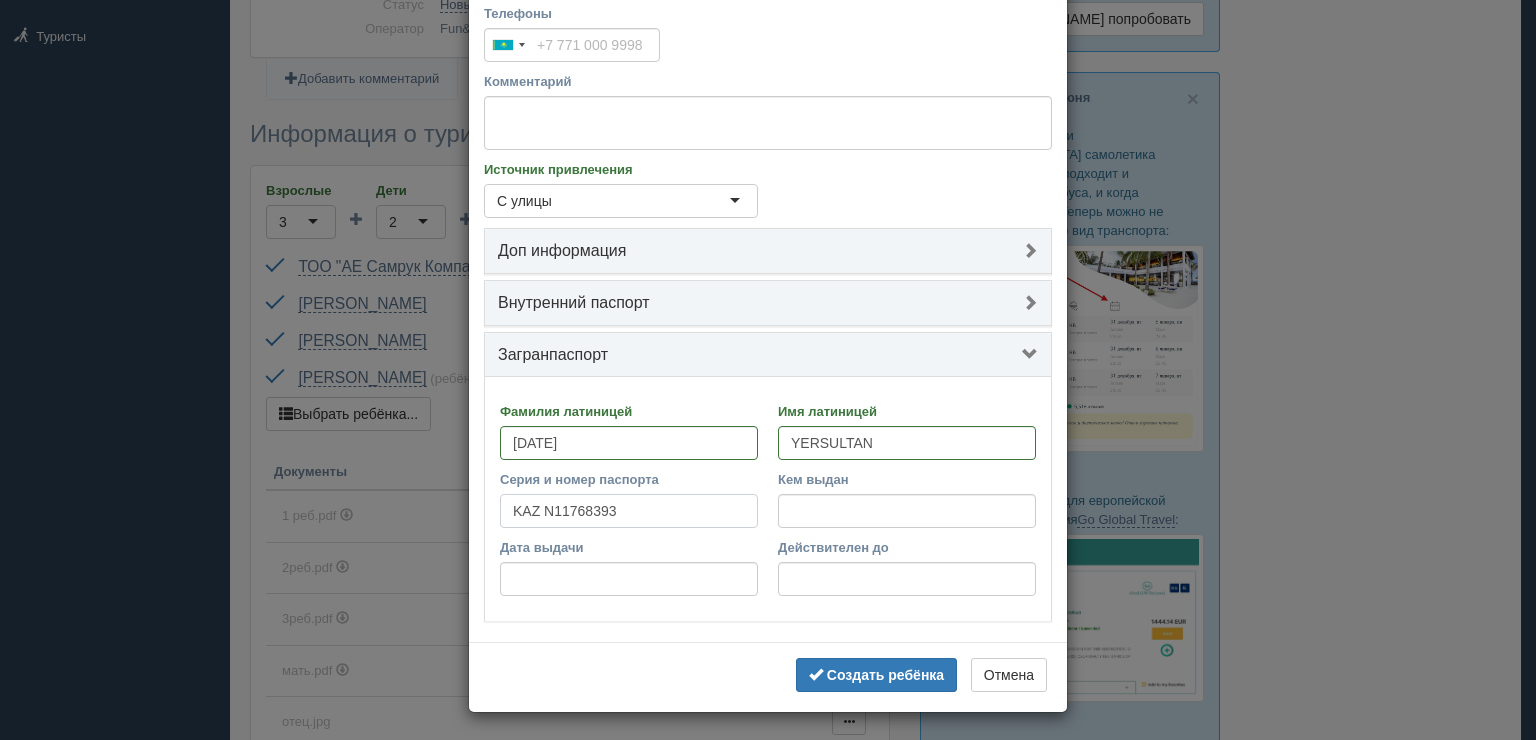 type on "KAZ N11768393" 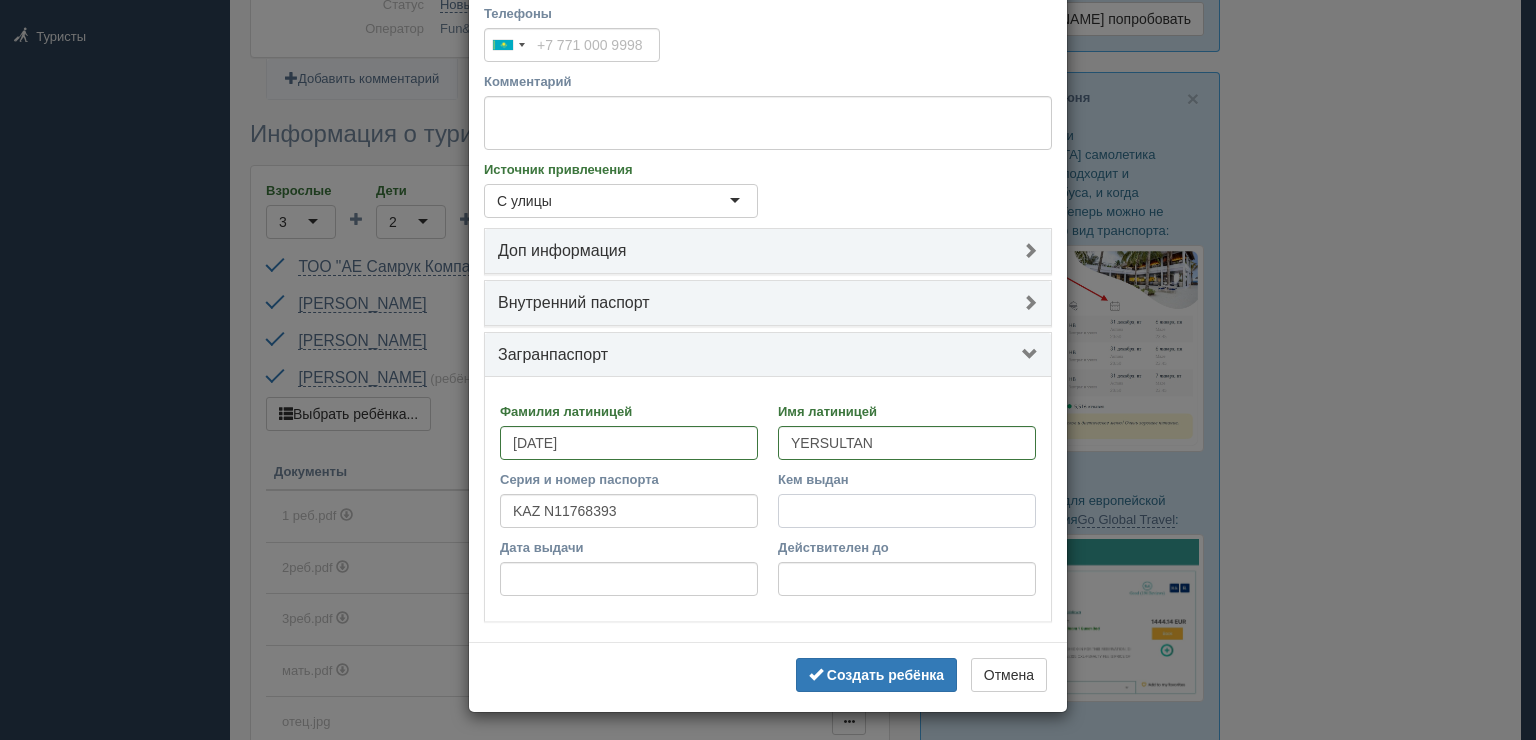click on "Кем выдан" at bounding box center (907, 511) 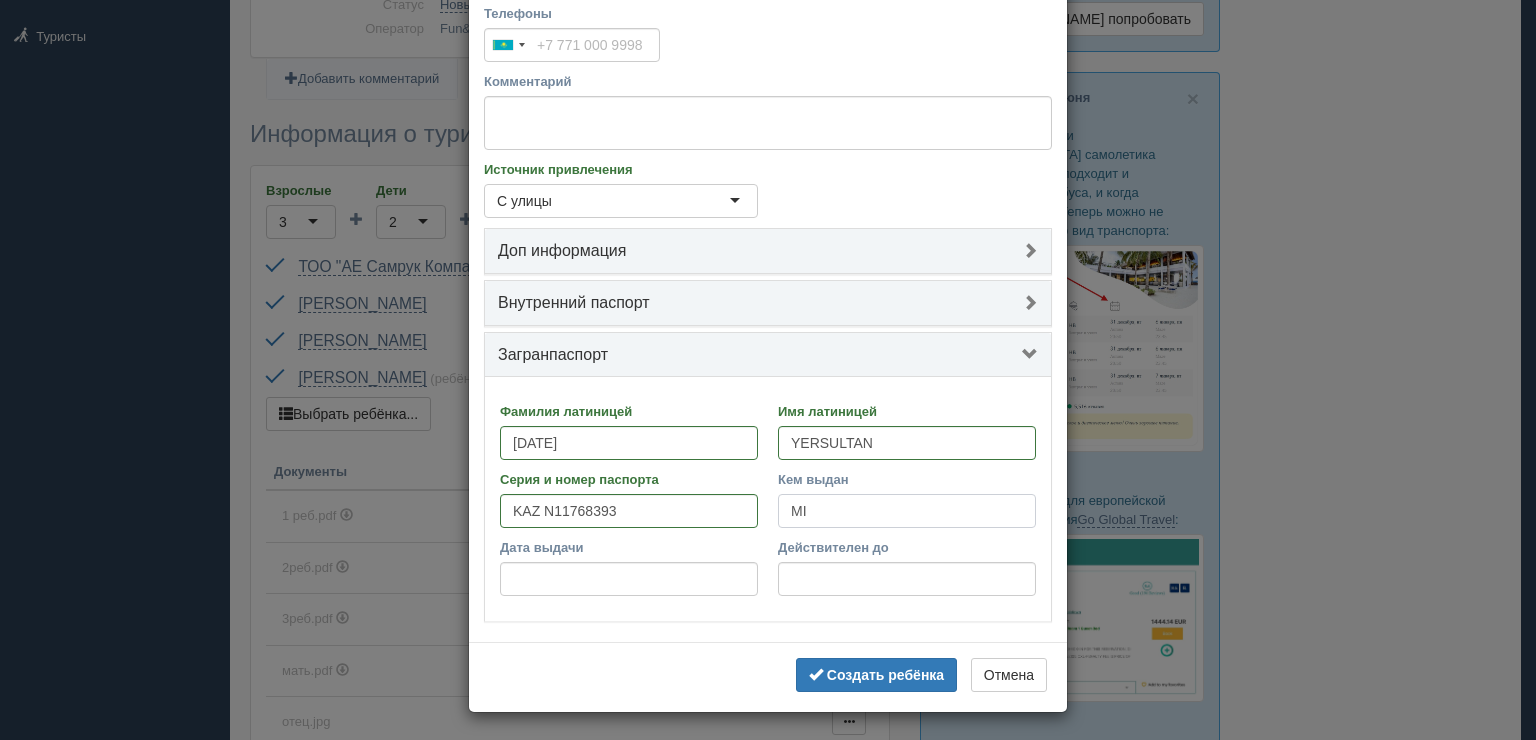 type on "MIA" 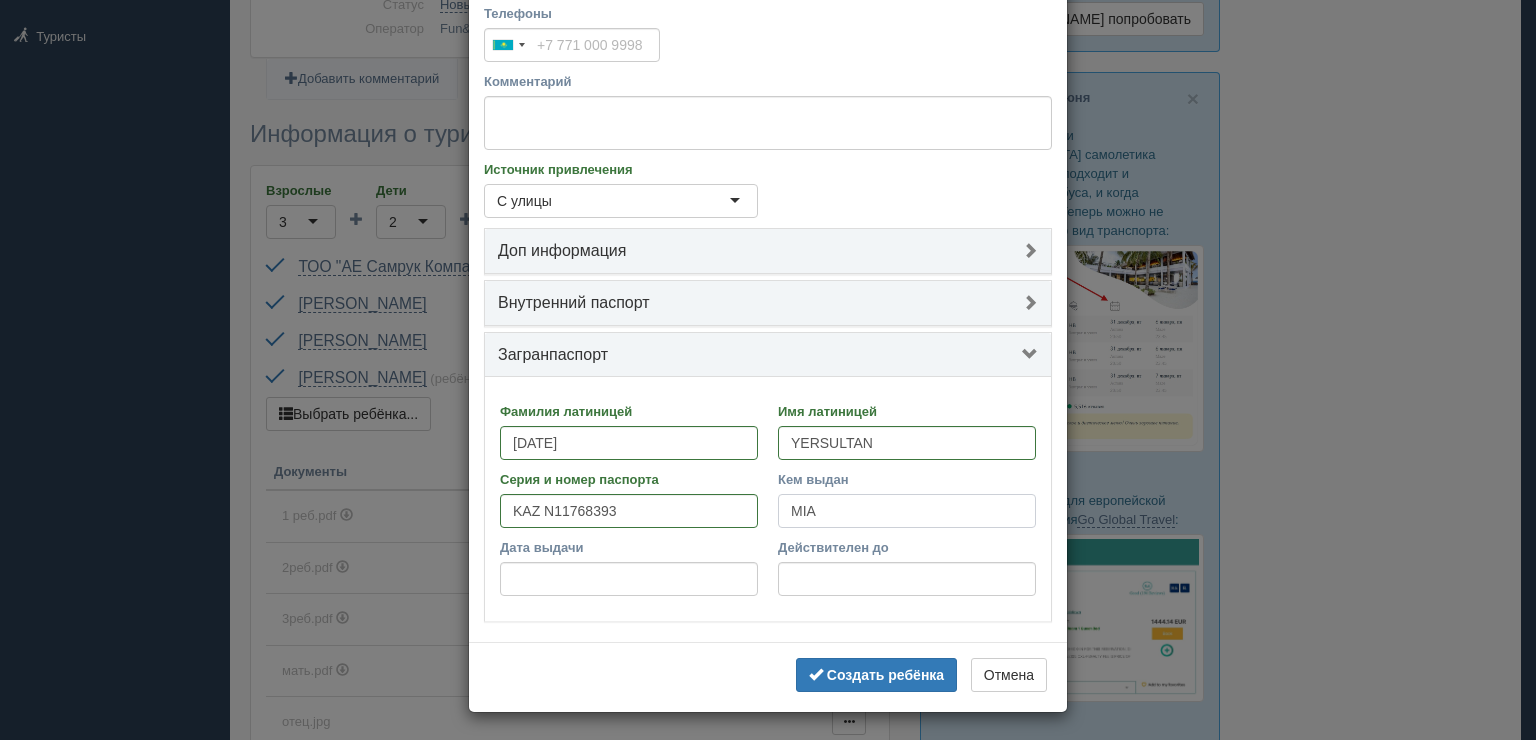 type 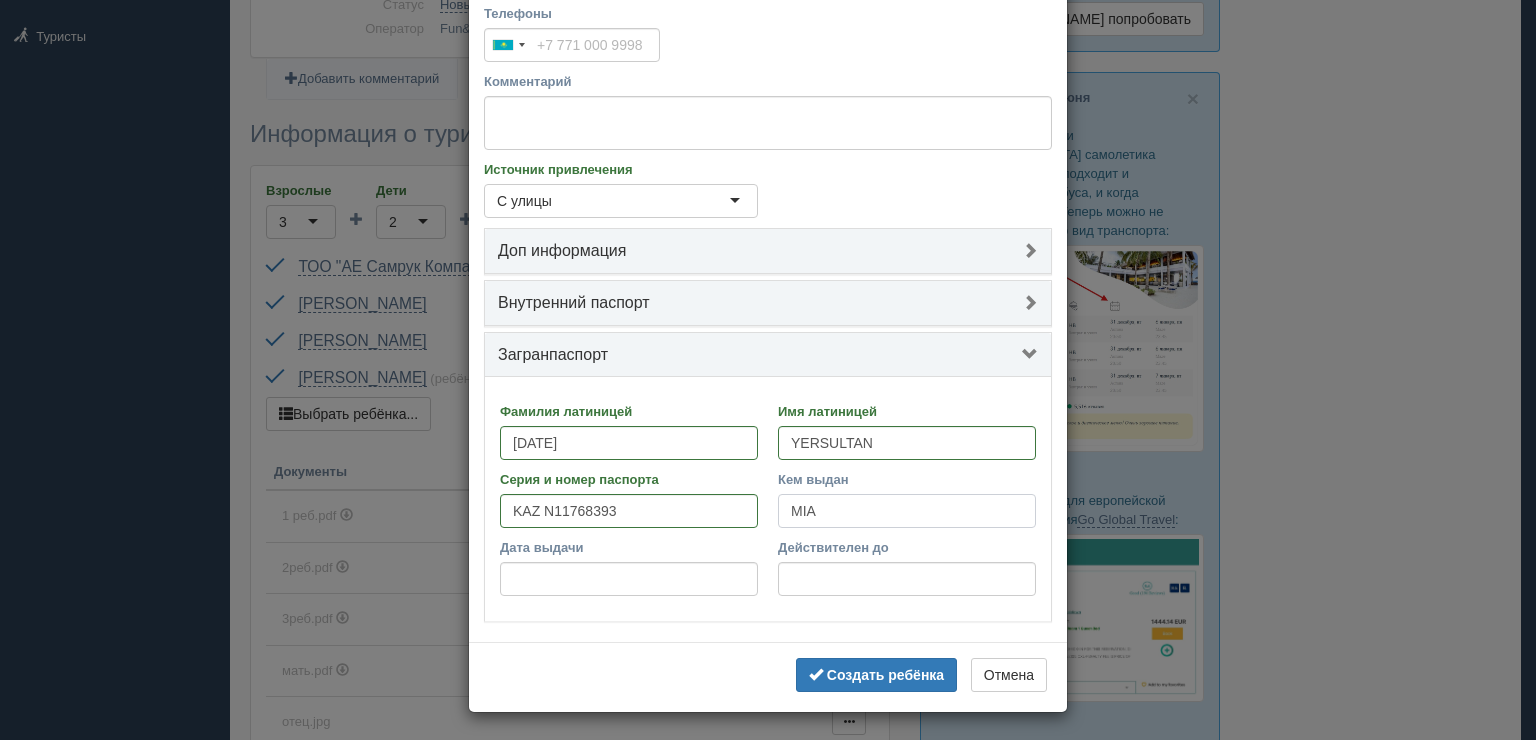 type 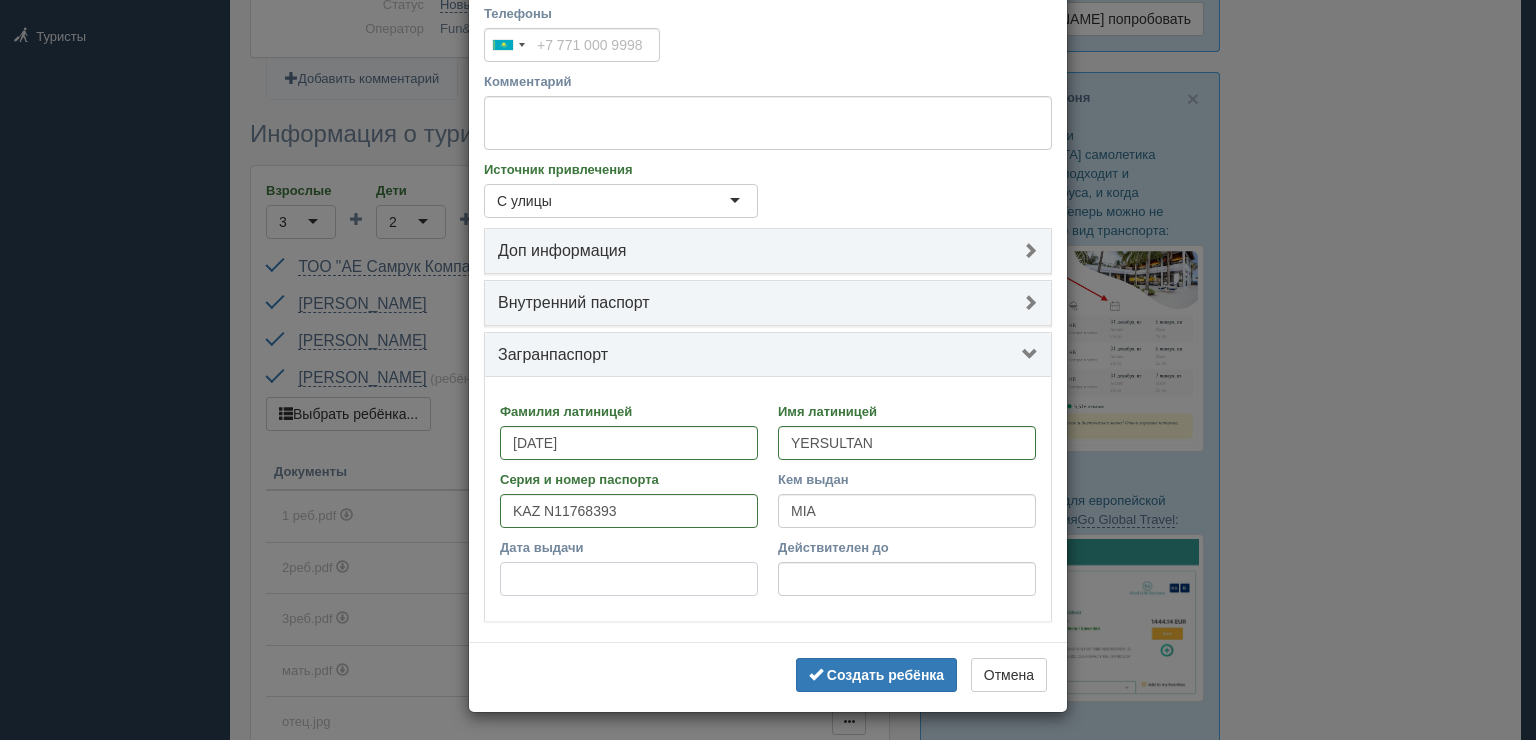 click on "Дата выдачи" at bounding box center (629, 579) 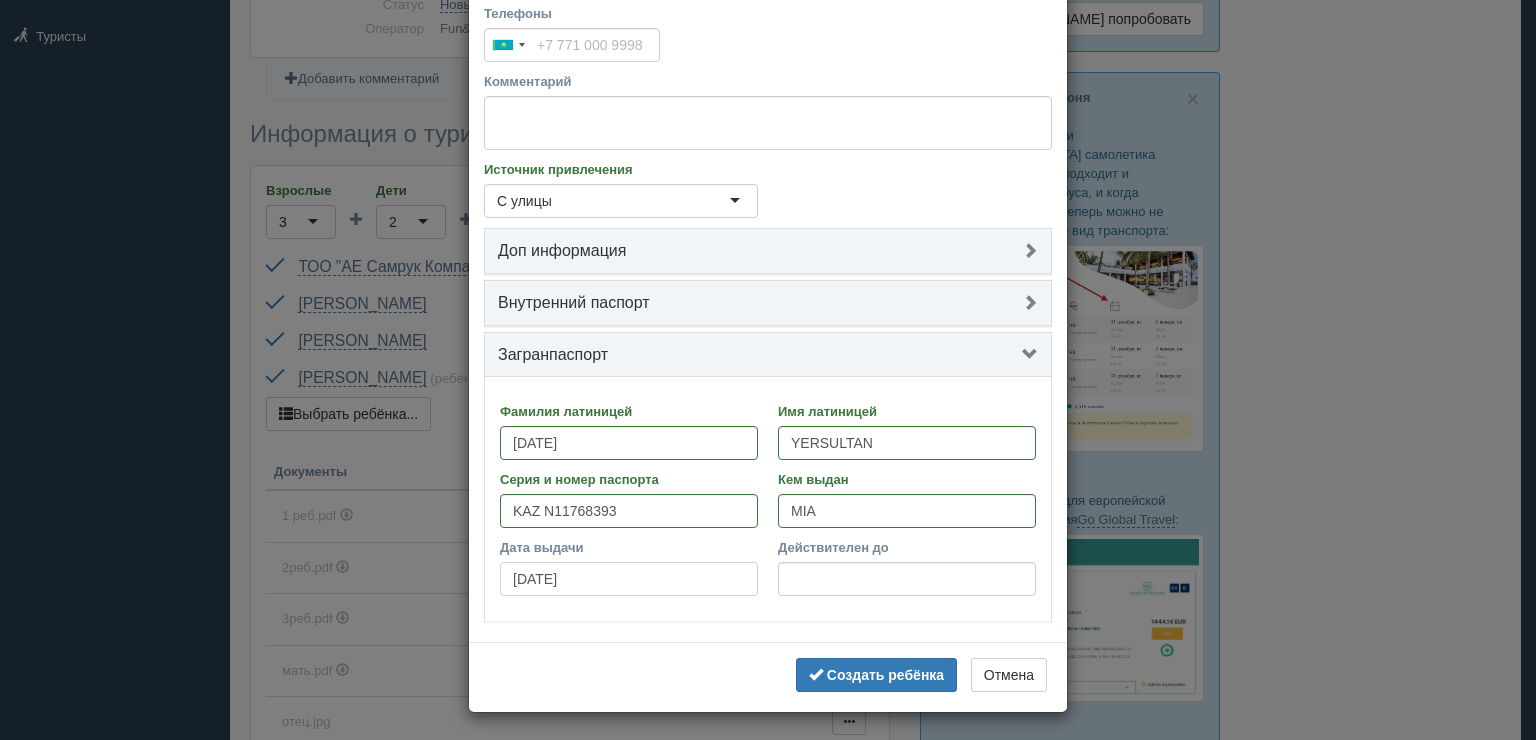 type on "25.05.2018" 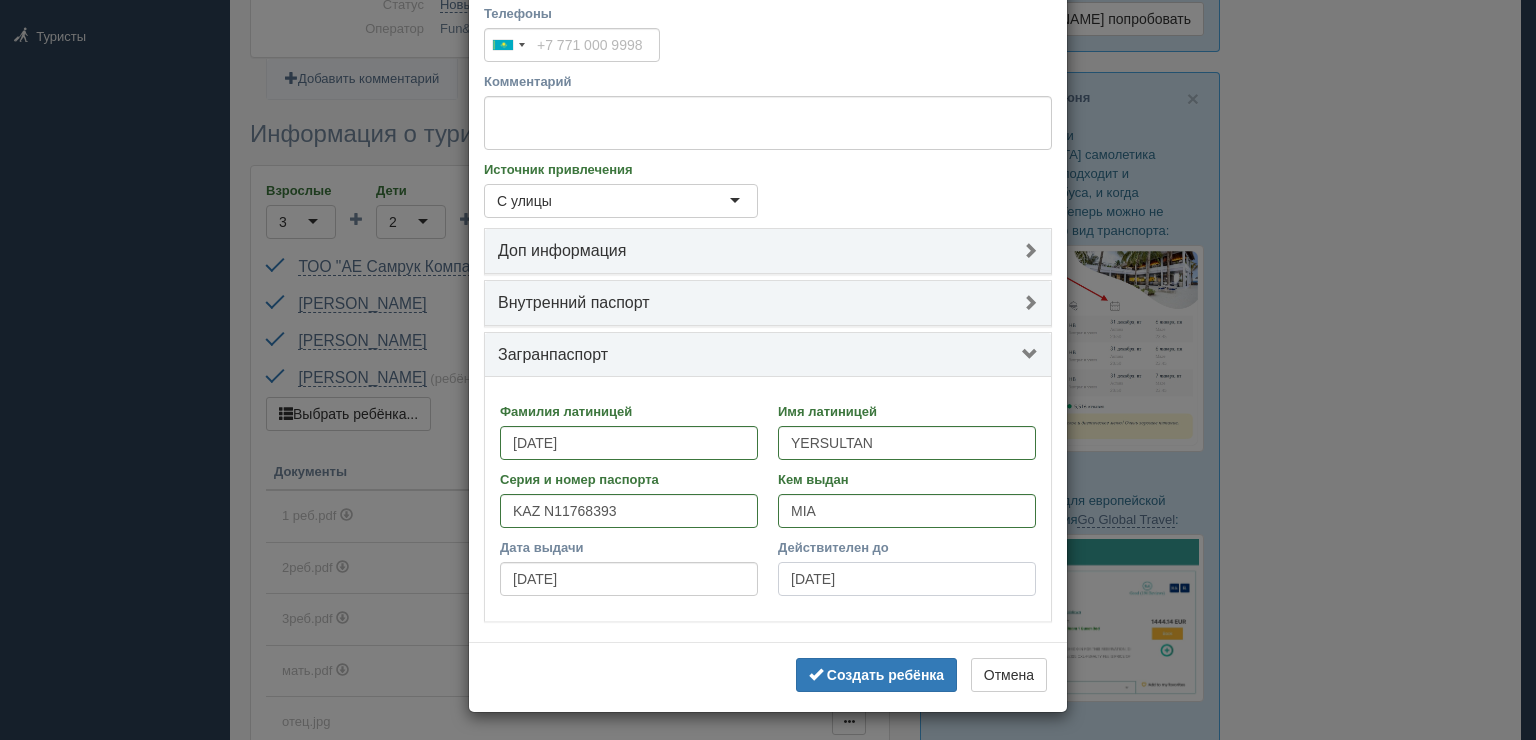 click on "25.05.2022" at bounding box center (907, 579) 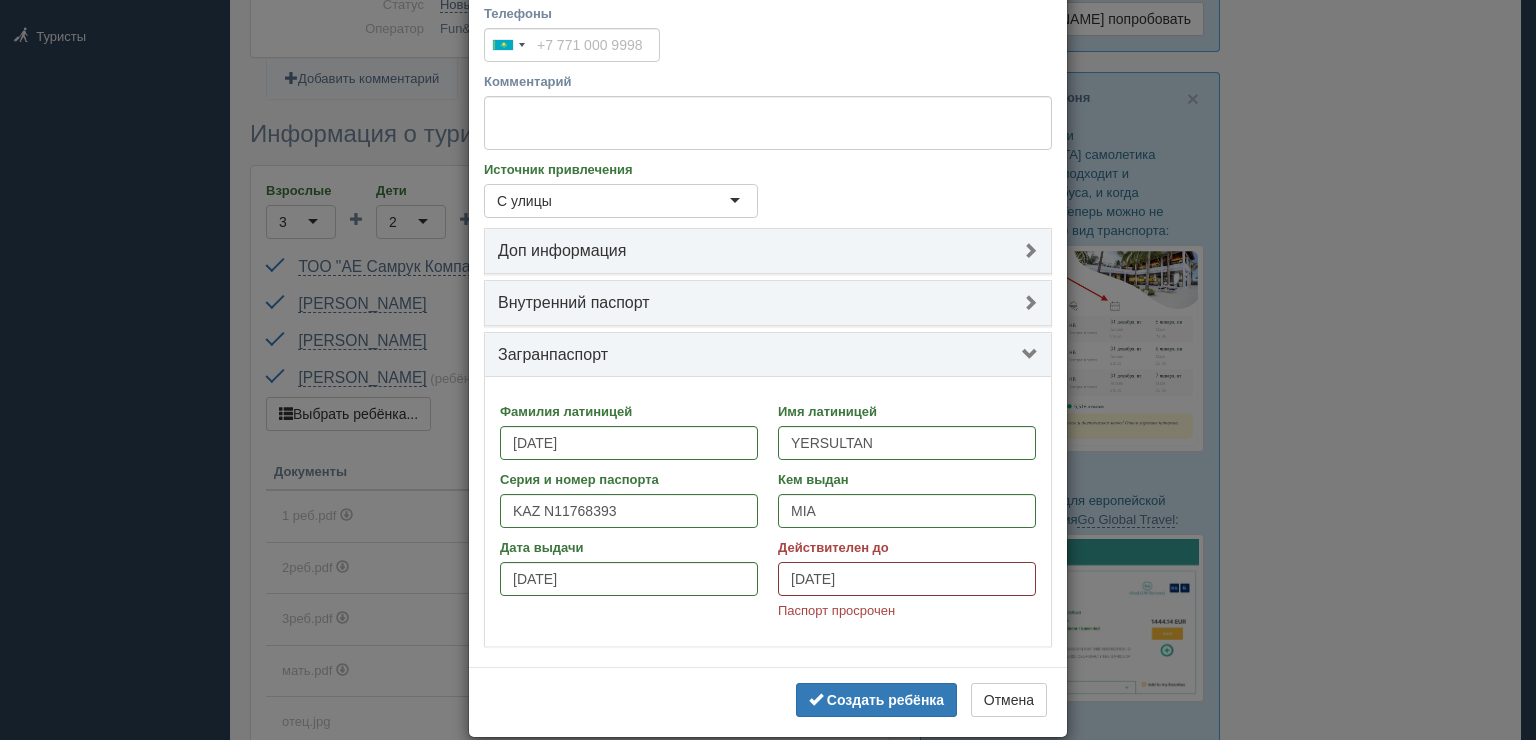 click on "25.05.2022" at bounding box center (907, 579) 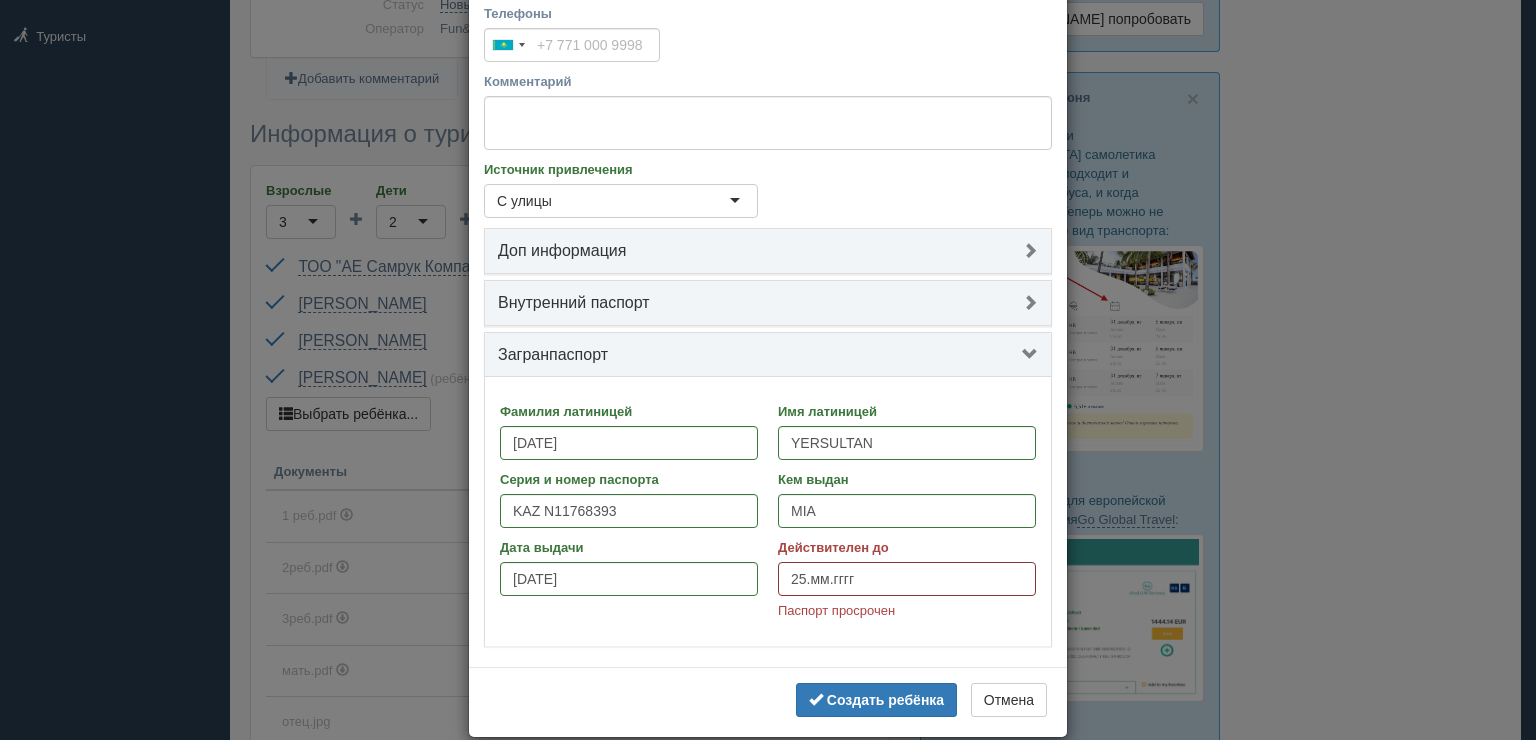 type on "2д.мм.гггг" 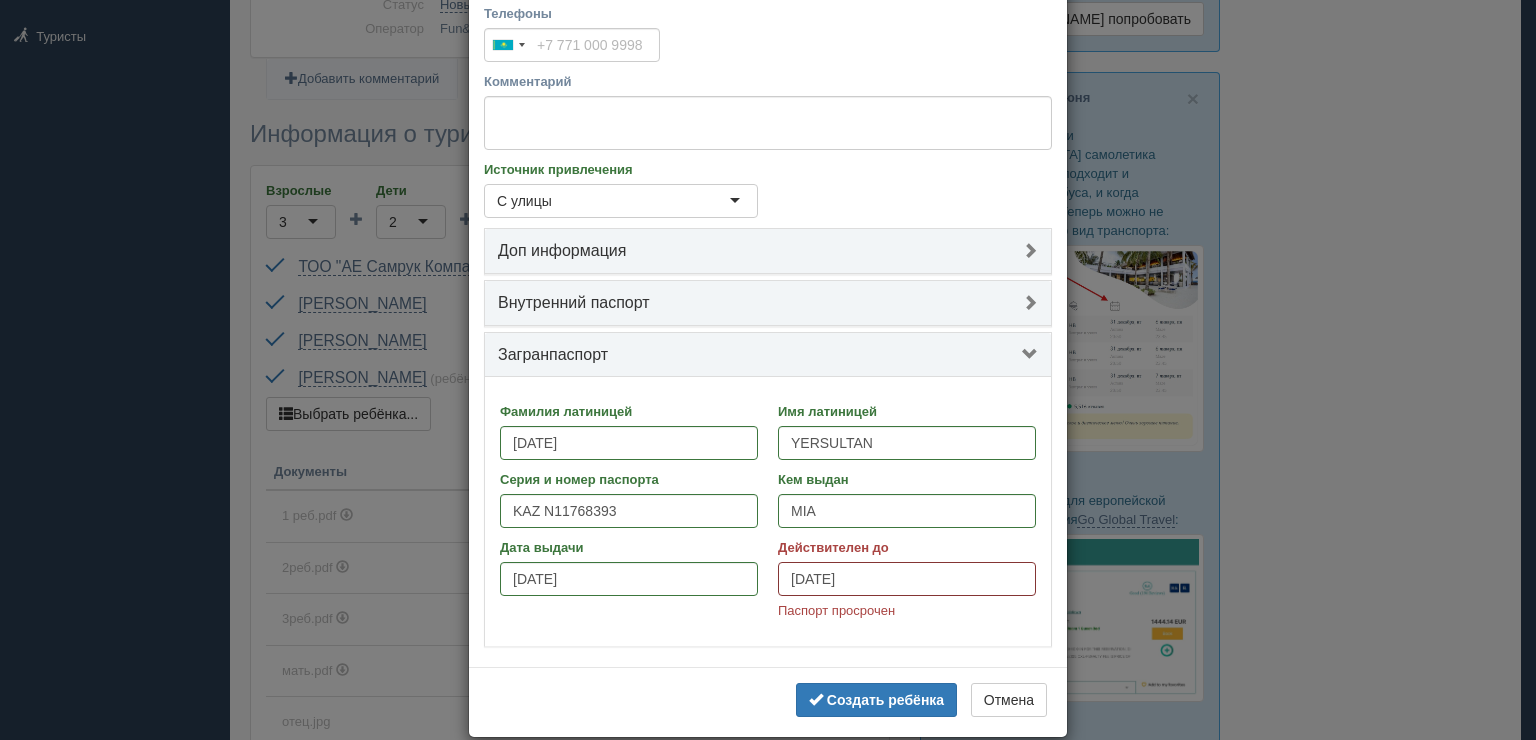 type on "[DATE]" 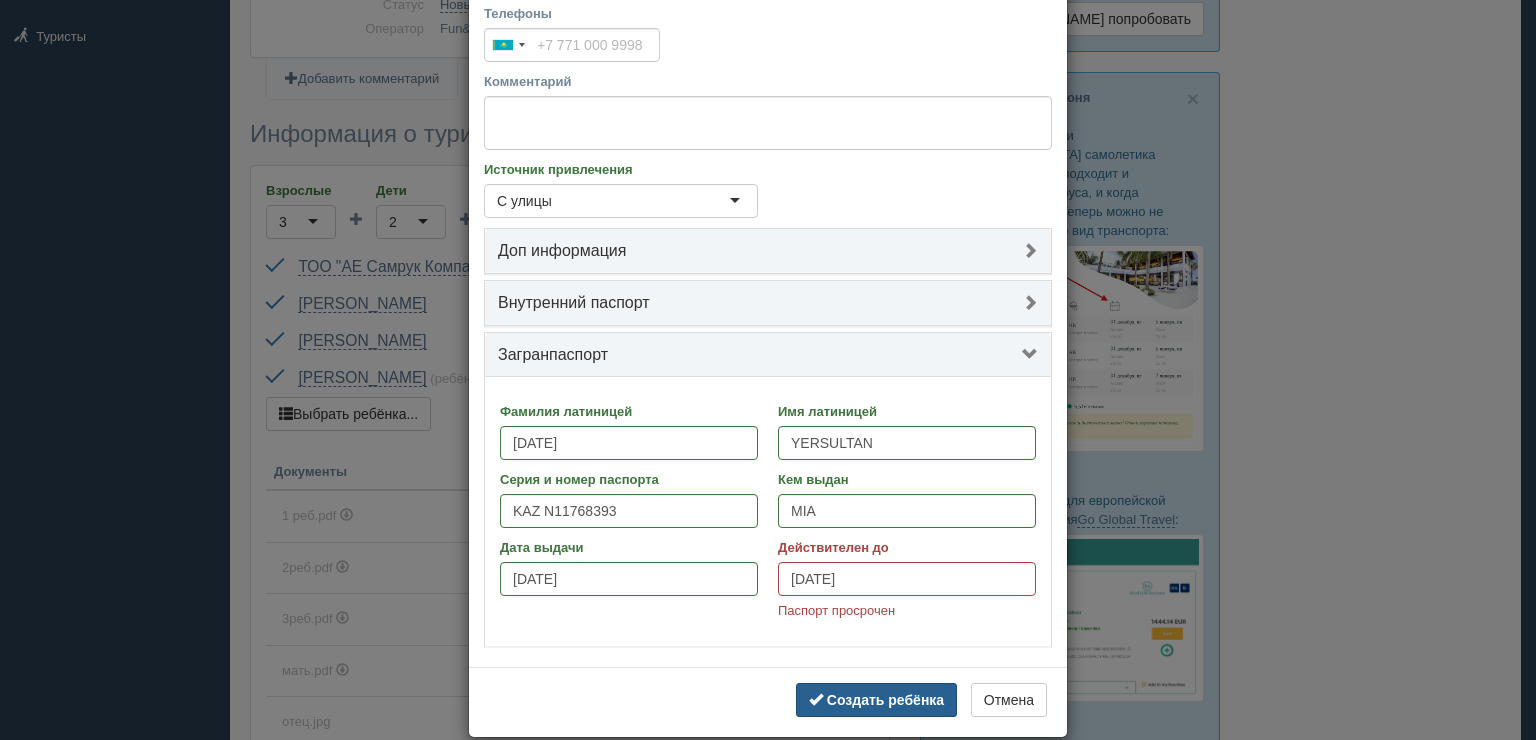 click on "Создать ребёнка" at bounding box center [885, 700] 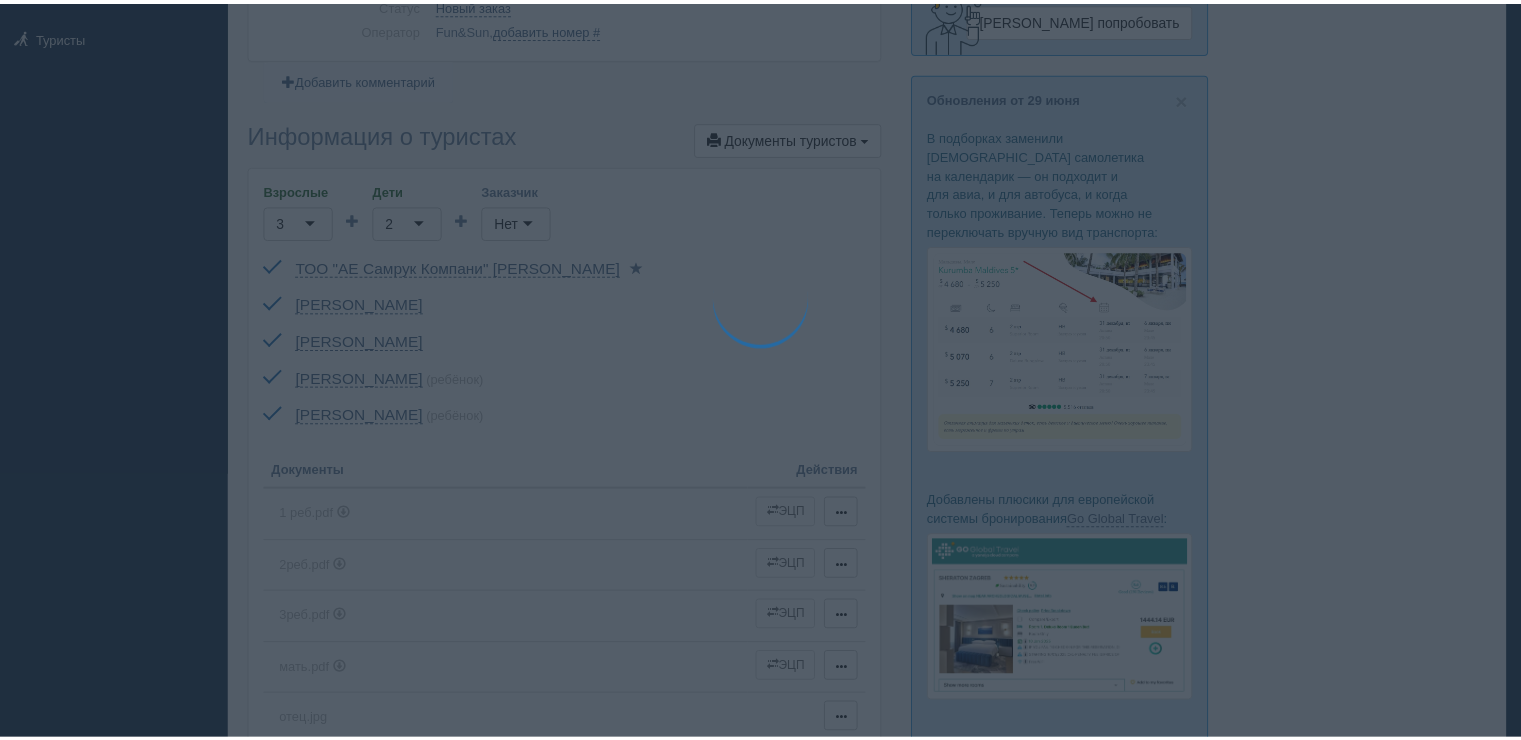 scroll, scrollTop: 0, scrollLeft: 0, axis: both 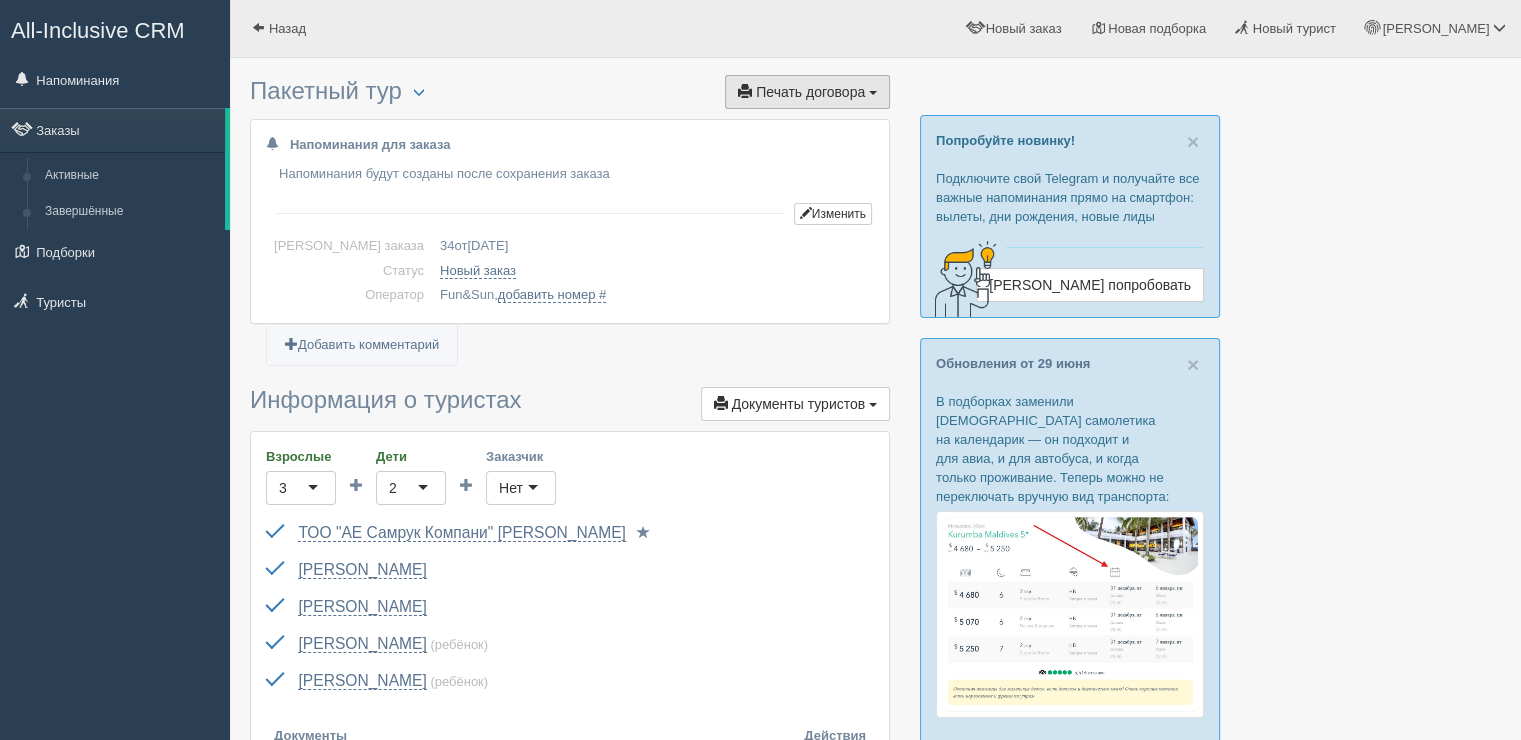 click on "Печать договора" at bounding box center (810, 92) 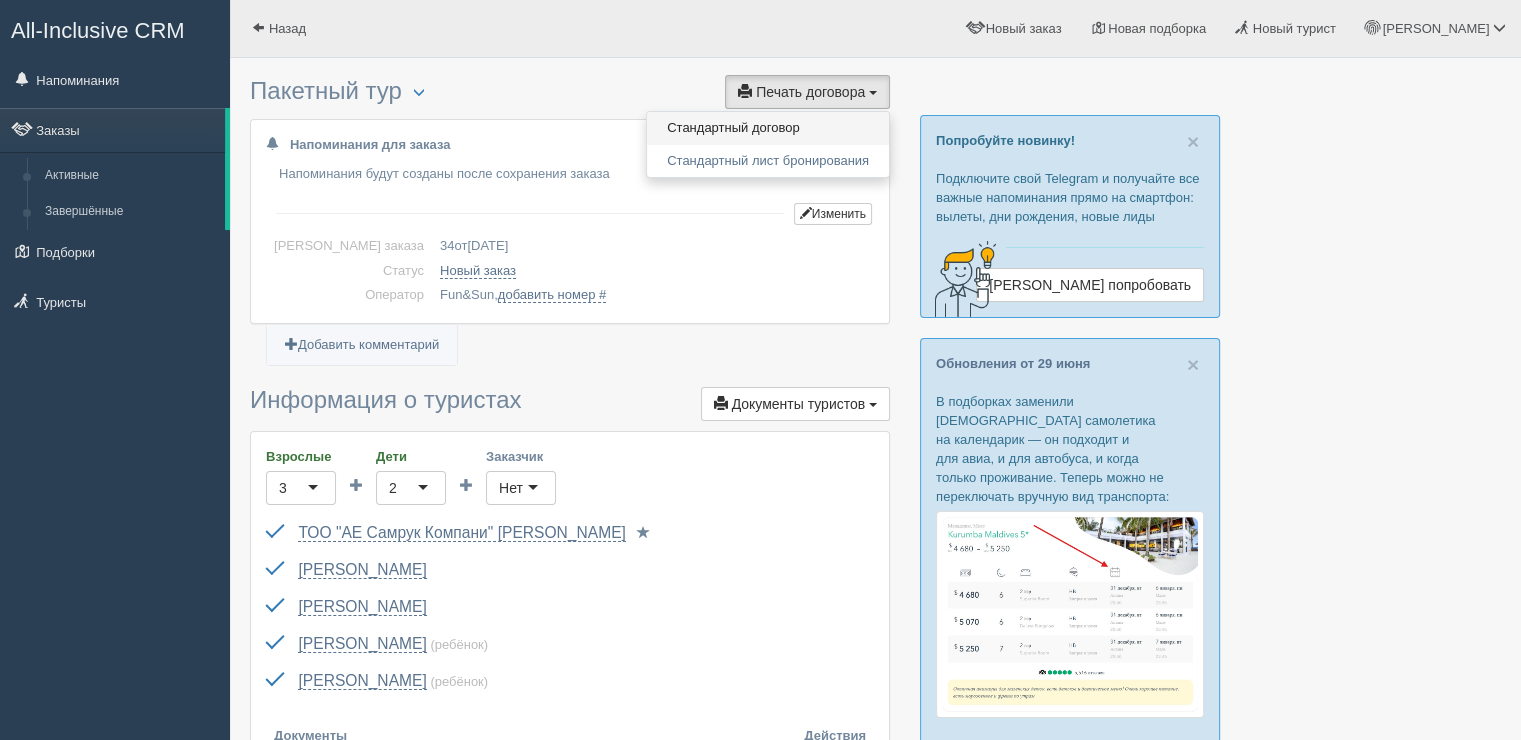 click on "Стандартный договор" at bounding box center (768, 128) 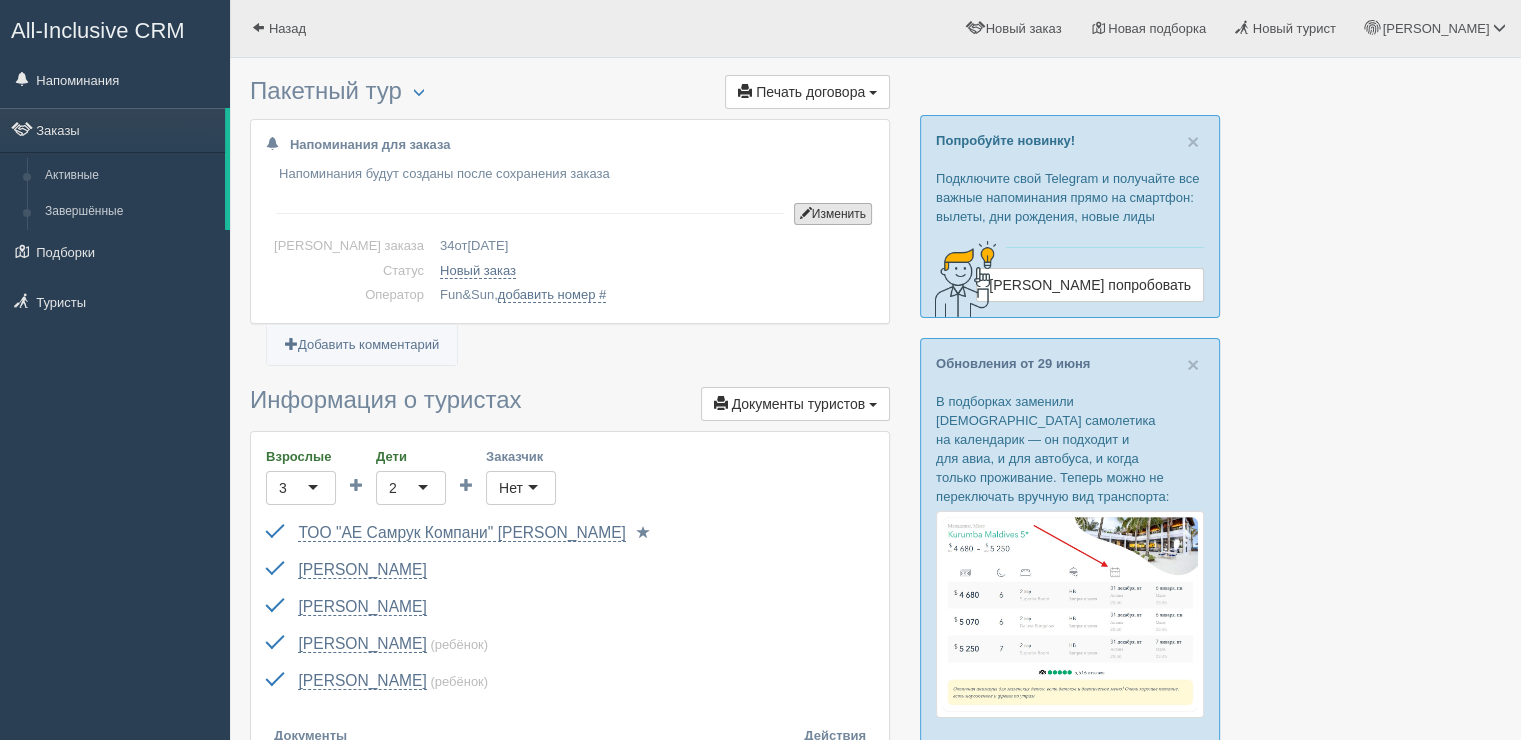 click on "Изменить" at bounding box center [833, 214] 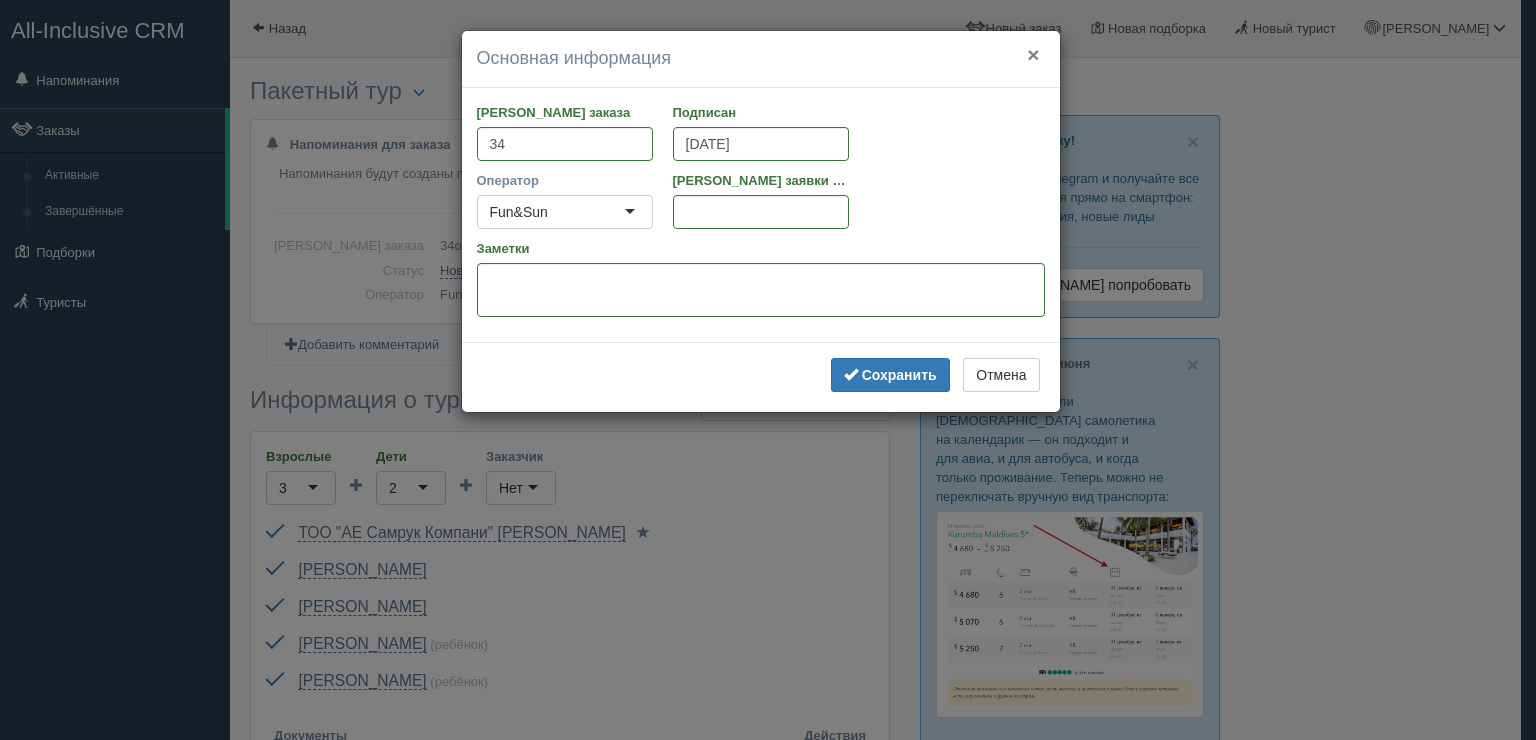 click on "×" at bounding box center (1033, 54) 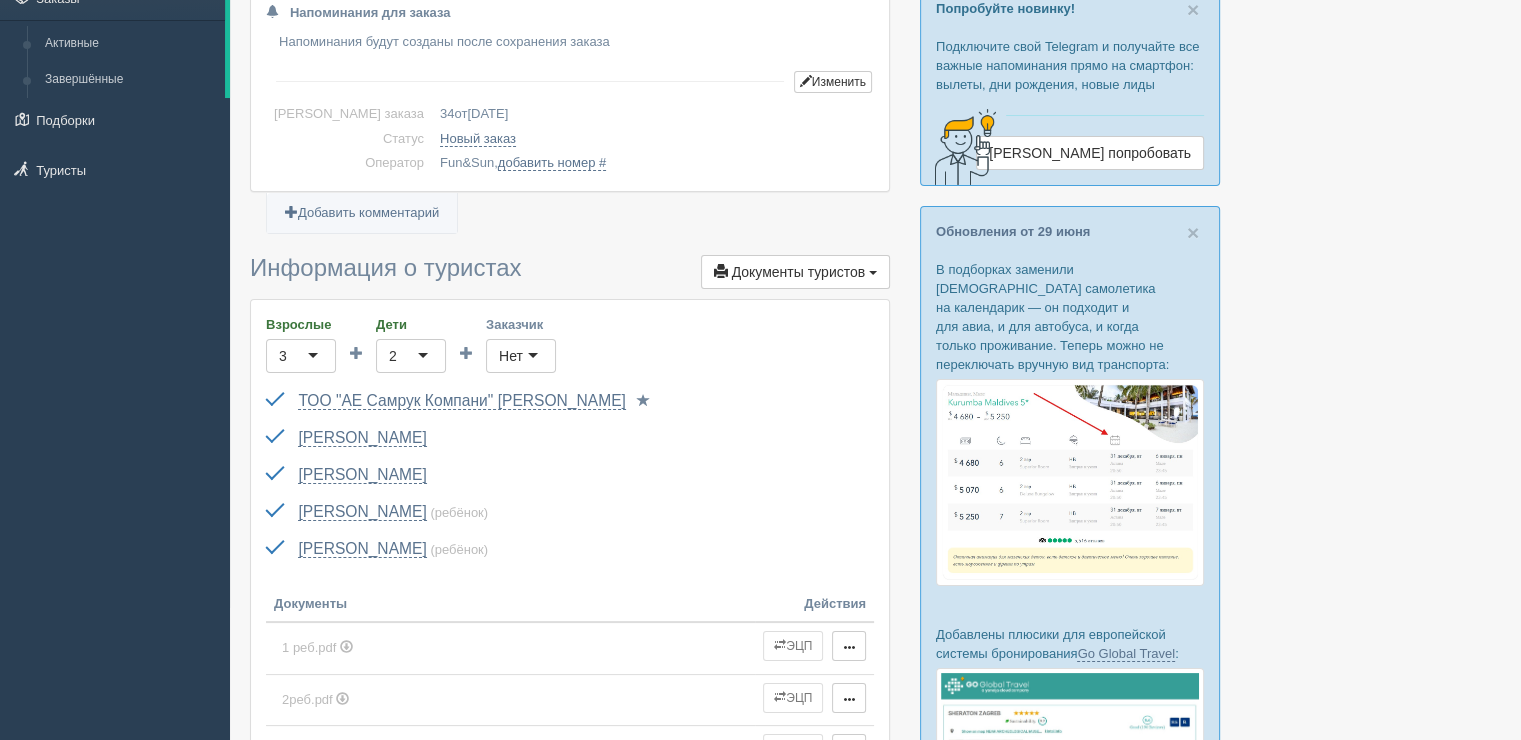scroll, scrollTop: 133, scrollLeft: 0, axis: vertical 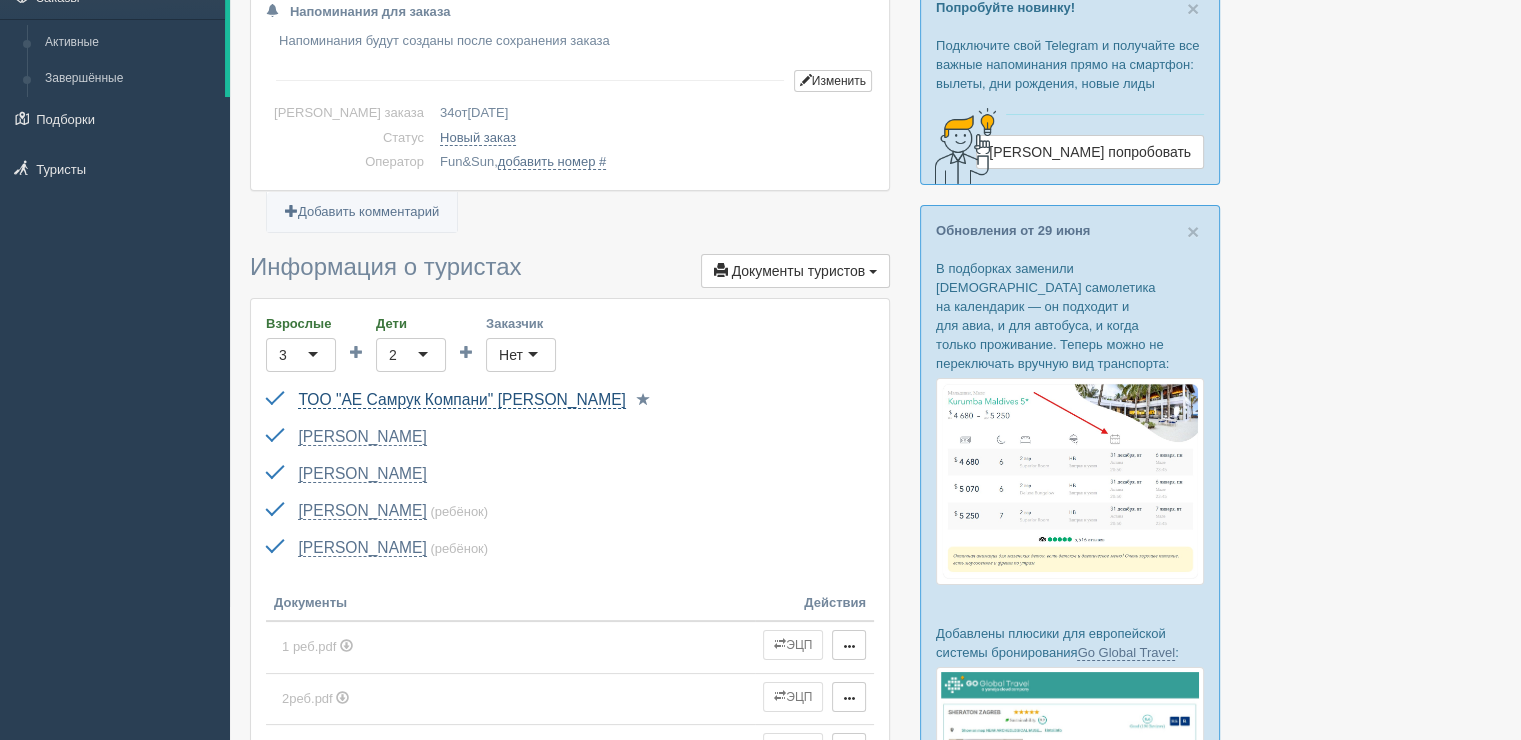 click on "ТОО "АЕ Самрук Компани" Рамазанов Ерсаин" at bounding box center [461, 400] 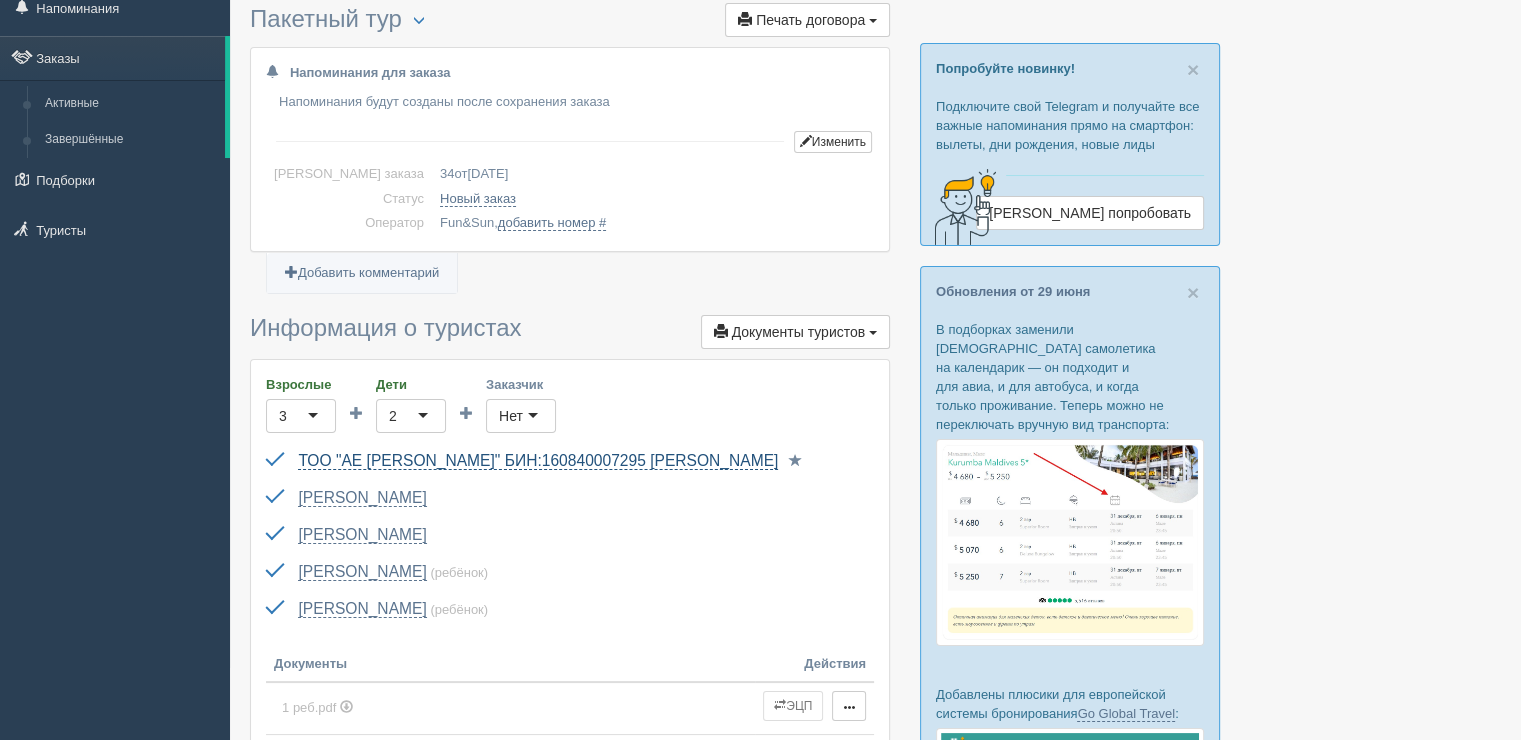 scroll, scrollTop: 0, scrollLeft: 0, axis: both 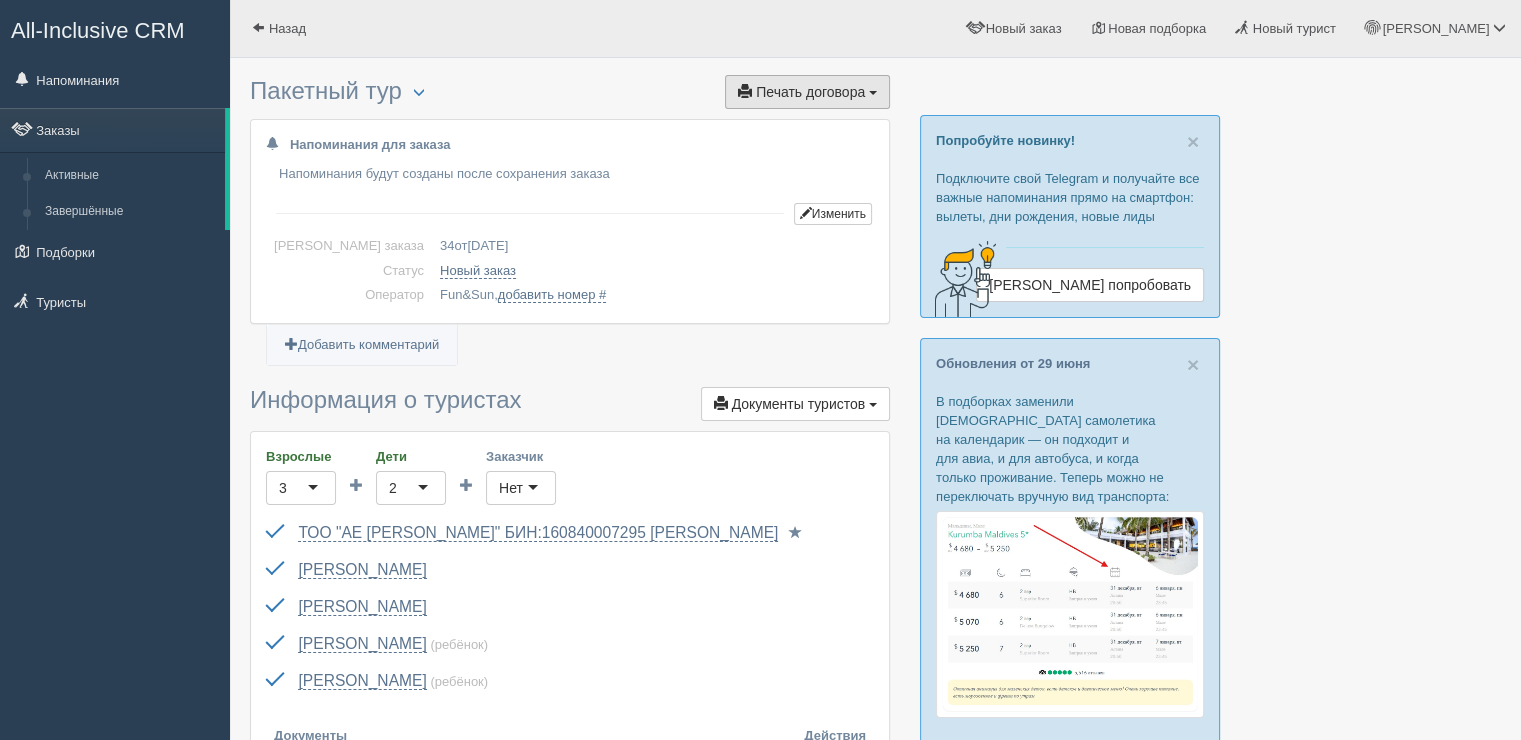 click on "Печать договора
Печать" at bounding box center [807, 92] 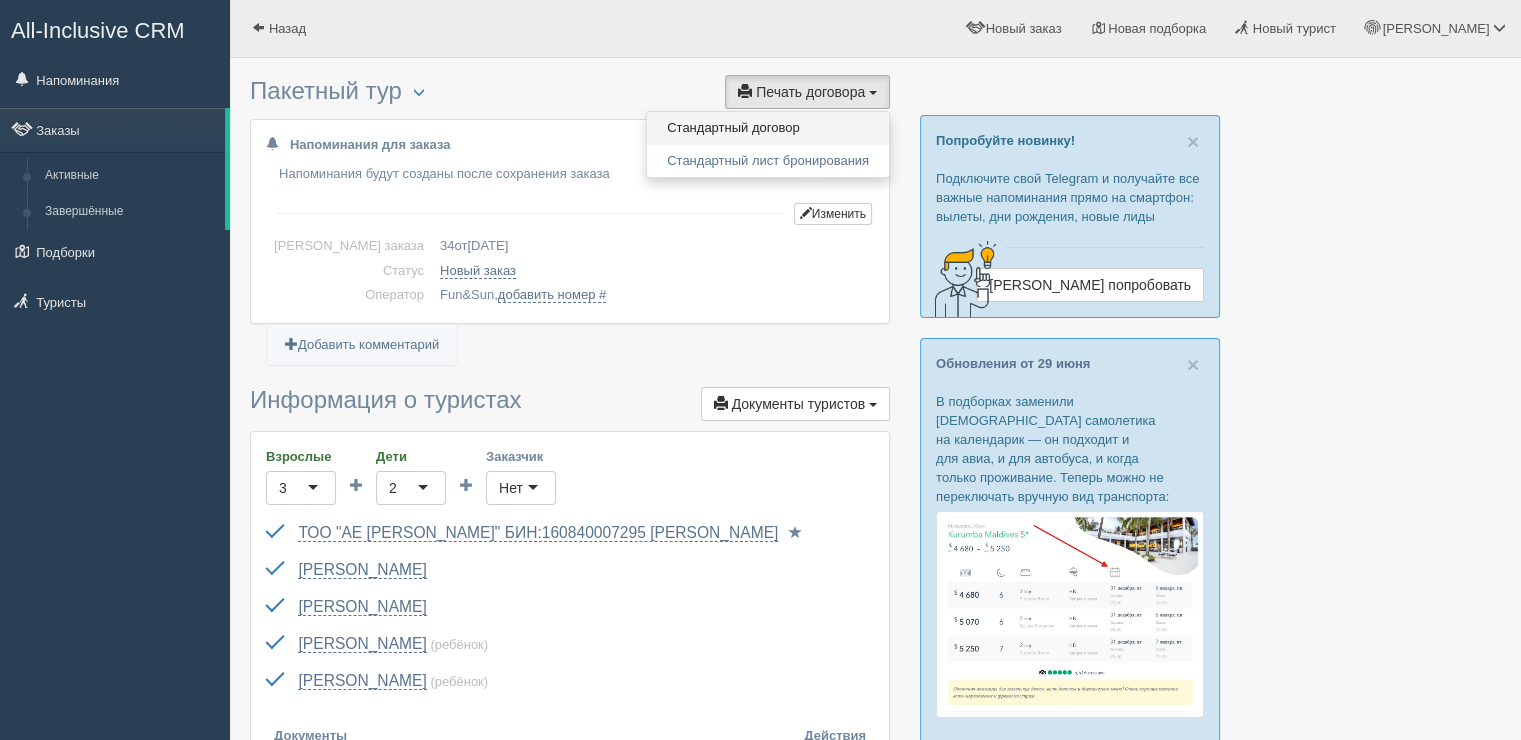 click on "Стандартный договор" at bounding box center [768, 128] 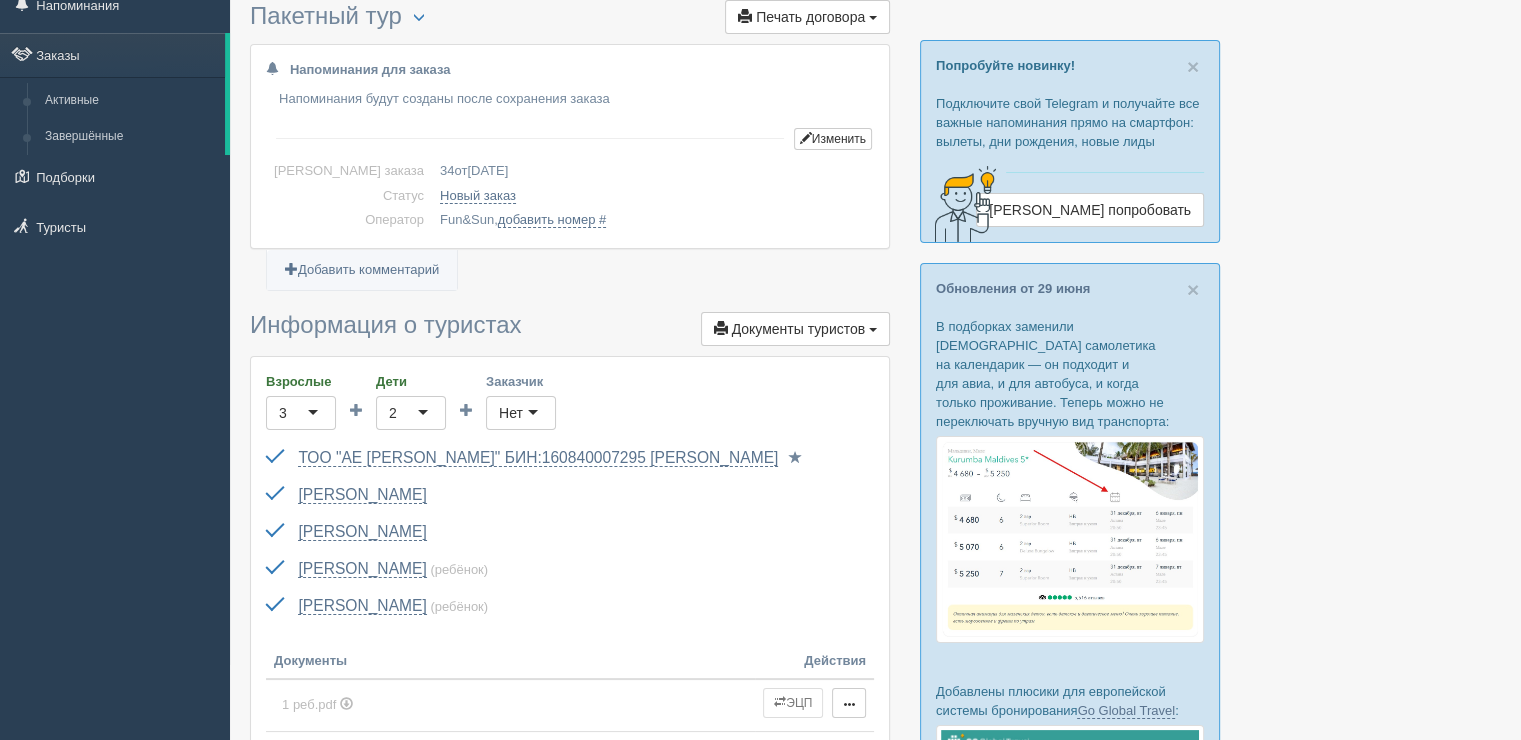 scroll, scrollTop: 266, scrollLeft: 0, axis: vertical 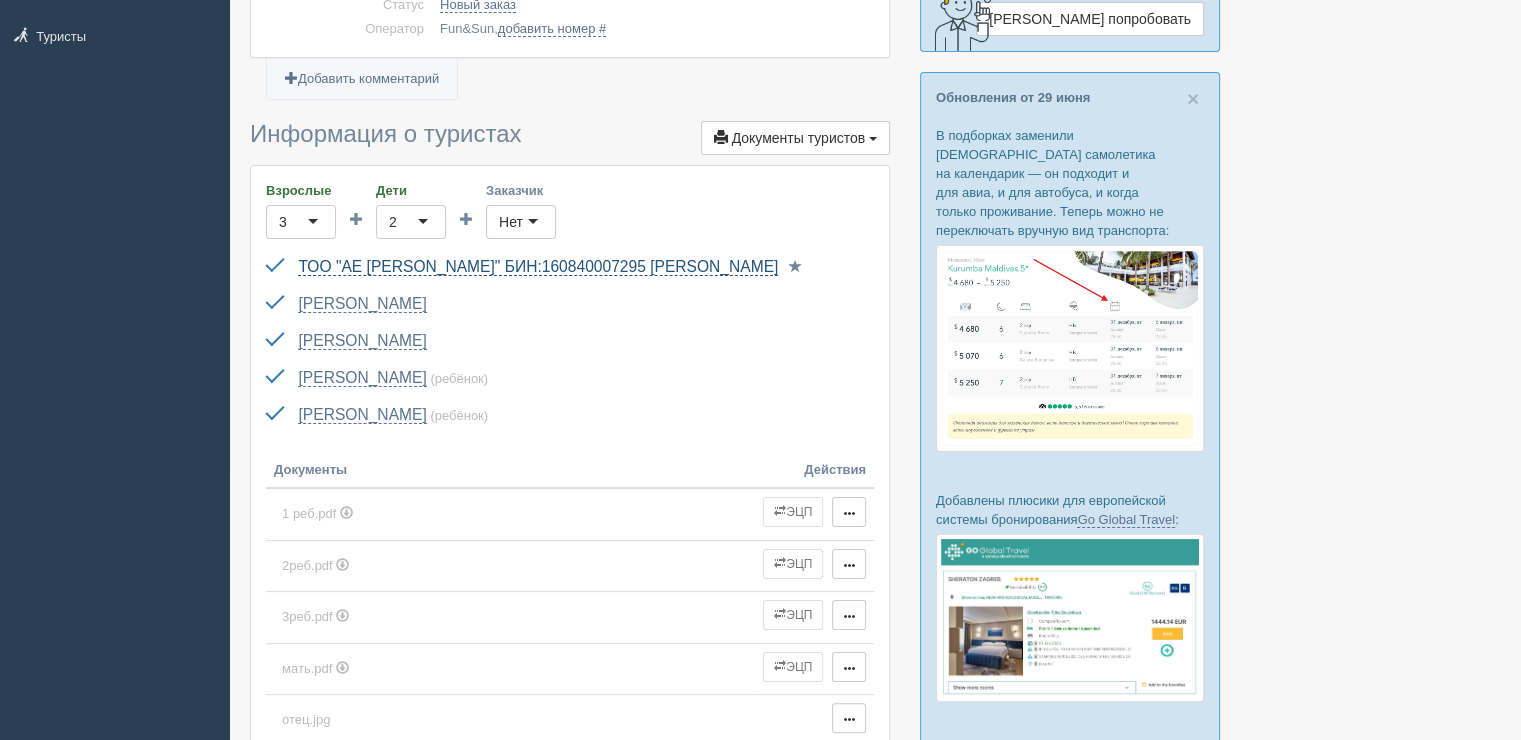 click on "ТОО "АЕ [PERSON_NAME]" БИН:160840007295 [PERSON_NAME]" at bounding box center [538, 267] 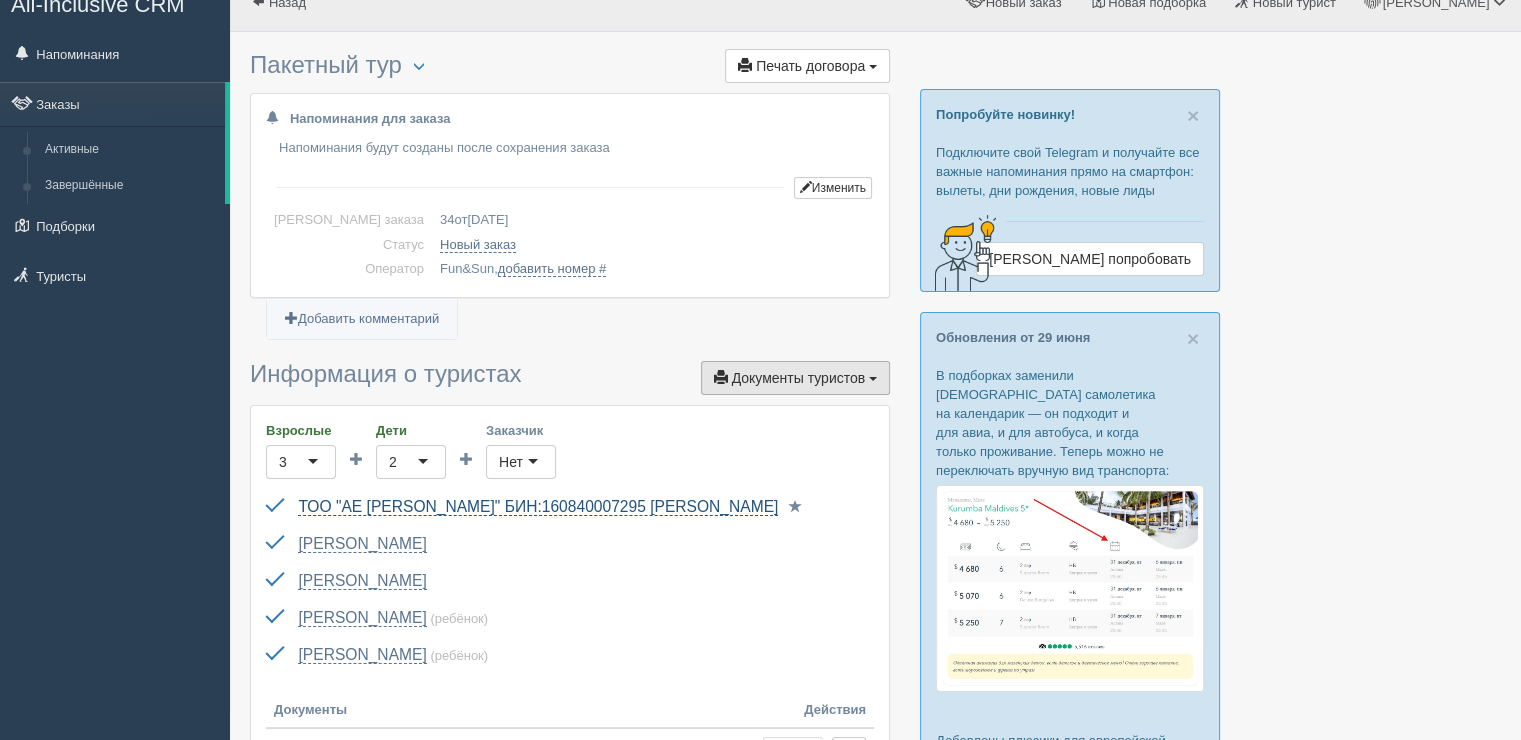 scroll, scrollTop: 0, scrollLeft: 0, axis: both 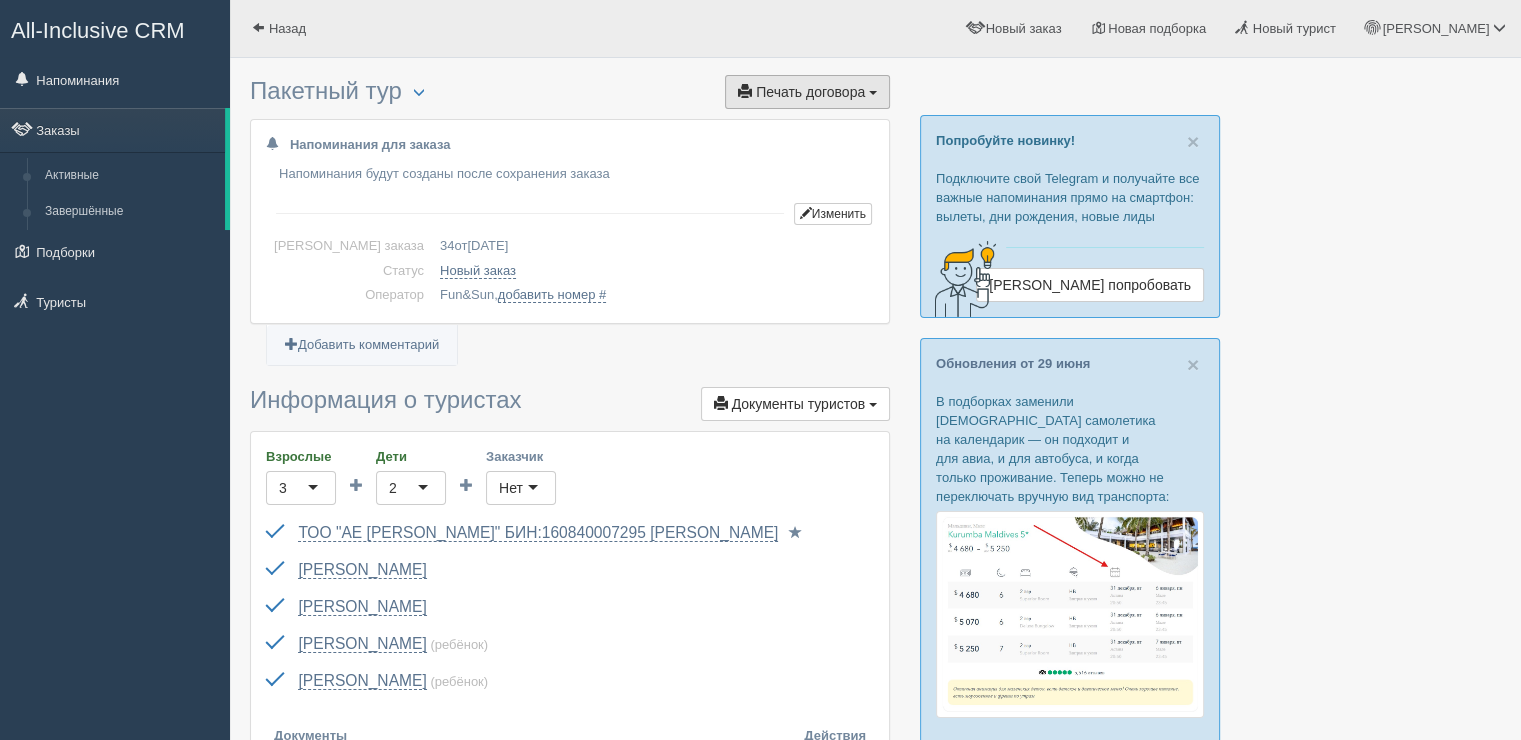 click on "Печать договора" at bounding box center [810, 92] 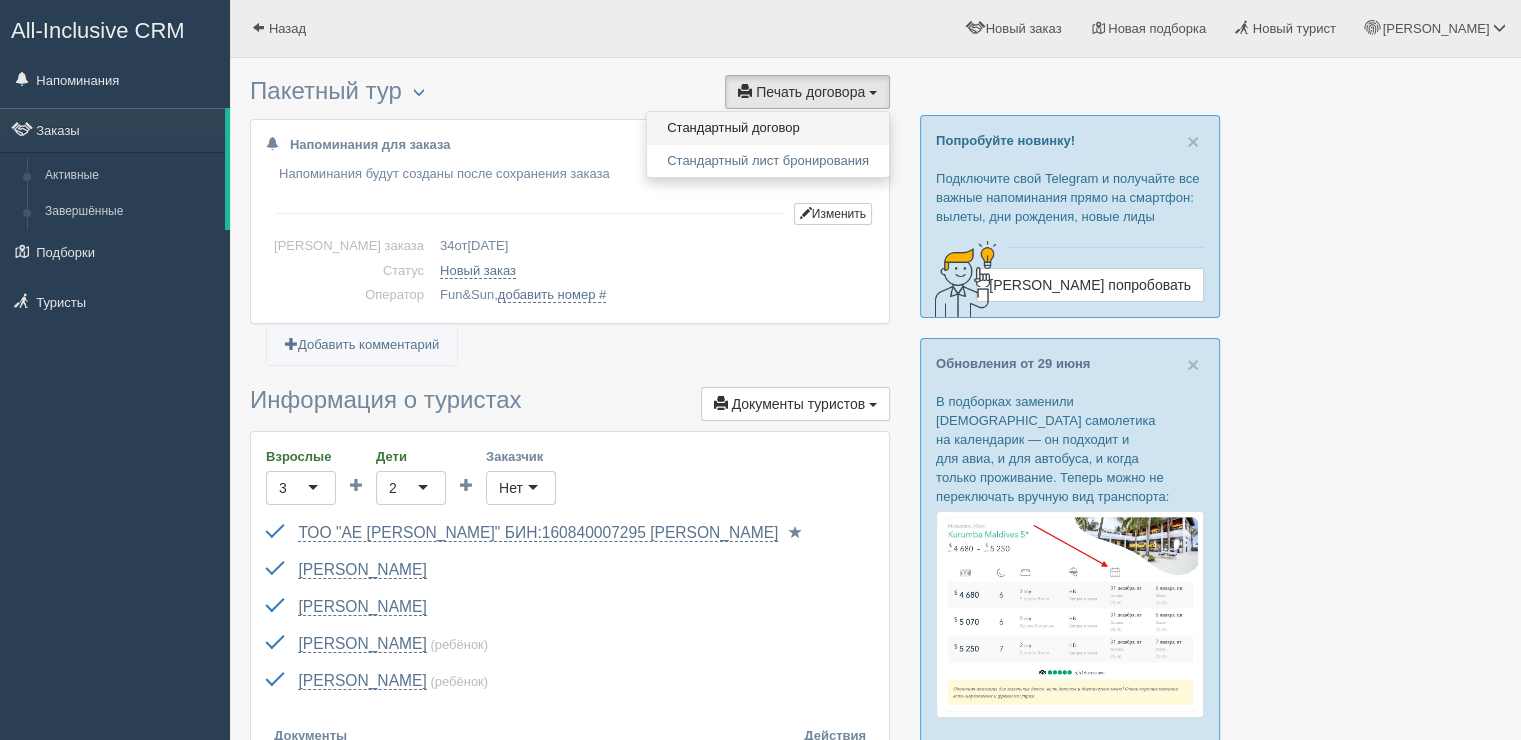 click on "Стандартный договор" at bounding box center (768, 128) 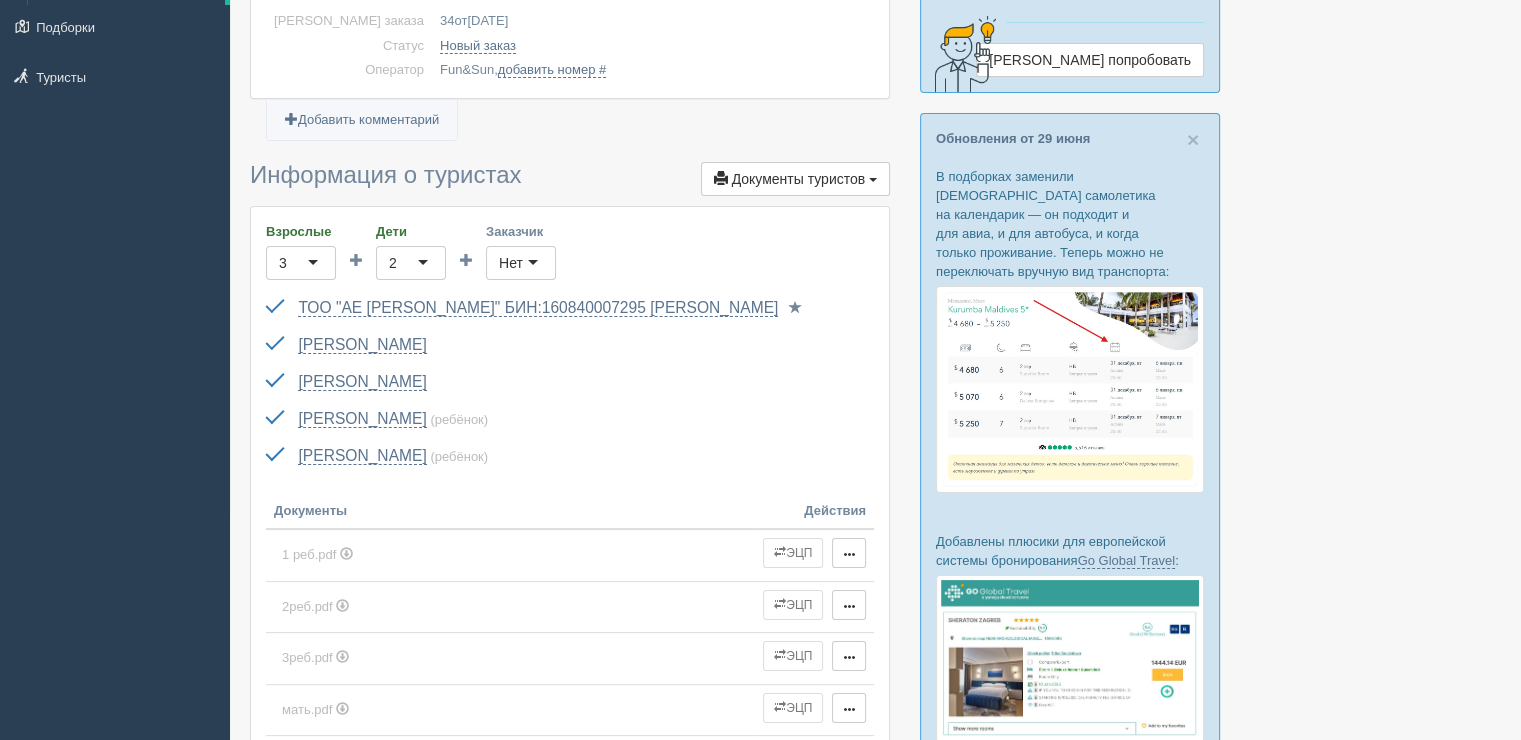scroll, scrollTop: 266, scrollLeft: 0, axis: vertical 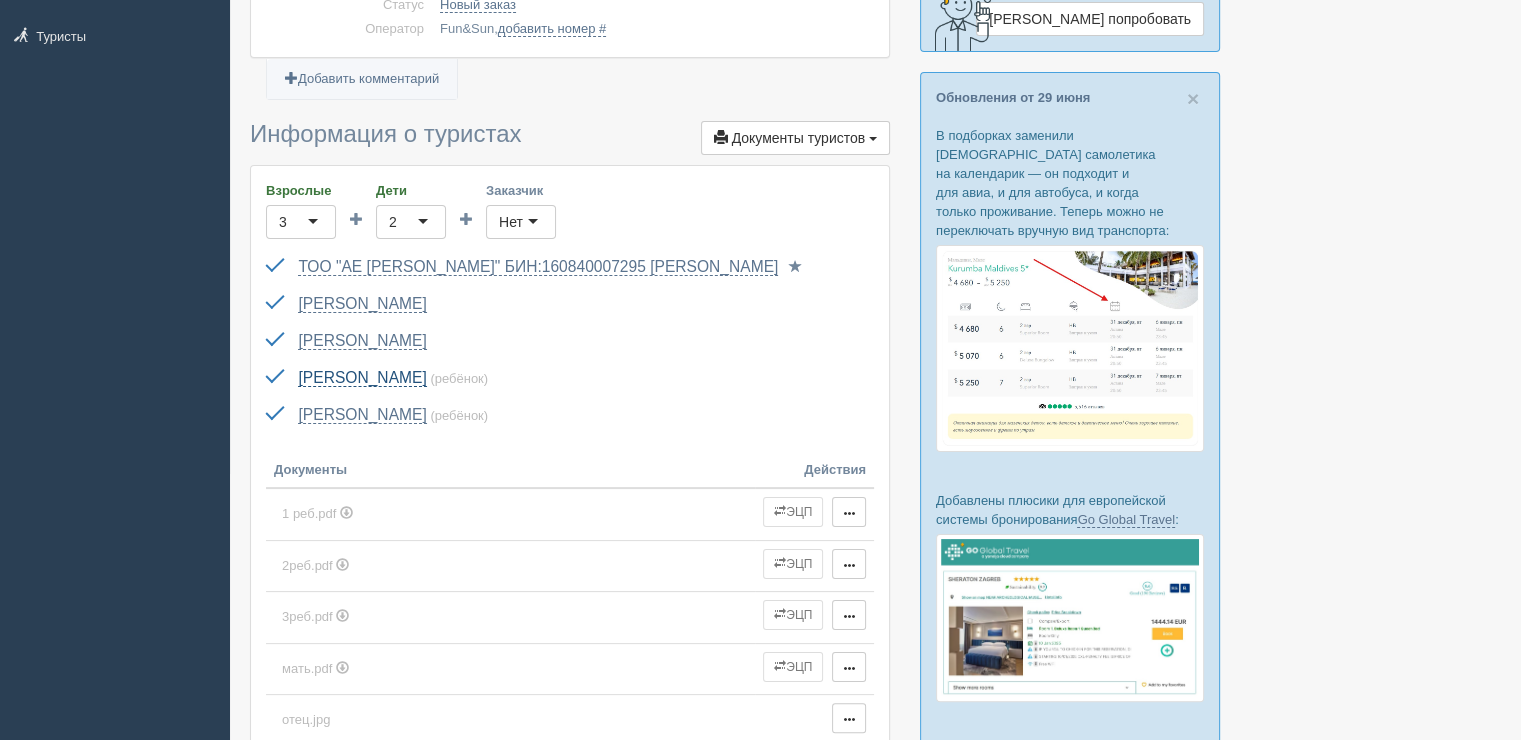 click on "[PERSON_NAME]" at bounding box center (362, 378) 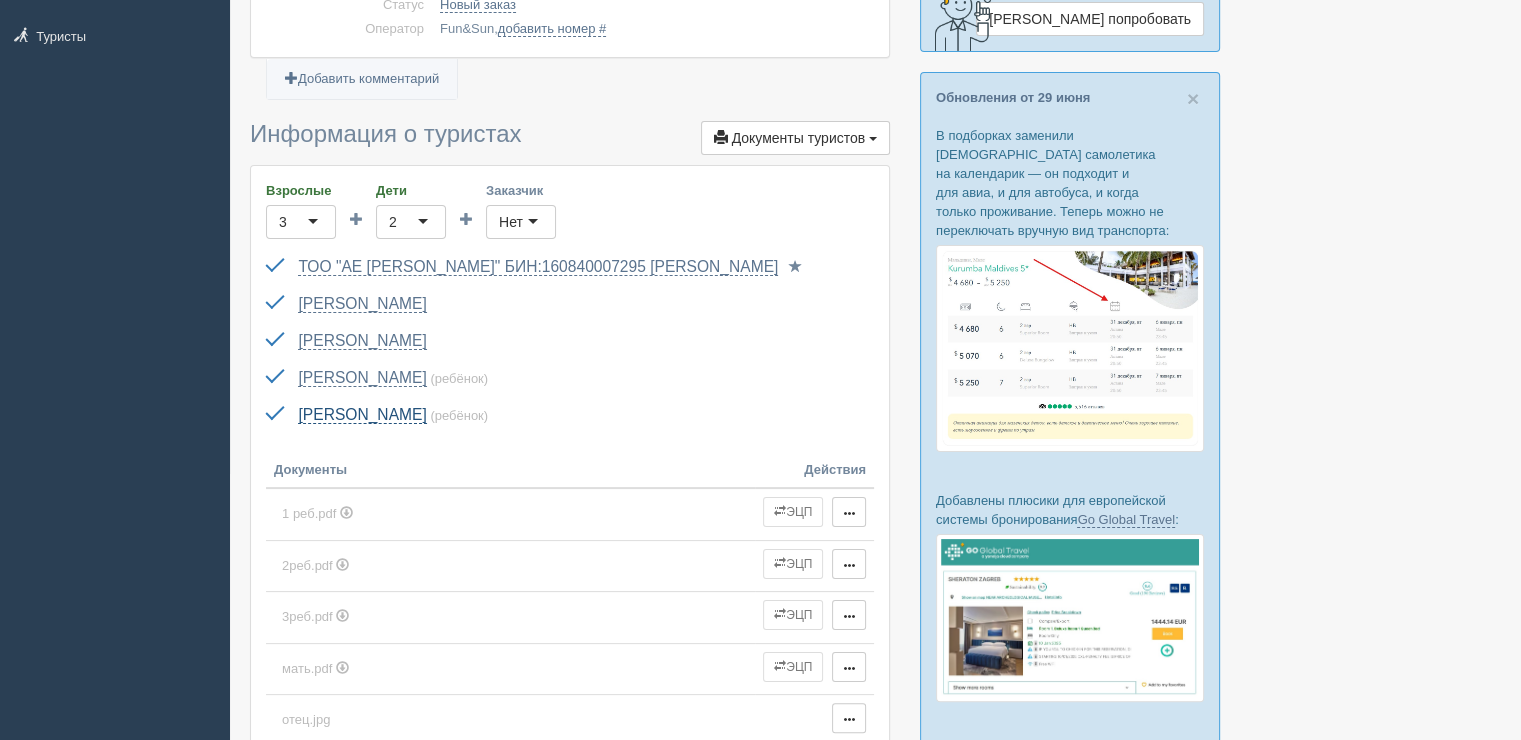 click on "[PERSON_NAME]" at bounding box center (362, 415) 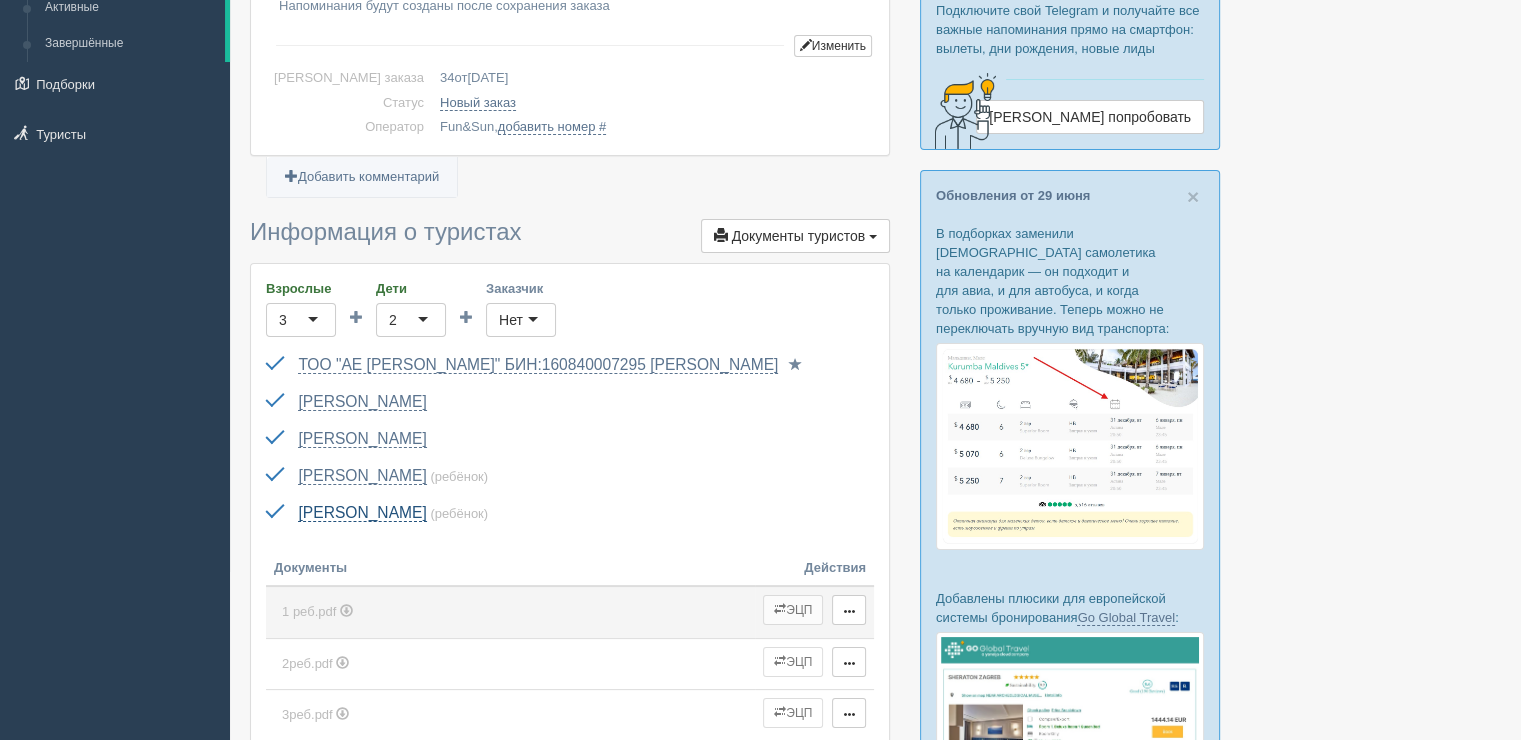 scroll, scrollTop: 0, scrollLeft: 0, axis: both 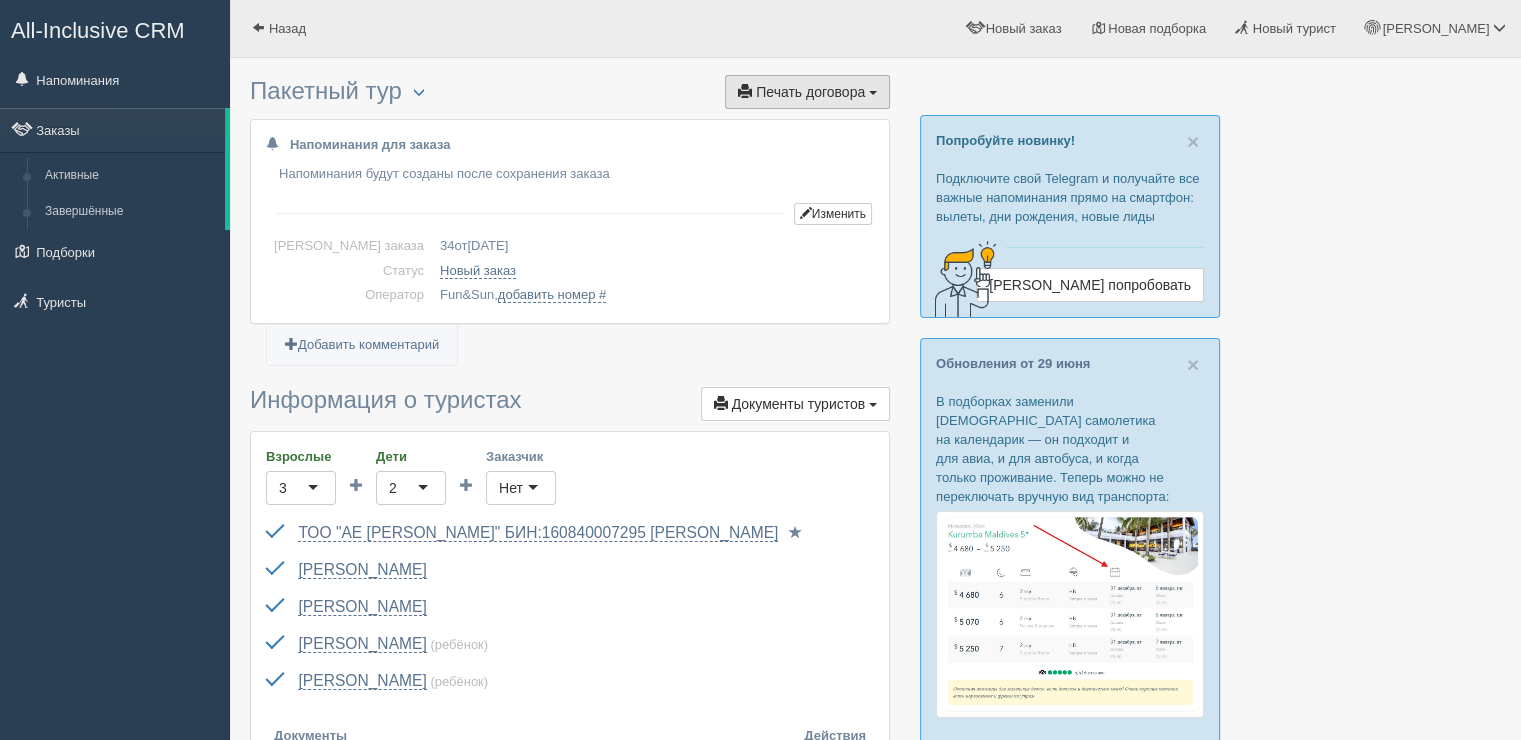 click on "Печать договора" at bounding box center [810, 92] 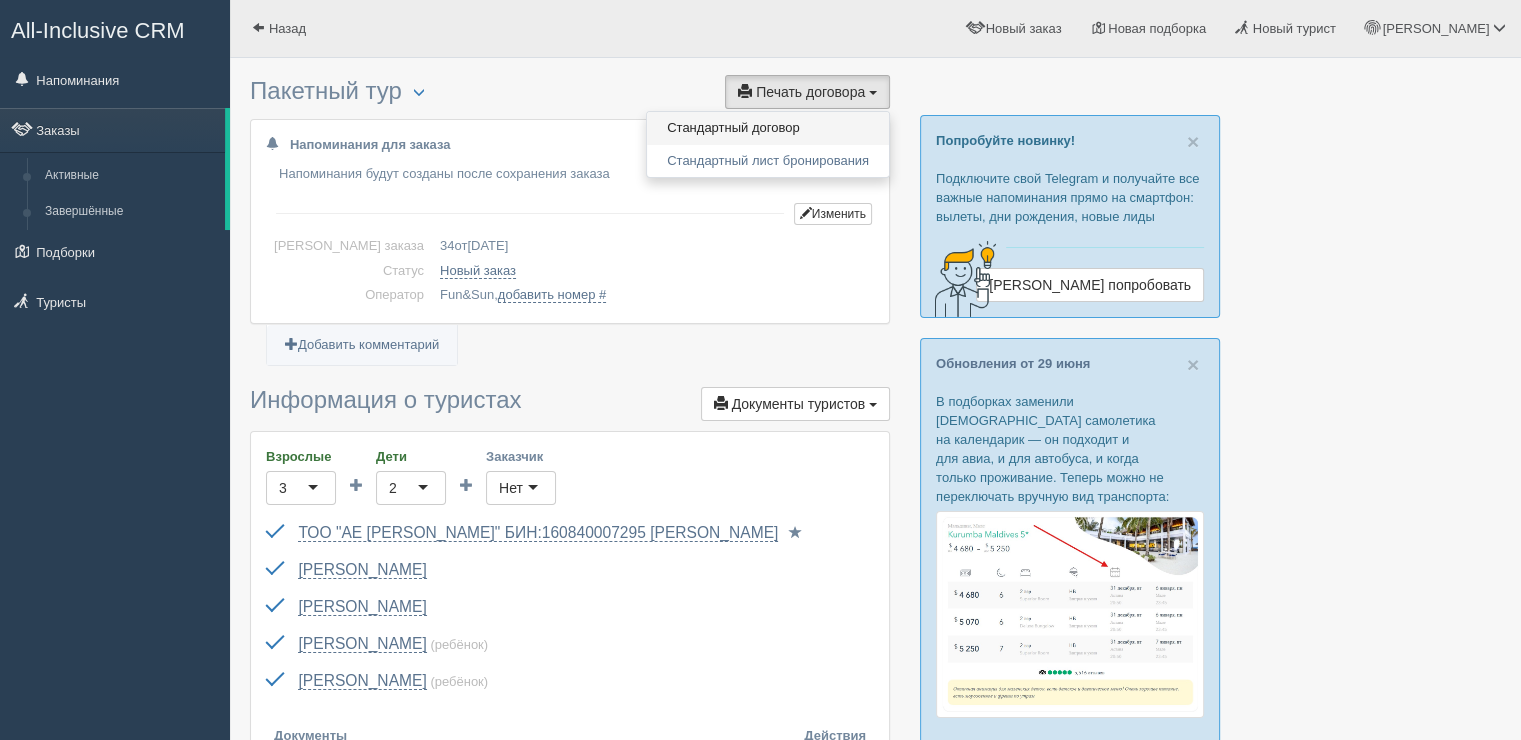 click on "Стандартный договор" at bounding box center (768, 128) 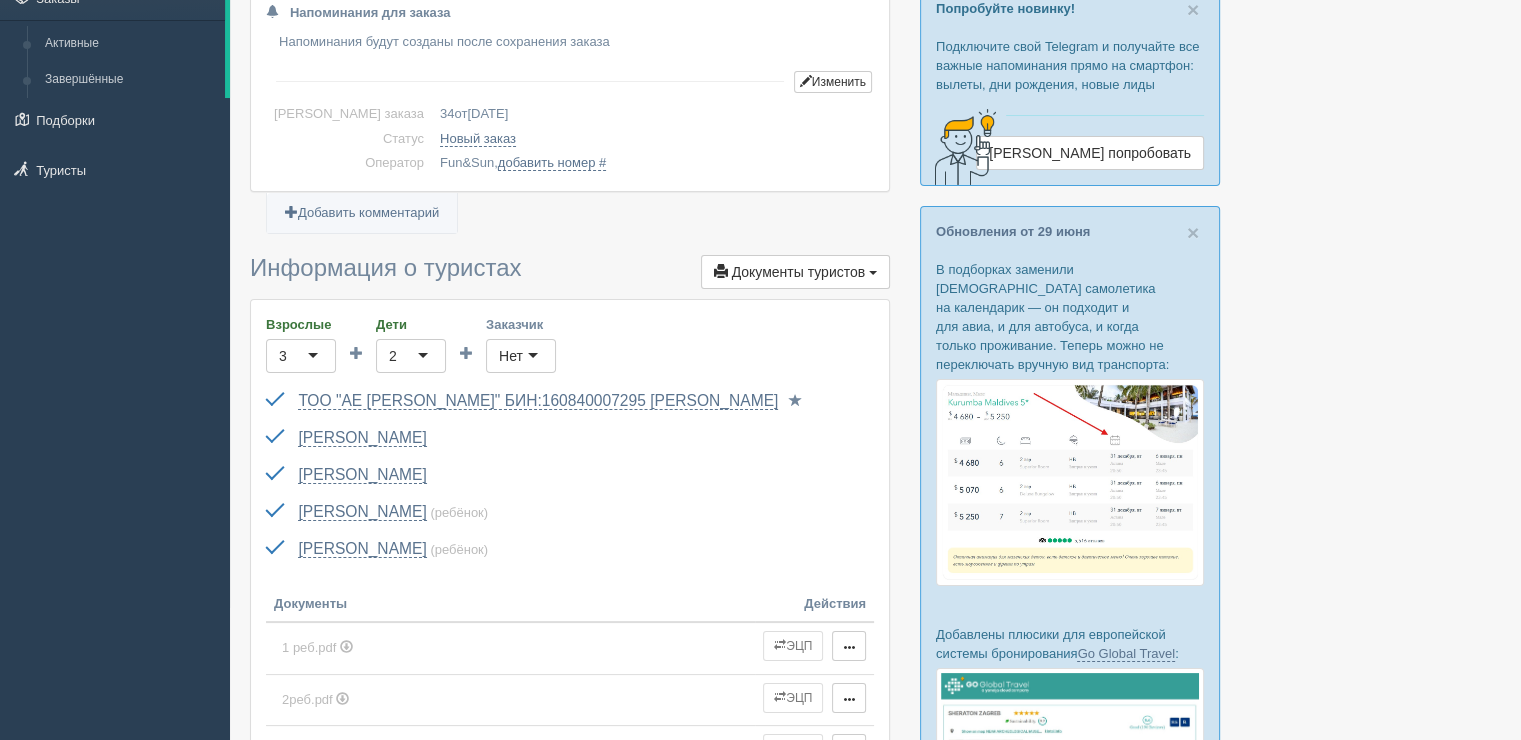 scroll, scrollTop: 133, scrollLeft: 0, axis: vertical 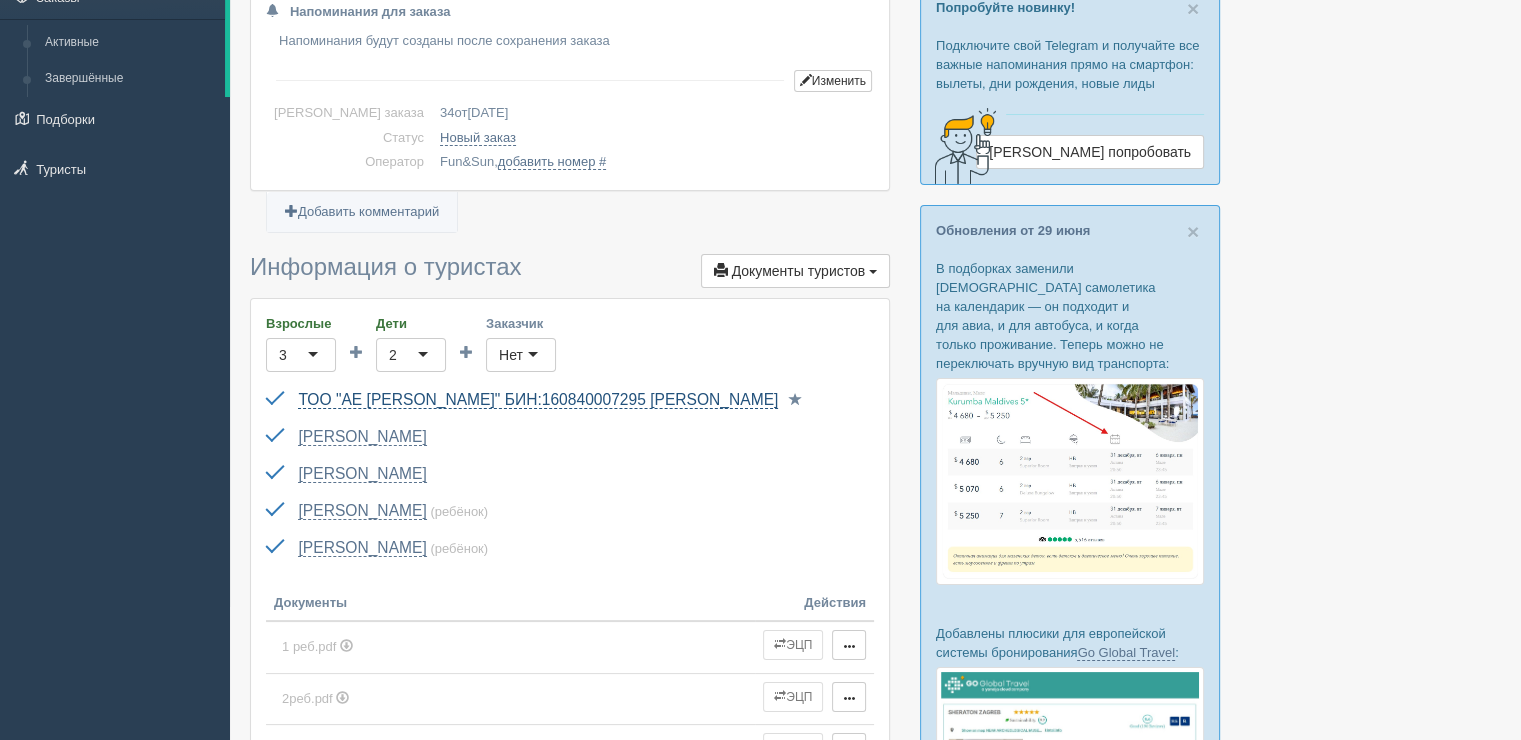 click on "ТОО "АЕ [PERSON_NAME]" БИН:160840007295 [PERSON_NAME]" at bounding box center (538, 400) 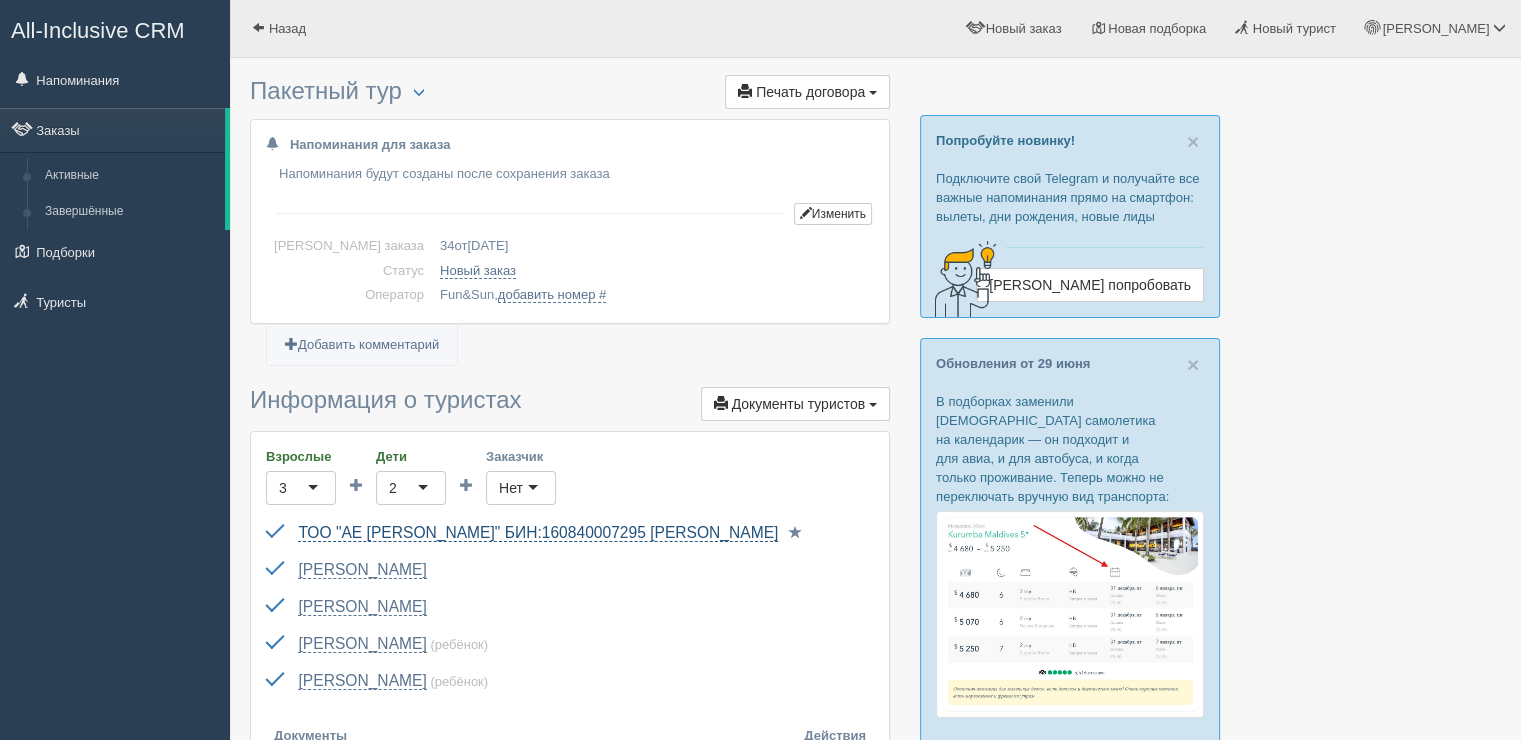 scroll, scrollTop: 0, scrollLeft: 0, axis: both 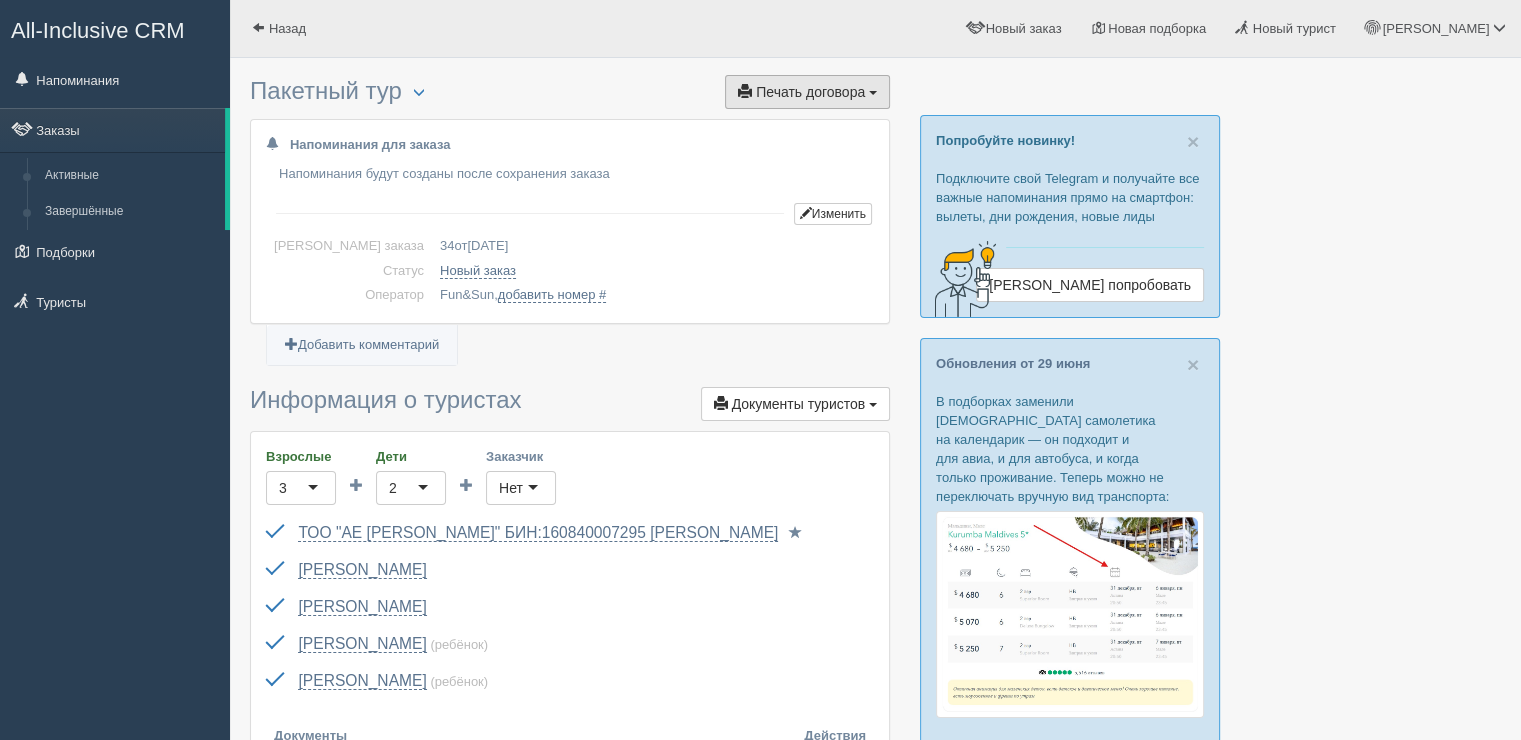 click on "Печать договора" at bounding box center [810, 92] 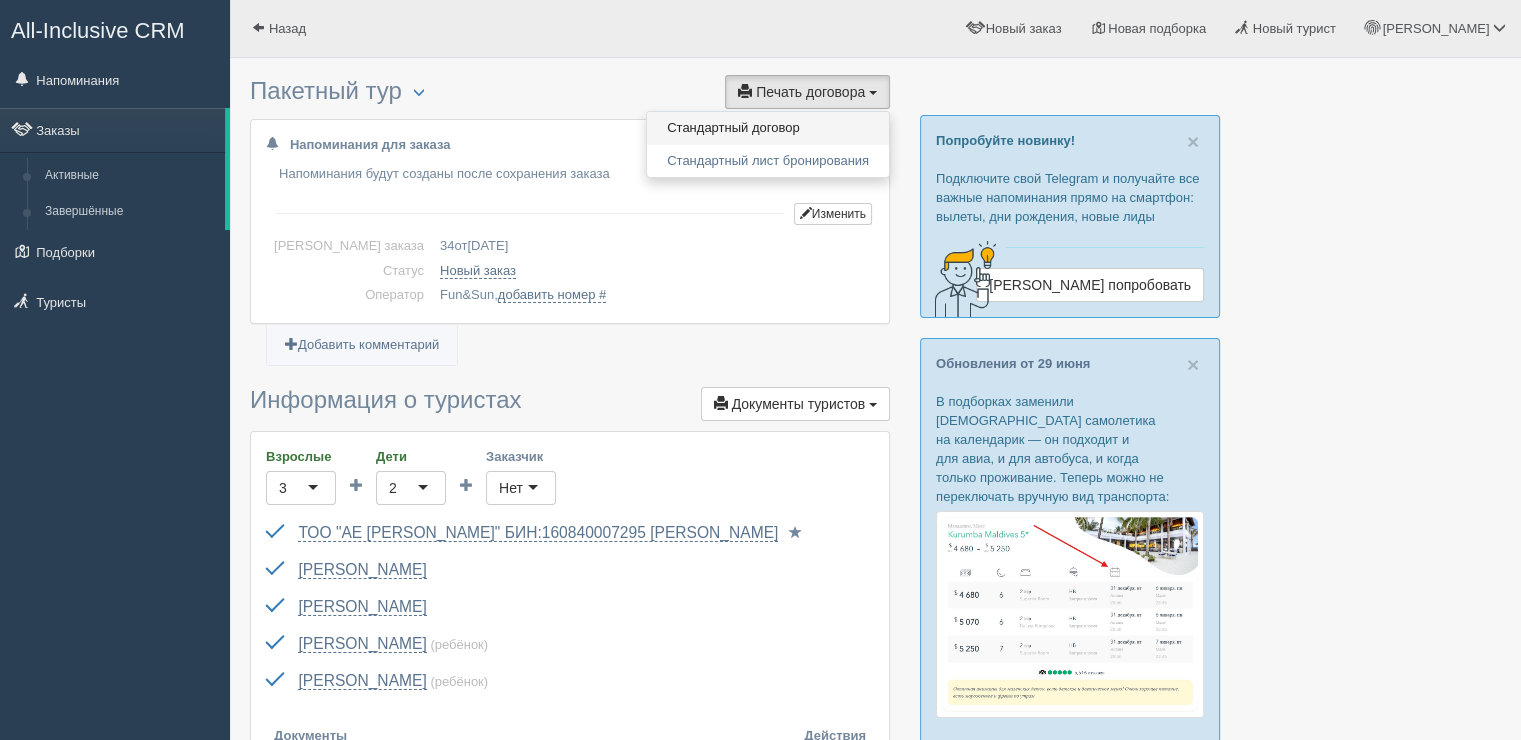 click on "Стандартный договор" at bounding box center (768, 128) 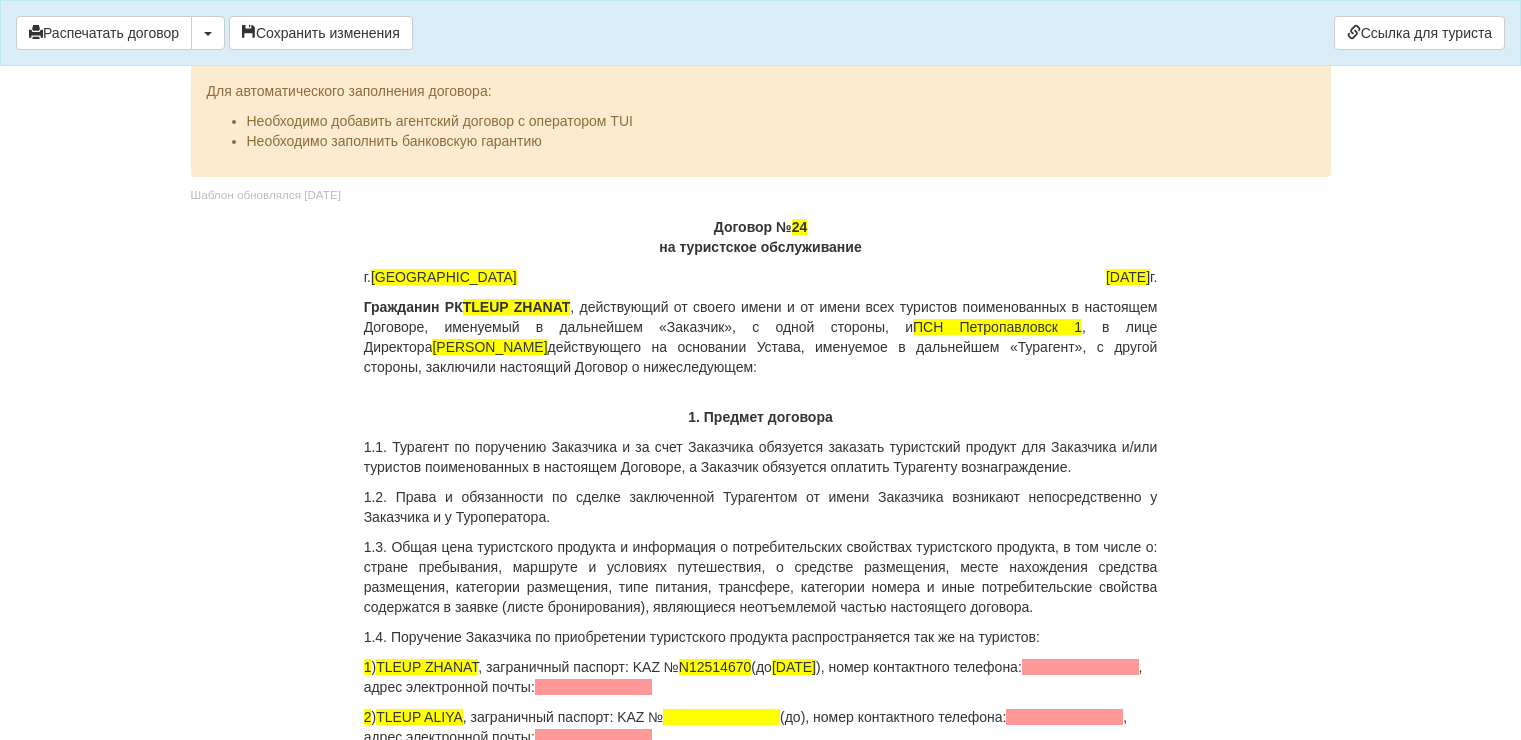 scroll, scrollTop: 588, scrollLeft: 0, axis: vertical 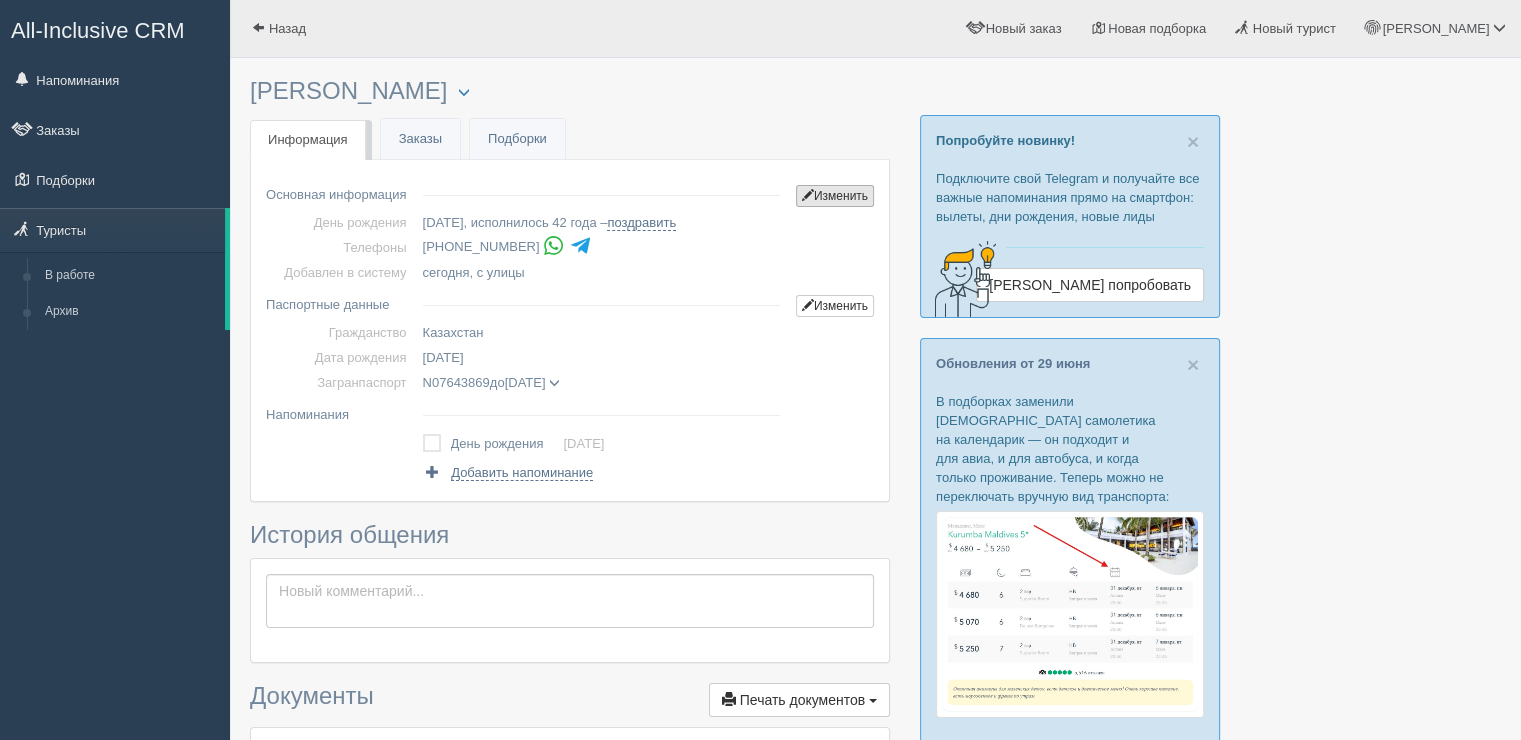 click on "Изменить" at bounding box center (835, 196) 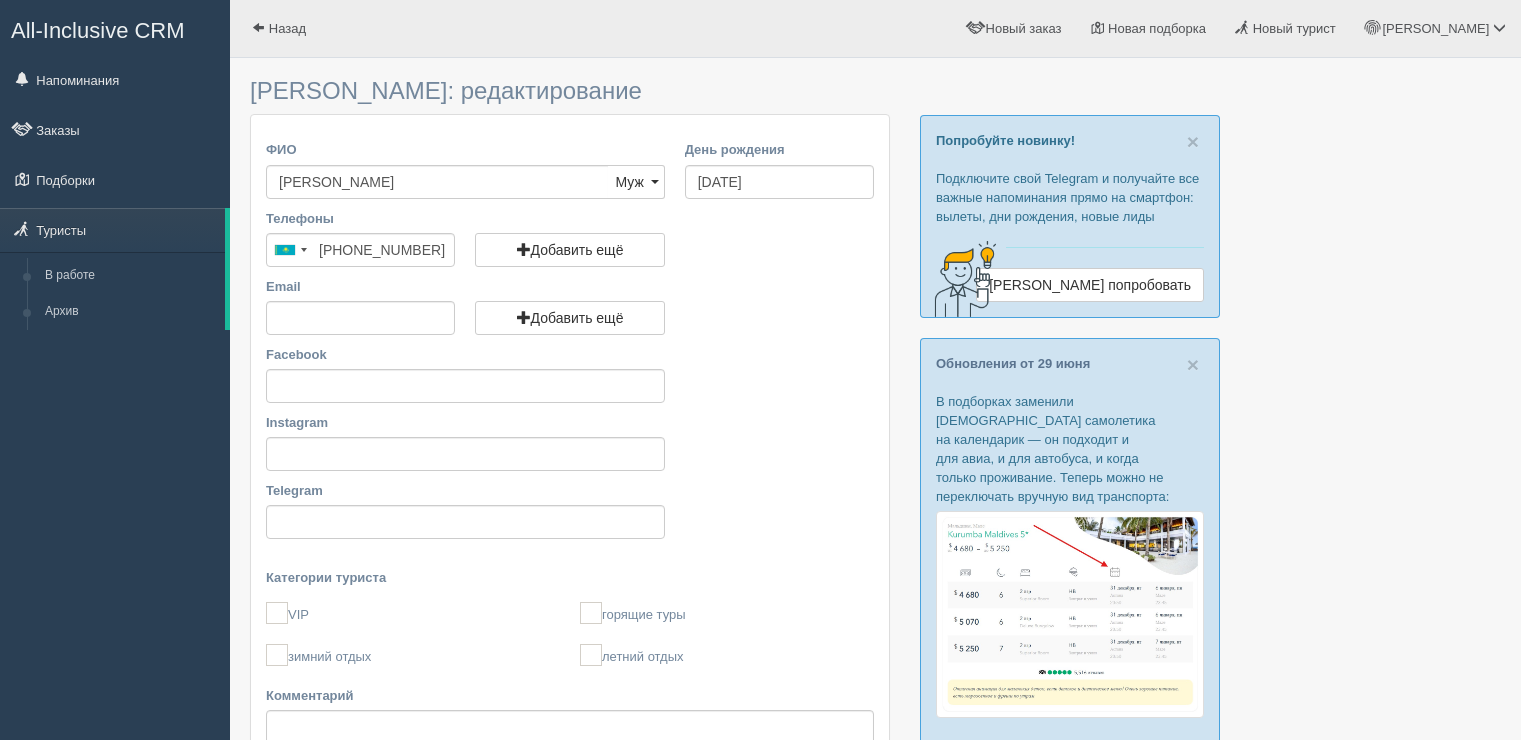scroll, scrollTop: 0, scrollLeft: 0, axis: both 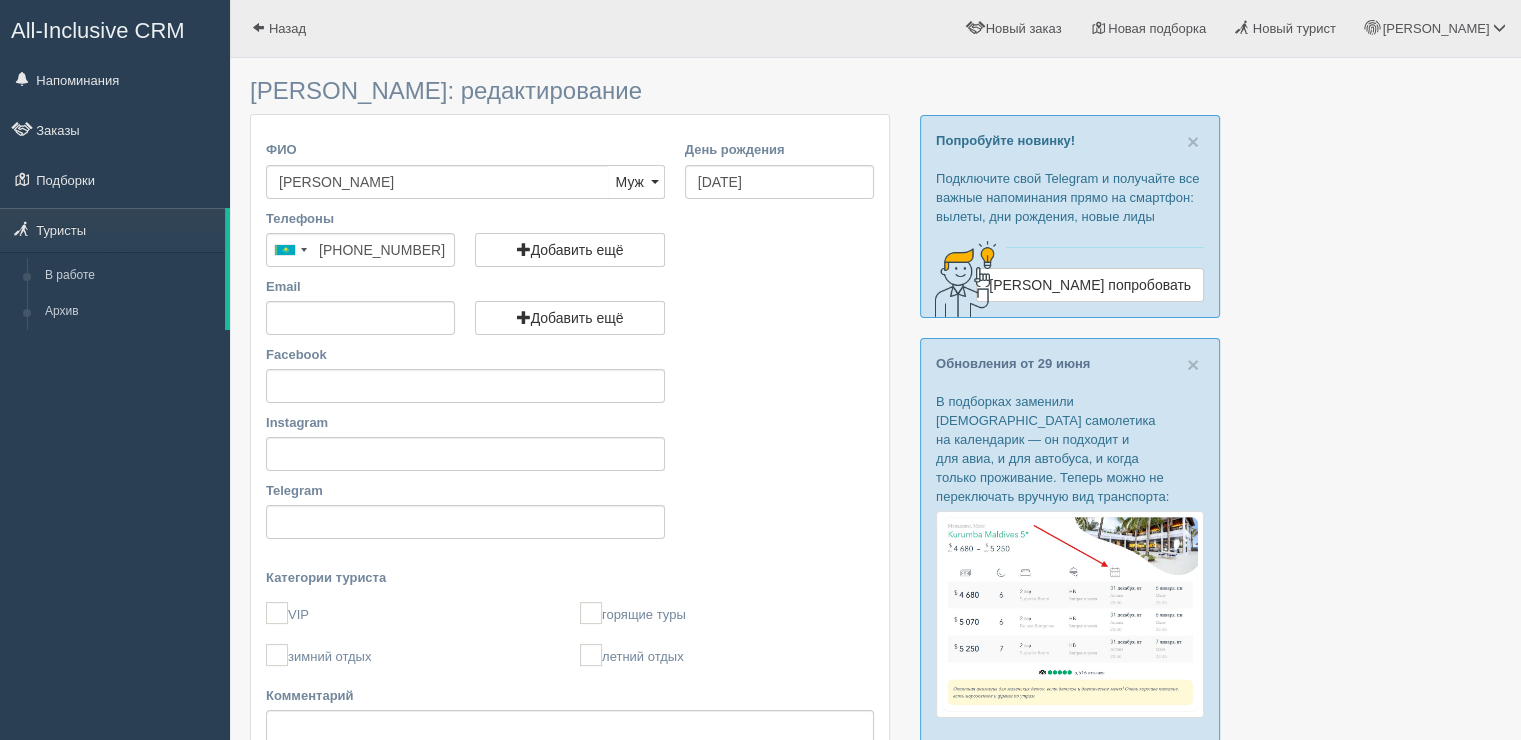 click on "[PERSON_NAME]" at bounding box center (437, 182) 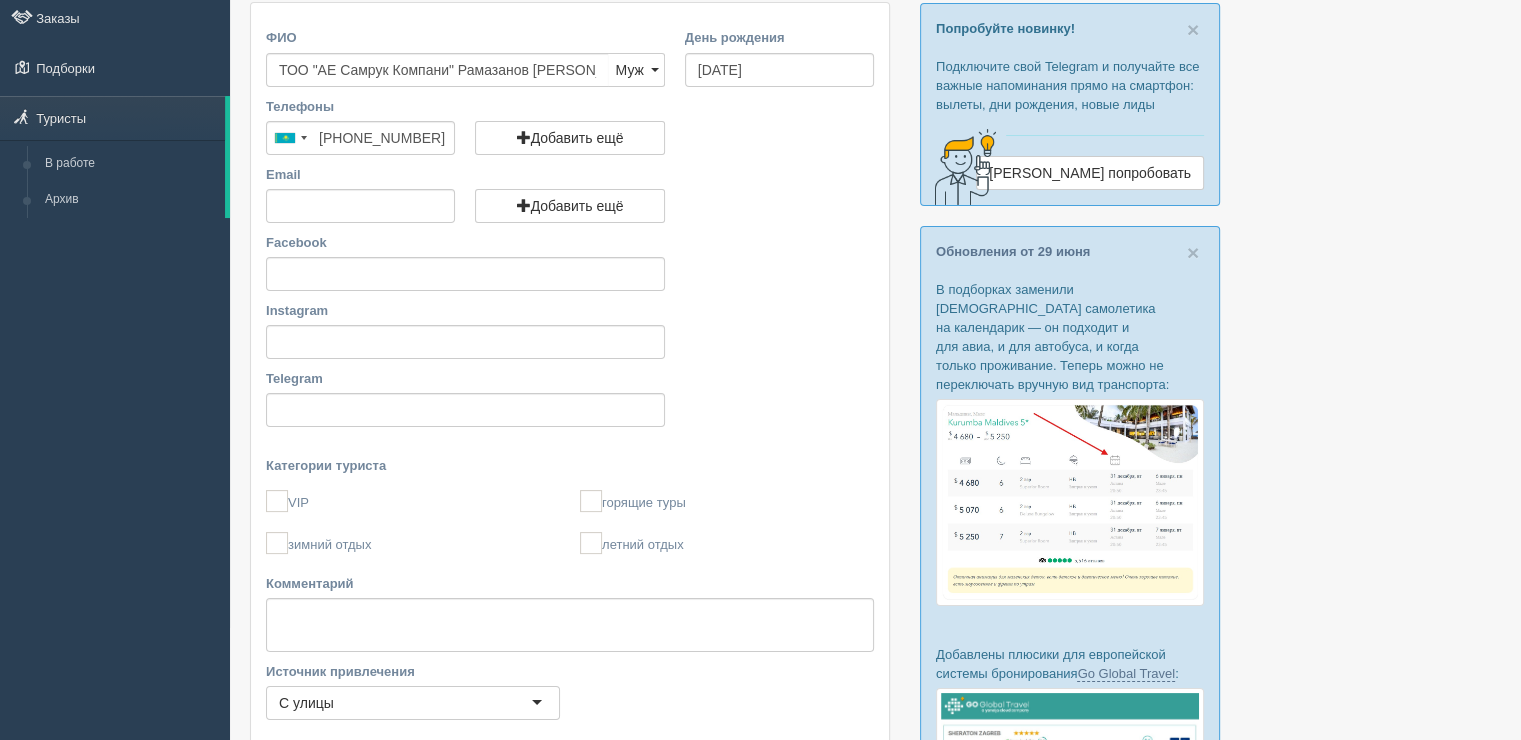 scroll, scrollTop: 266, scrollLeft: 0, axis: vertical 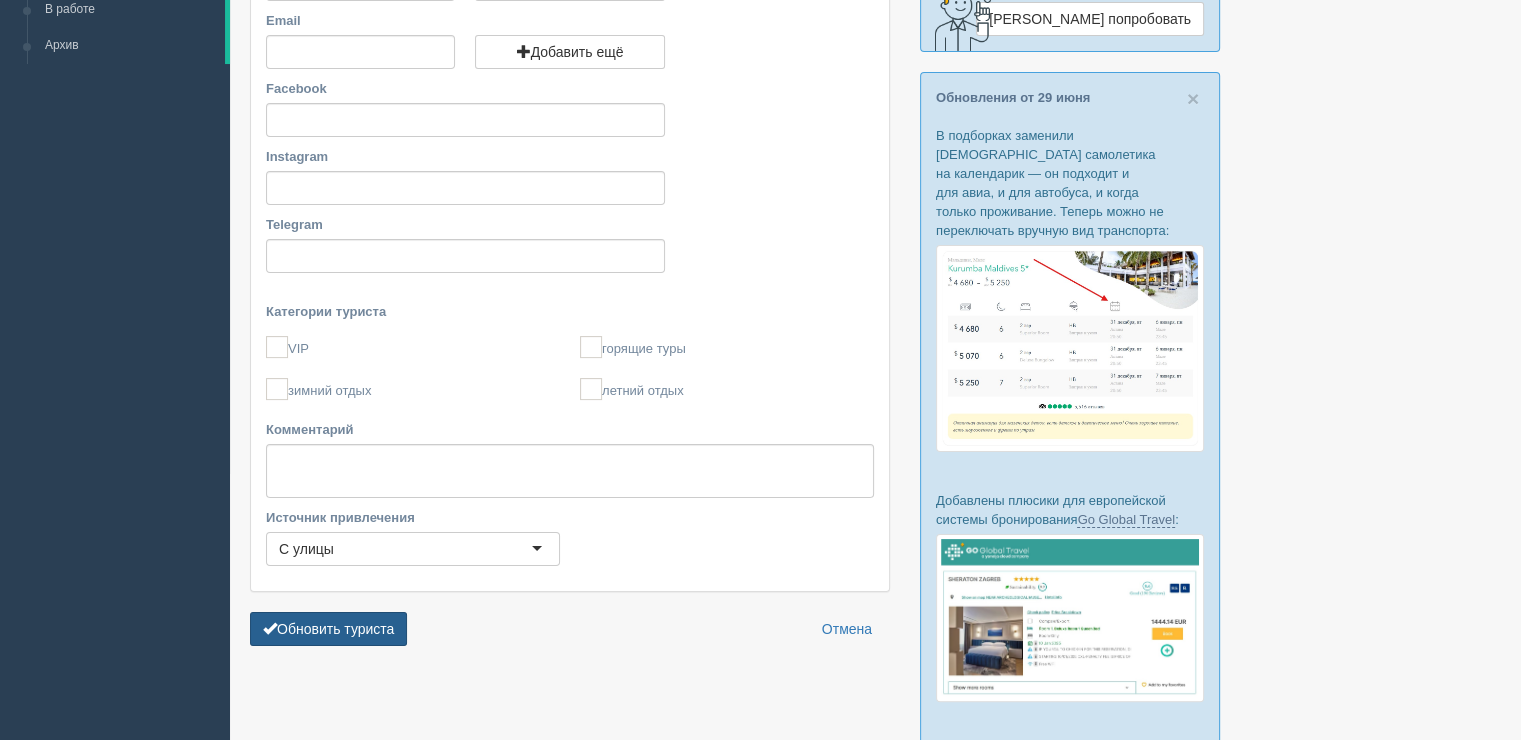 type on "ТОО "АЕ Самрук Компани" Рамазанов Ерсаин" 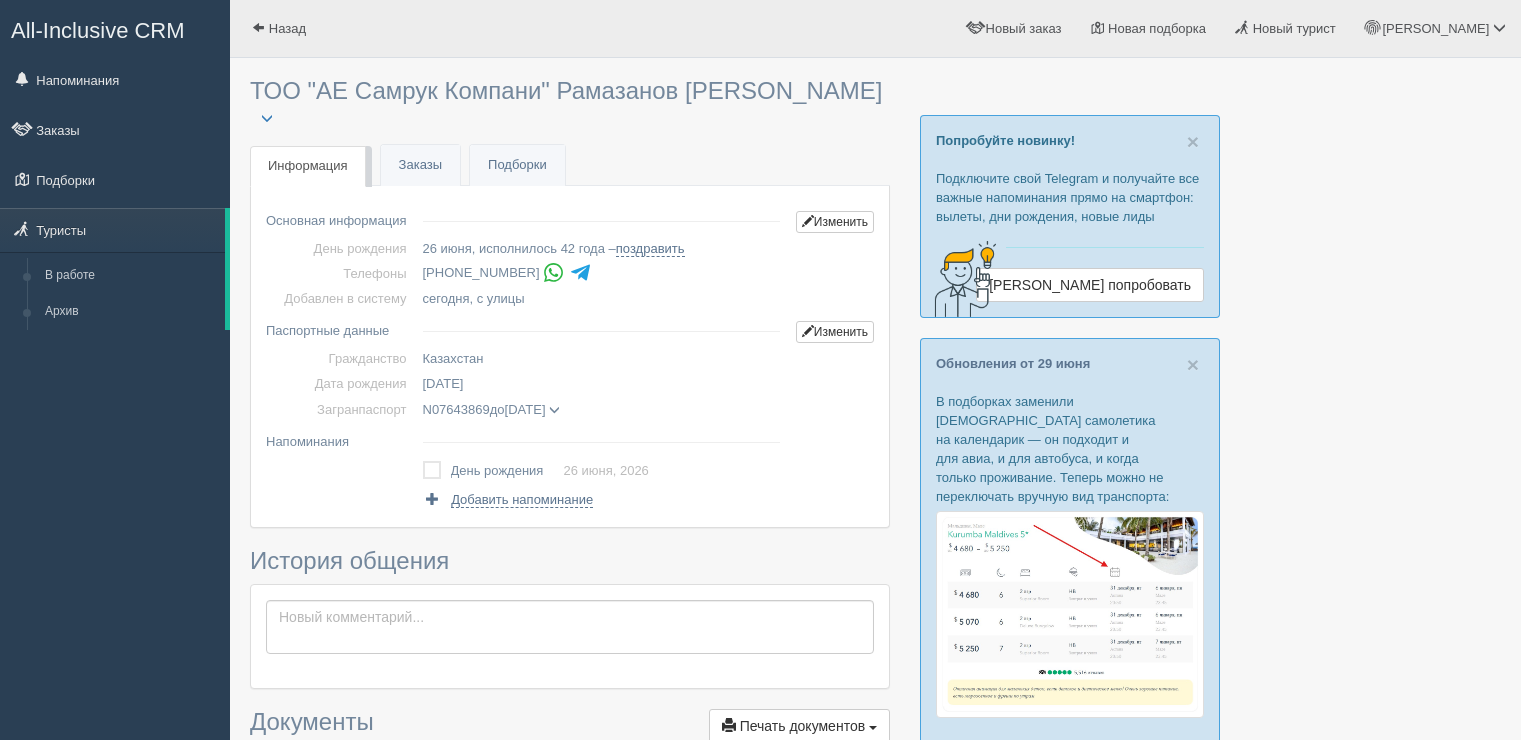 scroll, scrollTop: 0, scrollLeft: 0, axis: both 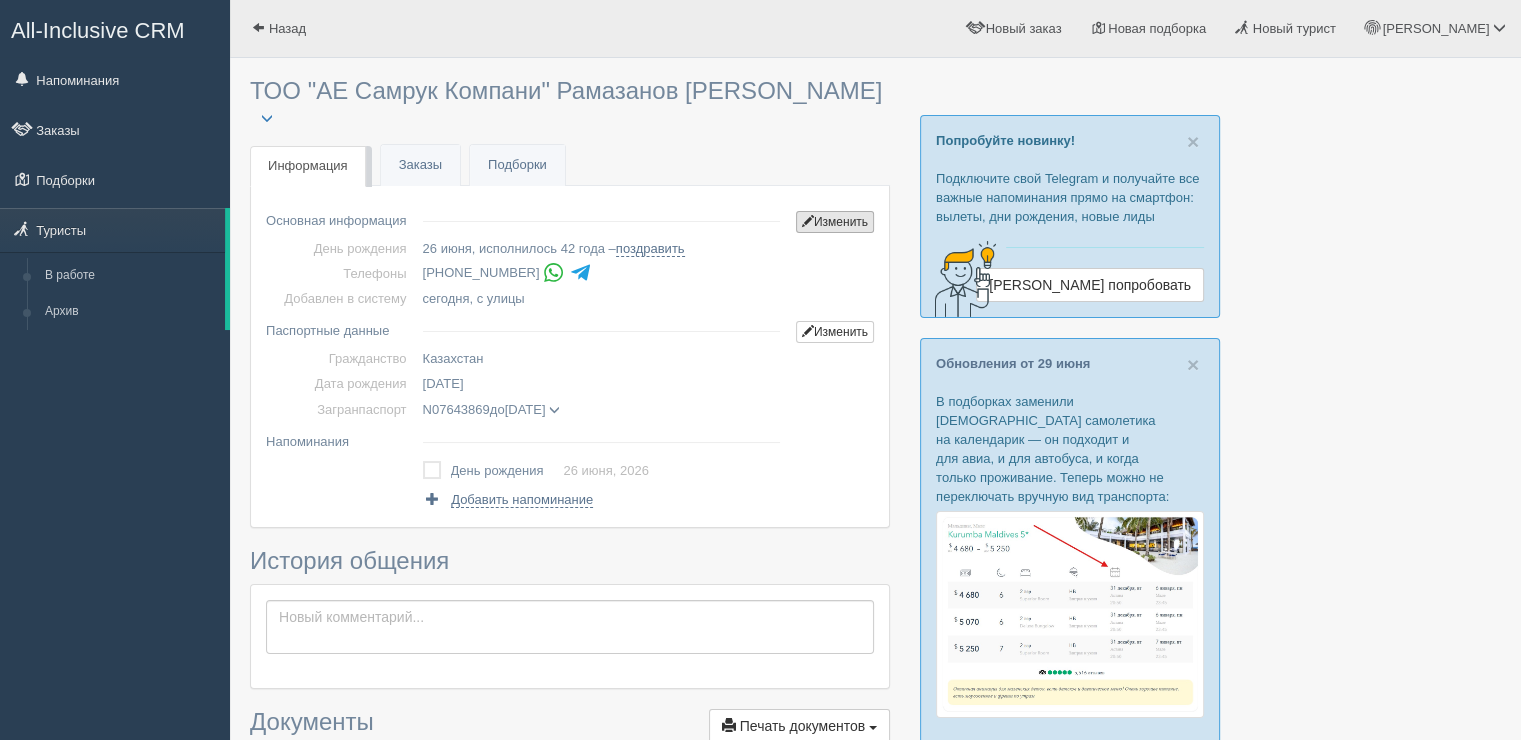 click at bounding box center (808, 221) 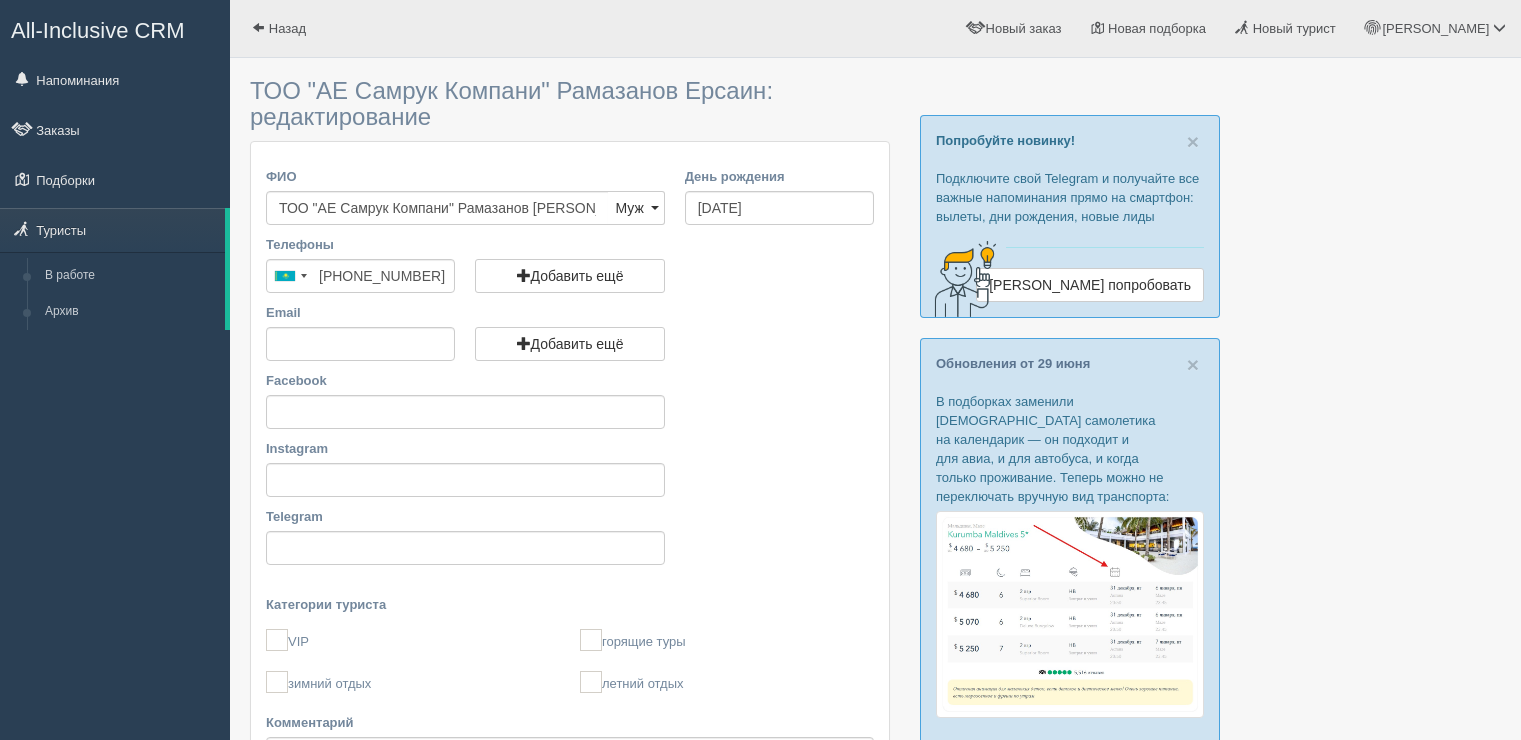 scroll, scrollTop: 0, scrollLeft: 0, axis: both 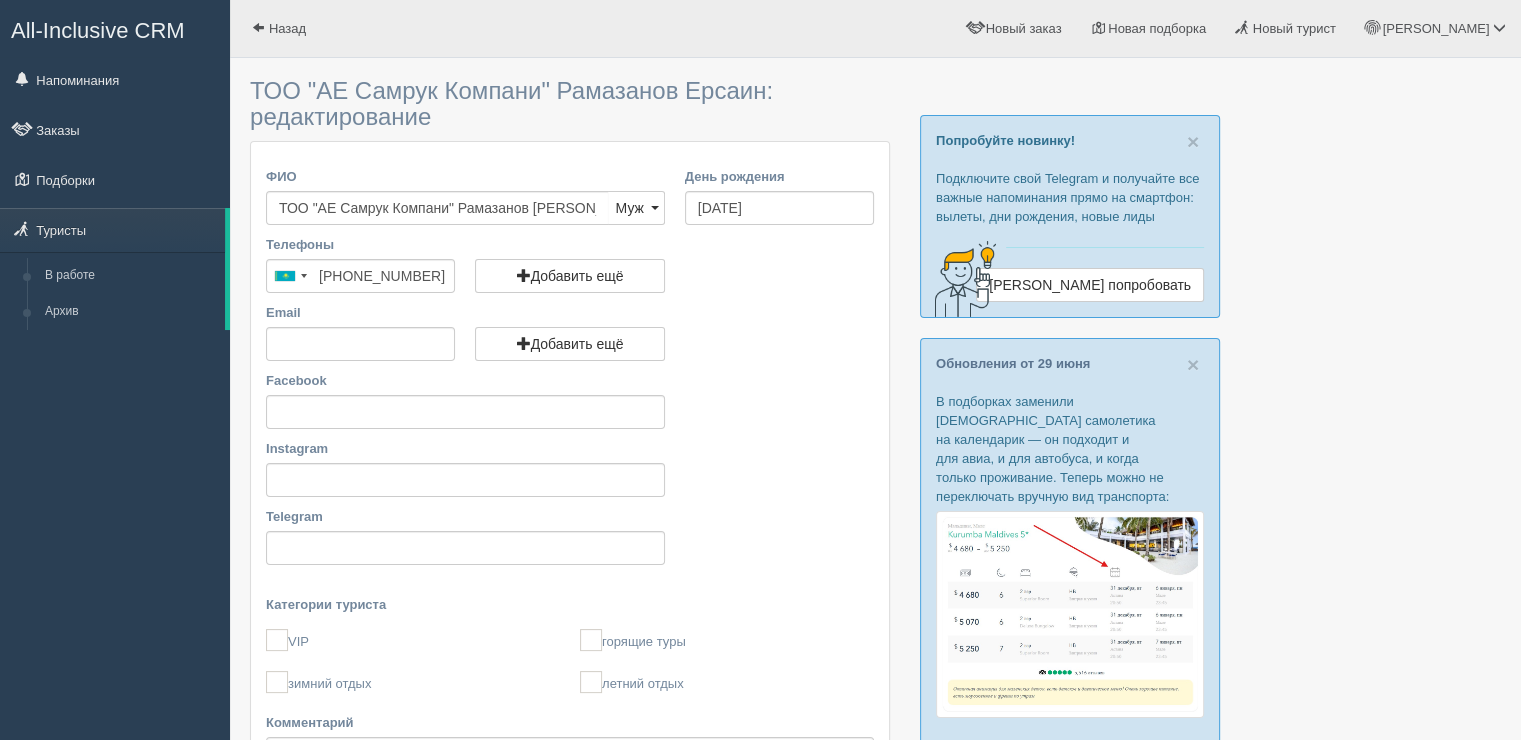 click on "ТОО "АЕ Самрук Компани" Рамазанов [PERSON_NAME]" at bounding box center [437, 208] 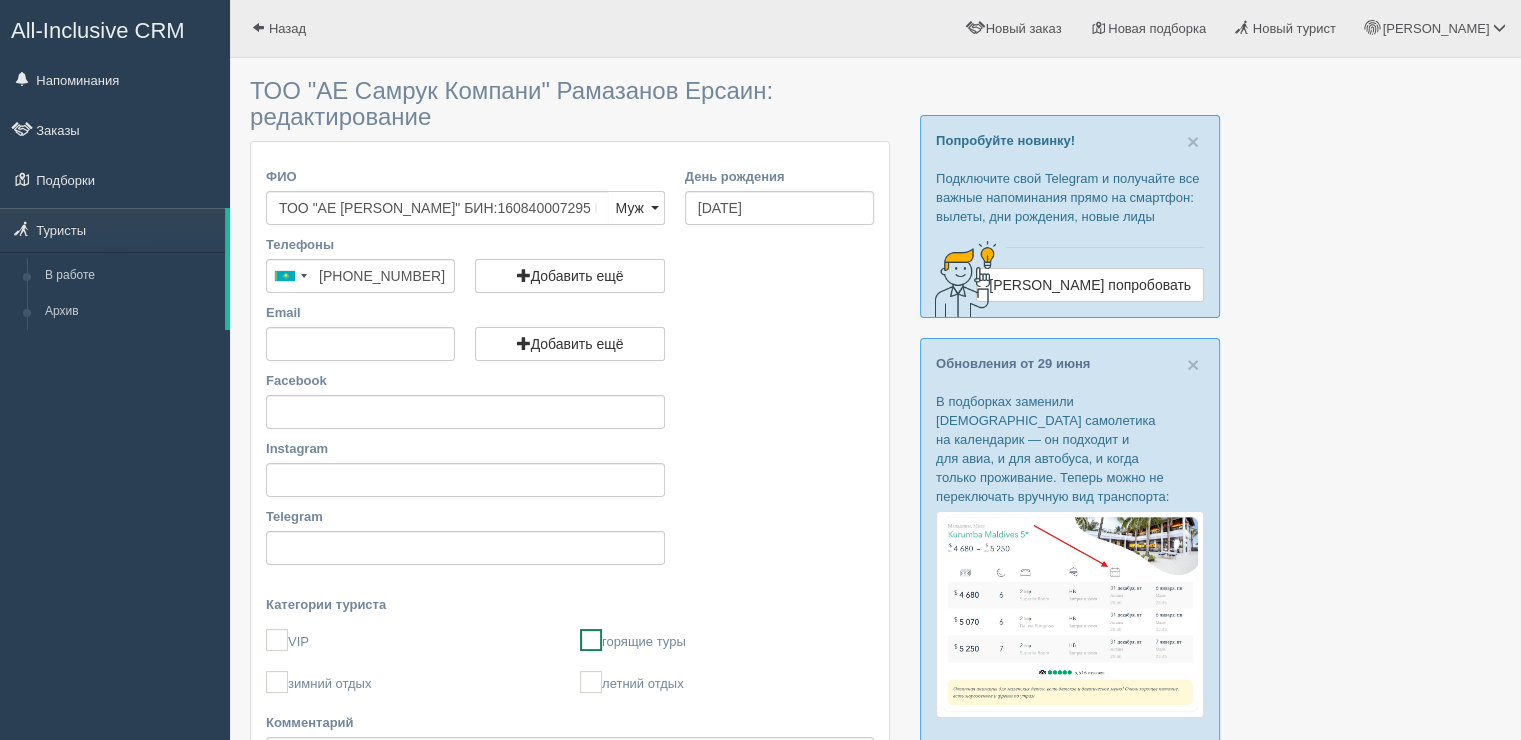 scroll, scrollTop: 533, scrollLeft: 0, axis: vertical 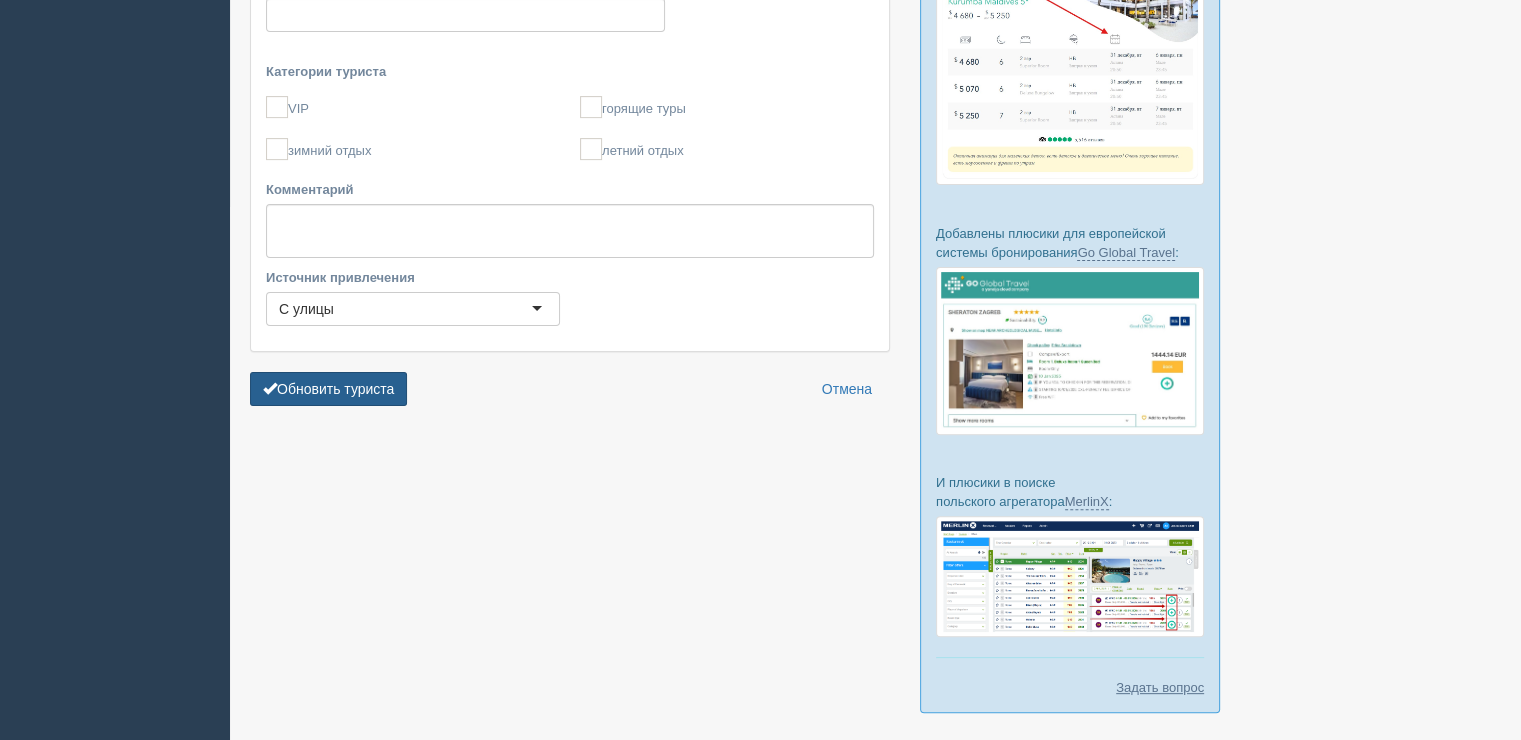 type on "ТОО "АЕ [PERSON_NAME]" БИН:160840007295 Рамазанов [PERSON_NAME]" 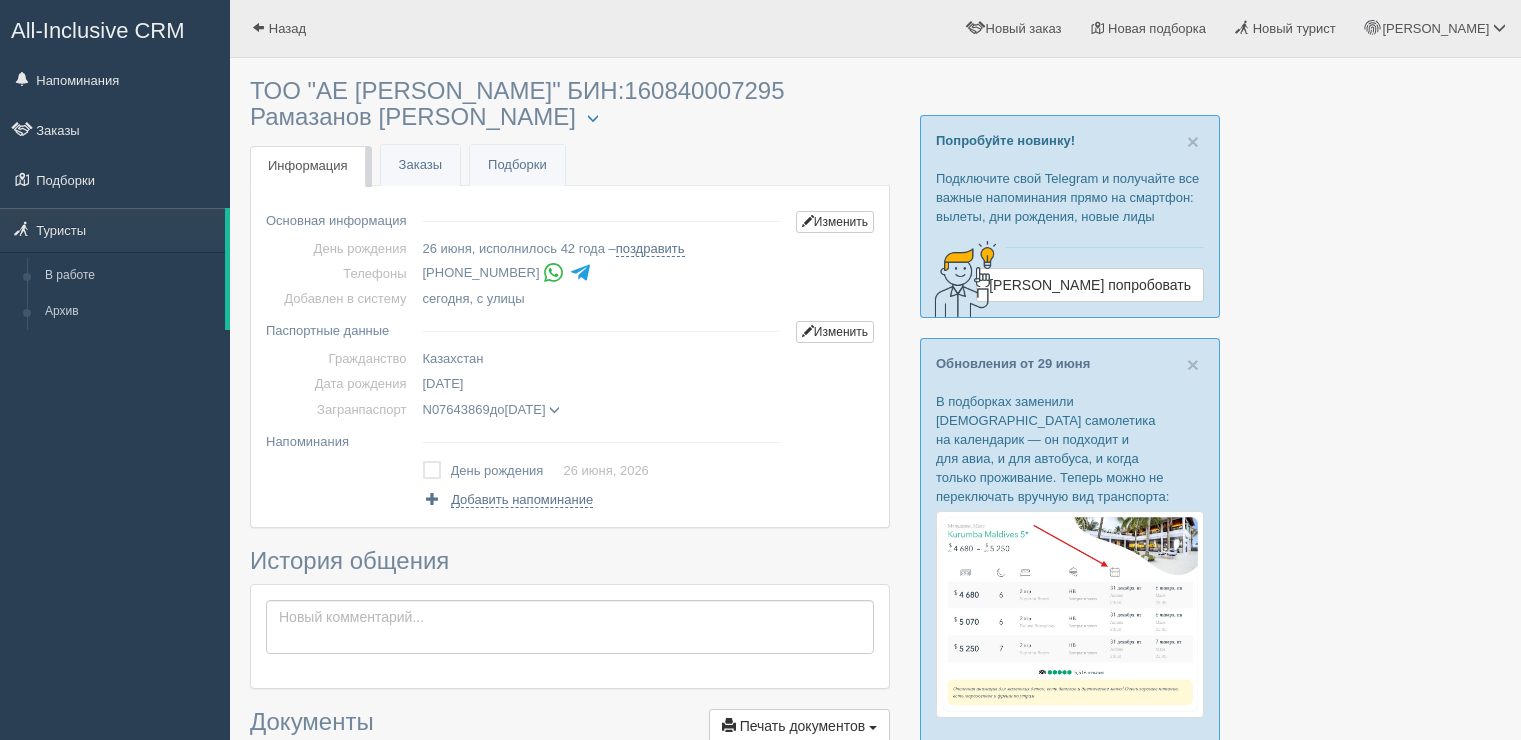 scroll, scrollTop: 0, scrollLeft: 0, axis: both 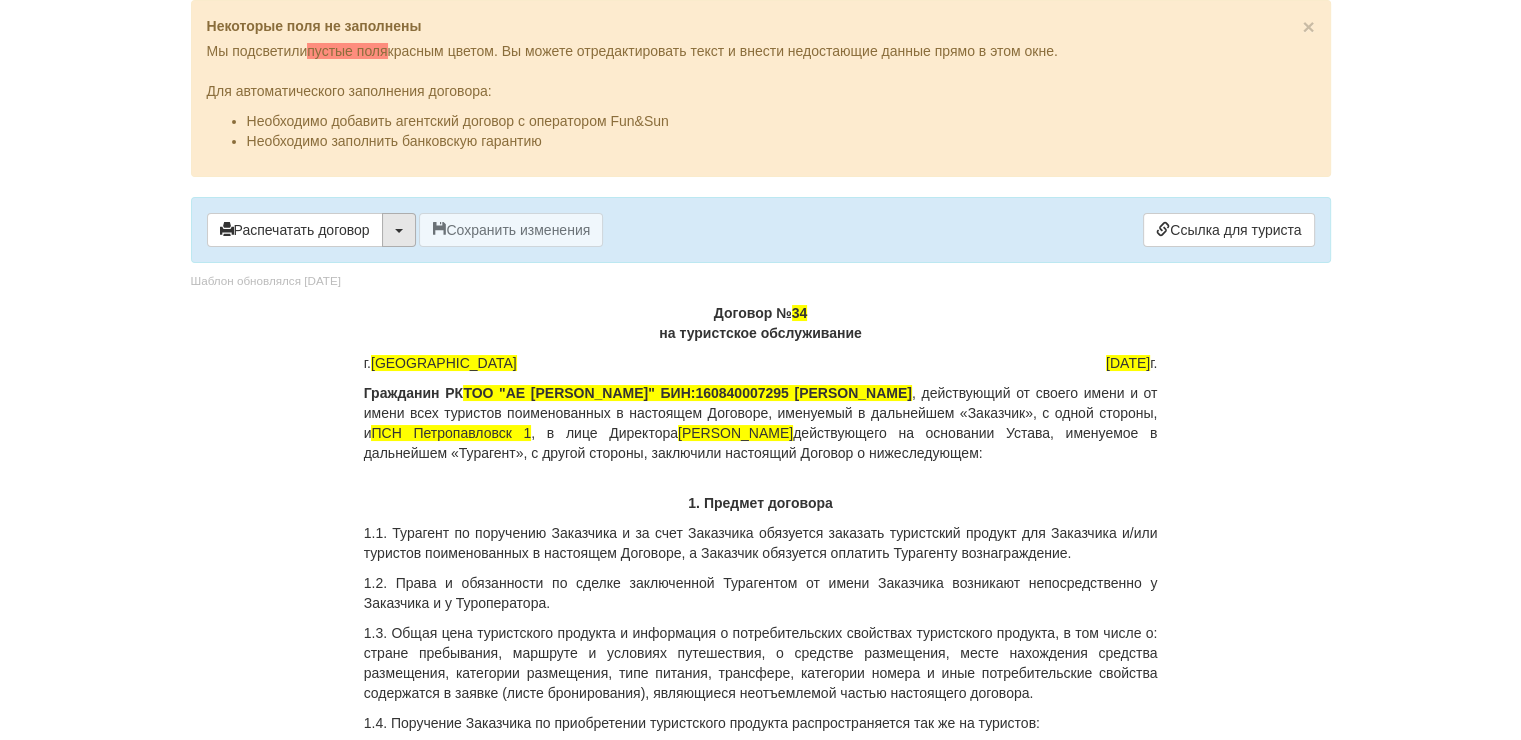 click at bounding box center (399, 230) 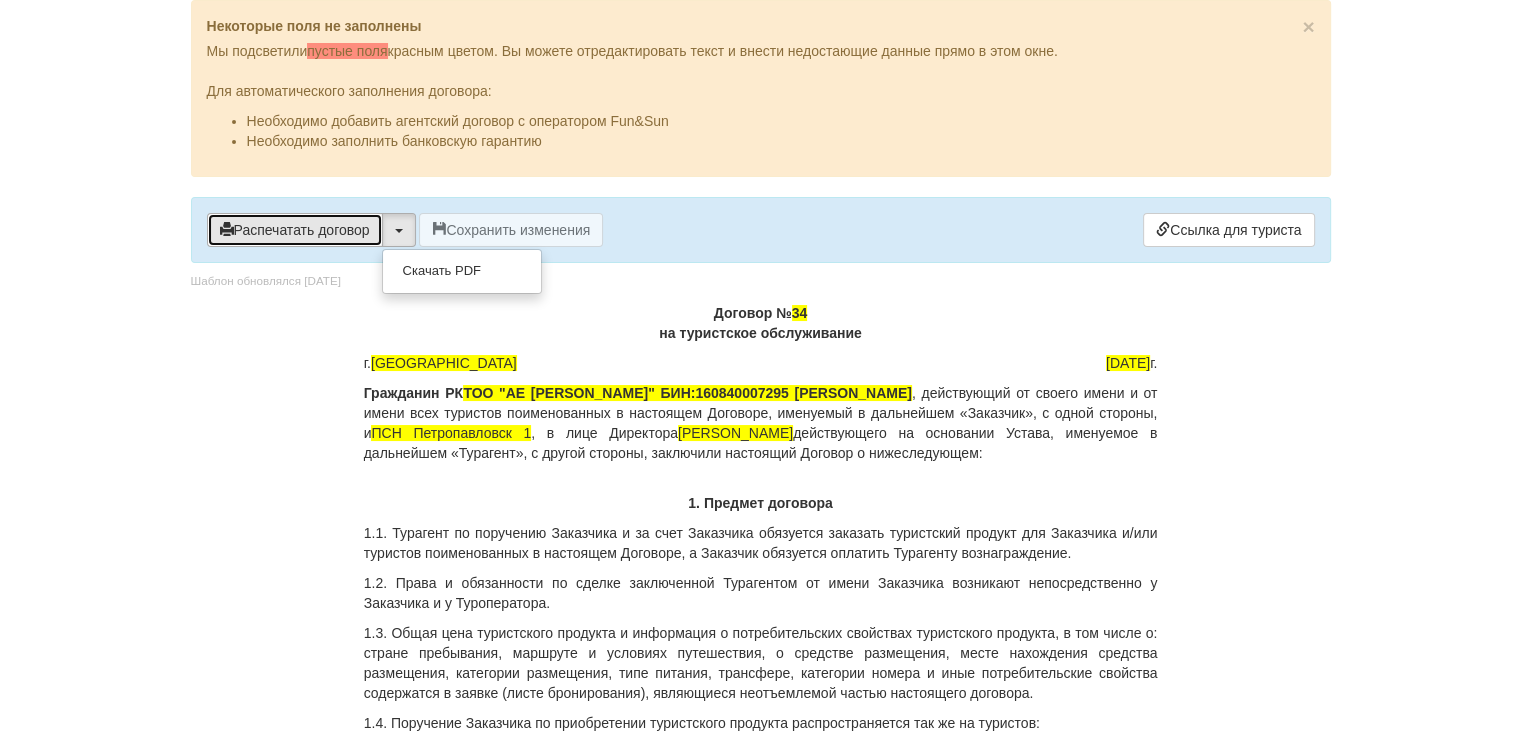 click on "Распечатать договор" at bounding box center (295, 230) 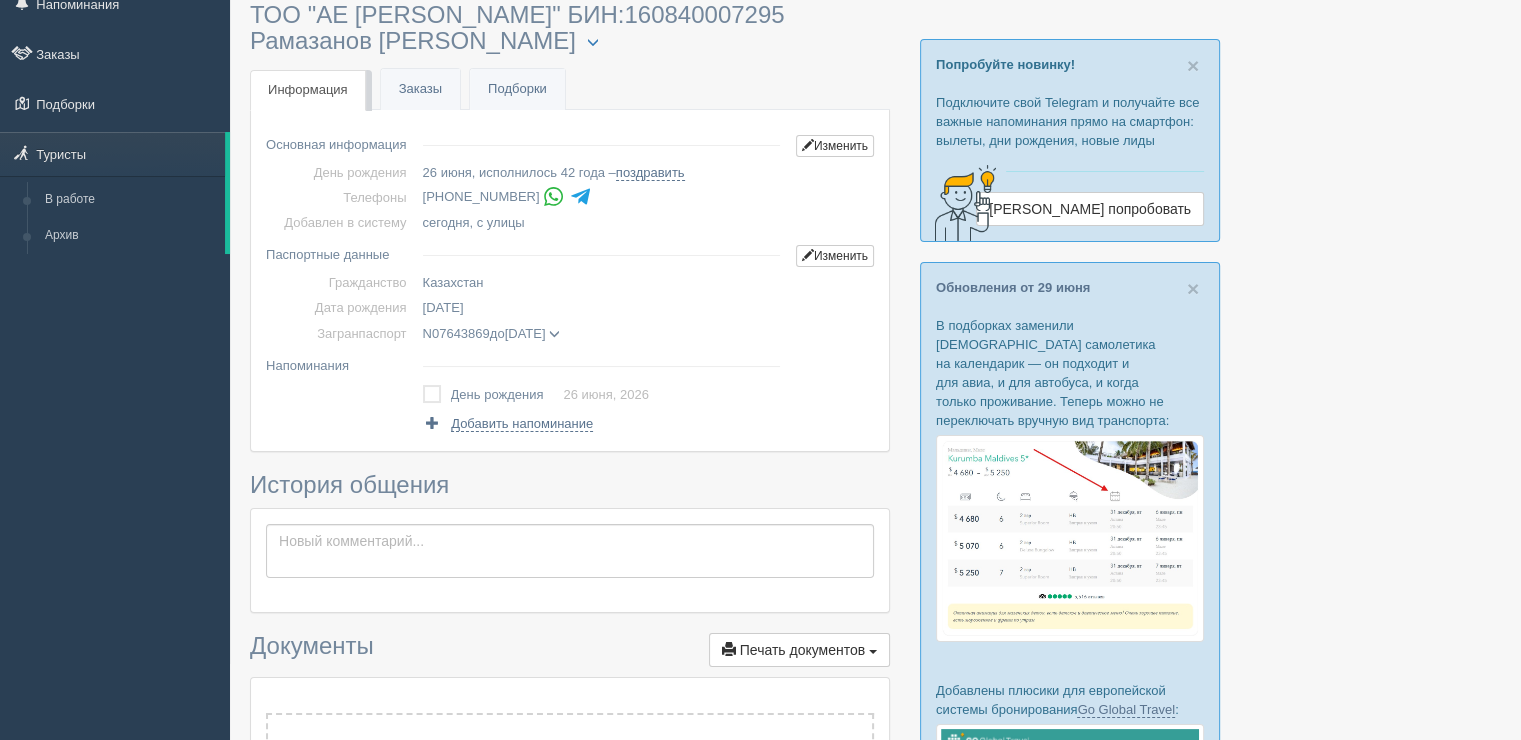 scroll, scrollTop: 133, scrollLeft: 0, axis: vertical 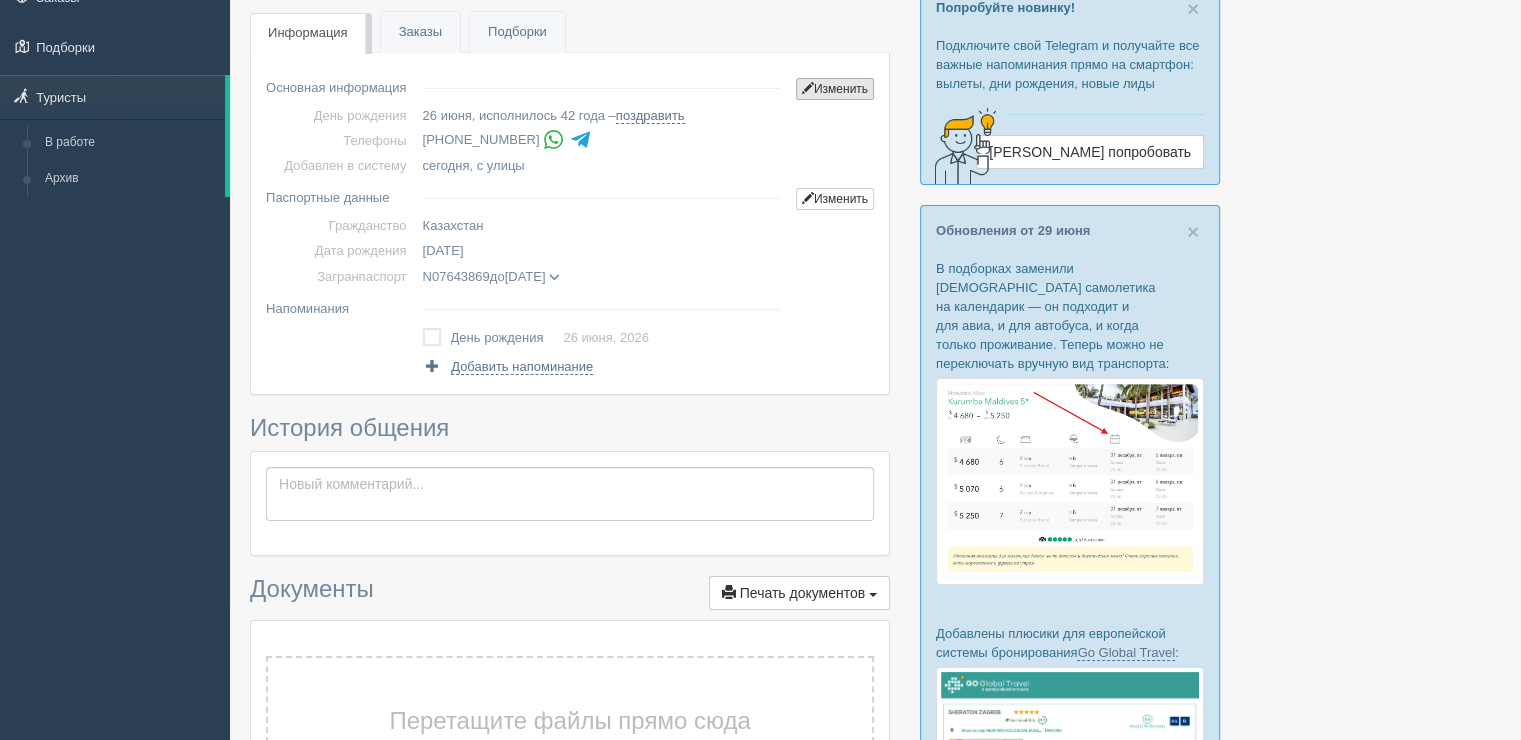 click on "Изменить" at bounding box center (835, 89) 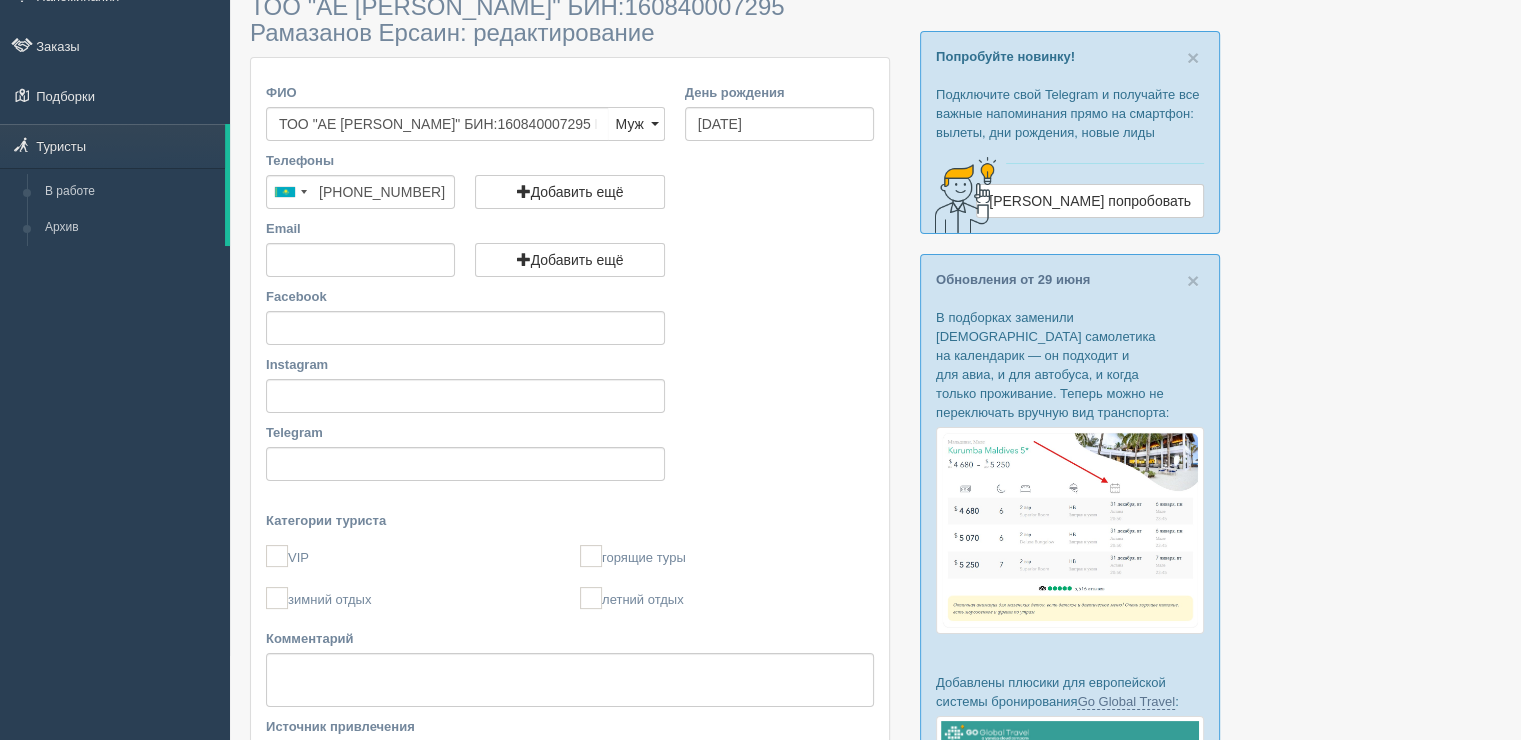 scroll, scrollTop: 133, scrollLeft: 0, axis: vertical 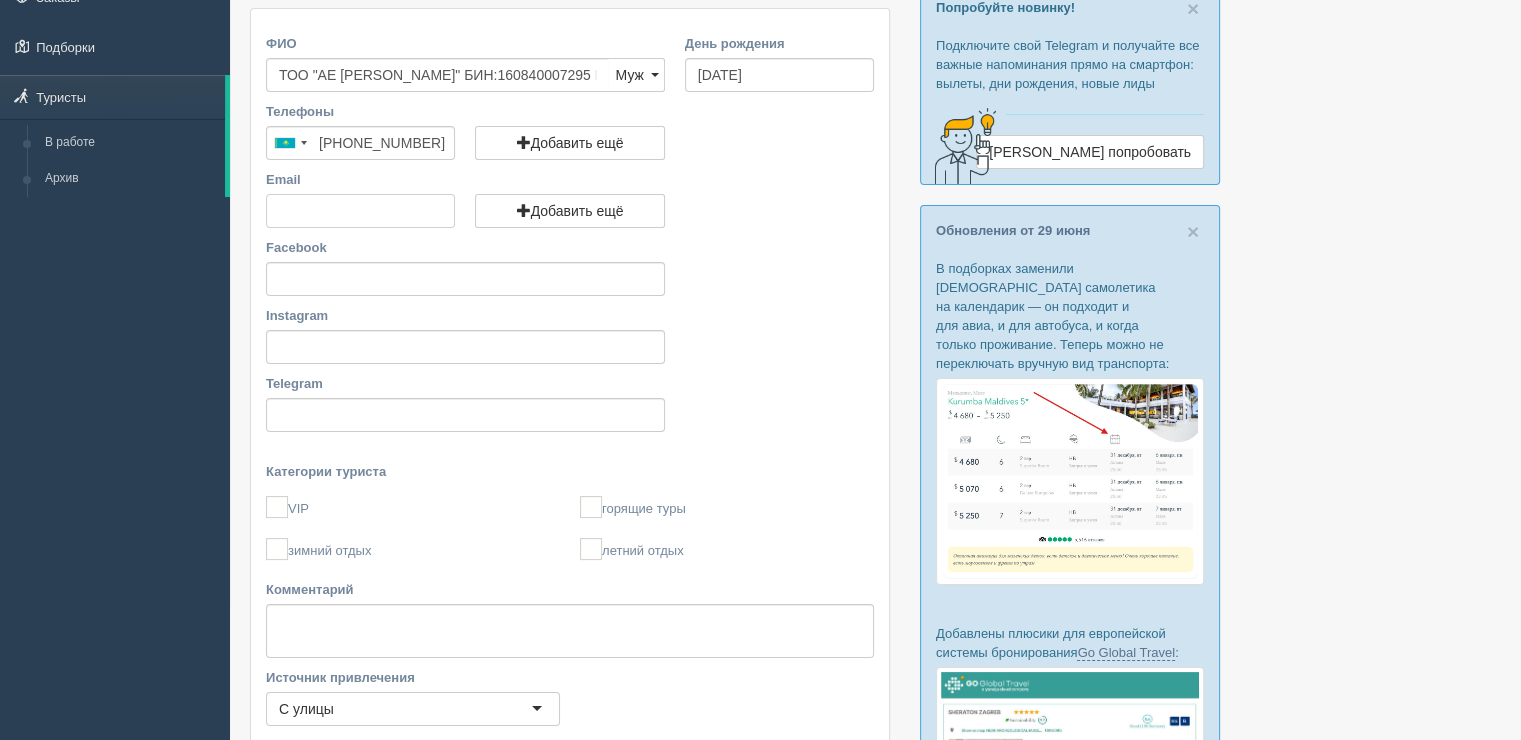 click on "Email" at bounding box center [360, 211] 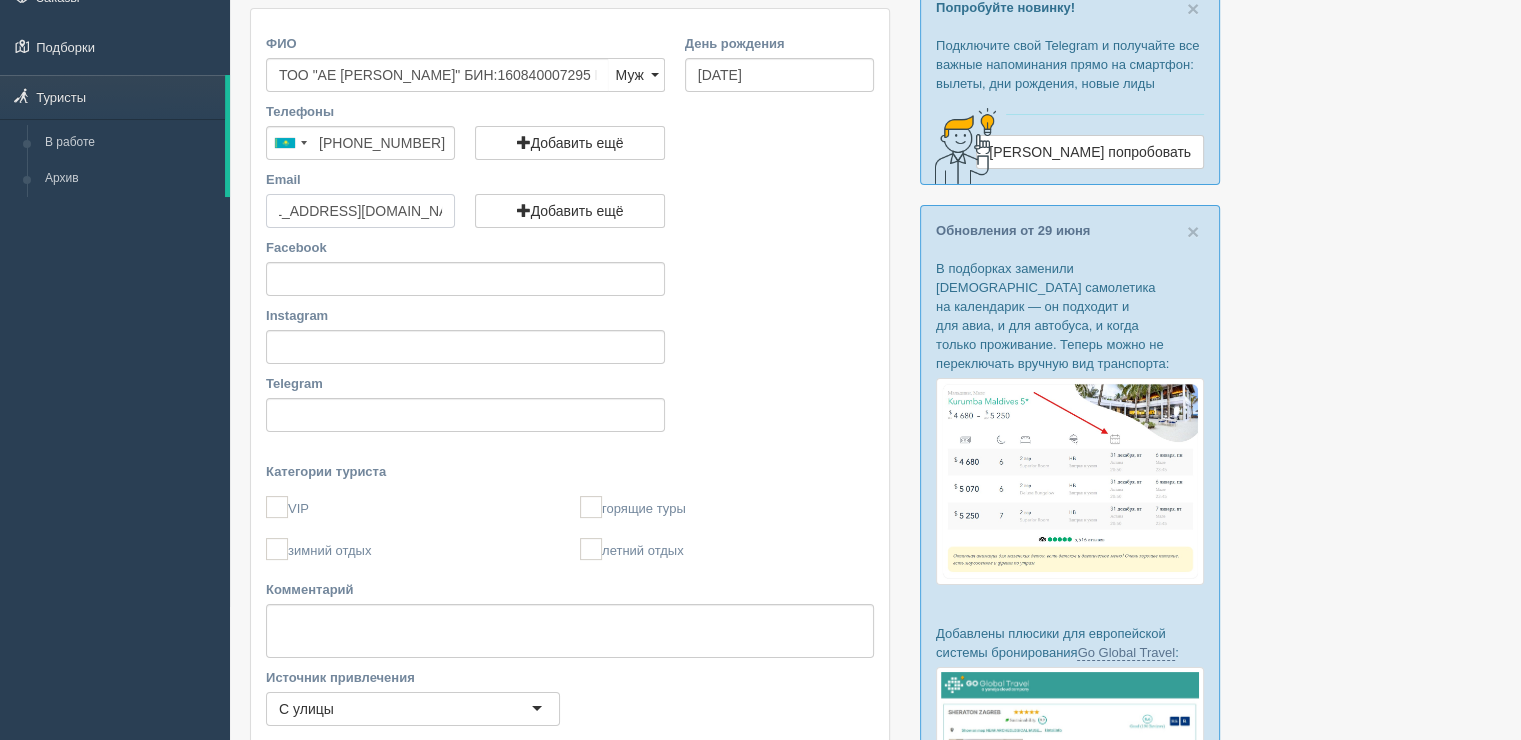 scroll, scrollTop: 0, scrollLeft: 55, axis: horizontal 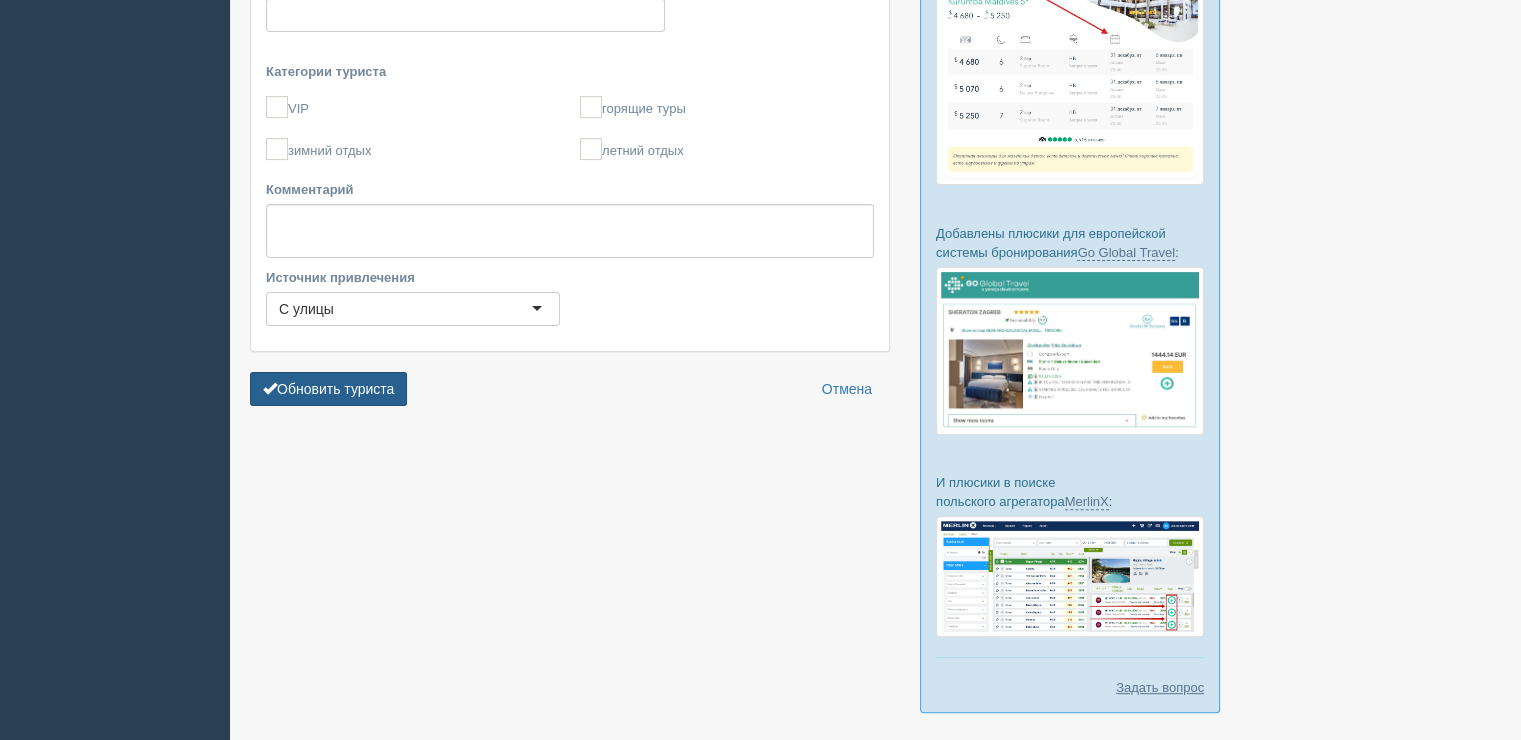 type on "[EMAIL_ADDRESS][DOMAIN_NAME]" 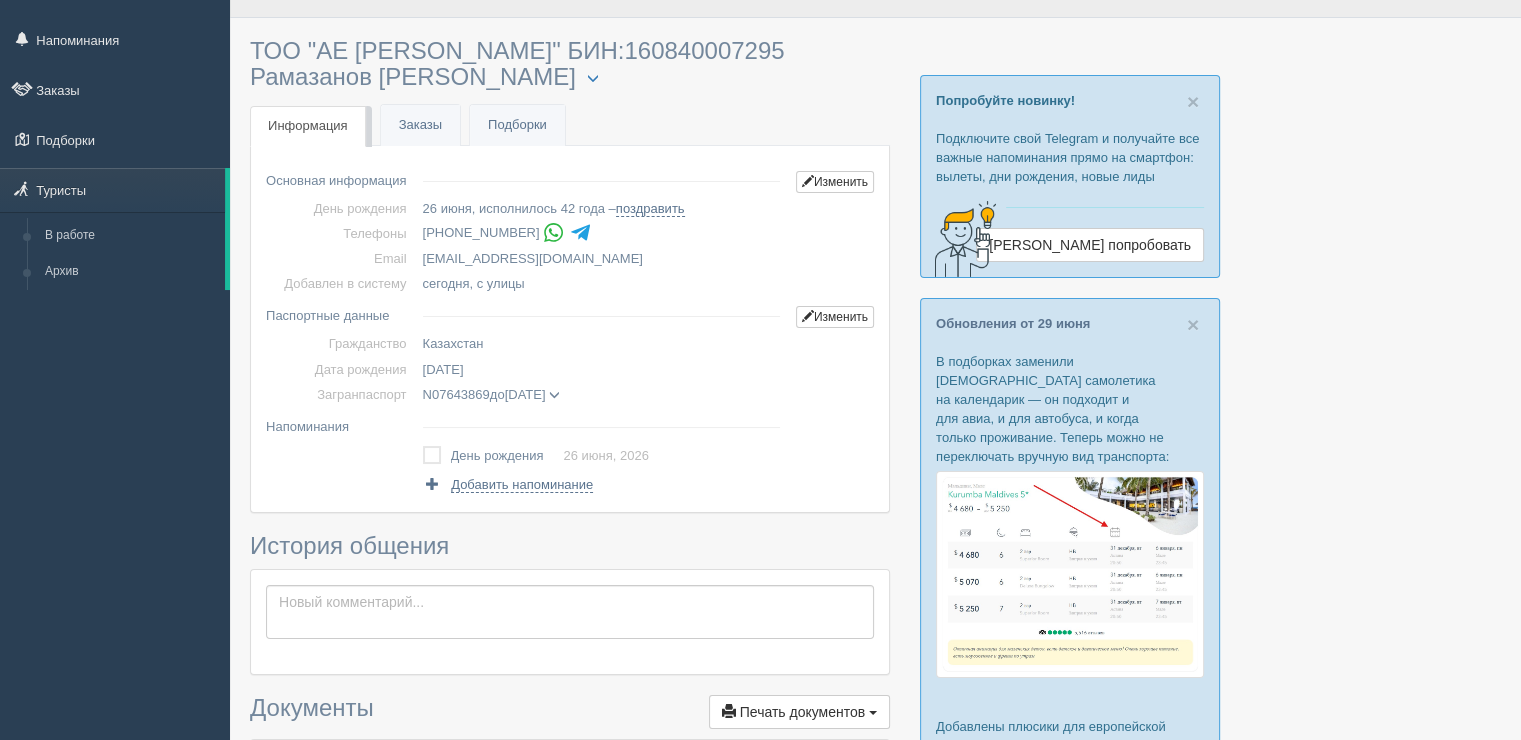 scroll, scrollTop: 0, scrollLeft: 0, axis: both 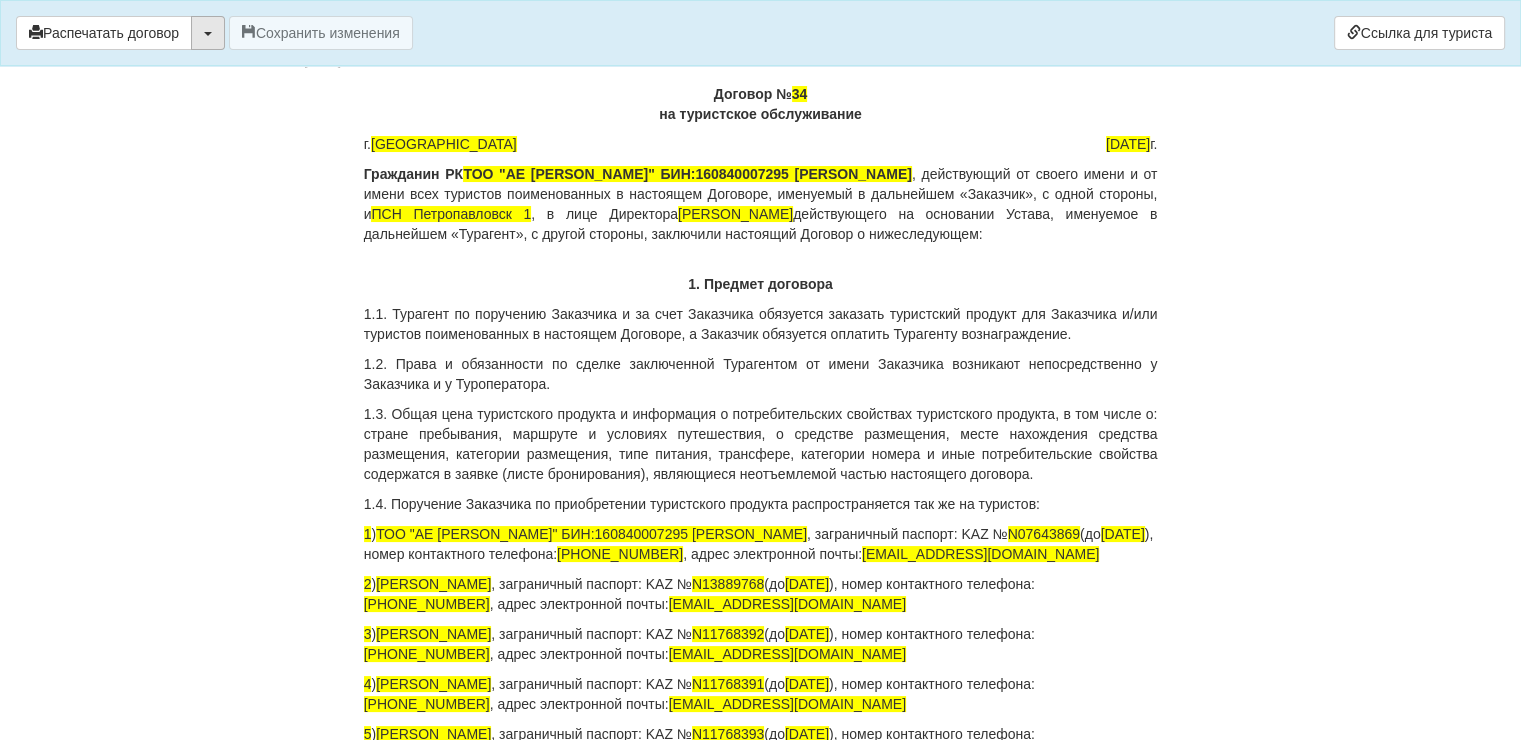 click at bounding box center [208, 33] 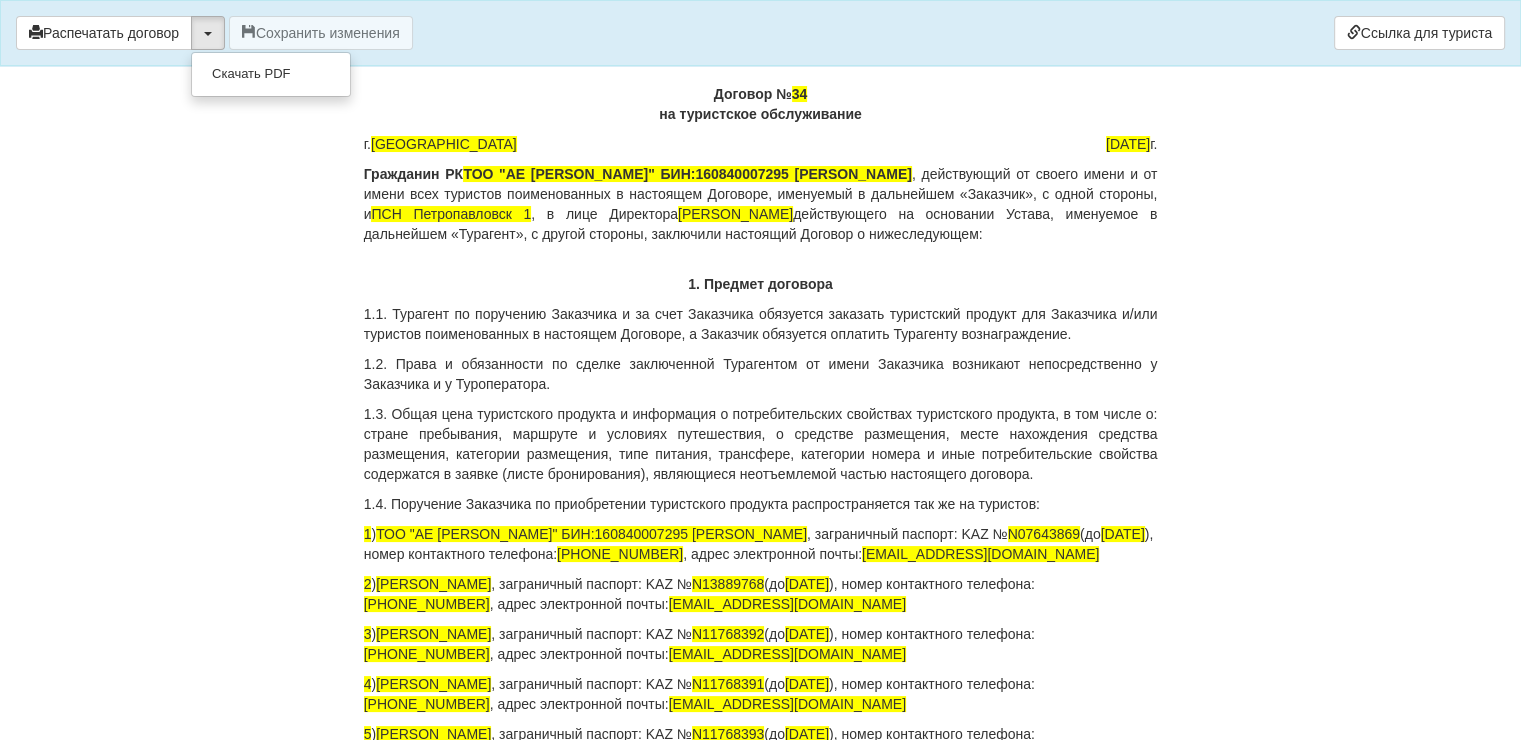 click on "×
Некоторые поля не заполнены
Мы подсветили  пустые поля  красным цветом.                Вы можете отредактировать текст и внести недостающие данные прямо в этом окне.
Для автоматического заполнения договора:
Необходимо добавить агентский договор с оператором Fun&Sun
Необходимо заполнить банковскую гарантию
Распечатать договор
Скачать PDF" at bounding box center (760, 237) 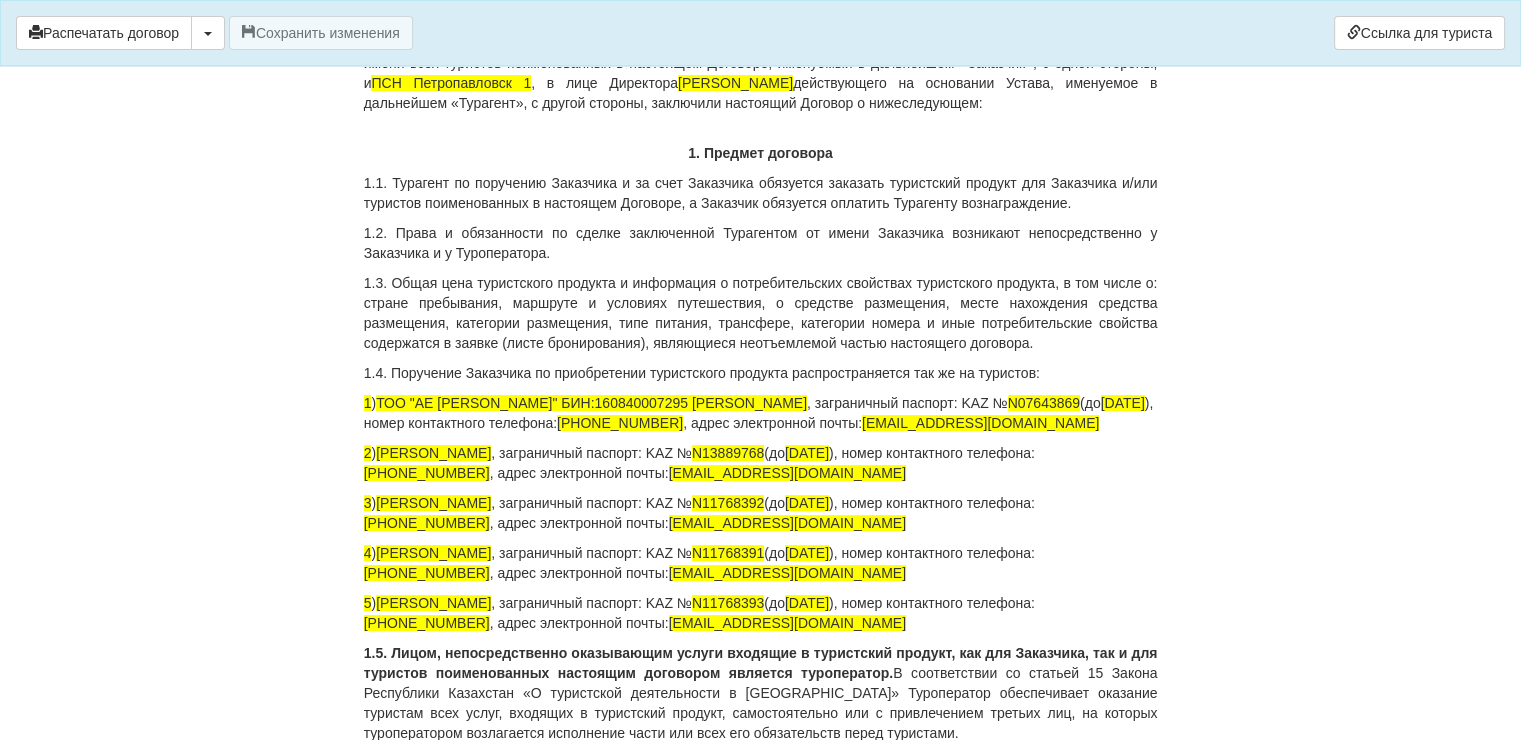scroll, scrollTop: 266, scrollLeft: 0, axis: vertical 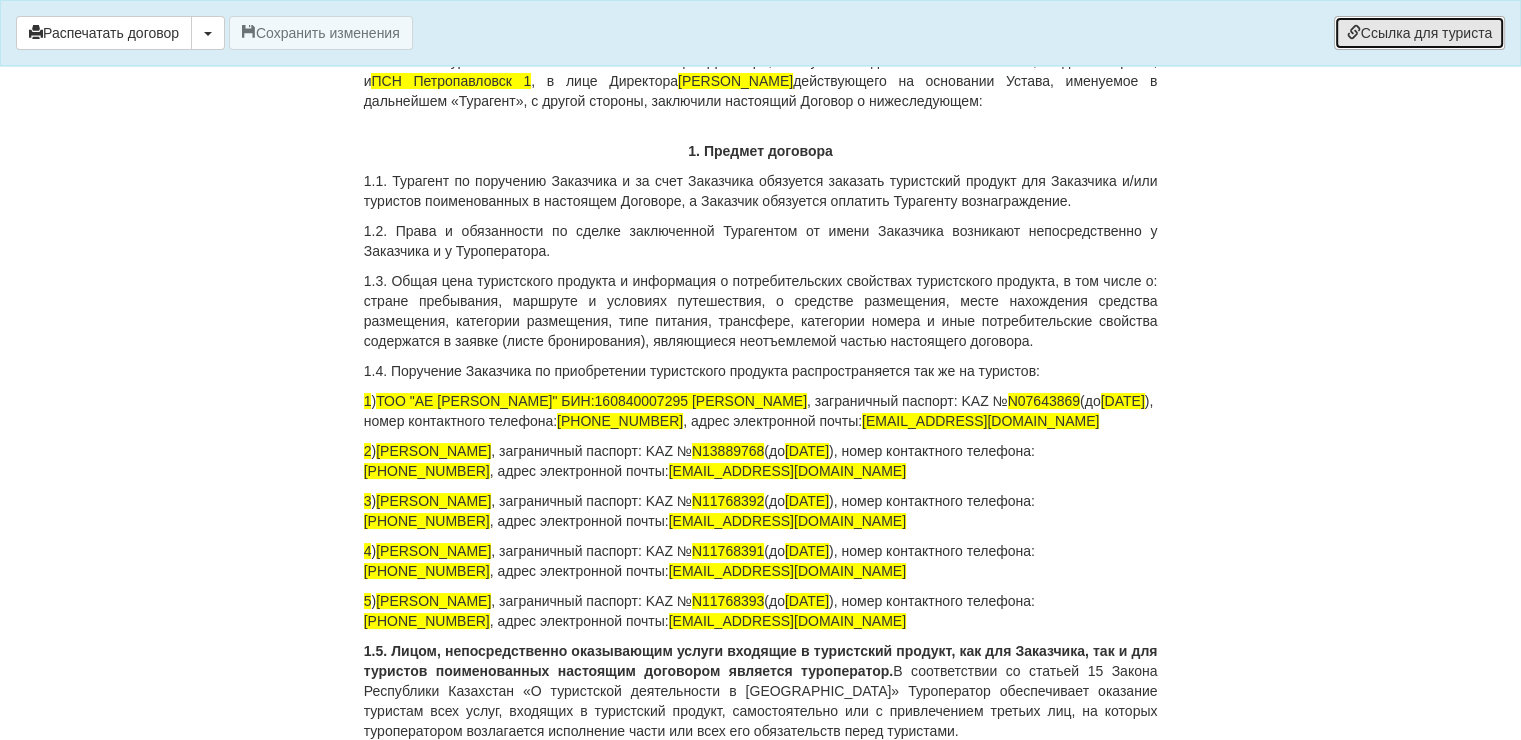 click at bounding box center (1354, 32) 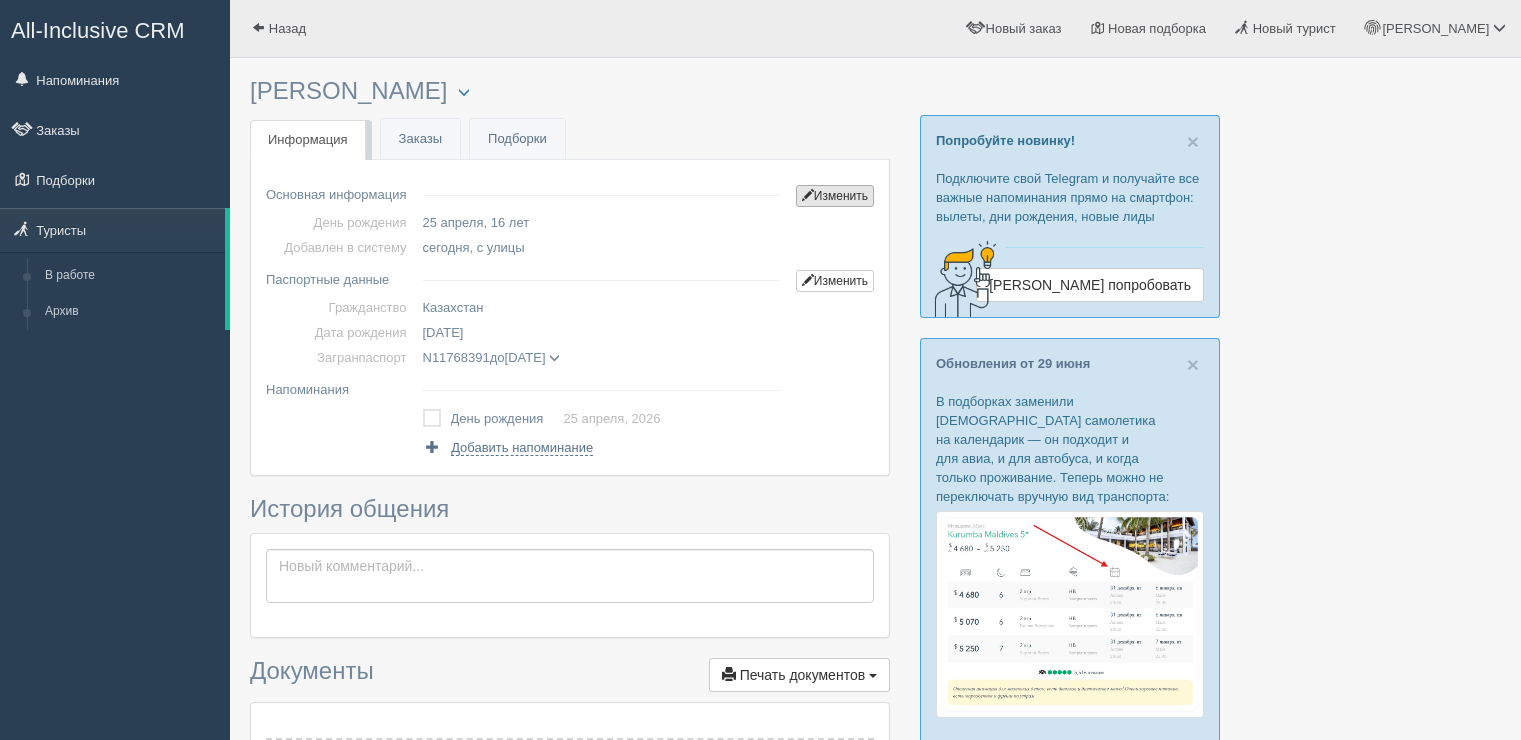 click on "Изменить" at bounding box center [835, 196] 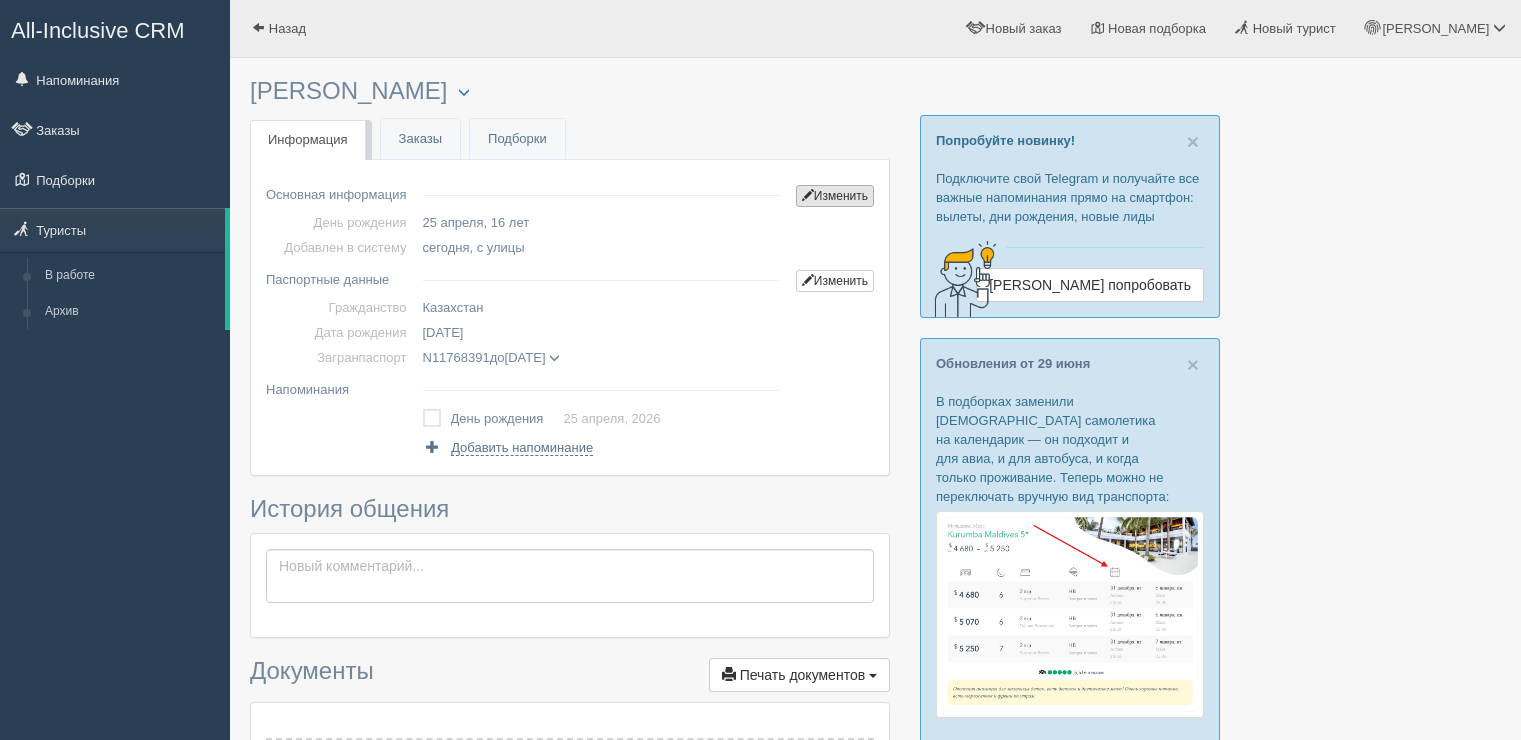 scroll, scrollTop: 0, scrollLeft: 0, axis: both 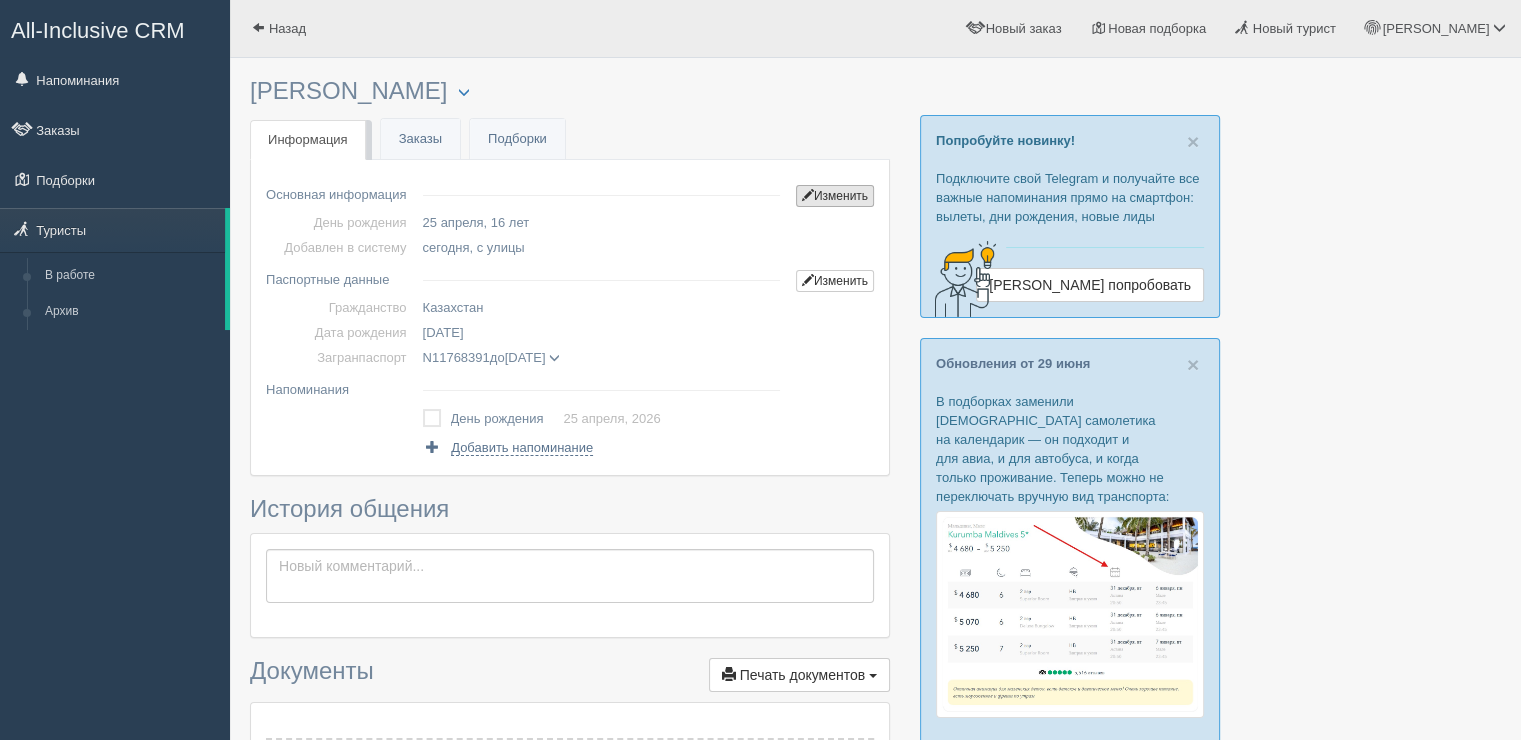 click on "Изменить" at bounding box center [835, 196] 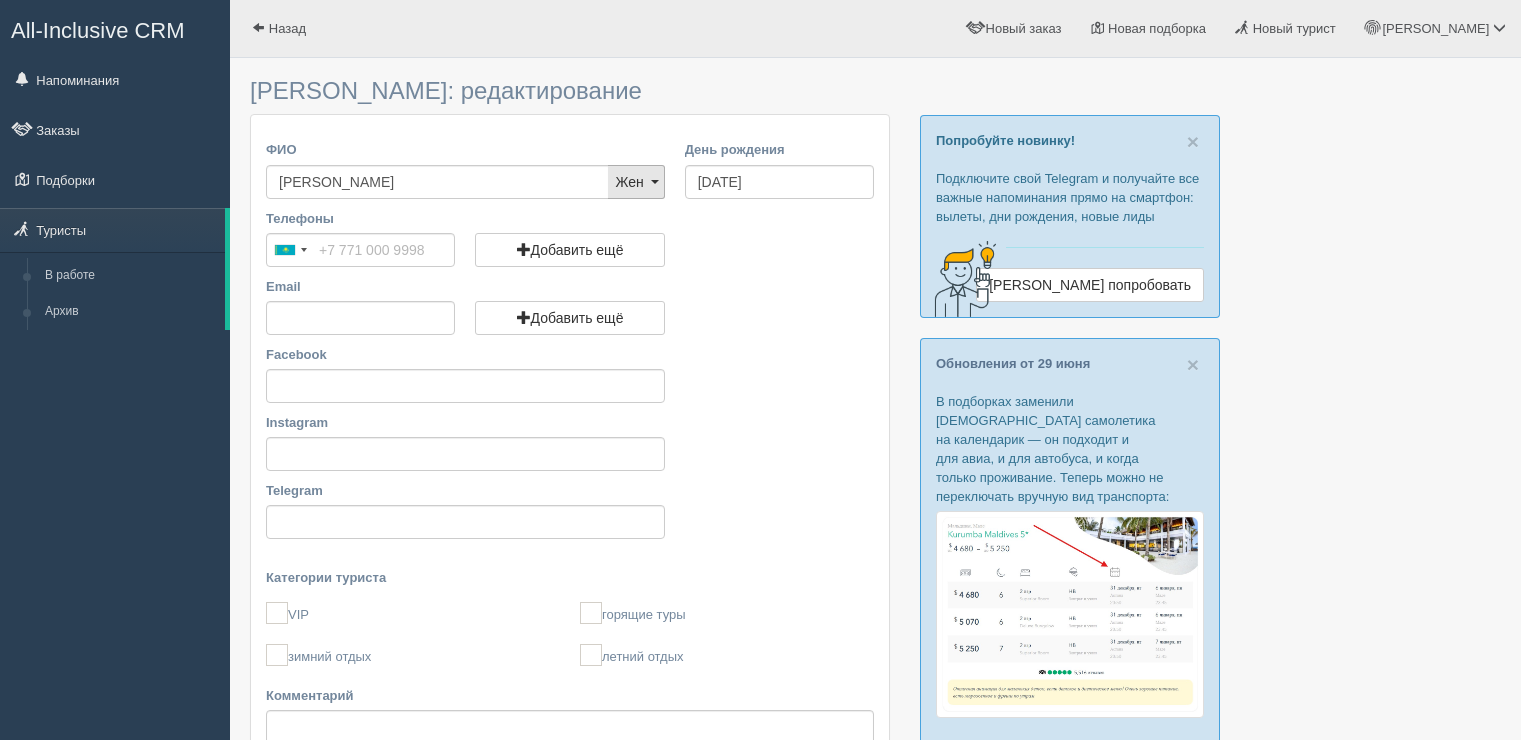 click on "Жен" at bounding box center (636, 182) 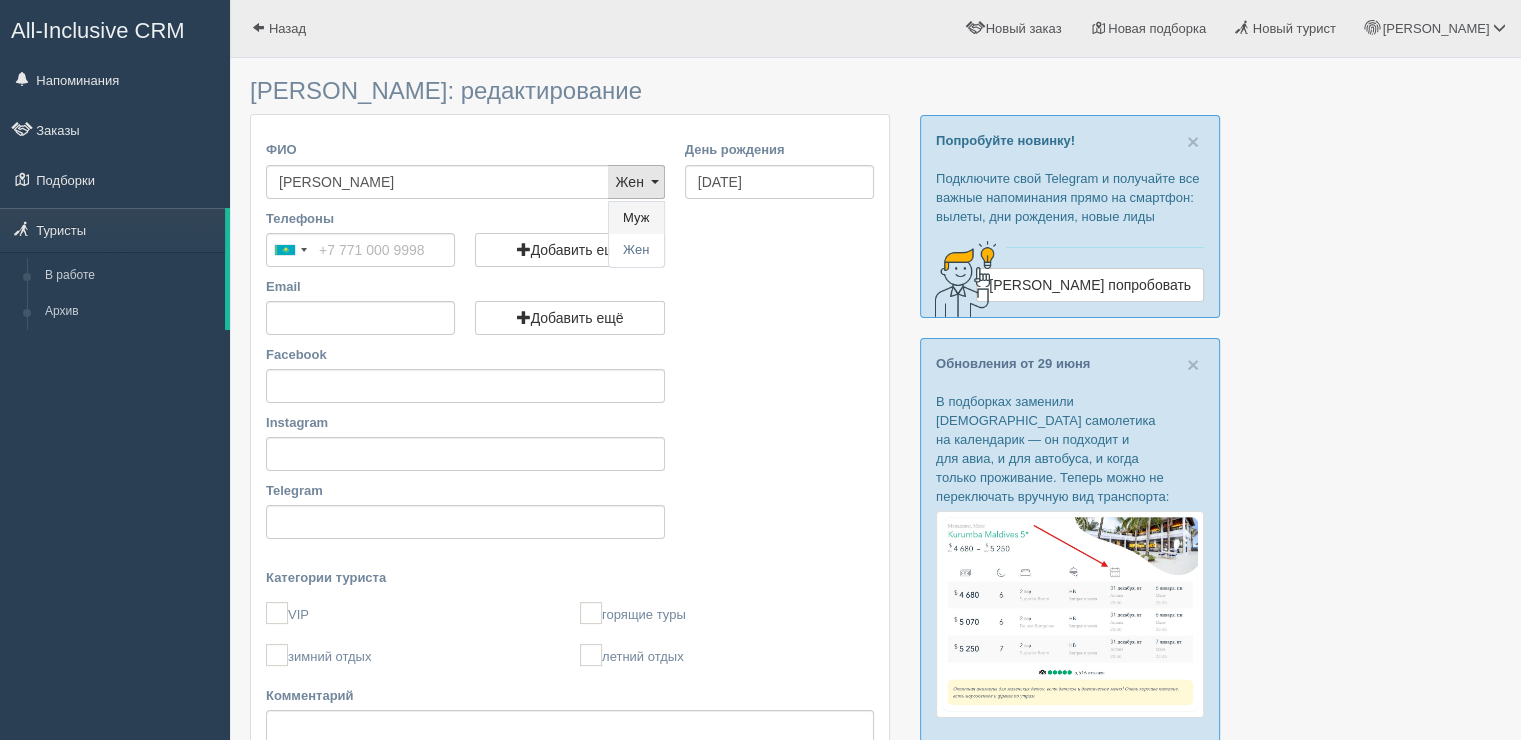 click on "Муж" at bounding box center (636, 218) 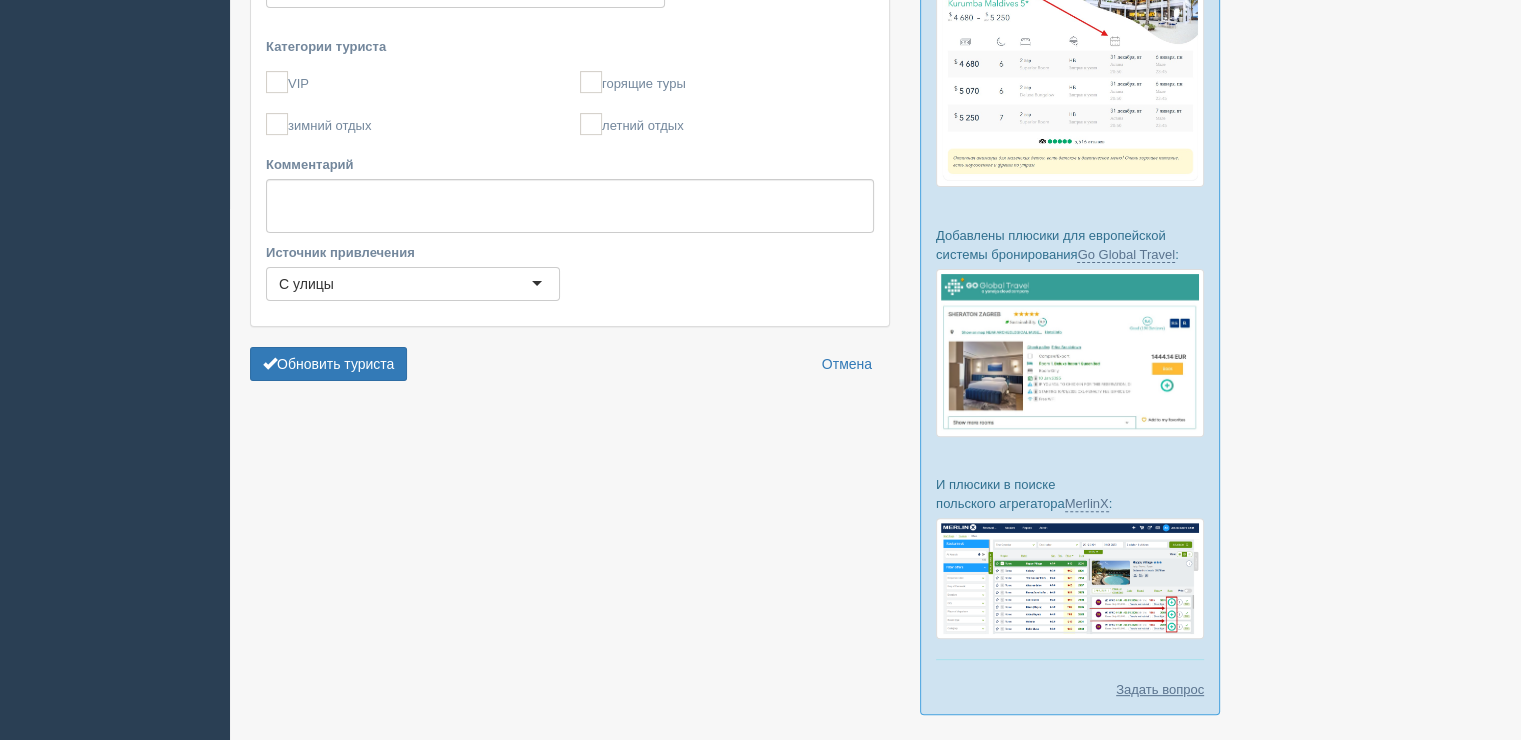 scroll, scrollTop: 596, scrollLeft: 0, axis: vertical 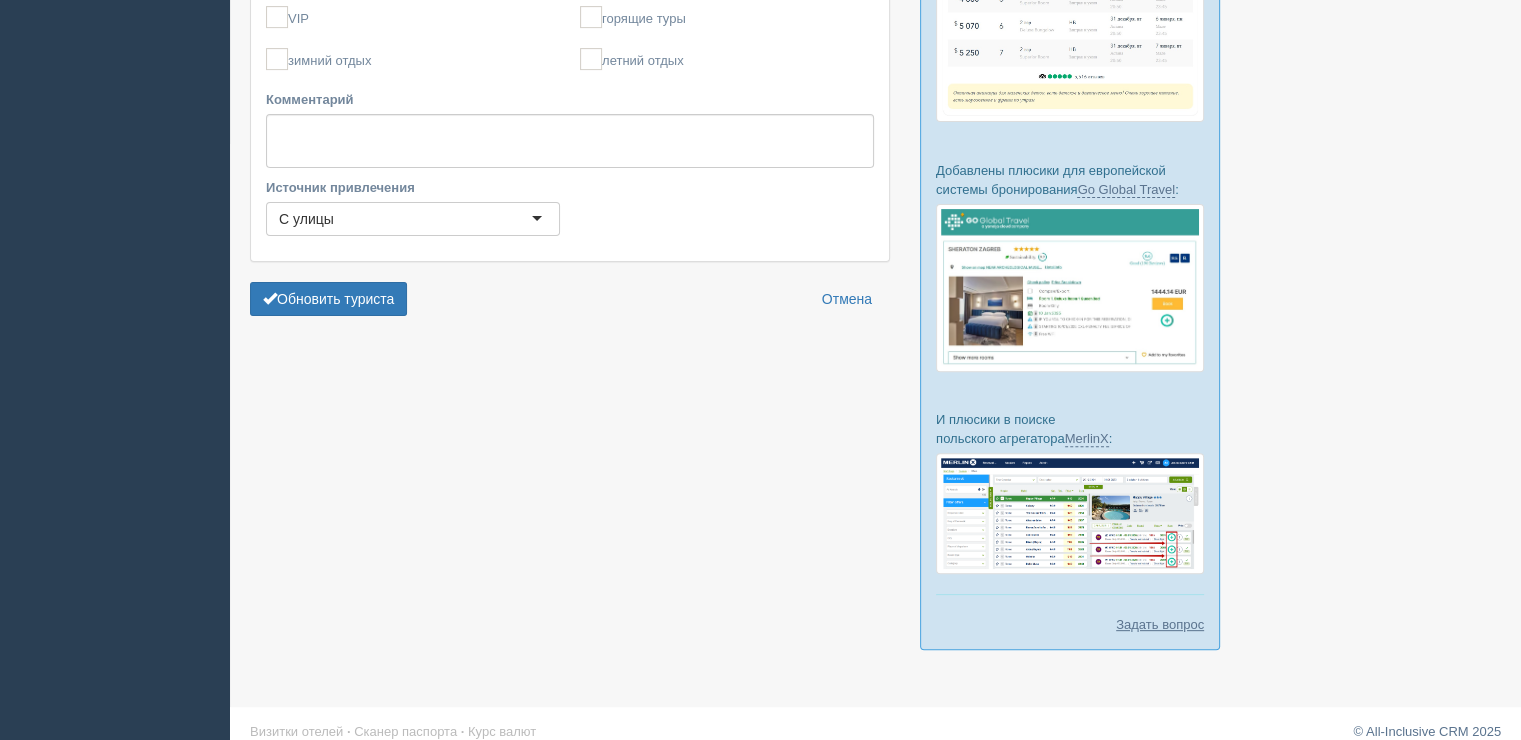 click on "ФИО
Рамазан Асанали
Муж
Жен
Муж
Муж
Жен
День рождения
25.04.2009
Телефоны
Kazakhstan +7 244 results found Afghanistan +93 Albania +355 Algeria +213 American Samoa +1 Andorra +376 Angola +244 Anguilla +1 Antigua & Barbuda +1 Argentina +54 Armenia +374 Aruba +297 Ascension Island +247 Australia +61 Austria +43 Azerbaijan +994 Bahamas +1 Bahrain +973 Bangladesh +880 Barbados +1 Belarus +375 Belgium +32 Belize +501 Benin +229 Bermuda +1 Bhutan +975 Bolivia +591 Bosnia & Herzegovina +387 Botswana +267 Brazil +55 British Indian Ocean Territory +246 British Virgin Islands +1 Brunei +673 Bulgaria +359 Burkina Faso +226 Burundi +257 Cambodia +855 Cameroon +237 Canada +1 Cape Verde +238 +599" at bounding box center (570, -81) 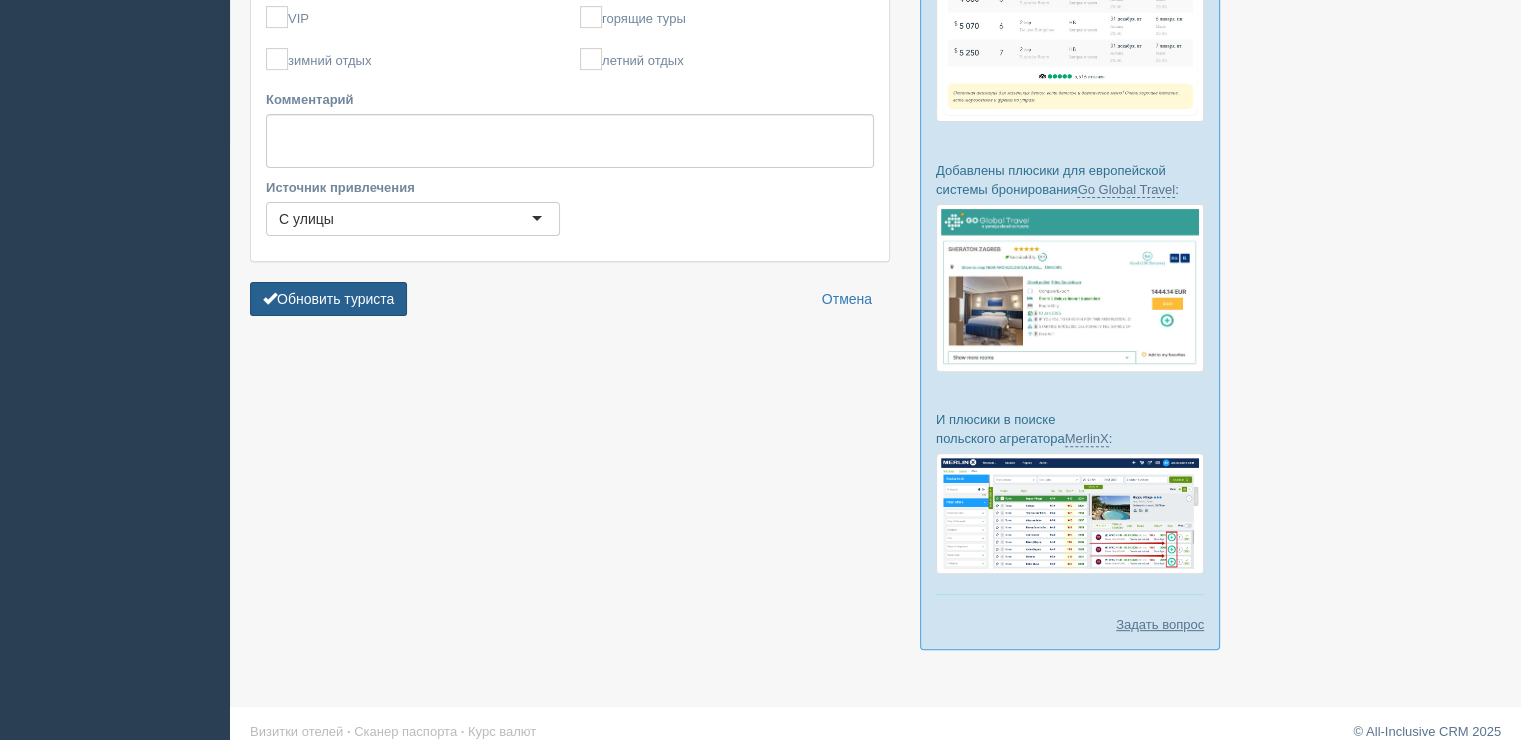 click on "Обновить туриста" at bounding box center (328, 299) 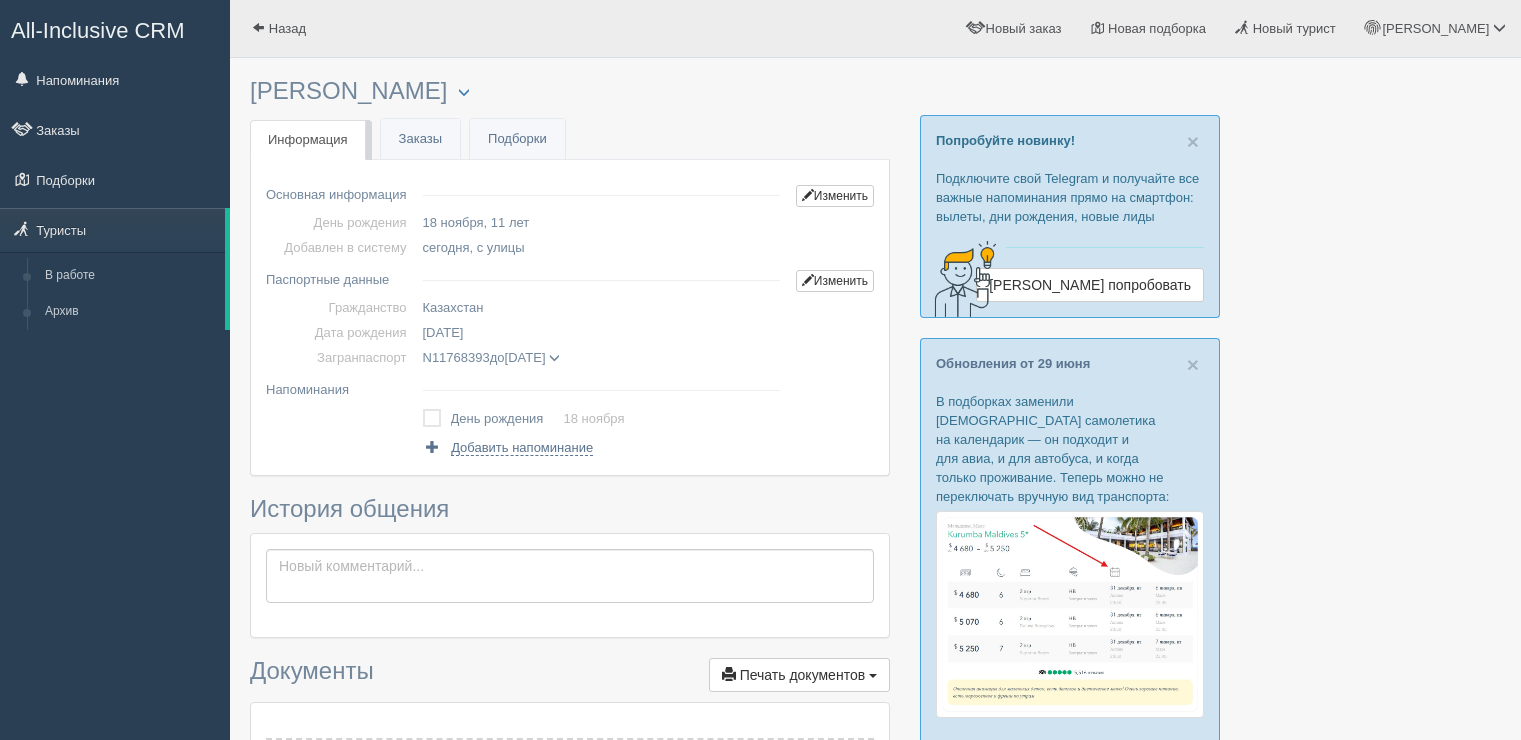 scroll, scrollTop: 0, scrollLeft: 0, axis: both 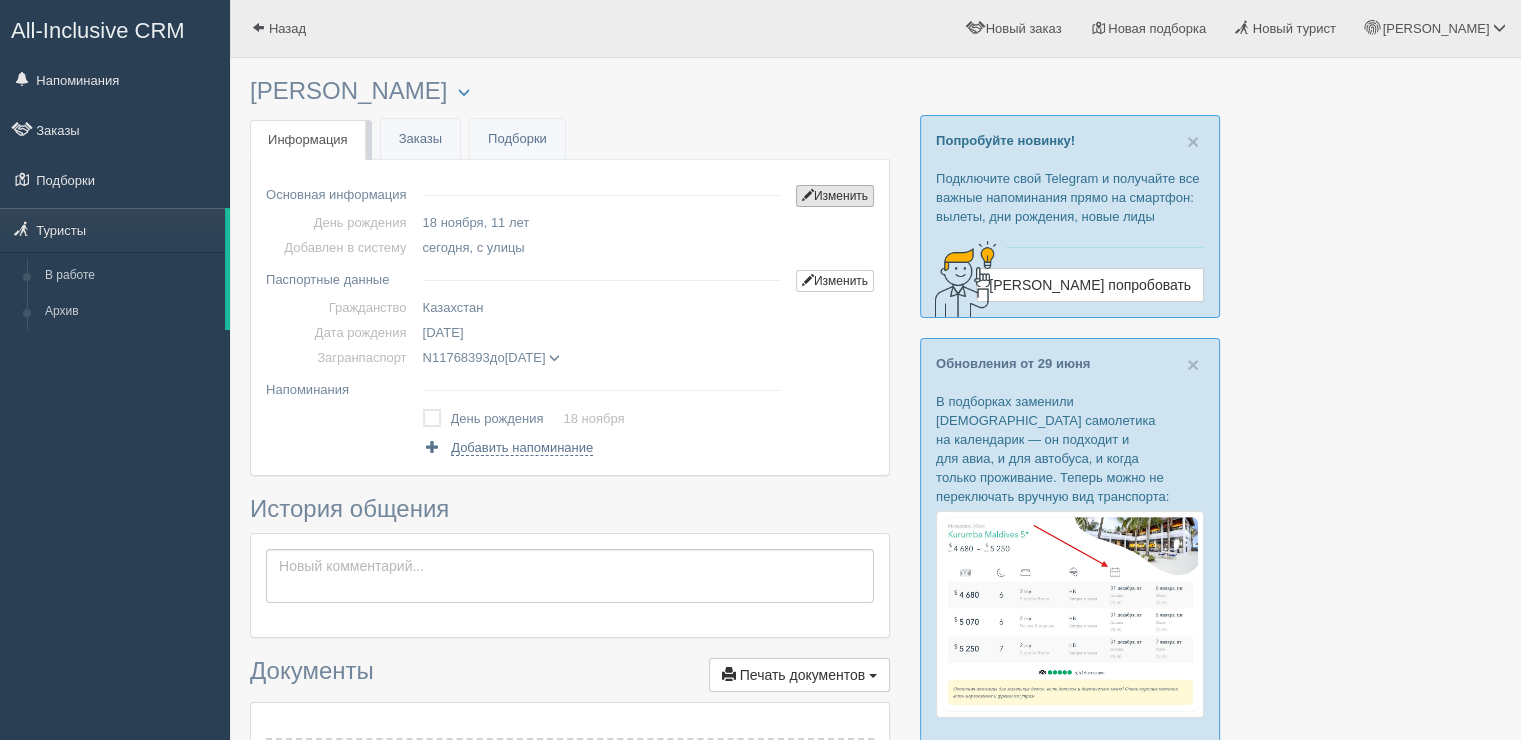 click on "Изменить" at bounding box center [835, 196] 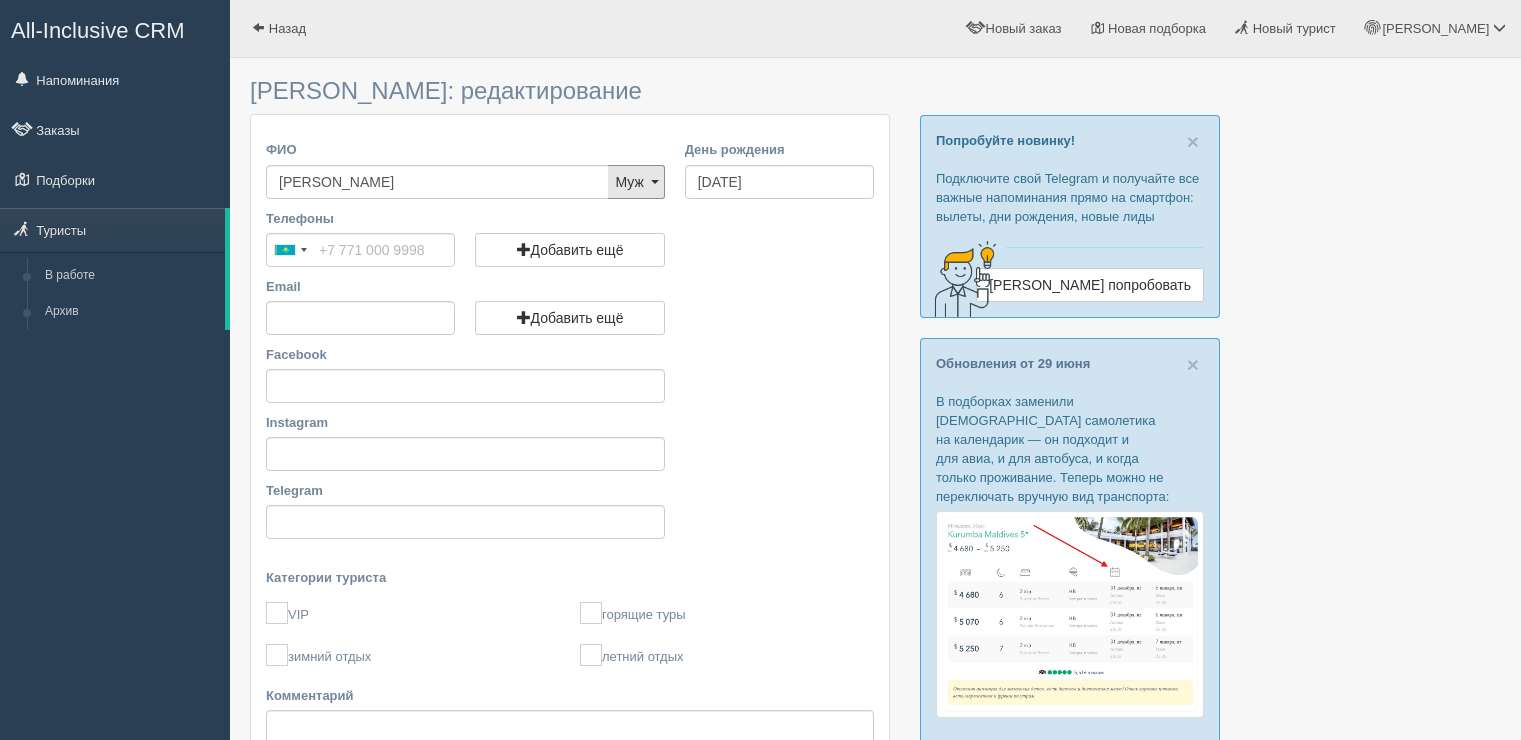 click on "Муж" at bounding box center [636, 182] 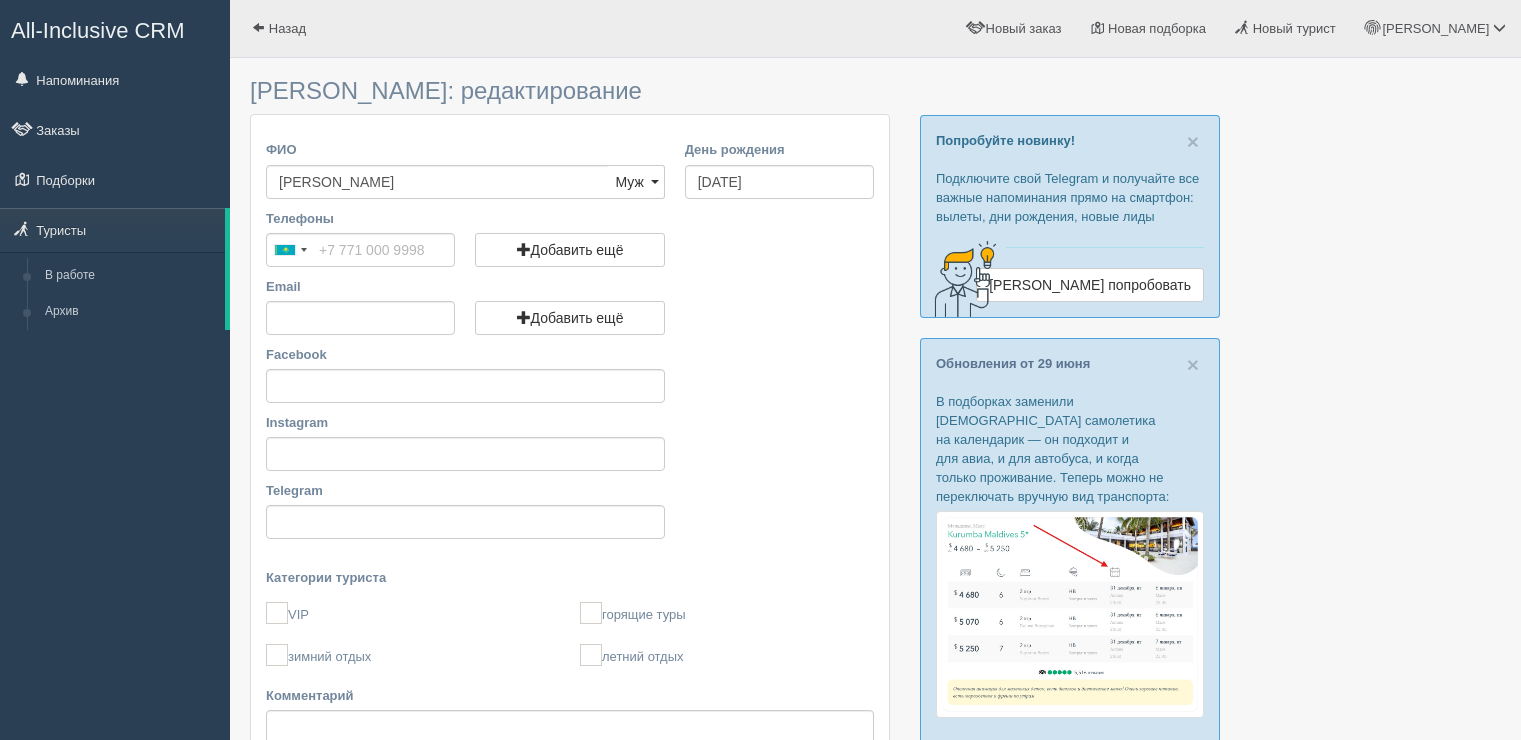 scroll, scrollTop: 0, scrollLeft: 0, axis: both 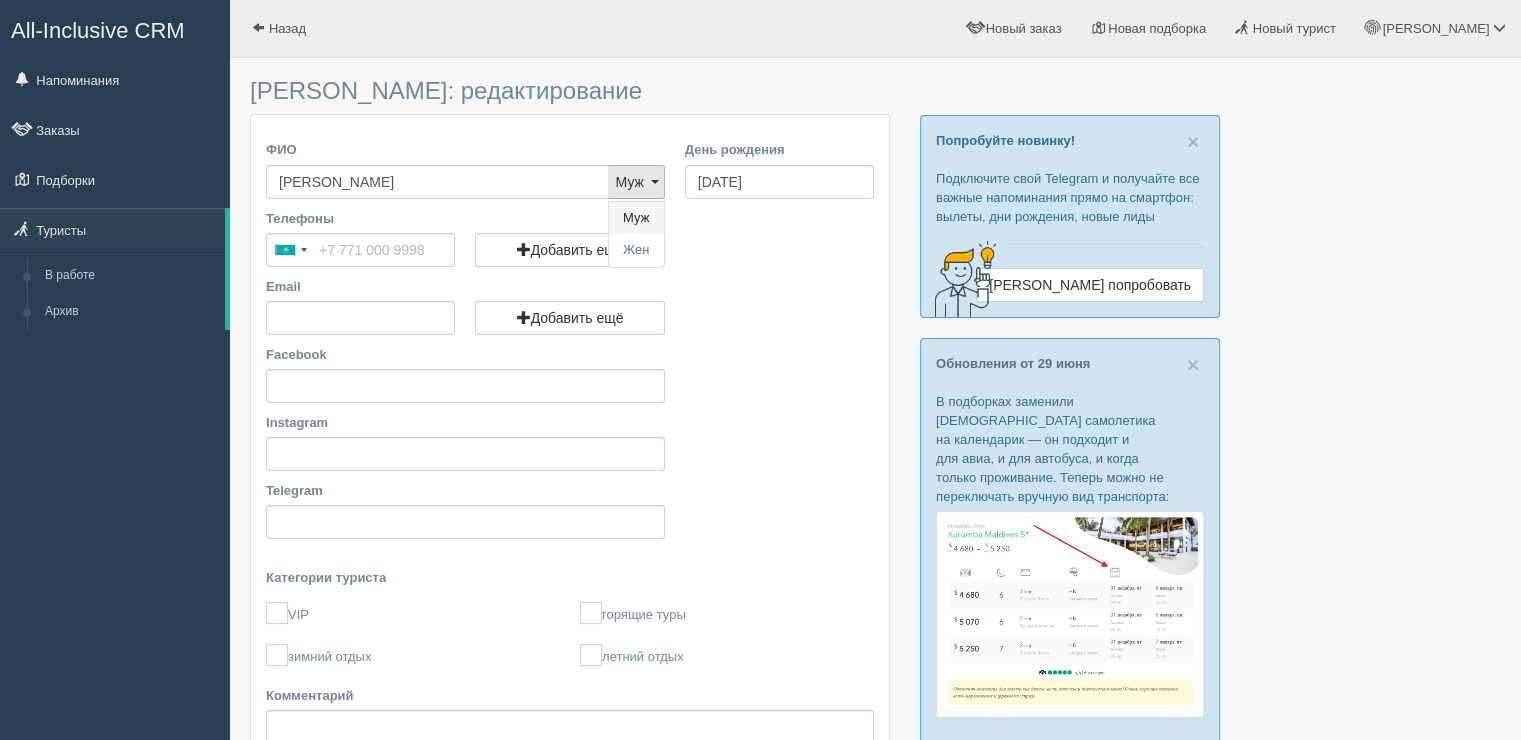 click on "Муж" at bounding box center [636, 218] 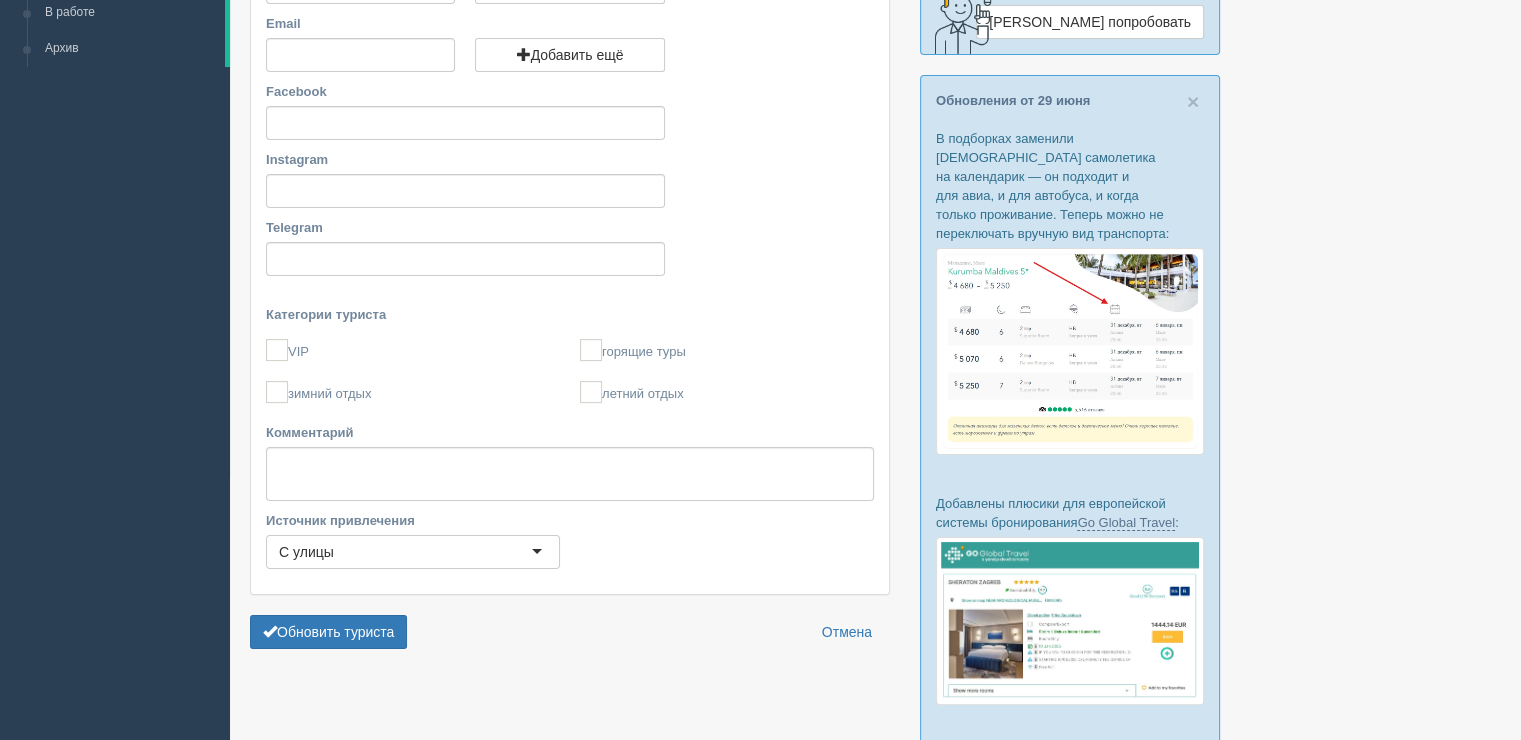 scroll, scrollTop: 400, scrollLeft: 0, axis: vertical 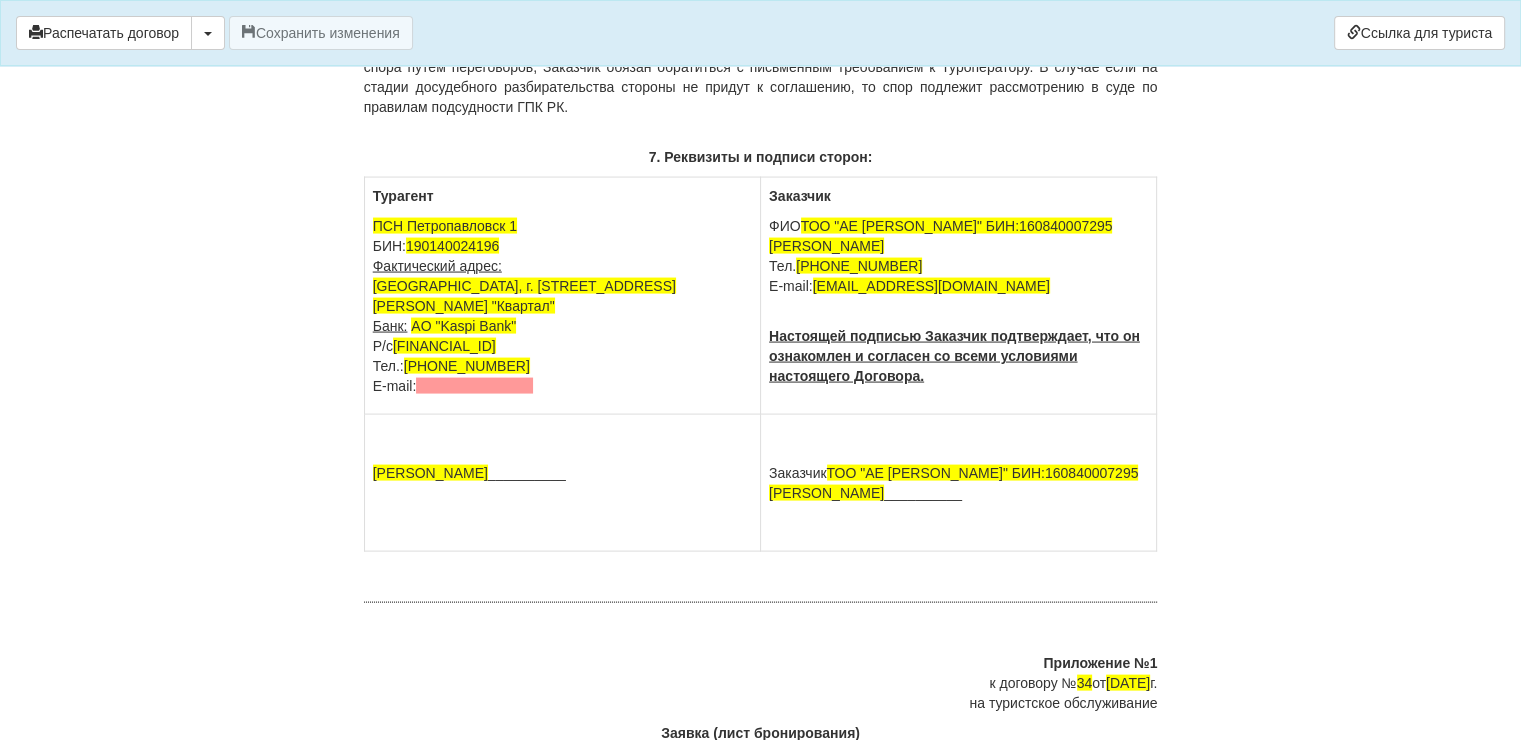 drag, startPoint x: 1039, startPoint y: 284, endPoint x: 814, endPoint y: 285, distance: 225.00223 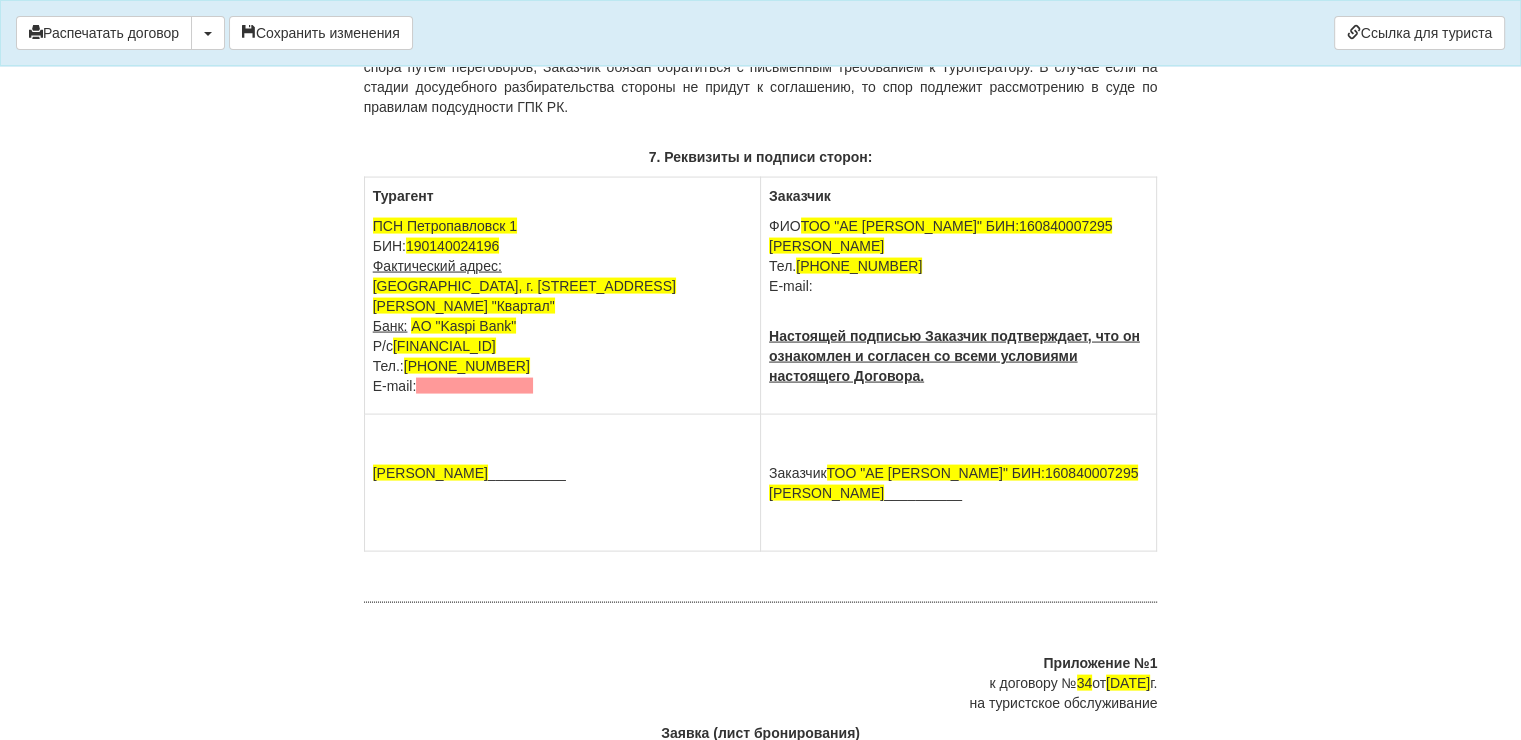 click on "×
Некоторые поля не заполнены
Мы подсветили  пустые поля  красным цветом.                Вы можете отредактировать текст и внести недостающие данные прямо в этом окне.
Для автоматического заполнения договора:
Необходимо добавить агентский договор с оператором Fun&Sun
Необходимо заполнить банковскую гарантию
Распечатать договор
Скачать PDF" at bounding box center (761, -1222) 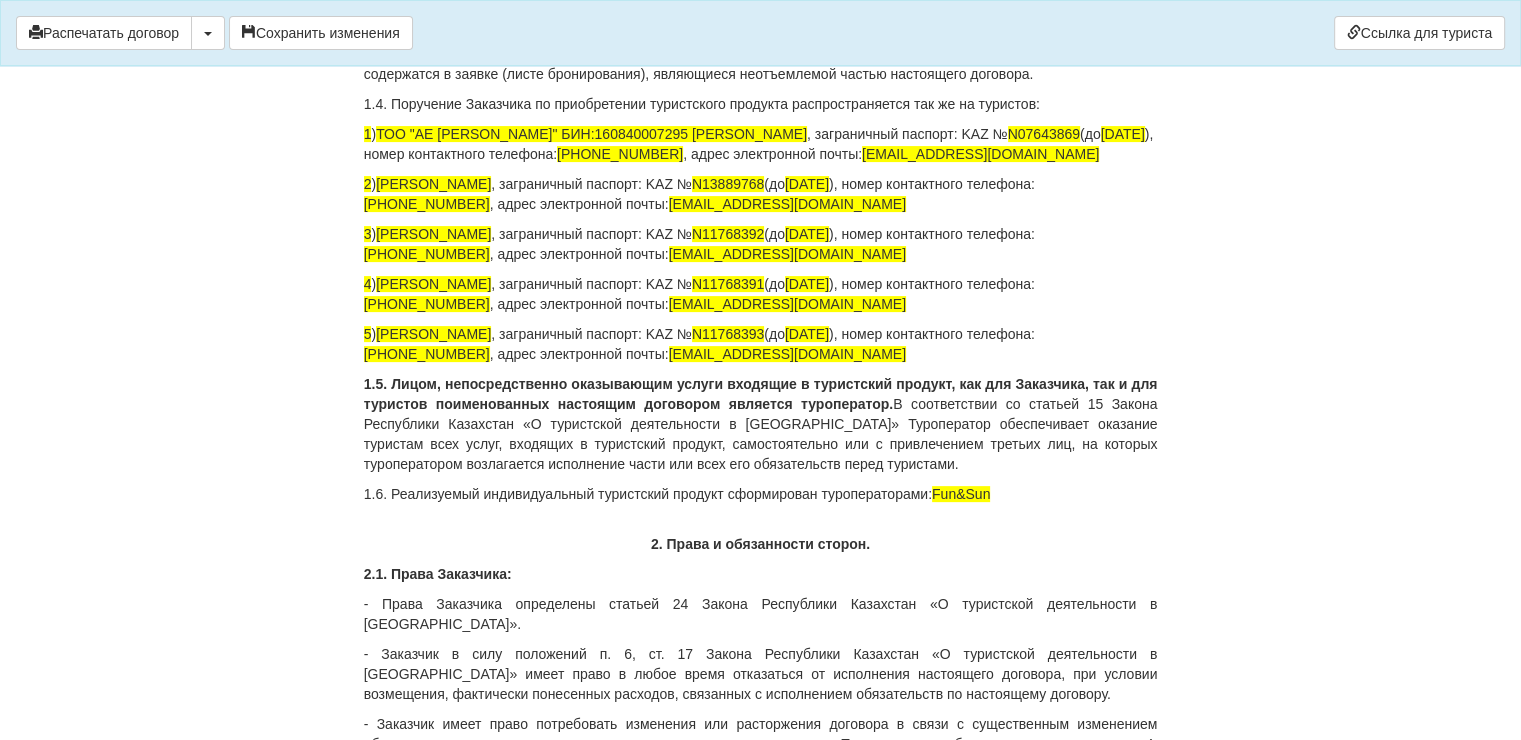 scroll, scrollTop: 400, scrollLeft: 0, axis: vertical 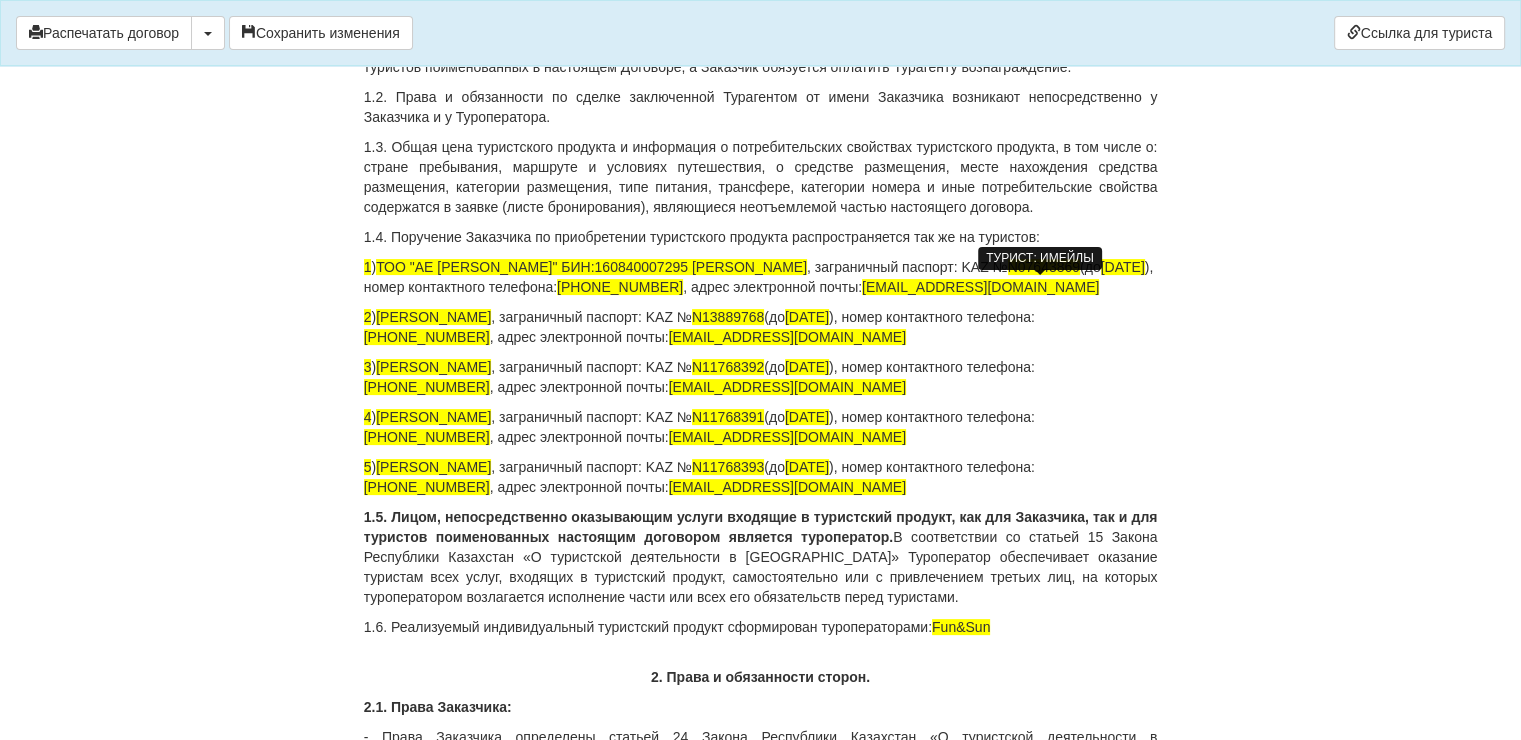 drag, startPoint x: 1146, startPoint y: 289, endPoint x: 933, endPoint y: 289, distance: 213 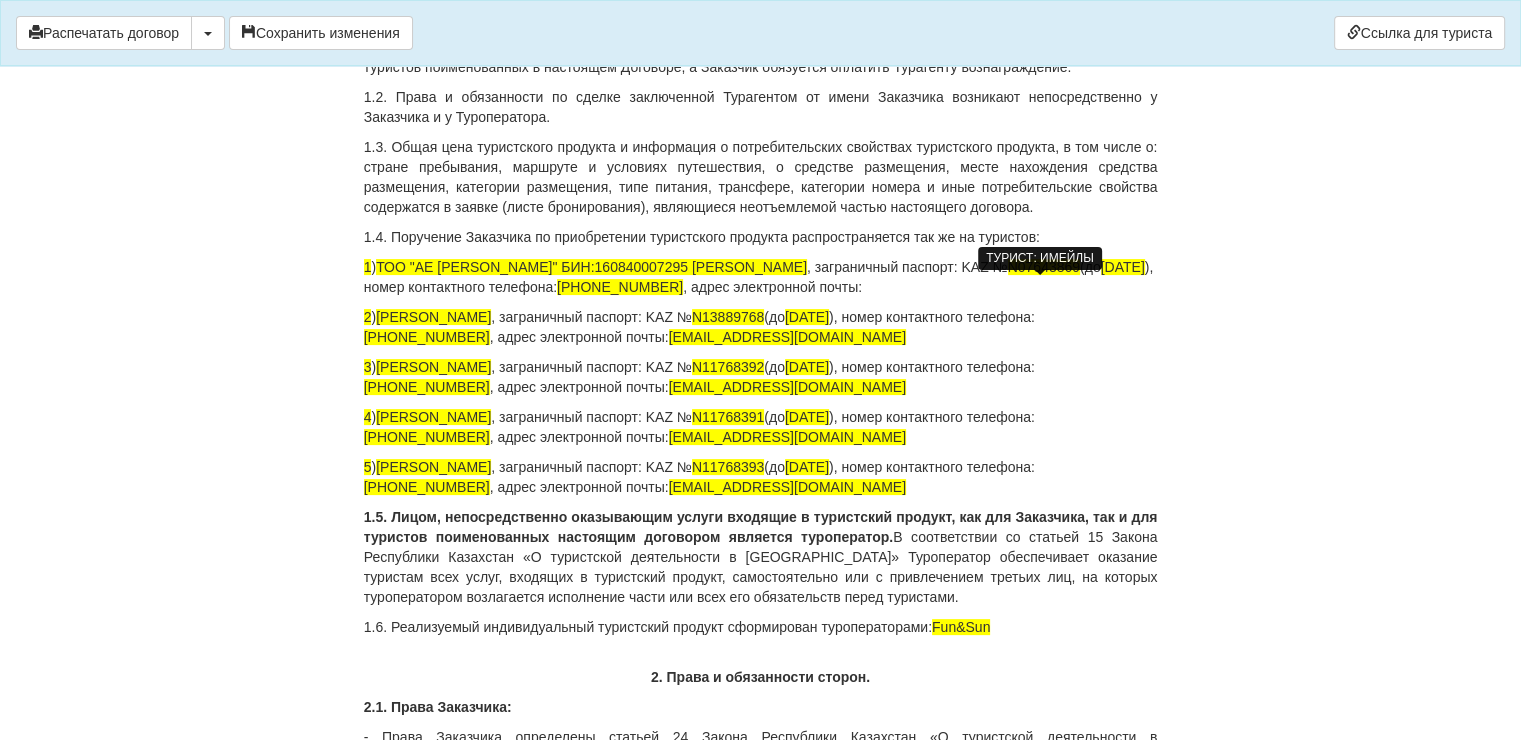 click on "×
Некоторые поля не заполнены
Мы подсветили  пустые поля  красным цветом.                Вы можете отредактировать текст и внести недостающие данные прямо в этом окне.
Для автоматического заполнения договора:
Необходимо добавить агентский договор с оператором Fun&Sun
Необходимо заполнить банковскую гарантию
Распечатать договор
Скачать PDF" at bounding box center (761, 2378) 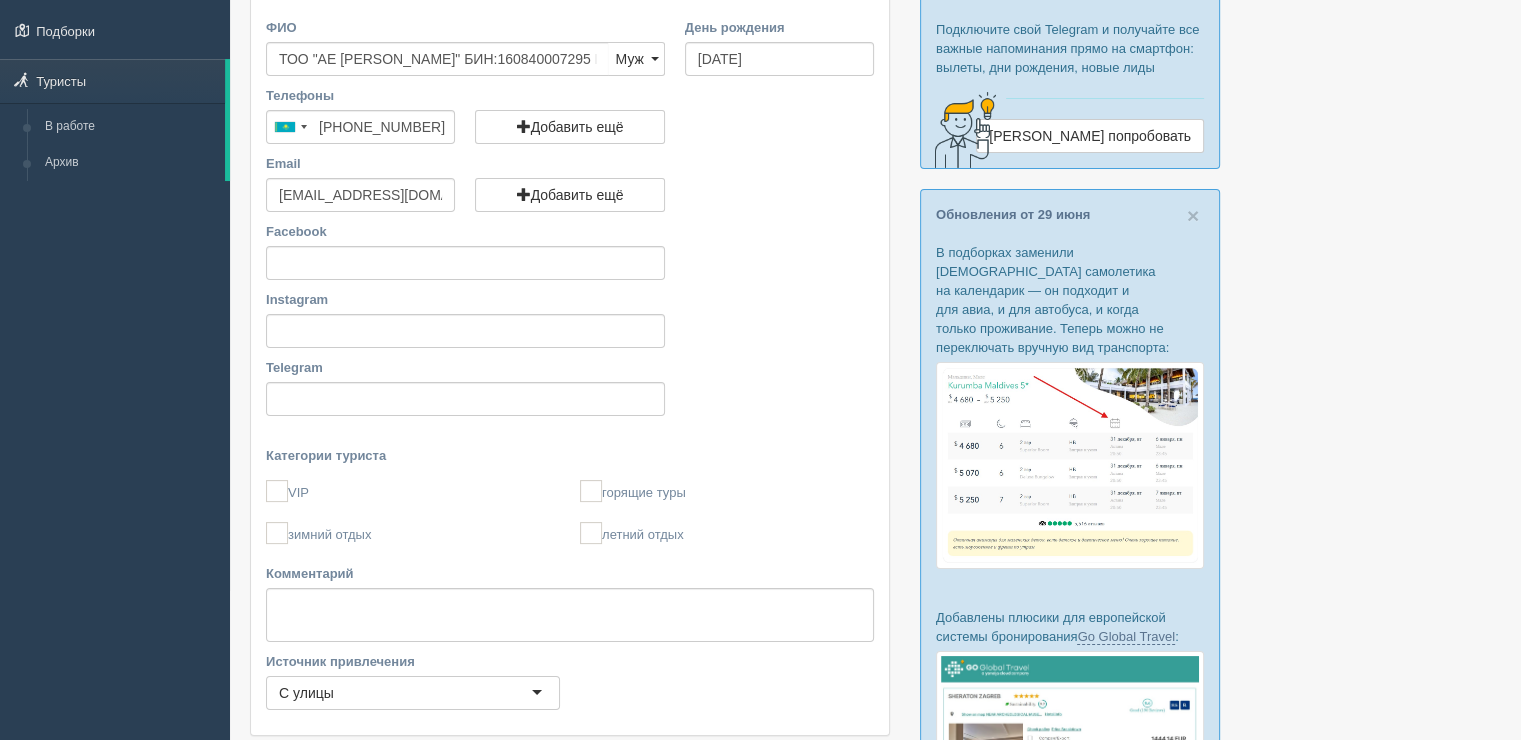 scroll, scrollTop: 266, scrollLeft: 0, axis: vertical 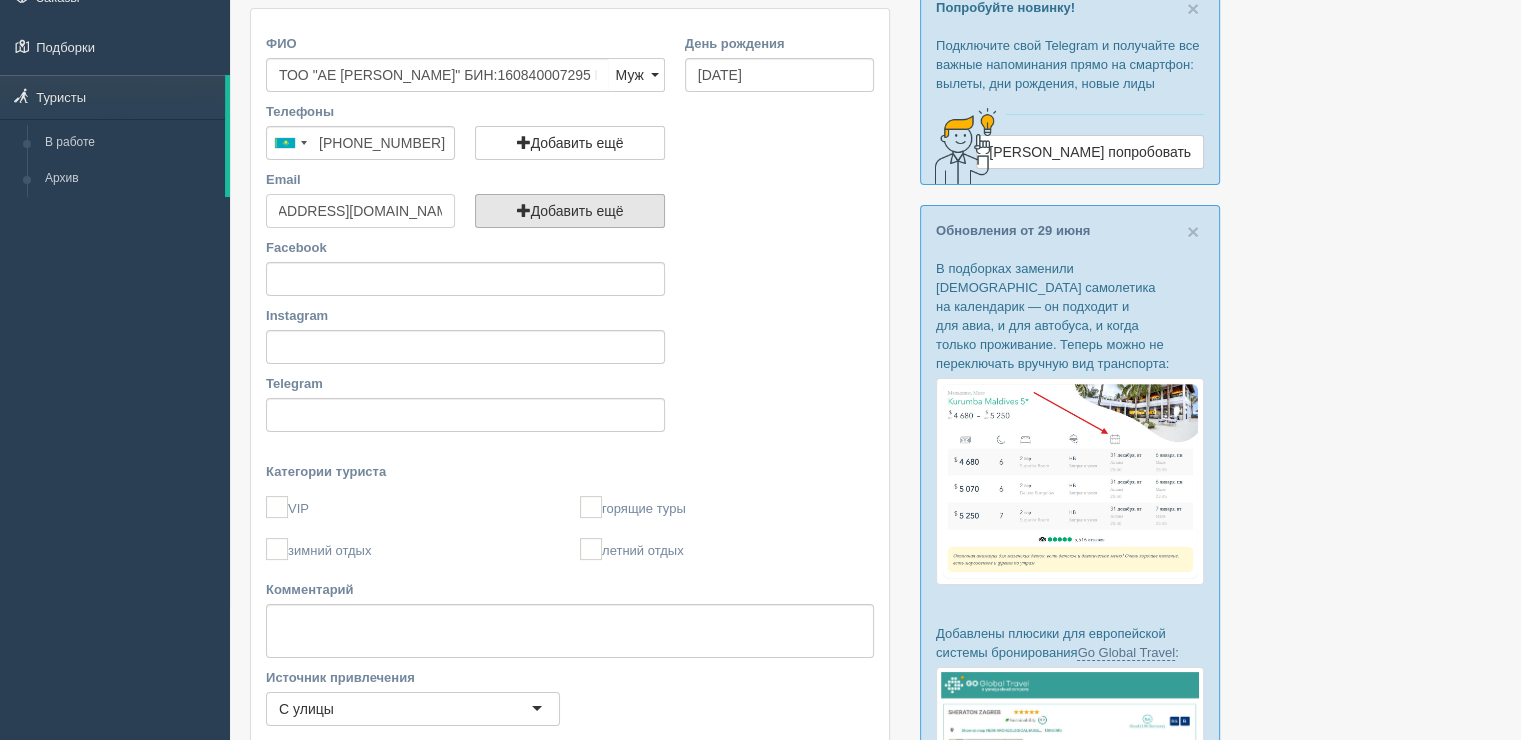 drag, startPoint x: 279, startPoint y: 215, endPoint x: 504, endPoint y: 208, distance: 225.10886 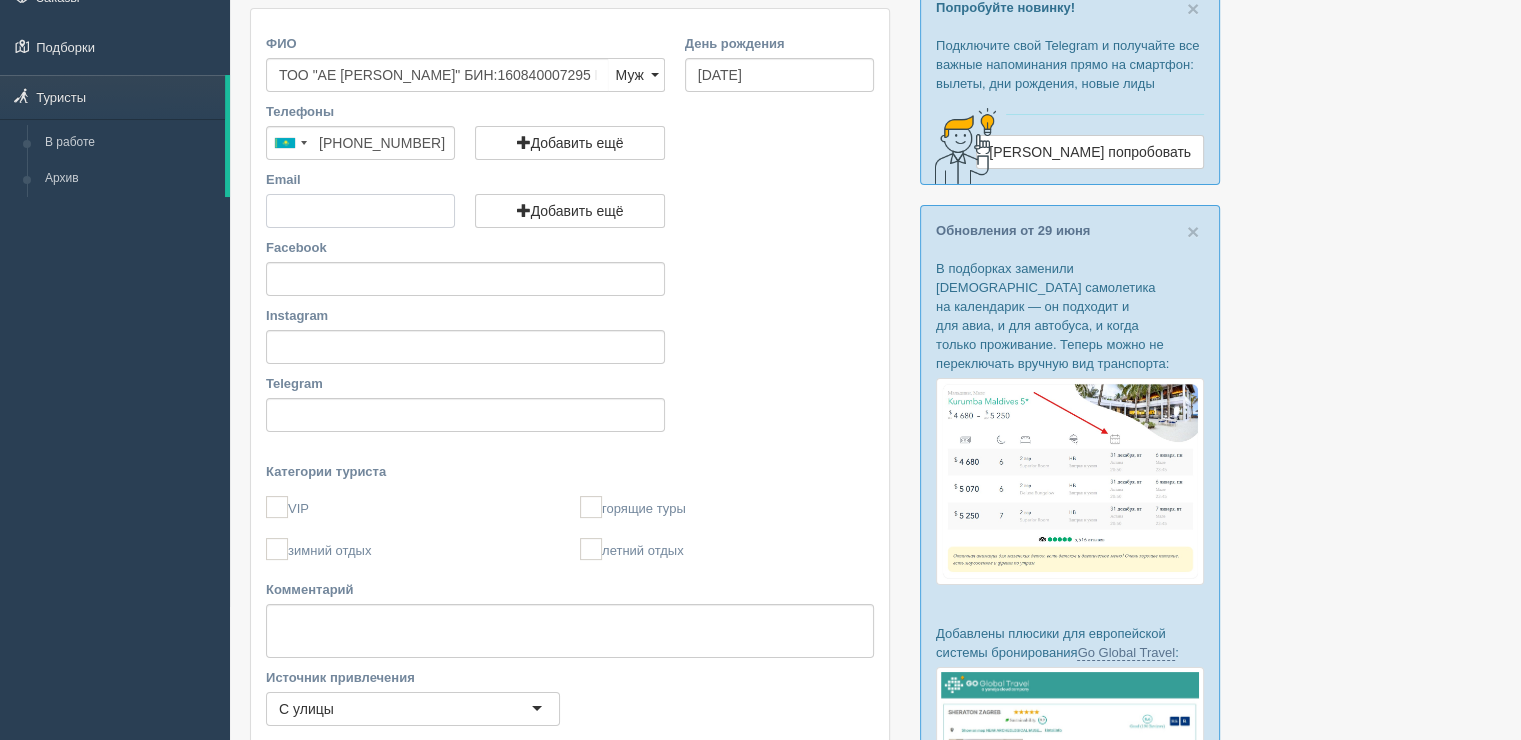 scroll, scrollTop: 0, scrollLeft: 0, axis: both 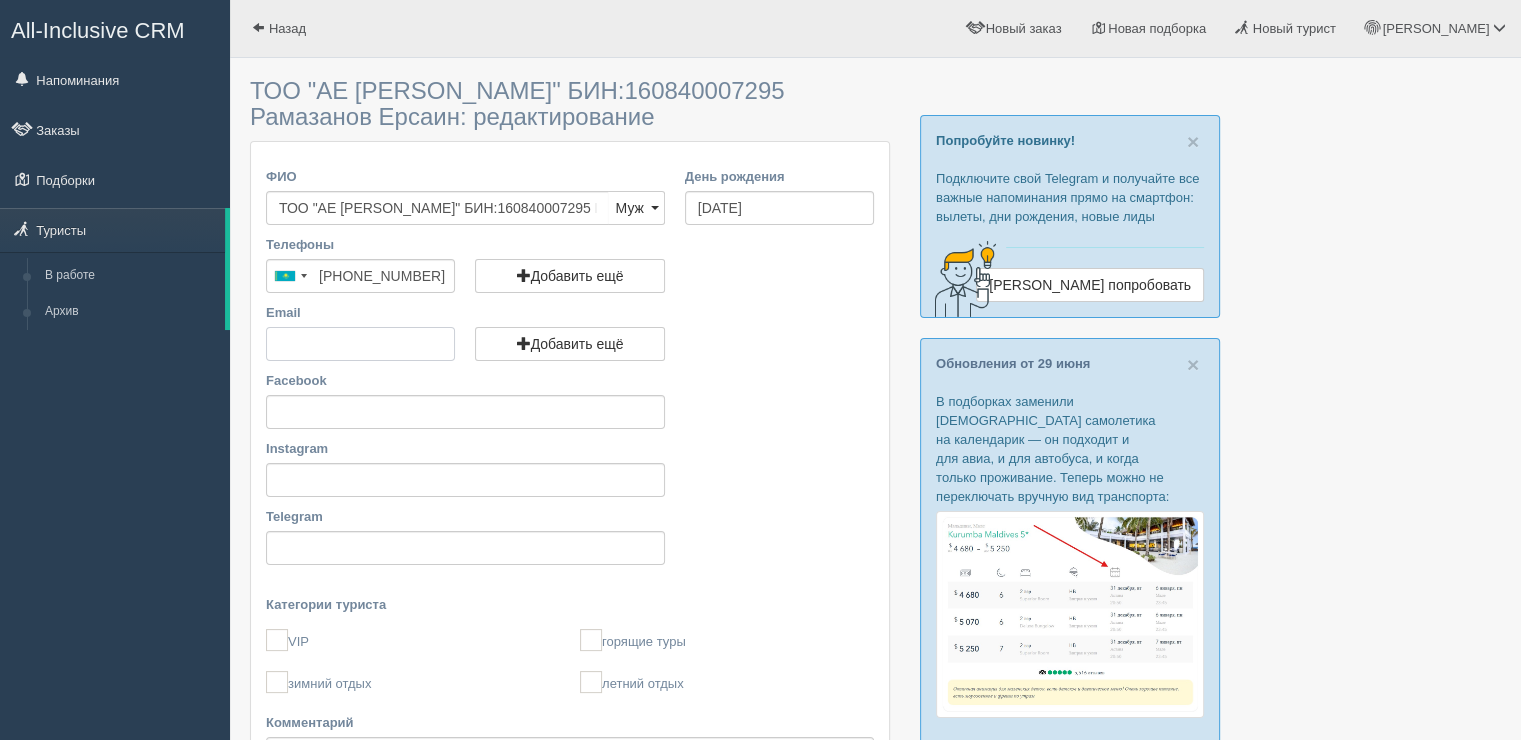 type 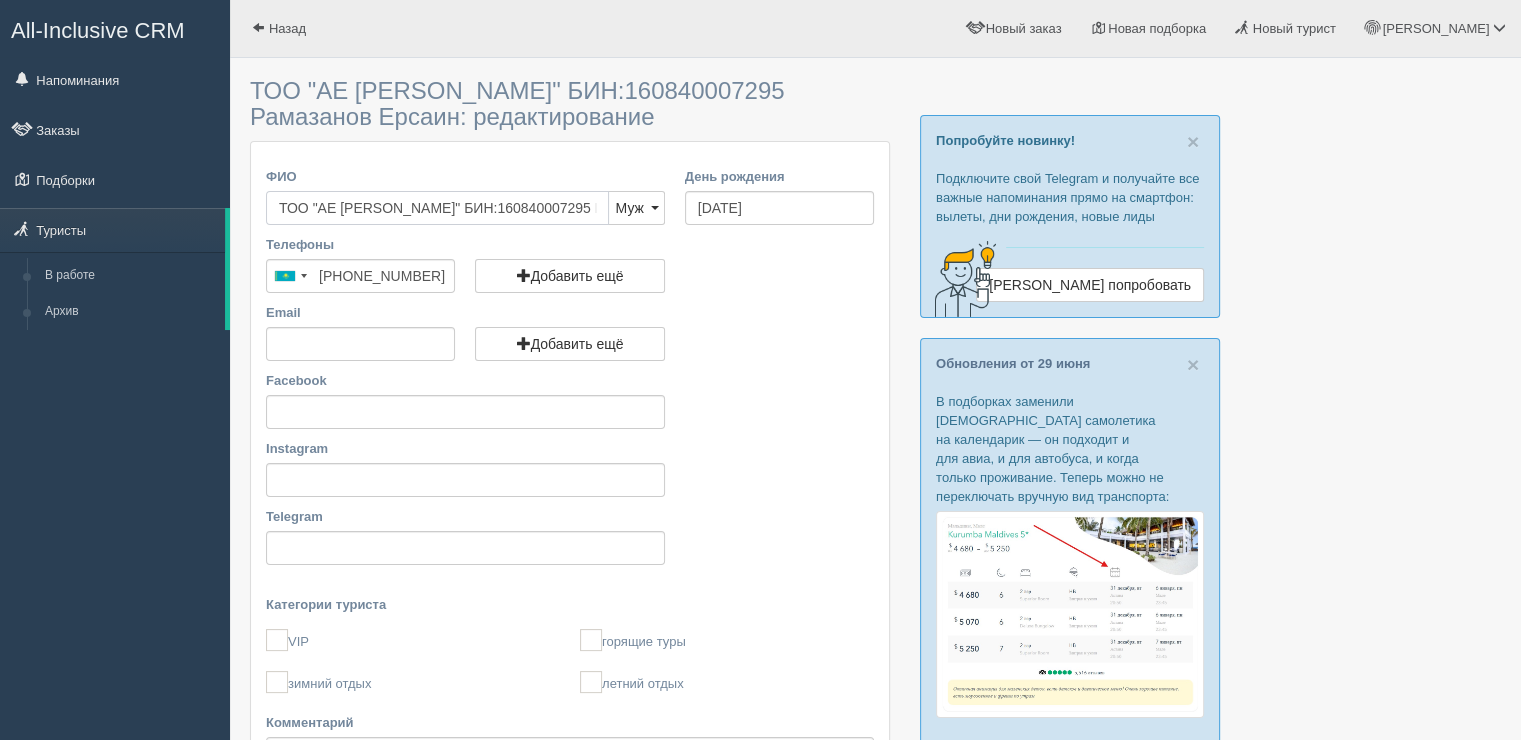 click on "ТОО "АЕ [PERSON_NAME]" БИН:160840007295 [PERSON_NAME]" at bounding box center (437, 208) 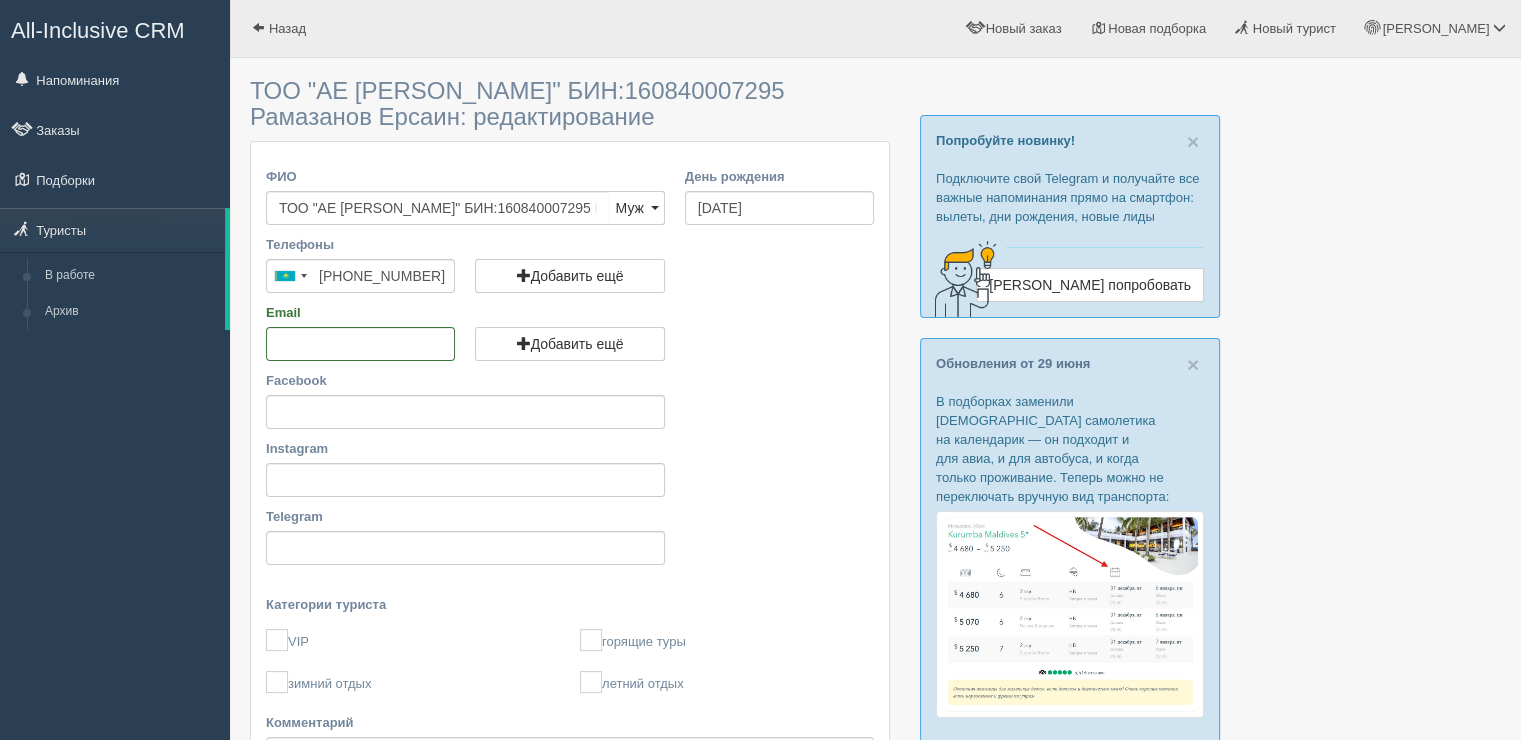 click on "ФИО
ТОО "АЕ Самрук Компани" БИН:160840007295 Рамазанов Ерсаин
Муж
Жен
Муж
Муж
Жен
День рождения
26.06.1983
Телефоны
Kazakhstan +7 244 results found Afghanistan +93 Albania +355 Algeria +213 American Samoa +1 Andorra +376 Angola +244 Anguilla +1 Antigua & Barbuda +1 Argentina +54 Armenia +374 Aruba +297 Ascension Island +247 Australia +61 Austria +43 Azerbaijan +994 Bahamas +1 Bahrain +973 Bangladesh +880 Barbados +1 Belarus +375 Belgium +32 Belize +501 Benin +229 Bermuda +1 Bhutan +975 Bolivia +591 Bosnia & Herzegovina +387 Botswana +267 Brazil +55 British Indian Ocean Territory +246 British Virgin Islands +1 Brunei +673 Bulgaria +359 Burkina Faso +226 Burundi +257 +855" at bounding box center [570, 513] 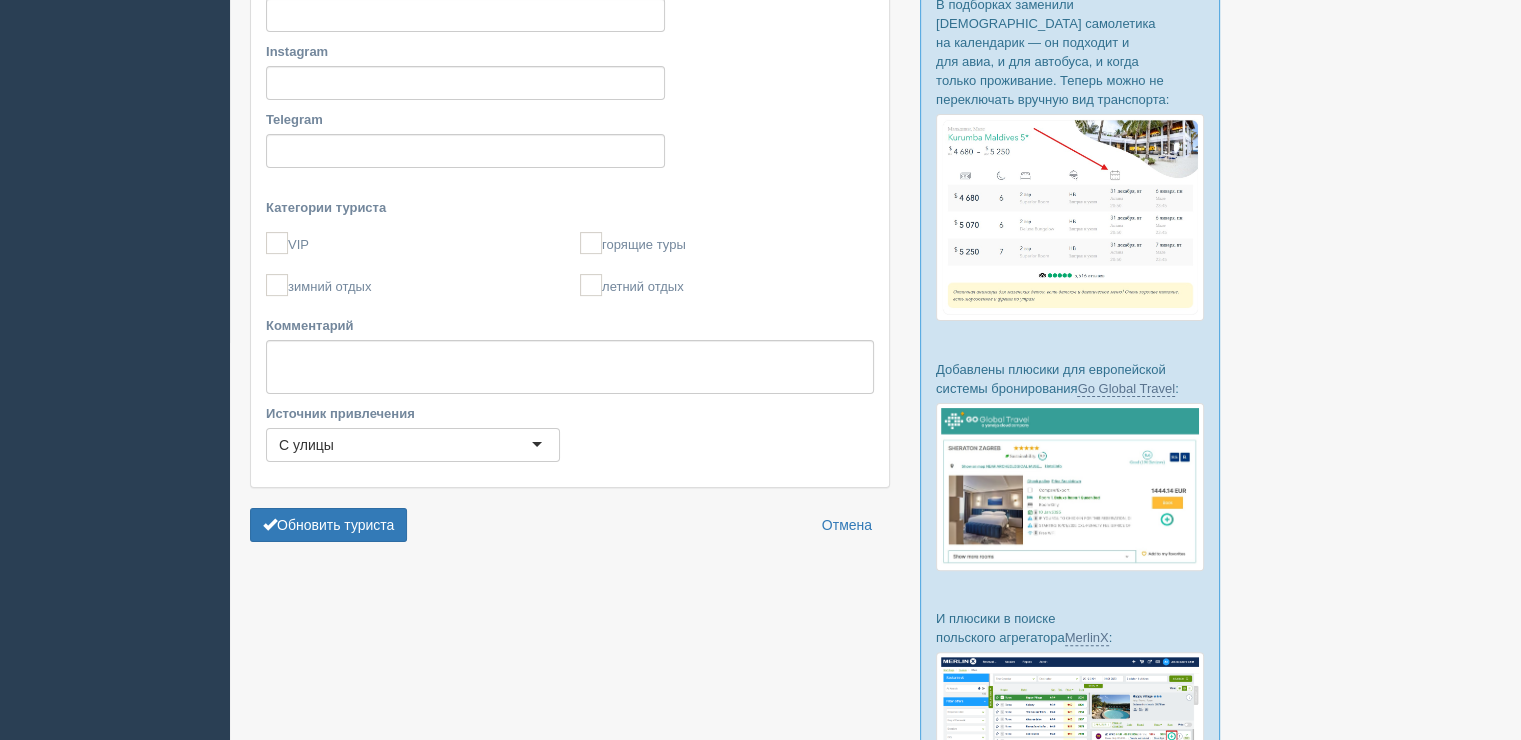 scroll, scrollTop: 400, scrollLeft: 0, axis: vertical 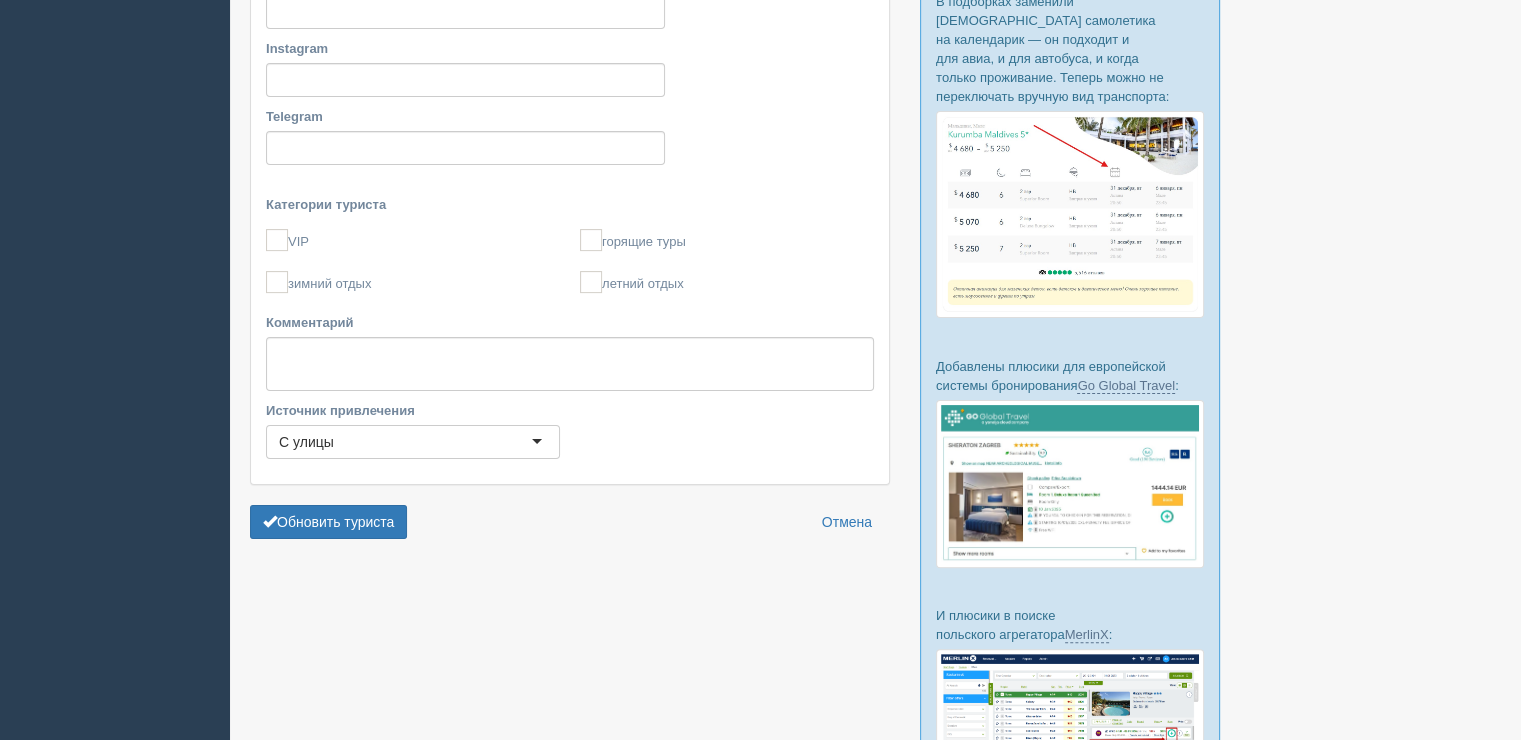click on "ФИО
ТОО "АЕ Самрук Компани" БИН:160840007295 Рамазанов Ерсаин
Муж
Жен
Муж
Муж
Жен
День рождения
26.06.1983
Телефоны
Kazakhstan +7 244 results found Afghanistan +93 Albania +355 Algeria +213 American Samoa +1 Andorra +376 Angola +244 Anguilla +1 Antigua & Barbuda +1 Argentina +54 Armenia +374 Aruba +297 Ascension Island +247 Australia +61 Austria +43 Azerbaijan +994 Bahamas +1 Bahrain +973 Bangladesh +880 Barbados +1 Belarus +375 Belgium +32 Belize +501 Benin +229 Bermuda +1 Bhutan +975 Bolivia +591 Bosnia & Herzegovina +387 Botswana +267 Brazil +55 British Indian Ocean Territory +246 British Virgin Islands +1 Brunei +673 Bulgaria +359 Burkina Faso +226 Burundi" at bounding box center (570, 142) 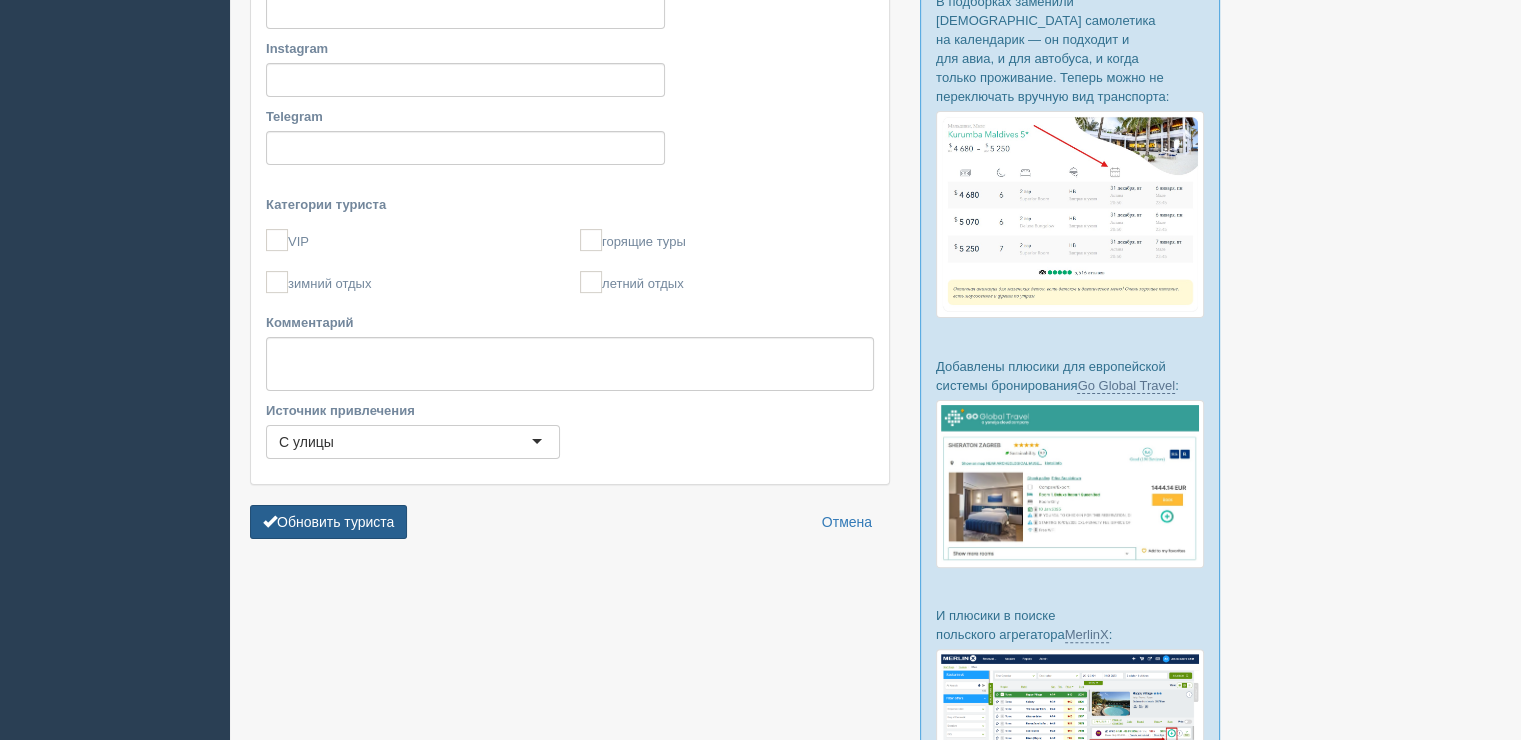click on "Обновить туриста" at bounding box center (328, 522) 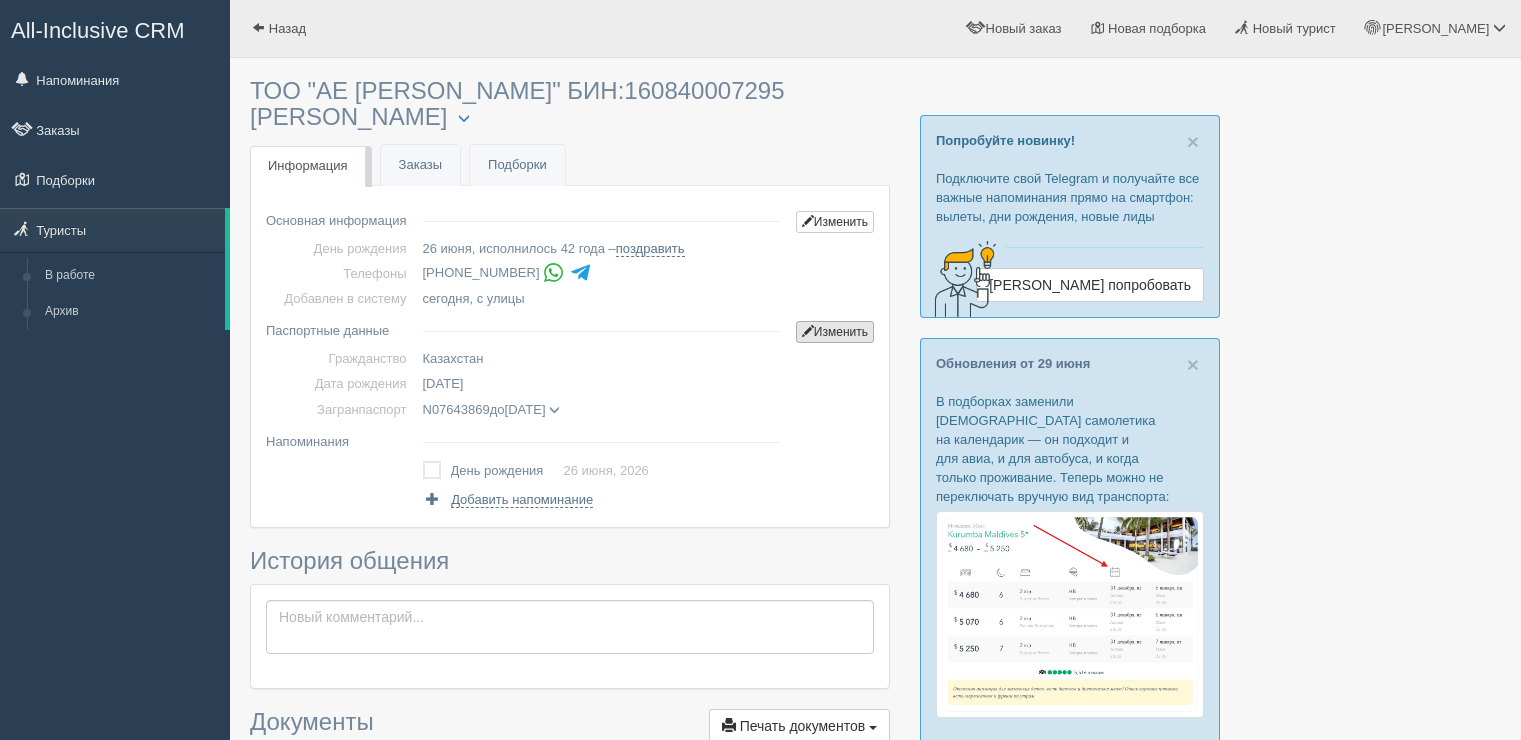 scroll, scrollTop: 0, scrollLeft: 0, axis: both 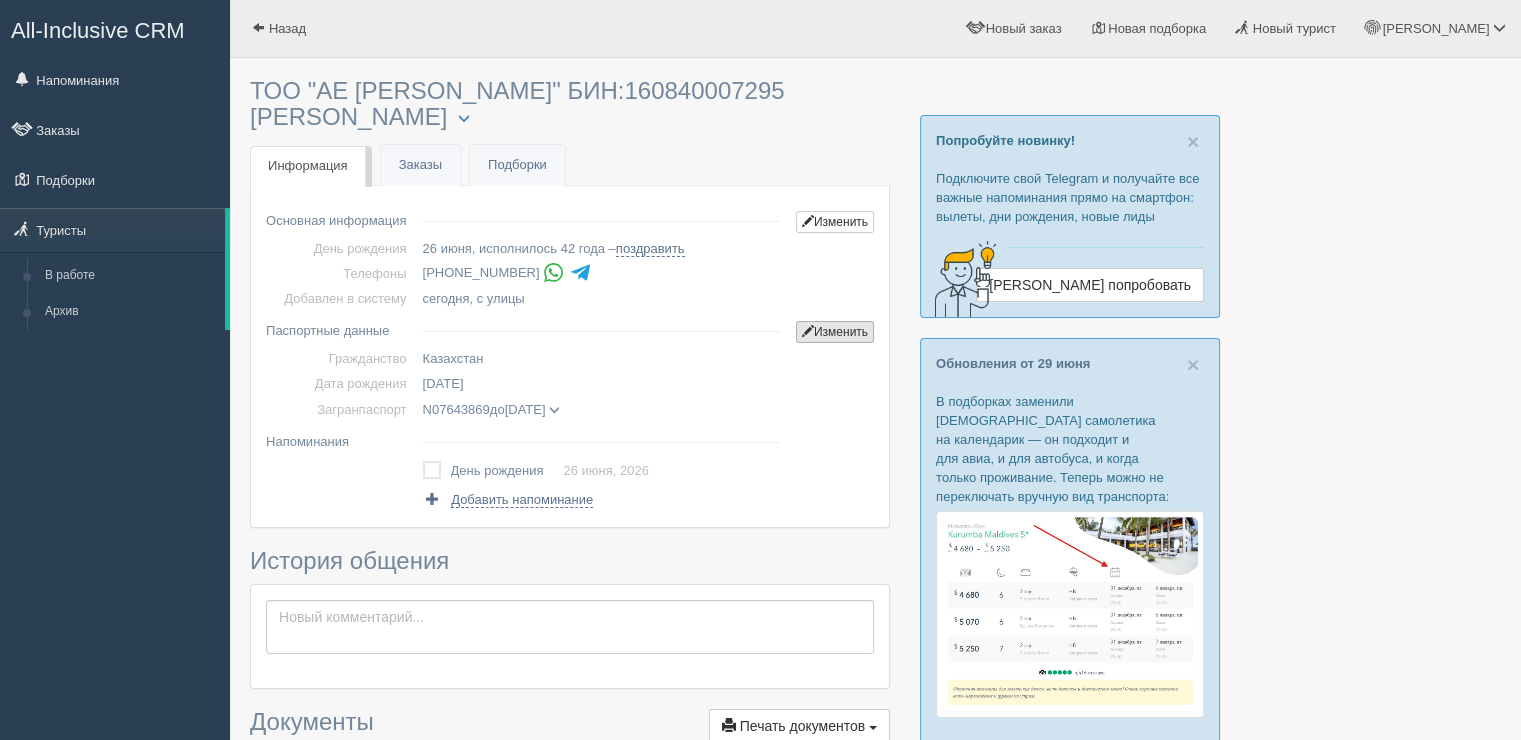 click on "Изменить" at bounding box center (835, 332) 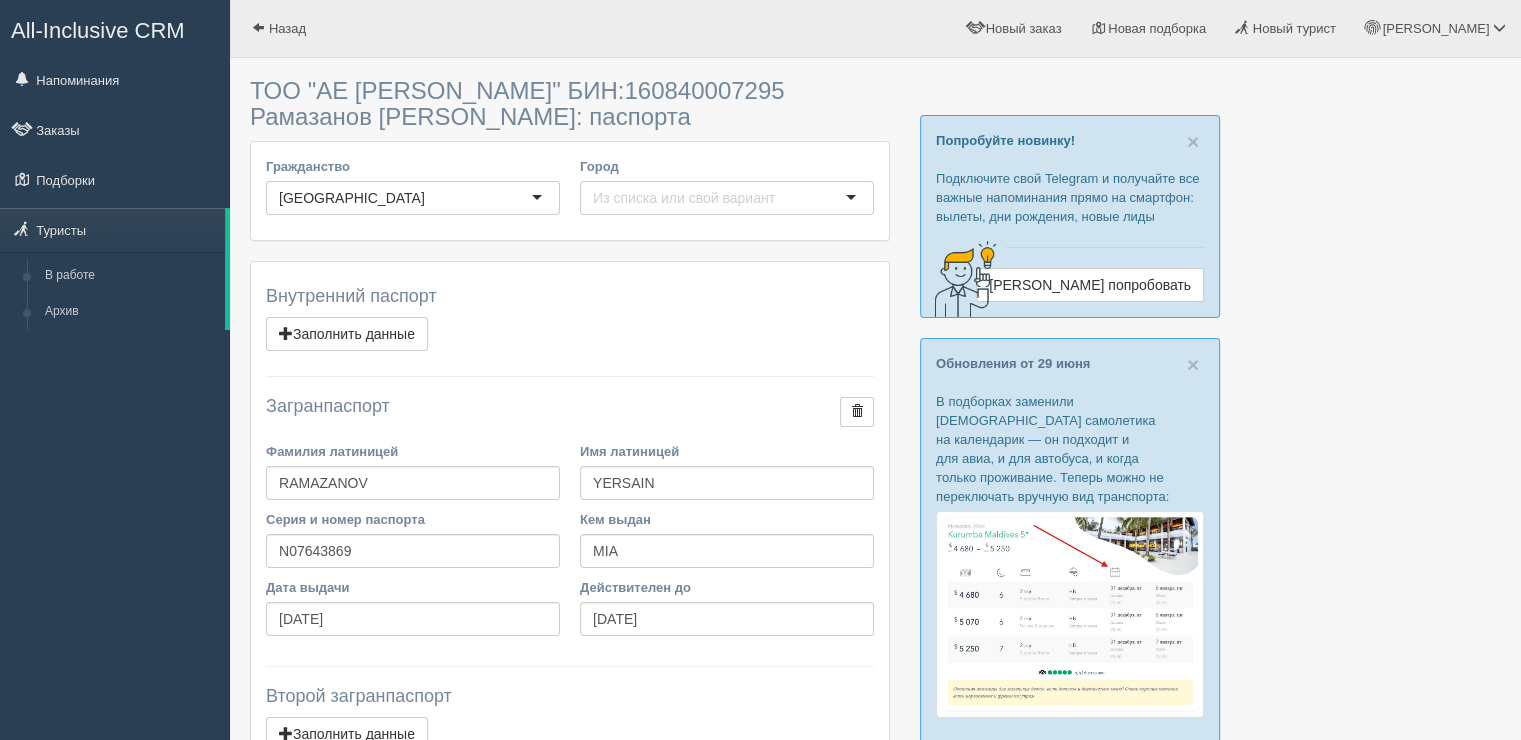 scroll, scrollTop: 133, scrollLeft: 0, axis: vertical 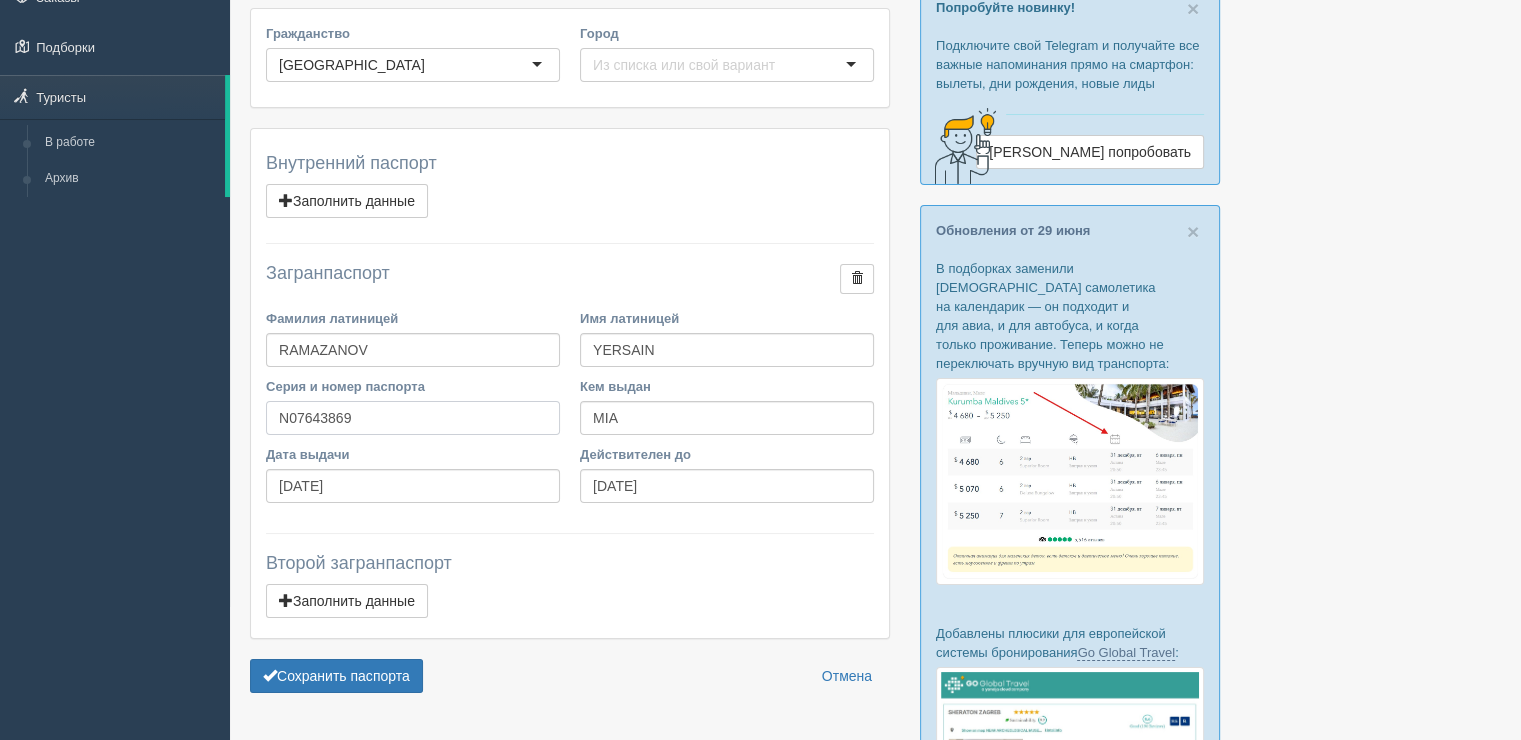 click on "N07643869" at bounding box center (413, 418) 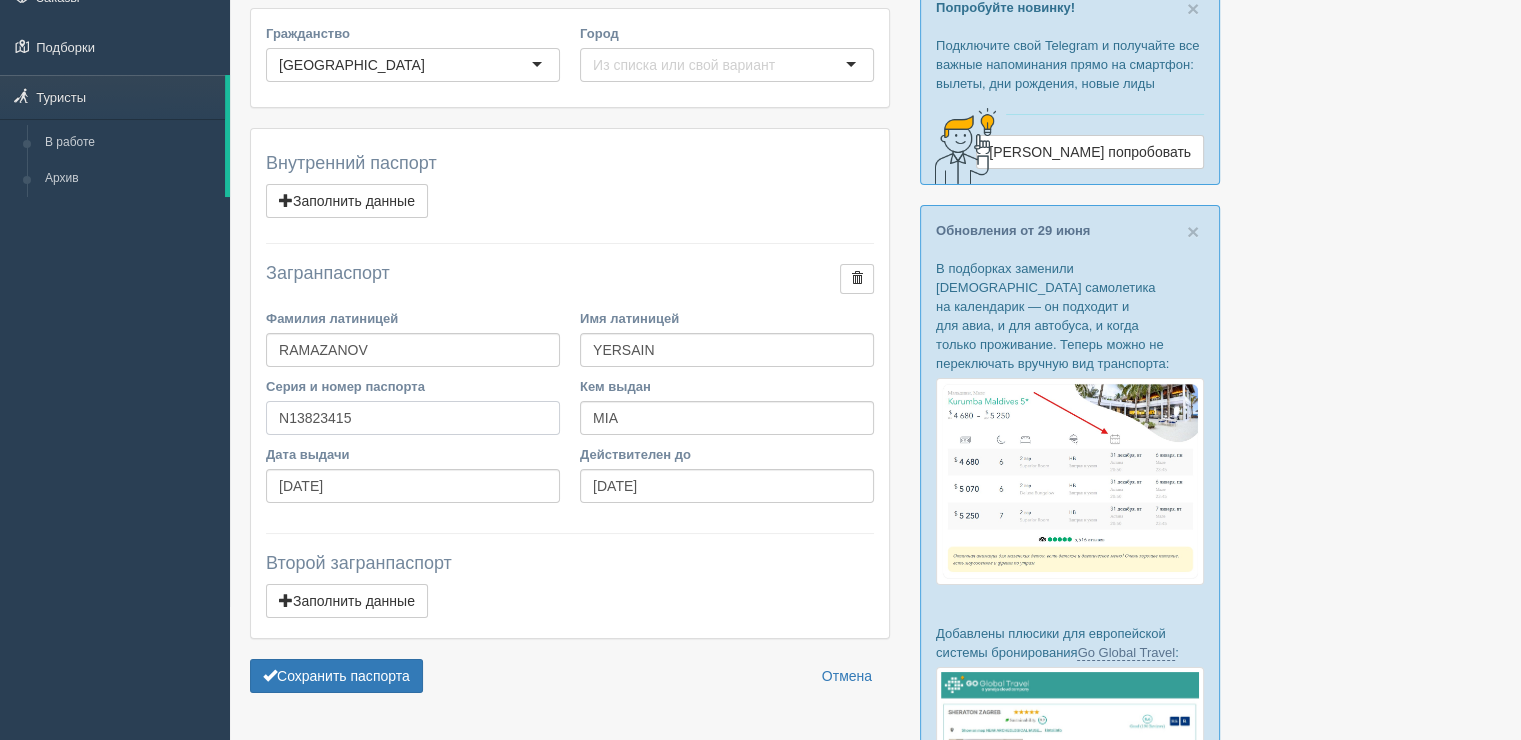 type on "N13823415" 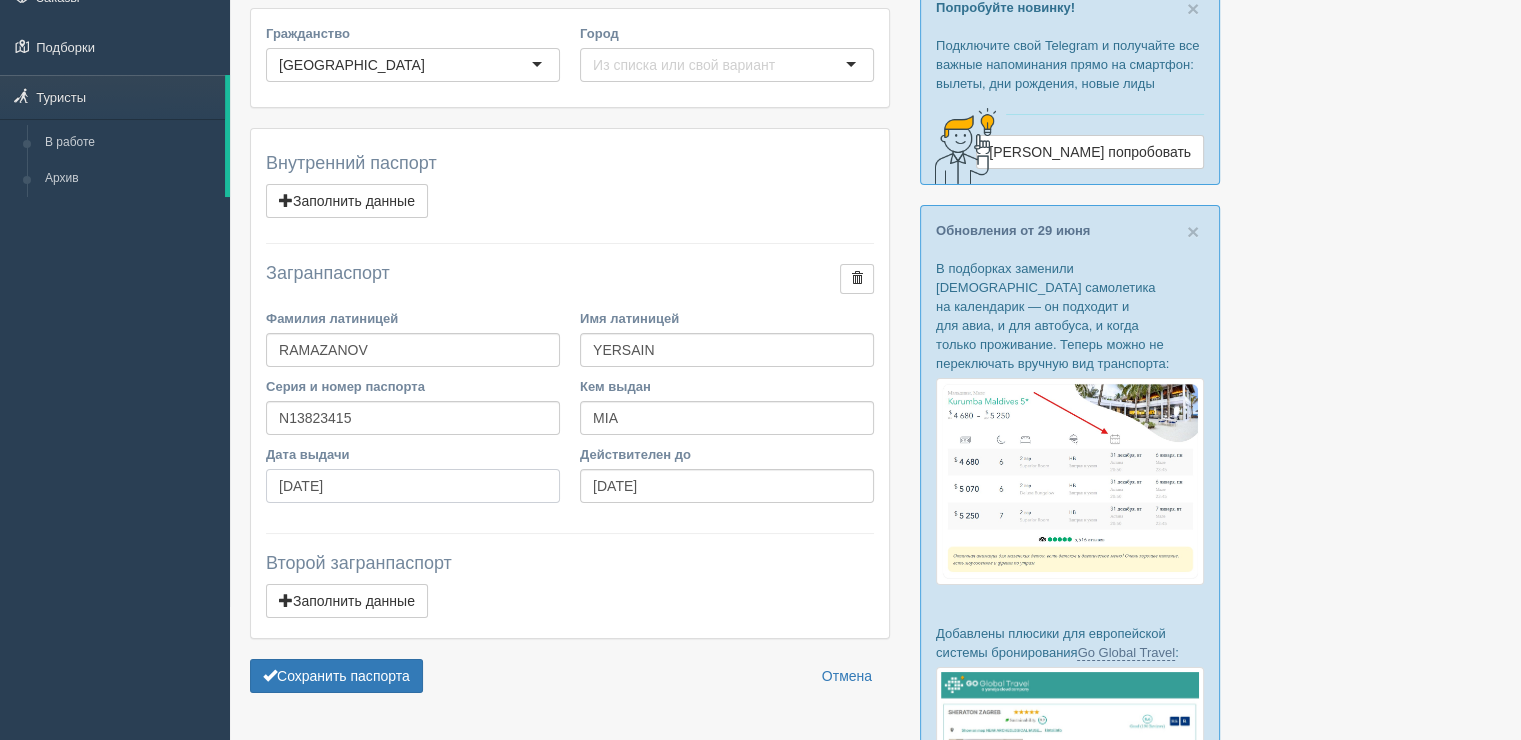 click on "[DATE]" at bounding box center [413, 486] 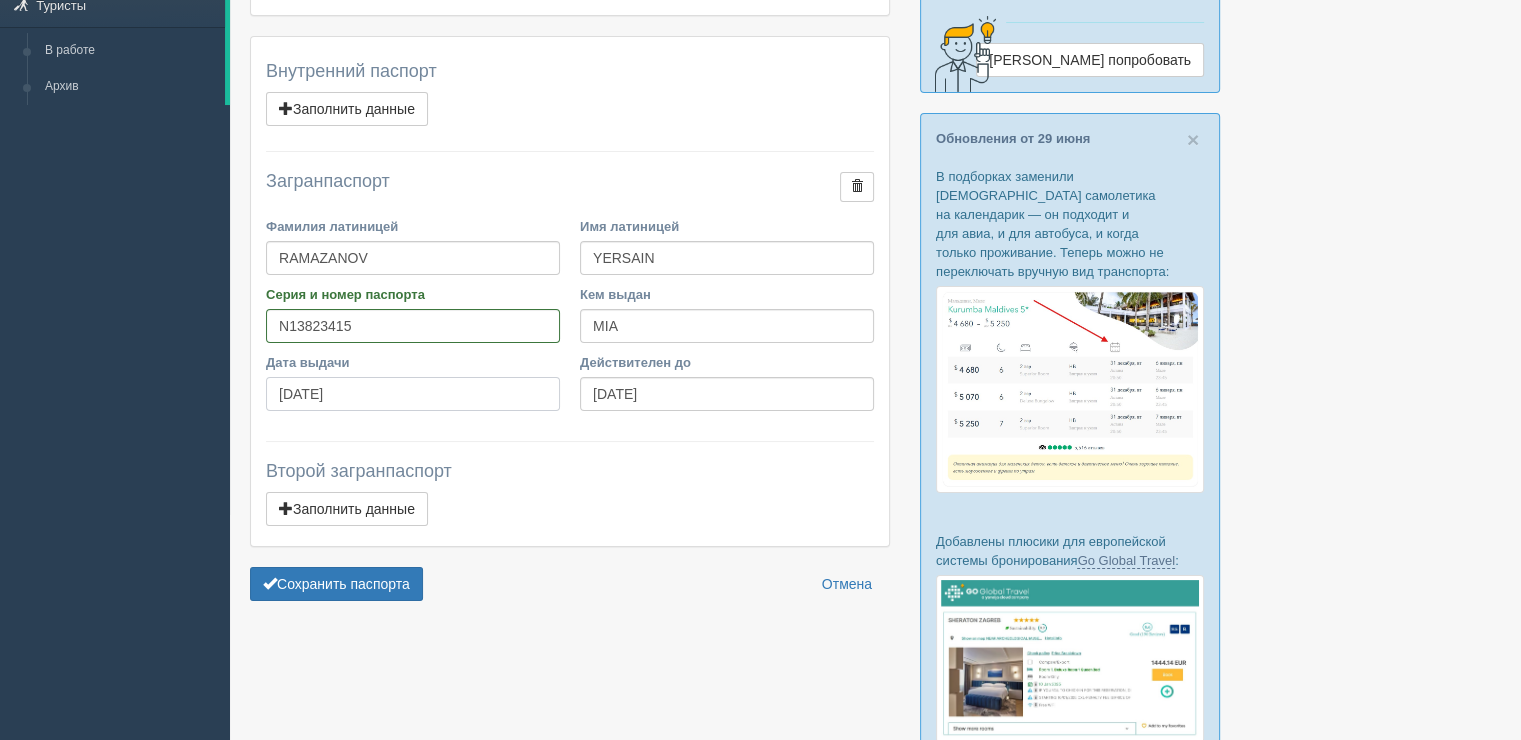 scroll, scrollTop: 266, scrollLeft: 0, axis: vertical 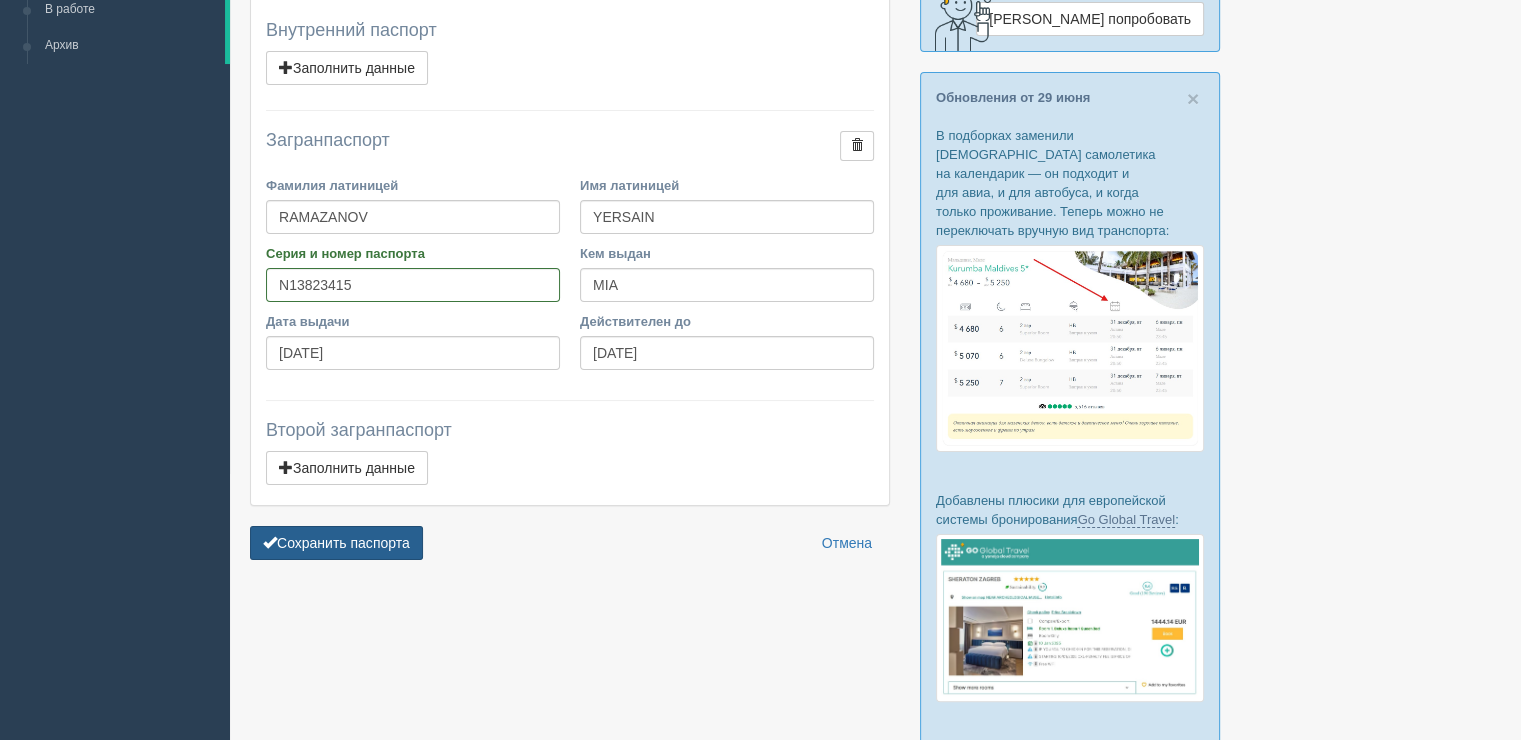 click on "Сохранить паспорта" at bounding box center [336, 543] 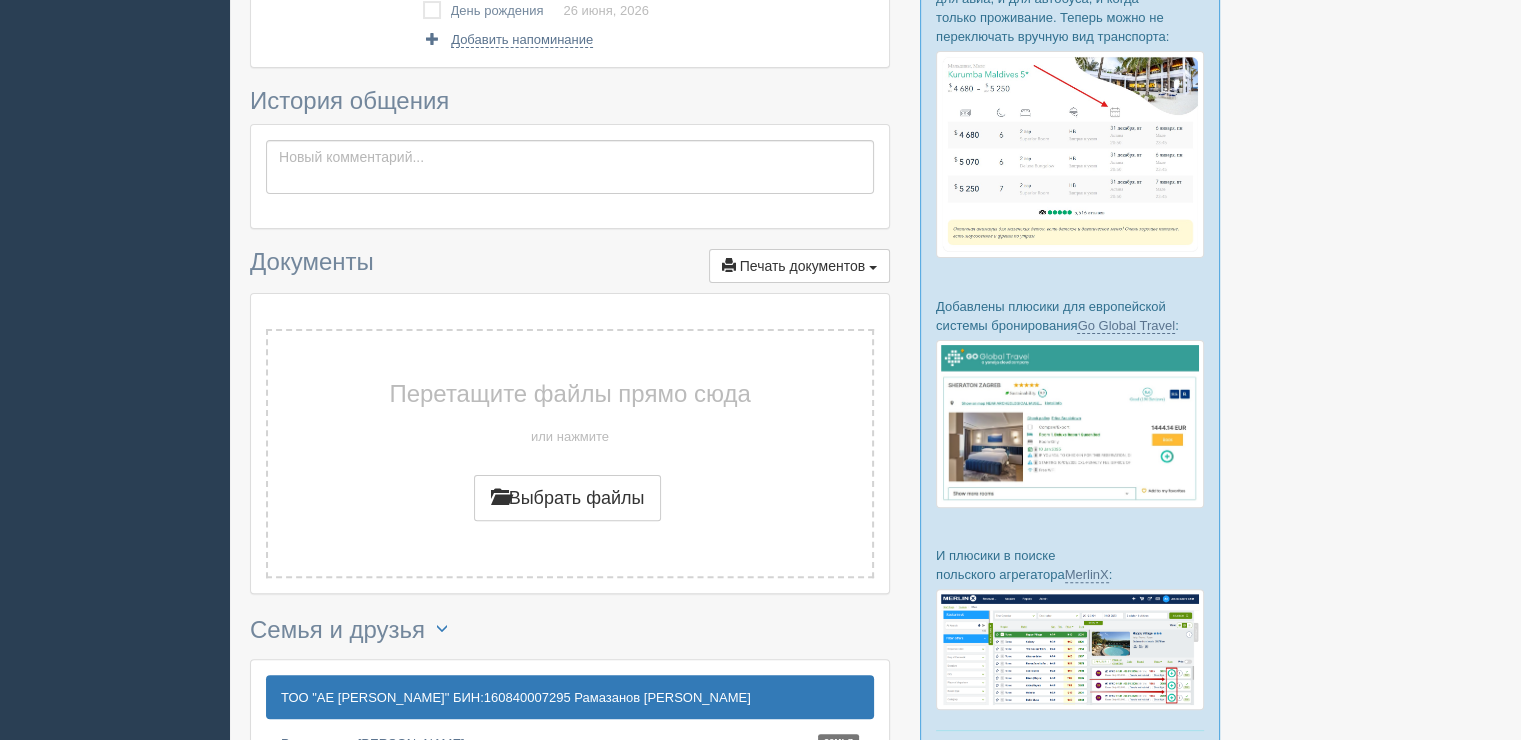 scroll, scrollTop: 547, scrollLeft: 0, axis: vertical 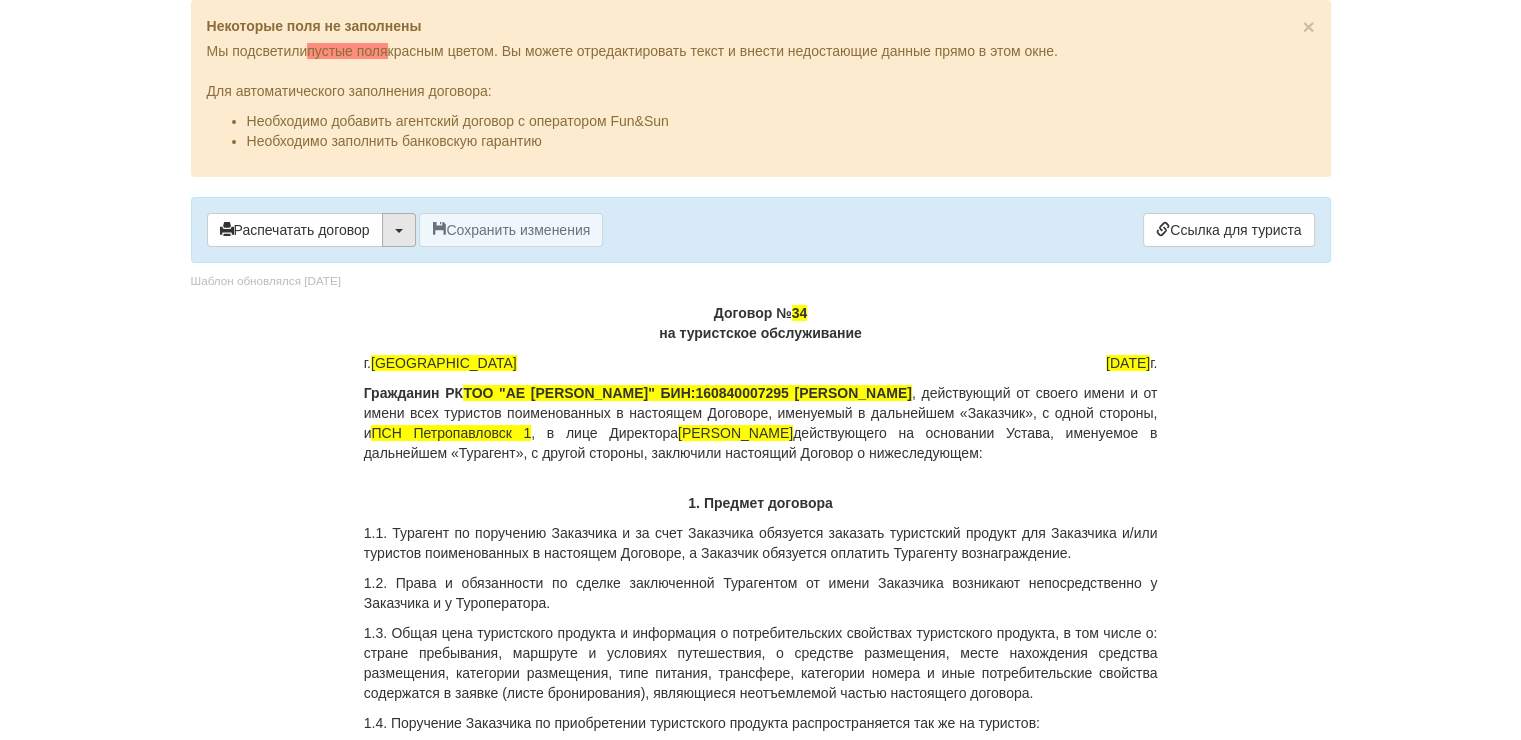click at bounding box center (399, 231) 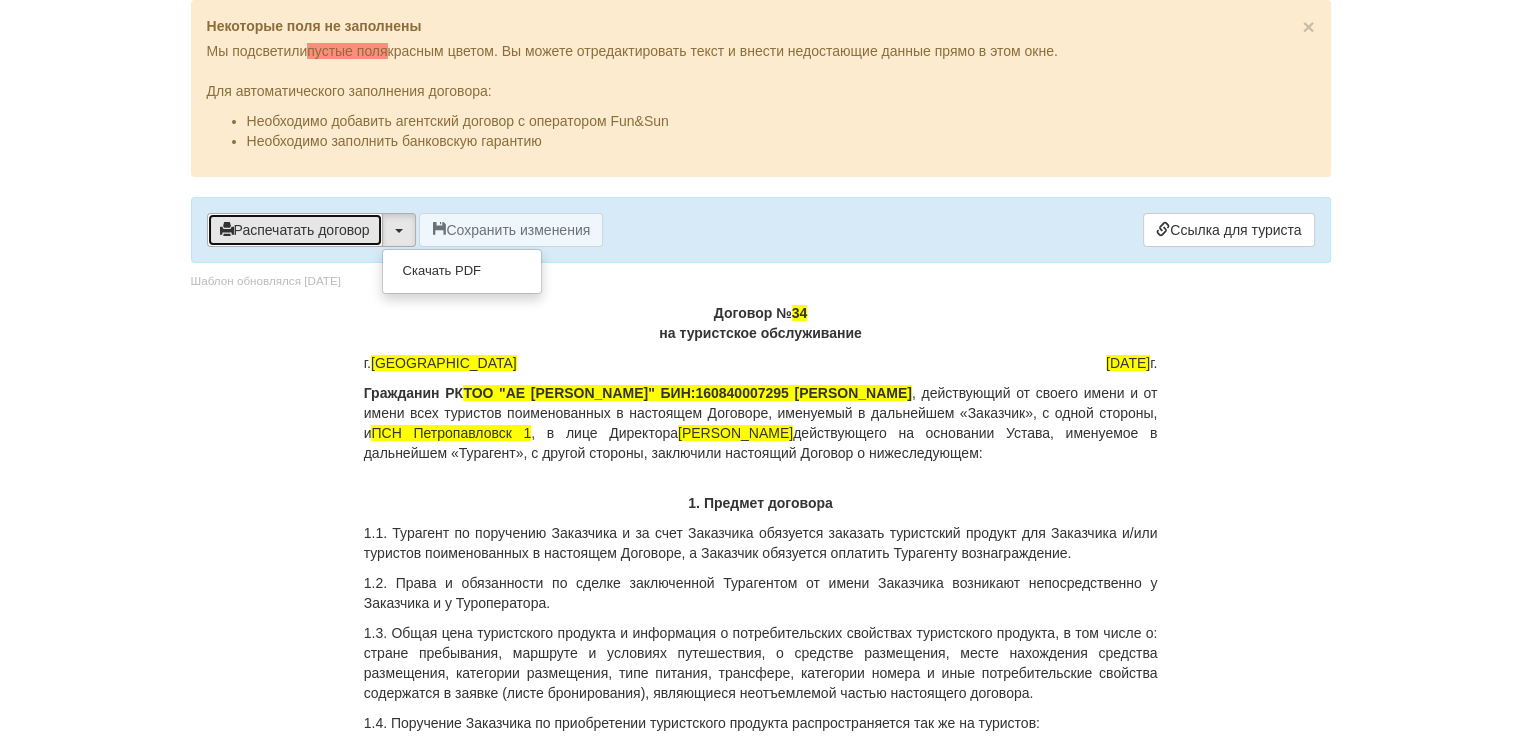click on "Распечатать договор" at bounding box center (295, 230) 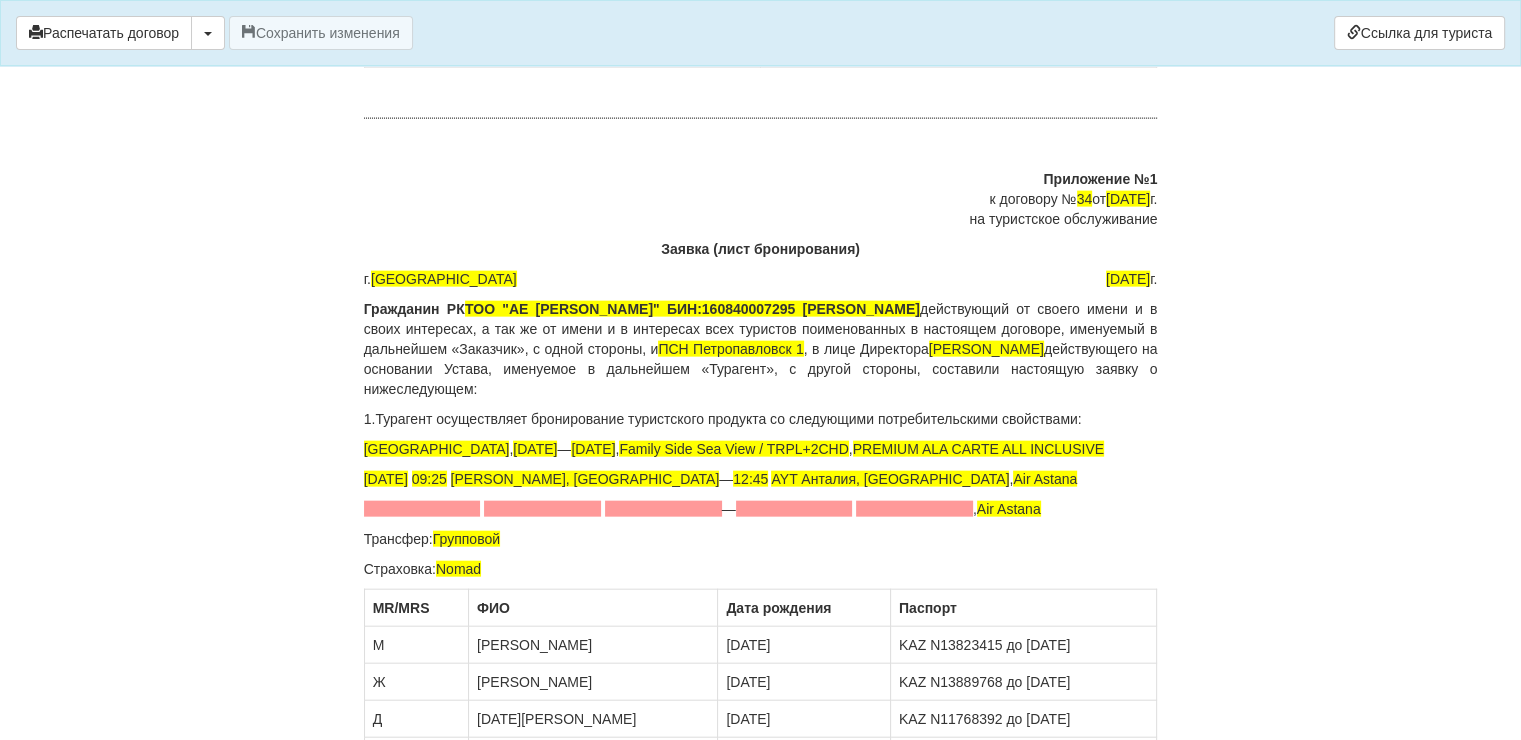 scroll, scrollTop: 4834, scrollLeft: 0, axis: vertical 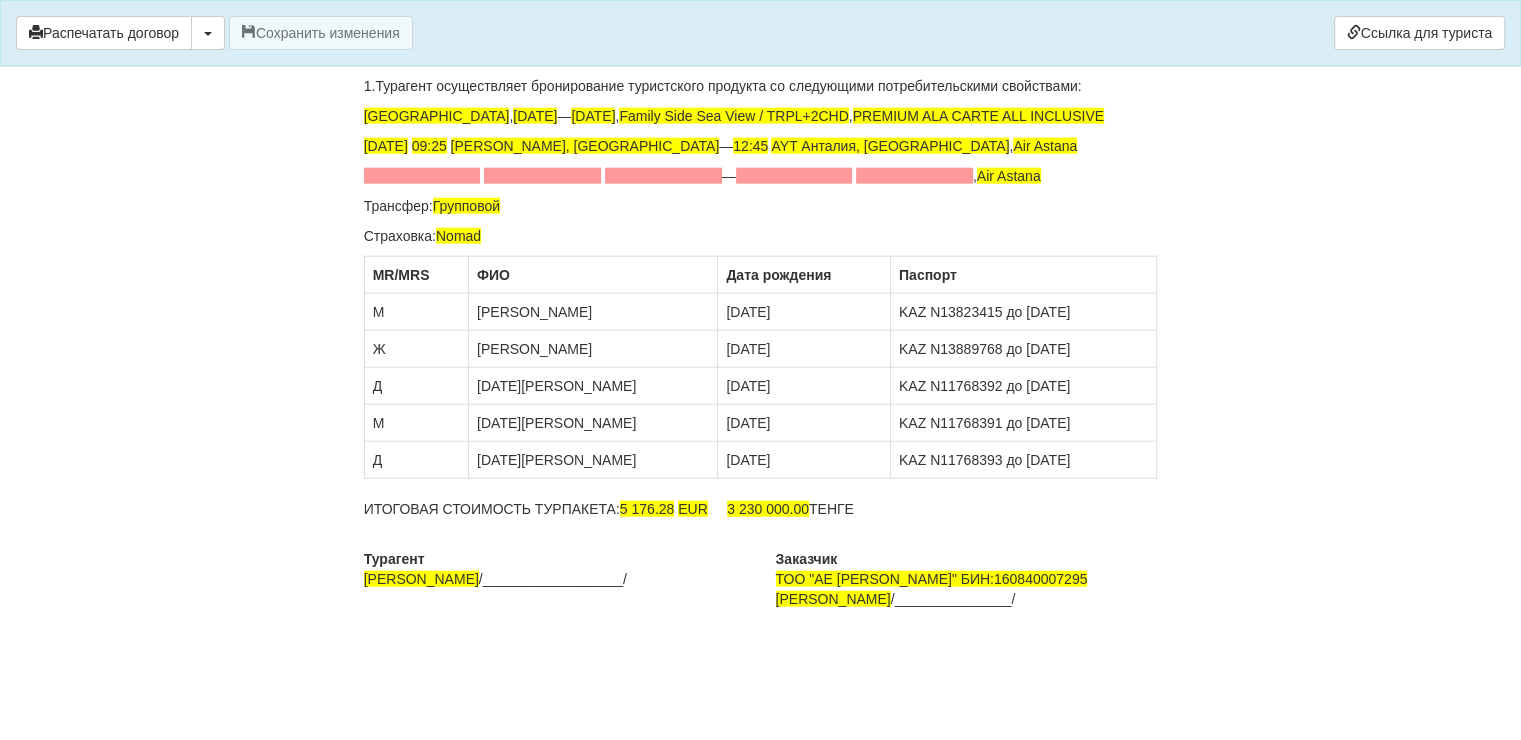 click on "Заказчик
ТОО "АЕ Самрук Компани" БИН:160840007295 [PERSON_NAME]  /_______________/" at bounding box center (967, 594) 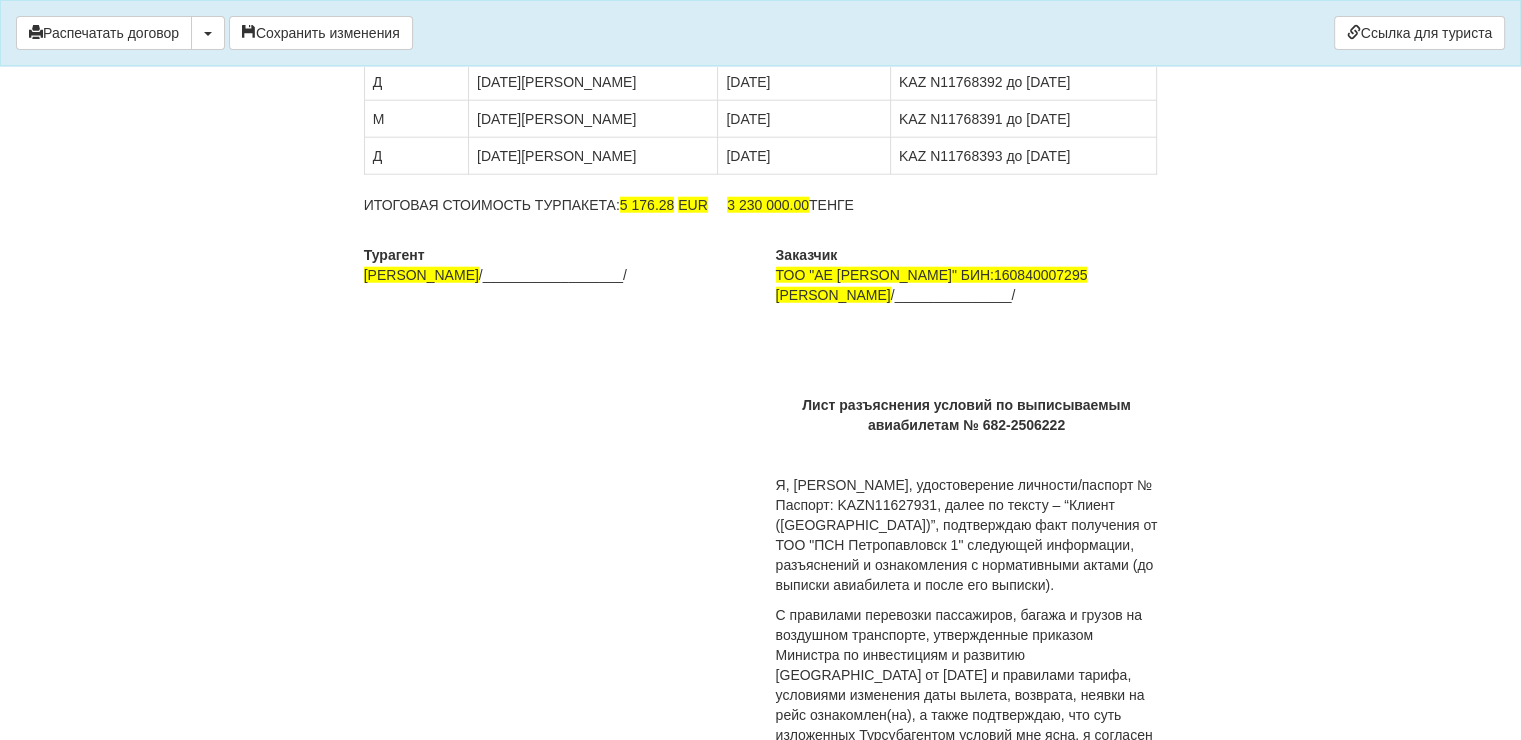 scroll, scrollTop: 5368, scrollLeft: 0, axis: vertical 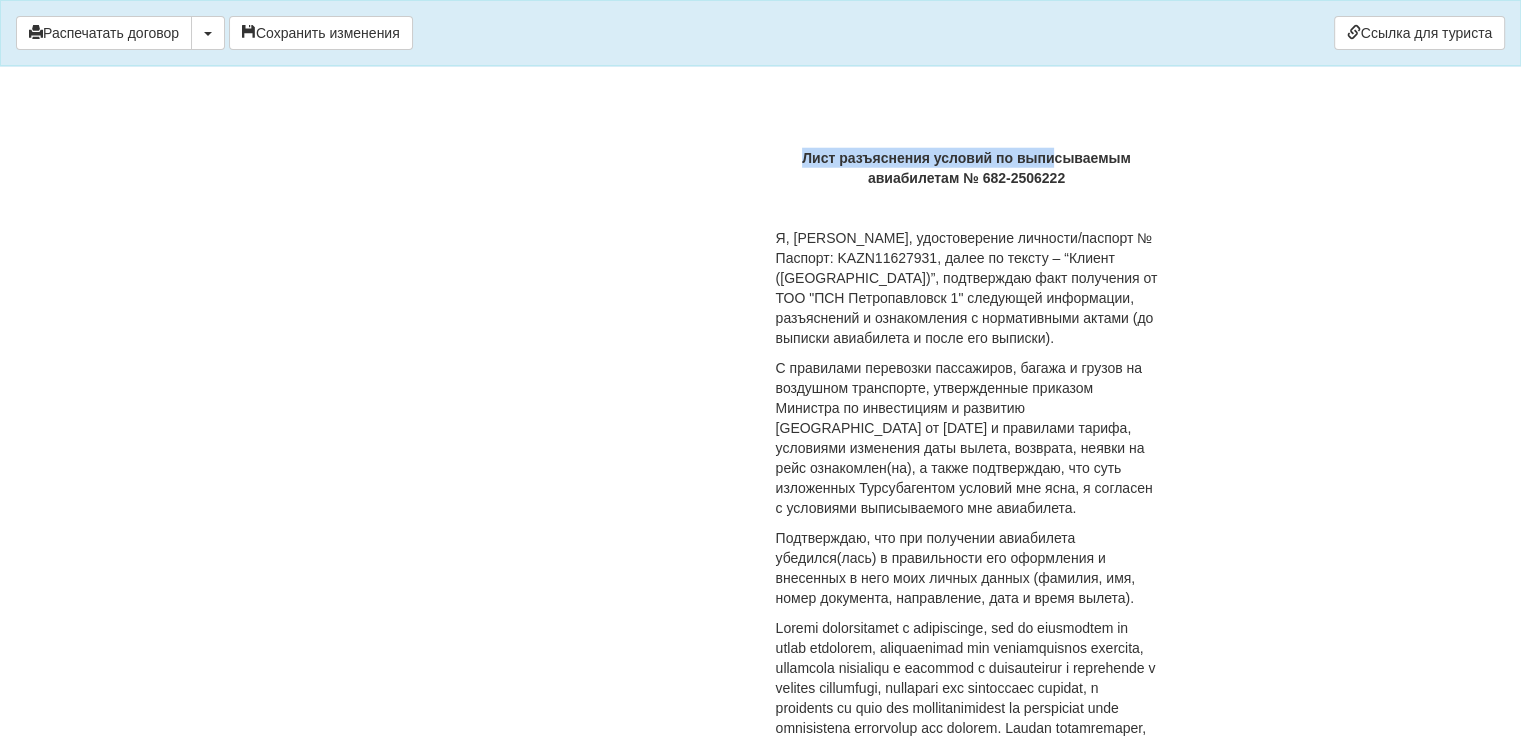 drag, startPoint x: 799, startPoint y: 172, endPoint x: 1054, endPoint y: 175, distance: 255.01764 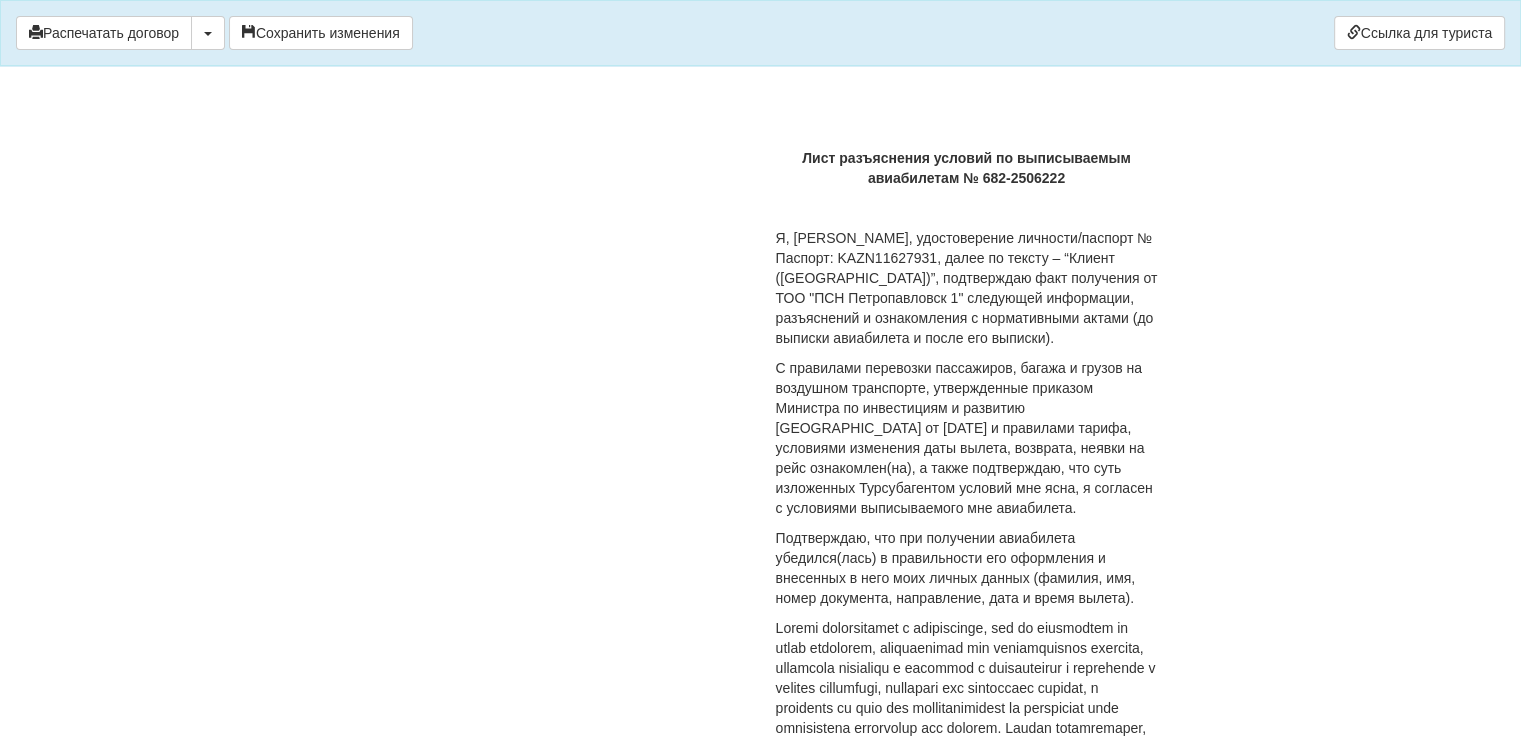 click on "Лист разъяснения условий по выписываемым авиабилетам № 682-2506222" at bounding box center [967, 168] 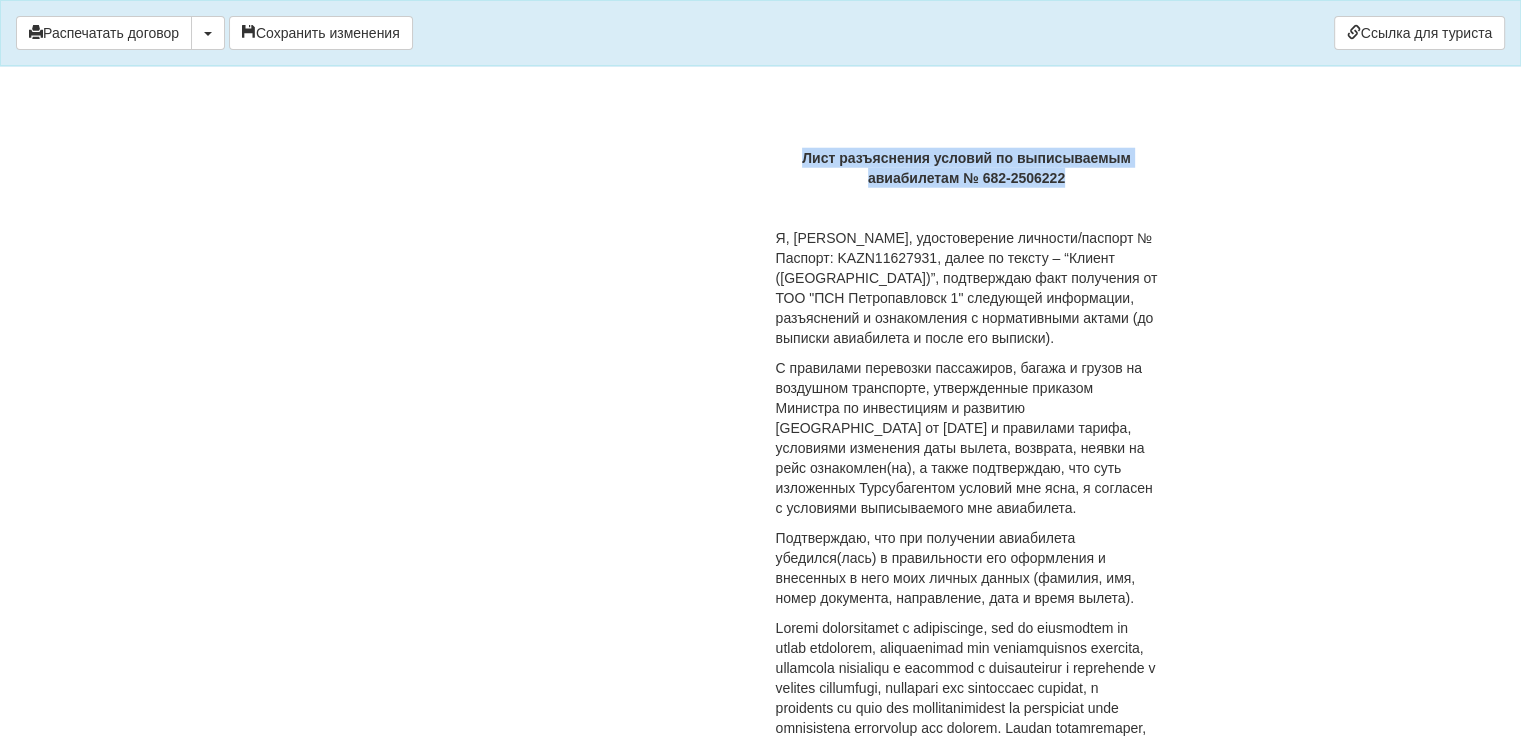 drag, startPoint x: 799, startPoint y: 172, endPoint x: 1083, endPoint y: 196, distance: 285.01227 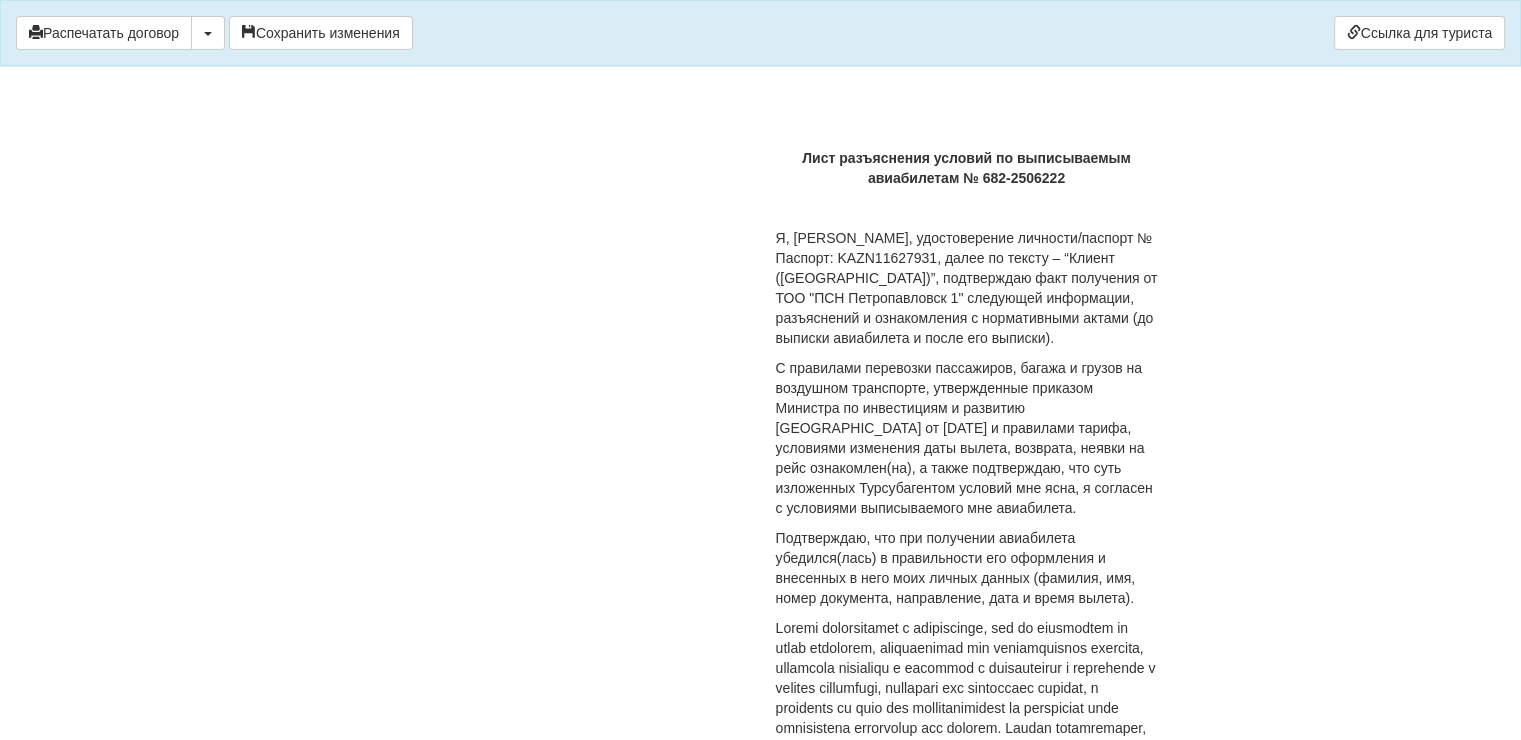 click on "Заказчик
ТОО "АЕ Самрук Компани" БИН:160840007295 [PERSON_NAME]  /_______________/
Лист разъяснения условий по выписываемым авиабилетам № 682-2506222   Я, [PERSON_NAME], удостоверение личности/паспорт № Паспорт: KAZN11627931, далее по тексту – “Клиент (Пассажир)”, подтверждаю факт получения от ТОО "ПСН Петропавловск 1" следующей информации, разъяснений и ознакомления с нормативными актами (до выписки авиабилета и после его выписки). Он-лайн регистрация на регулярные рейсы производится пассажиром самостоятельно." at bounding box center [967, 678] 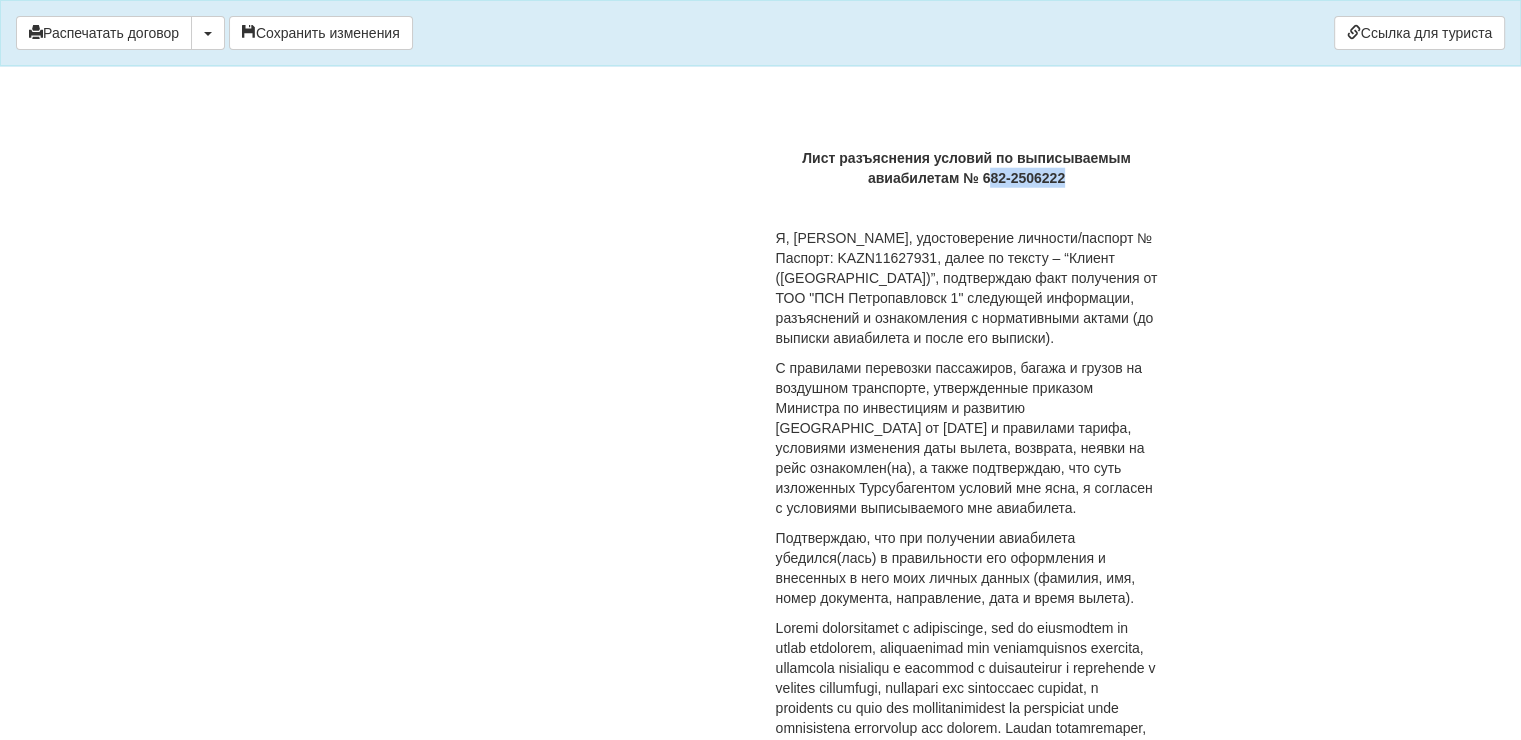 drag, startPoint x: 987, startPoint y: 194, endPoint x: 1078, endPoint y: 199, distance: 91.13726 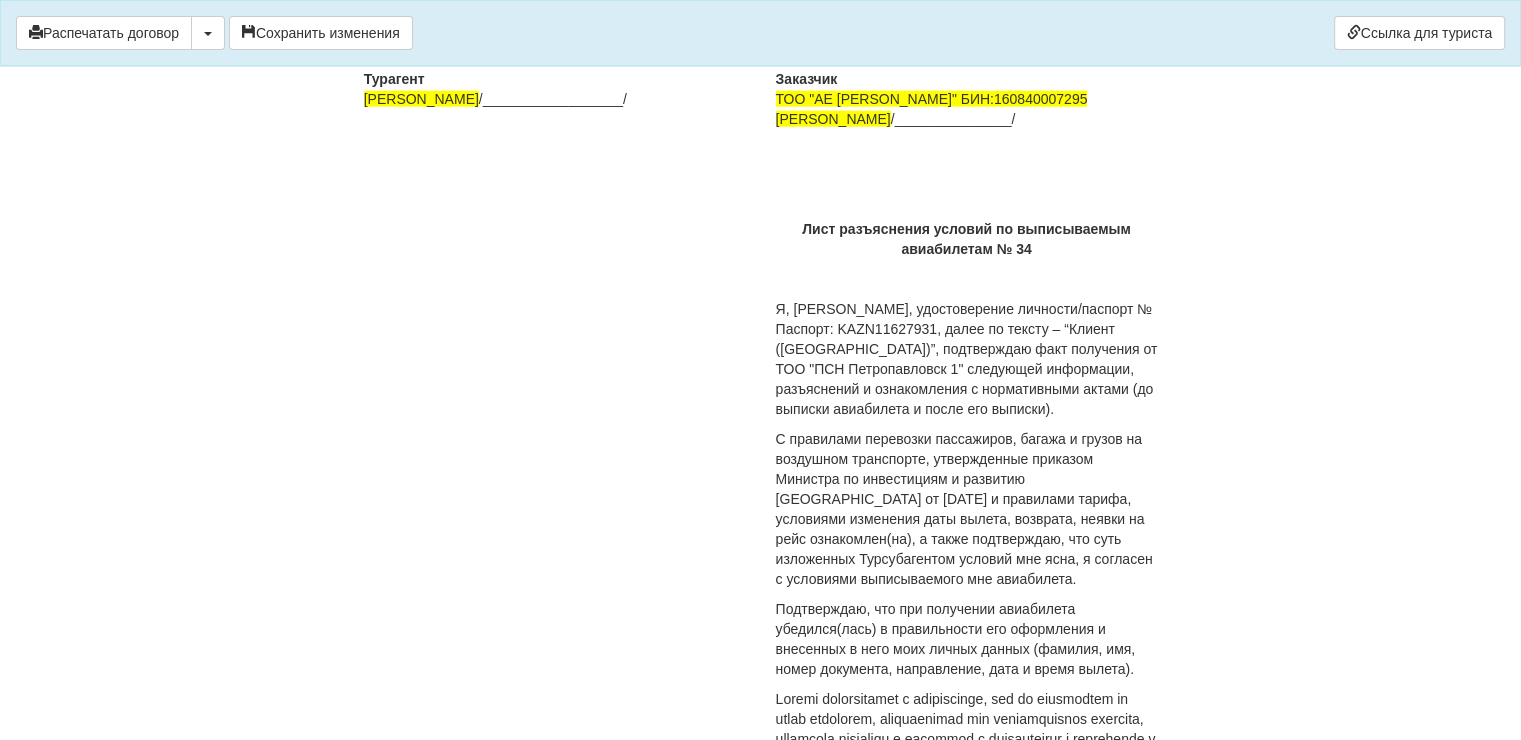 scroll, scrollTop: 5250, scrollLeft: 0, axis: vertical 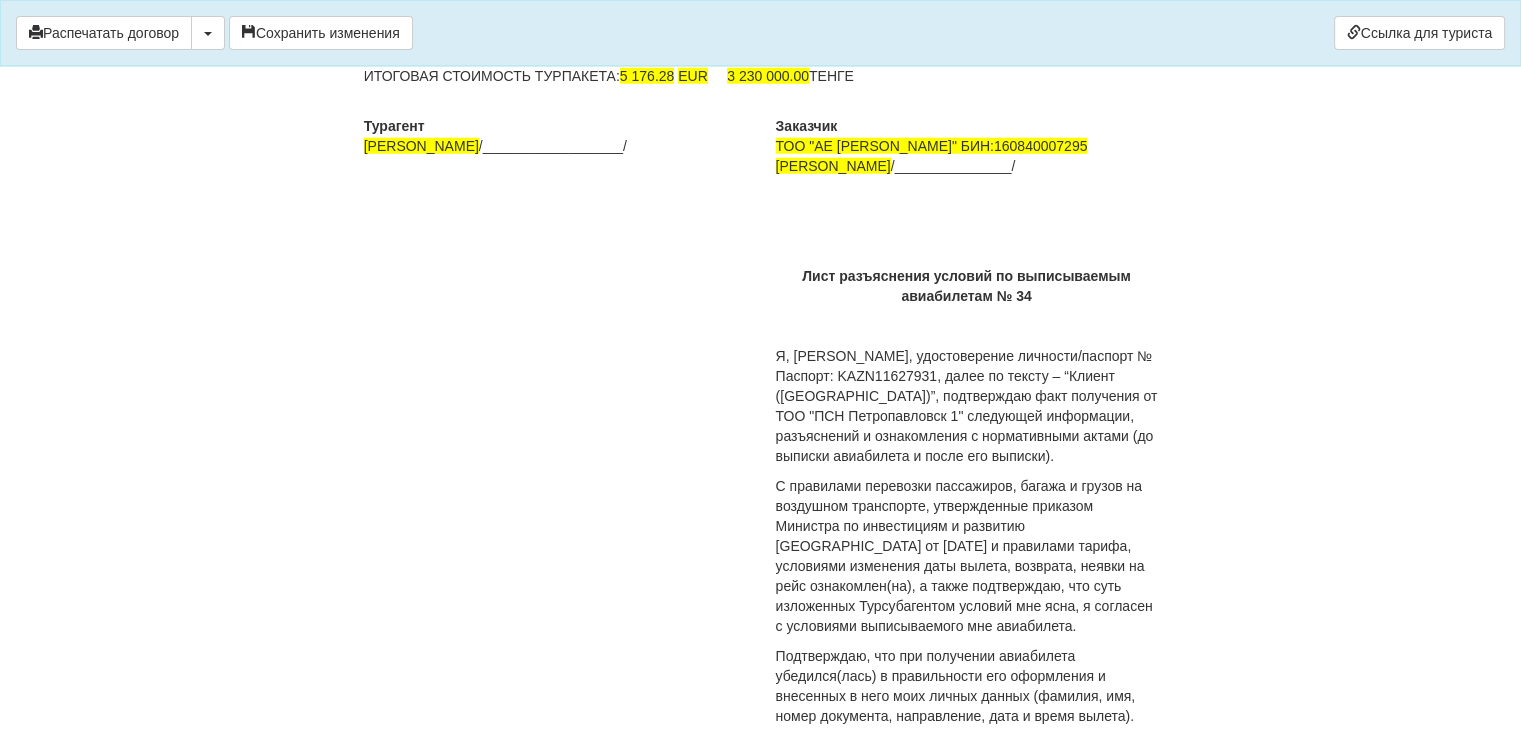 click on "Заказчик
ТОО "АЕ [PERSON_NAME]" БИН:160840007295 [PERSON_NAME]  /_______________/
Лист разъяснения условий по выписываемым авиабилетам № 34   Я, [PERSON_NAME], удостоверение личности/паспорт № Паспорт: KAZN11627931, далее по тексту – “Клиент (Пассажир)”, подтверждаю факт получения от ТОО "ПСН Петропавловск 1" следующей информации, разъяснений и ознакомления с нормативными актами (до выписки авиабилета и после его выписки). Он-лайн регистрация на регулярные рейсы производится пассажиром самостоятельно." at bounding box center (967, 796) 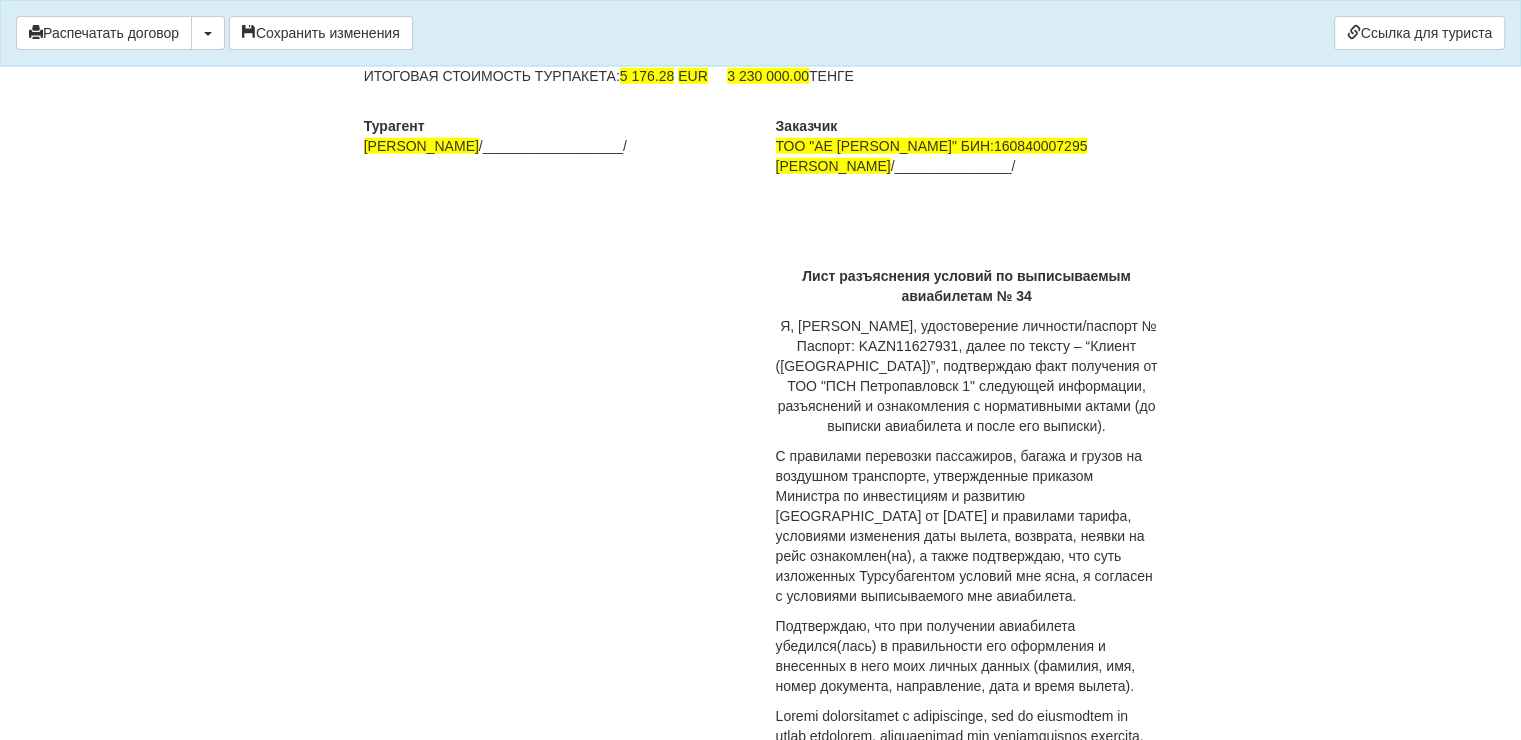 click on "Лист разъяснения условий по выписываемым авиабилетам № 34" at bounding box center [967, 286] 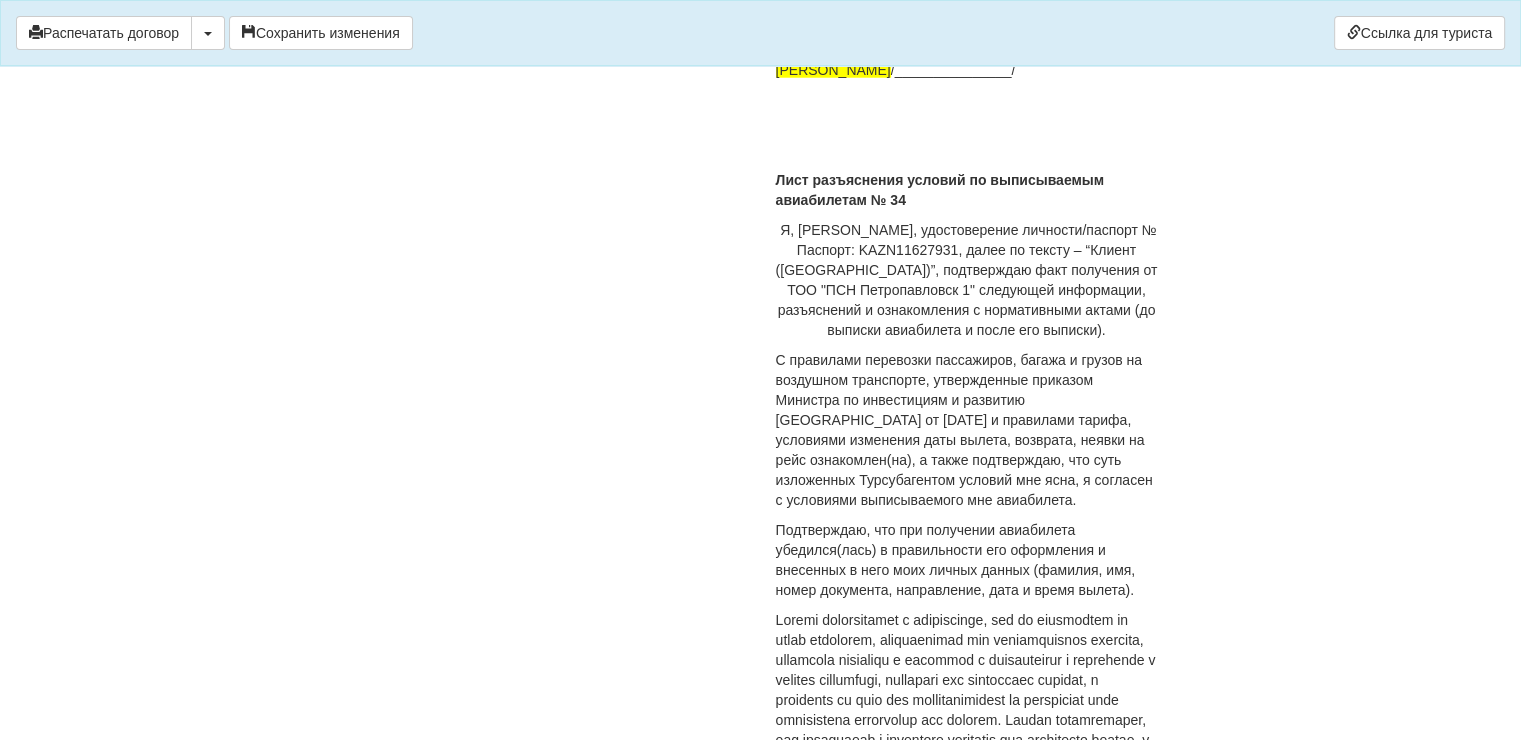 scroll, scrollTop: 5384, scrollLeft: 0, axis: vertical 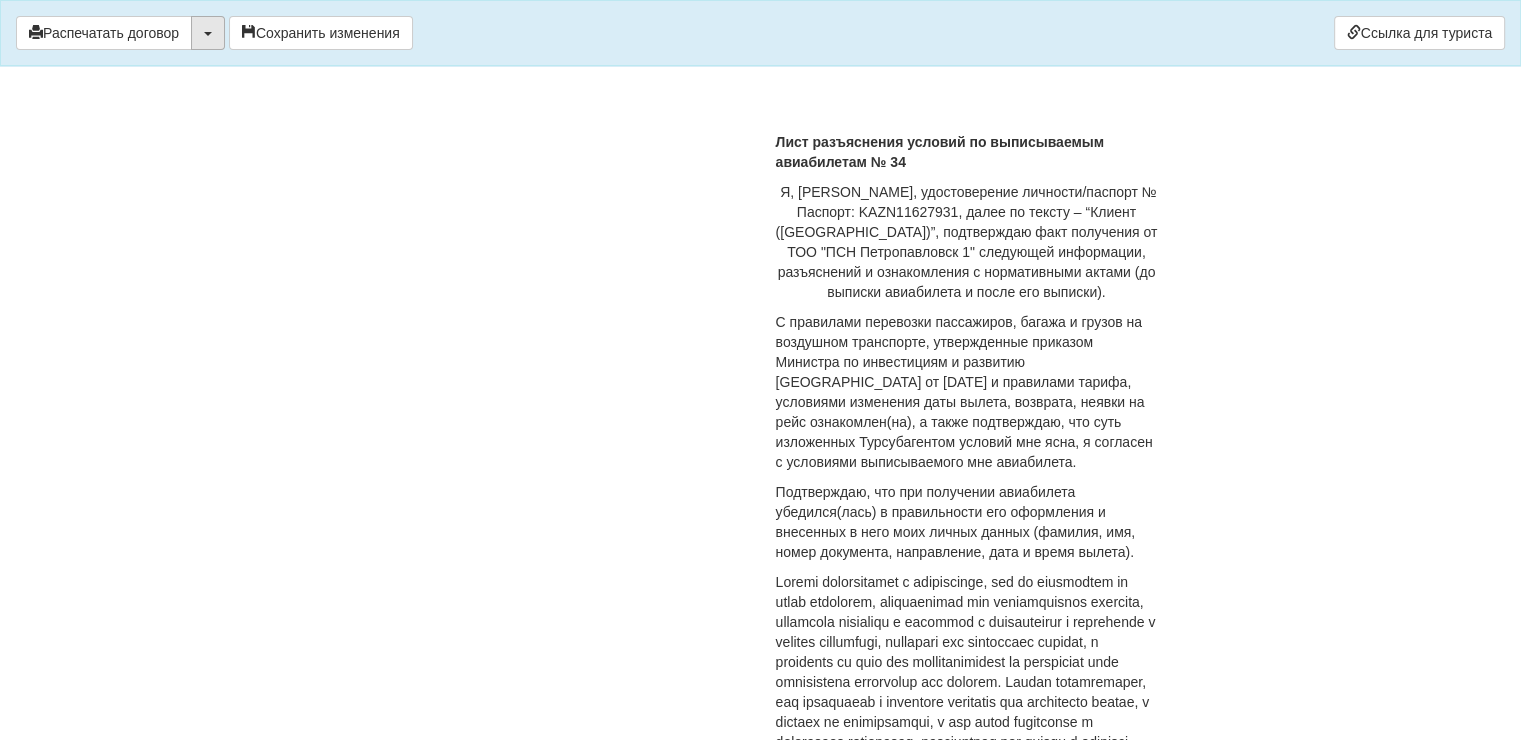 click at bounding box center (208, 33) 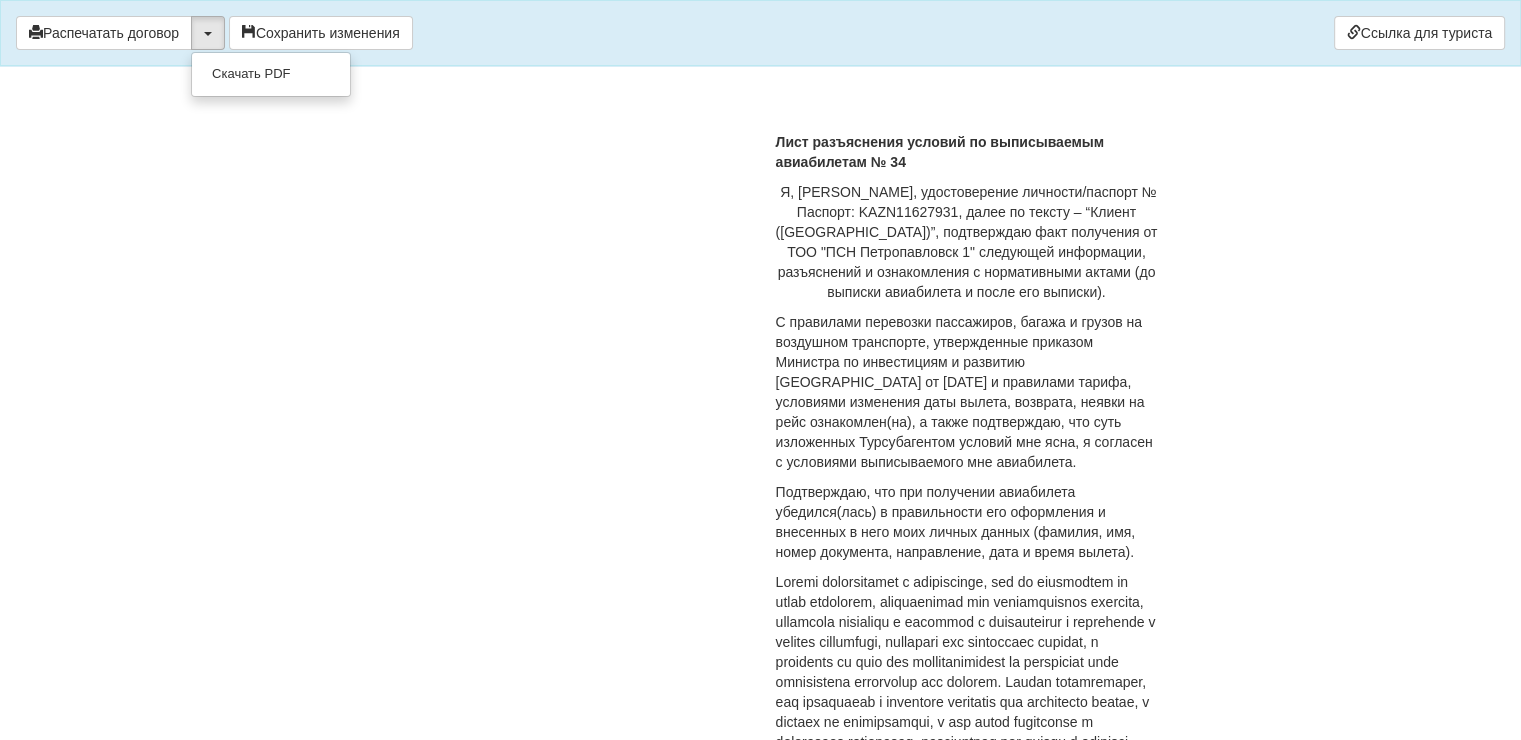 click on "Я, [PERSON_NAME], удостоверение личности/паспорт № Паспорт: KAZN11627931, далее по тексту – “Клиент ([GEOGRAPHIC_DATA])”, подтверждаю факт получения от ТОО "ПСН Петропавловск 1" следующей информации, разъяснений и ознакомления с нормативными актами (до выписки авиабилета и после его выписки)." at bounding box center (967, 242) 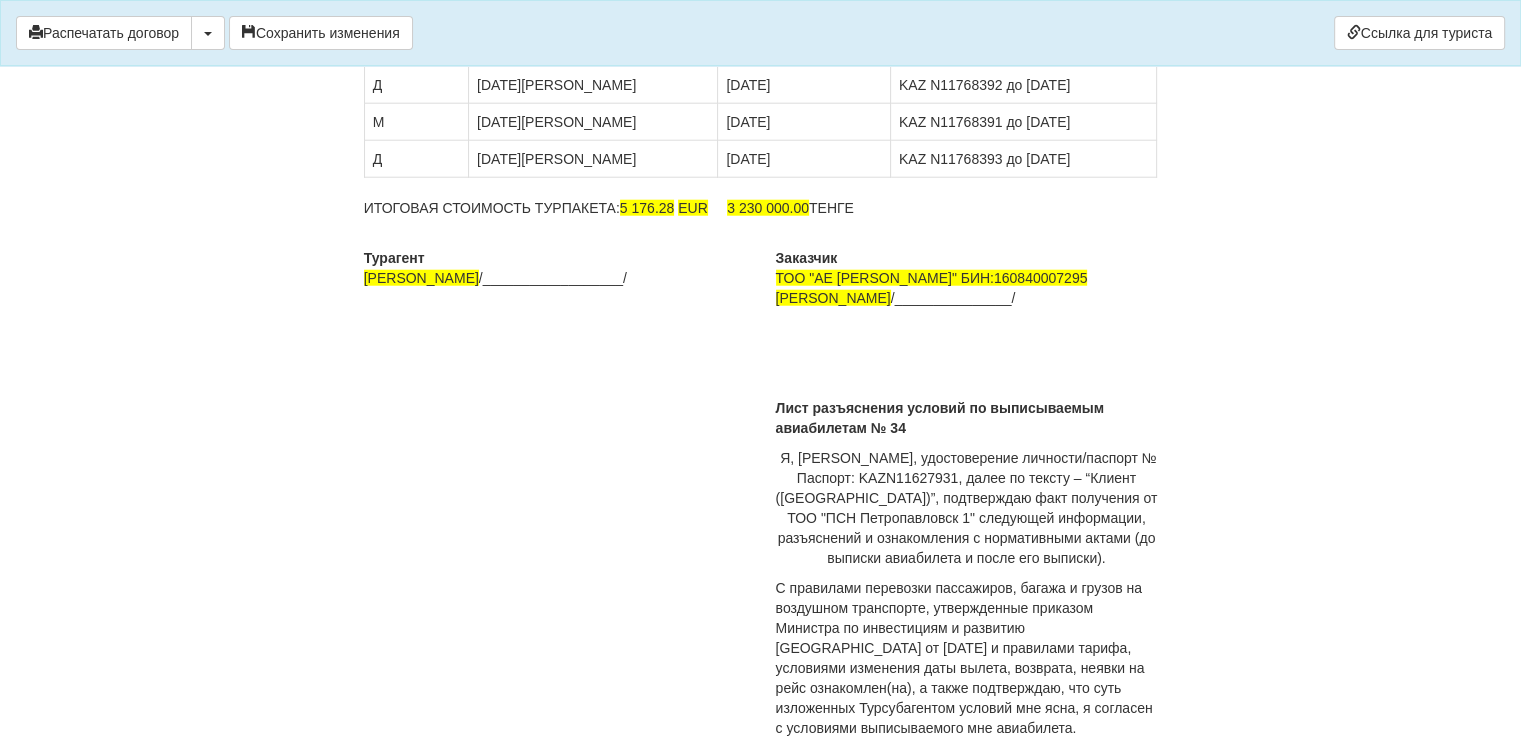 scroll, scrollTop: 5117, scrollLeft: 0, axis: vertical 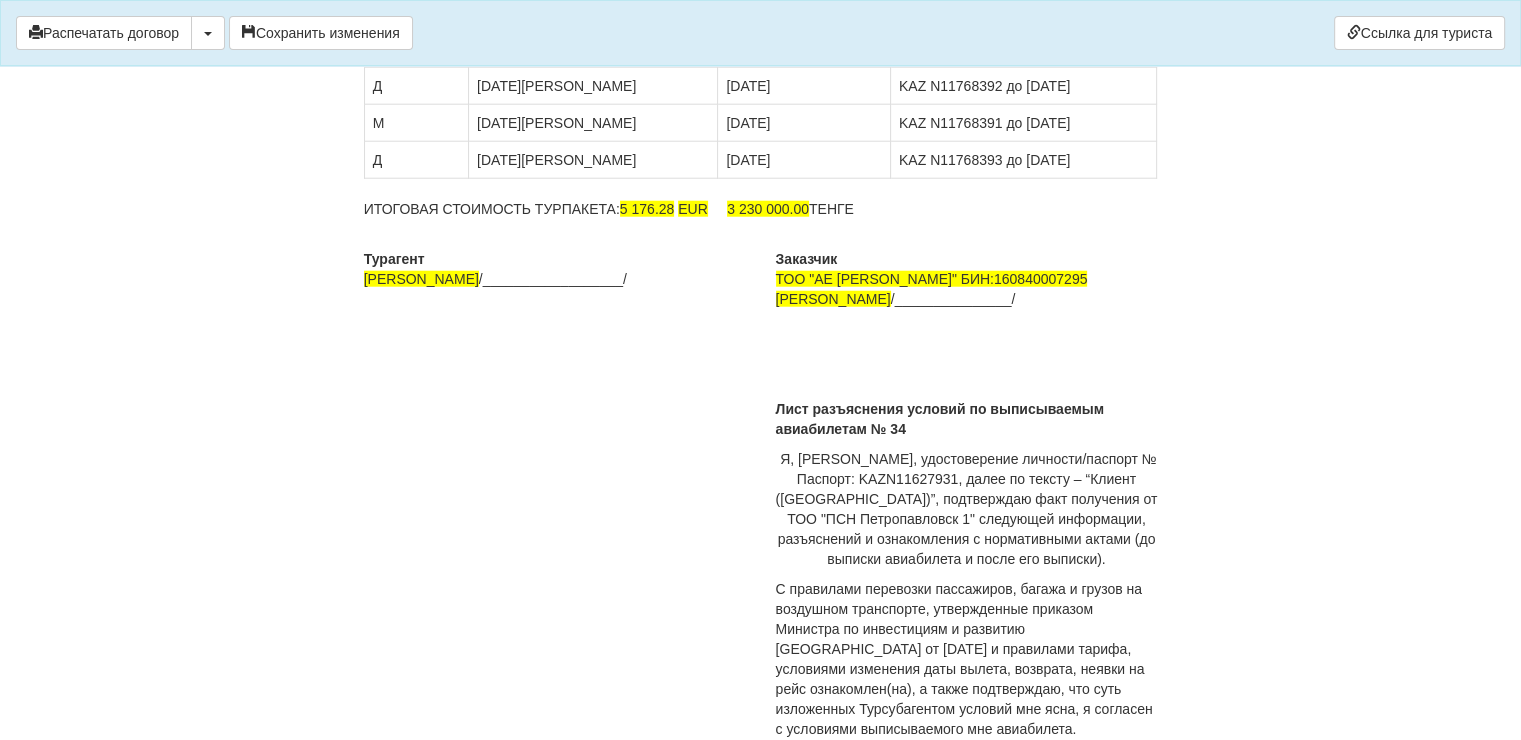 click on "×
Некоторые поля не заполнены
Мы подсветили  пустые поля  красным цветом.                Вы можете отредактировать текст и внести недостающие данные прямо в этом окне.
Для автоматического заполнения договора:
Необходимо добавить агентский договор с оператором Fun&Sun
Необходимо заполнить банковскую гарантию
Распечатать договор
Скачать PDF" at bounding box center [760, -4747] 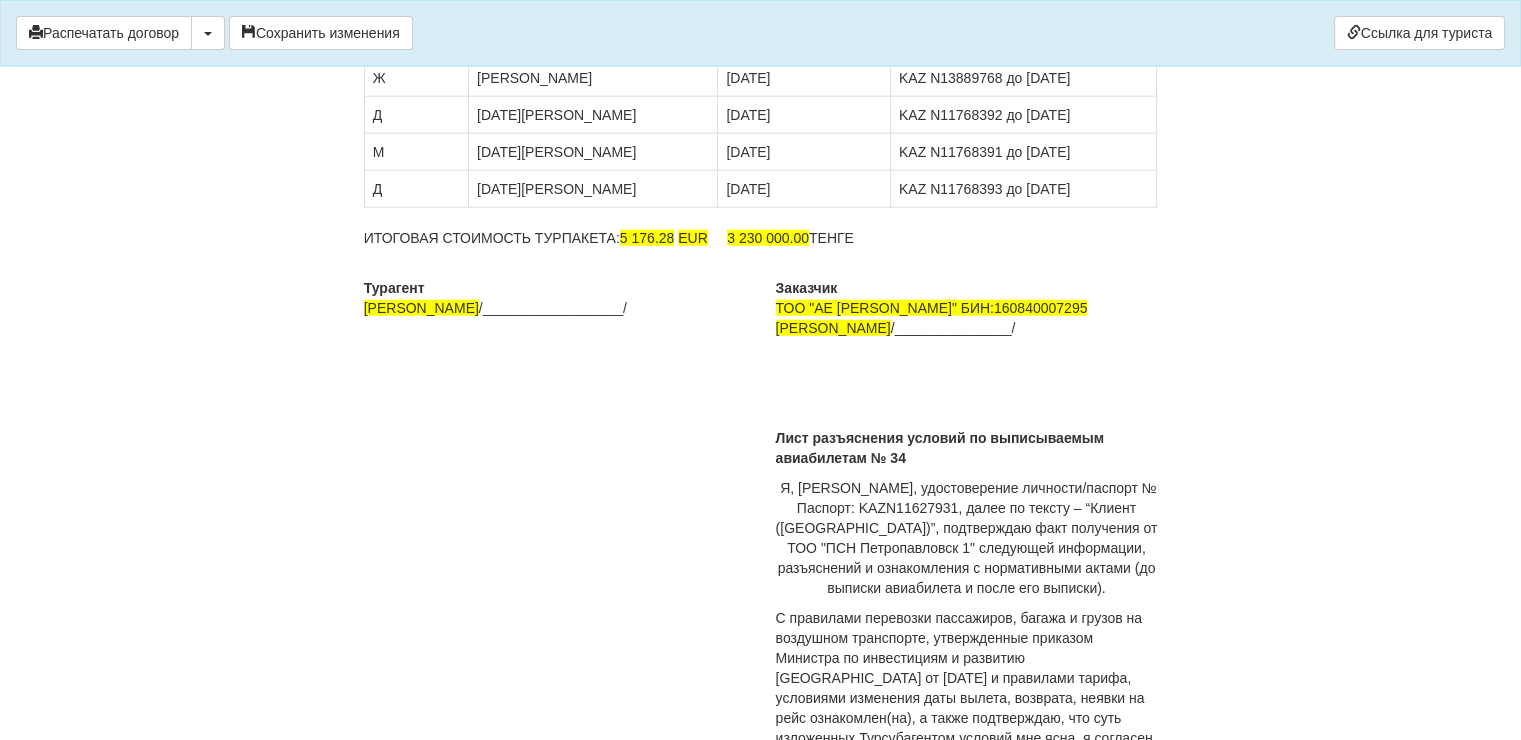 scroll, scrollTop: 5354, scrollLeft: 0, axis: vertical 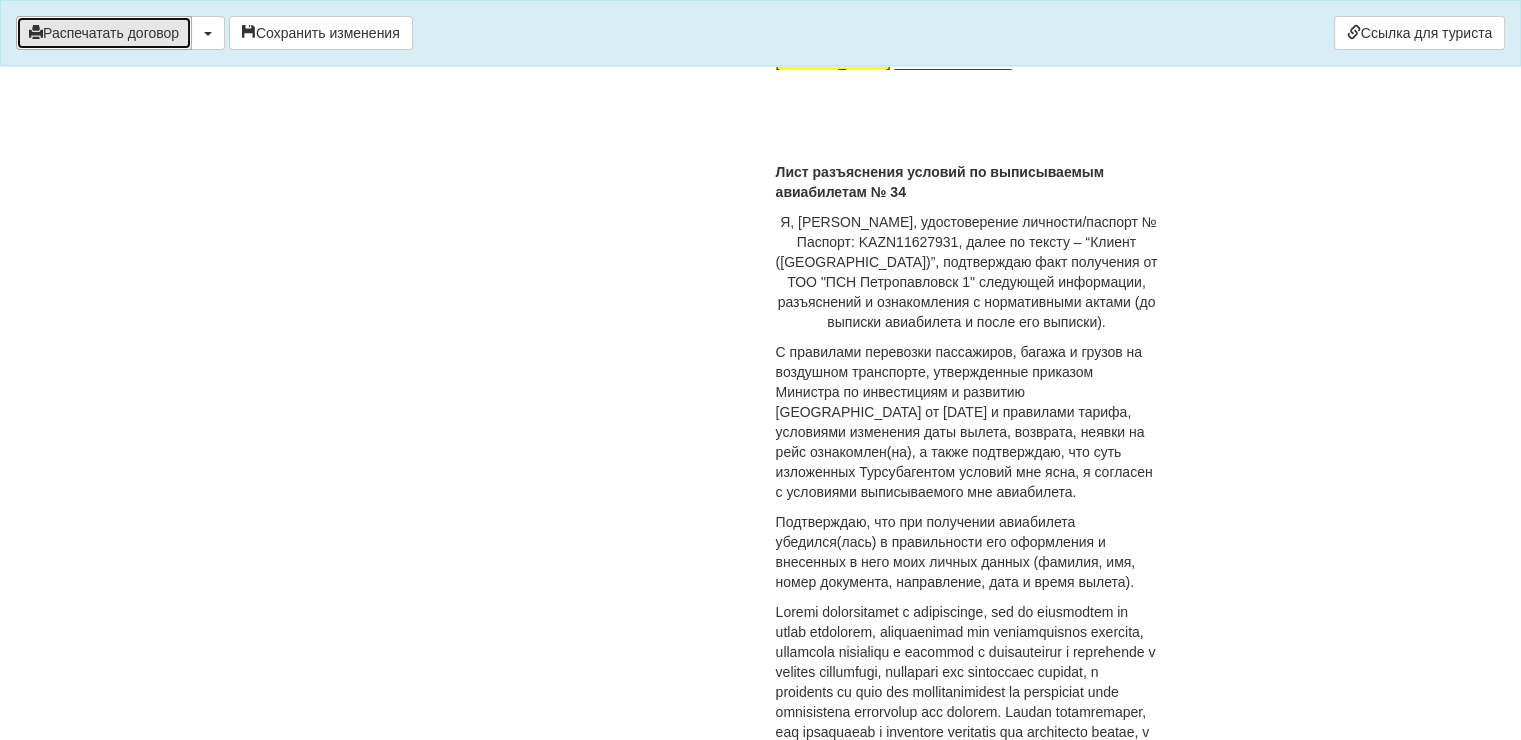 click on "Распечатать договор" at bounding box center [104, 33] 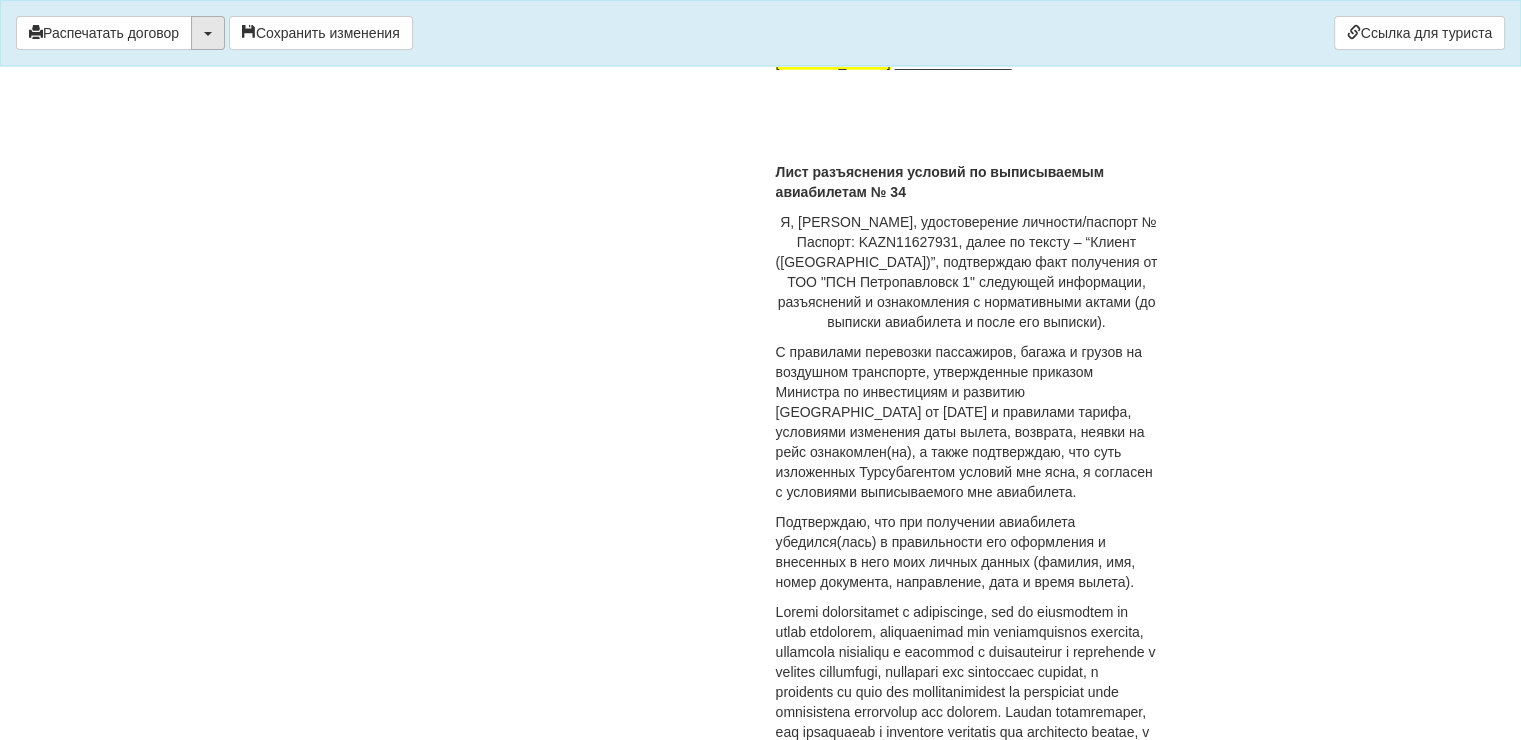 click at bounding box center (208, 33) 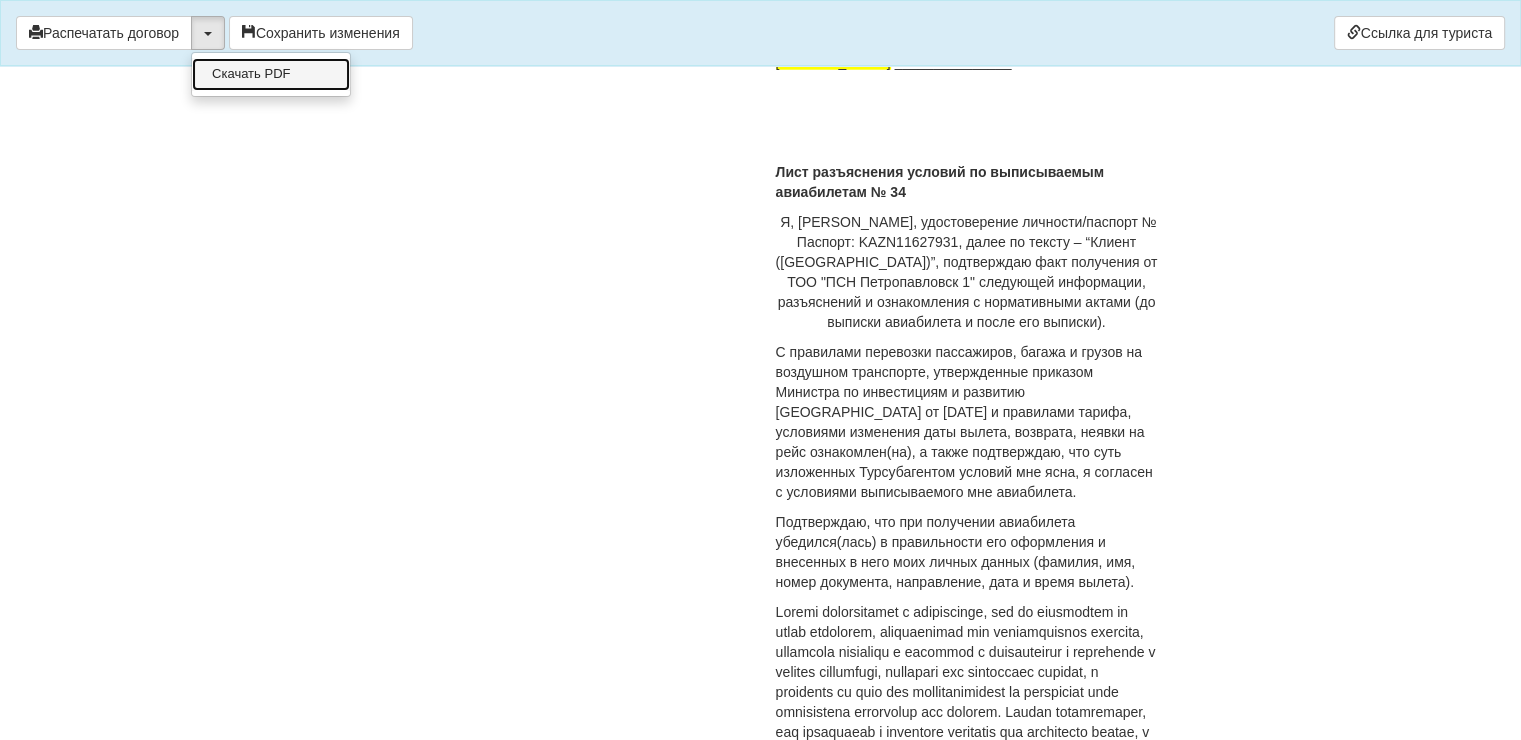 click on "Скачать PDF" at bounding box center (271, 74) 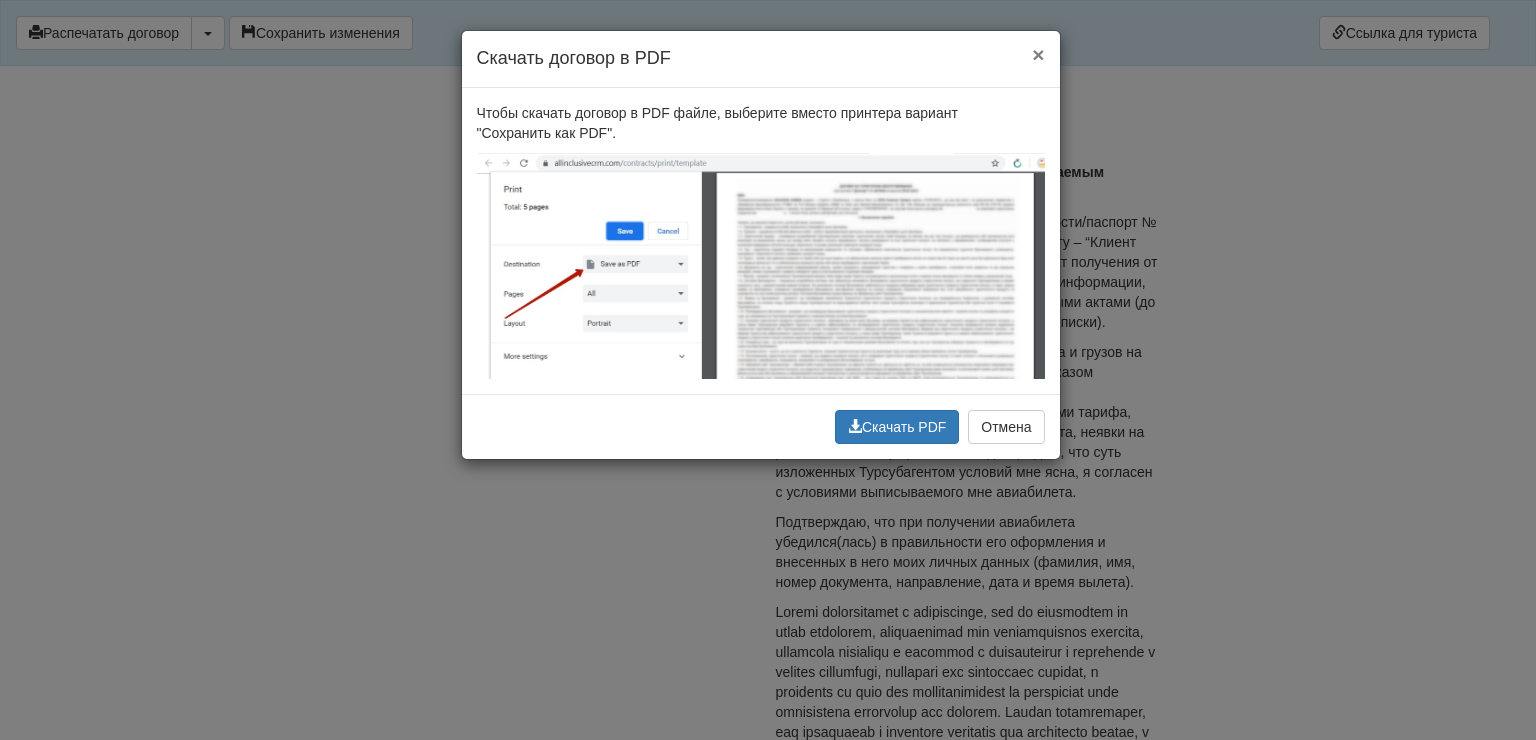 click on "×" at bounding box center [1038, 54] 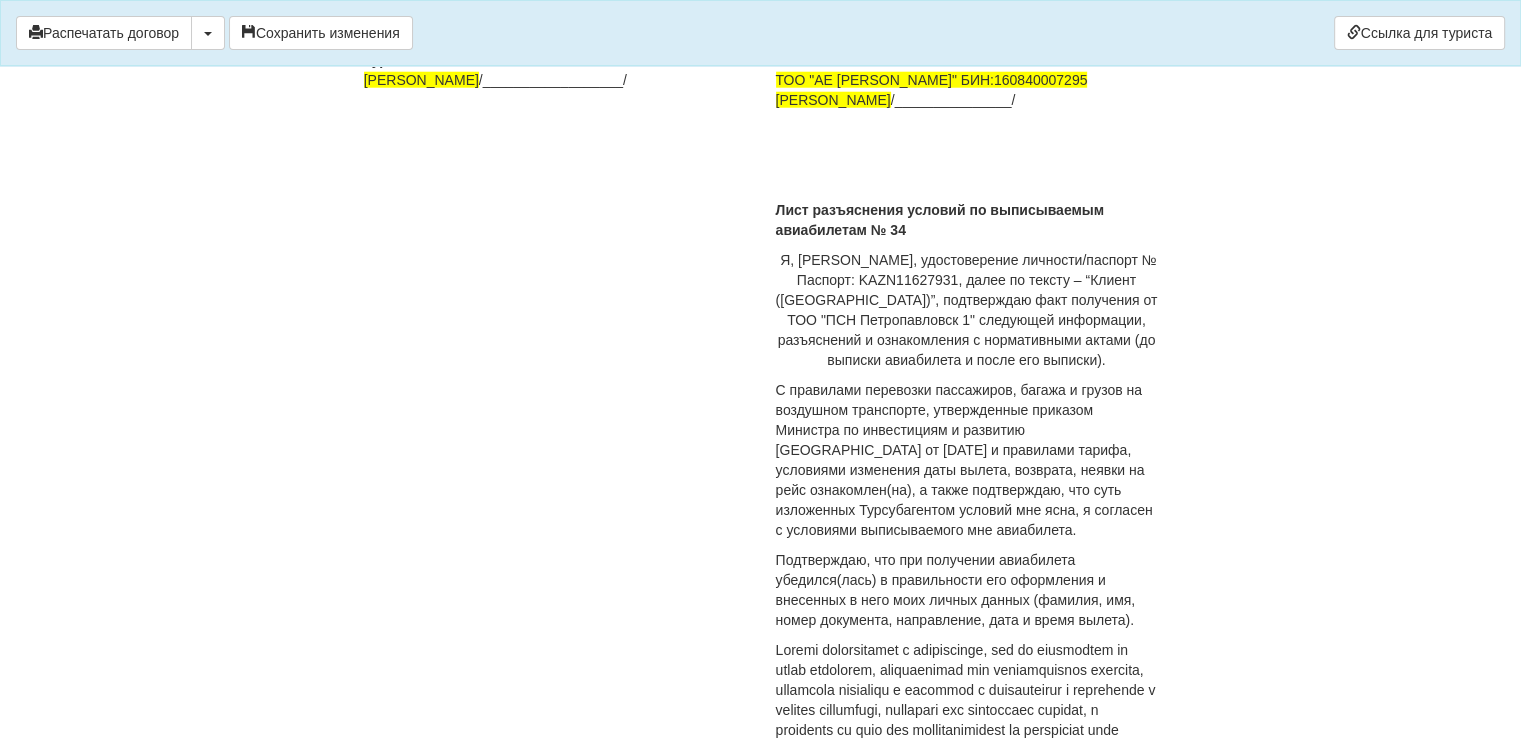 scroll, scrollTop: 5354, scrollLeft: 0, axis: vertical 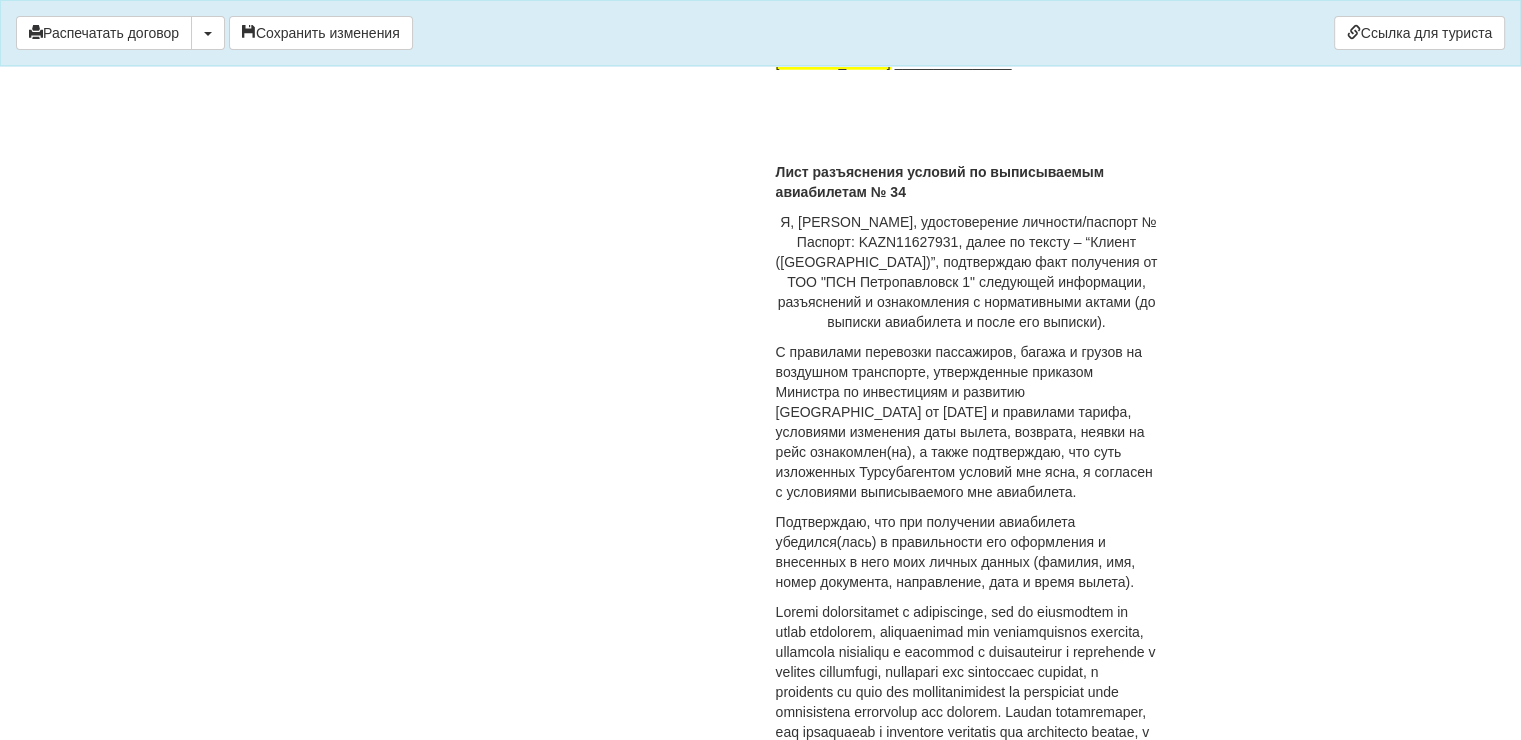 click on "Лист разъяснения условий по выписываемым авиабилетам № 34" at bounding box center (940, 182) 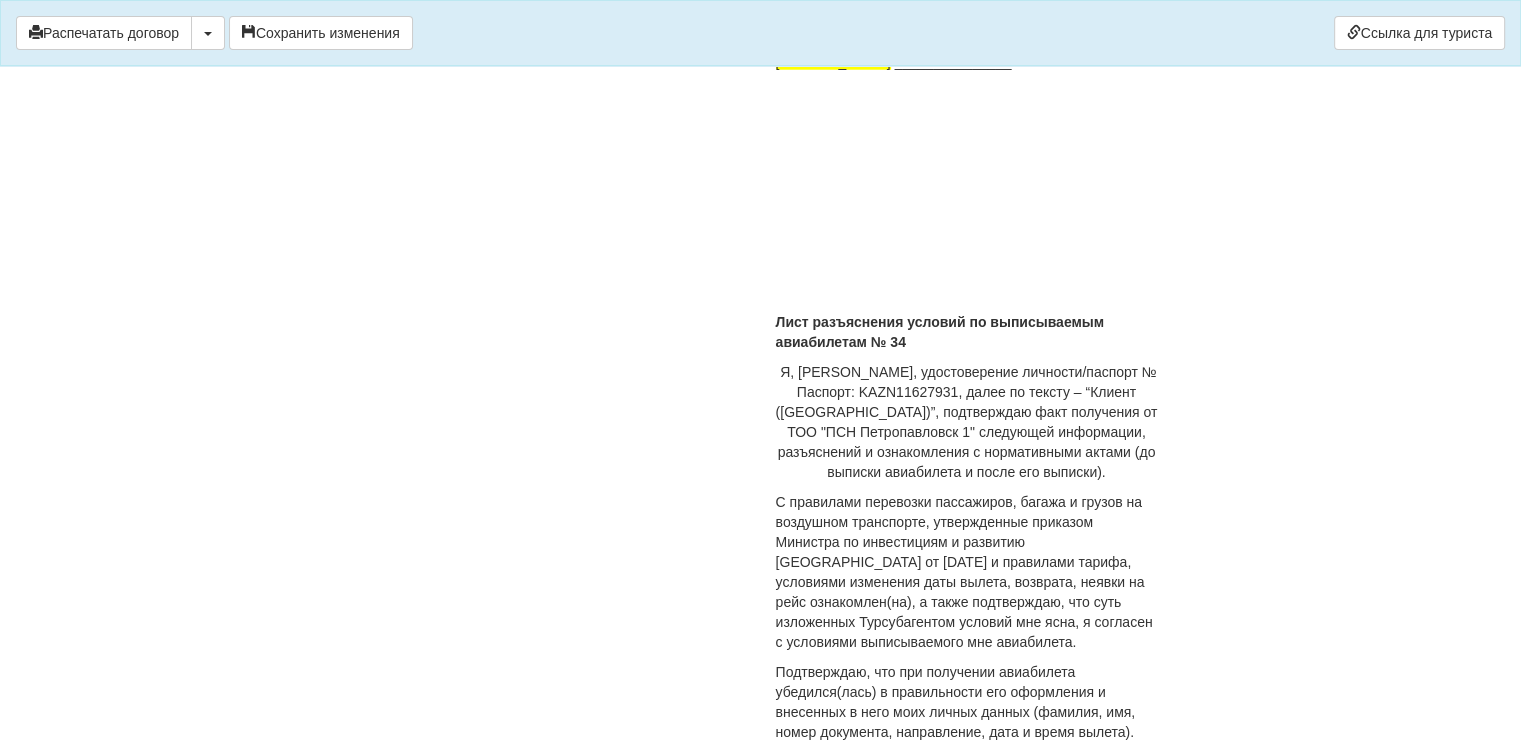 scroll, scrollTop: 5488, scrollLeft: 0, axis: vertical 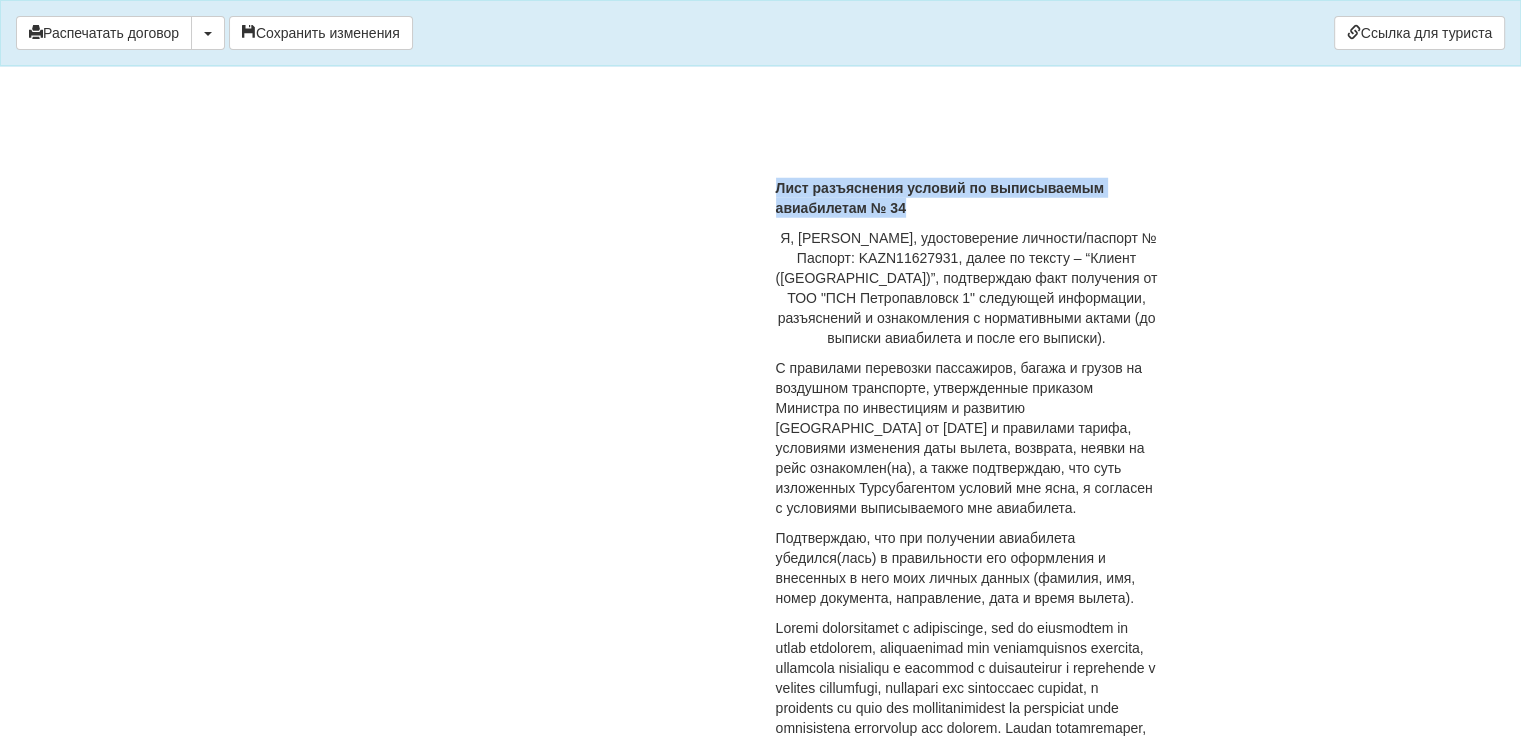 drag, startPoint x: 774, startPoint y: 200, endPoint x: 932, endPoint y: 221, distance: 159.38947 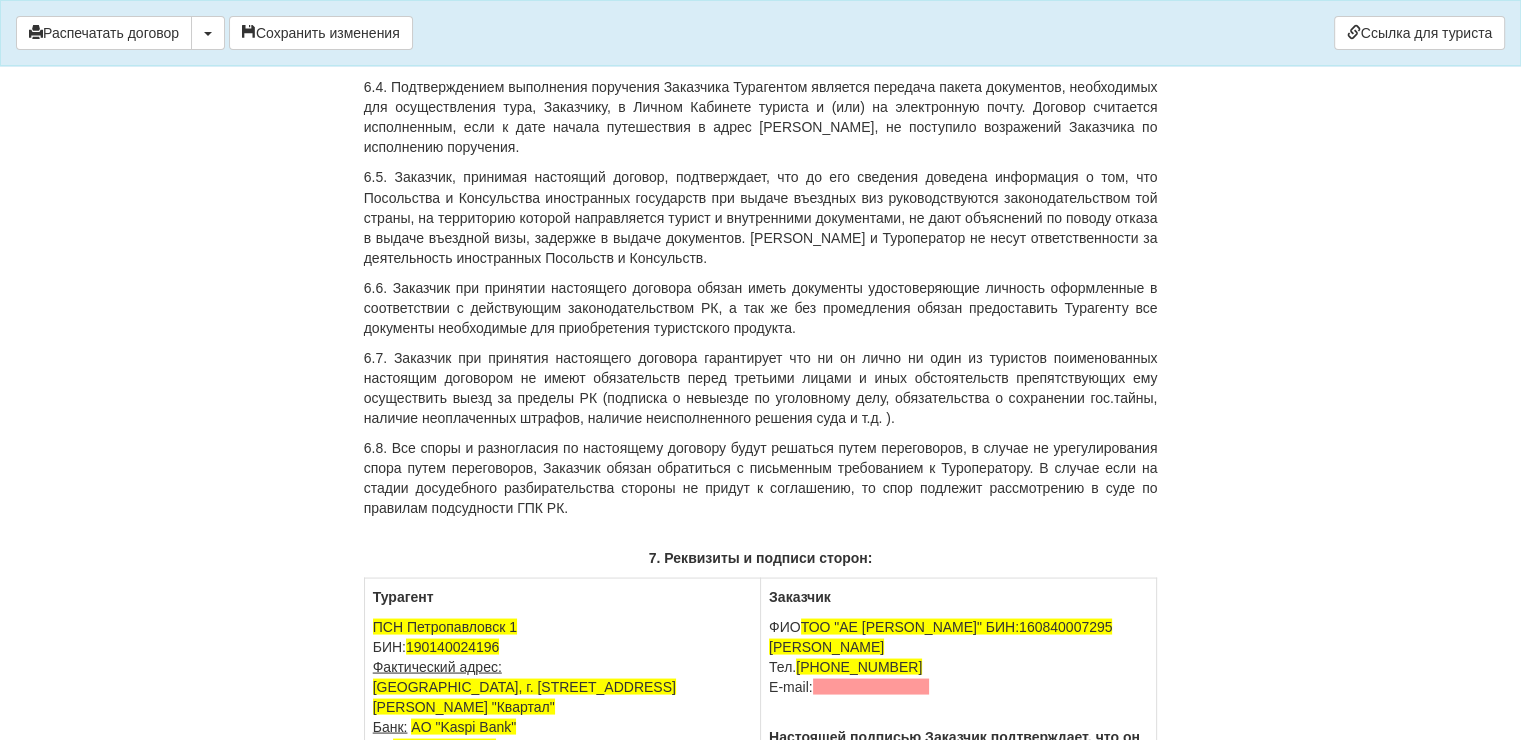 scroll, scrollTop: 3754, scrollLeft: 0, axis: vertical 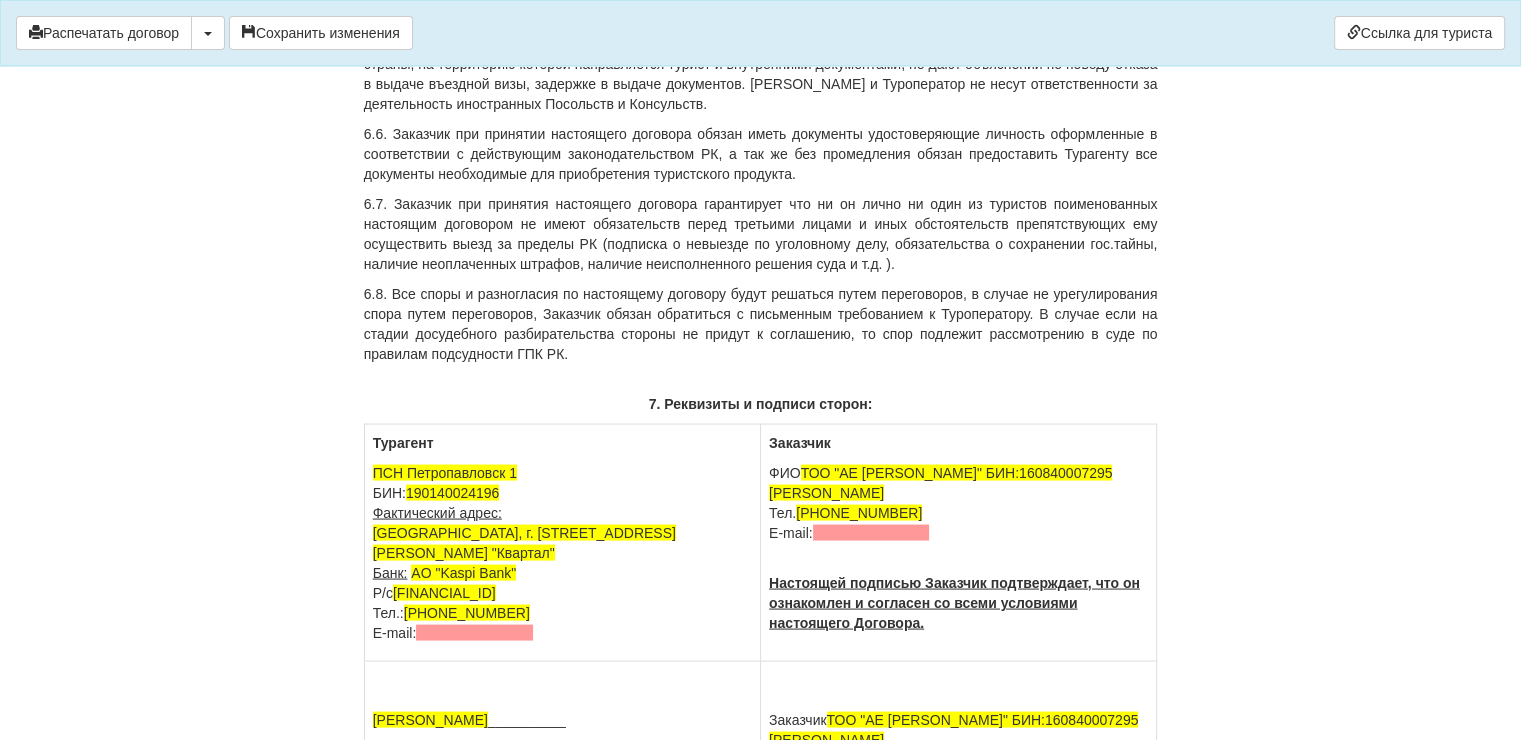 click on "Договор №  34
на туристское обслуживание
г.  [GEOGRAPHIC_DATA]
[DATE]
Гражданин РК  ТОО "АЕ [PERSON_NAME]" БИН:160840007295 [PERSON_NAME] , действующий от своего имени и от имени всех туристов поименованных в настоящем Договоре, именуемый в дальнейшем «Заказчик», с одной стороны, и  ПСН Петропавловск 1 , в лице Директора  [PERSON_NAME]  действующего на основании Устава, именуемое в дальнейшем «Турагент», с другой стороны, заключили настоящий Договор о нижеследующем:
1. Предмет договора
1 )
N13823415  (до  [DATE]
2" at bounding box center [761, -223] 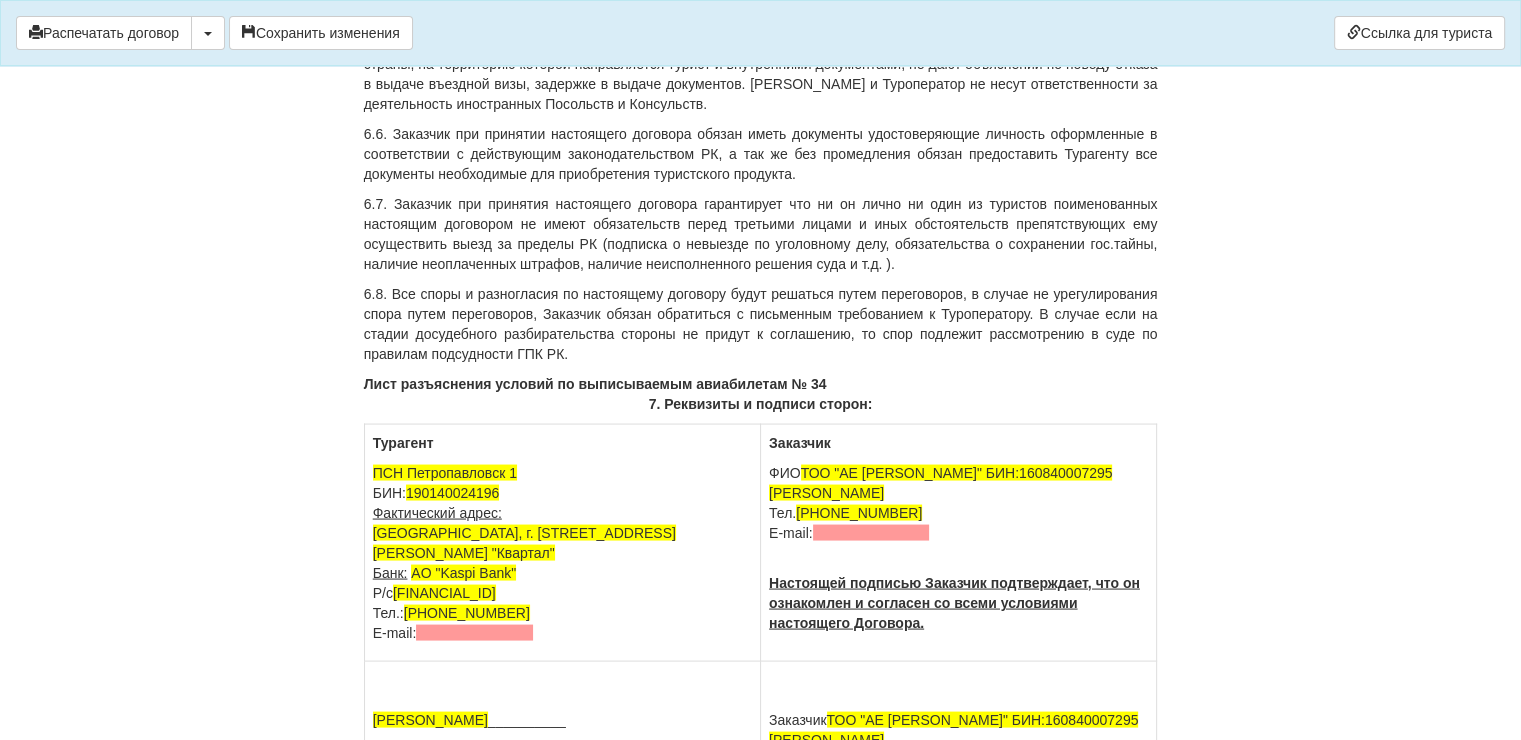 click on "Лист разъяснения условий по выписываемым авиабилетам № 34" at bounding box center [595, 383] 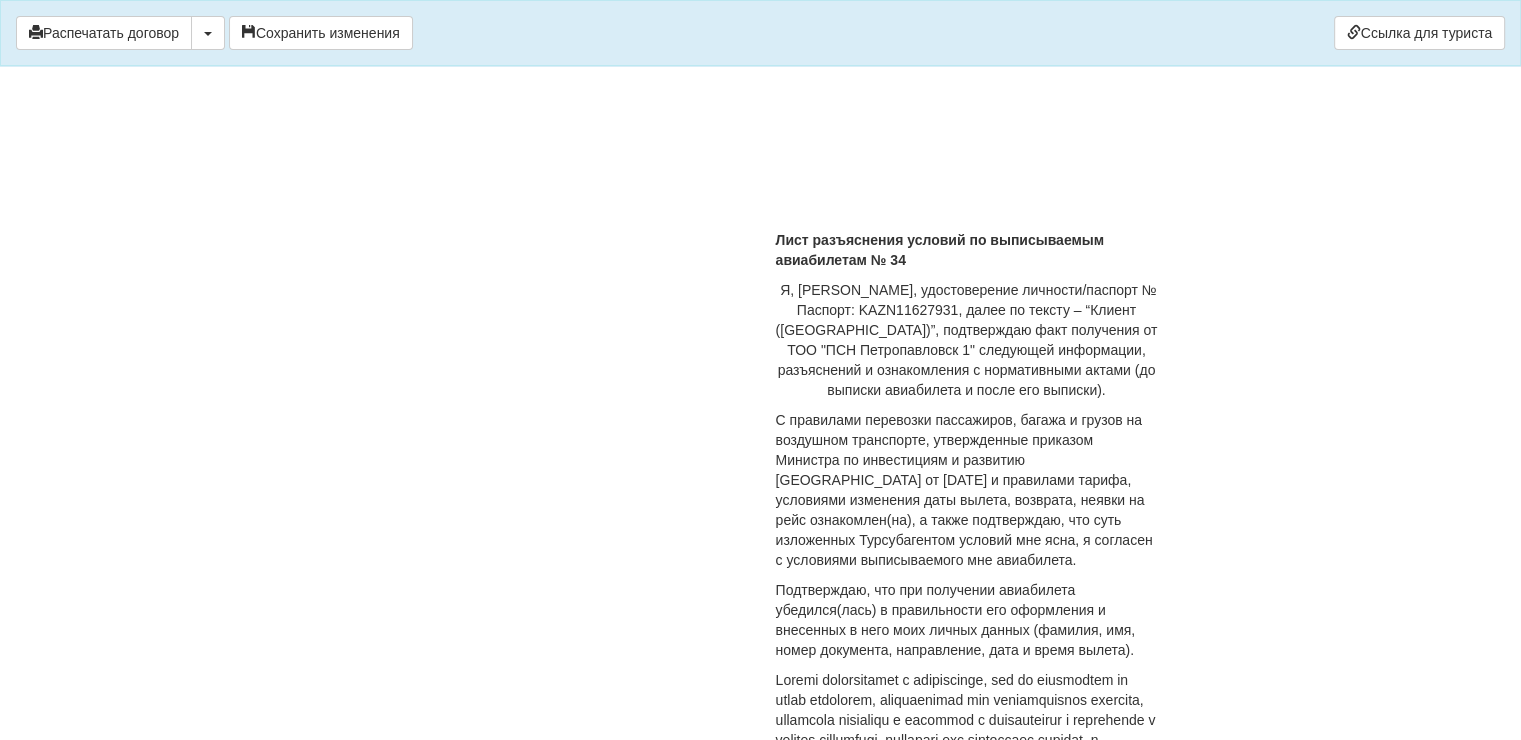 scroll, scrollTop: 5354, scrollLeft: 0, axis: vertical 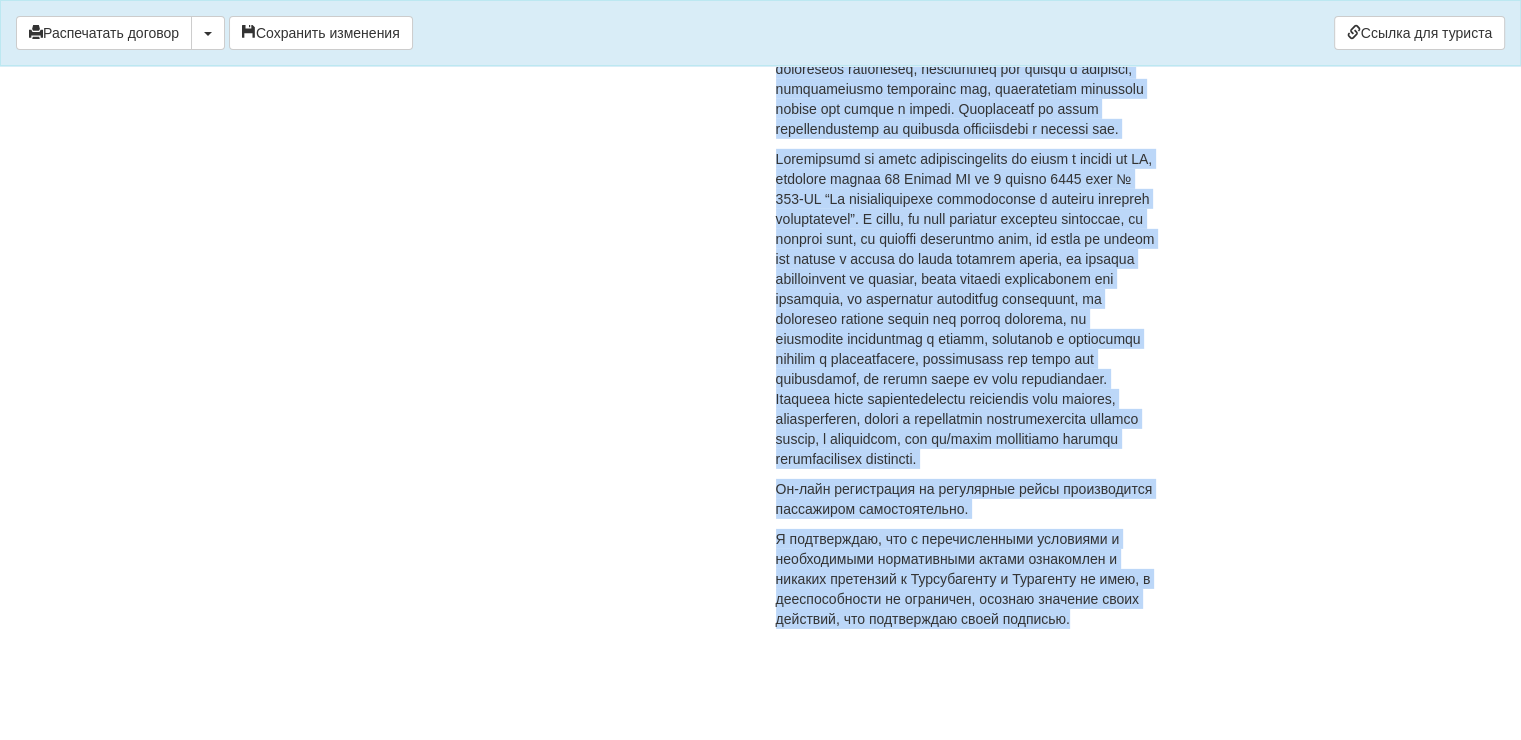 drag, startPoint x: 774, startPoint y: 394, endPoint x: 1143, endPoint y: 691, distance: 473.6771 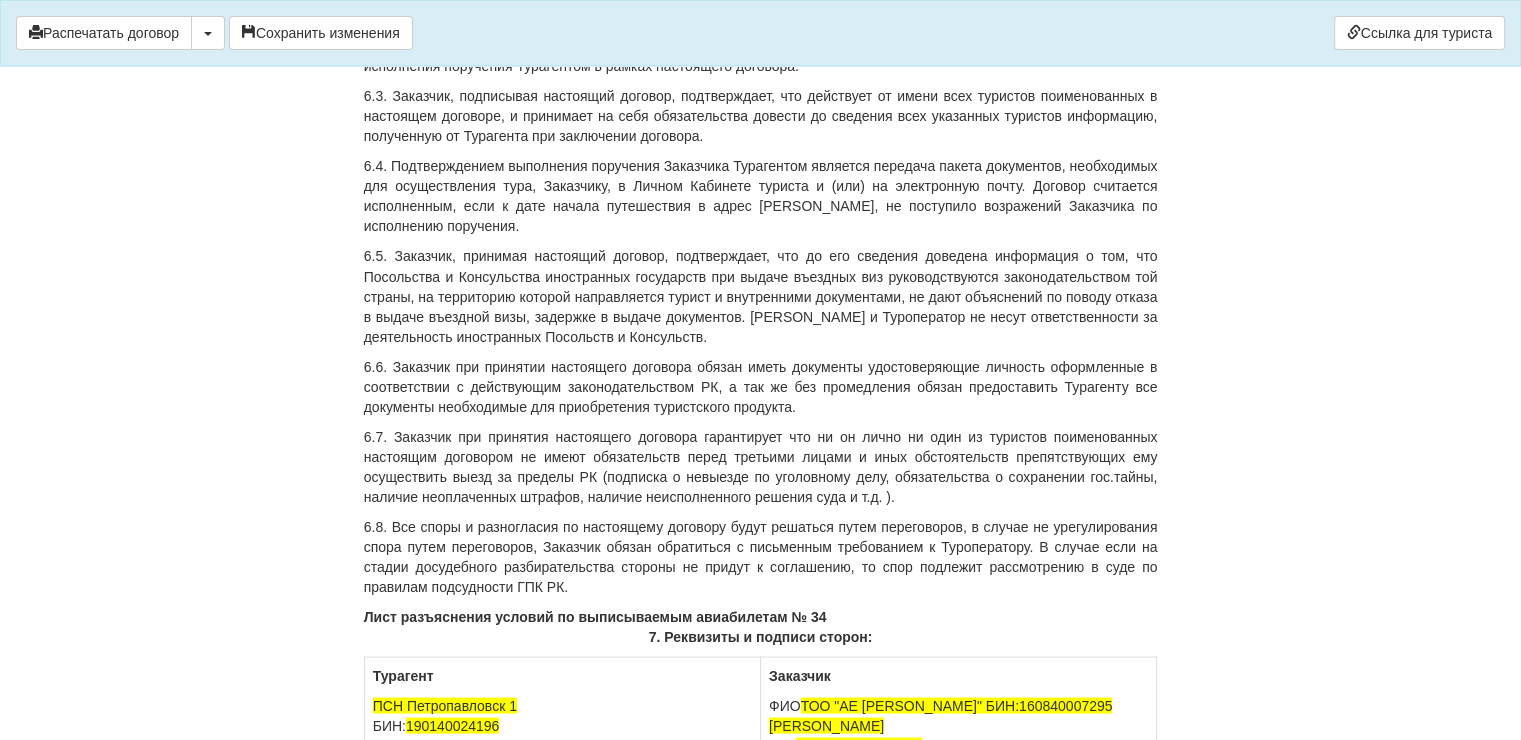 scroll, scrollTop: 3637, scrollLeft: 0, axis: vertical 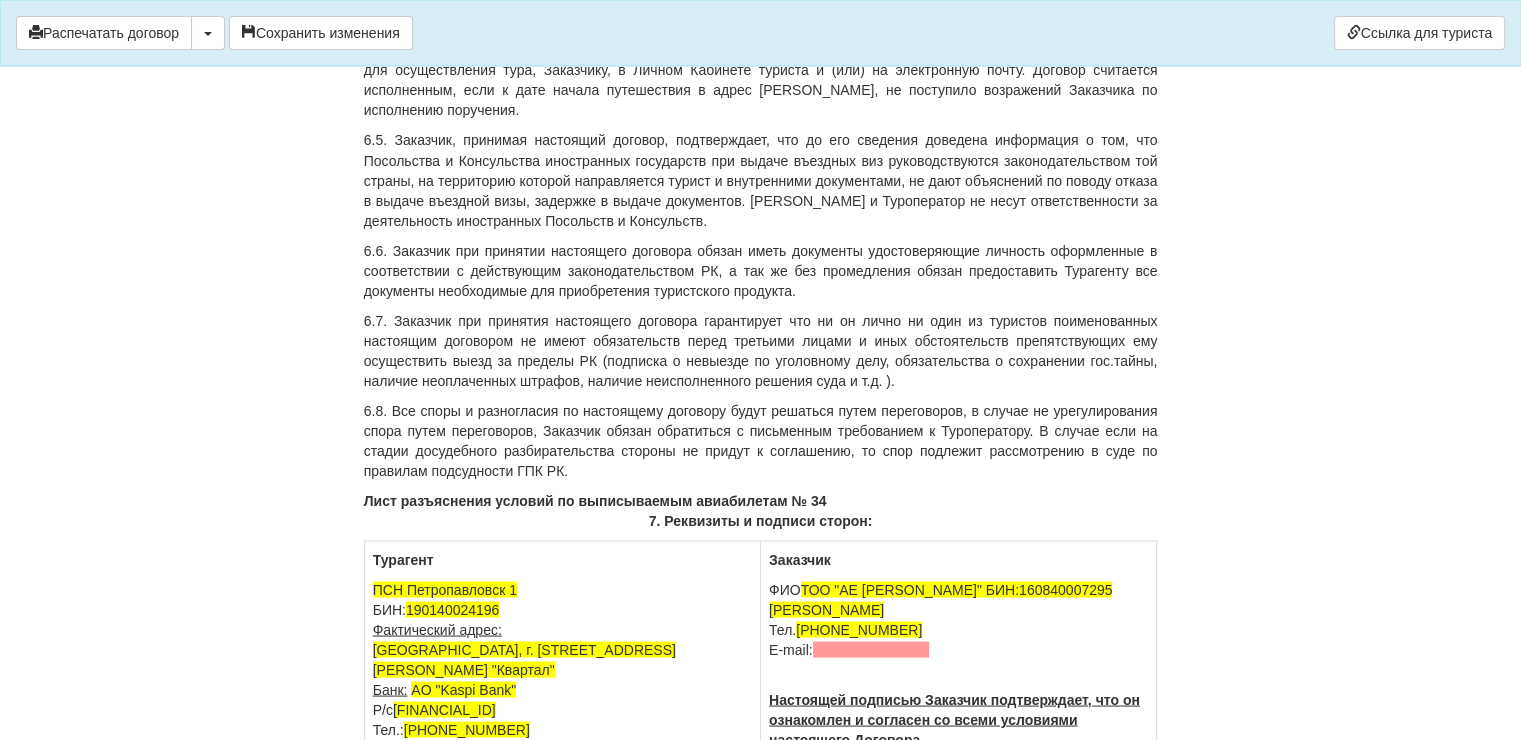 click on "Договор №  34
на туристское обслуживание
г.  [GEOGRAPHIC_DATA]
[DATE]
Гражданин РК  ТОО "АЕ [PERSON_NAME]" БИН:160840007295 [PERSON_NAME] , действующий от своего имени и от имени всех туристов поименованных в настоящем Договоре, именуемый в дальнейшем «Заказчик», с одной стороны, и  ПСН Петропавловск 1 , в лице Директора  [PERSON_NAME]  действующего на основании Устава, именуемое в дальнейшем «Турагент», с другой стороны, заключили настоящий Договор о нижеследующем:
1. Предмет договора
1 )
N13823415  (до  [DATE]
2" at bounding box center (761, -106) 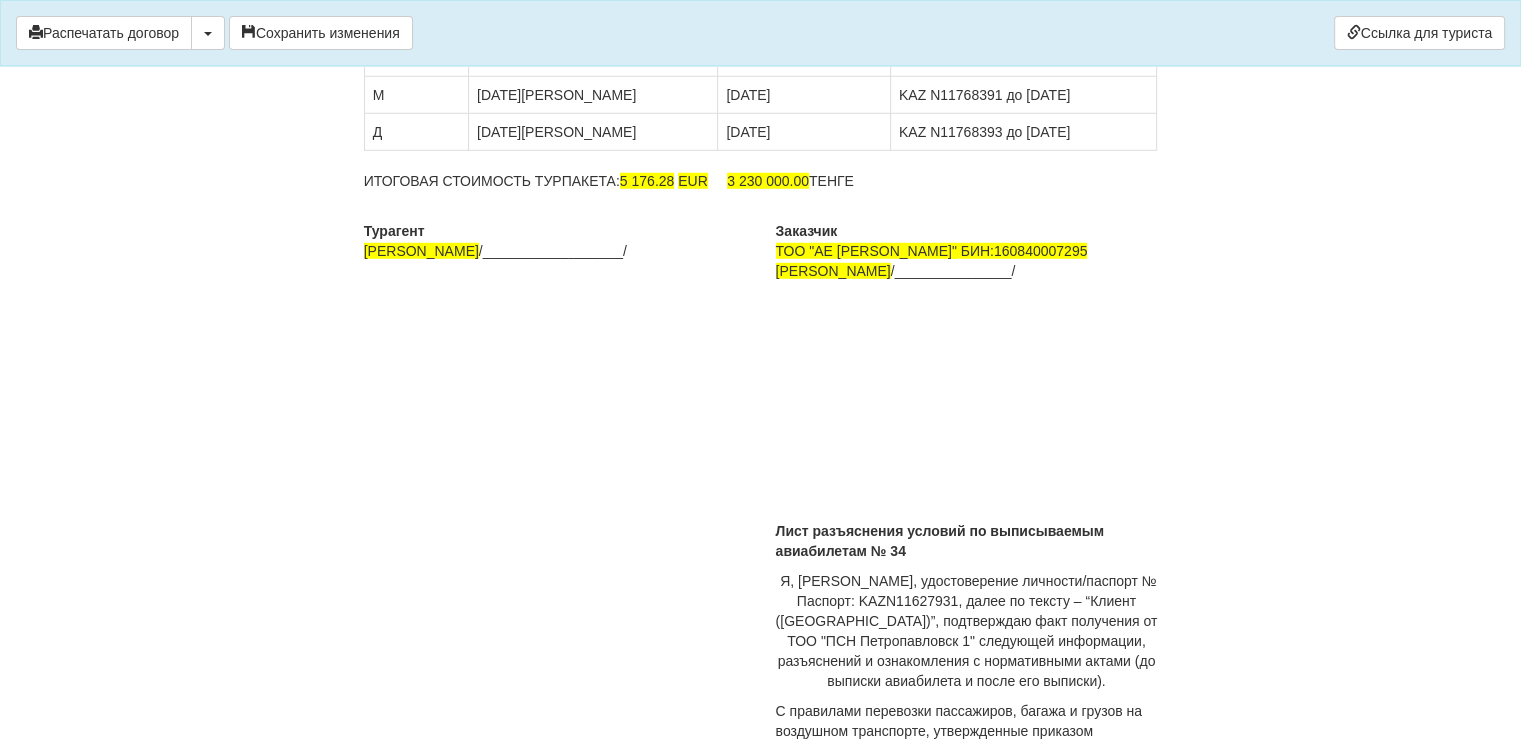 scroll, scrollTop: 5904, scrollLeft: 0, axis: vertical 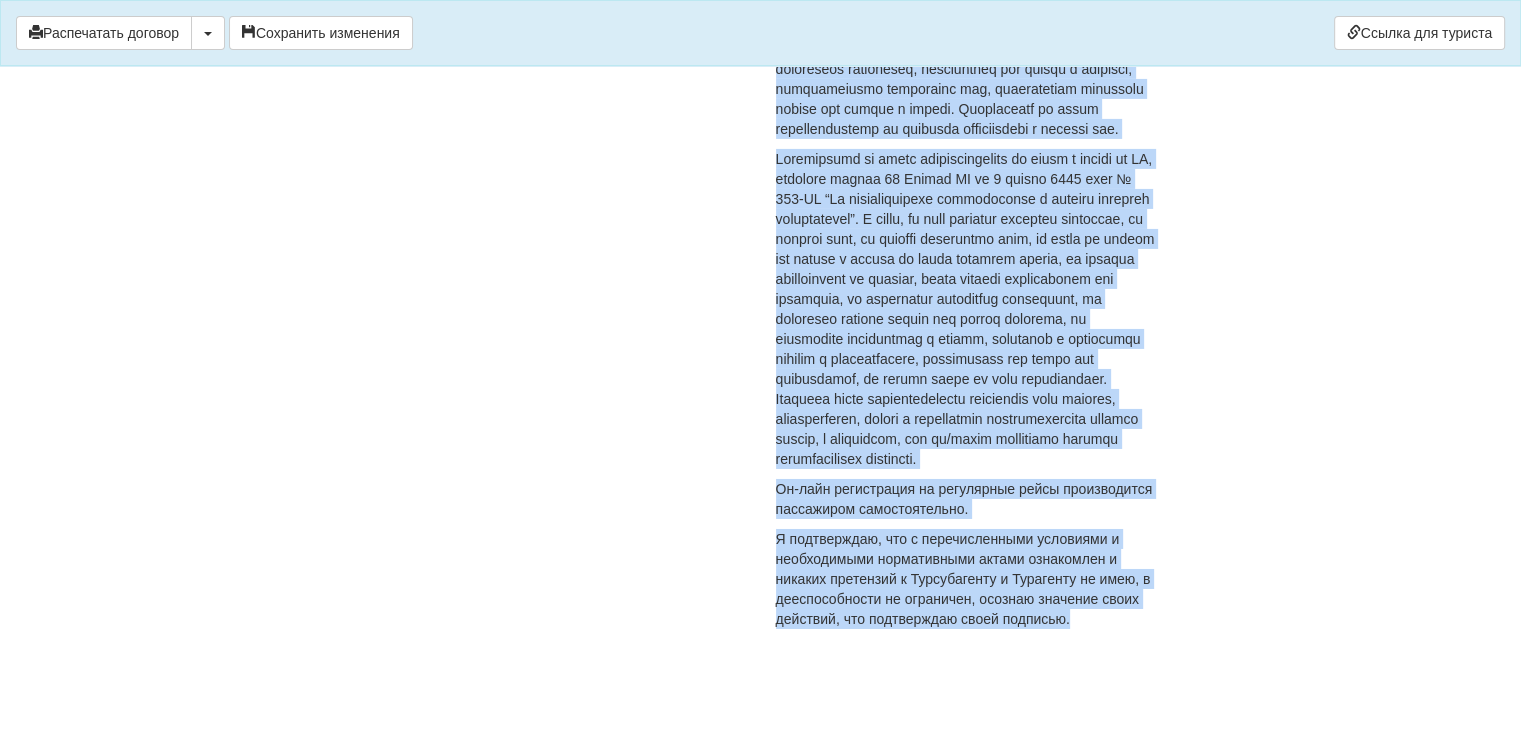 drag, startPoint x: 735, startPoint y: 410, endPoint x: 1115, endPoint y: 780, distance: 530.3772 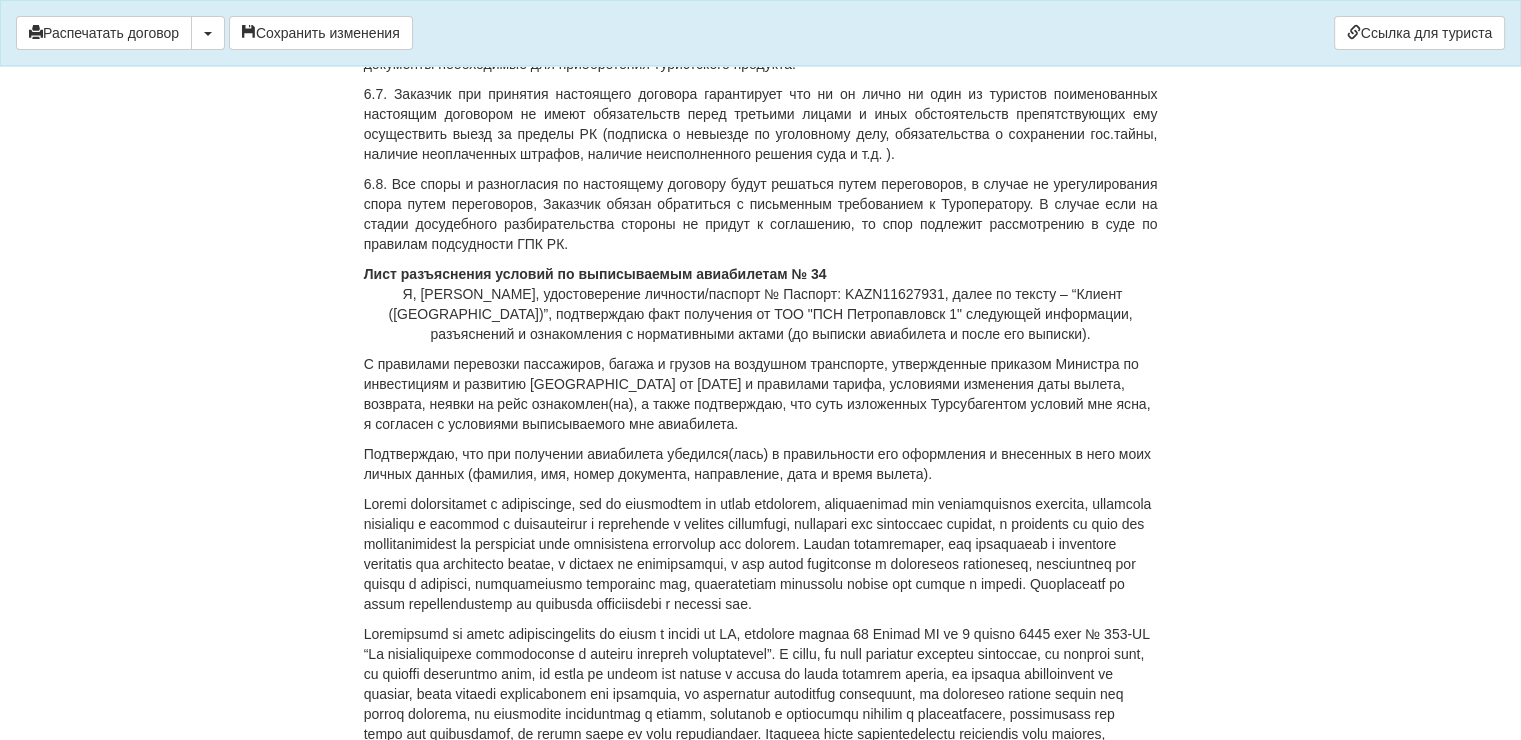 scroll, scrollTop: 3844, scrollLeft: 0, axis: vertical 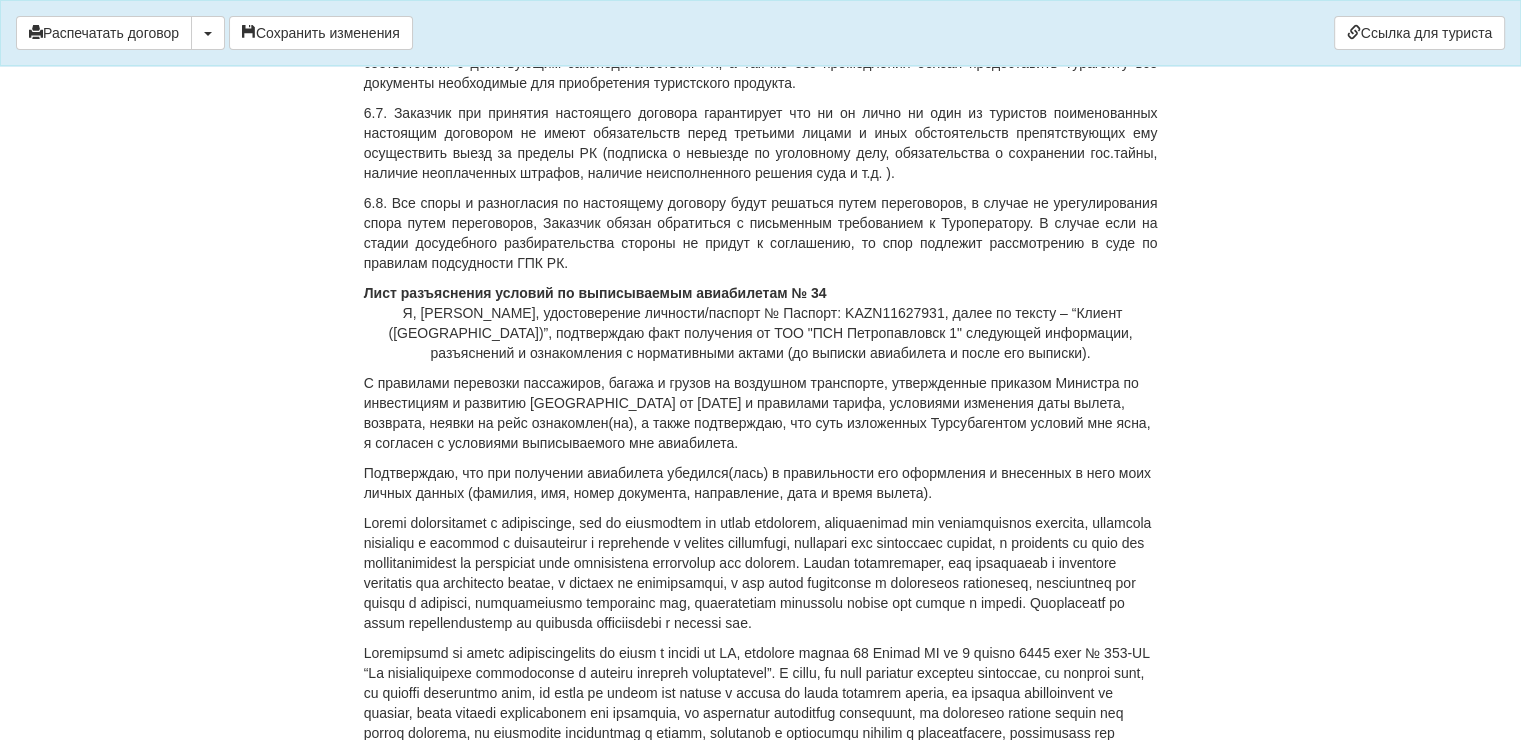 click at bounding box center (401, 313) 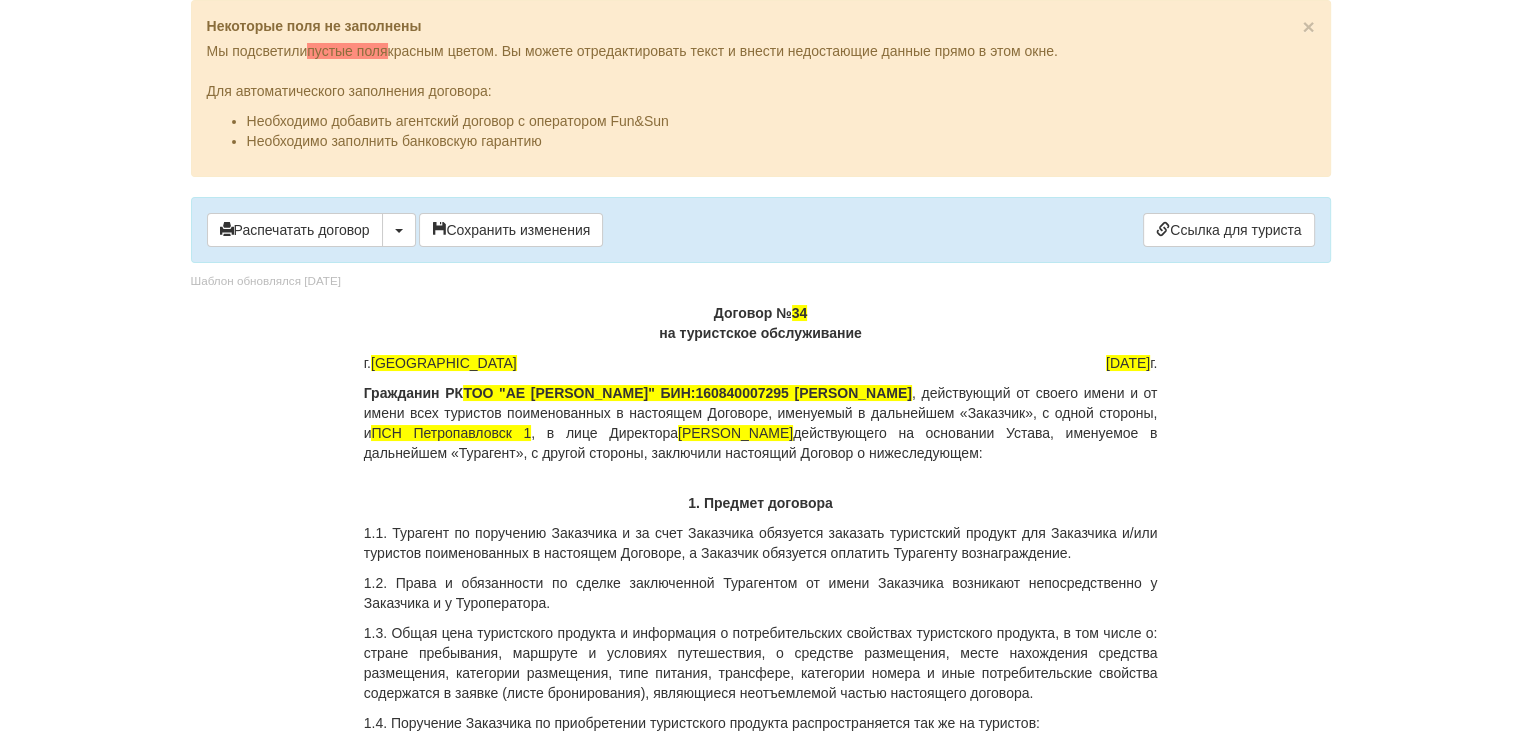 scroll, scrollTop: 133, scrollLeft: 0, axis: vertical 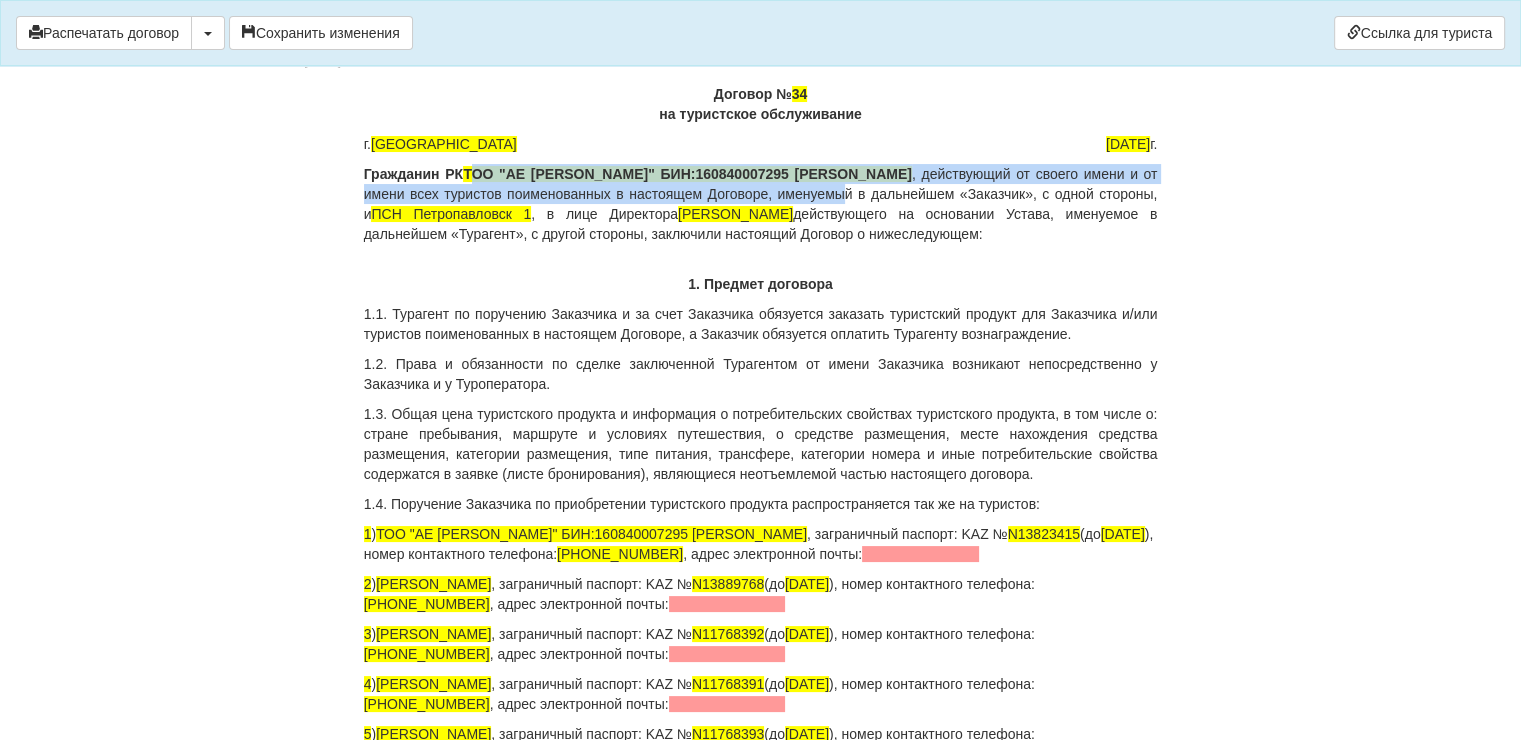 drag, startPoint x: 470, startPoint y: 174, endPoint x: 834, endPoint y: 187, distance: 364.23206 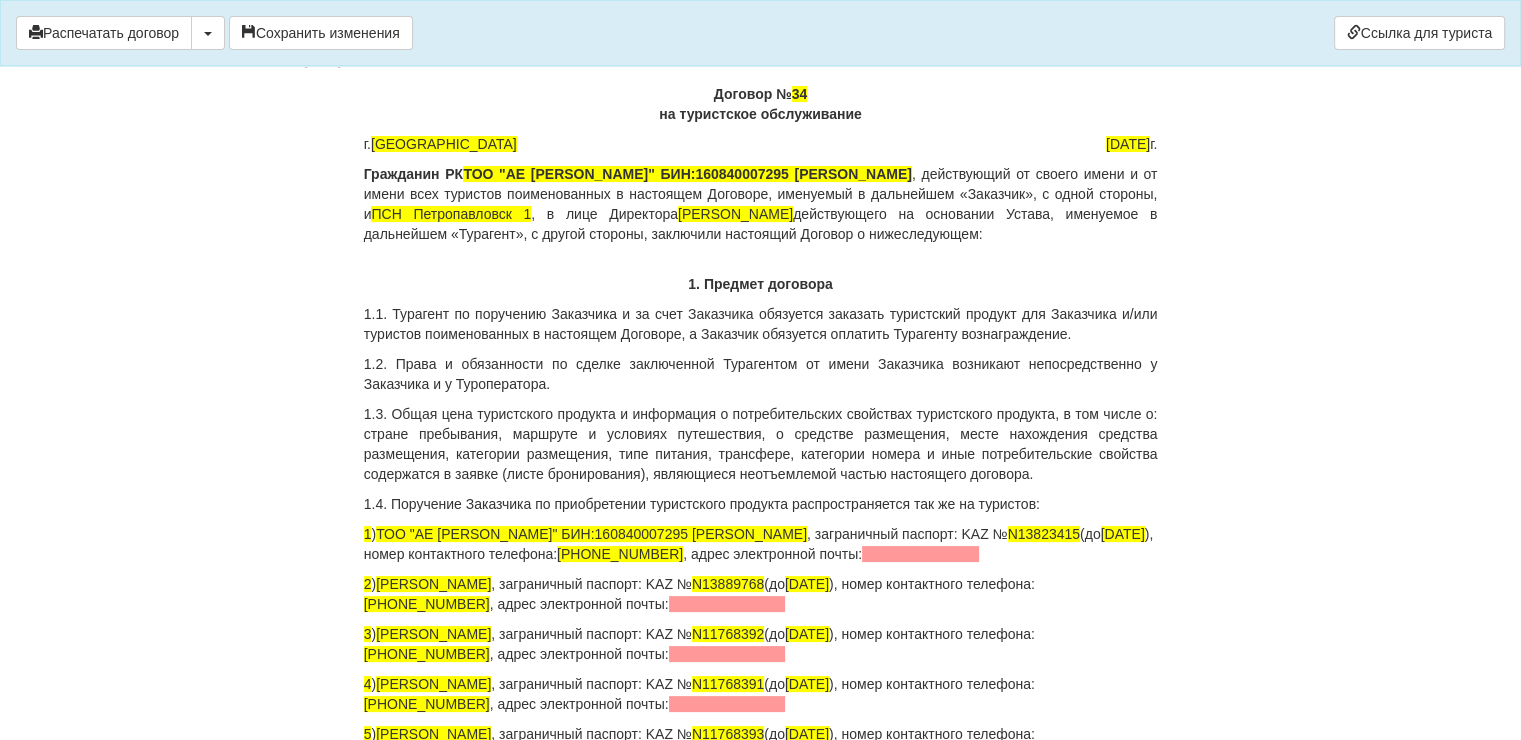 click on "Гражданин РК  ТОО "АЕ Самрук Компани" БИН:160840007295 [PERSON_NAME]" at bounding box center [638, 174] 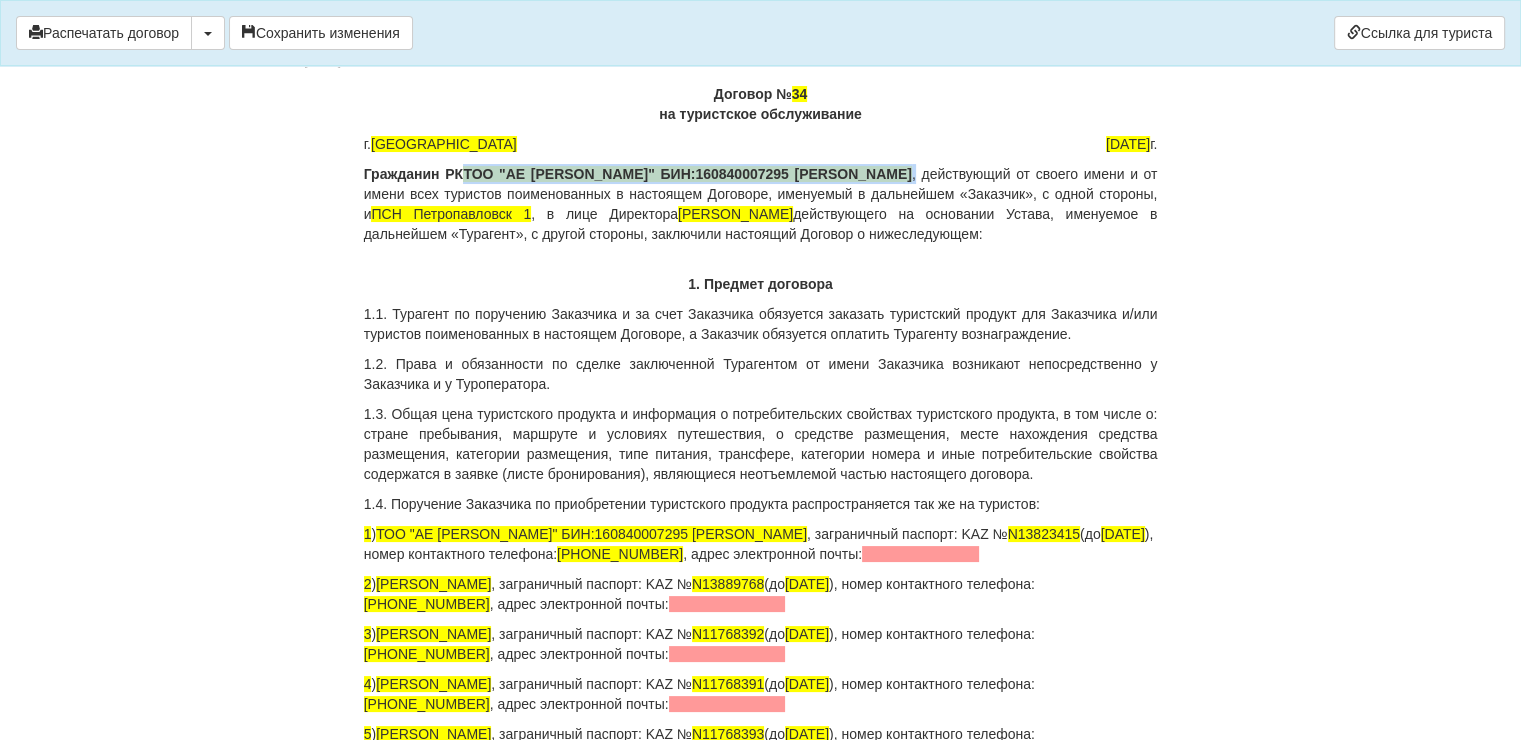 drag, startPoint x: 466, startPoint y: 180, endPoint x: 924, endPoint y: 176, distance: 458.01746 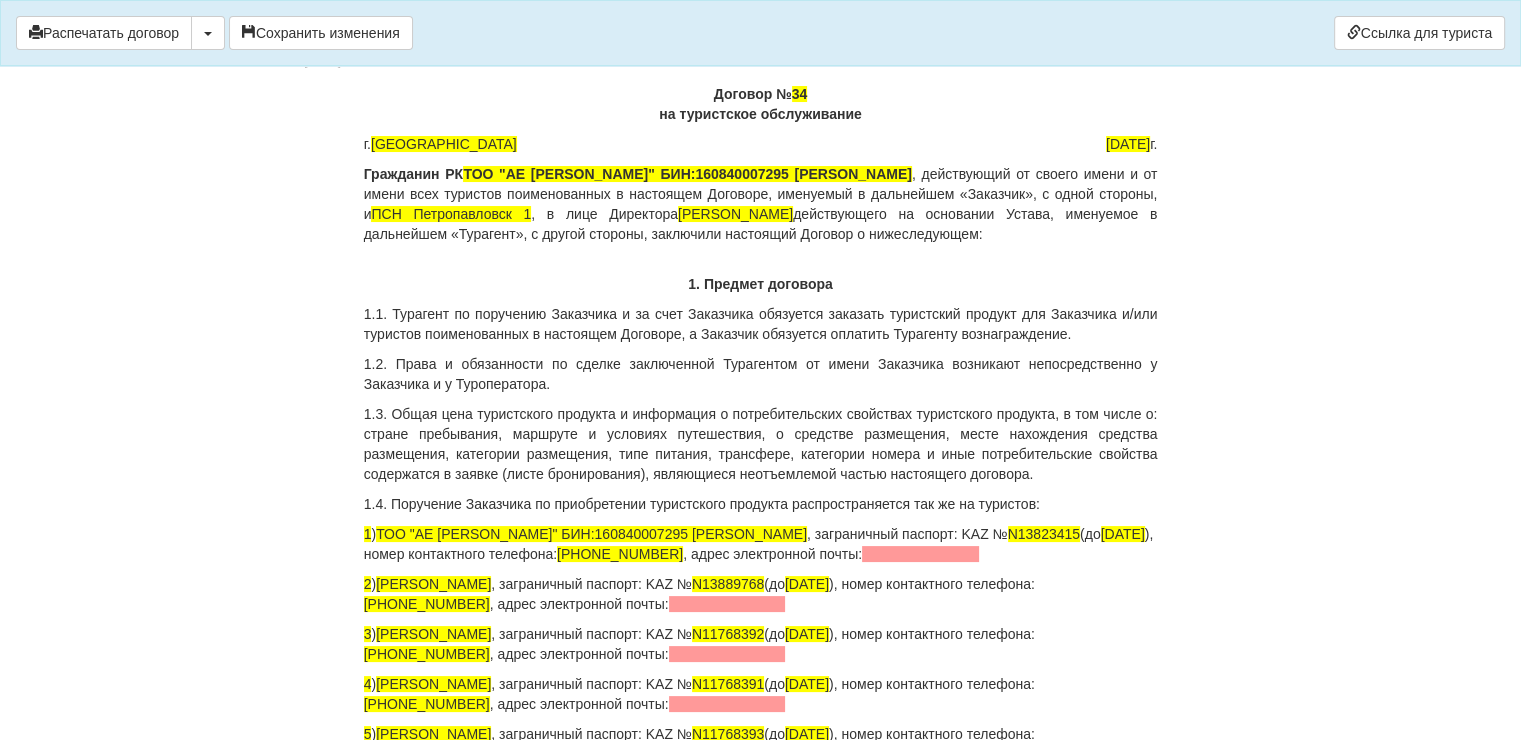 click on "×
Некоторые поля не заполнены
Мы подсветили  пустые поля  красным цветом.                Вы можете отредактировать текст и внести недостающие данные прямо в этом окне.
Для автоматического заполнения договора:
Необходимо добавить агентский договор с оператором Fun&Sun
Необходимо заполнить банковскую гарантию
Распечатать договор
Скачать PDF" at bounding box center (761, 2935) 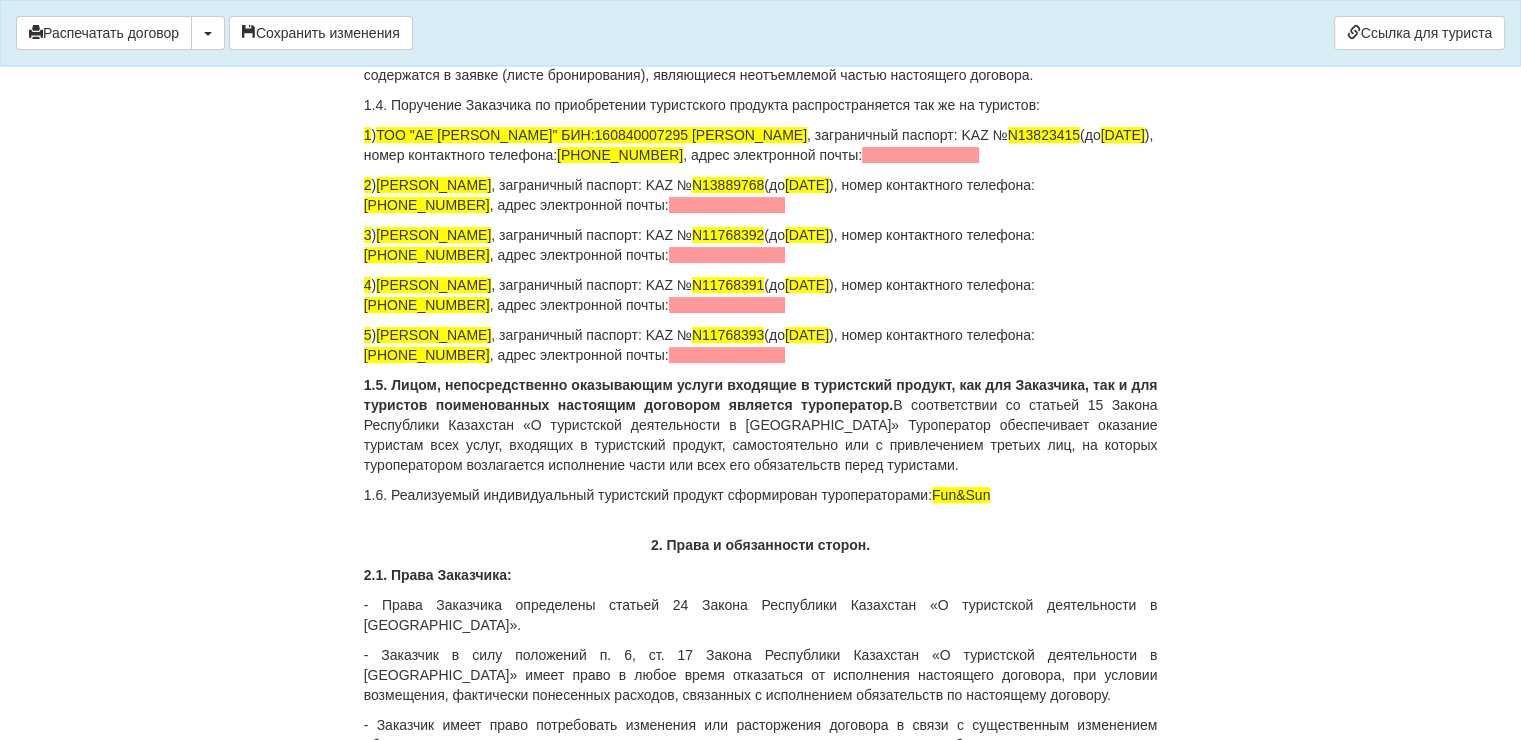 scroll, scrollTop: 533, scrollLeft: 0, axis: vertical 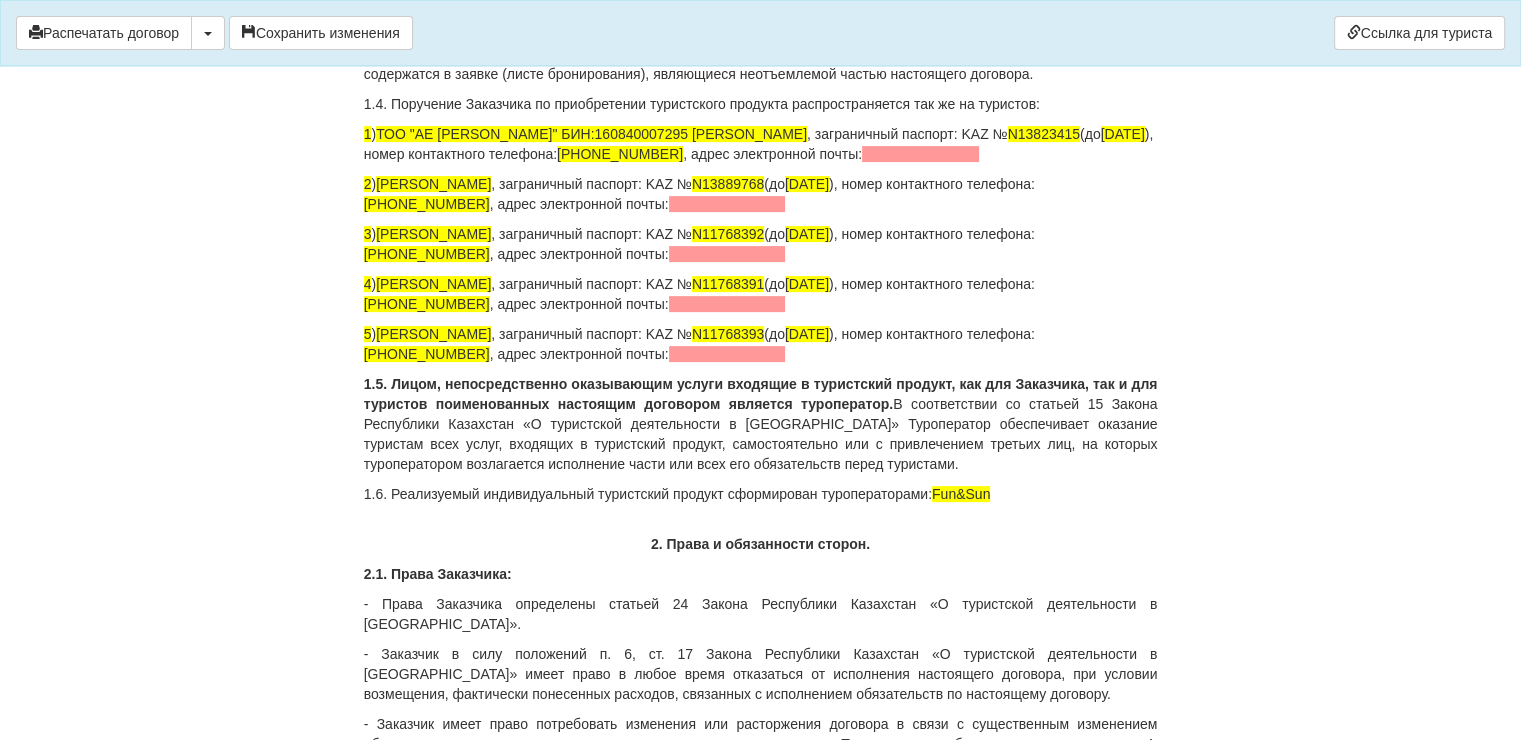 drag, startPoint x: 377, startPoint y: 136, endPoint x: 748, endPoint y: 156, distance: 371.5387 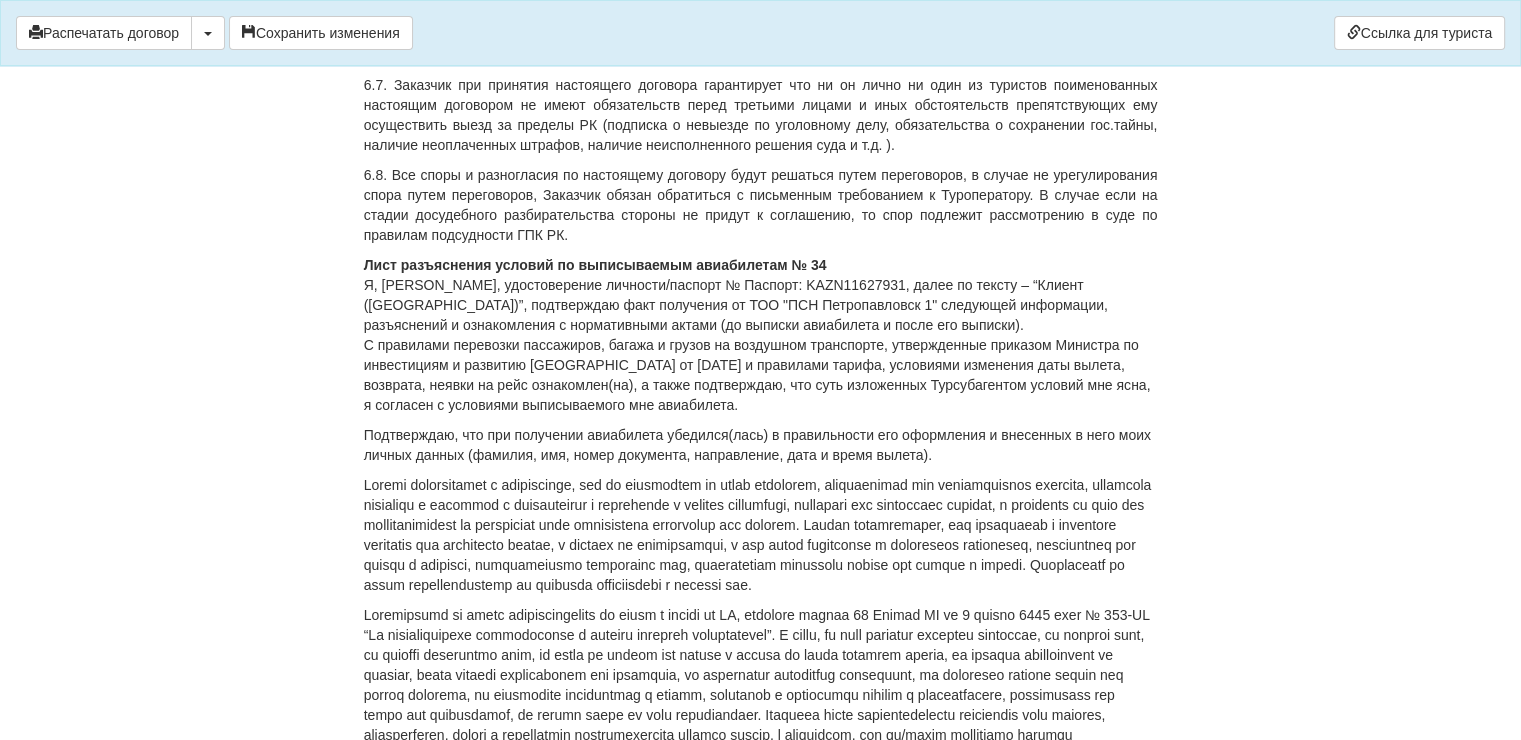 scroll, scrollTop: 3834, scrollLeft: 0, axis: vertical 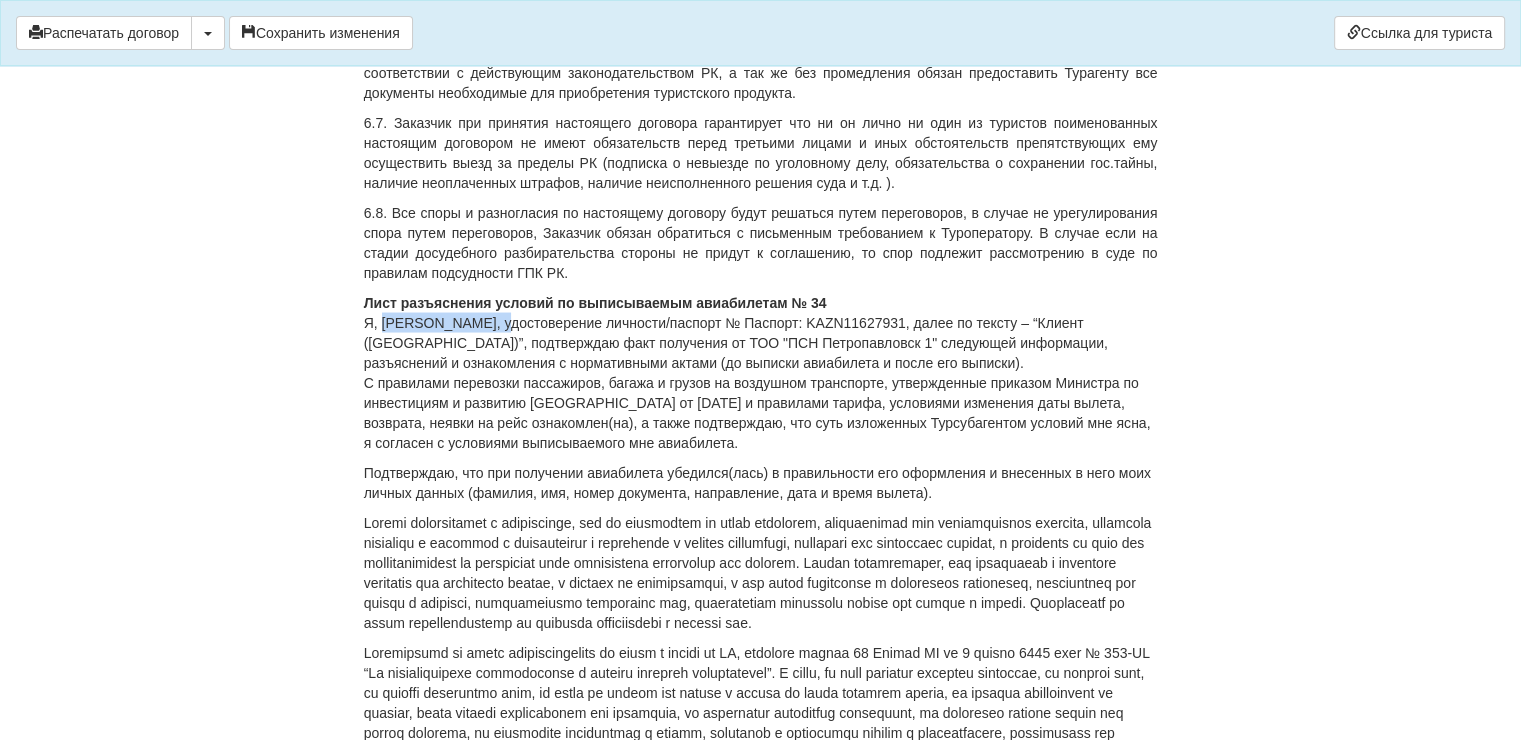 drag, startPoint x: 386, startPoint y: 326, endPoint x: 598, endPoint y: 357, distance: 214.25452 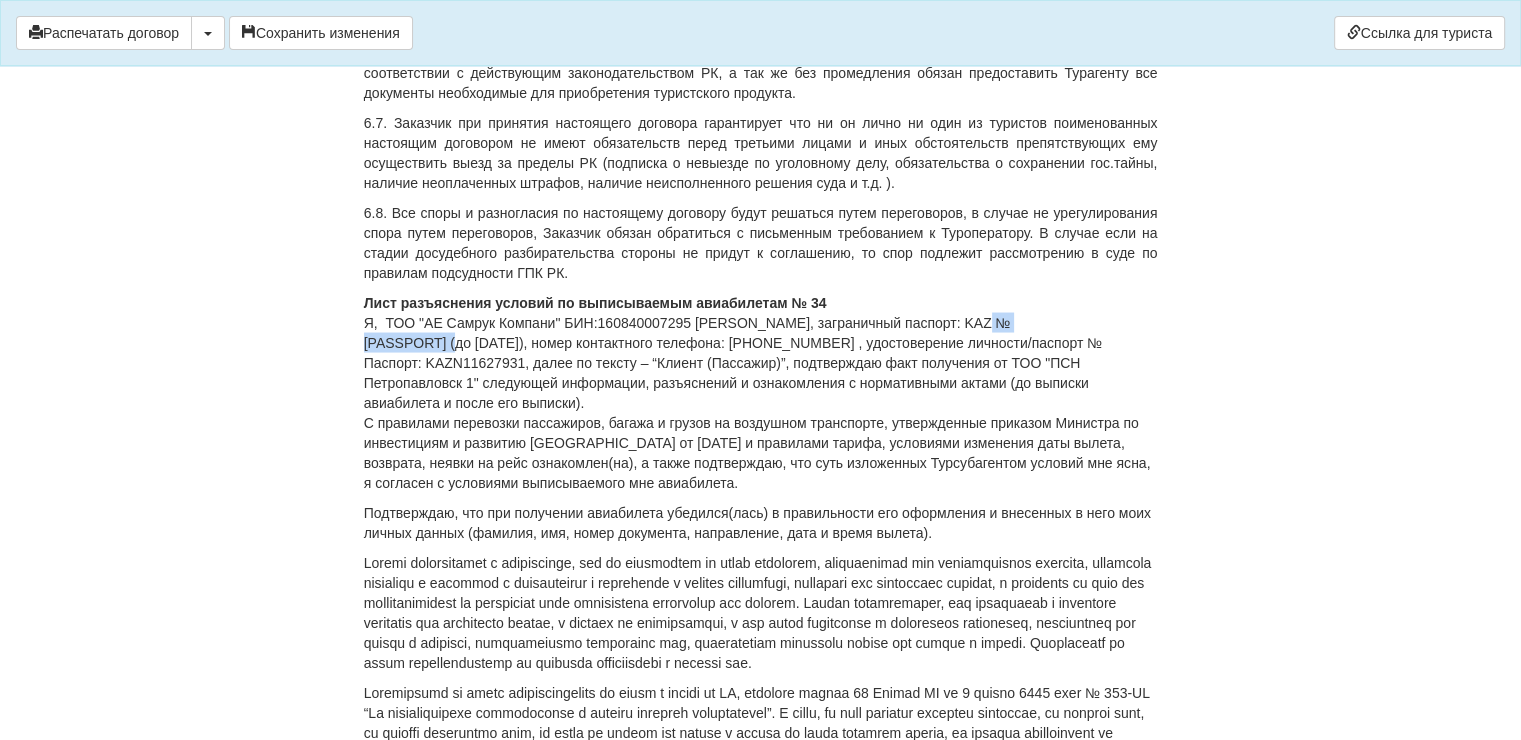 drag, startPoint x: 972, startPoint y: 322, endPoint x: 450, endPoint y: 348, distance: 522.6471 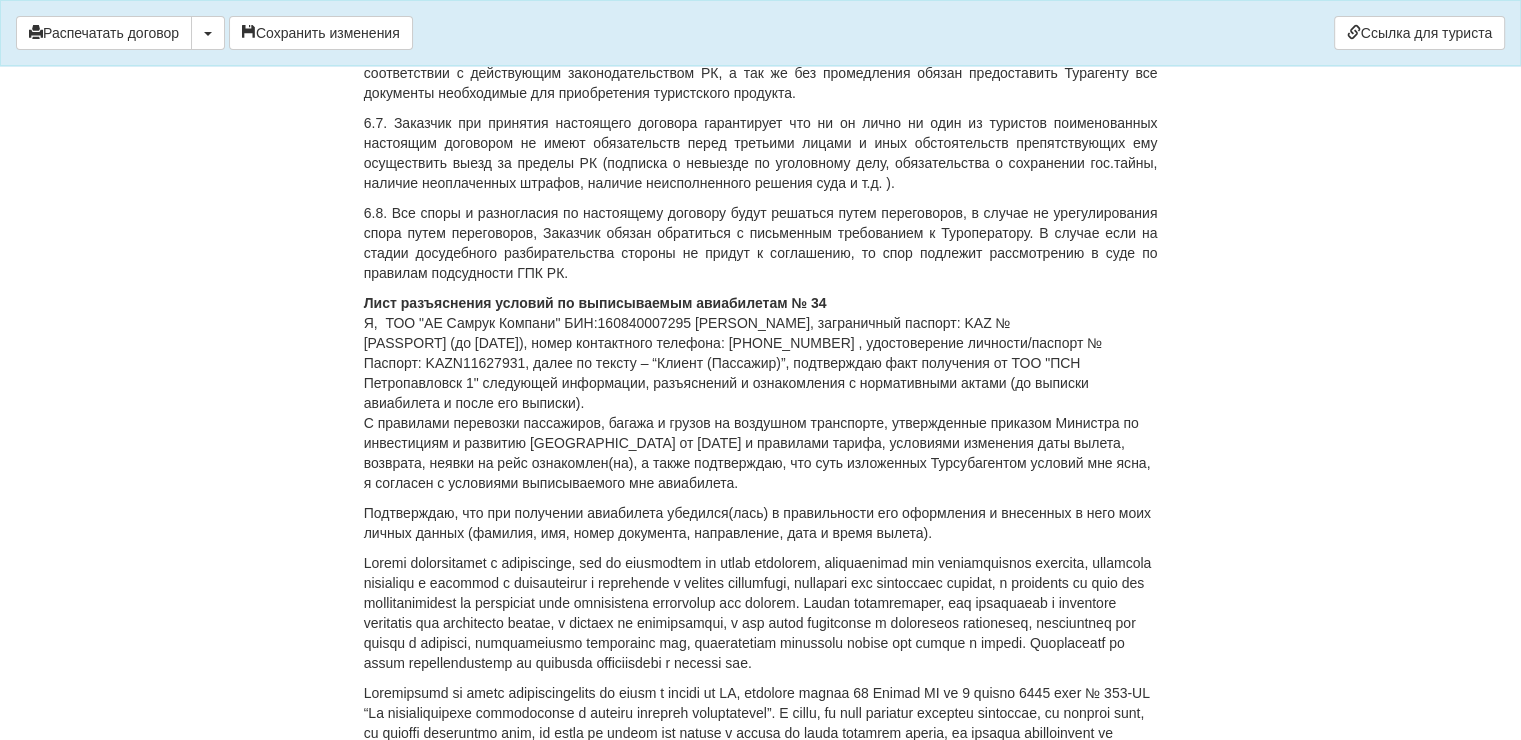 click on "Договор №  34
на туристское обслуживание
г.  [GEOGRAPHIC_DATA]
[DATE]
Гражданин РК  ТОО "АЕ [PERSON_NAME]" БИН:160840007295 [PERSON_NAME] , действующий от своего имени и от имени всех туристов поименованных в настоящем Договоре, именуемый в дальнейшем «Заказчик», с одной стороны, и  ПСН Петропавловск 1 , в лице Директора  [PERSON_NAME]  действующего на основании Устава, именуемое в дальнейшем «Турагент», с другой стороны, заключили настоящий Договор о нижеследующем:
1. Предмет договора
1 )
N13823415  (до  [DATE]
2" at bounding box center [761, -688] 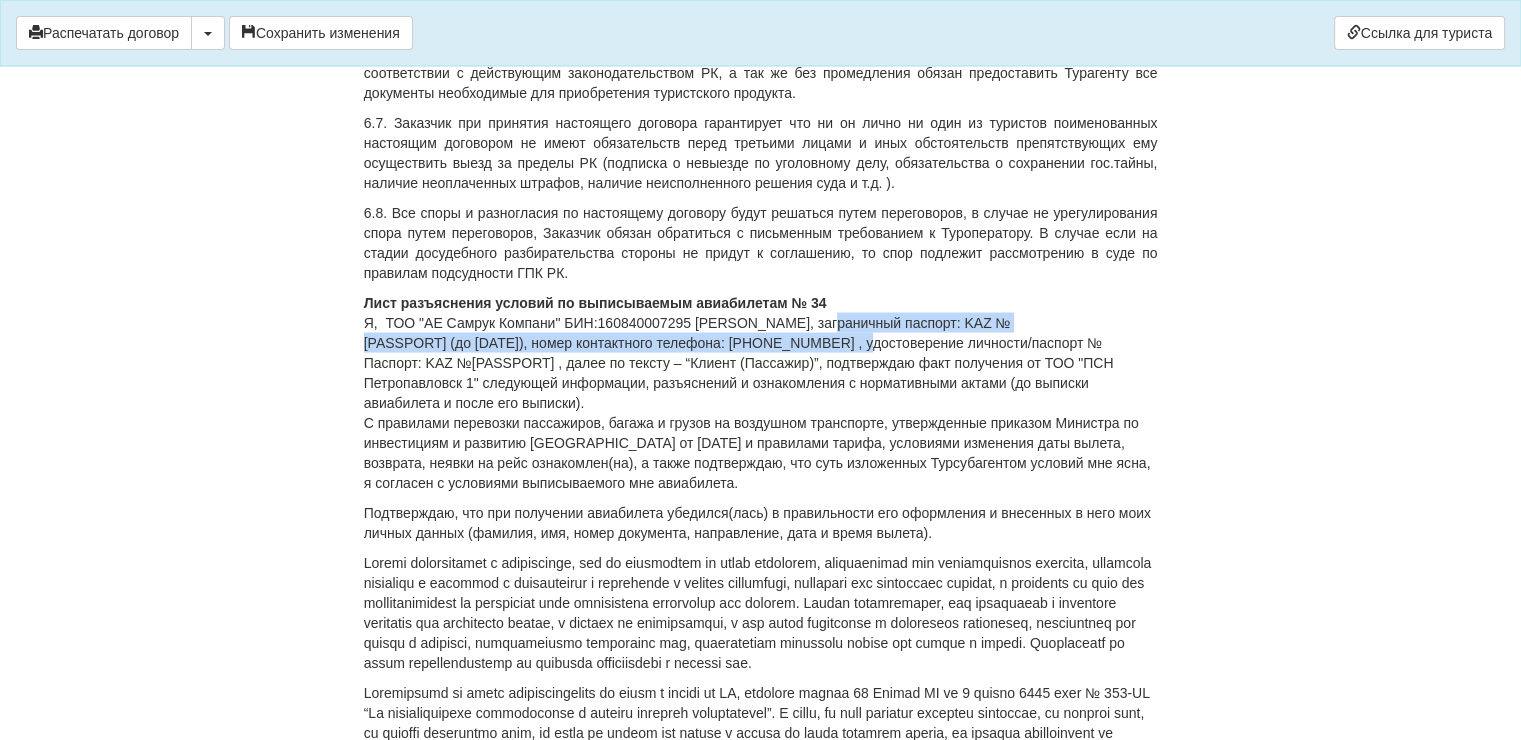 drag, startPoint x: 827, startPoint y: 320, endPoint x: 863, endPoint y: 349, distance: 46.227695 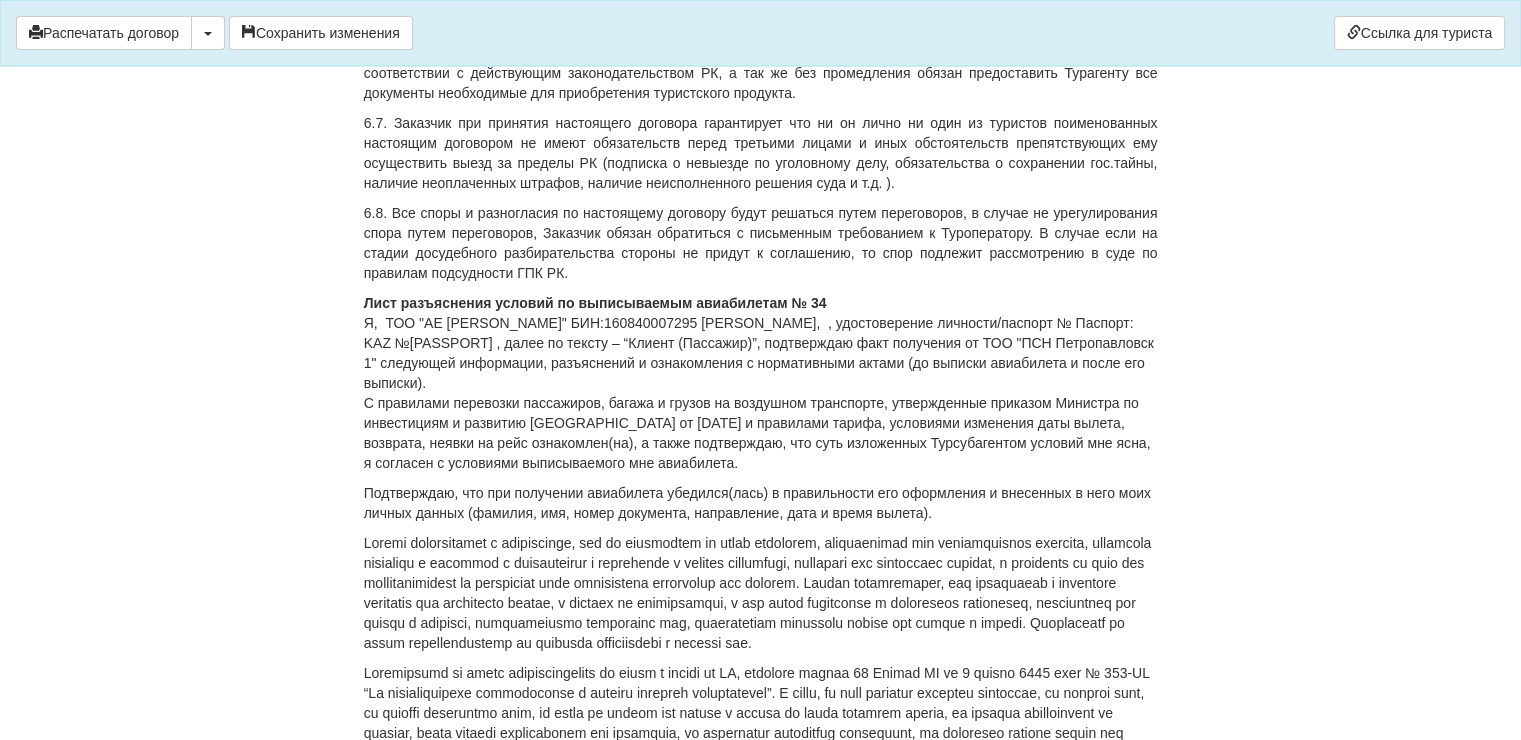 click on "Договор №  34
на туристское обслуживание
г.  [GEOGRAPHIC_DATA]
[DATE]
Гражданин РК  ТОО "АЕ [PERSON_NAME]" БИН:160840007295 [PERSON_NAME] , действующий от своего имени и от имени всех туристов поименованных в настоящем Договоре, именуемый в дальнейшем «Заказчик», с одной стороны, и  ПСН Петропавловск 1 , в лице Директора  [PERSON_NAME]  действующего на основании Устава, именуемое в дальнейшем «Турагент», с другой стороны, заключили настоящий Договор о нижеследующем:
1. Предмет договора
1 )
N13823415  (до  [DATE]
2" at bounding box center [761, -698] 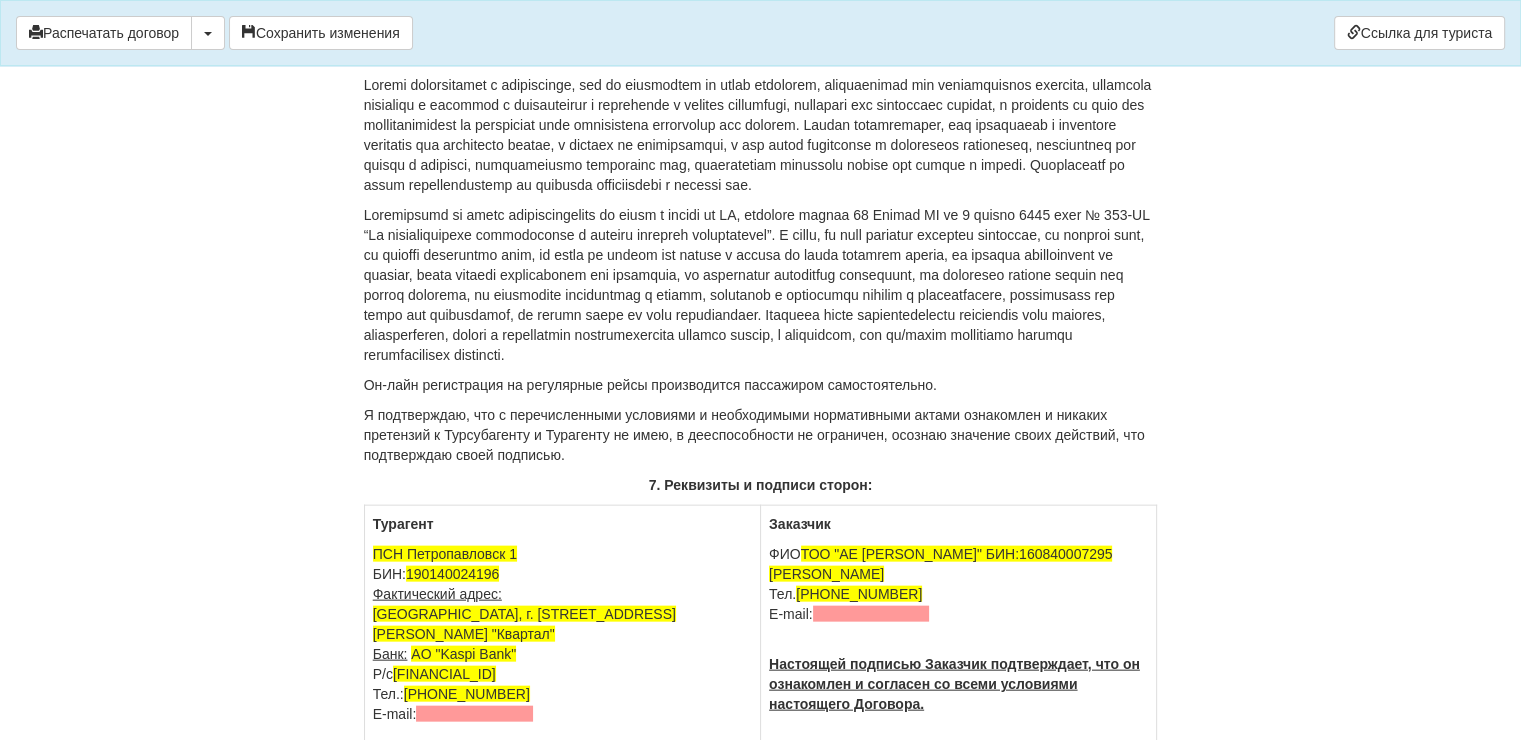 scroll, scrollTop: 4368, scrollLeft: 0, axis: vertical 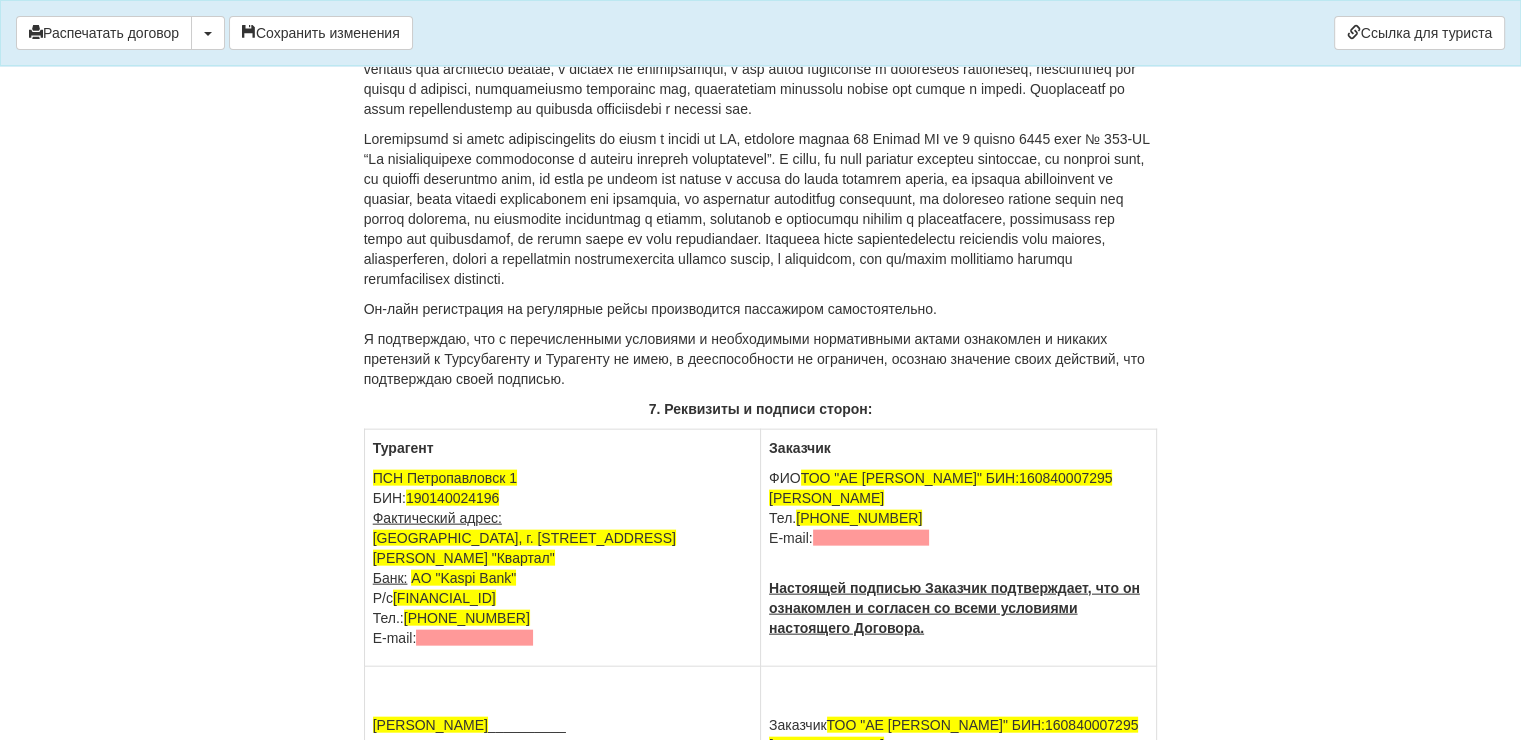 click on "Я подтверждаю, что с перечисленными условиями и необходимыми нормативными актами ознакомлен и никаких претензий к Турсубагенту и Турагенту не имею, в дееспособности не ограничен, осознаю значение своих действий, что подтверждаю своей подписью." at bounding box center [761, 359] 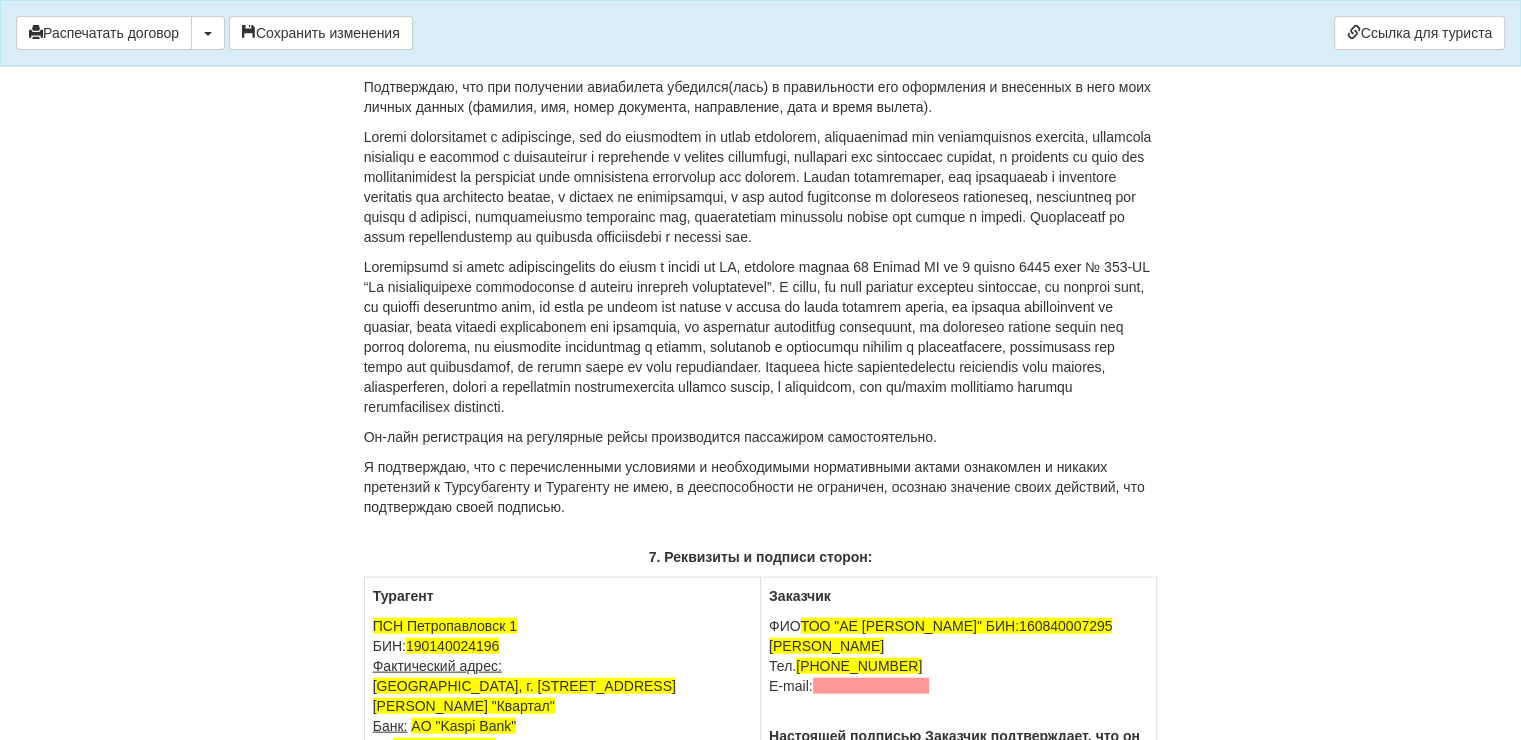 scroll, scrollTop: 4234, scrollLeft: 0, axis: vertical 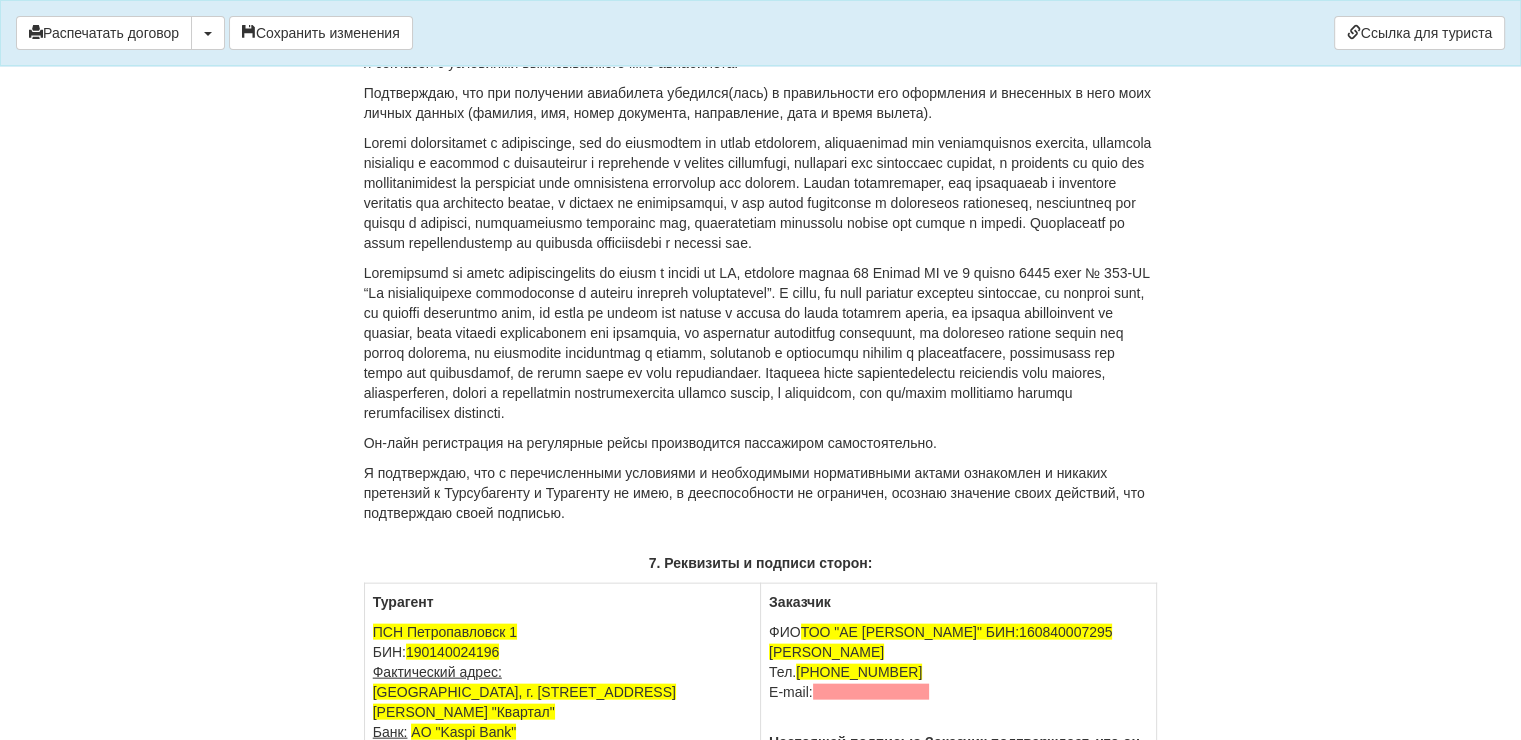 click on "Я подтверждаю, что с перечисленными условиями и необходимыми нормативными актами ознакомлен и никаких претензий к Турсубагенту и Турагенту не имею, в дееспособности не ограничен, осознаю значение своих действий, что подтверждаю своей подписью." at bounding box center (761, 503) 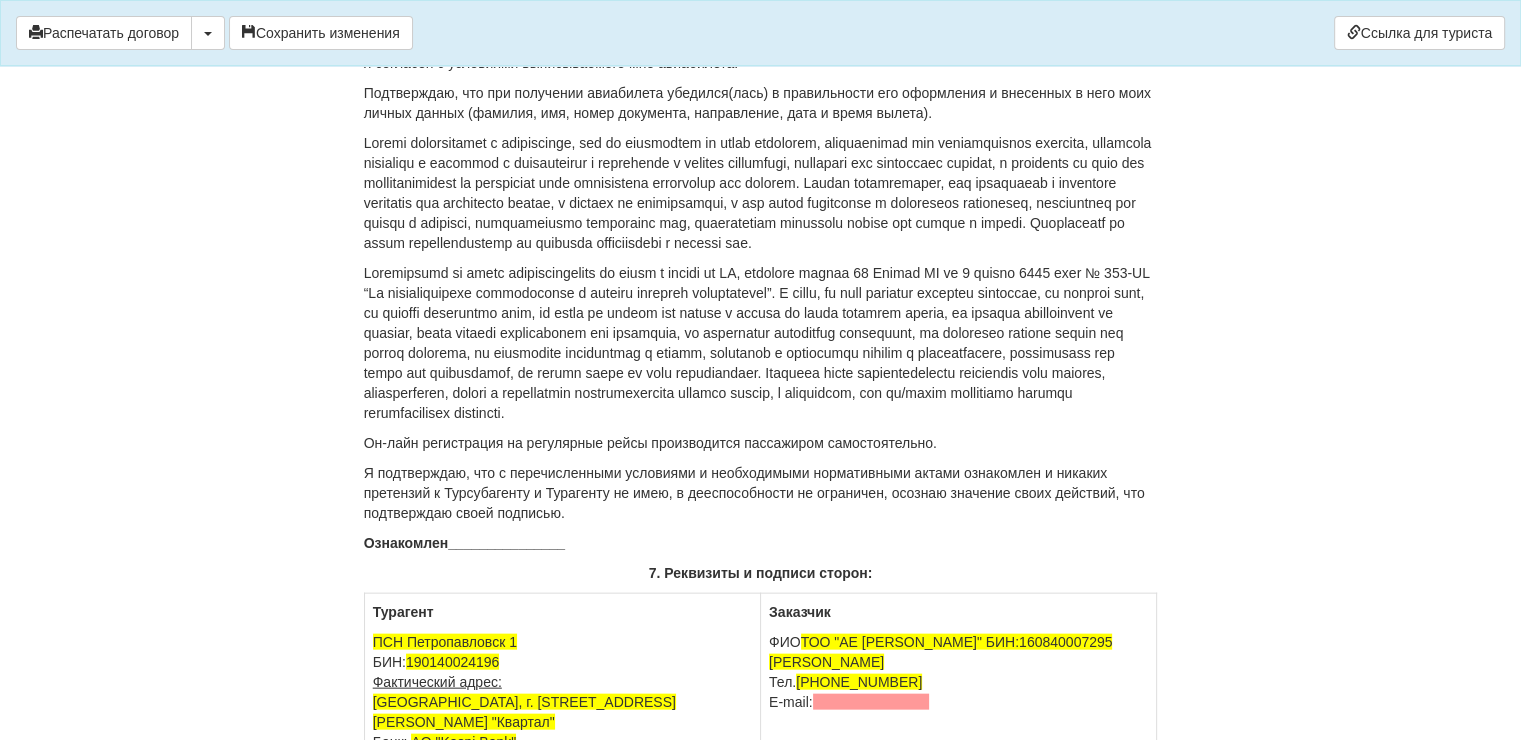 click on "Ознакомлен" at bounding box center [406, 543] 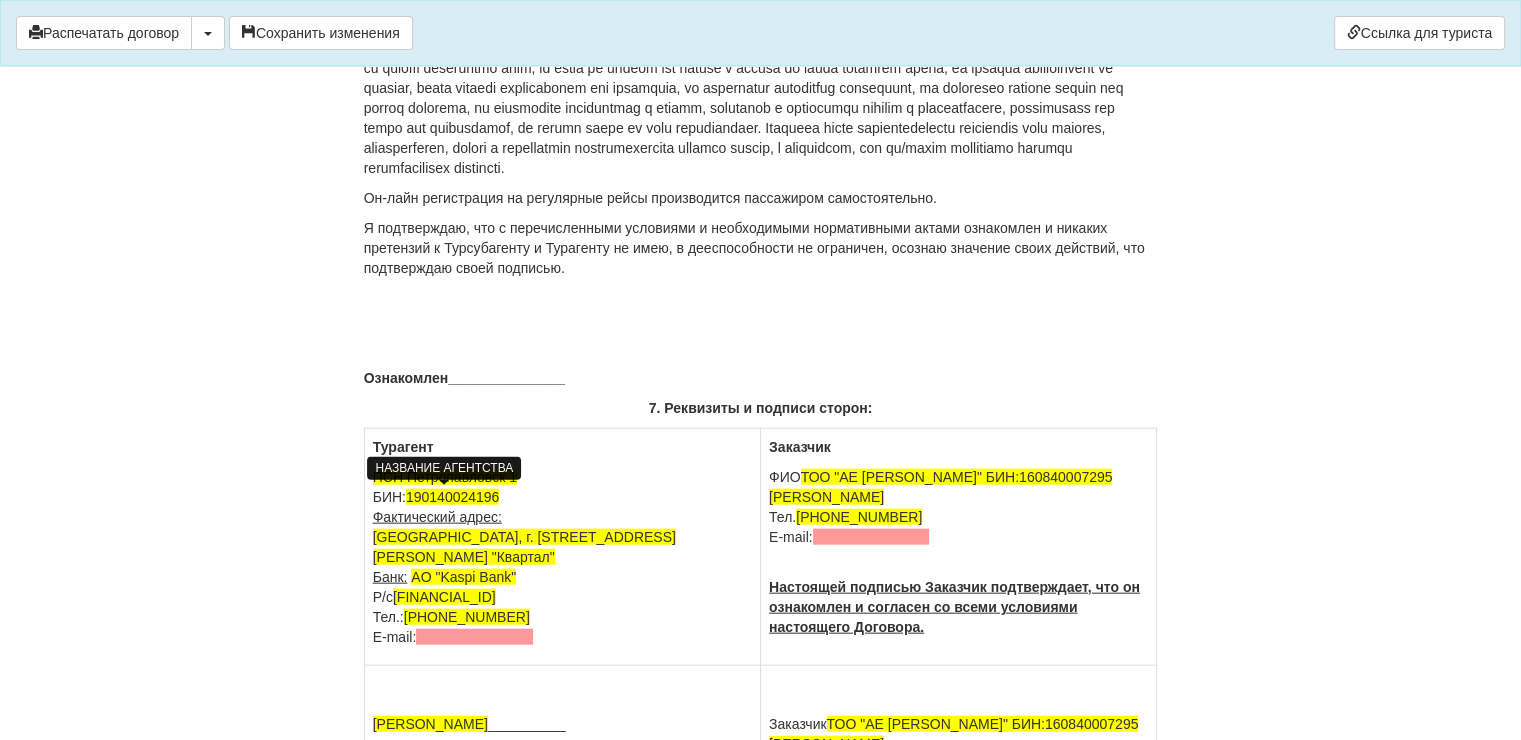 scroll, scrollTop: 4500, scrollLeft: 0, axis: vertical 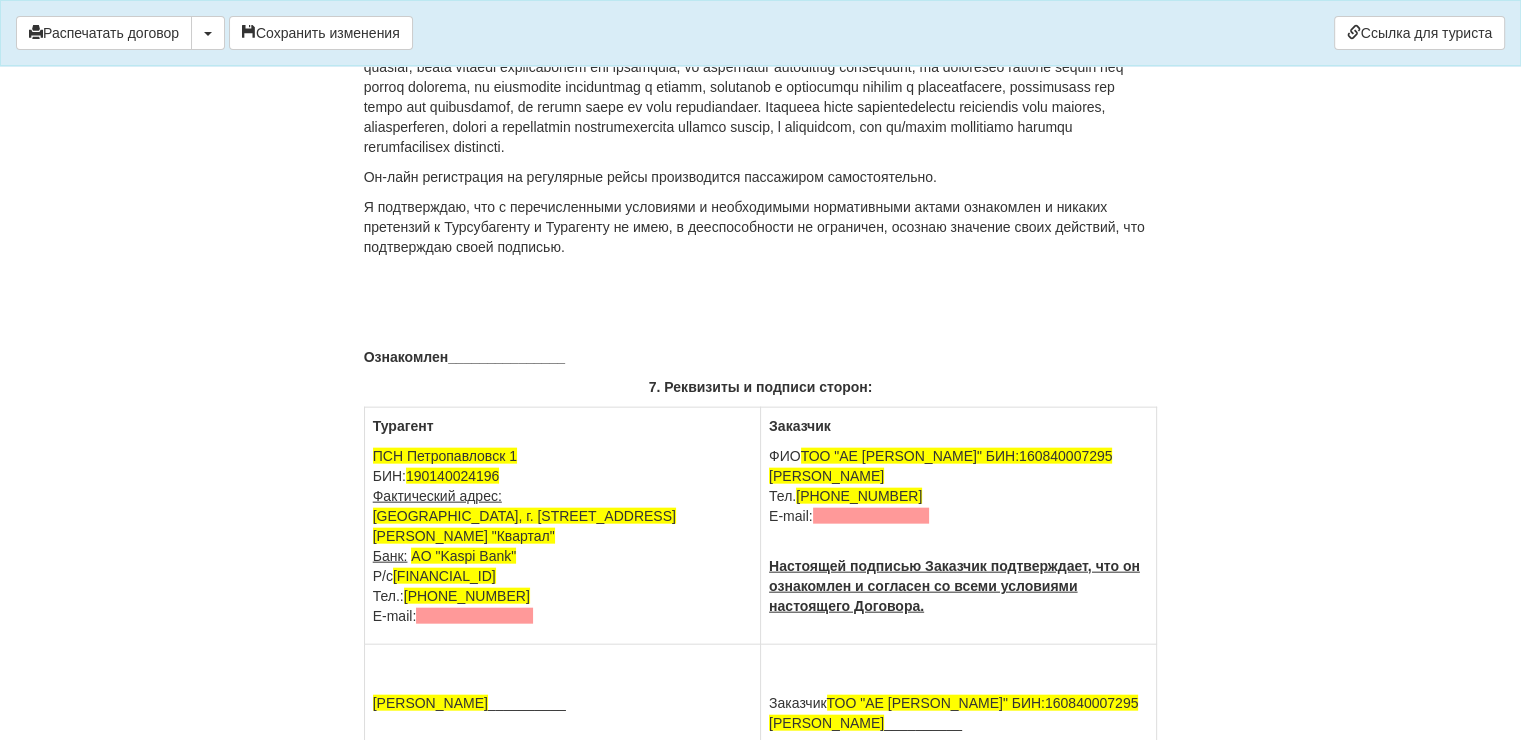 click on "Ознакомлен      _______________" at bounding box center (761, 317) 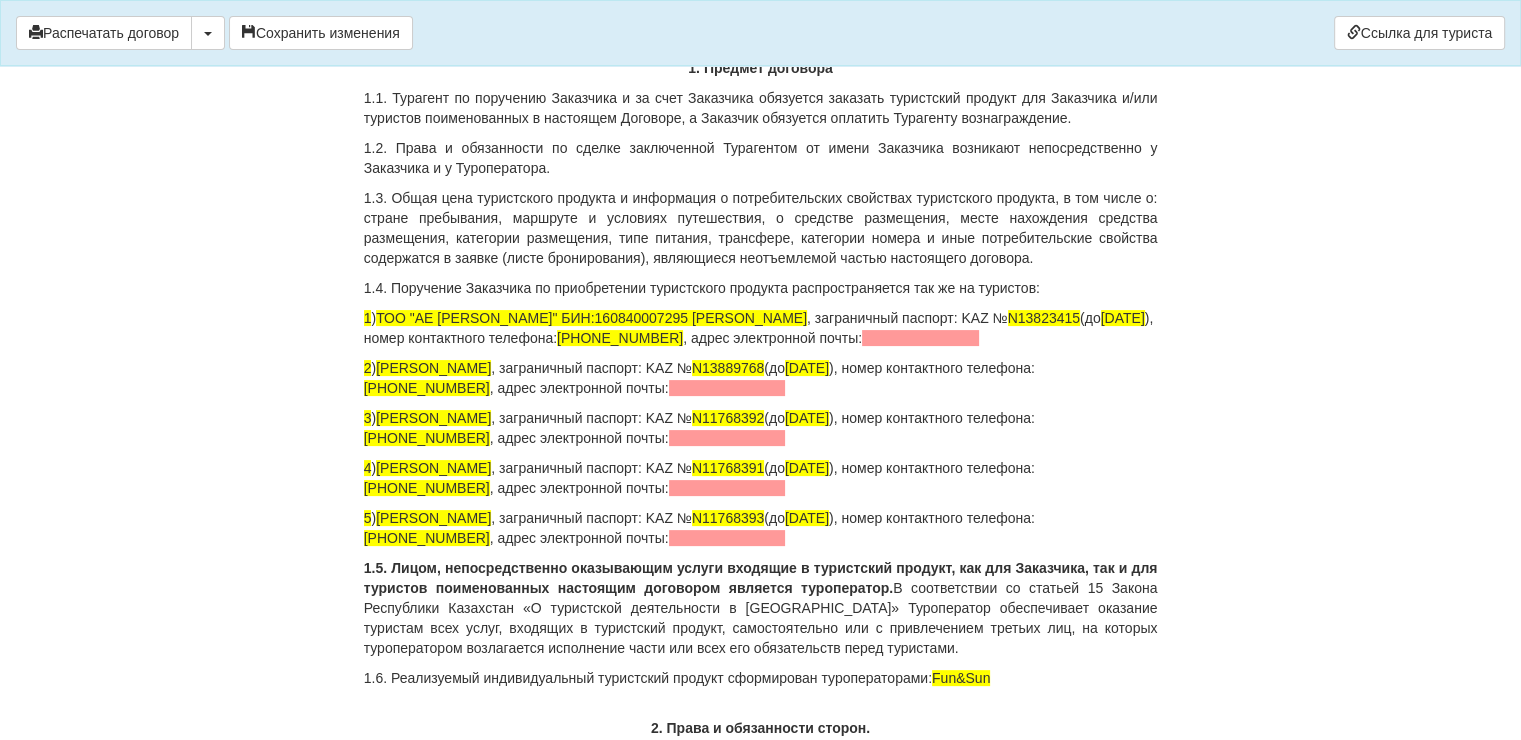 scroll, scrollTop: 400, scrollLeft: 0, axis: vertical 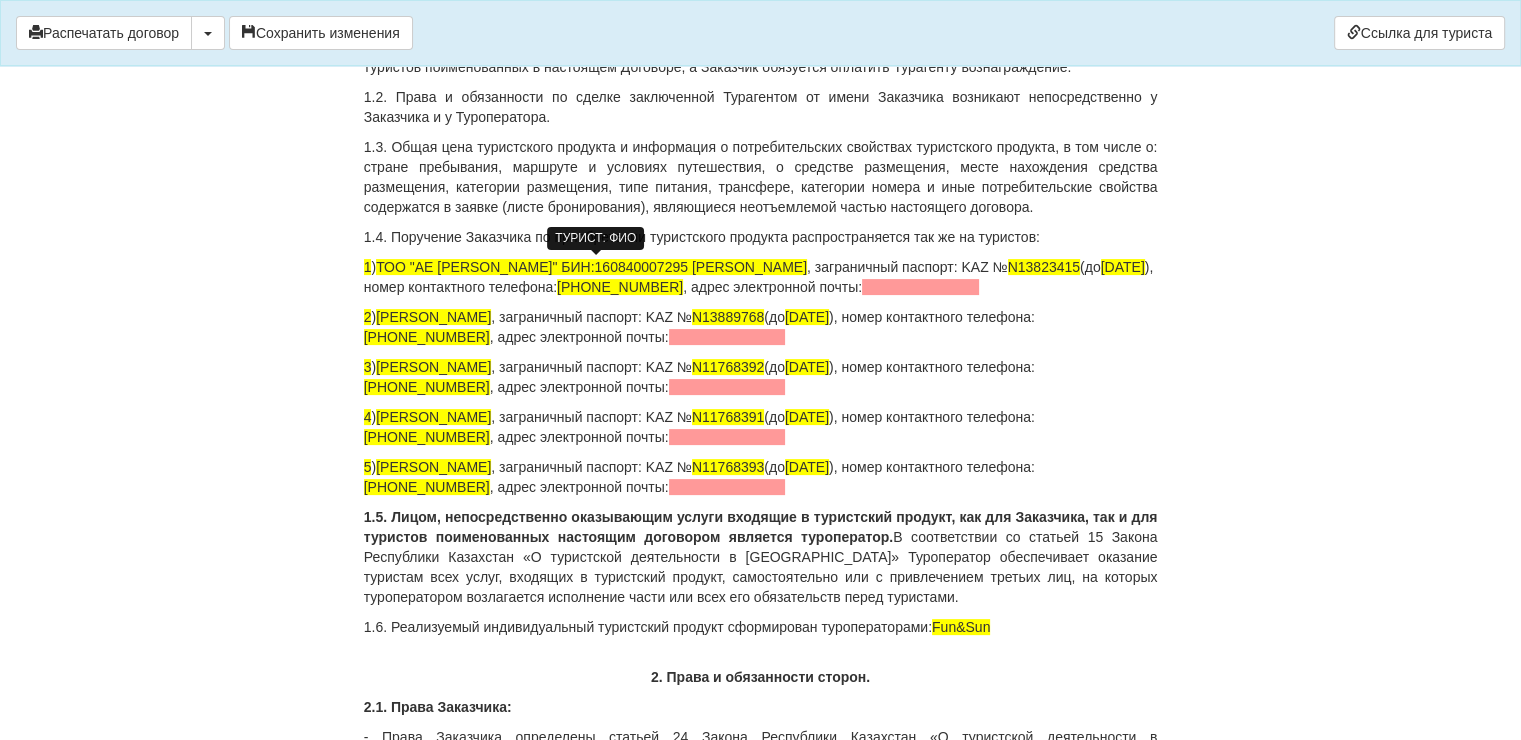 drag, startPoint x: 382, startPoint y: 272, endPoint x: 811, endPoint y: 267, distance: 429.02914 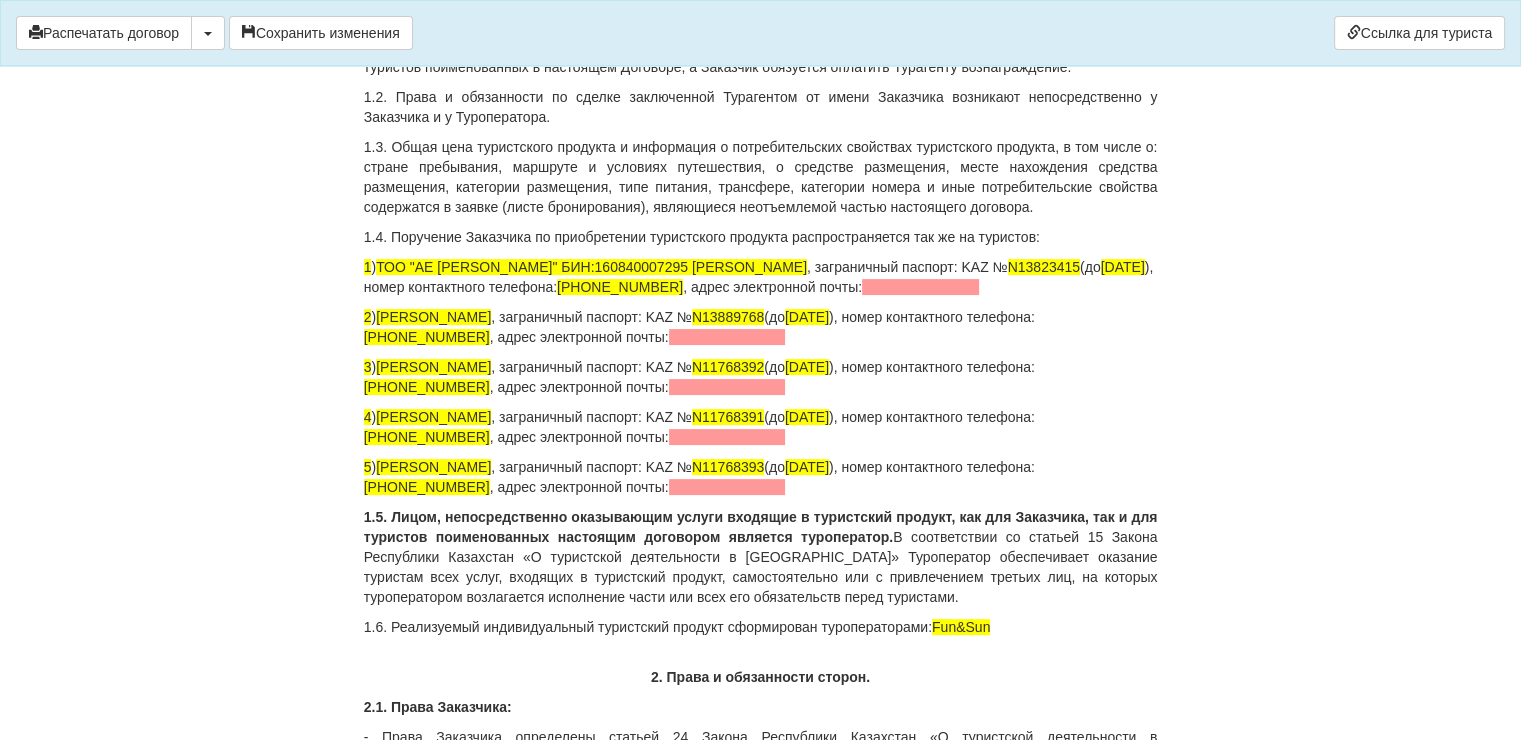 copy on "ТОО "АЕ [PERSON_NAME]" БИН:160840007295 [PERSON_NAME]" 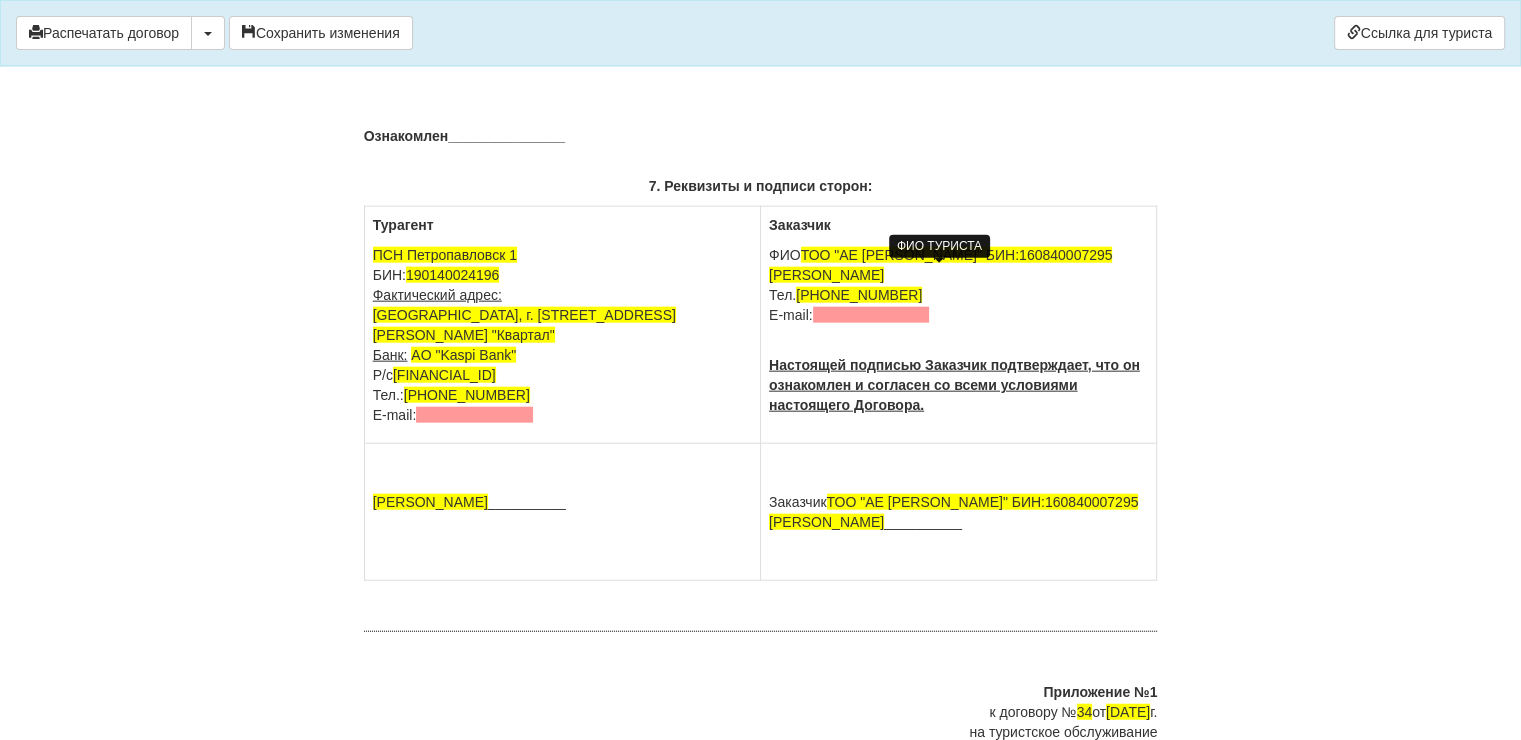 scroll, scrollTop: 4800, scrollLeft: 0, axis: vertical 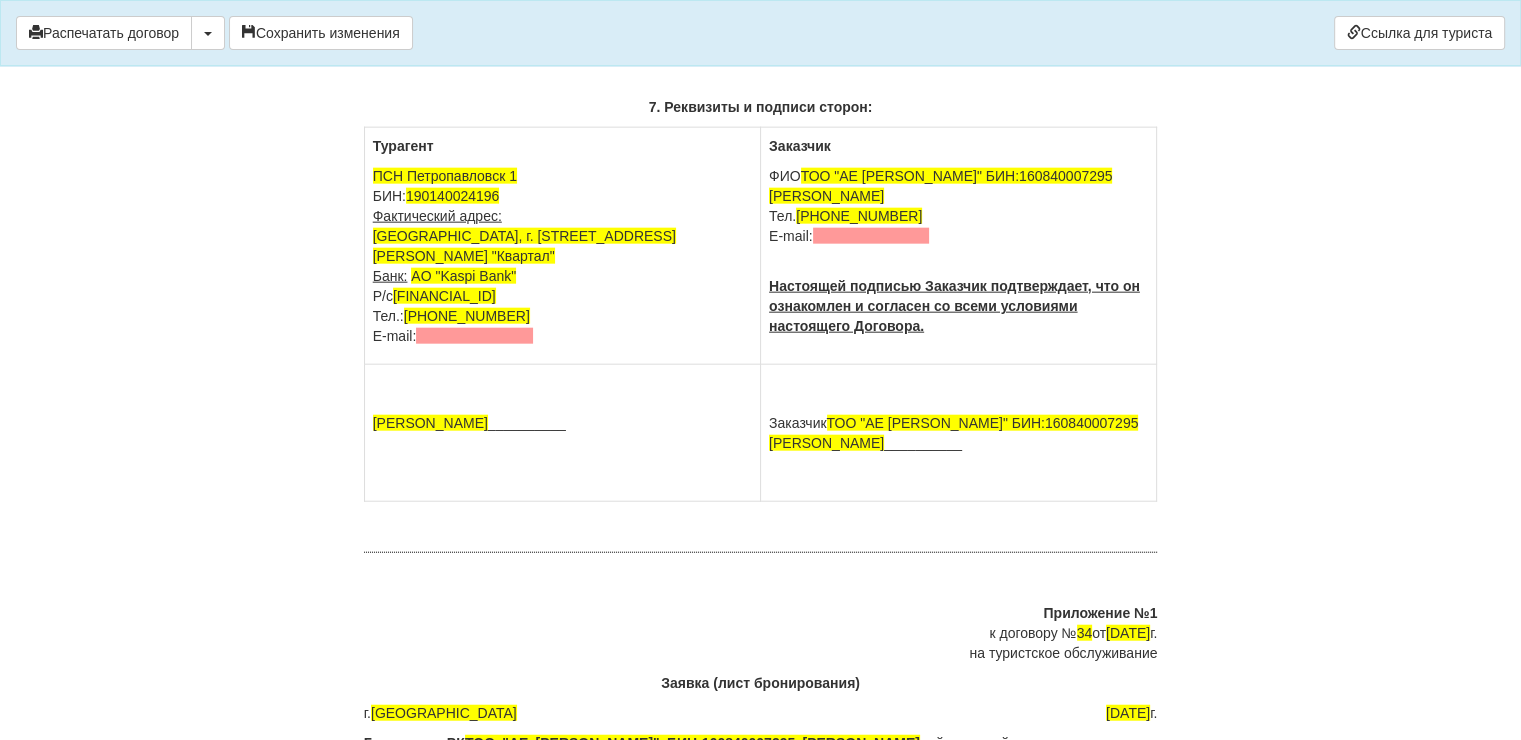 click on "Ознакомлен      _______________" at bounding box center [761, 27] 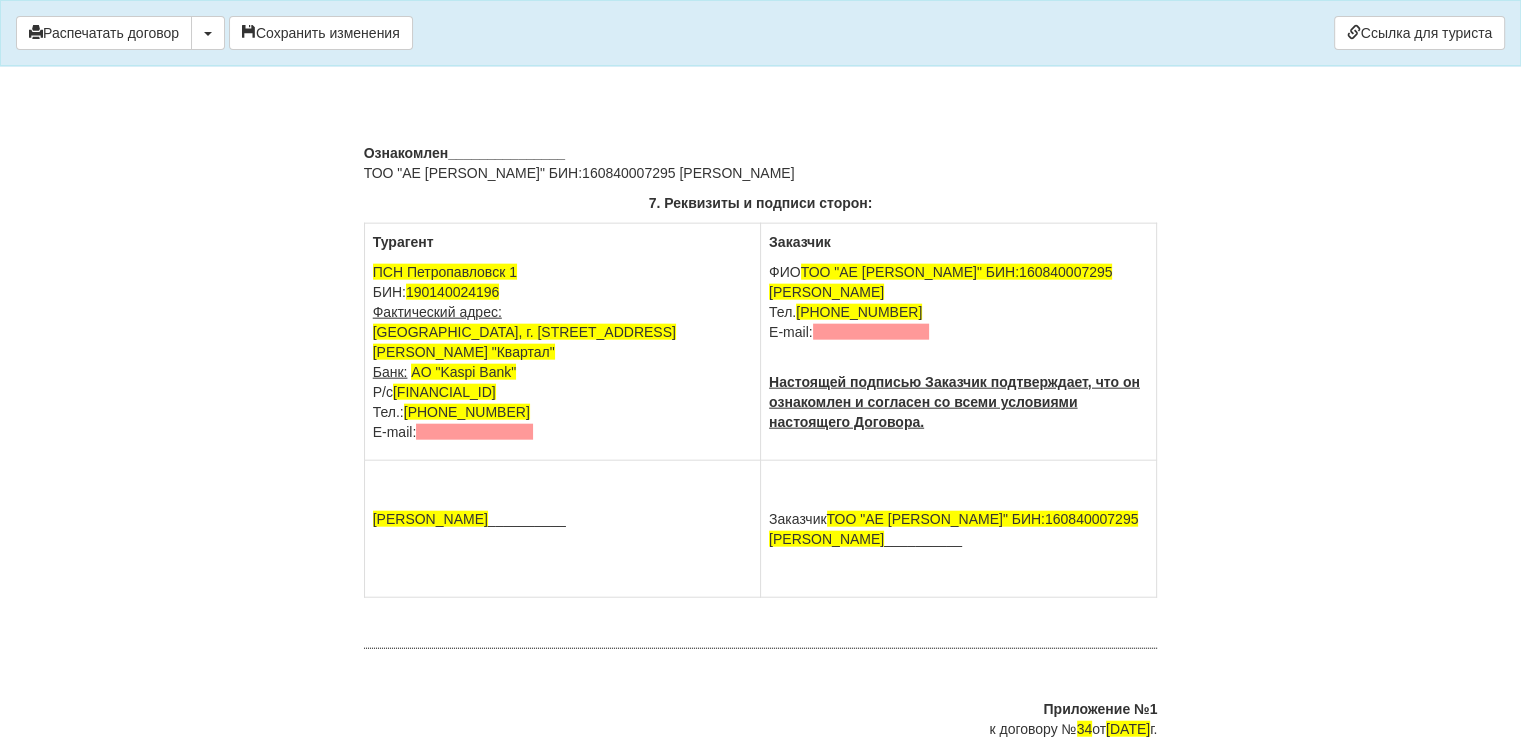 scroll, scrollTop: 4666, scrollLeft: 0, axis: vertical 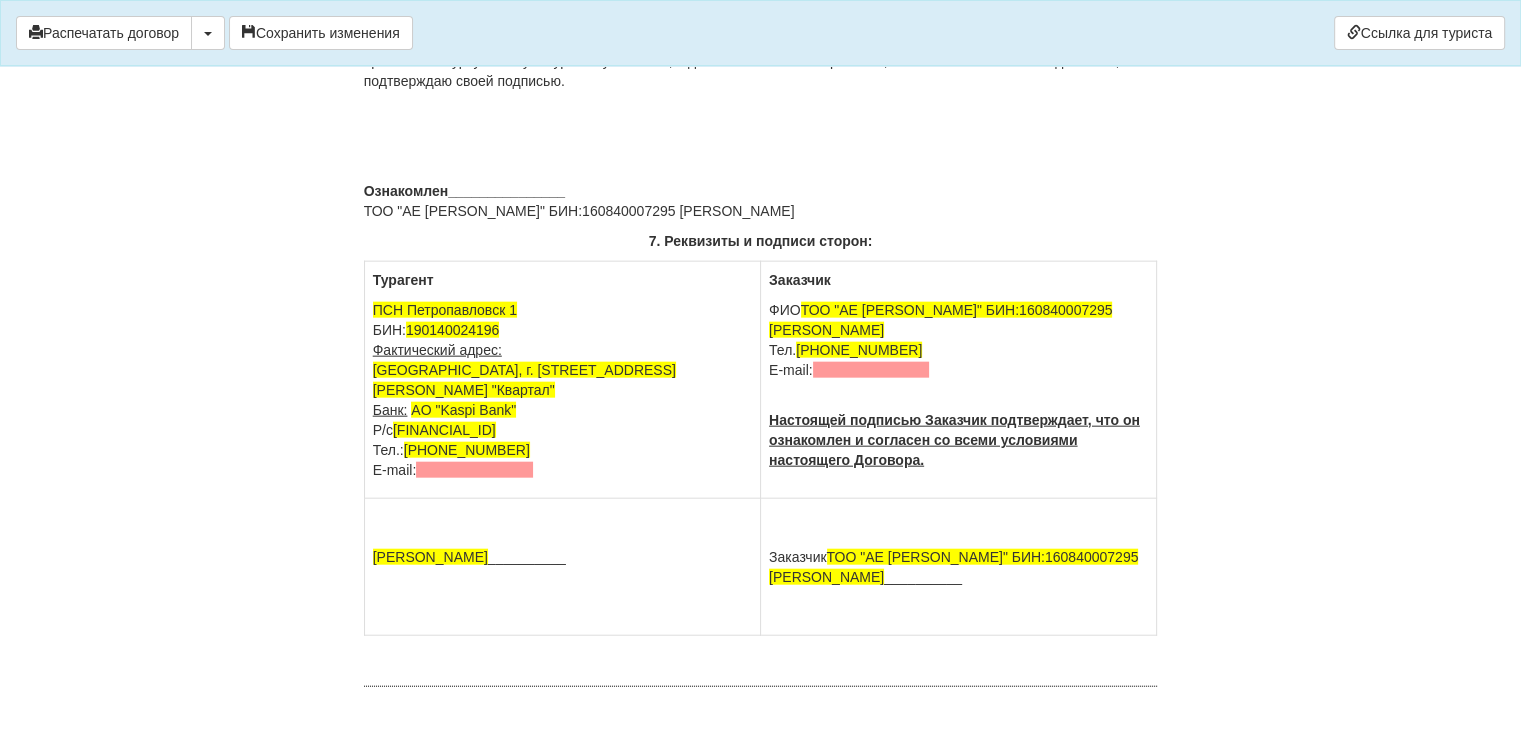 click on "Ознакомлен      _______________      ТОО "АЕ [PERSON_NAME]" БИН:160840007295 [PERSON_NAME]" at bounding box center [761, 161] 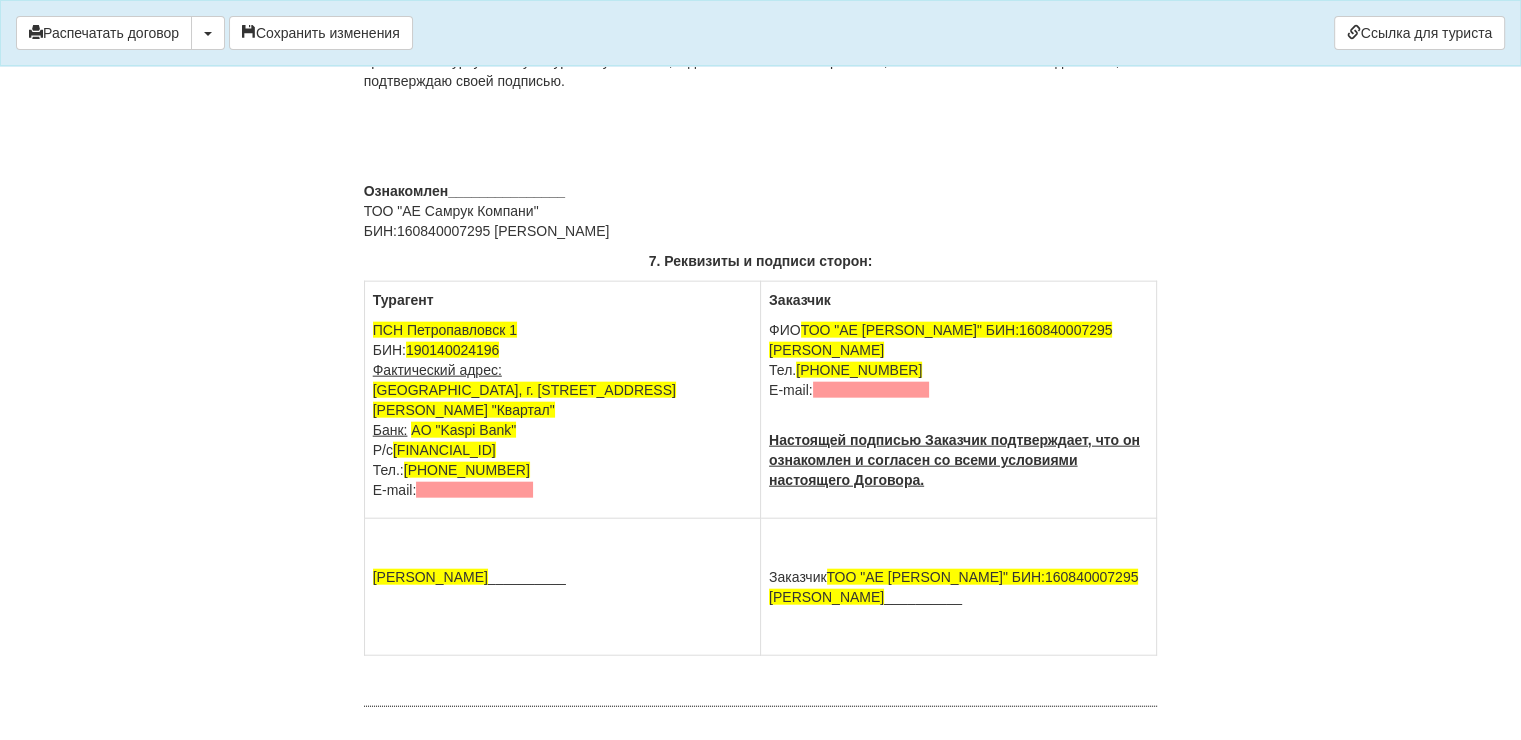click on "Ознакомлен      _______________   ТОО "АЕ [PERSON_NAME]"  БИН:160840007295 [PERSON_NAME]" at bounding box center [761, 171] 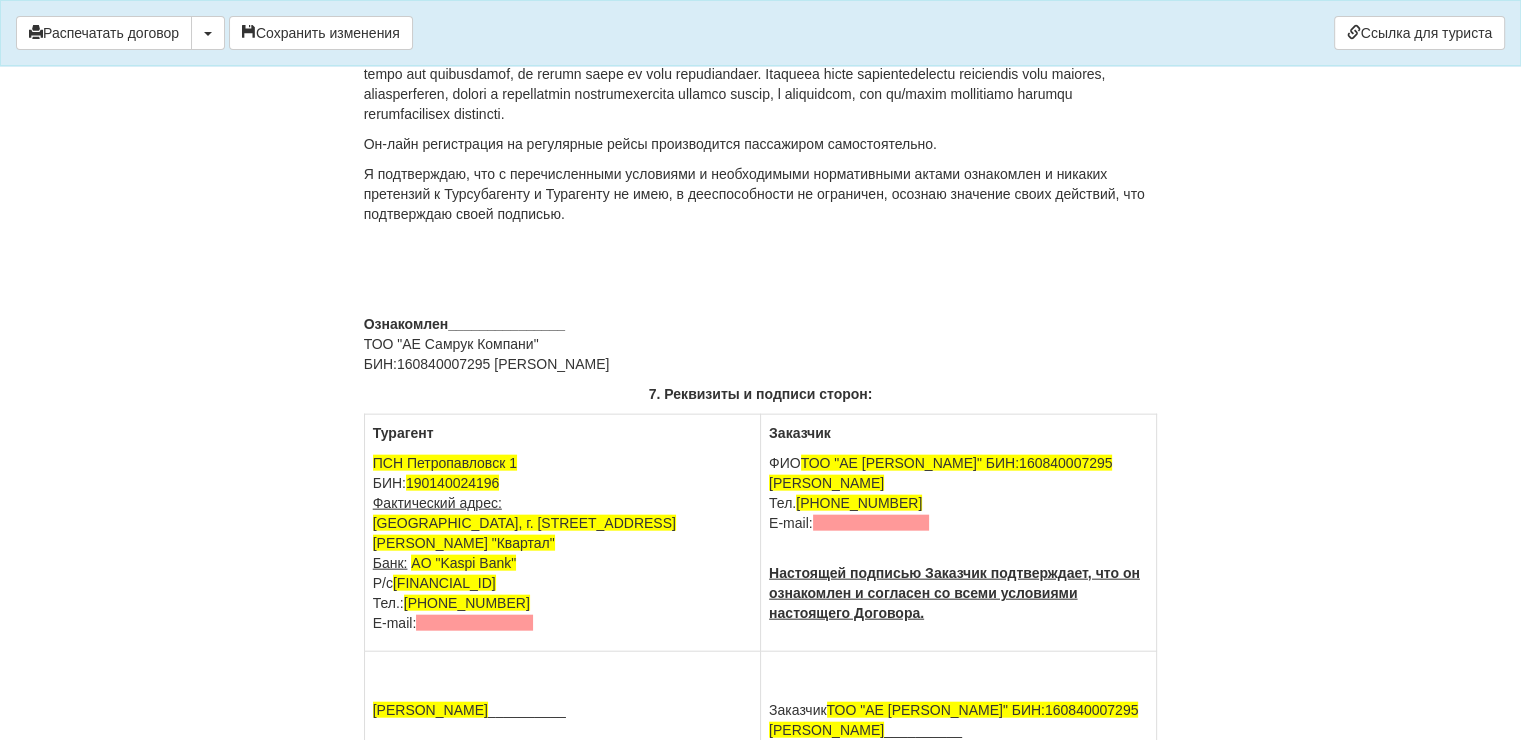 click on "Ознакомлен      _______________  ТОО "АЕ [PERSON_NAME]"  БИН:160840007295 [PERSON_NAME]" at bounding box center [761, 304] 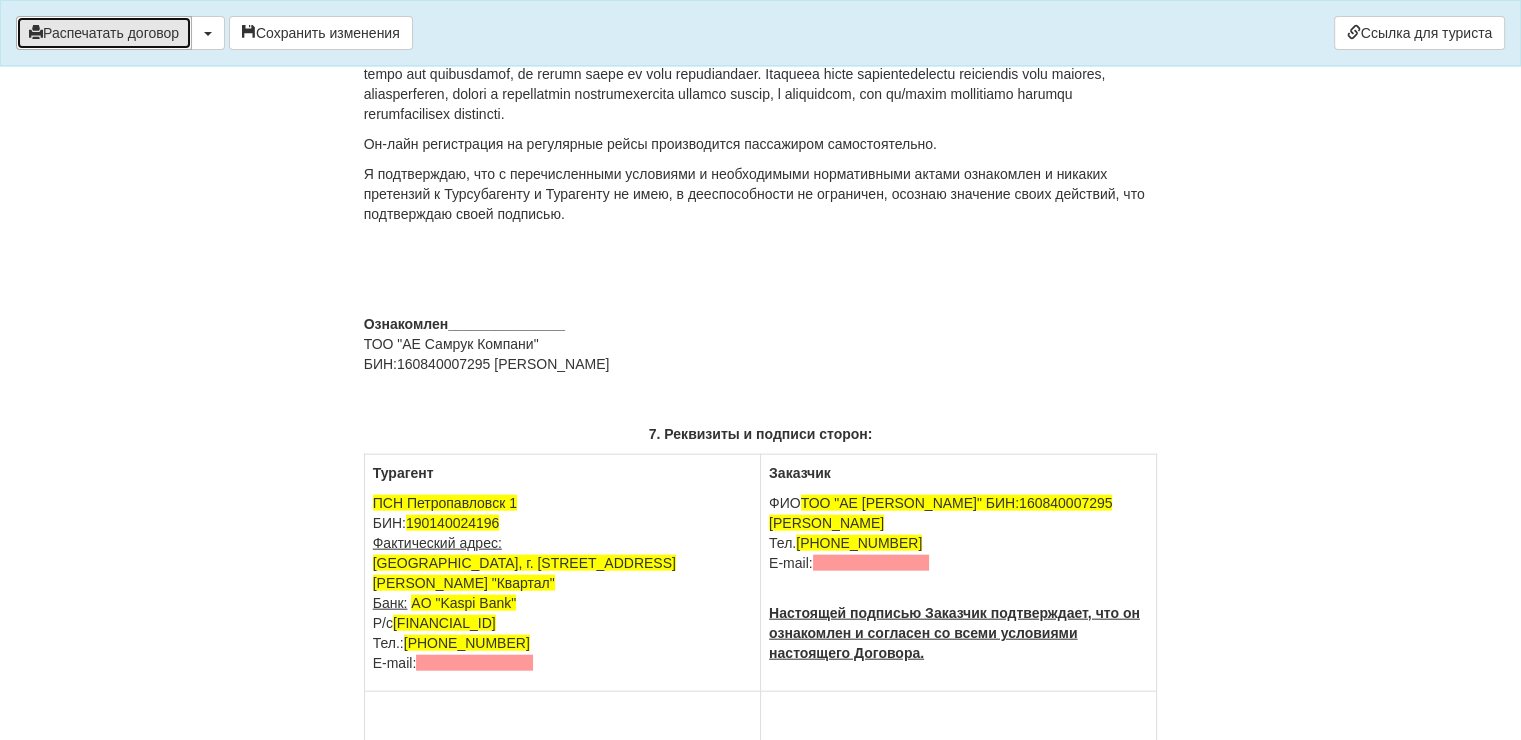 click on "Распечатать договор" at bounding box center (104, 33) 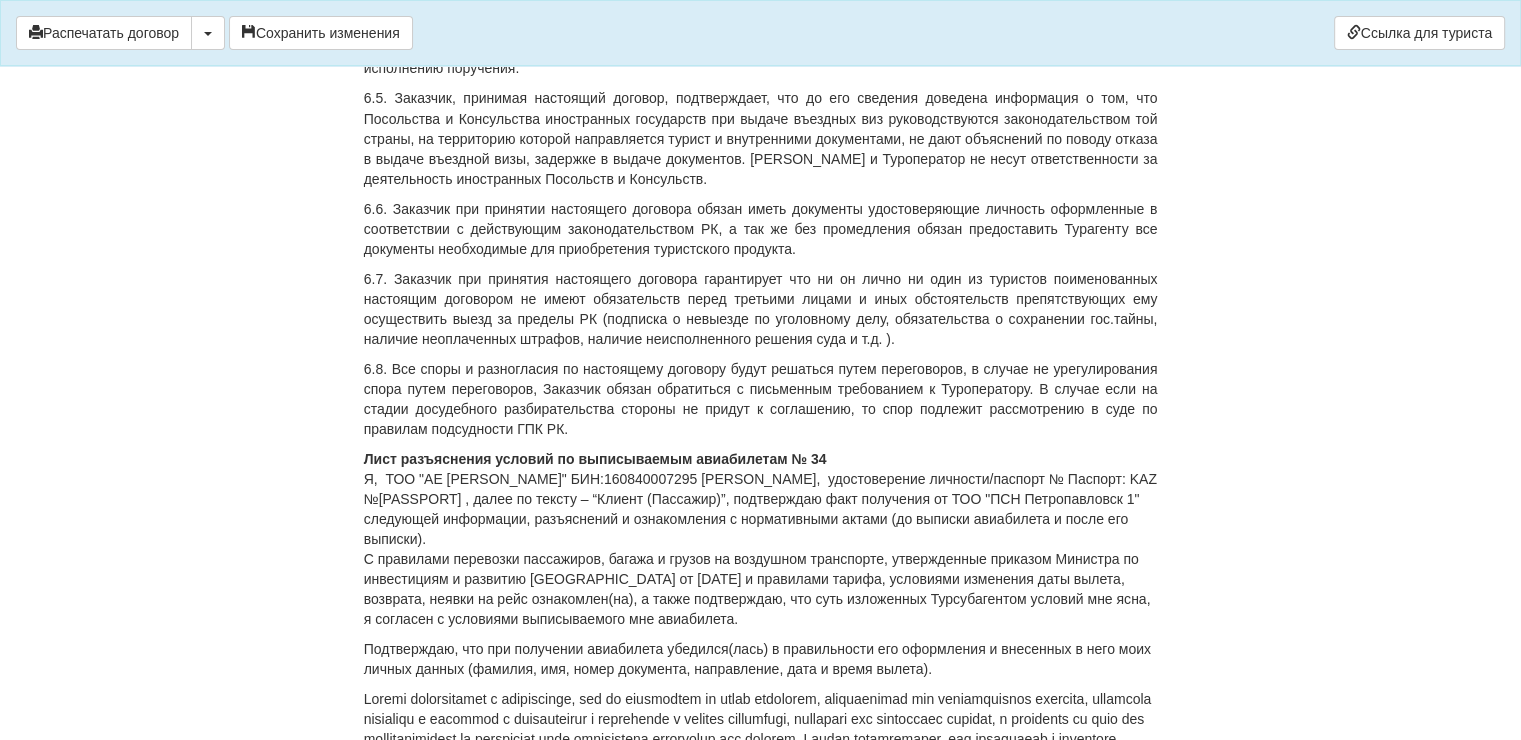 scroll, scrollTop: 3600, scrollLeft: 0, axis: vertical 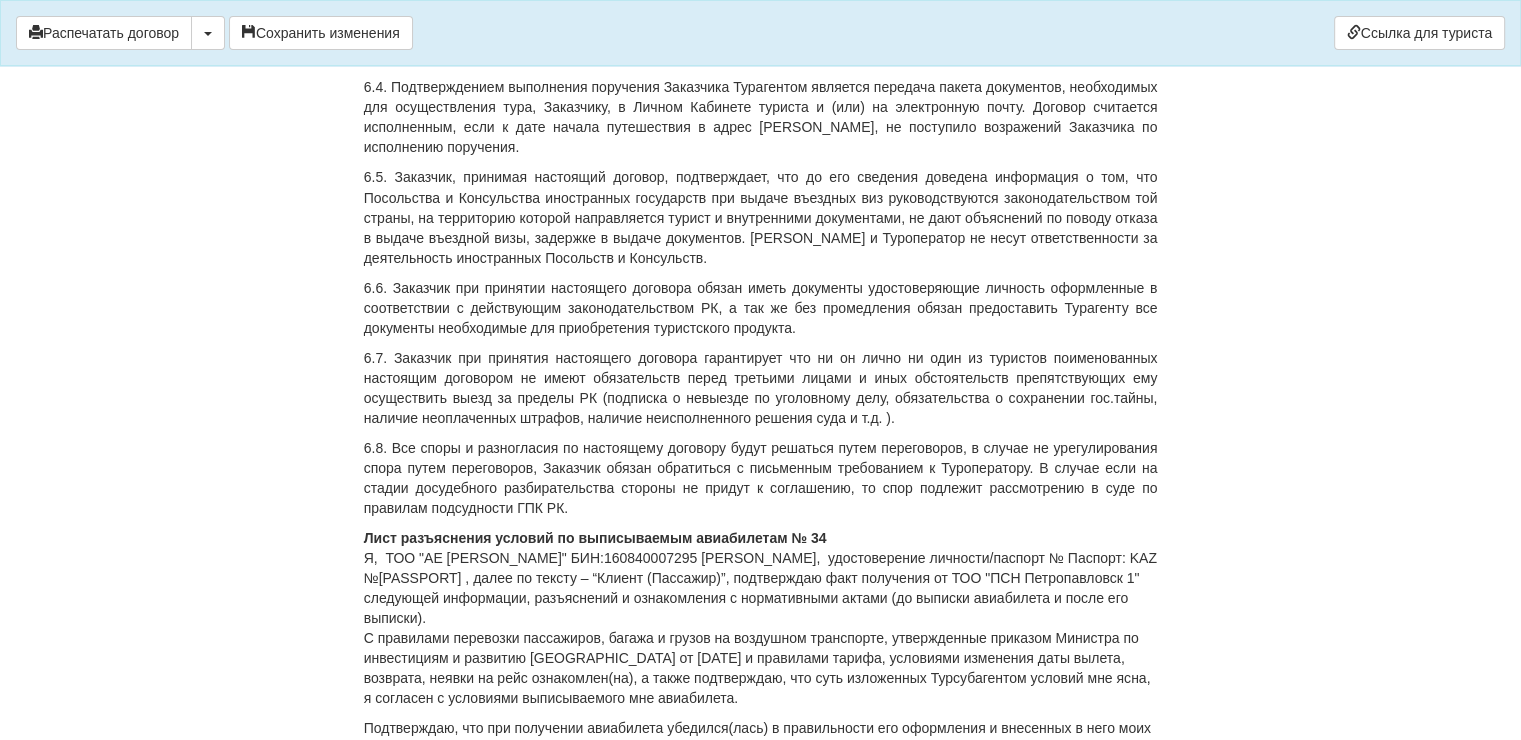 click on "Лист разъяснения условий по выписываемым авиабилетам № 34" at bounding box center (595, 537) 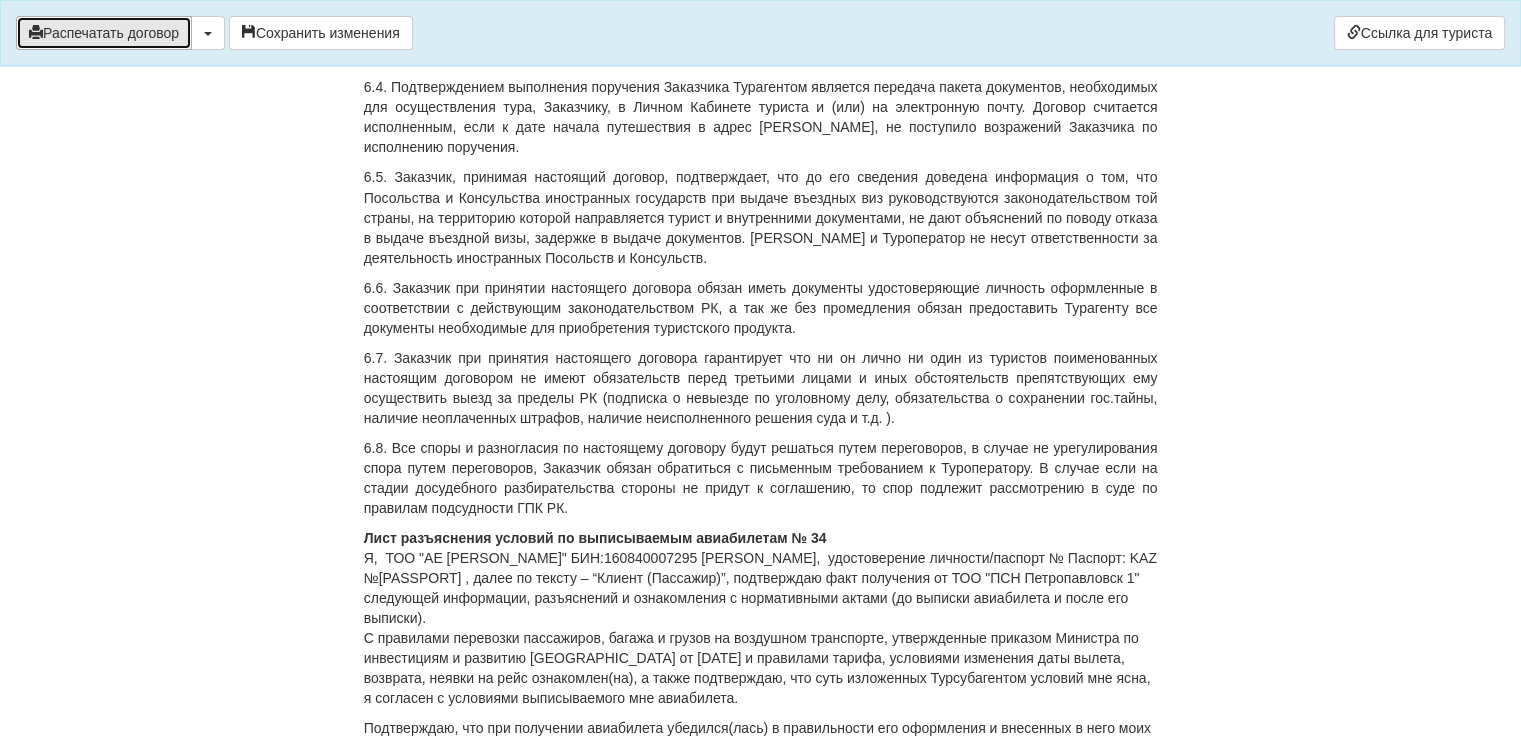 click on "Распечатать договор" at bounding box center (104, 33) 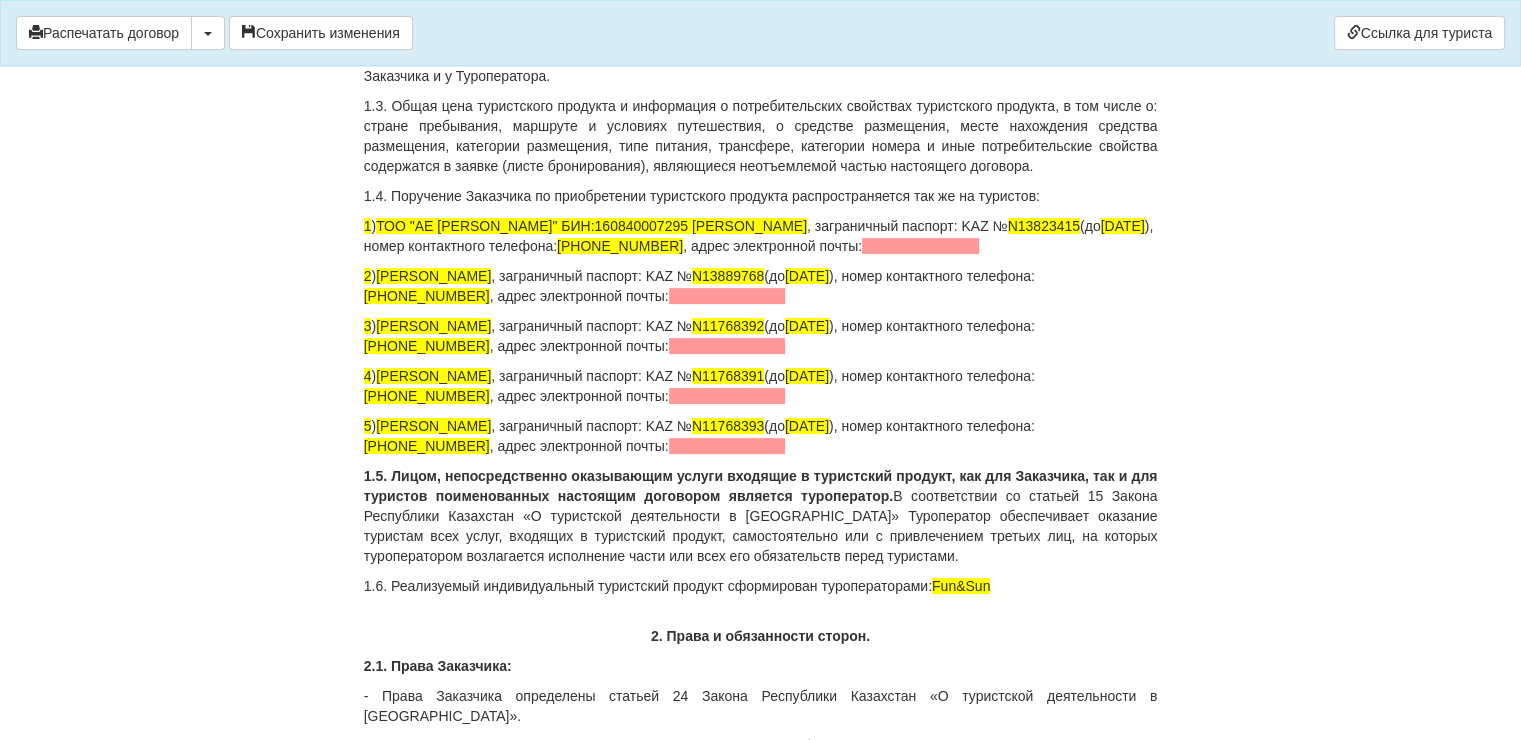 scroll, scrollTop: 400, scrollLeft: 0, axis: vertical 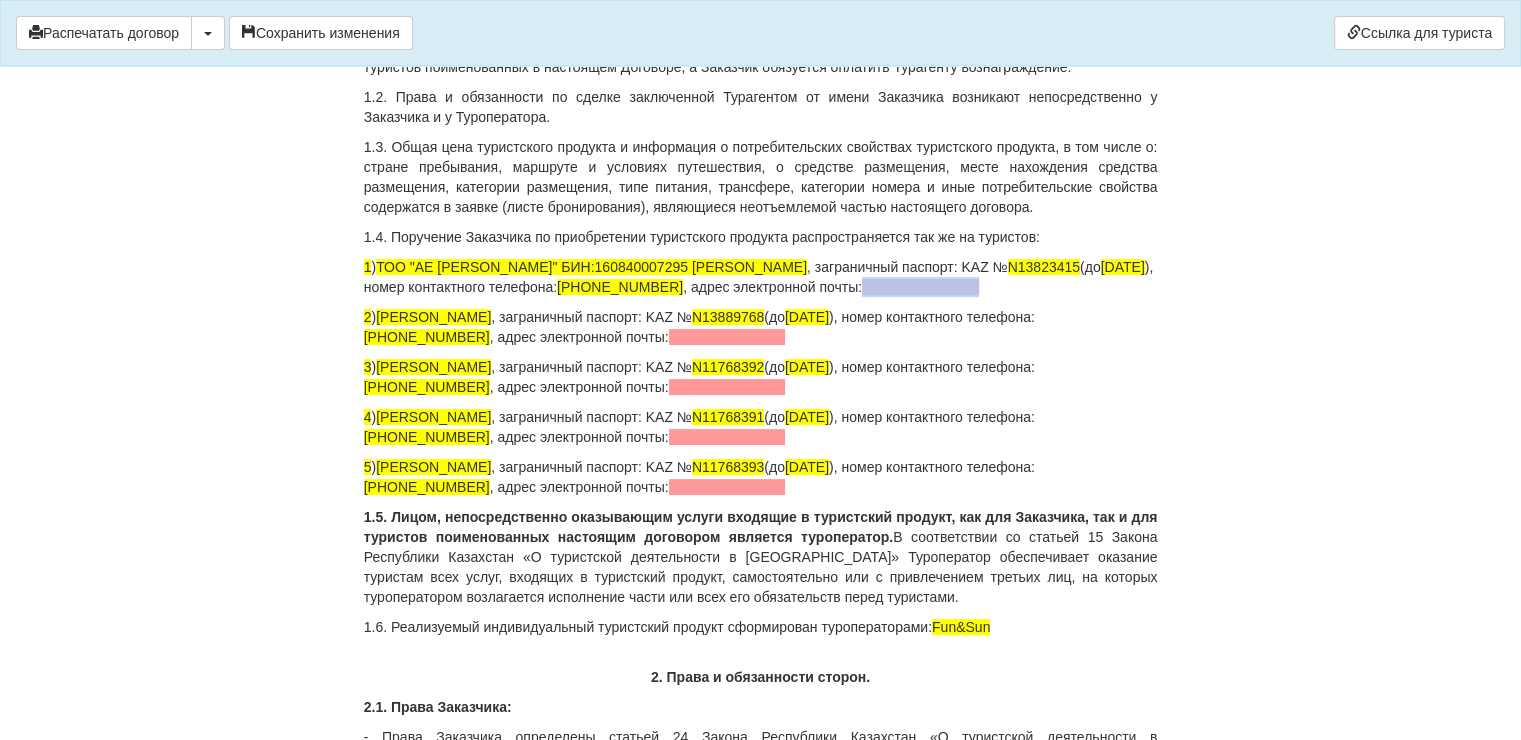 drag, startPoint x: 1057, startPoint y: 287, endPoint x: 925, endPoint y: 288, distance: 132.00378 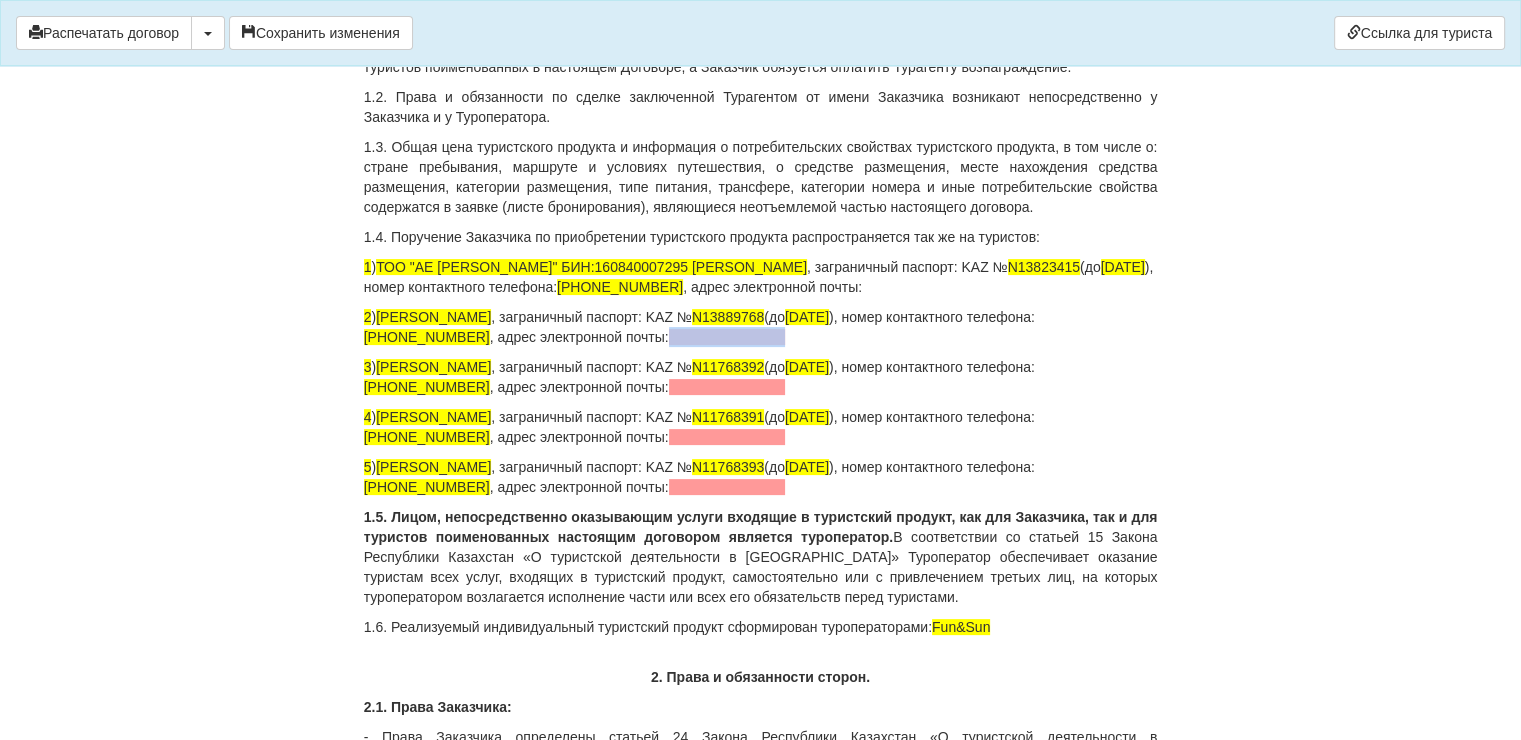 drag, startPoint x: 763, startPoint y: 337, endPoint x: 648, endPoint y: 342, distance: 115.10864 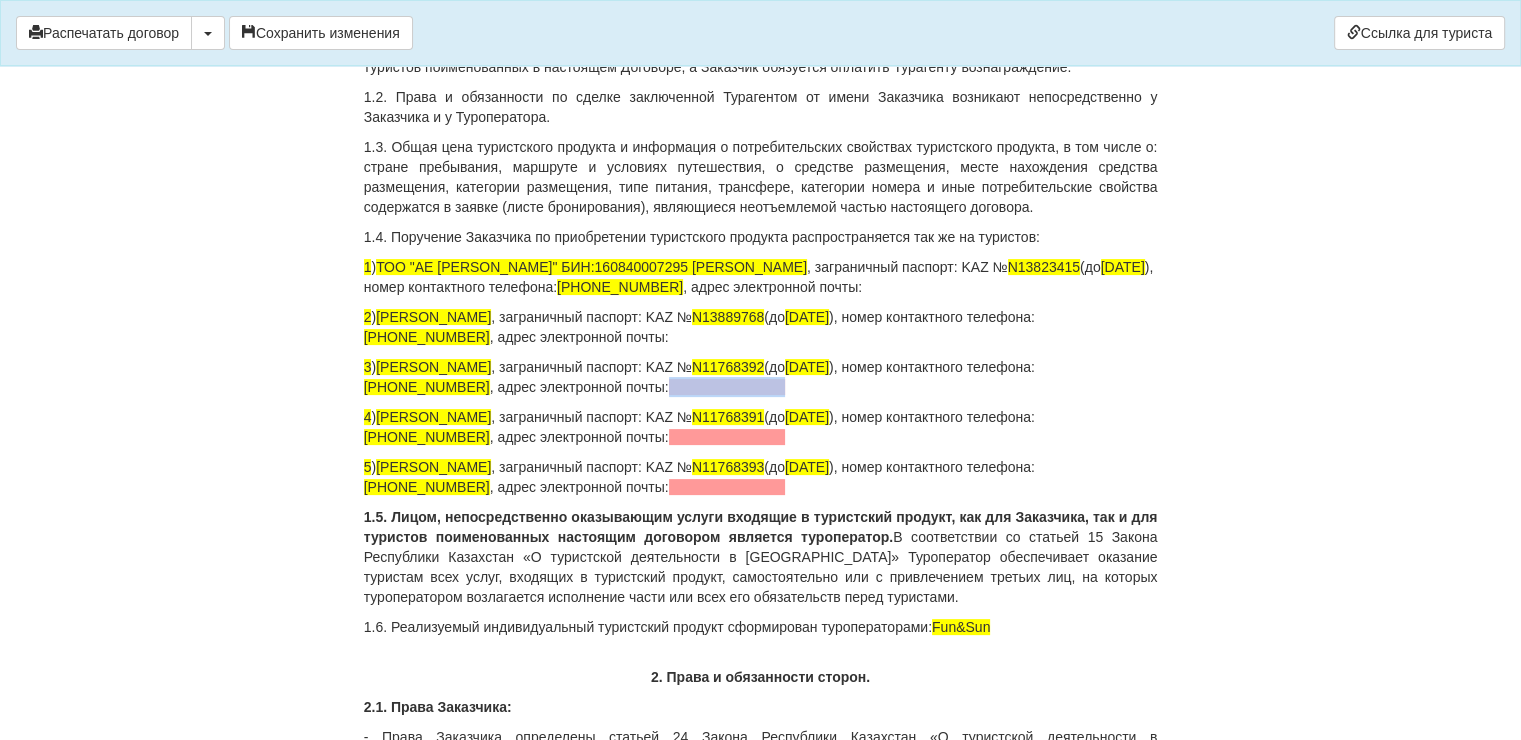 drag, startPoint x: 736, startPoint y: 391, endPoint x: 646, endPoint y: 391, distance: 90 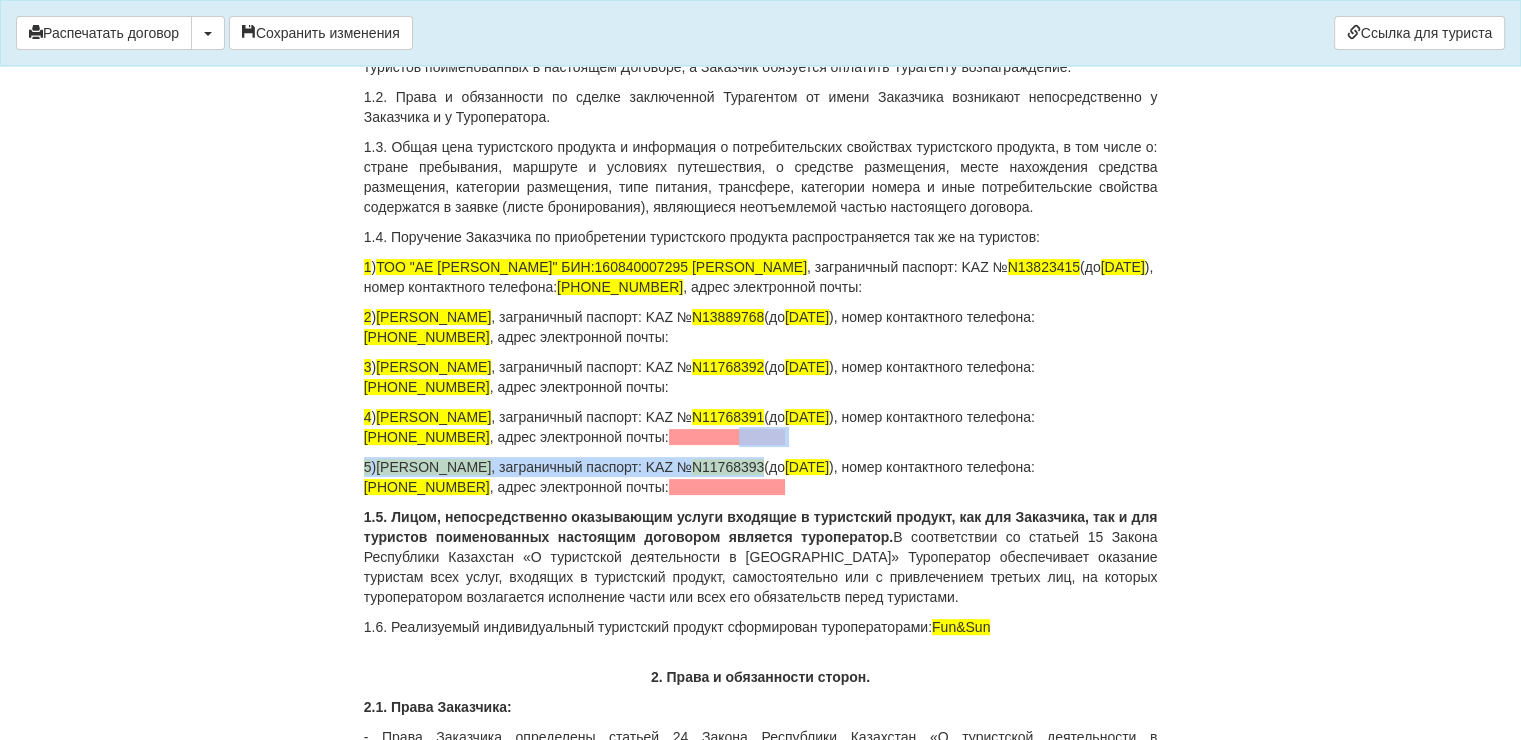 drag, startPoint x: 772, startPoint y: 450, endPoint x: 720, endPoint y: 445, distance: 52.23983 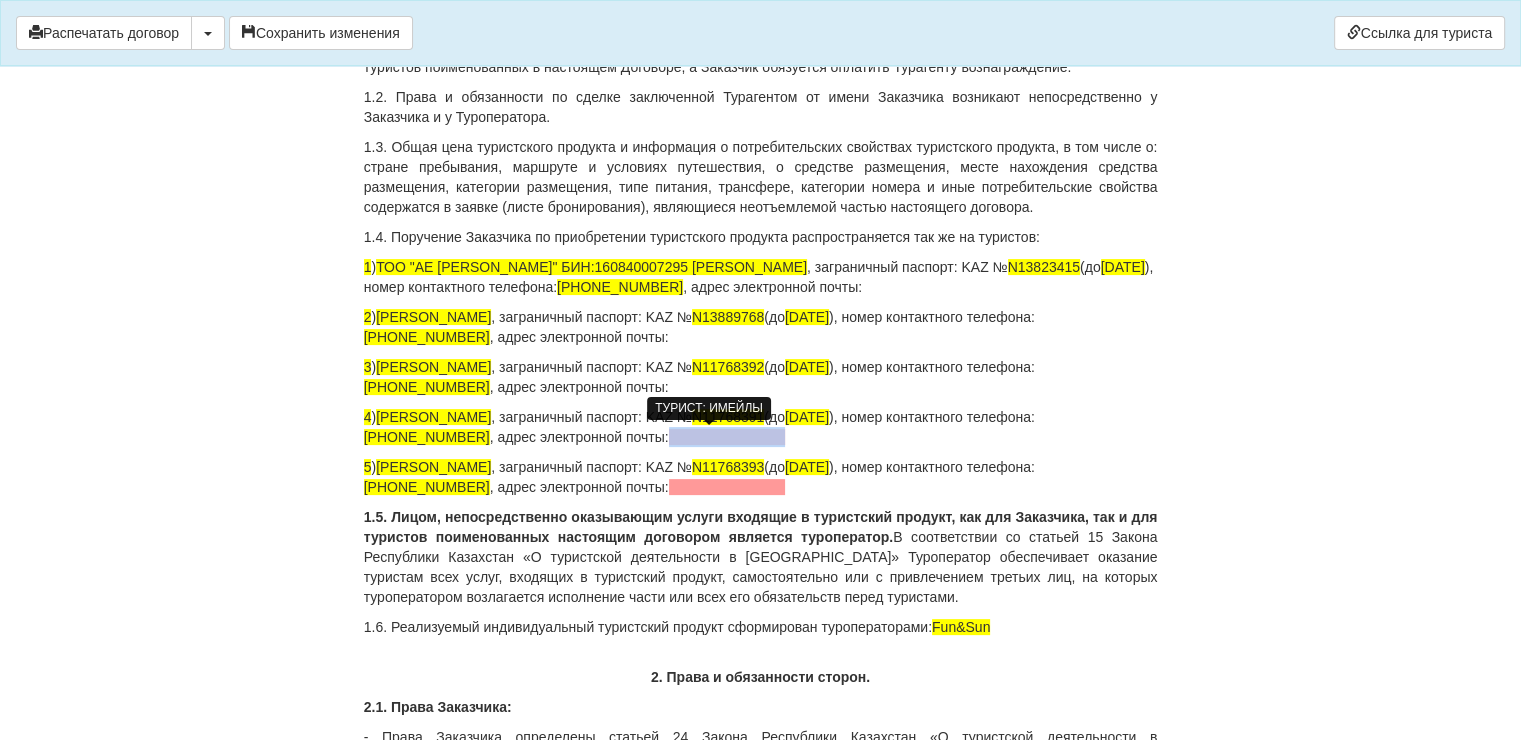 drag, startPoint x: 742, startPoint y: 437, endPoint x: 651, endPoint y: 437, distance: 91 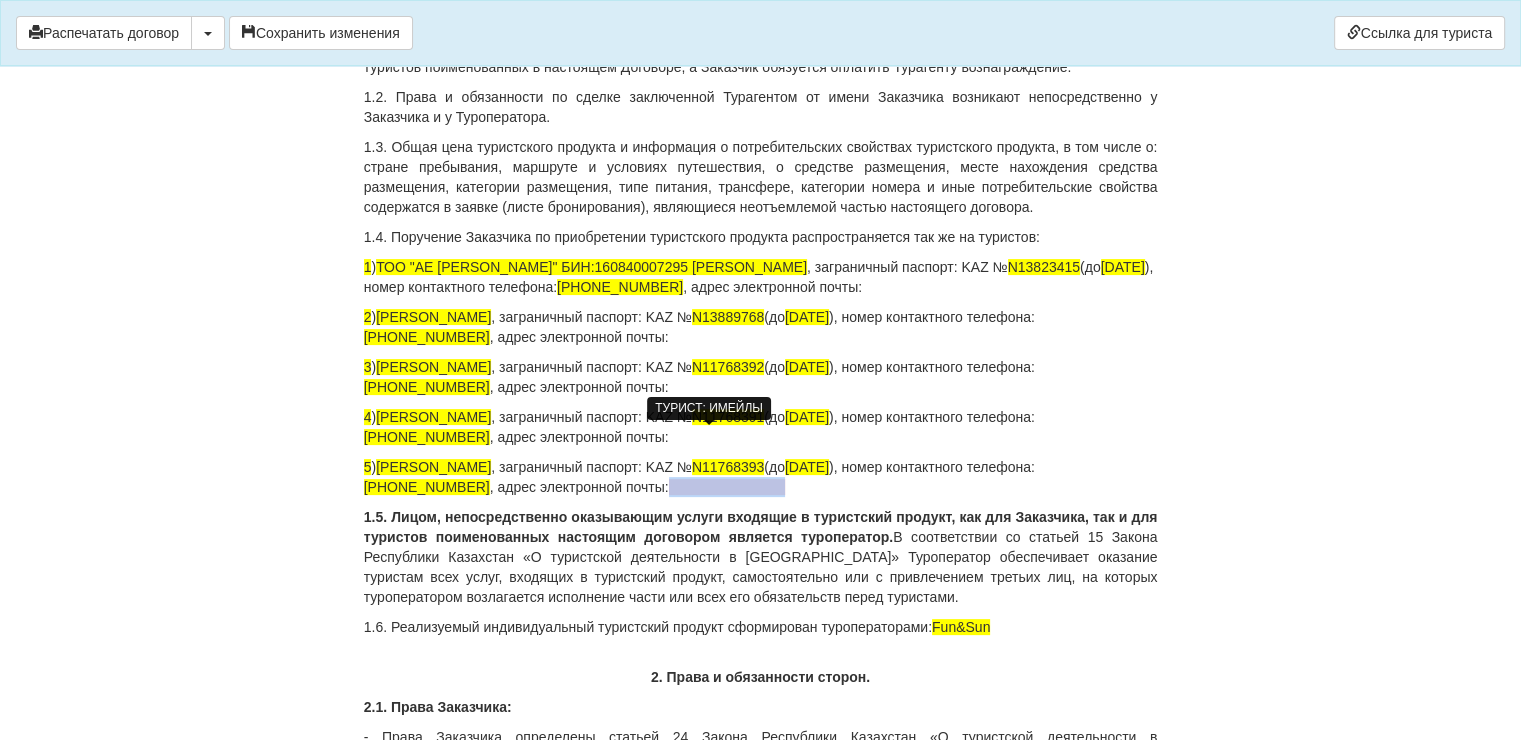 drag, startPoint x: 771, startPoint y: 486, endPoint x: 648, endPoint y: 493, distance: 123.19903 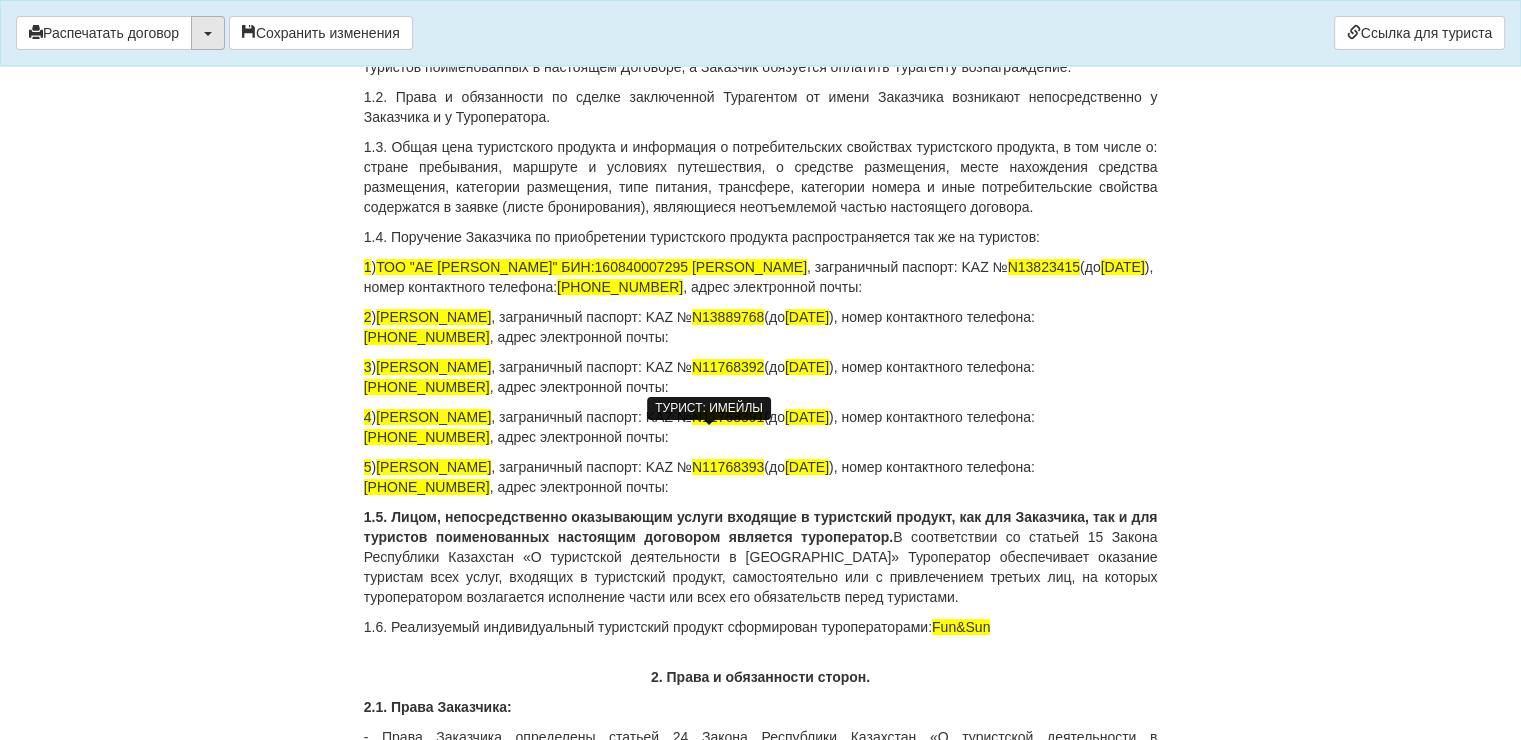 click at bounding box center (208, 33) 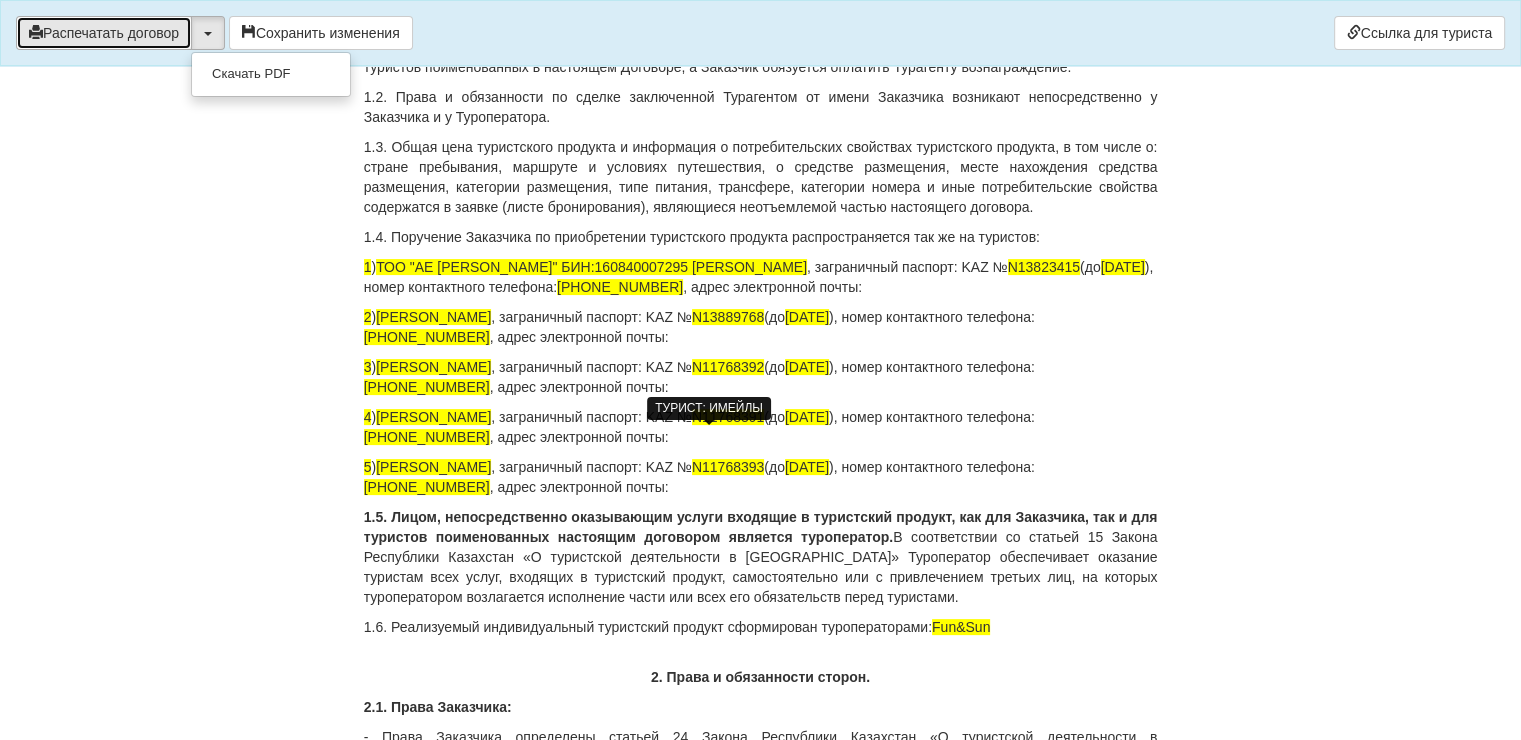 click on "Распечатать договор" at bounding box center [104, 33] 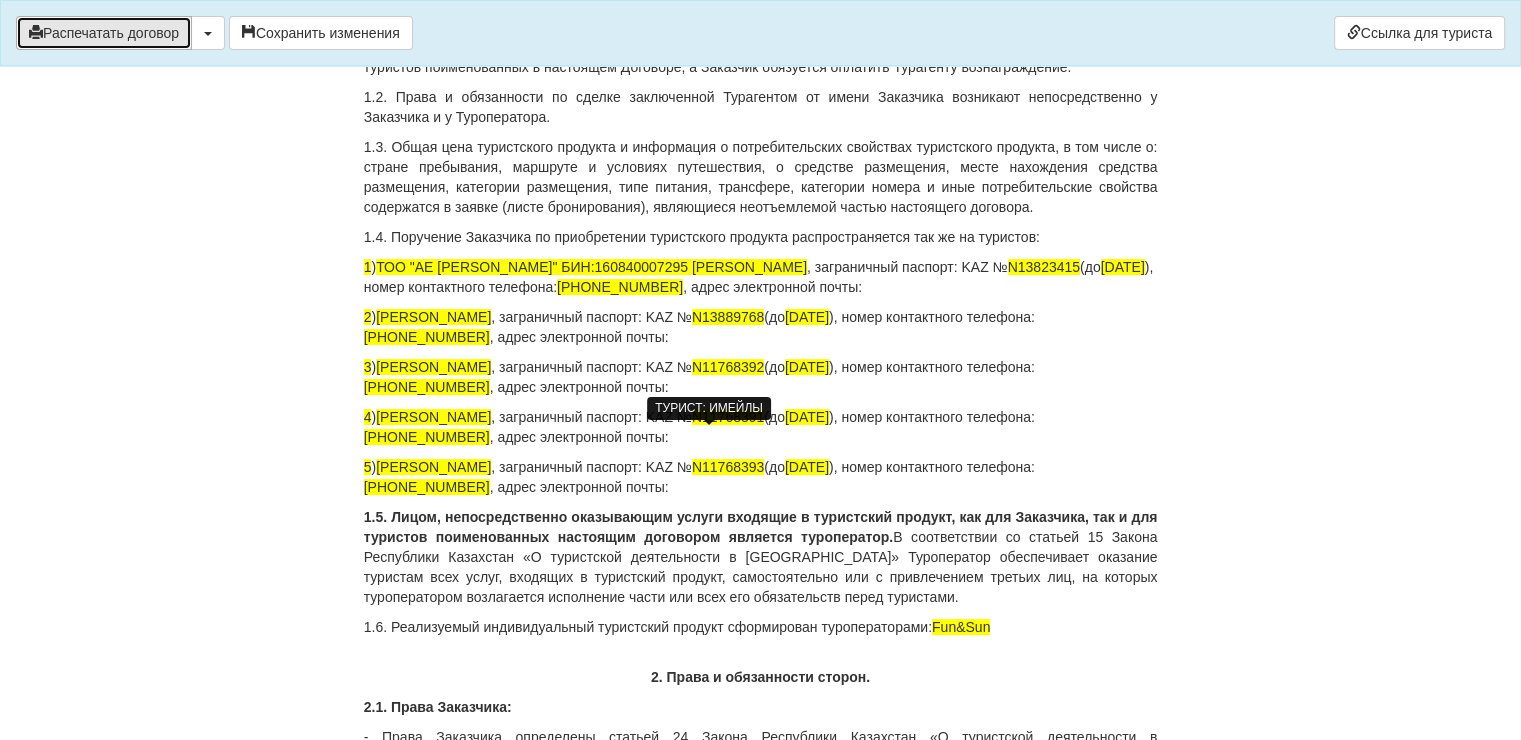 click on "Распечатать договор" at bounding box center [104, 33] 